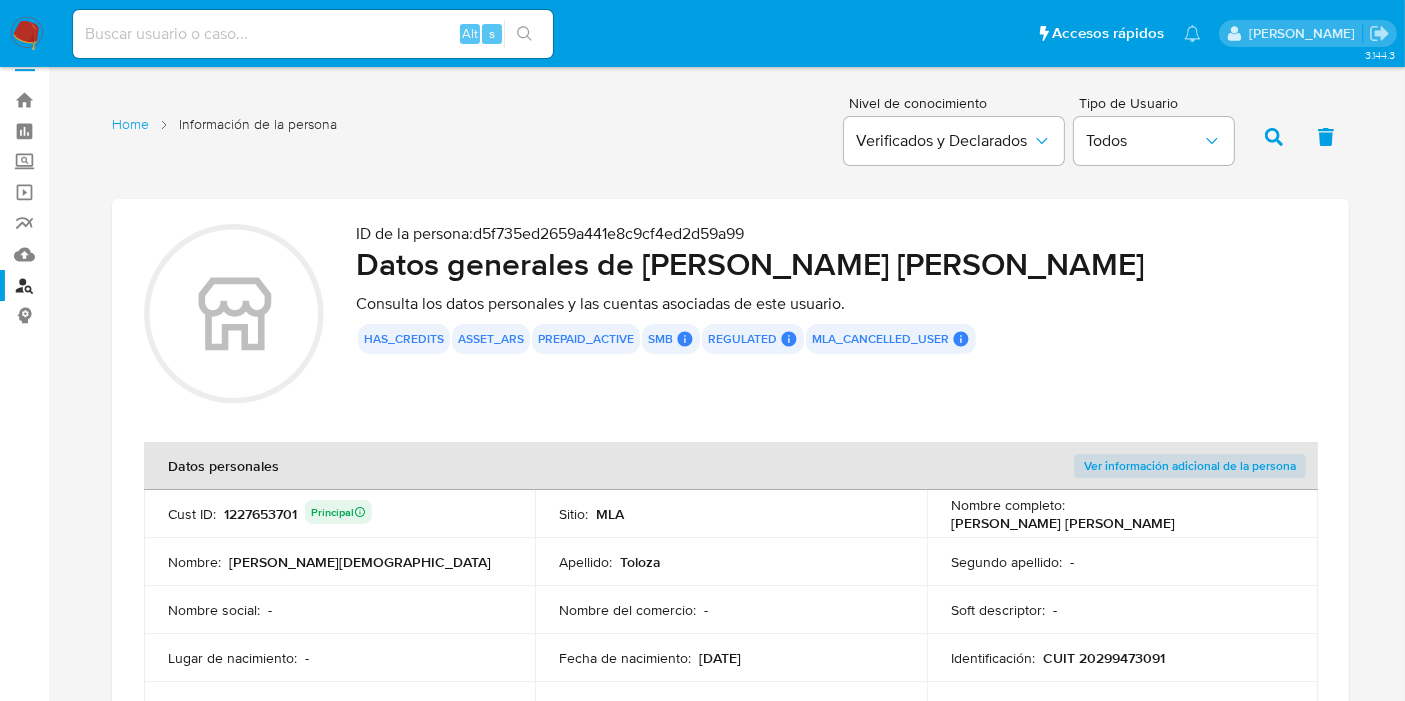 scroll, scrollTop: 0, scrollLeft: 0, axis: both 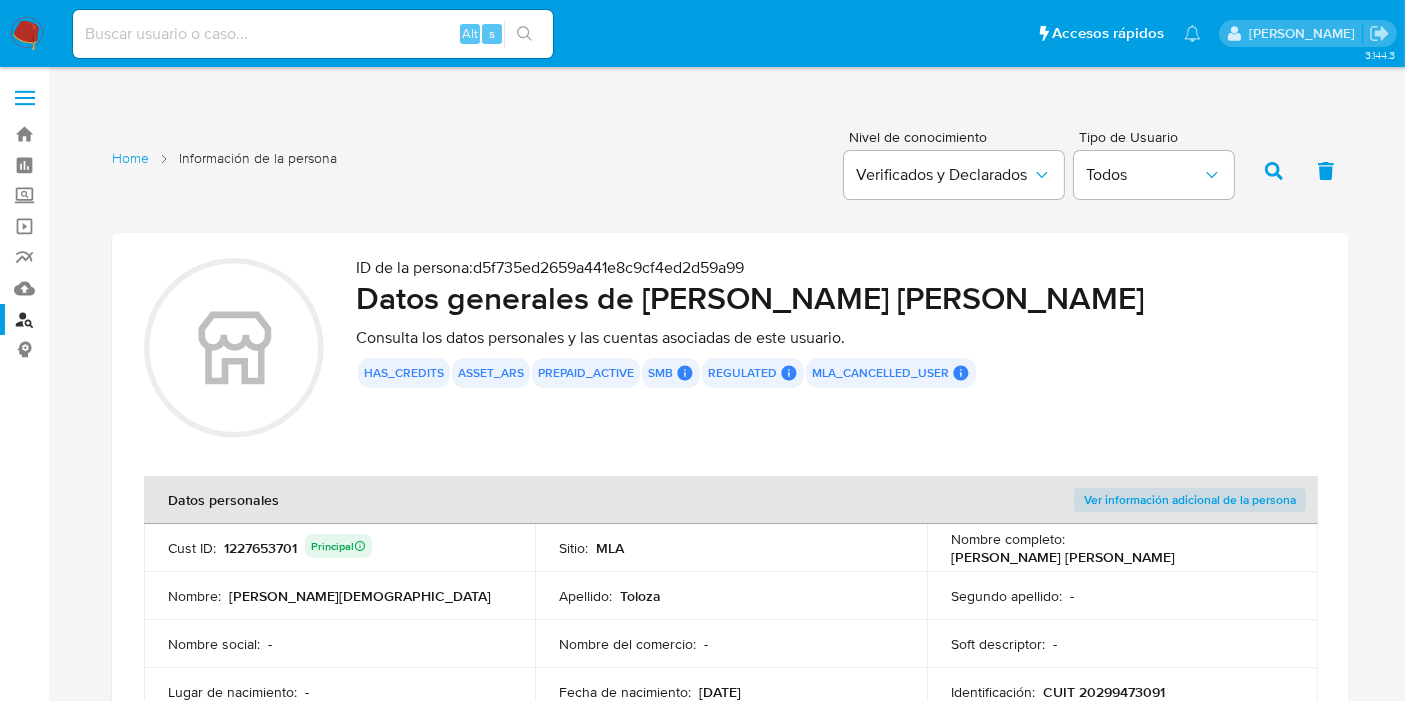 click on "Buscador de personas" at bounding box center [119, 319] 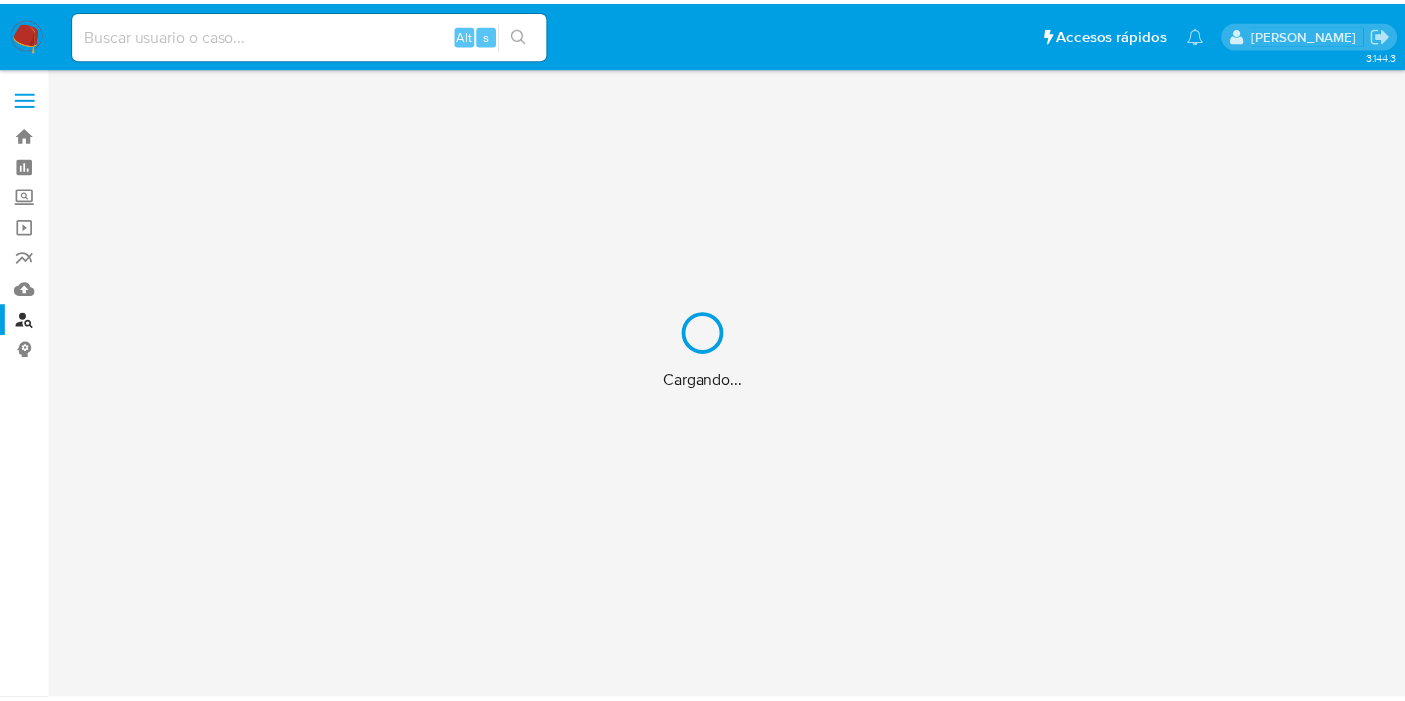 scroll, scrollTop: 0, scrollLeft: 0, axis: both 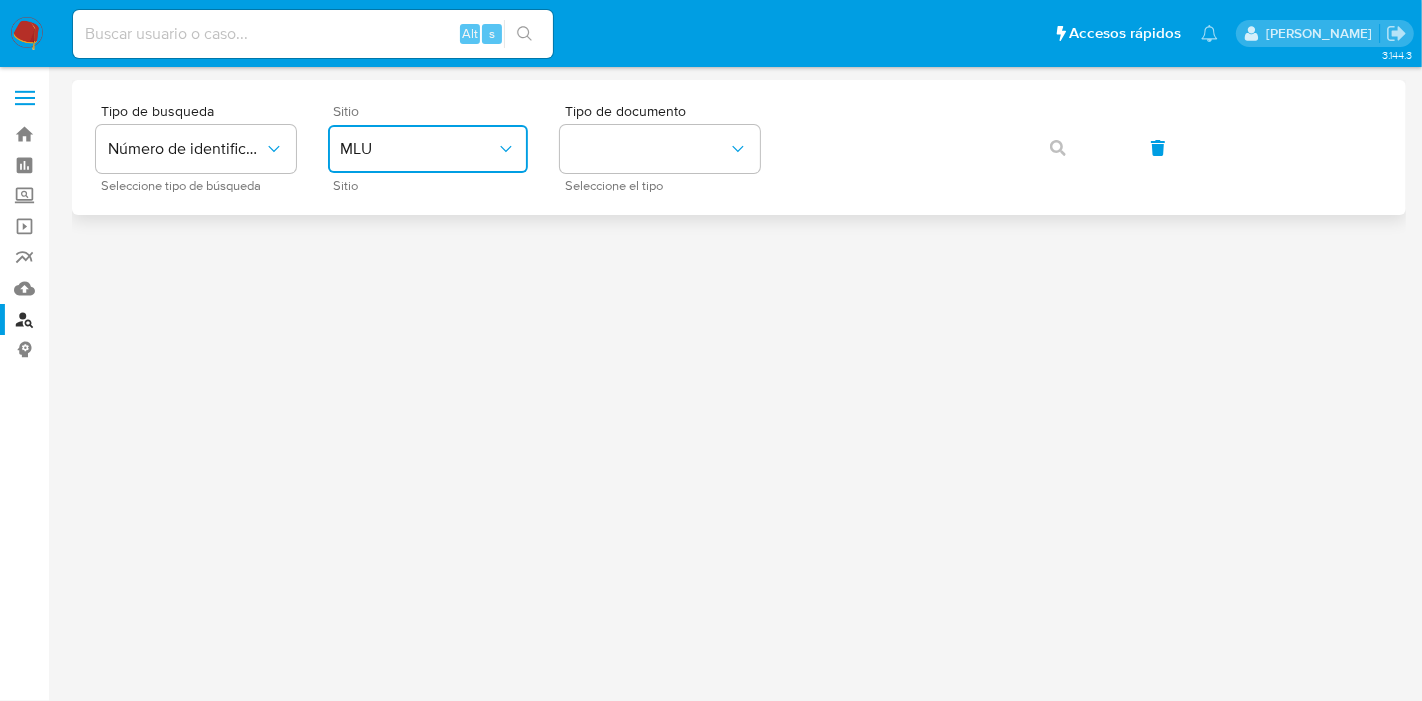 click on "MLU" at bounding box center [418, 149] 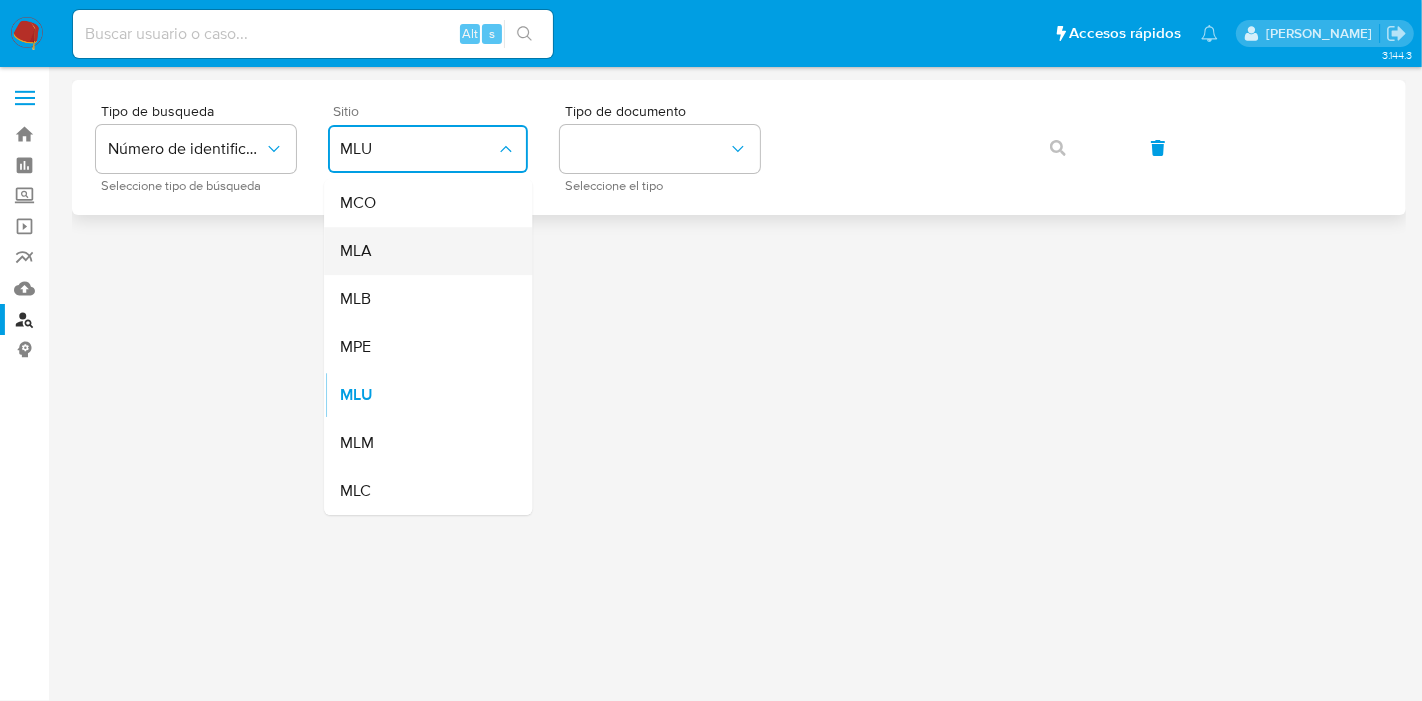 click on "MLA" at bounding box center [422, 251] 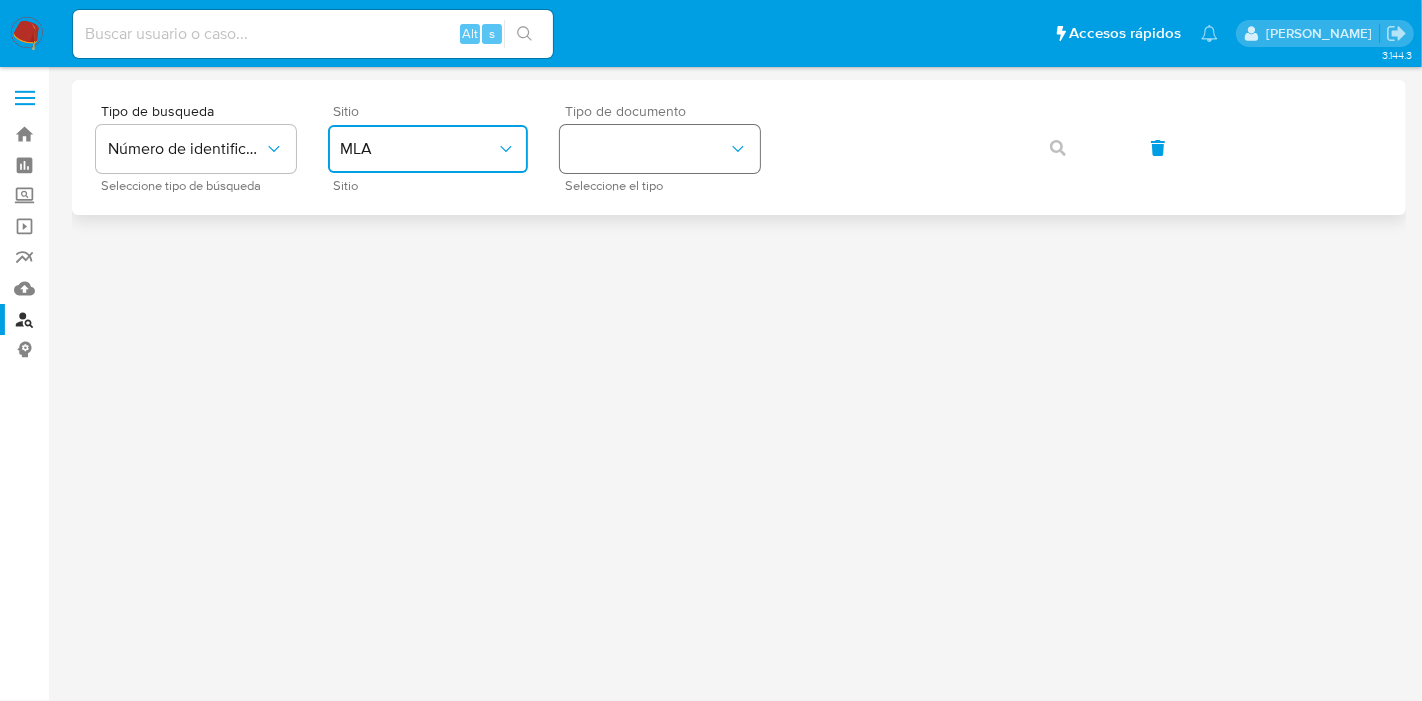click at bounding box center [660, 149] 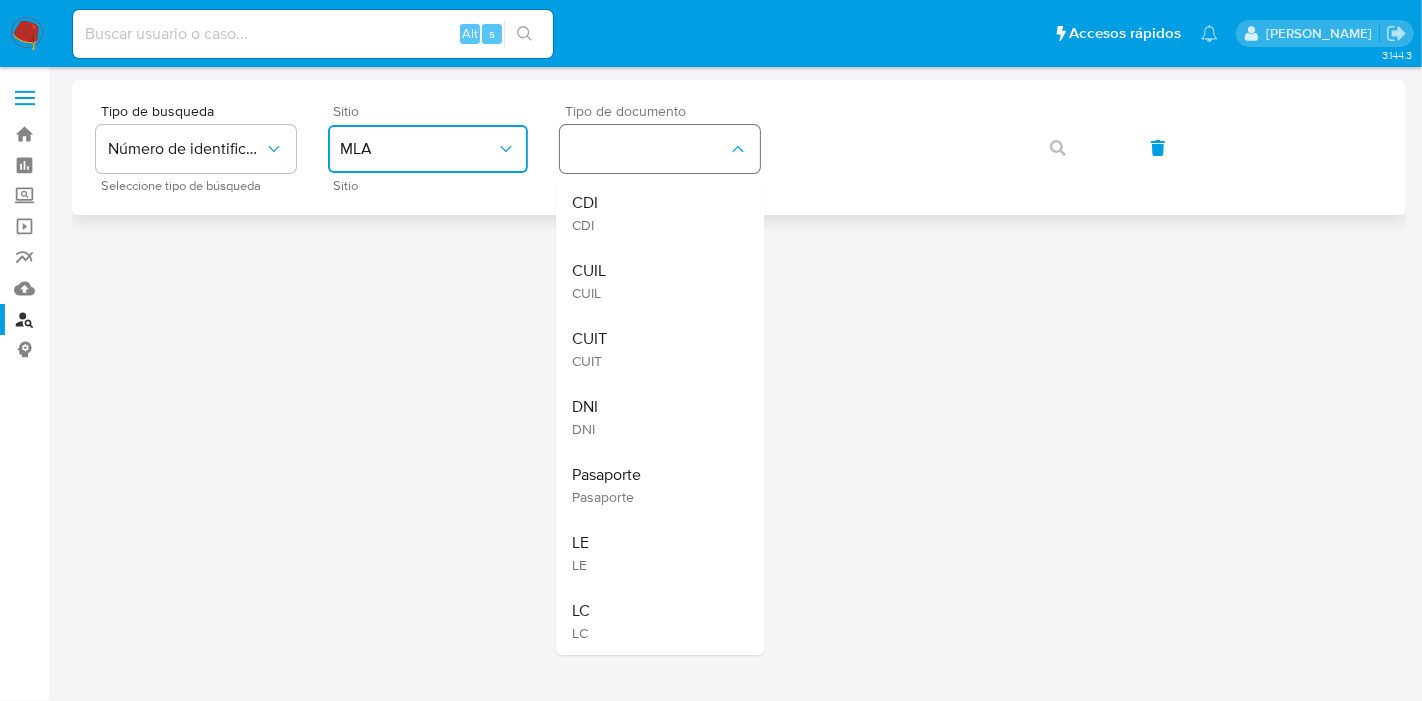 click at bounding box center (660, 149) 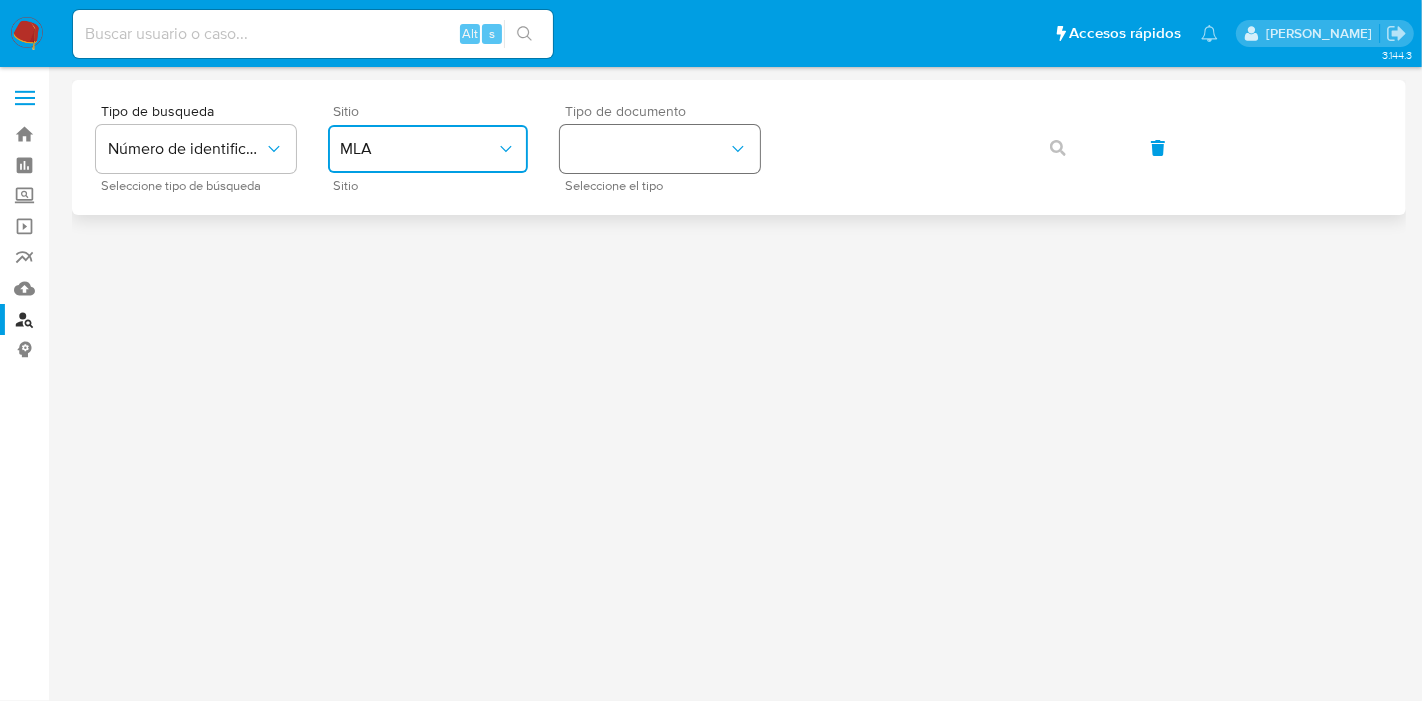 drag, startPoint x: 665, startPoint y: 144, endPoint x: 666, endPoint y: 167, distance: 23.021729 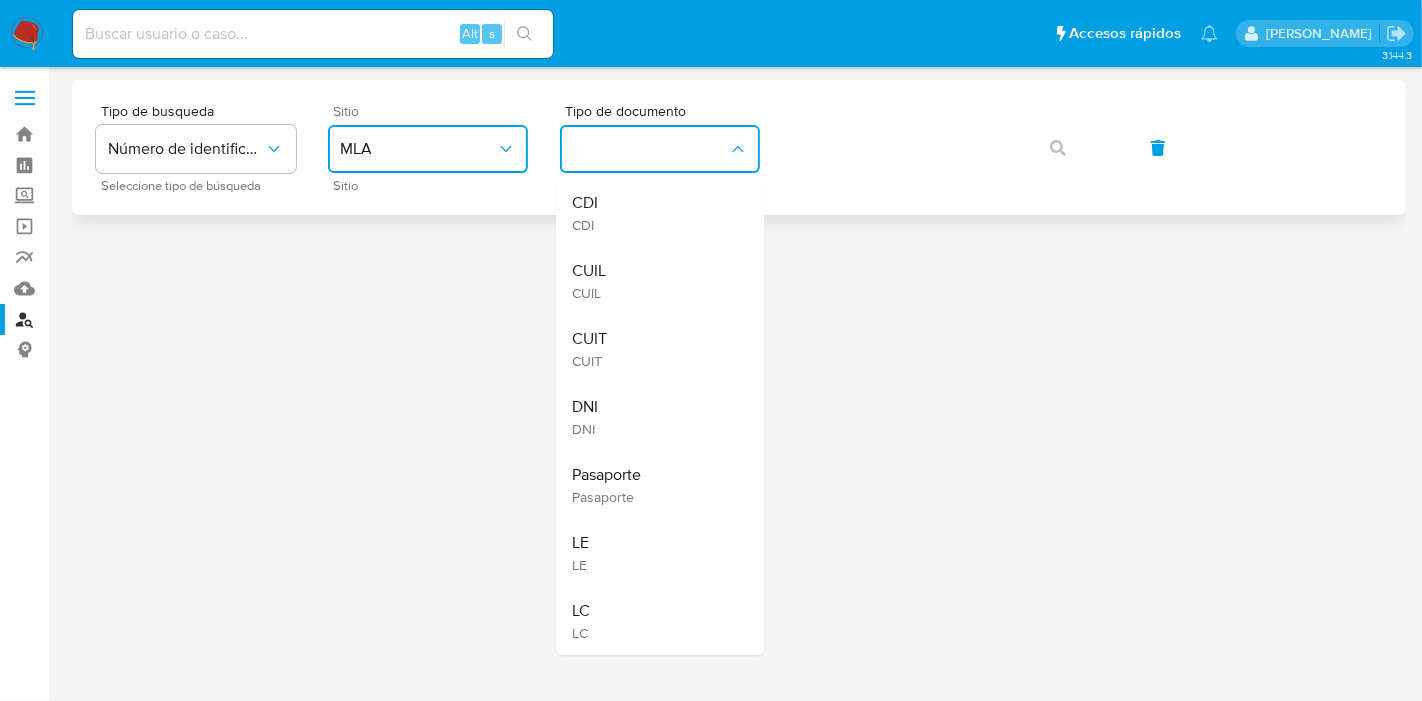 drag, startPoint x: 619, startPoint y: 338, endPoint x: 745, endPoint y: 194, distance: 191.34262 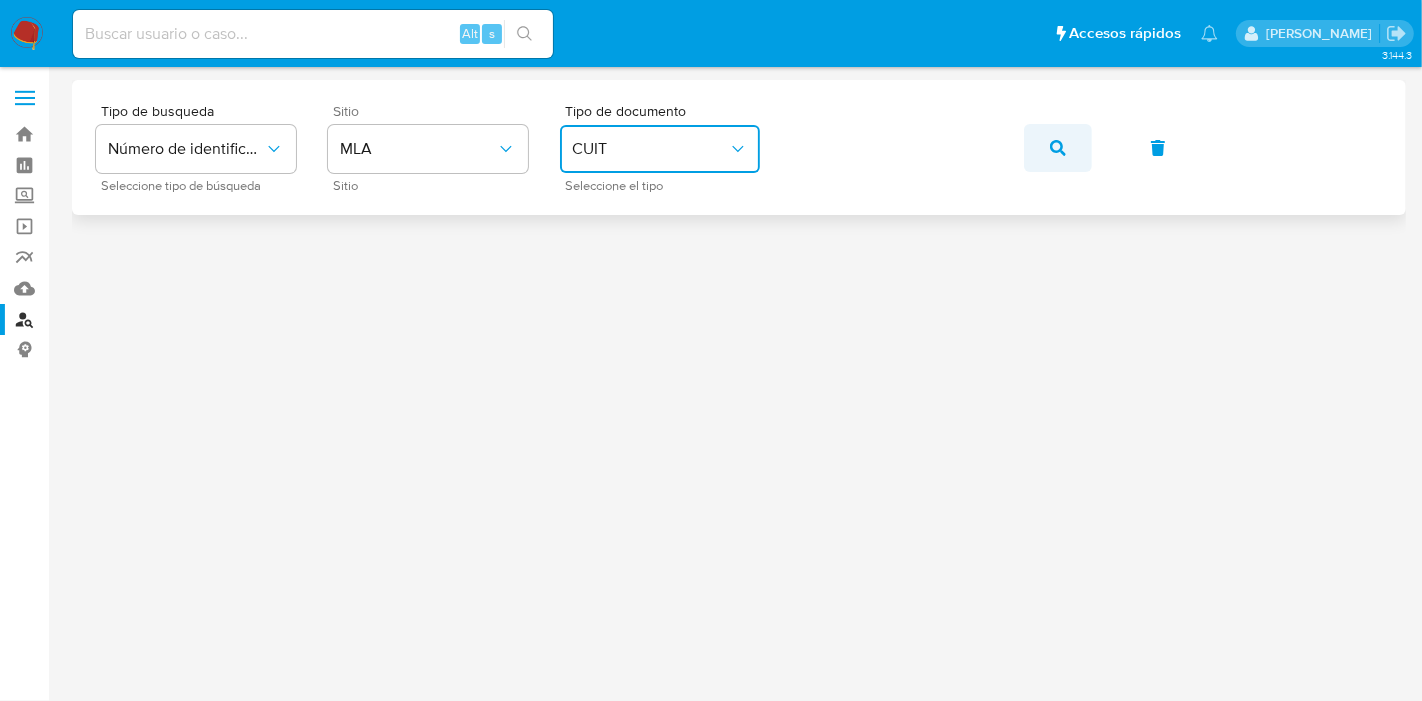 click at bounding box center (1058, 148) 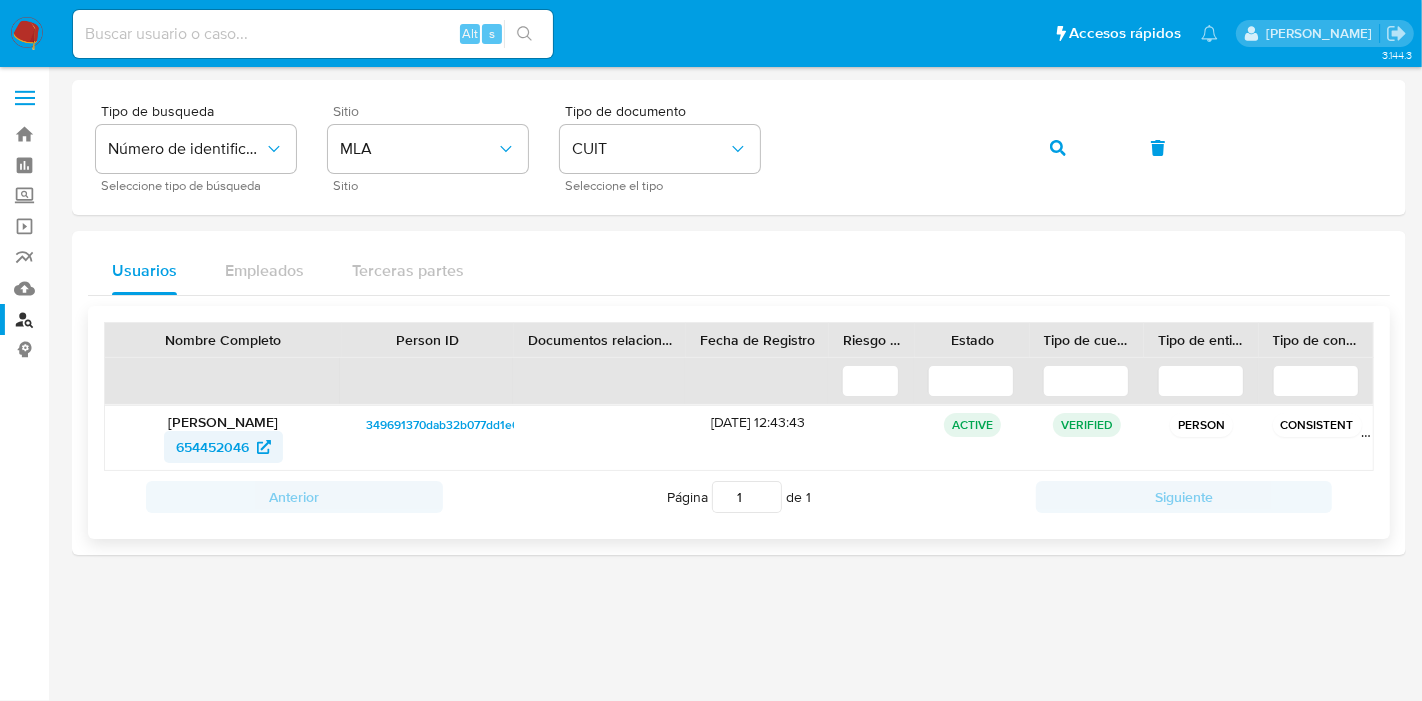 click on "654452046" at bounding box center [212, 447] 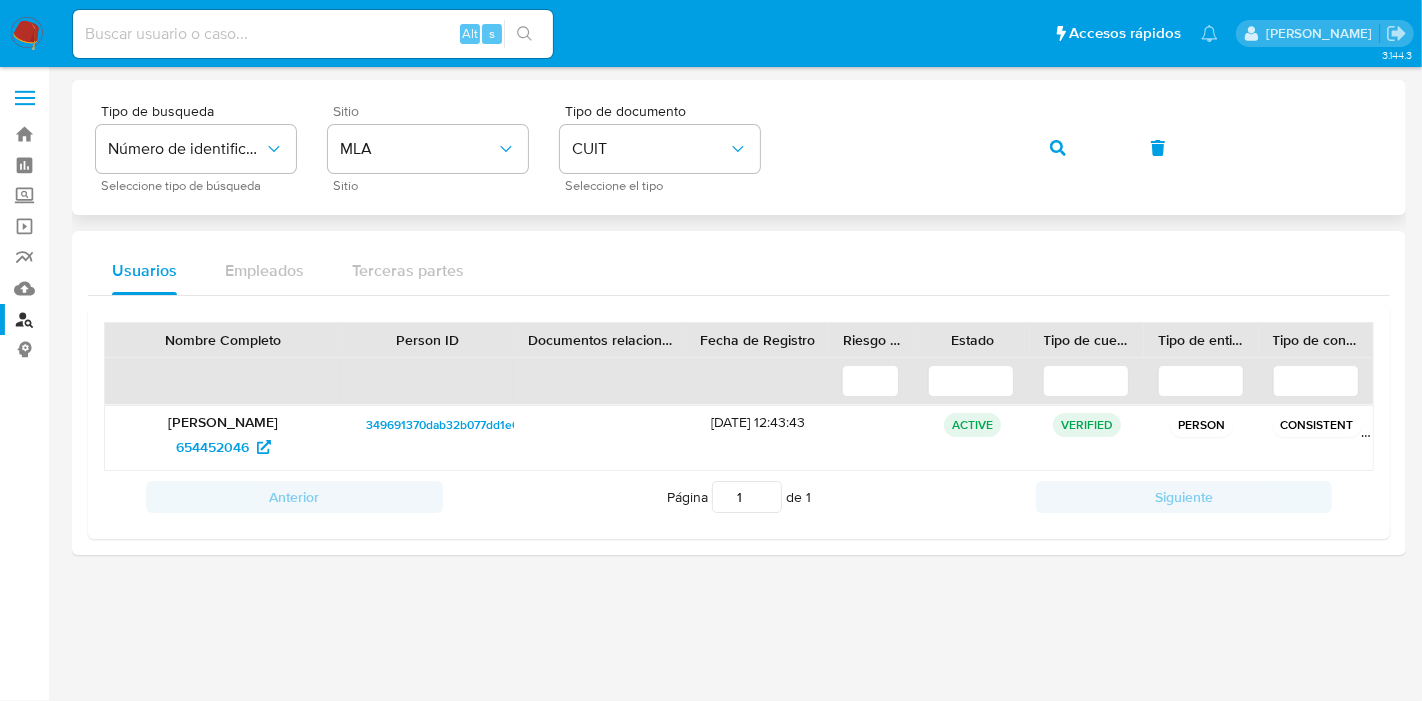 click 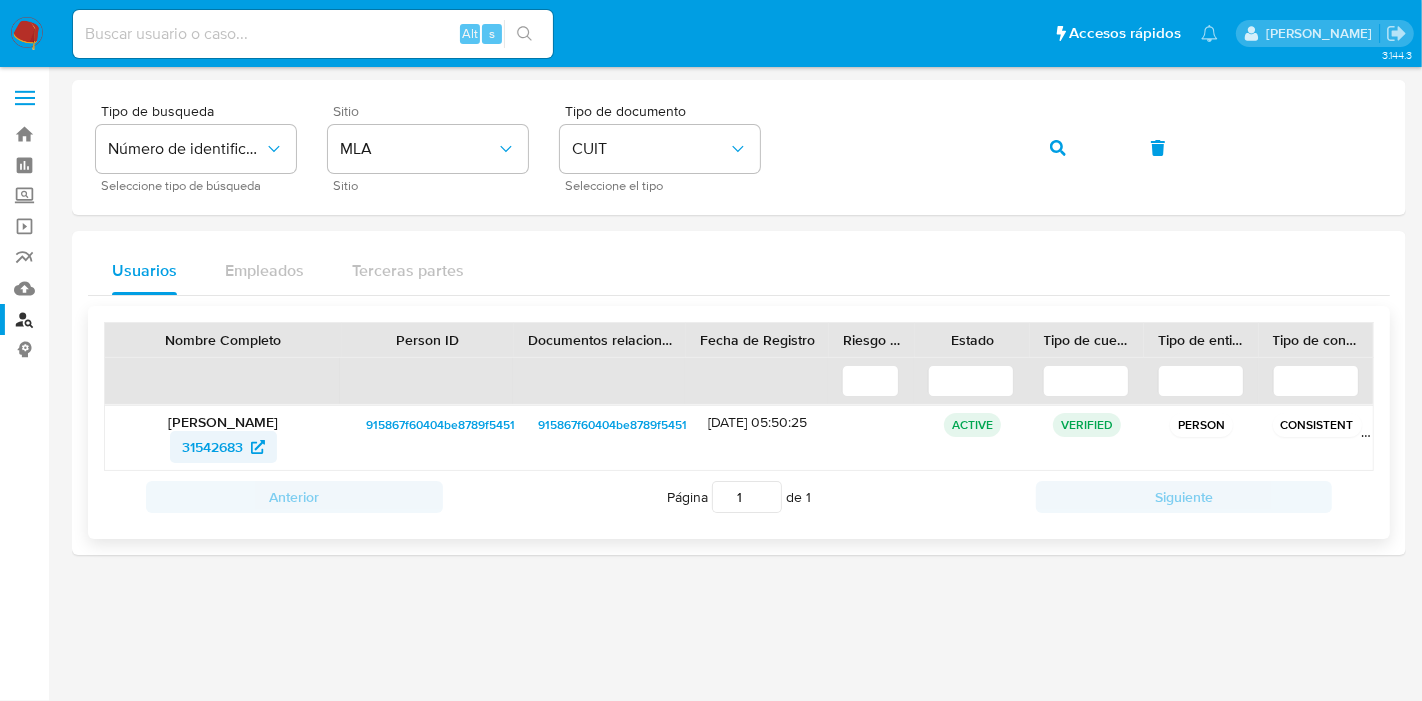 click on "31542683" at bounding box center [212, 447] 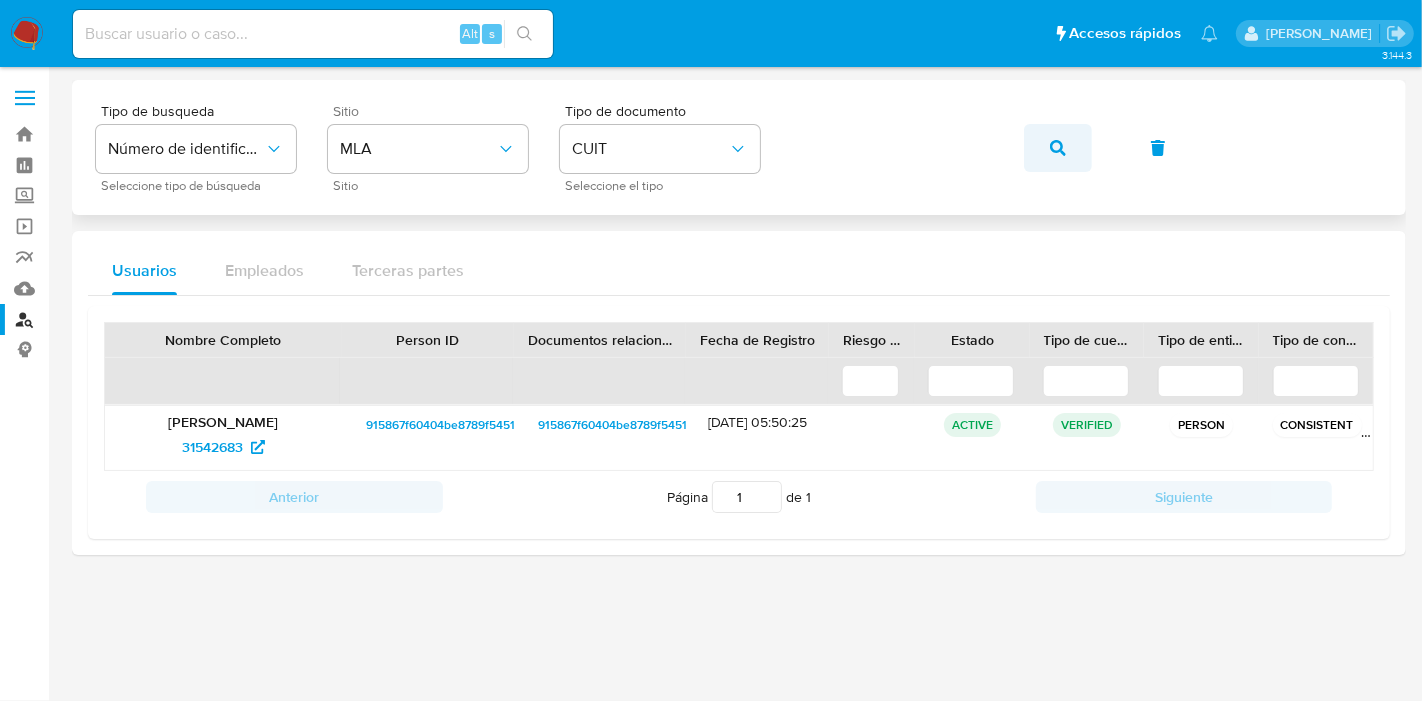 click at bounding box center (1058, 148) 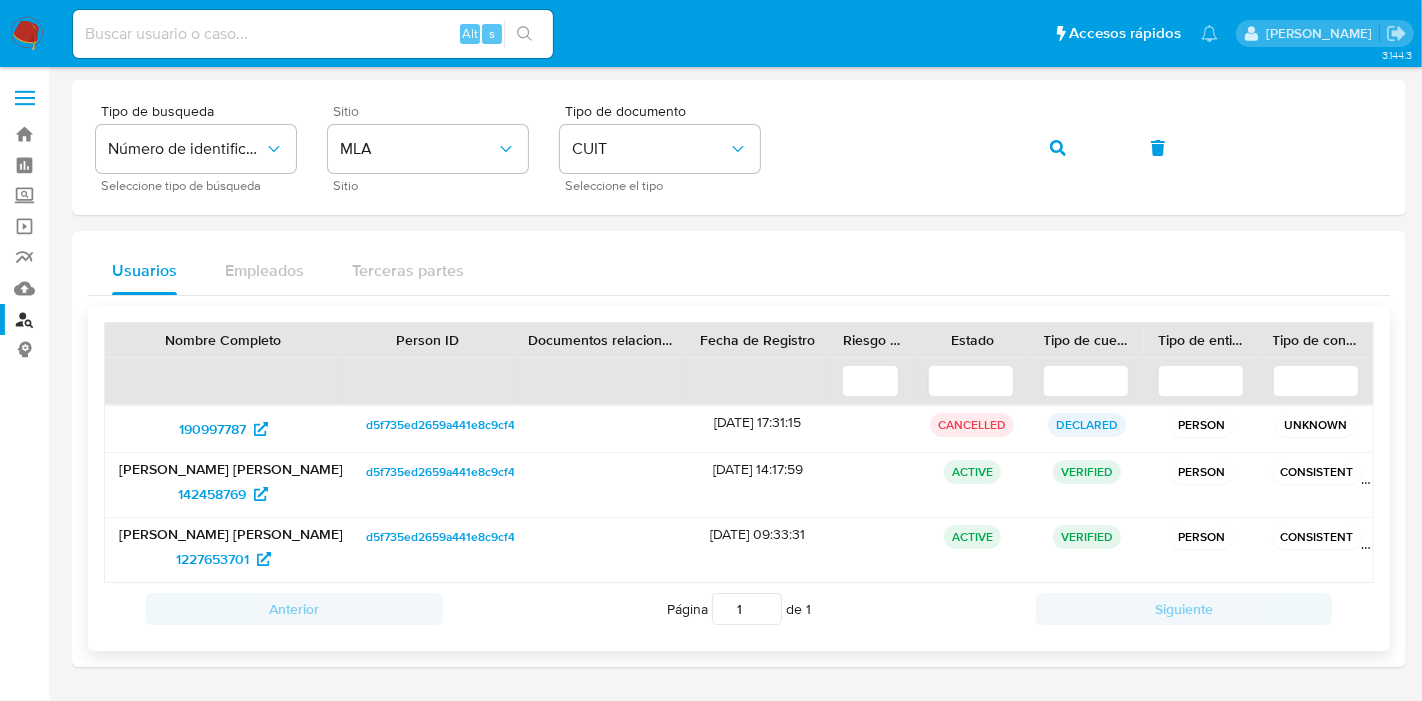 click on "d5f735ed2659a441e8c9cf4ed2d59a99" at bounding box center [471, 472] 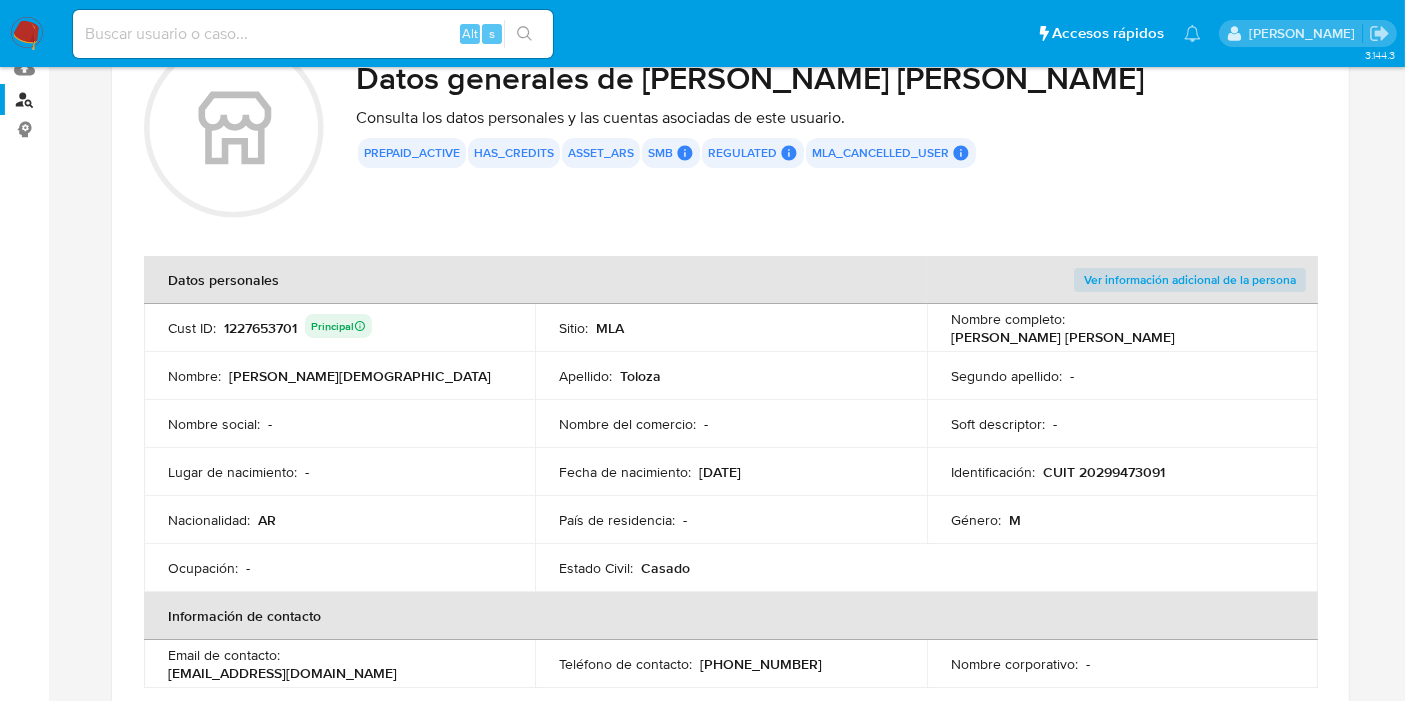scroll, scrollTop: 222, scrollLeft: 0, axis: vertical 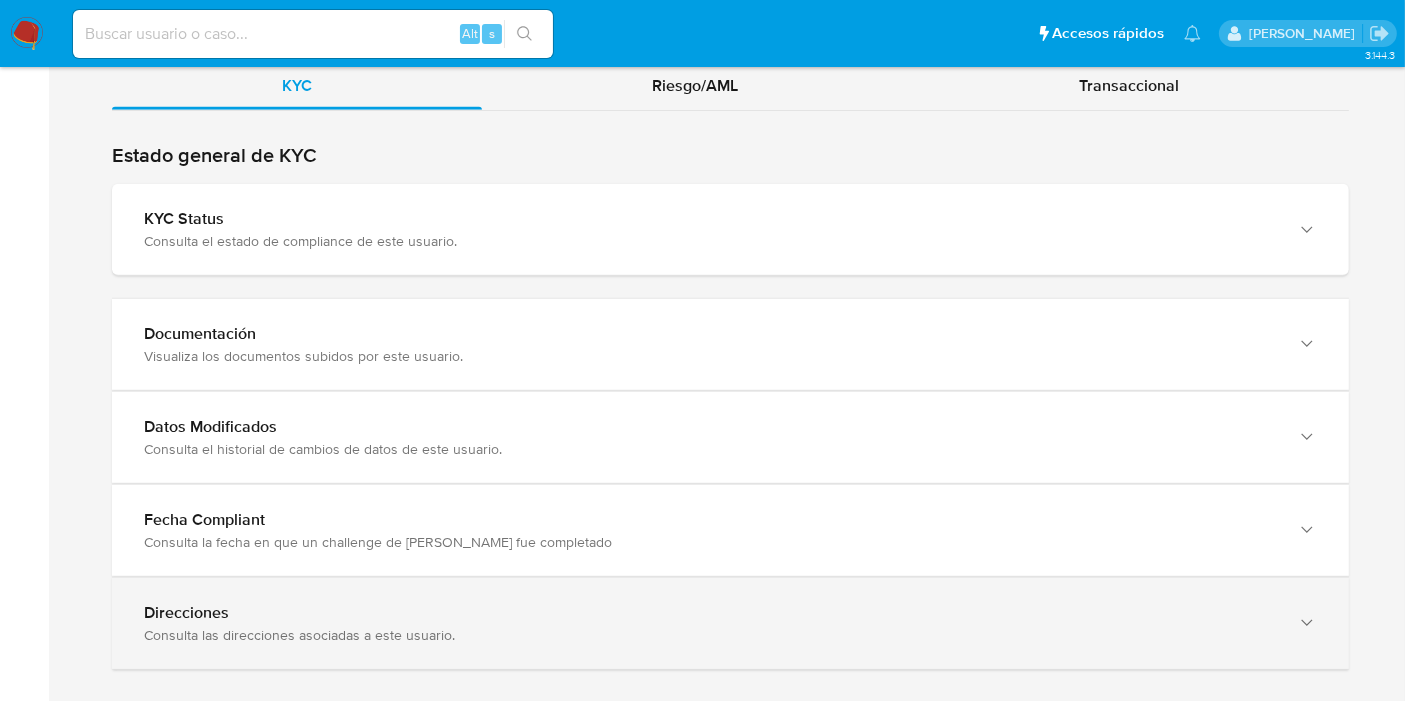 click on "Direcciones Consulta las direcciones asociadas a este usuario." at bounding box center (730, 623) 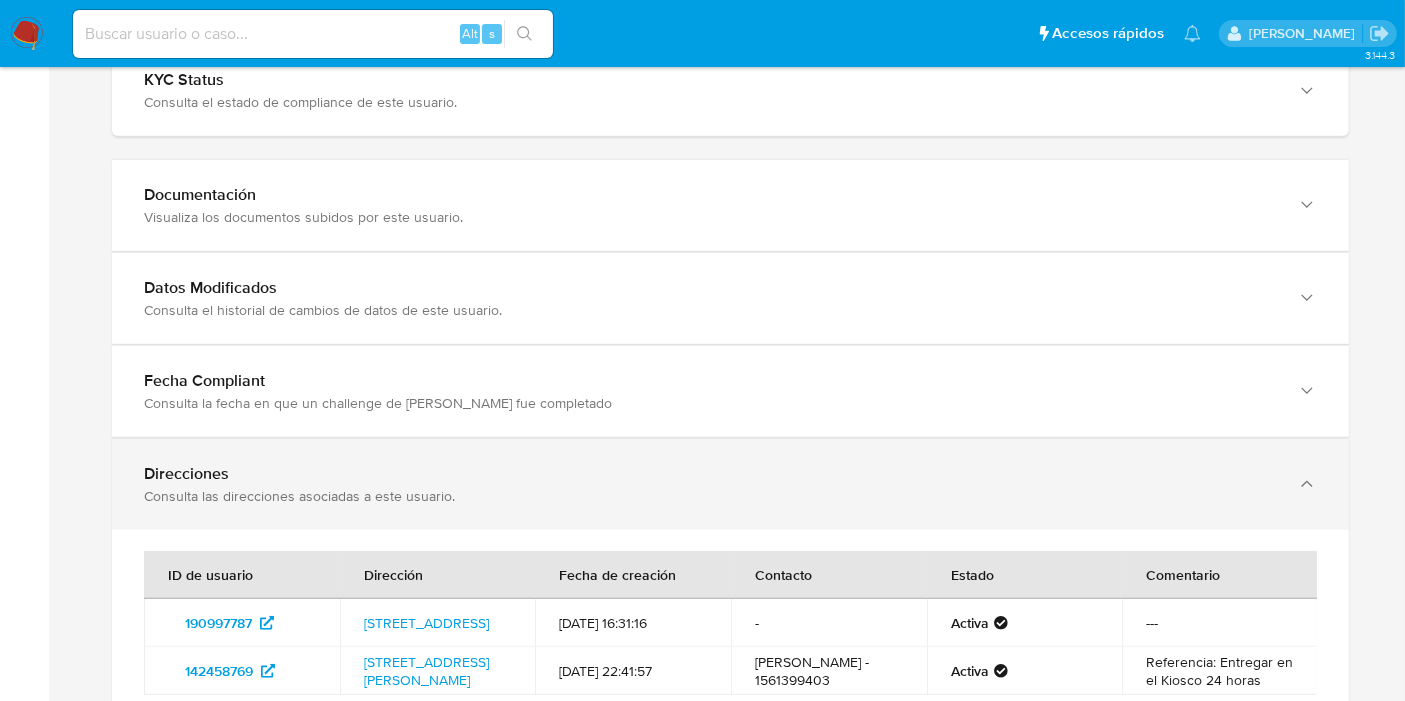 scroll, scrollTop: 2111, scrollLeft: 0, axis: vertical 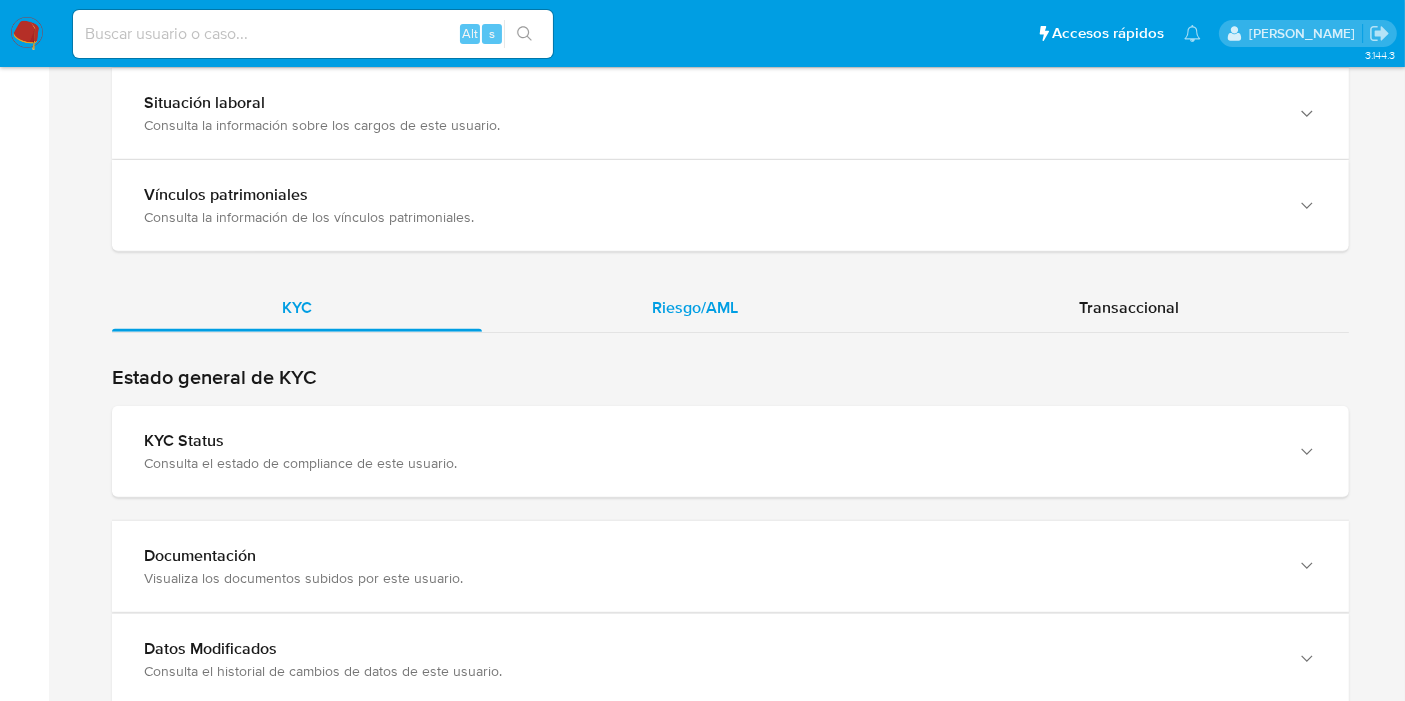 click on "Riesgo/AML" at bounding box center [695, 308] 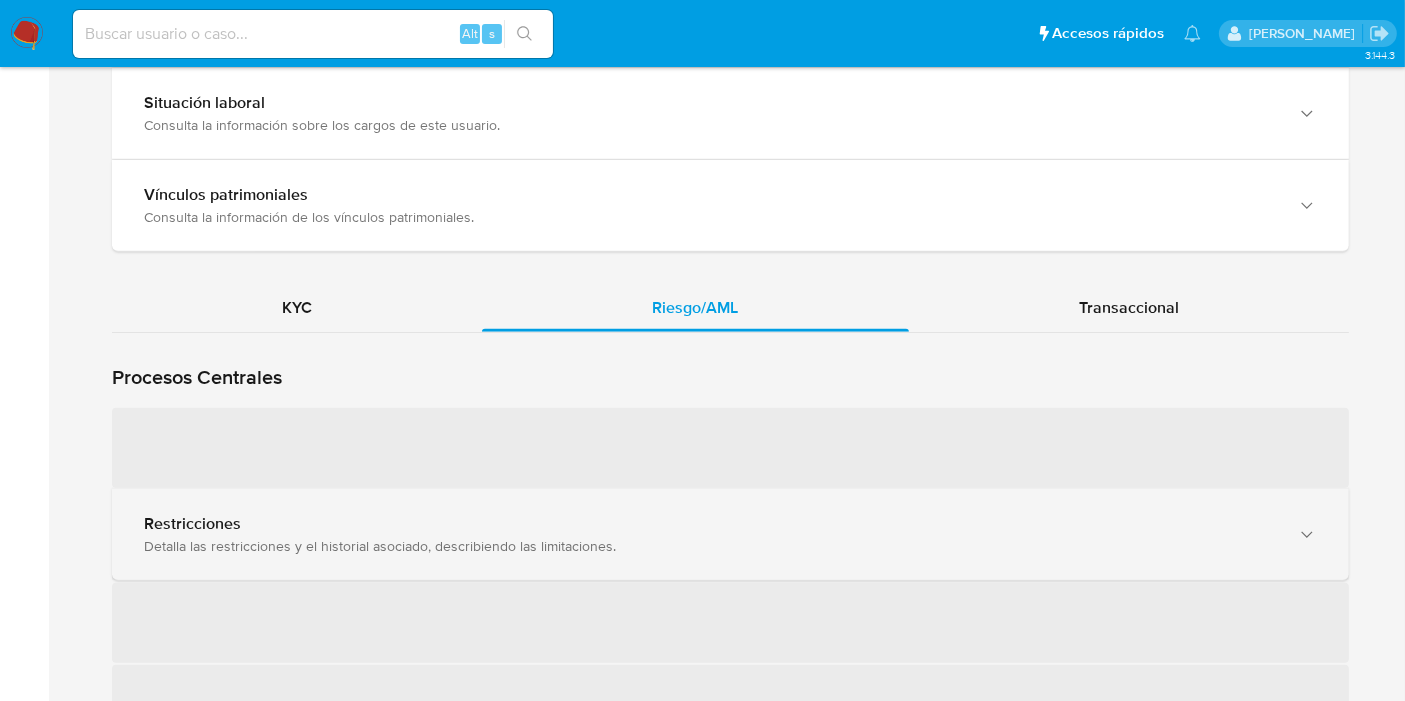 click on "‌ Restricciones Detalla las restricciones y el historial asociado, describiendo las limitaciones. ‌ ‌ ‌" at bounding box center (730, 575) 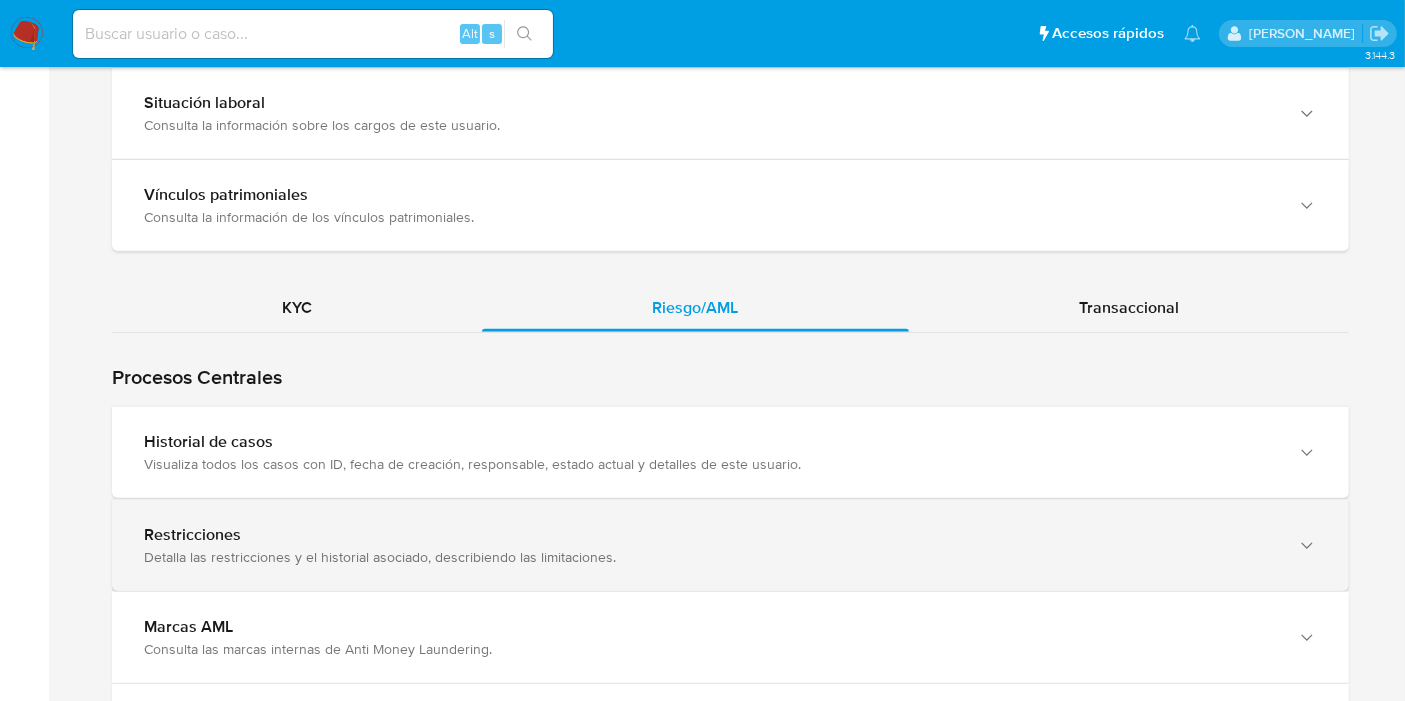 click on "Restricciones Detalla las restricciones y el historial asociado, describiendo las limitaciones." at bounding box center (730, 545) 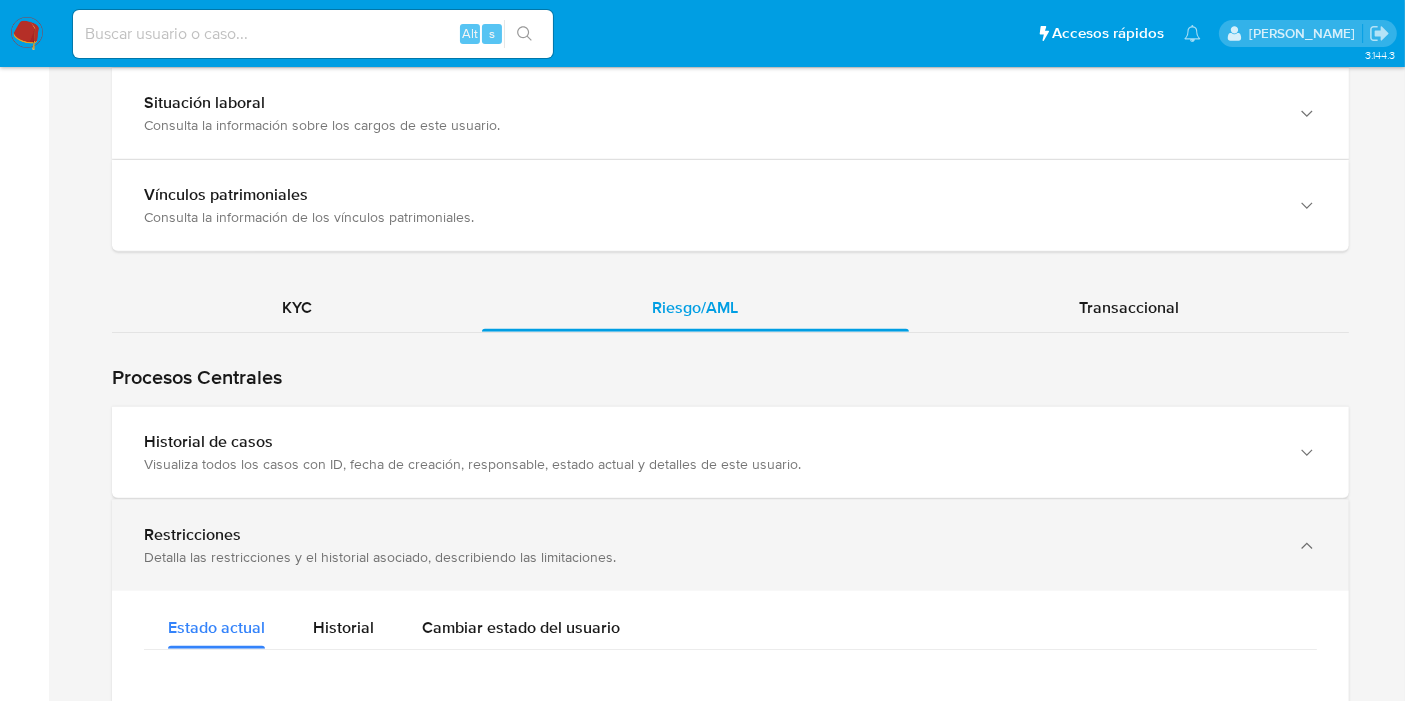 click on "Restricciones Detalla las restricciones y el historial asociado, describiendo las limitaciones." at bounding box center [730, 545] 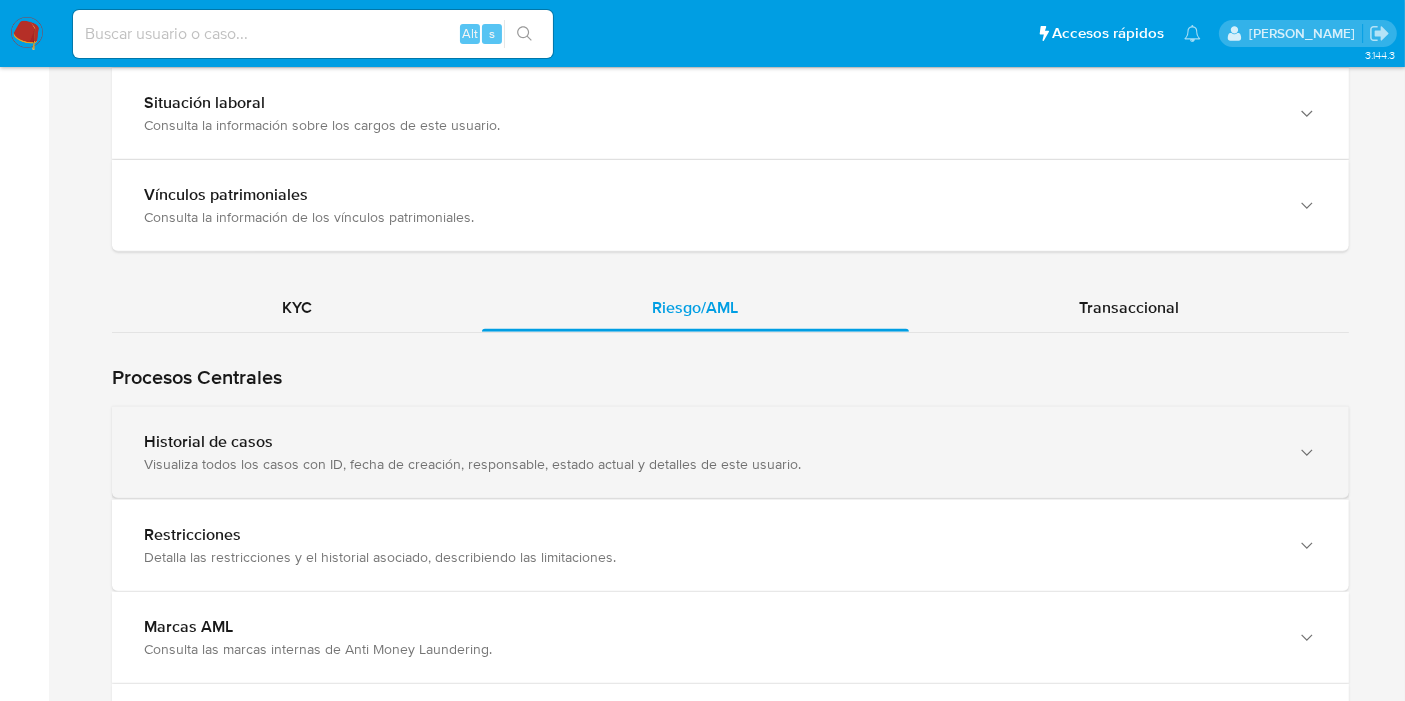 click on "Historial de casos Visualiza todos los casos con ID, fecha de creación, responsable, estado actual y detalles de este usuario." at bounding box center [730, 452] 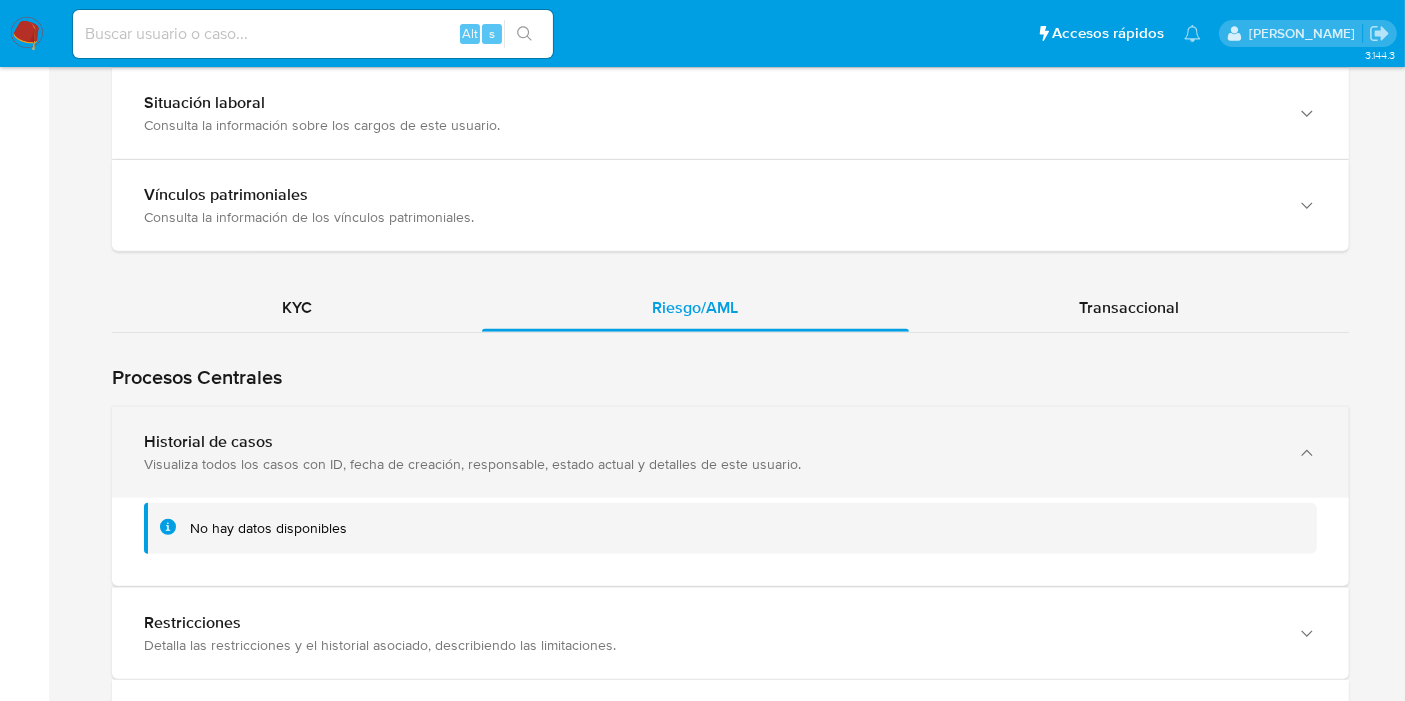 click on "Historial de casos Visualiza todos los casos con ID, fecha de creación, responsable, estado actual y detalles de este usuario." at bounding box center (730, 452) 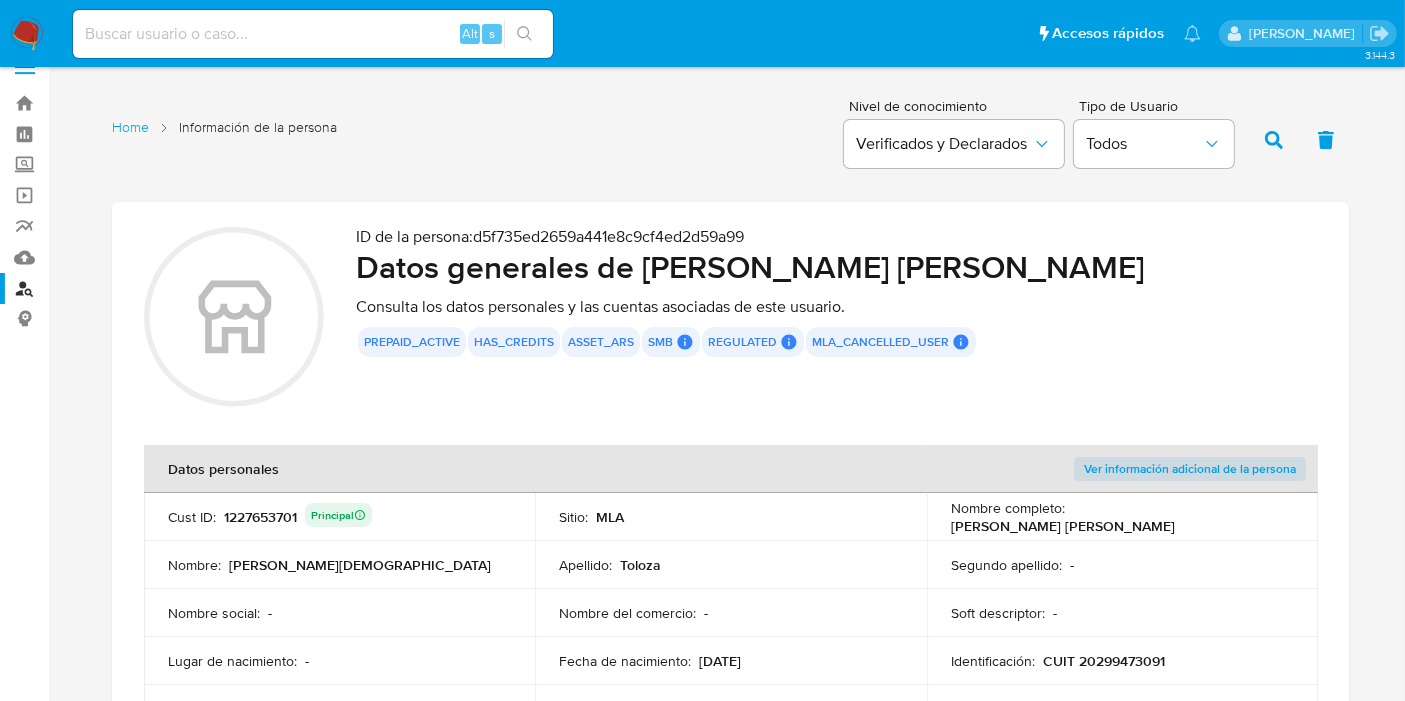 scroll, scrollTop: 0, scrollLeft: 0, axis: both 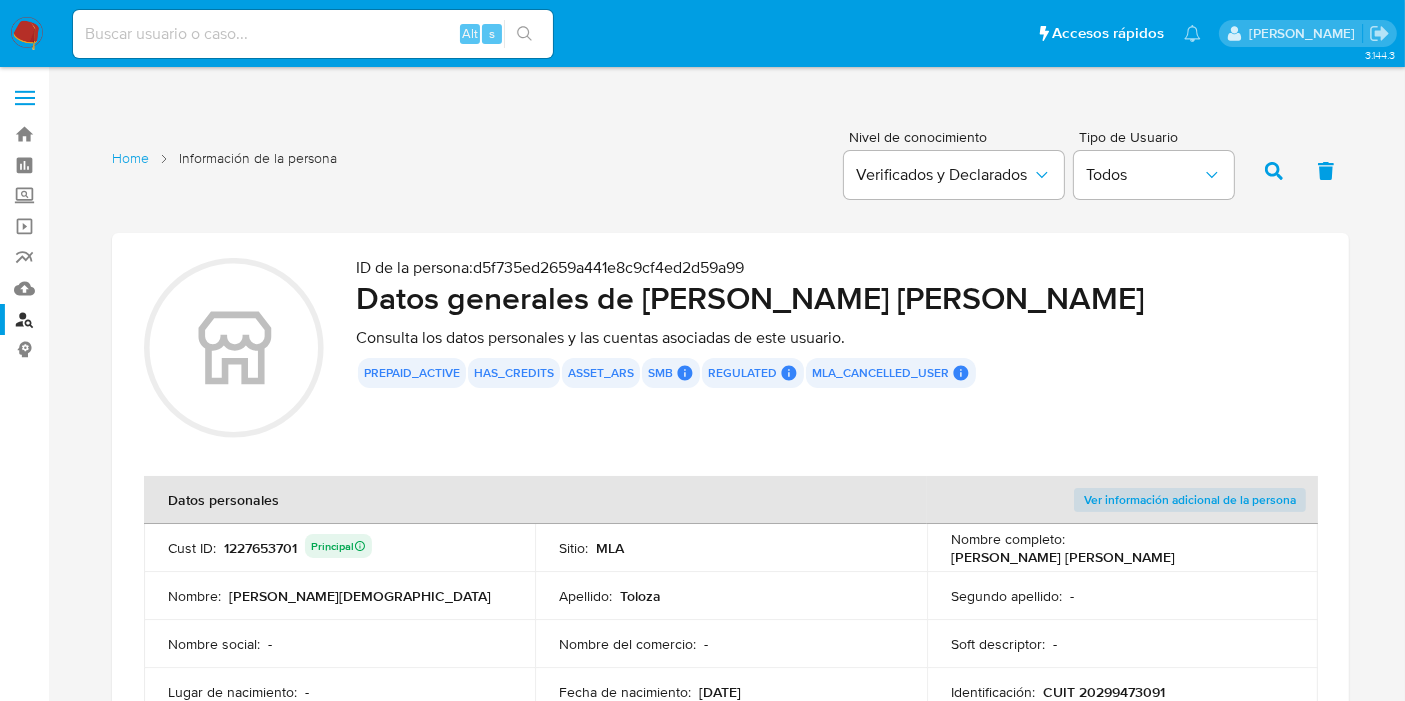 click on "Buscador de personas" at bounding box center [119, 319] 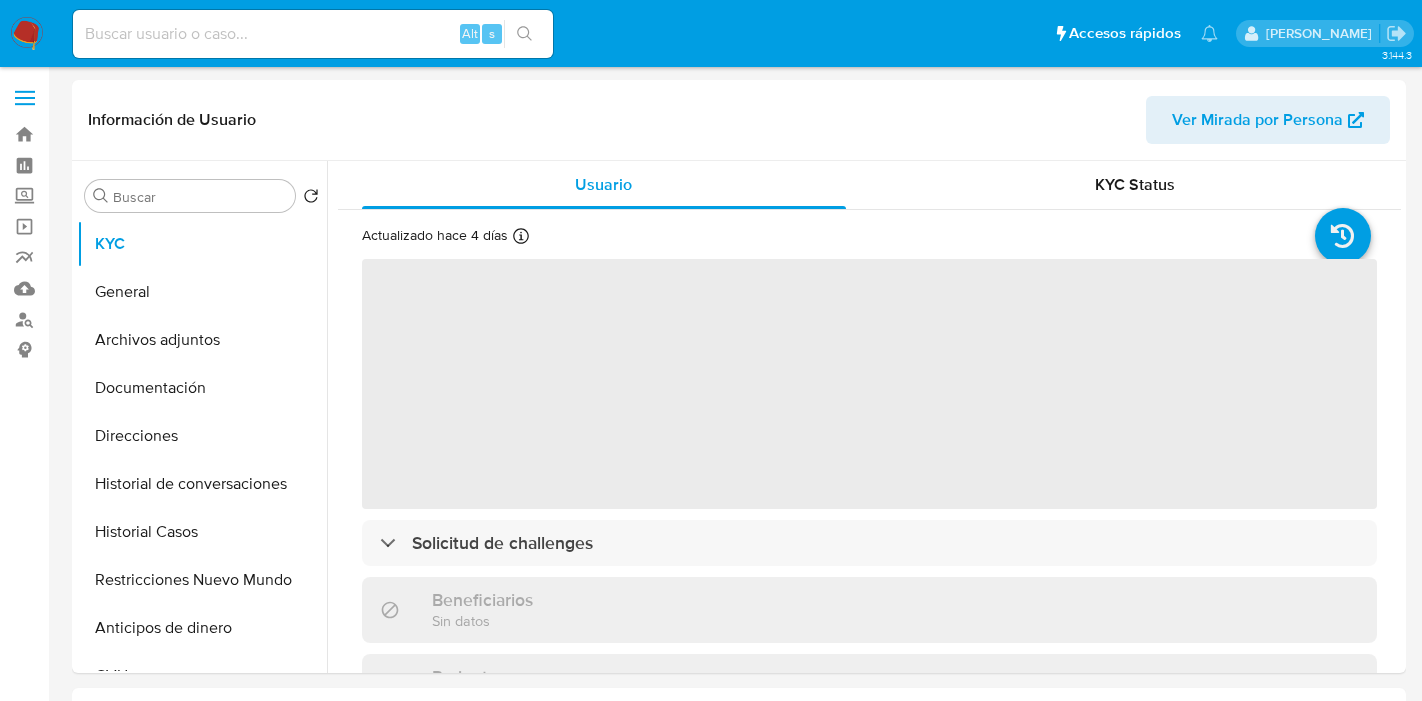 select on "10" 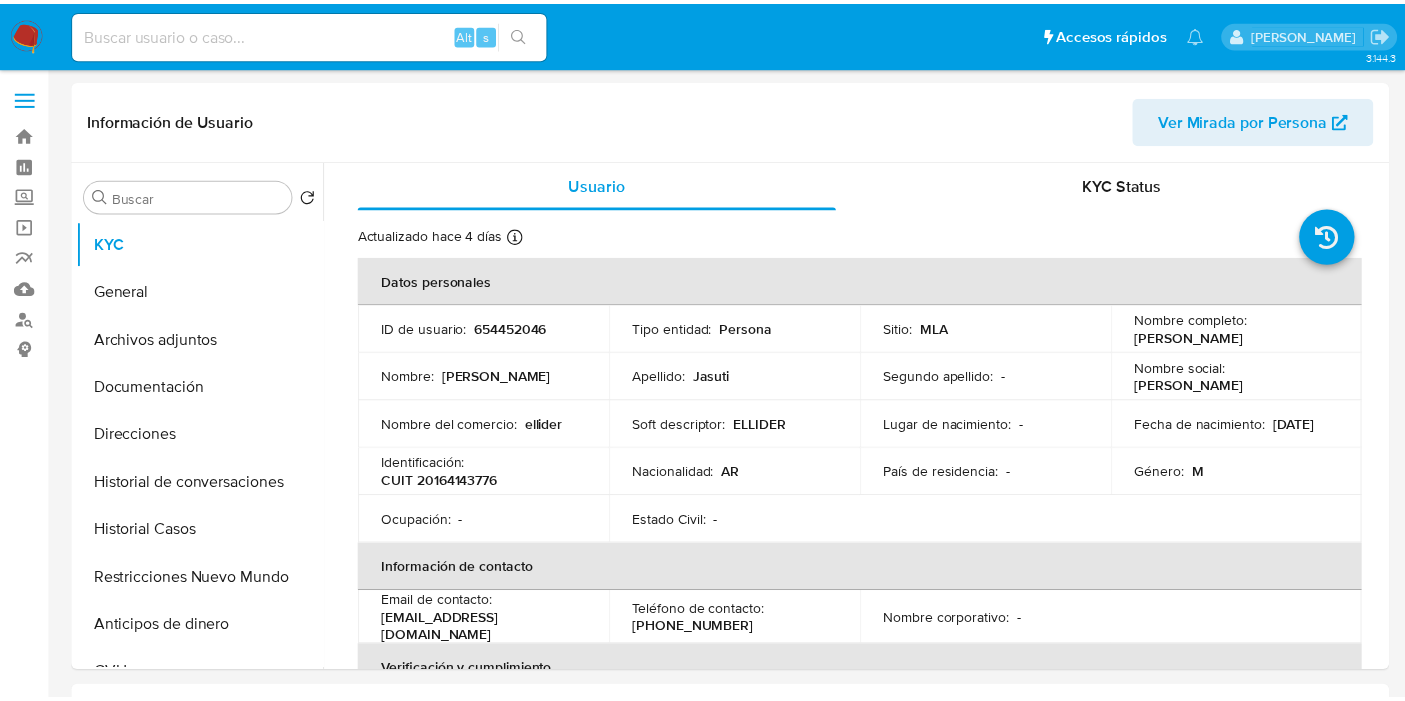 scroll, scrollTop: 0, scrollLeft: 0, axis: both 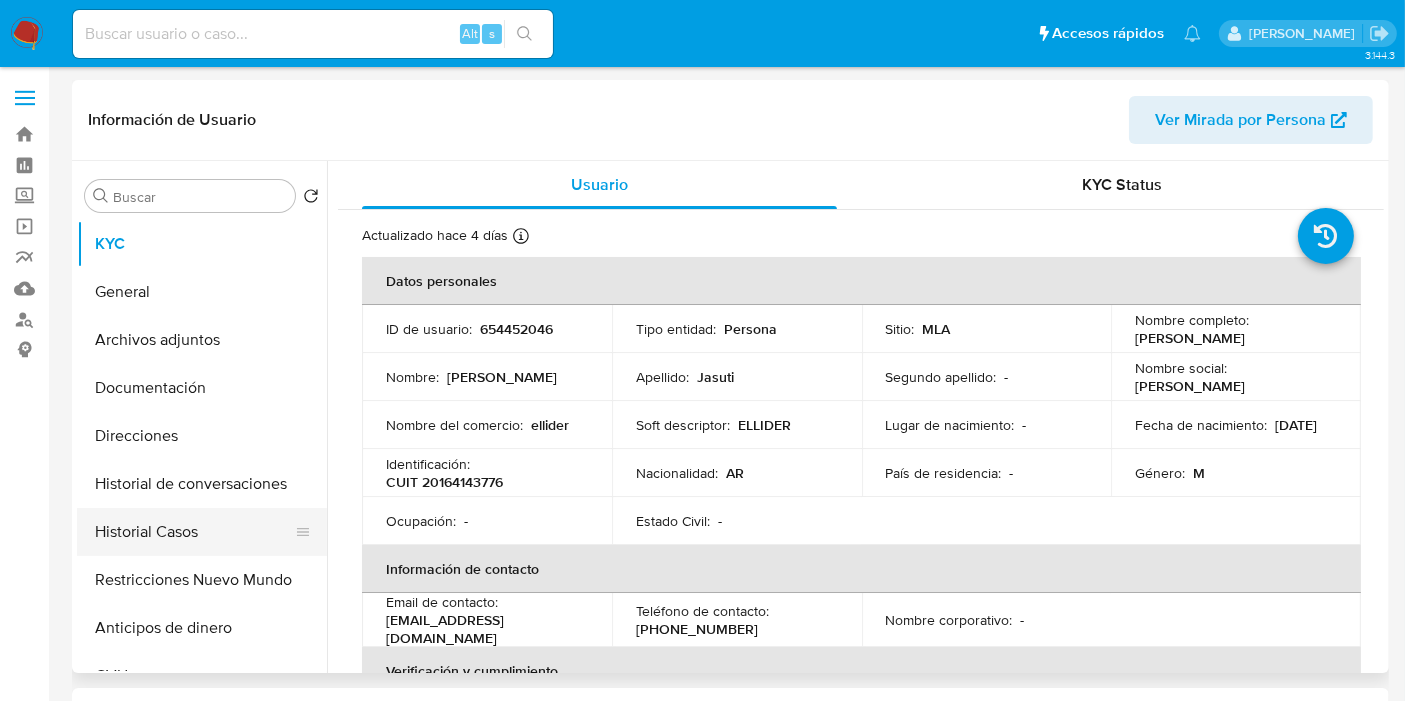 click on "Historial Casos" at bounding box center (194, 532) 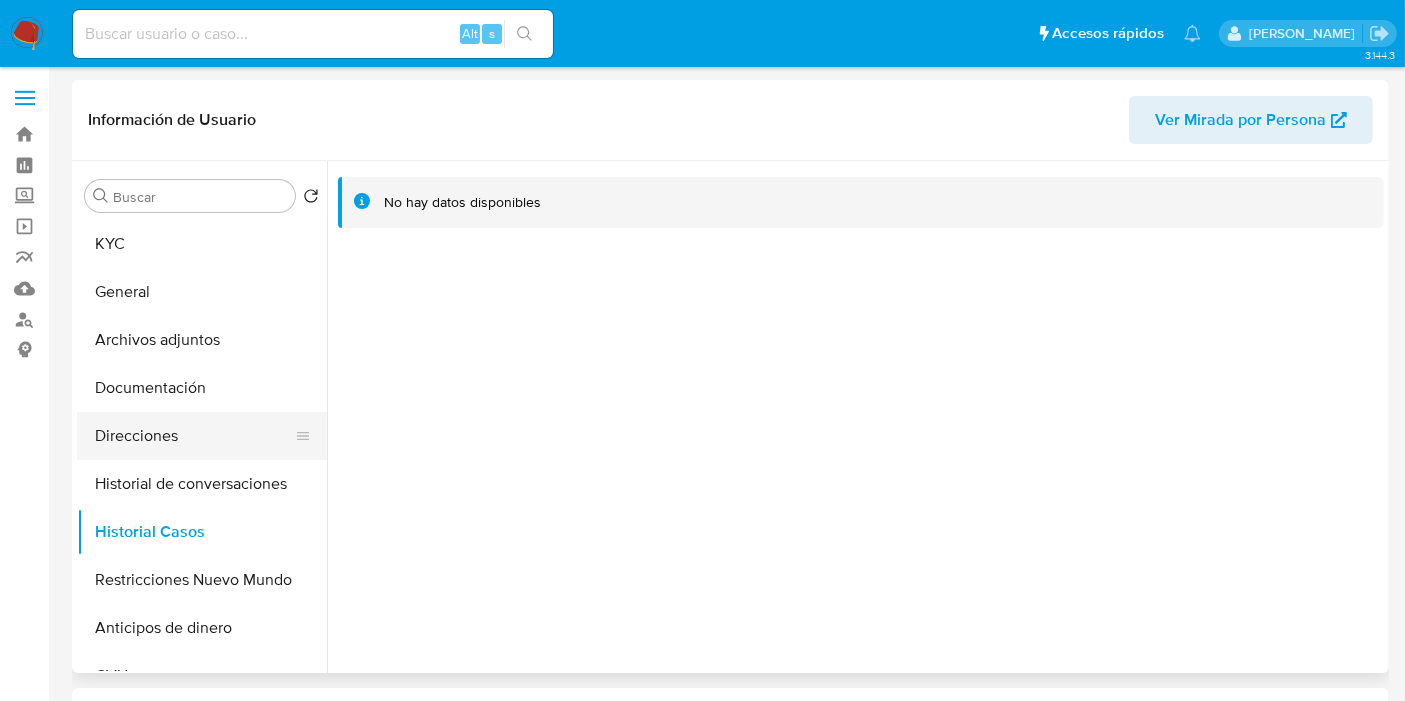 click on "Direcciones" at bounding box center (194, 436) 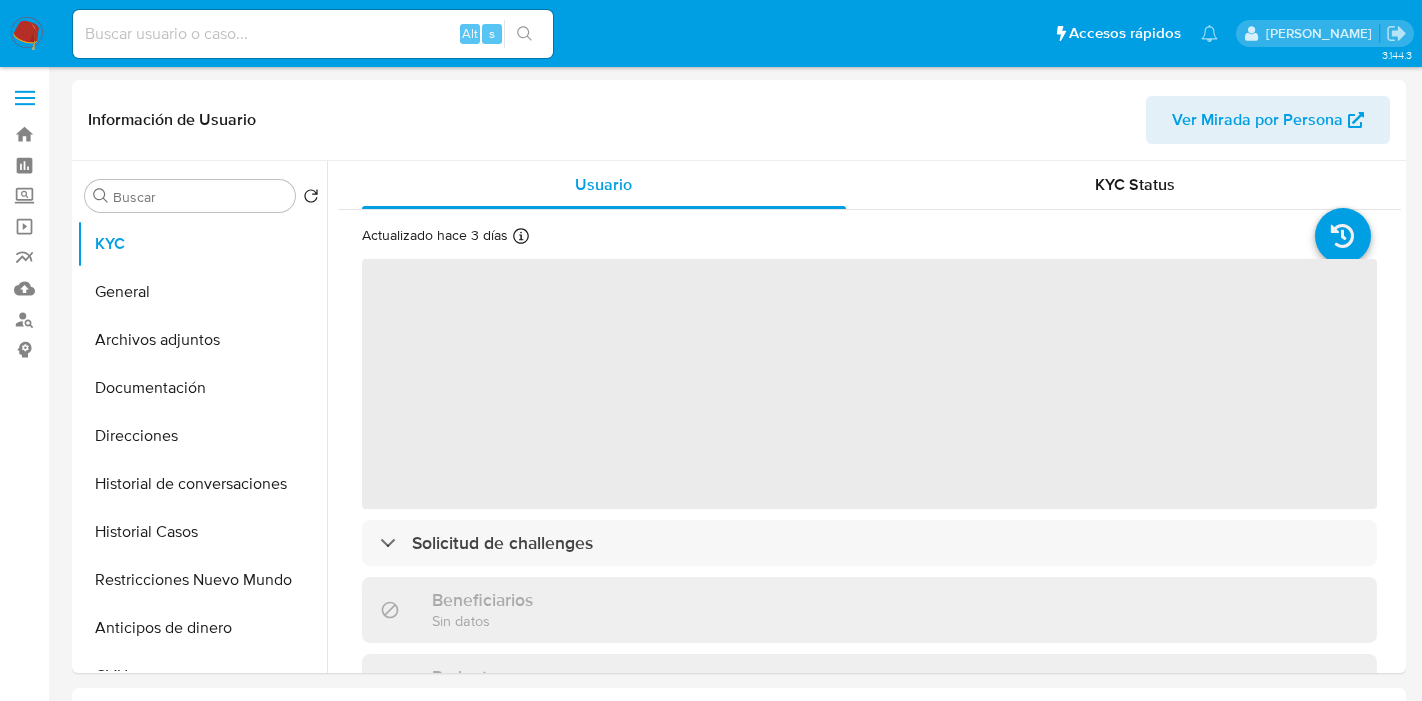 select on "10" 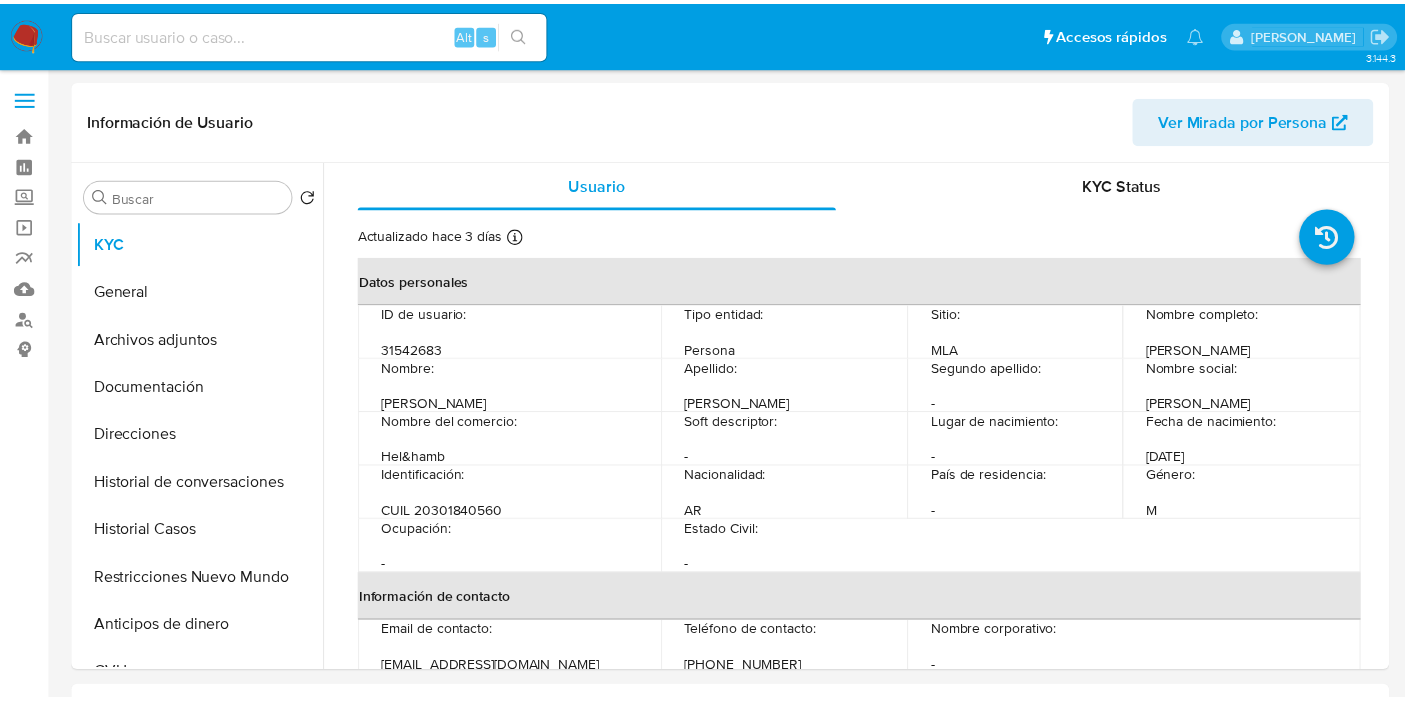 scroll, scrollTop: 0, scrollLeft: 0, axis: both 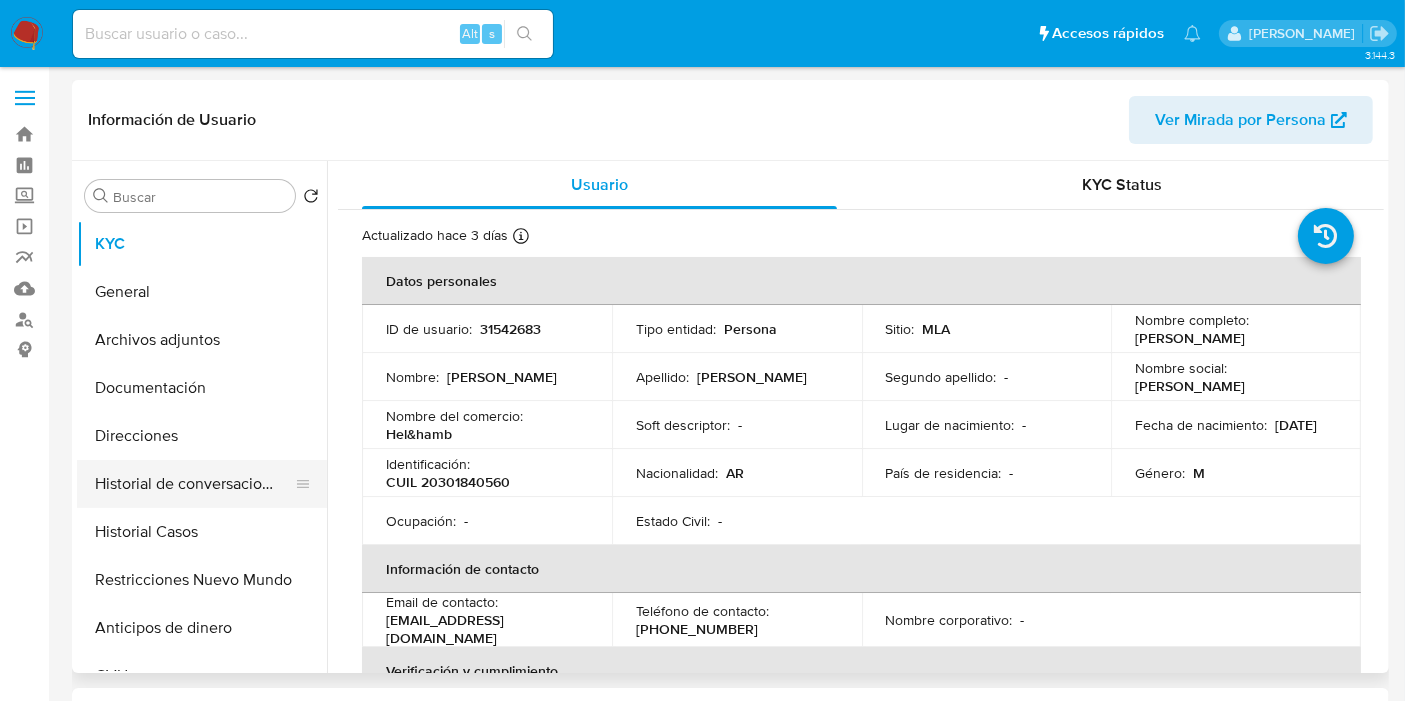 click on "Historial de conversaciones" at bounding box center (194, 484) 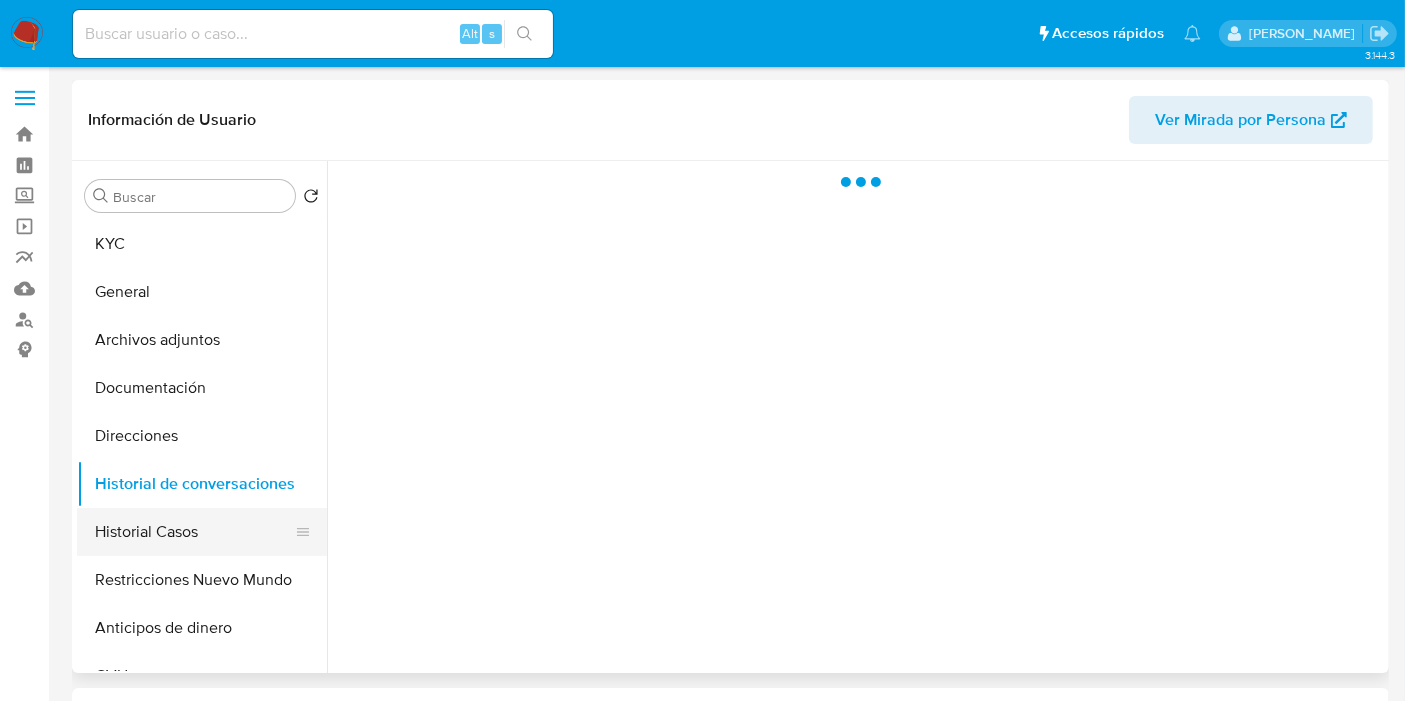 click on "Historial Casos" at bounding box center (194, 532) 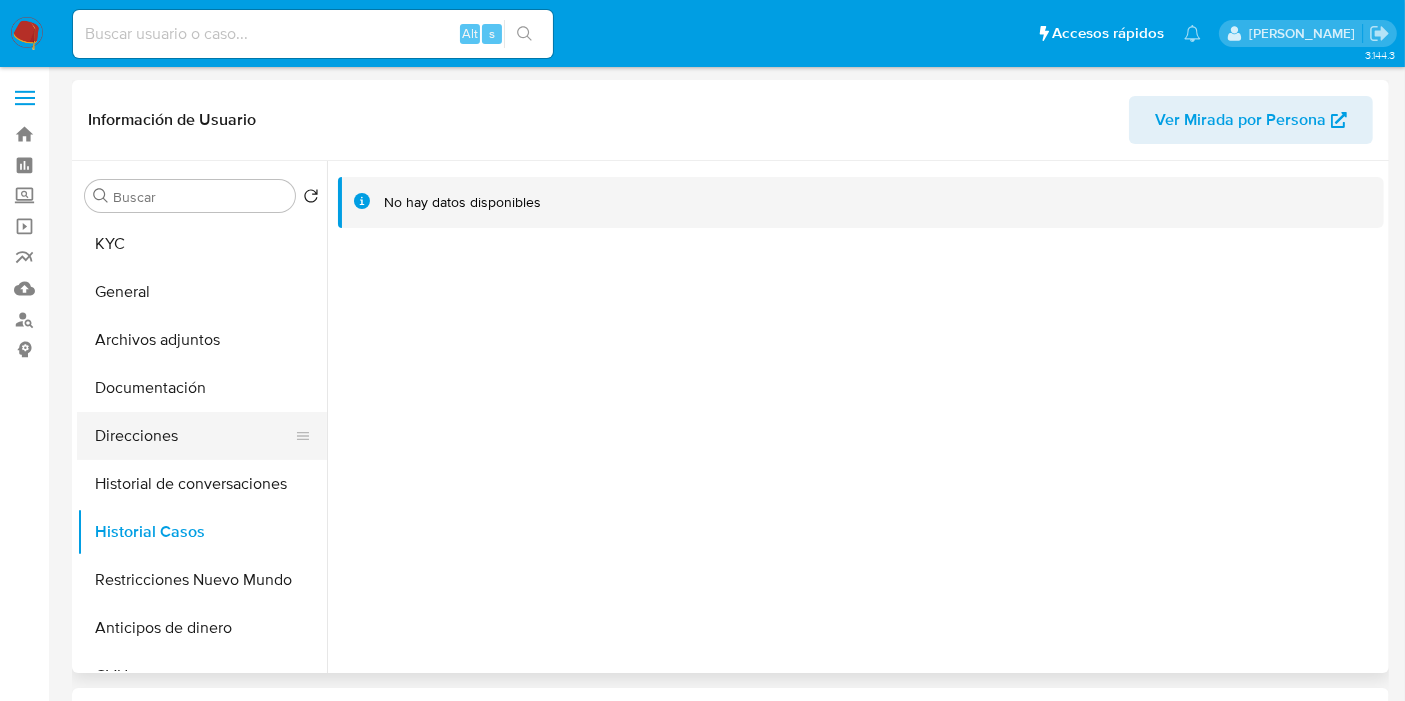 click on "Direcciones" at bounding box center (194, 436) 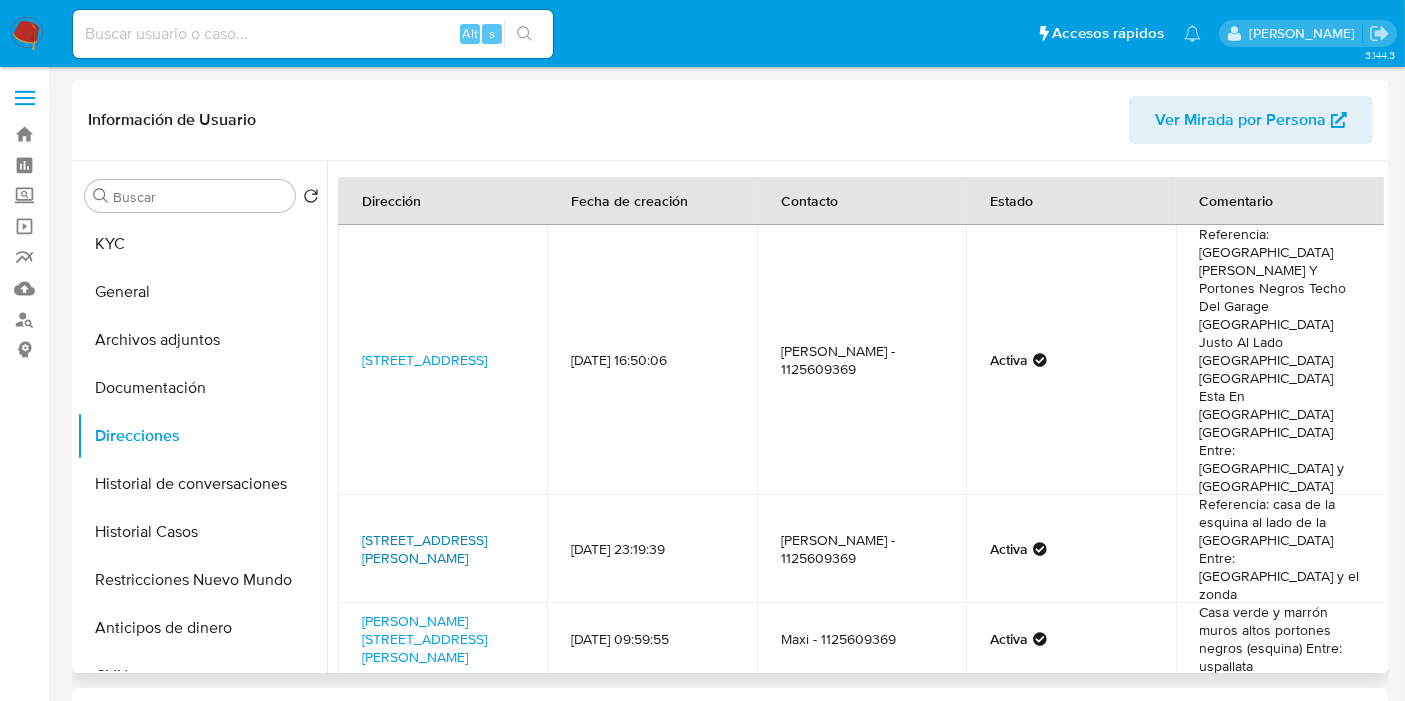 scroll, scrollTop: 103, scrollLeft: 0, axis: vertical 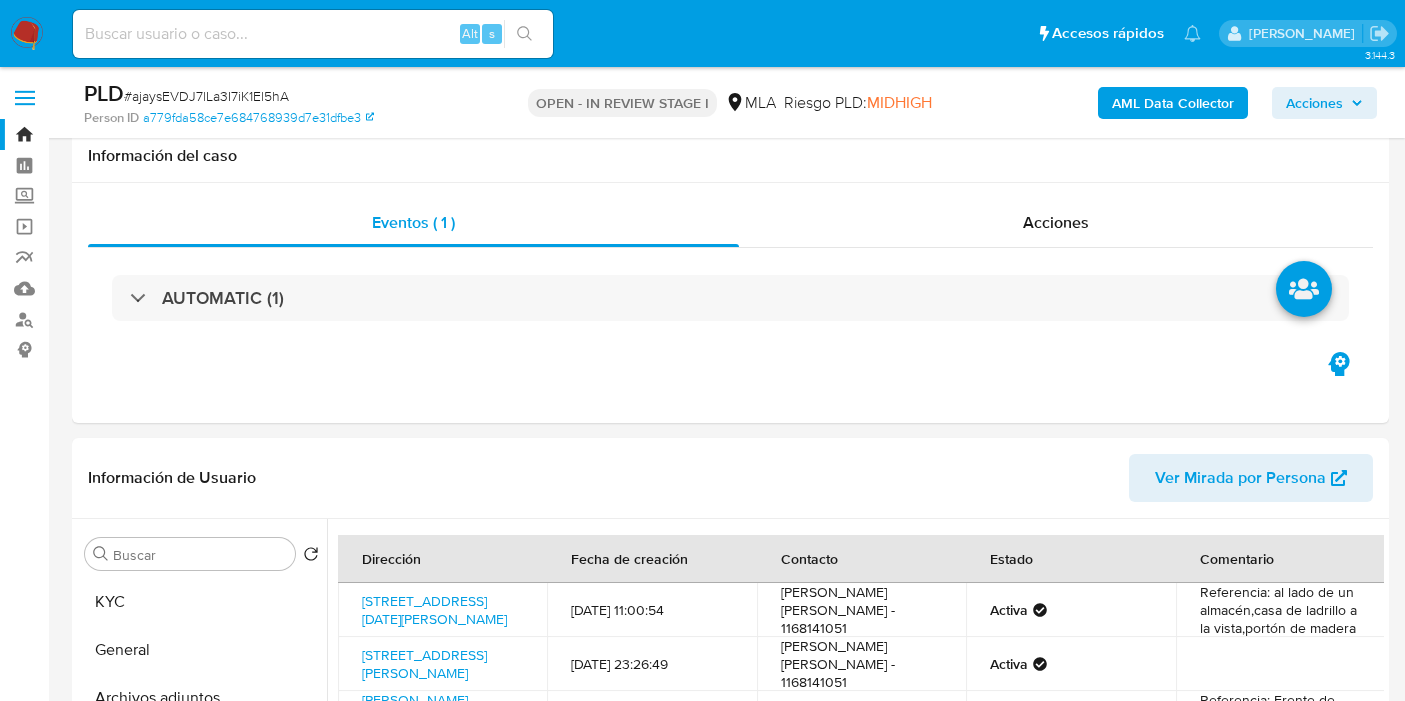 select on "10" 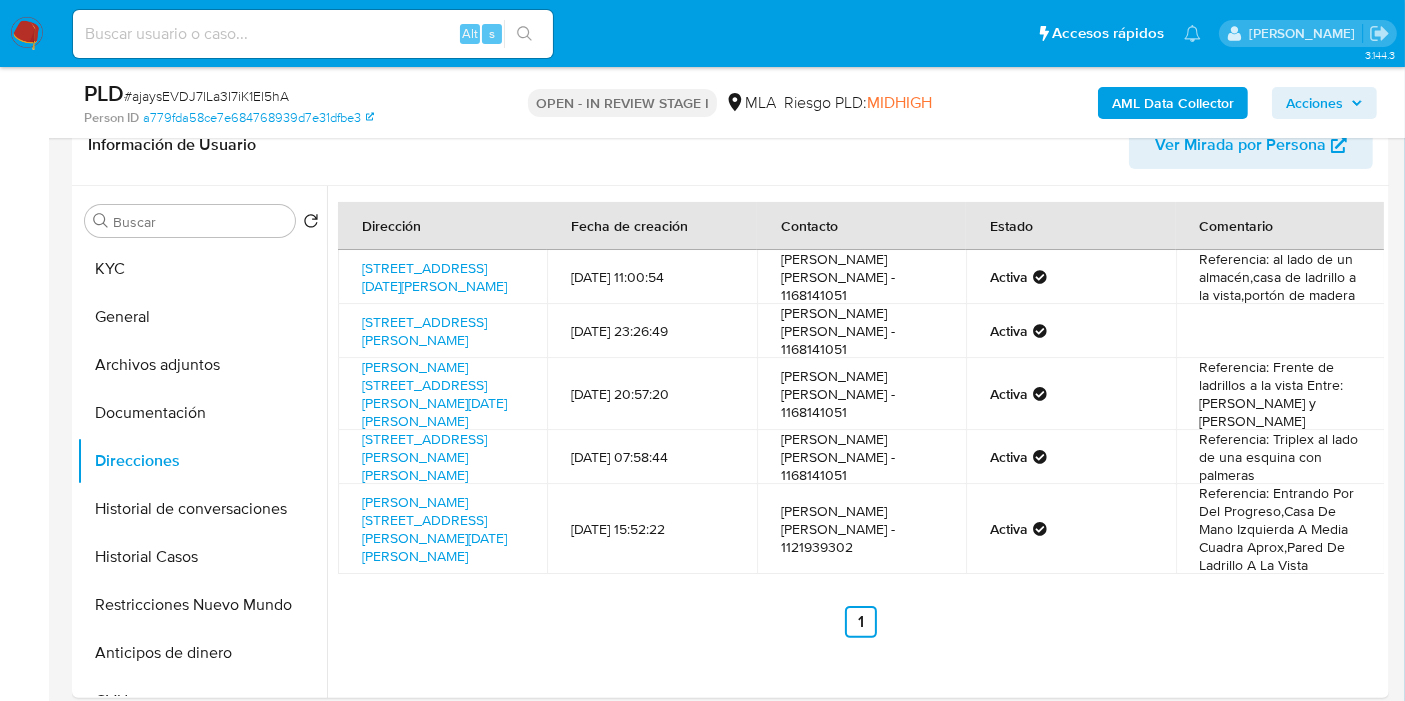 scroll, scrollTop: 874, scrollLeft: 0, axis: vertical 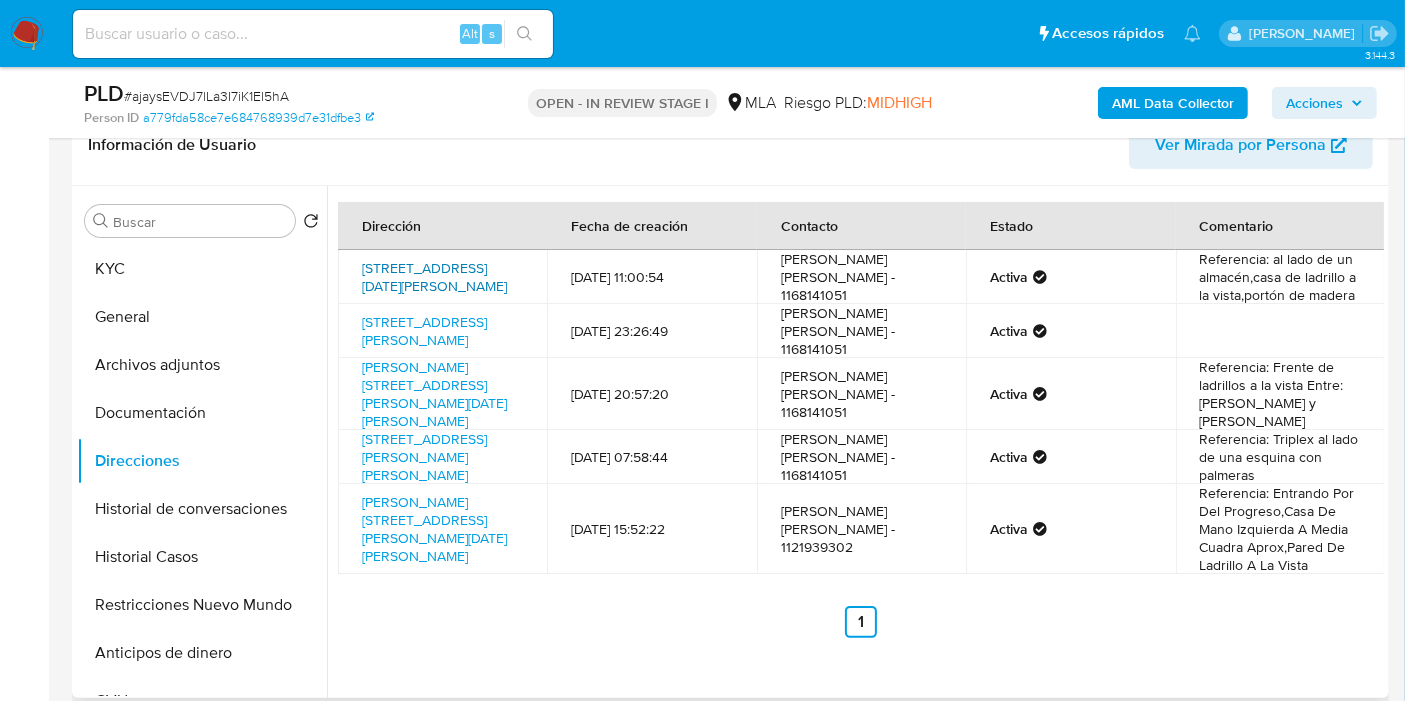 drag, startPoint x: 354, startPoint y: 258, endPoint x: 512, endPoint y: 276, distance: 159.02202 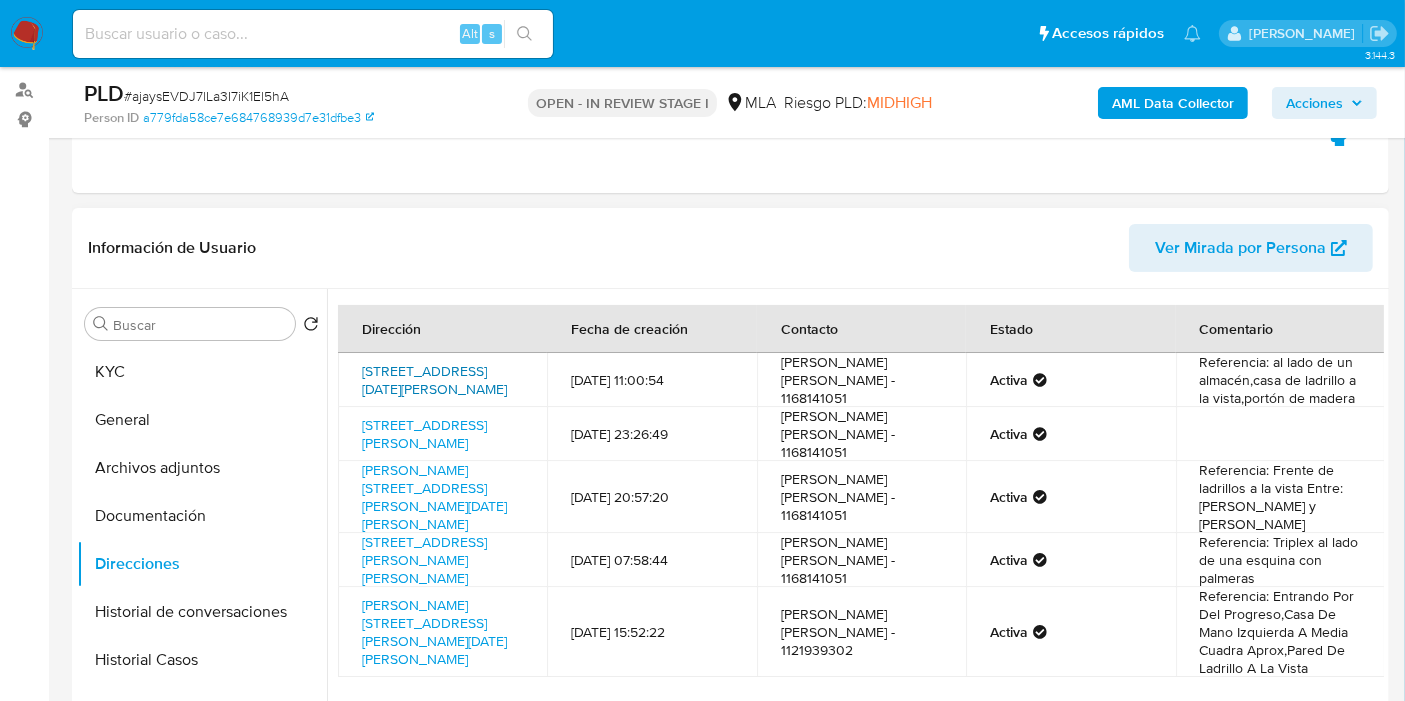 scroll, scrollTop: 0, scrollLeft: 0, axis: both 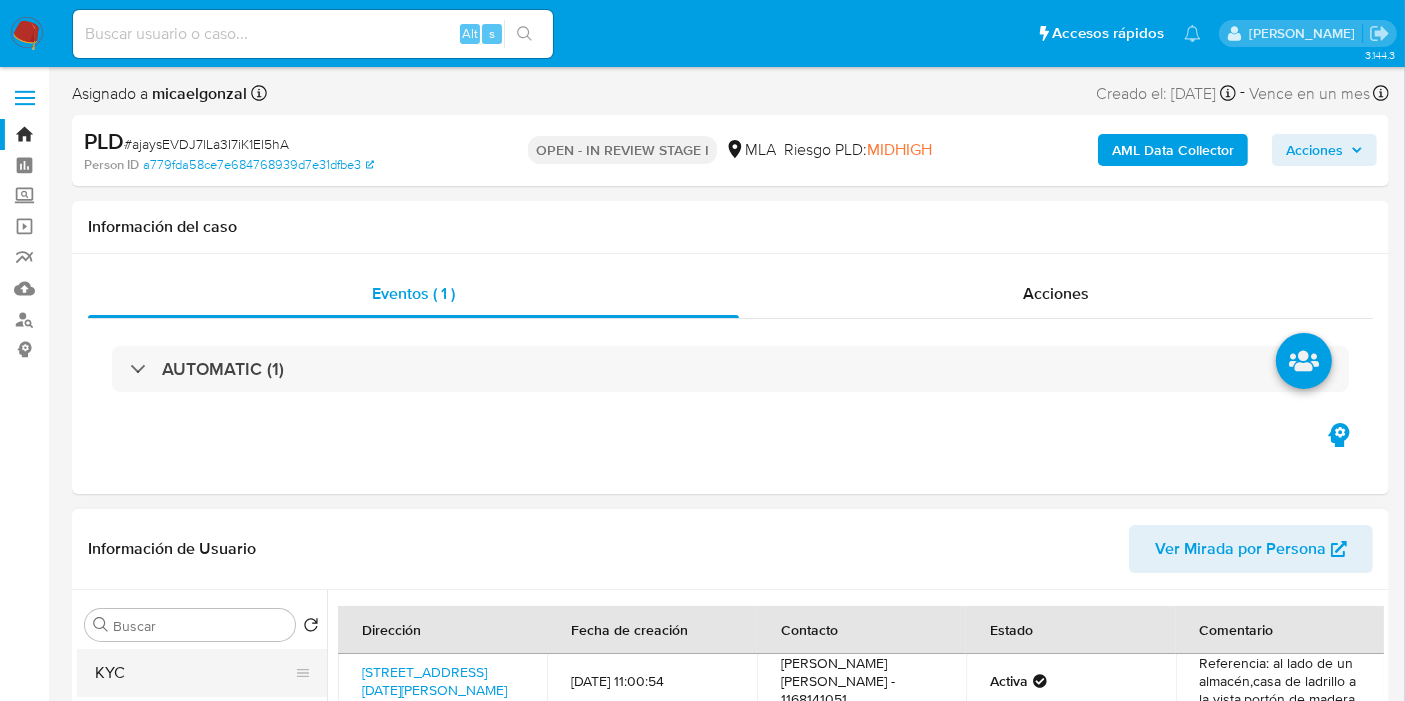 click on "KYC" at bounding box center [194, 673] 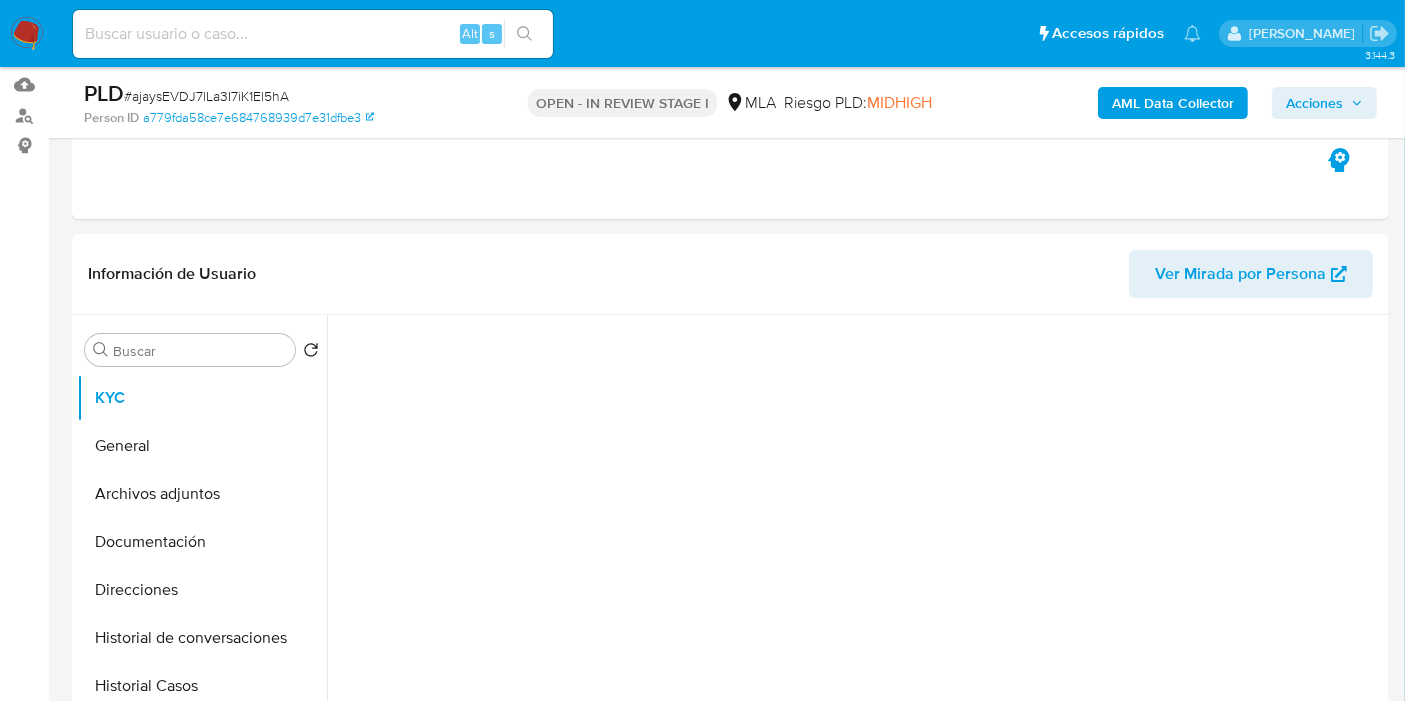 scroll, scrollTop: 444, scrollLeft: 0, axis: vertical 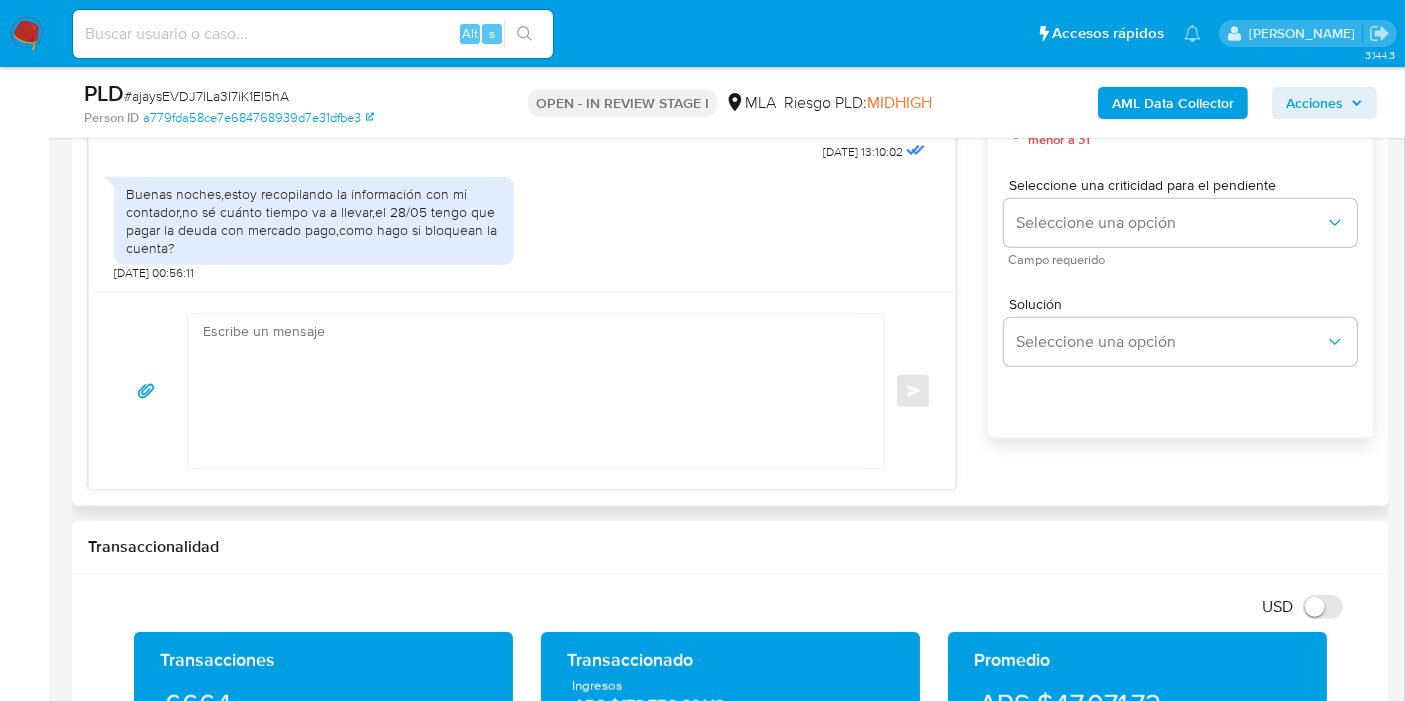 click at bounding box center (531, 391) 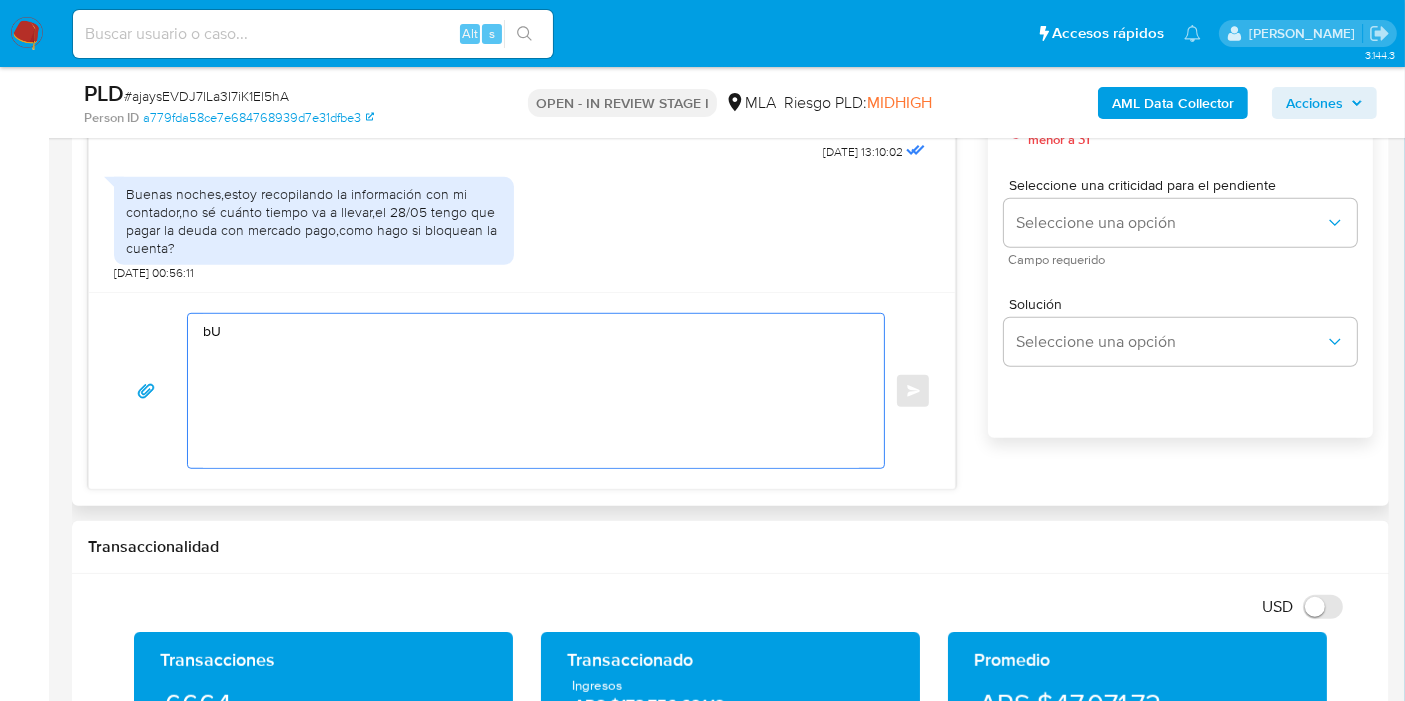 type on "b" 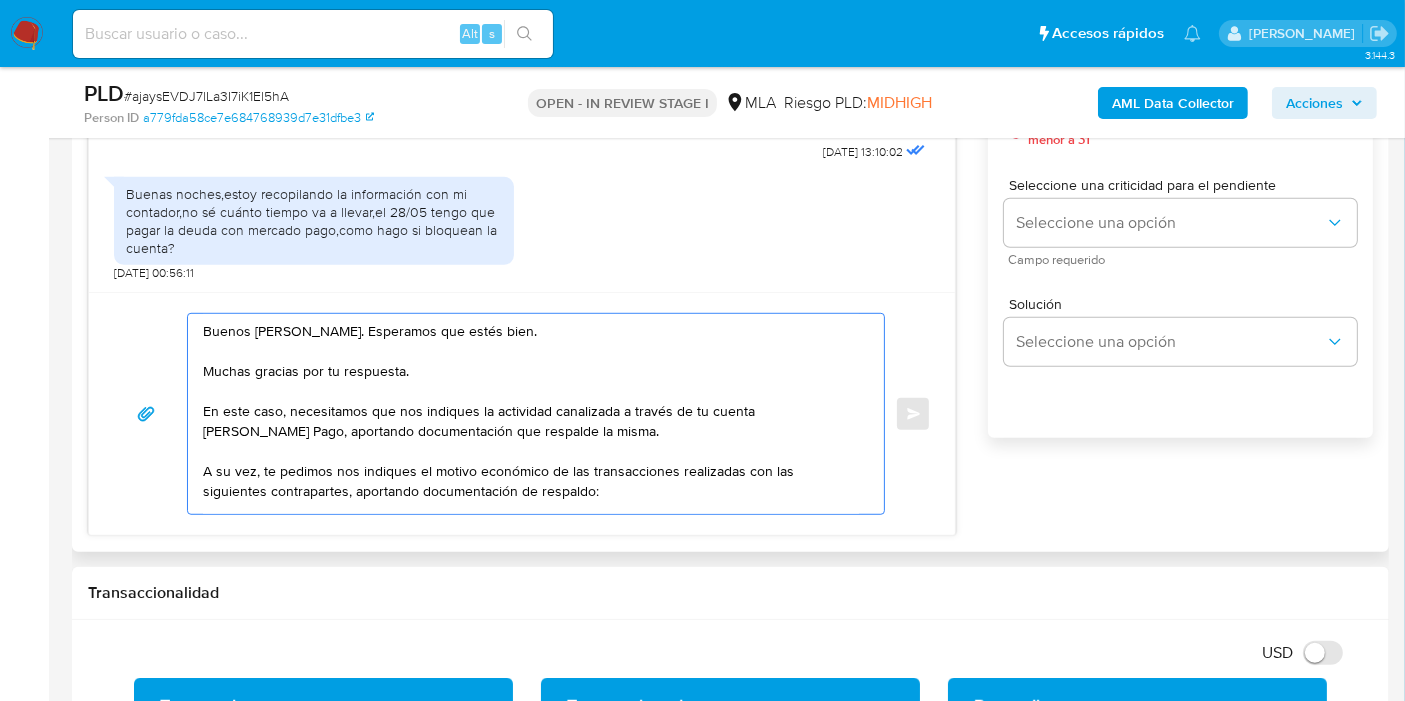 scroll, scrollTop: 27, scrollLeft: 0, axis: vertical 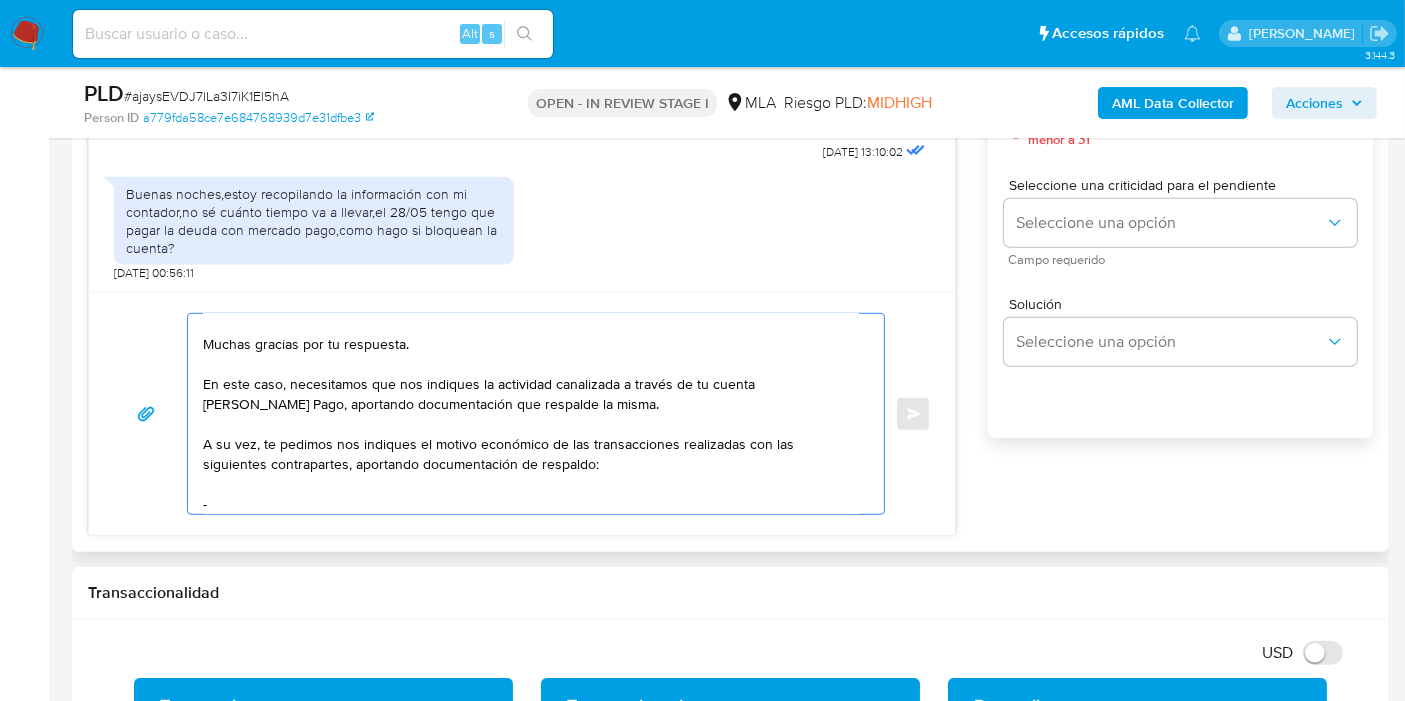paste on "Carolina Soledad Fernandez" 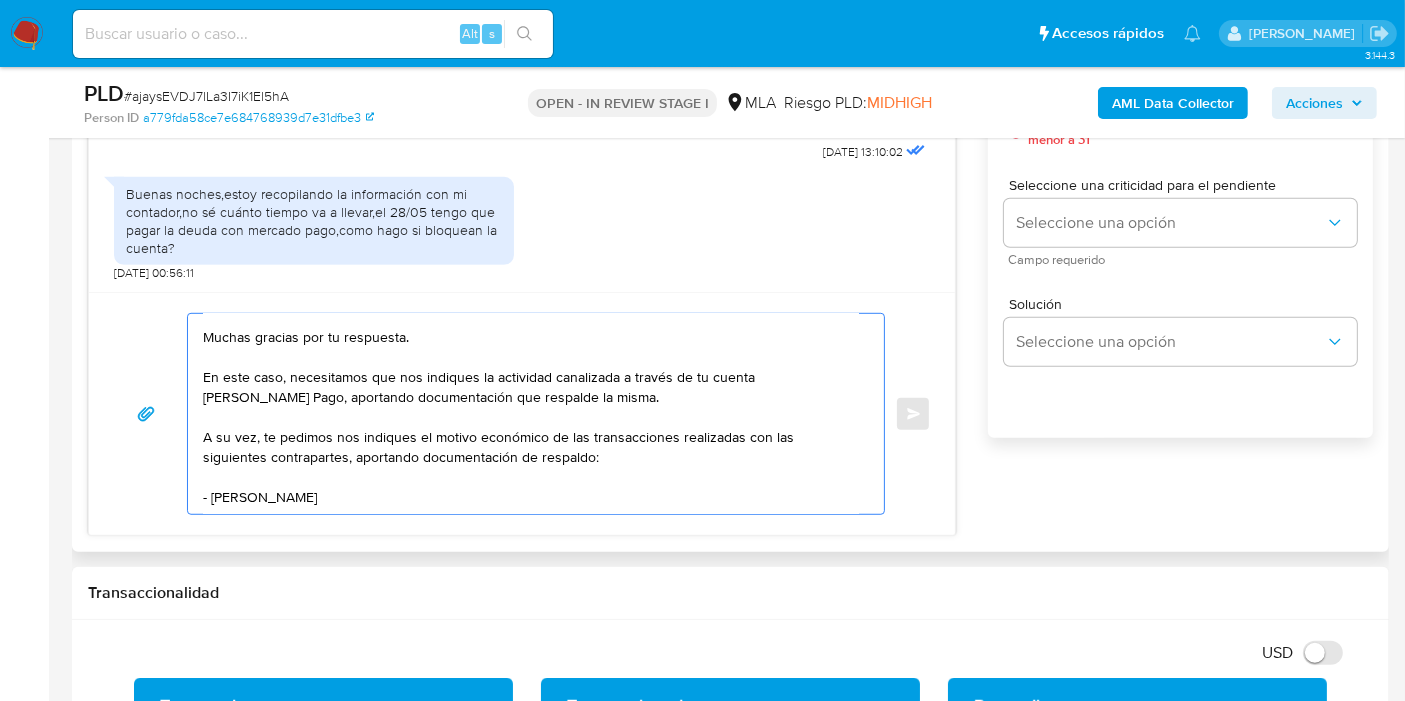 scroll, scrollTop: 34, scrollLeft: 0, axis: vertical 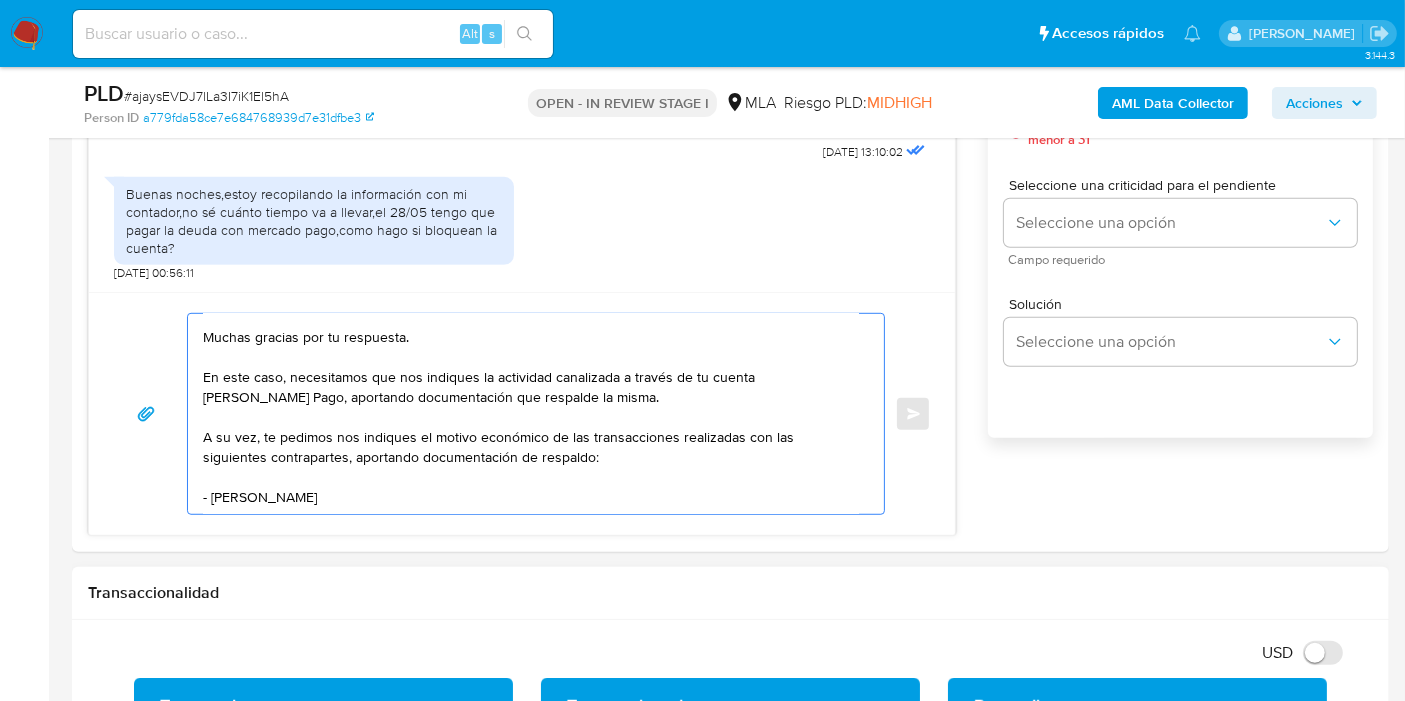 paste on "27341142992" 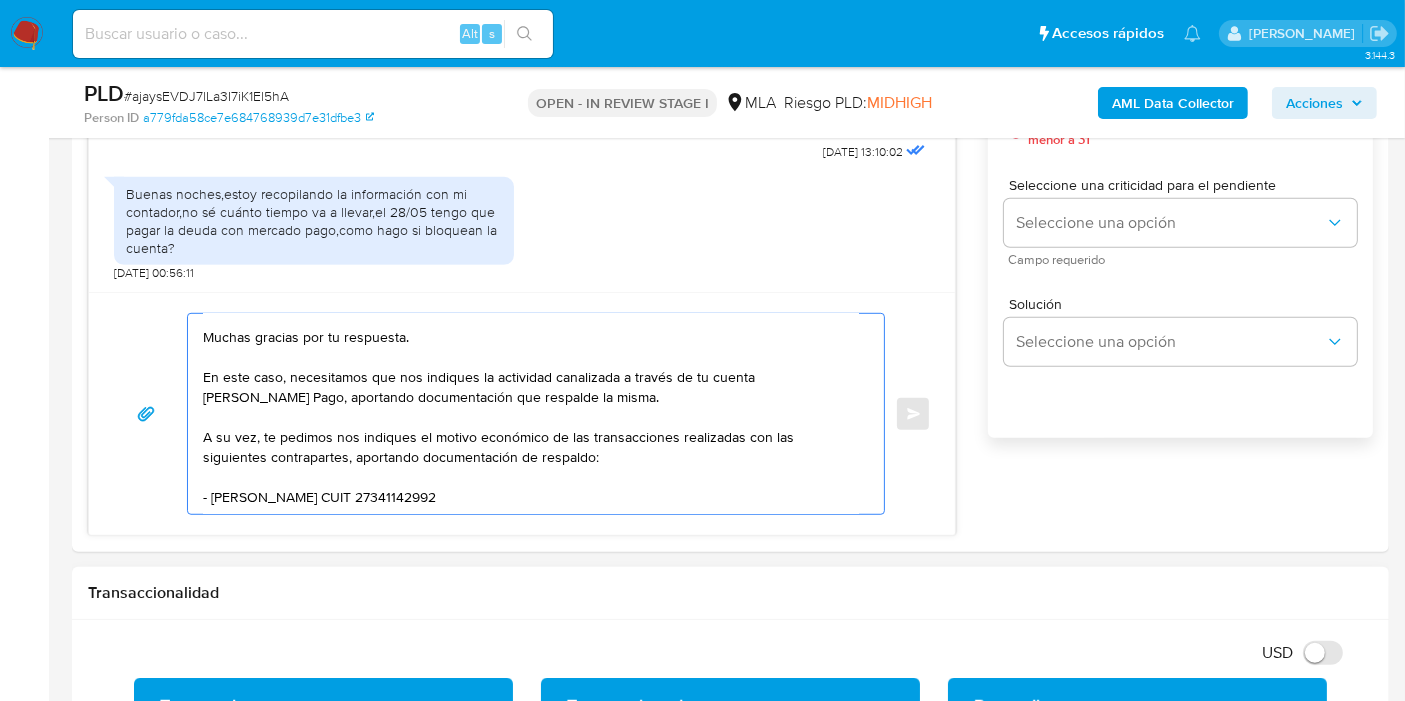 scroll, scrollTop: 47, scrollLeft: 0, axis: vertical 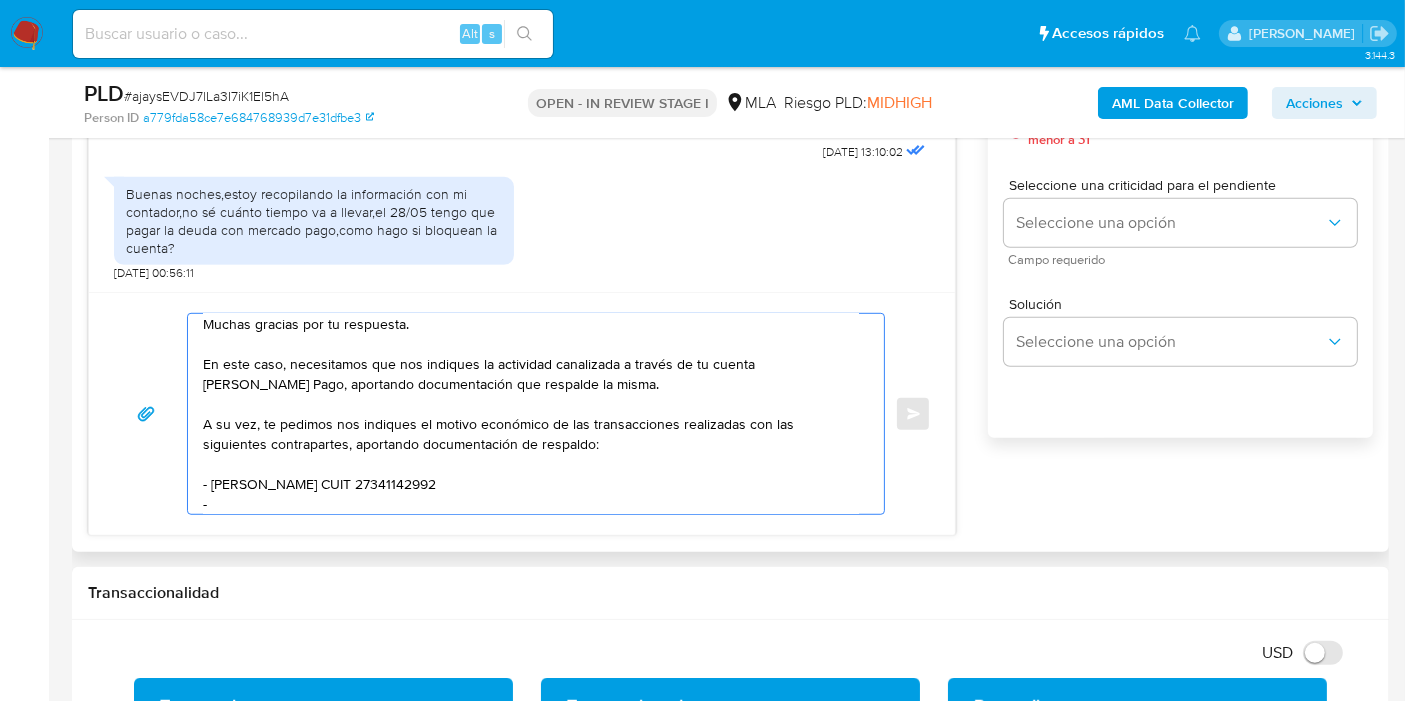 paste on "Marcos Jesus Toloza" 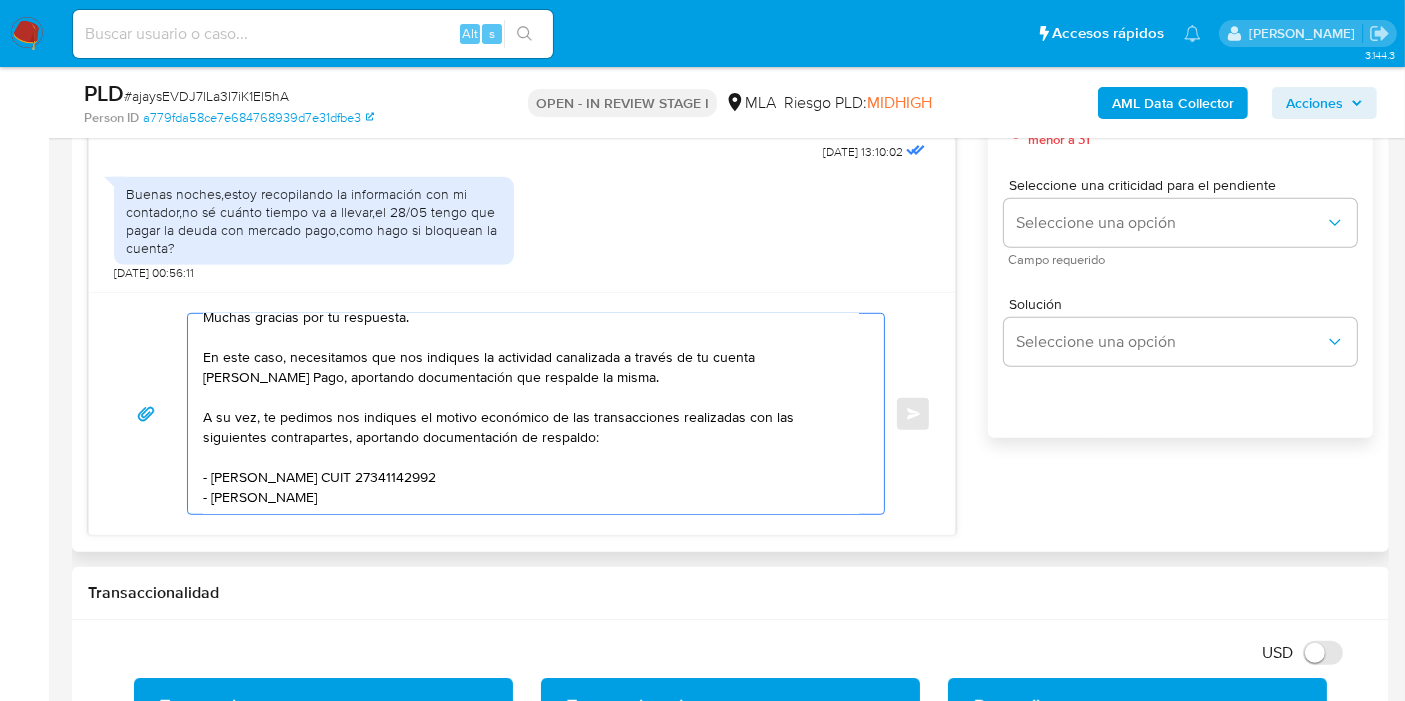 scroll, scrollTop: 54, scrollLeft: 0, axis: vertical 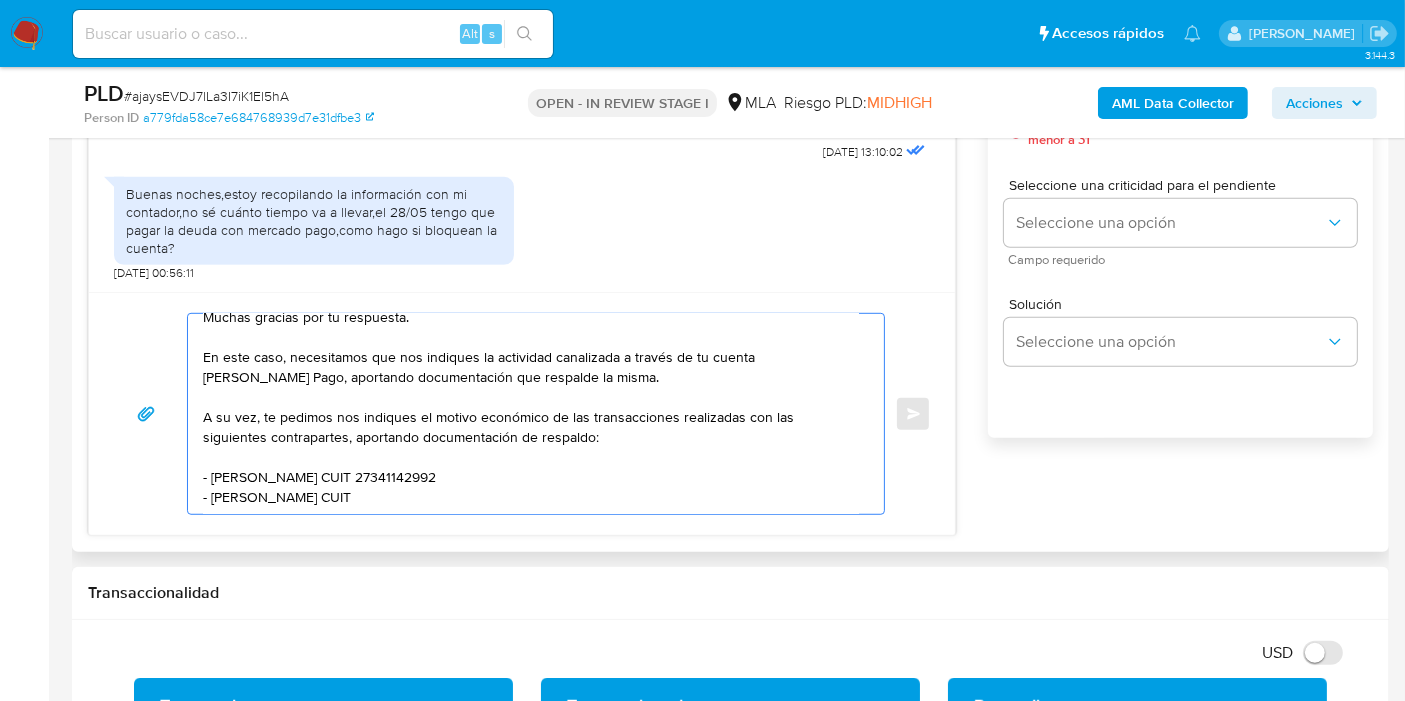 paste on "20299473091" 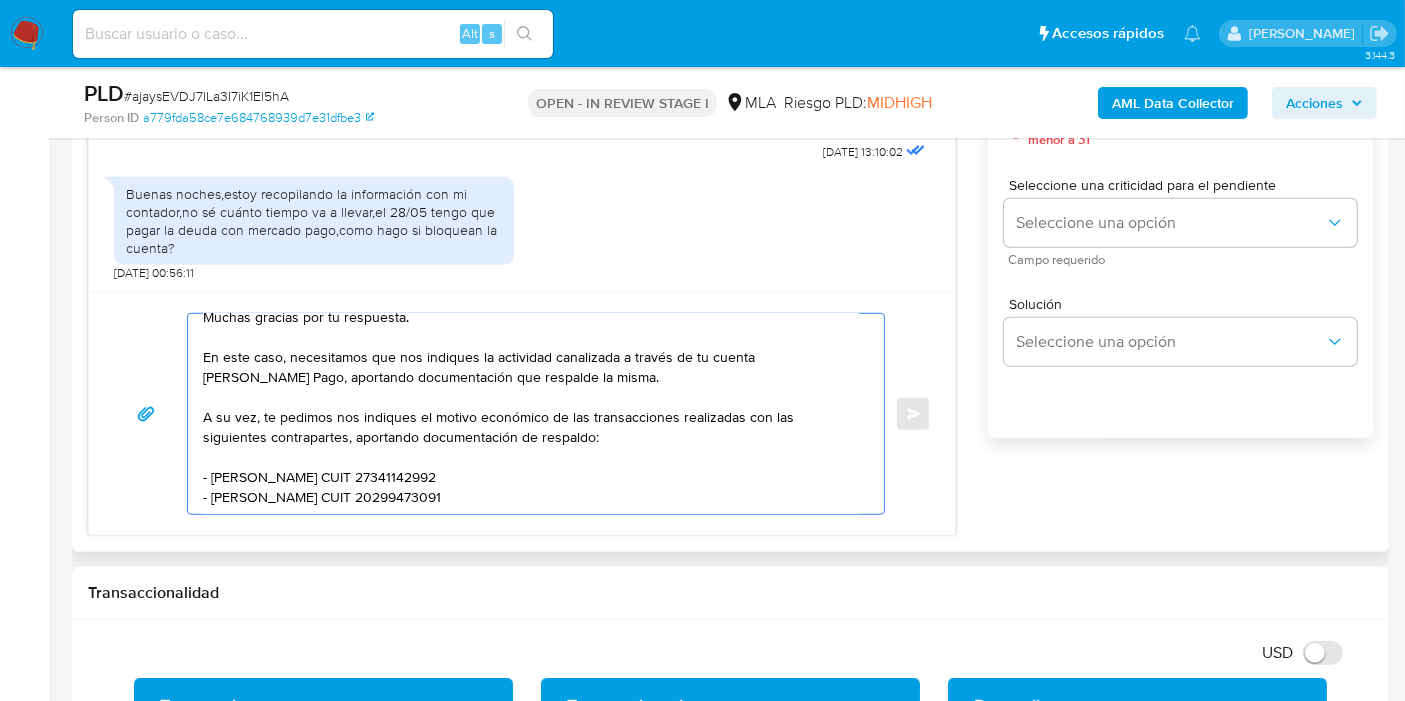 scroll, scrollTop: 67, scrollLeft: 0, axis: vertical 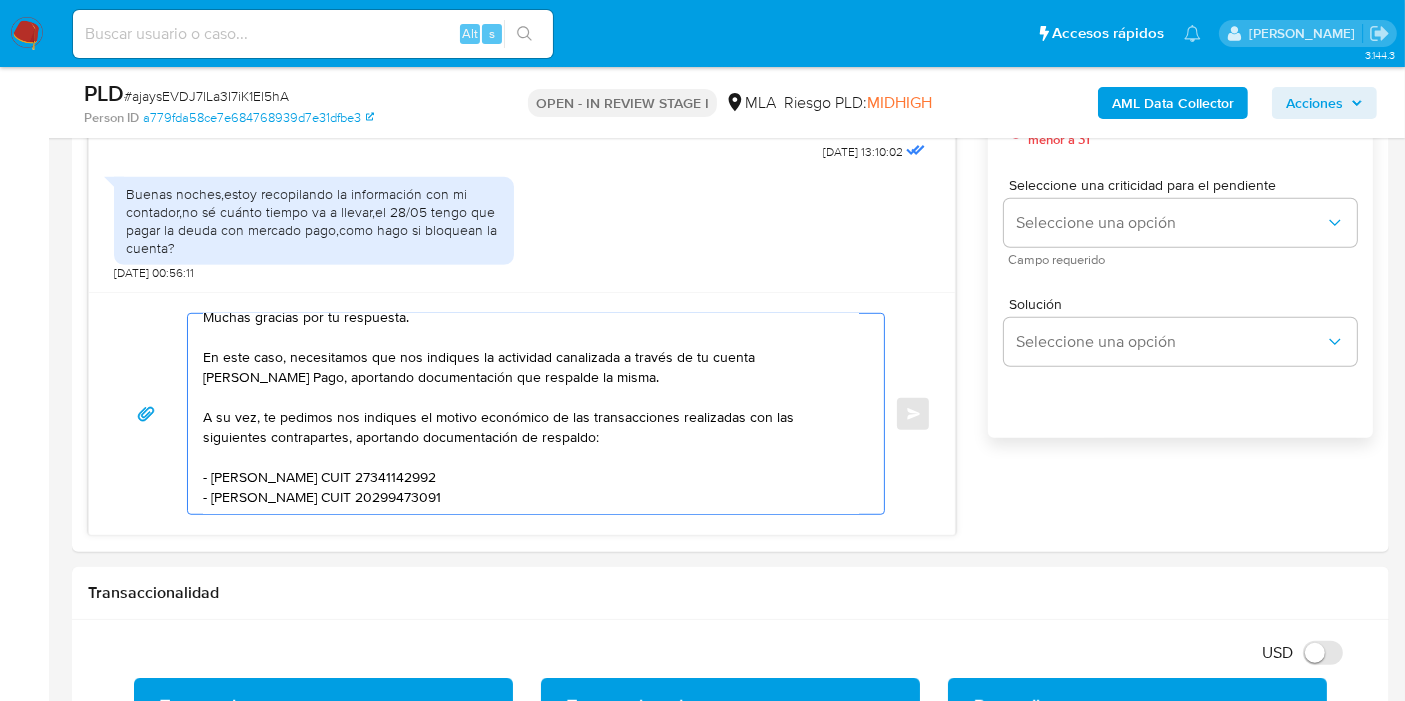click on "Fern á ndez" 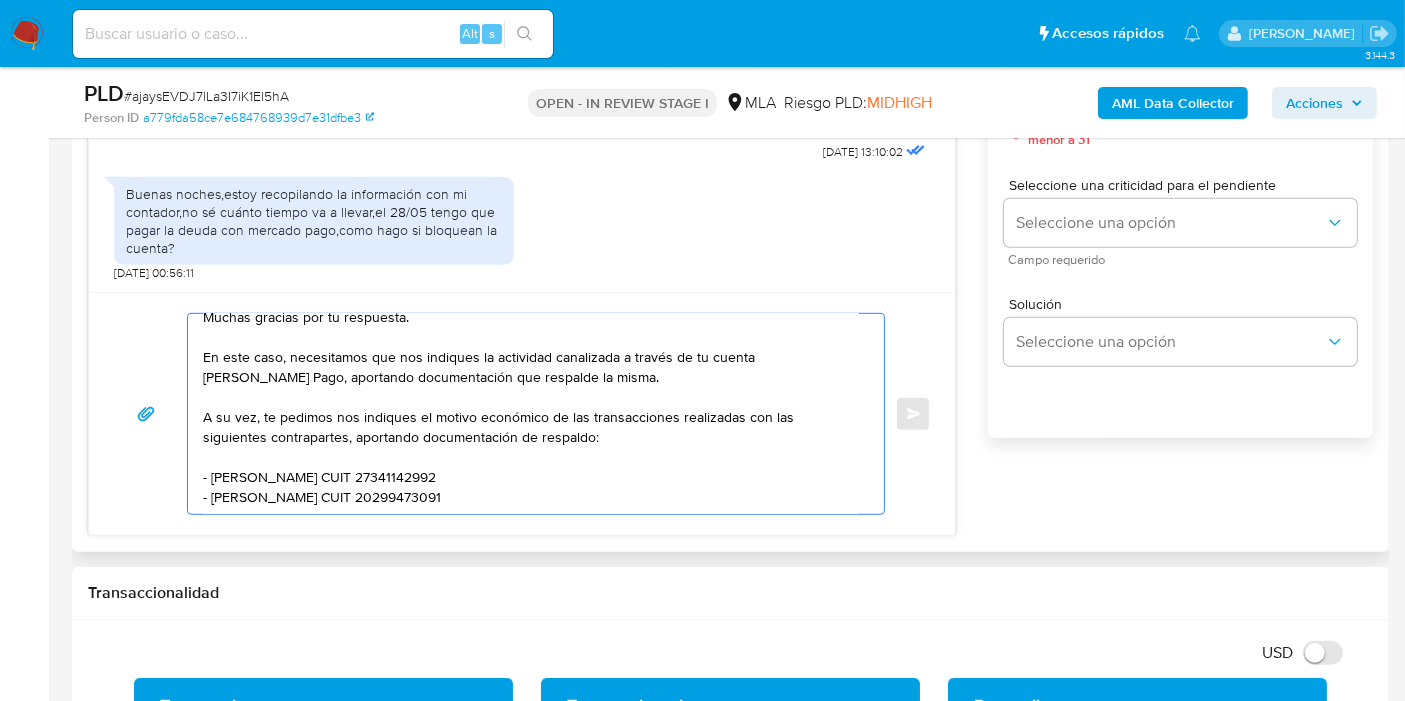 click on "Buenos días, Fernando. Esperamos que estés bien.
Muchas gracias por tu respuesta.
En este caso, necesitamos que nos indiques la actividad canalizada a través de tu cuenta de Mercado Pago, aportando documentación que respalde la misma.
A su vez, te pedimos nos indiques el motivo económico de las transacciones realizadas con las siguientes contrapartes, aportando documentación de respaldo:
- Carolina Soledad Fernández CUIT 27341142992
- Marcos Jesus Toloza CUIT 20299473091
Enviar" at bounding box center [522, 413] 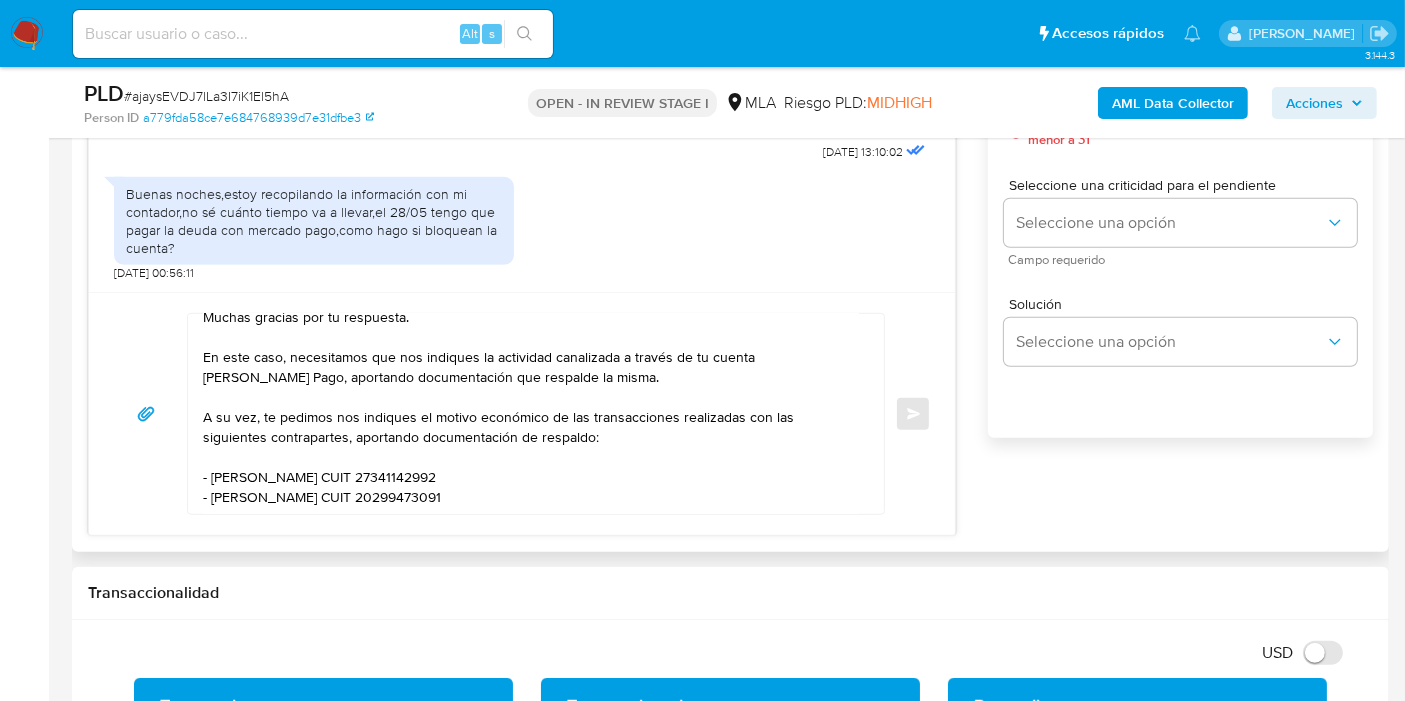 click on "Buenos días, Fernando. Esperamos que estés bien.
Muchas gracias por tu respuesta.
En este caso, necesitamos que nos indiques la actividad canalizada a través de tu cuenta de Mercado Pago, aportando documentación que respalde la misma.
A su vez, te pedimos nos indiques el motivo económico de las transacciones realizadas con las siguientes contrapartes, aportando documentación de respaldo:
- Carolina Soledad Fernández CUIT 27341142992
- Marcos Jesus Toloza CUIT 20299473091
Enviar" at bounding box center [522, 413] 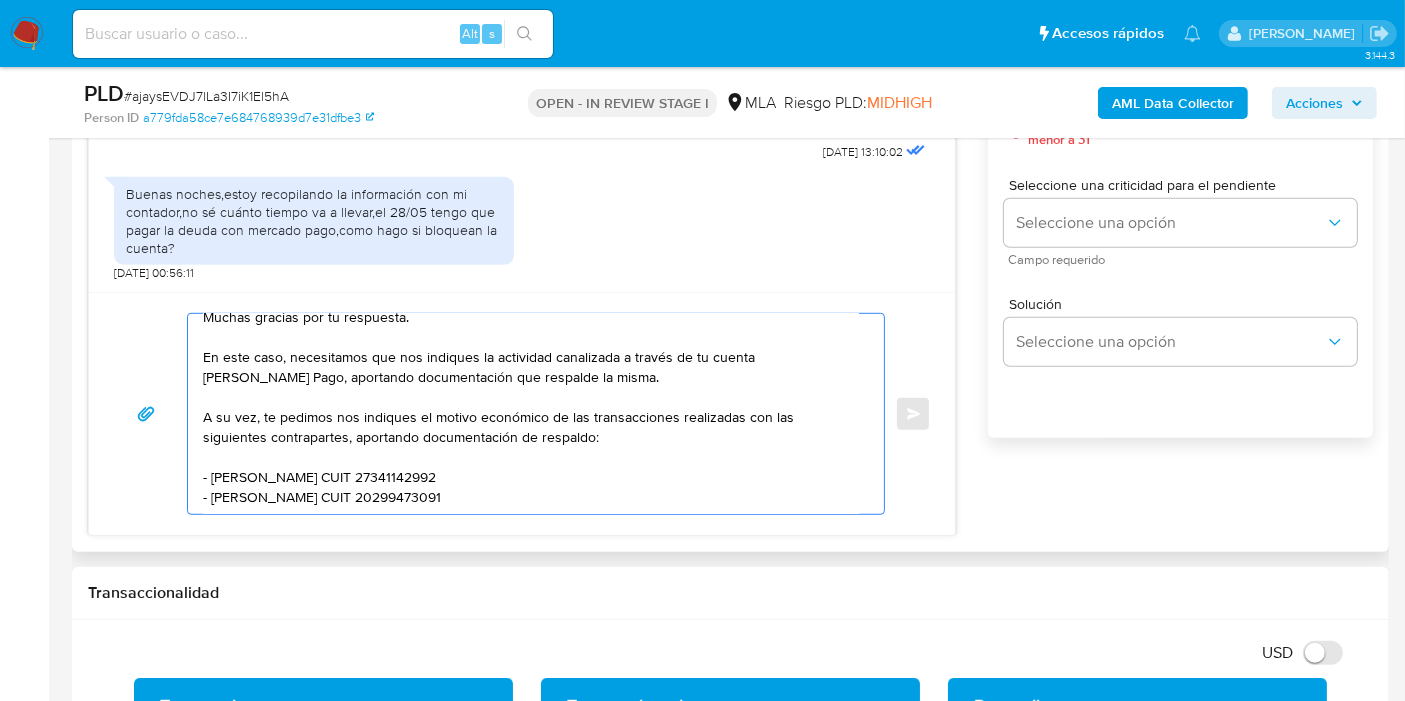 click on "Buenos días, Fernando. Esperamos que estés bien.
Muchas gracias por tu respuesta.
En este caso, necesitamos que nos indiques la actividad canalizada a través de tu cuenta de Mercado Pago, aportando documentación que respalde la misma.
A su vez, te pedimos nos indiques el motivo económico de las transacciones realizadas con las siguientes contrapartes, aportando documentación de respaldo:
- Carolina Soledad Fernández CUIT 27341142992
- Marcos Jesus Toloza CUIT 20299473091" at bounding box center [531, 414] 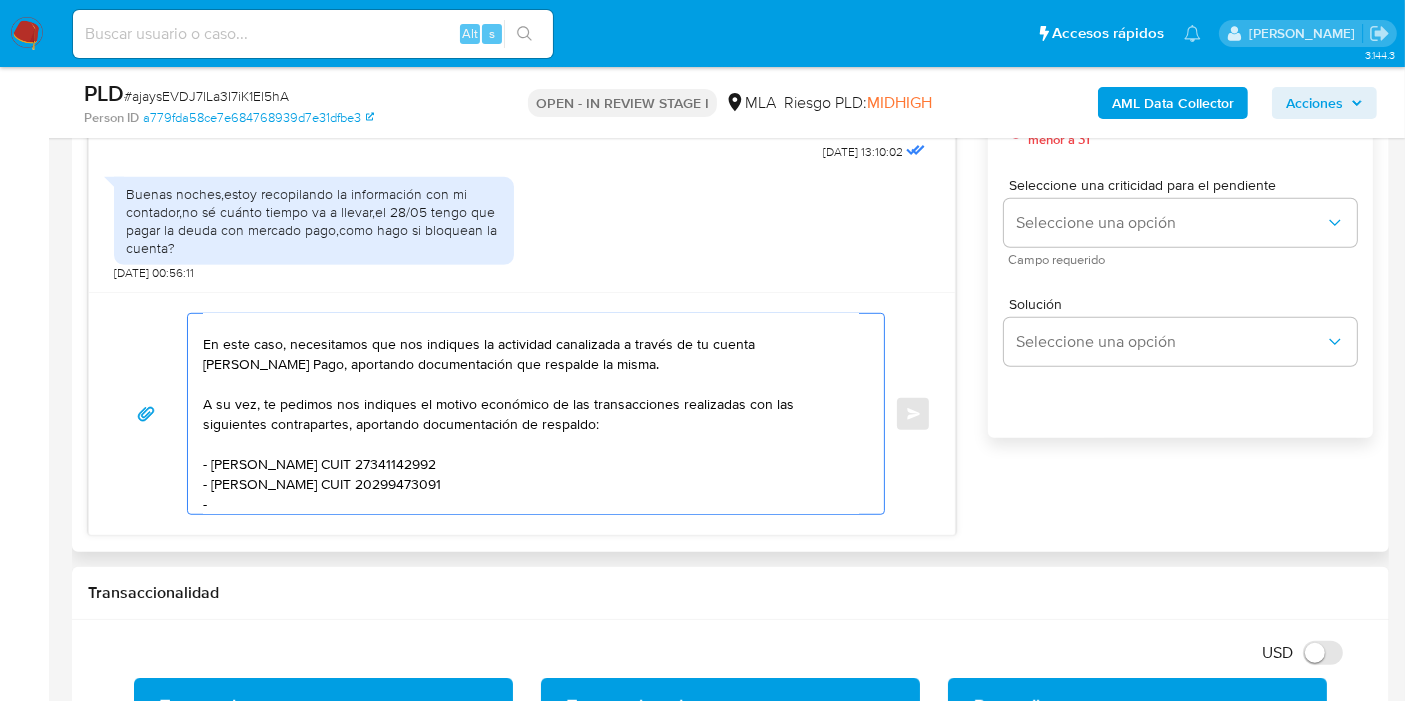 paste on "Ramon Antonio Jasuti" 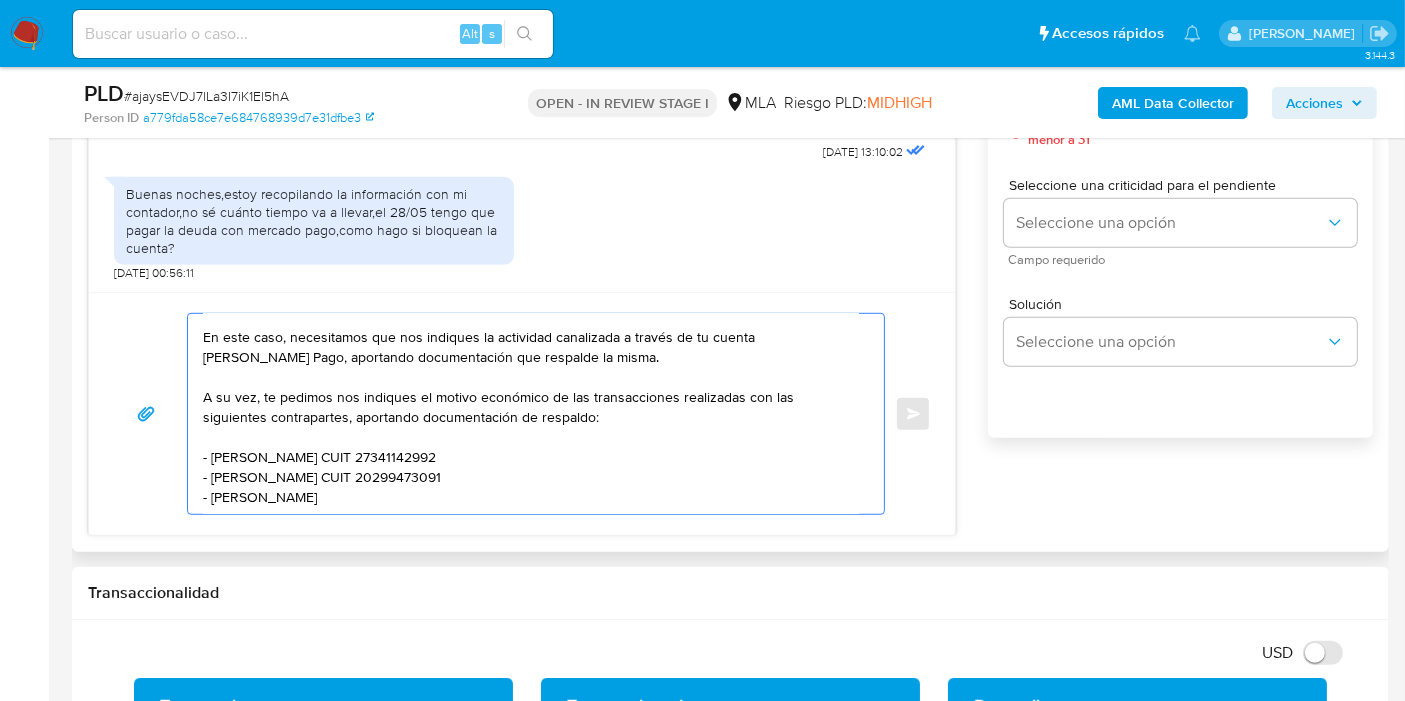 scroll, scrollTop: 74, scrollLeft: 0, axis: vertical 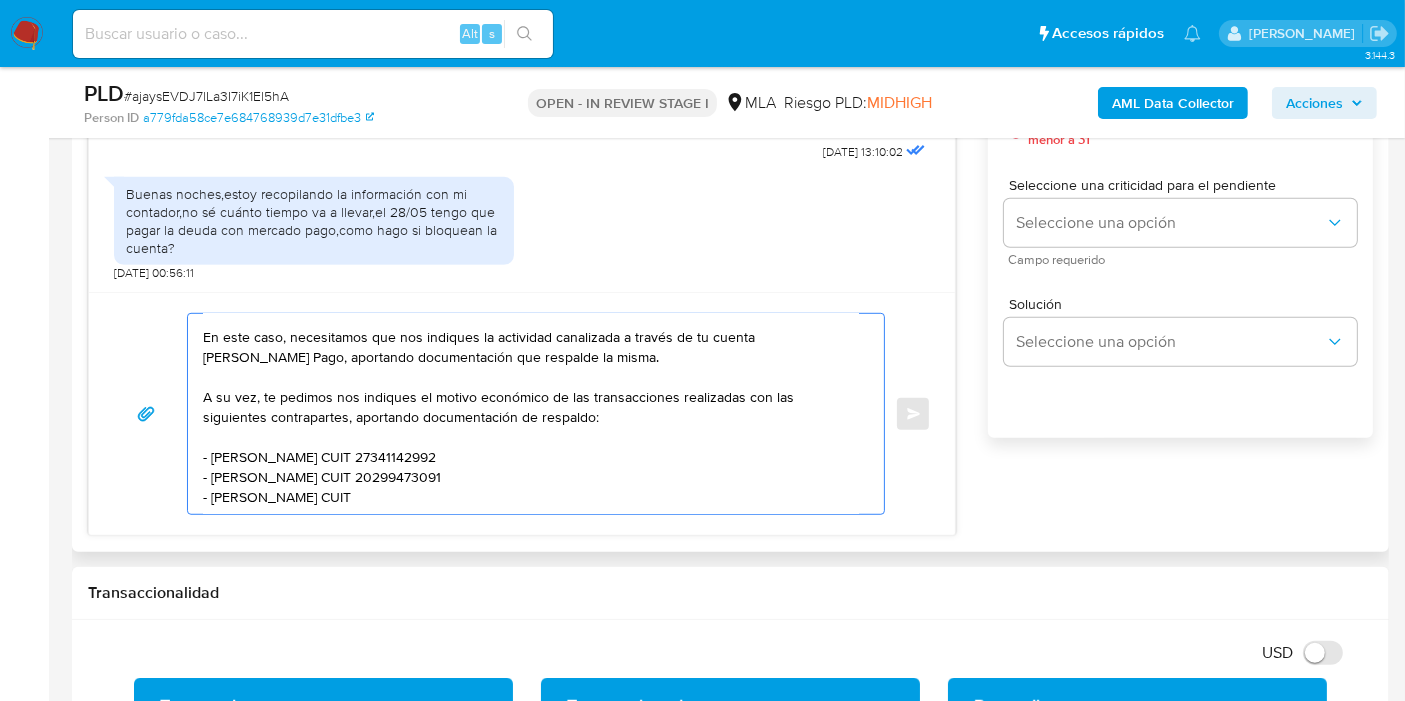 paste on "20164143776" 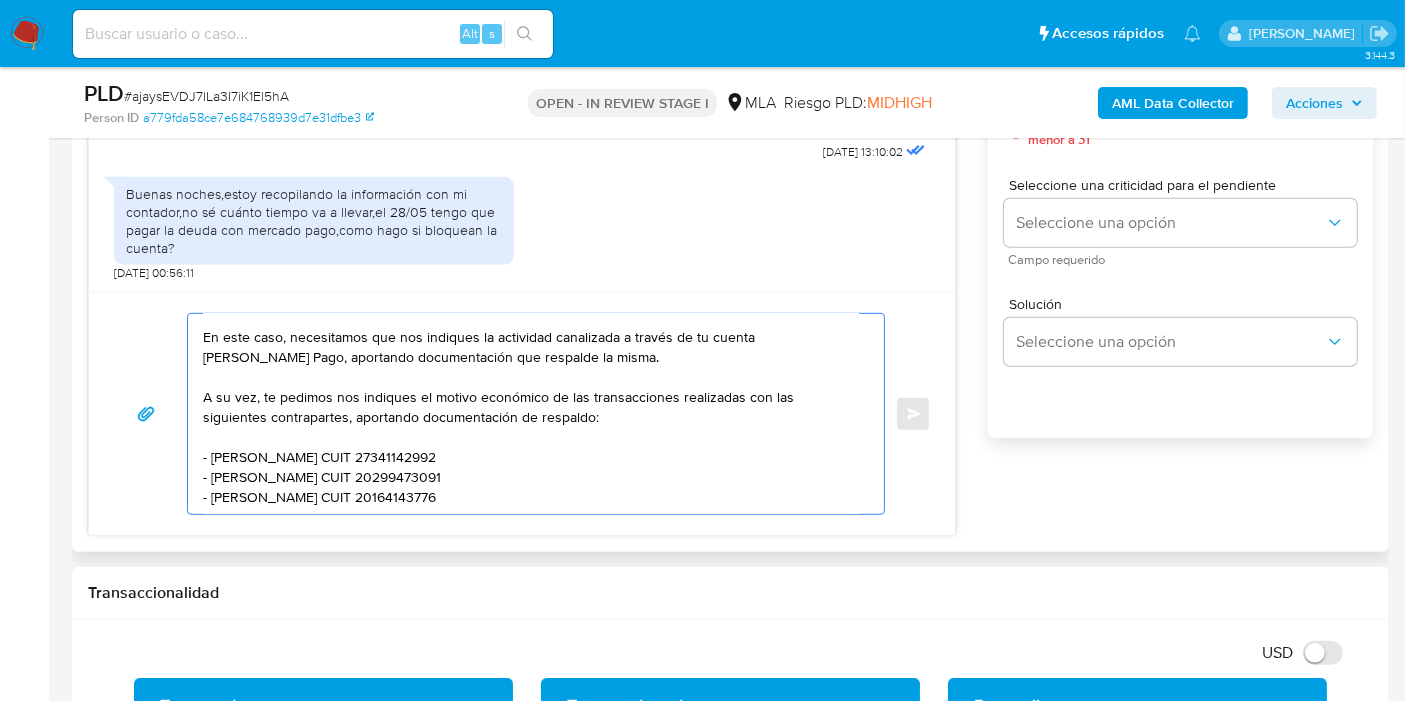 scroll, scrollTop: 87, scrollLeft: 0, axis: vertical 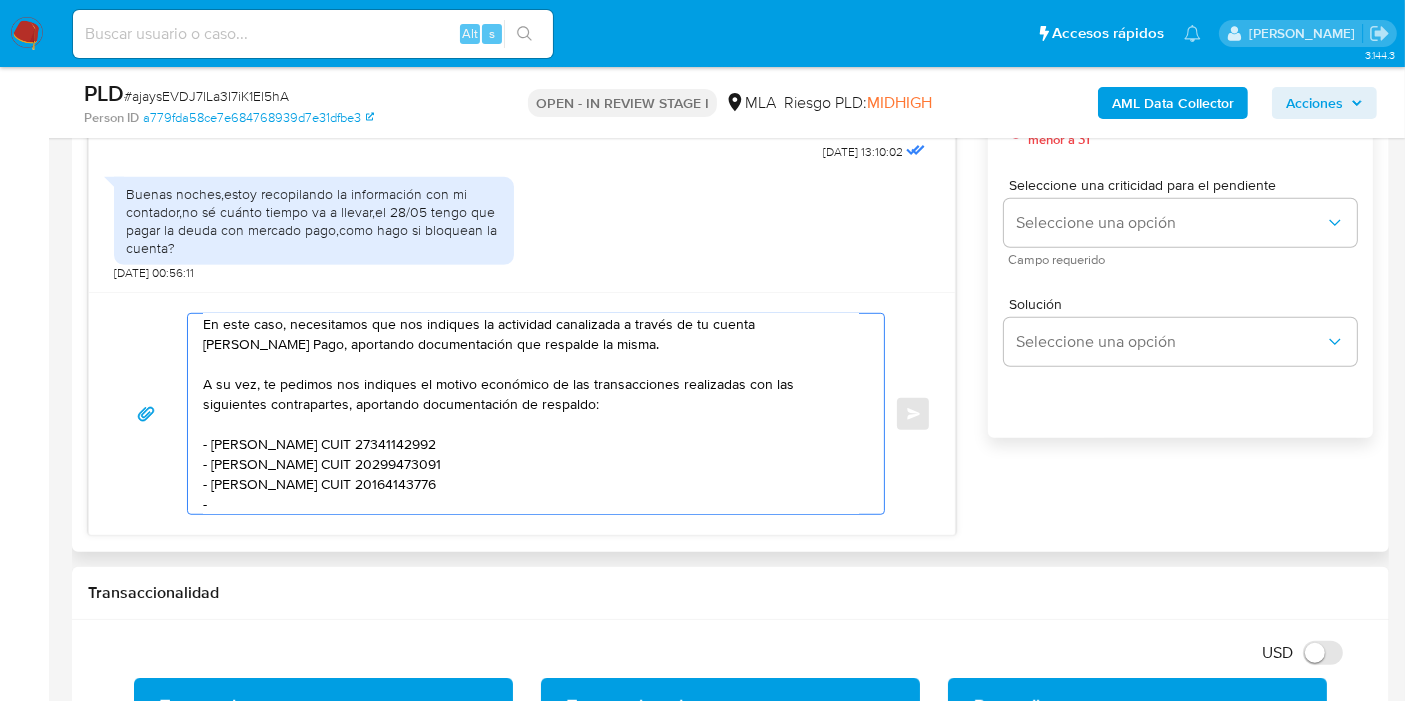 paste on "Maximiliano Rodriguez Gonzalez" 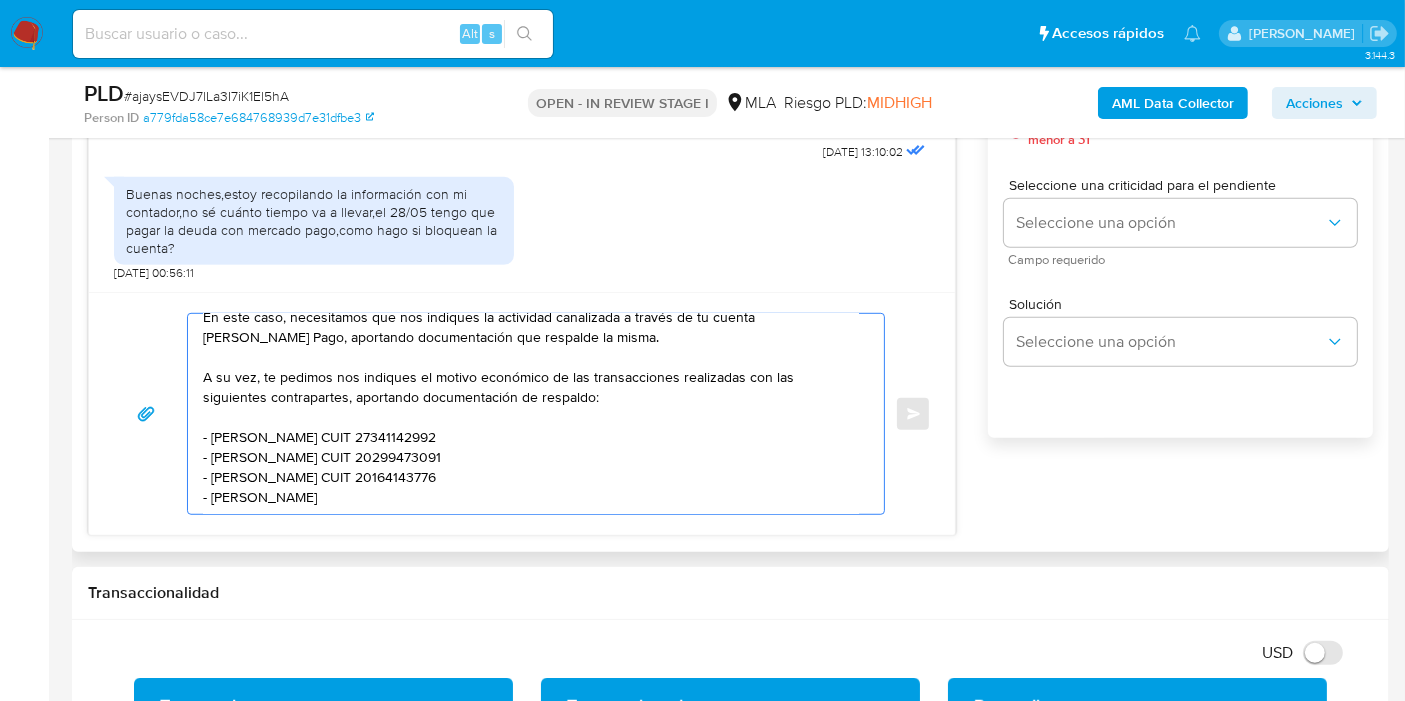 scroll, scrollTop: 94, scrollLeft: 0, axis: vertical 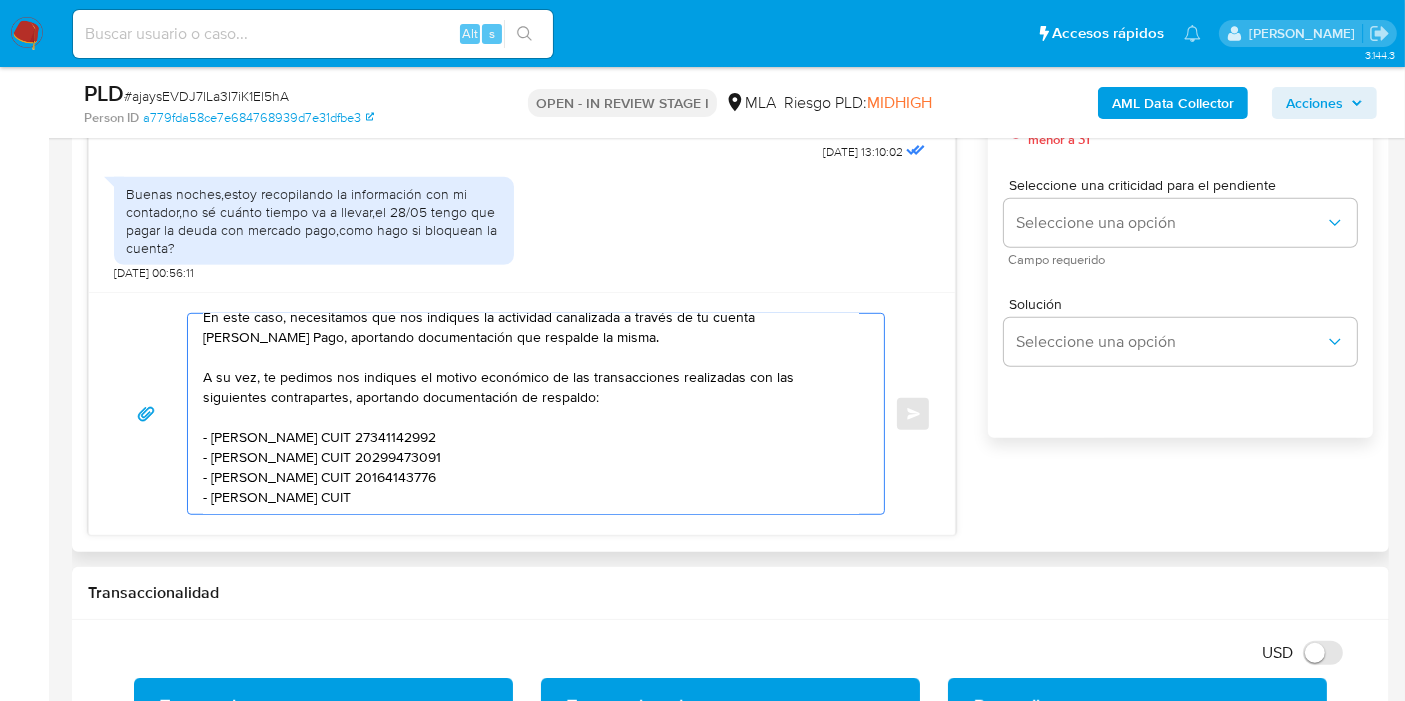 paste on "20301840560" 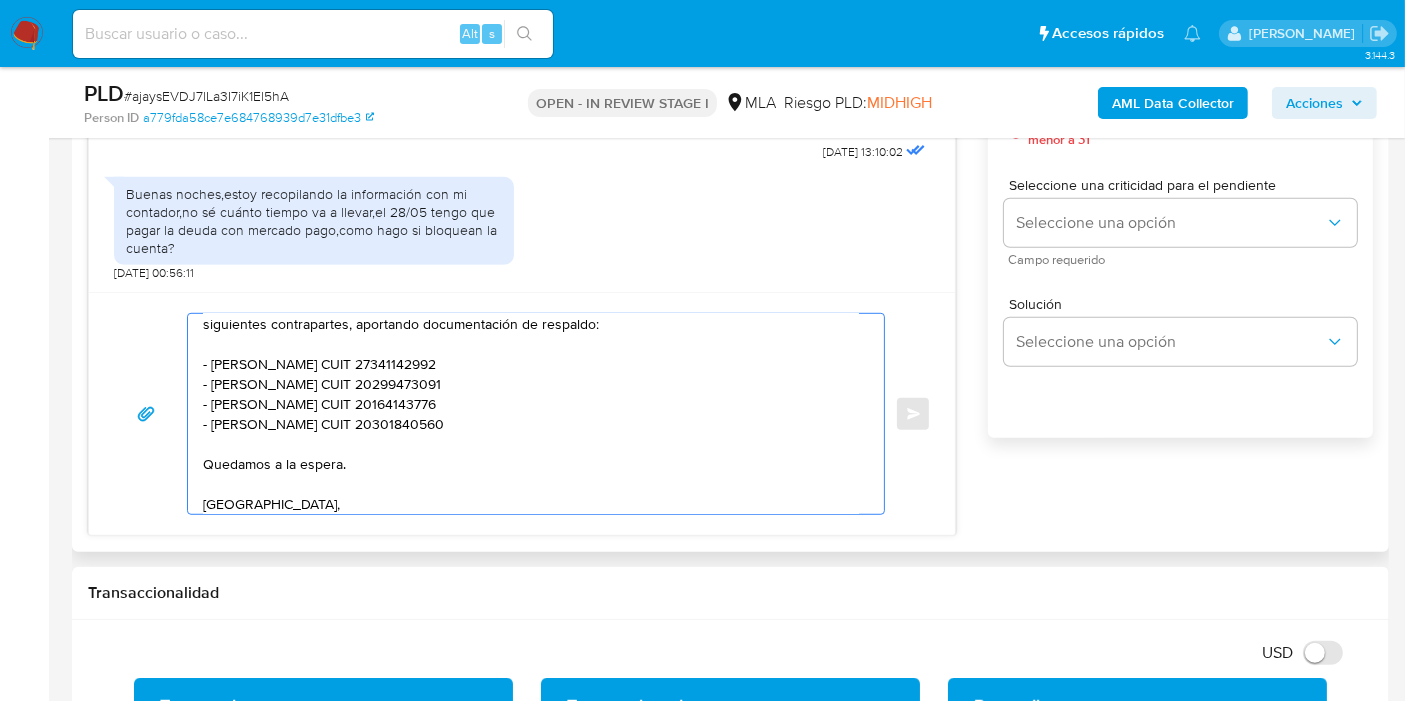 scroll, scrollTop: 187, scrollLeft: 0, axis: vertical 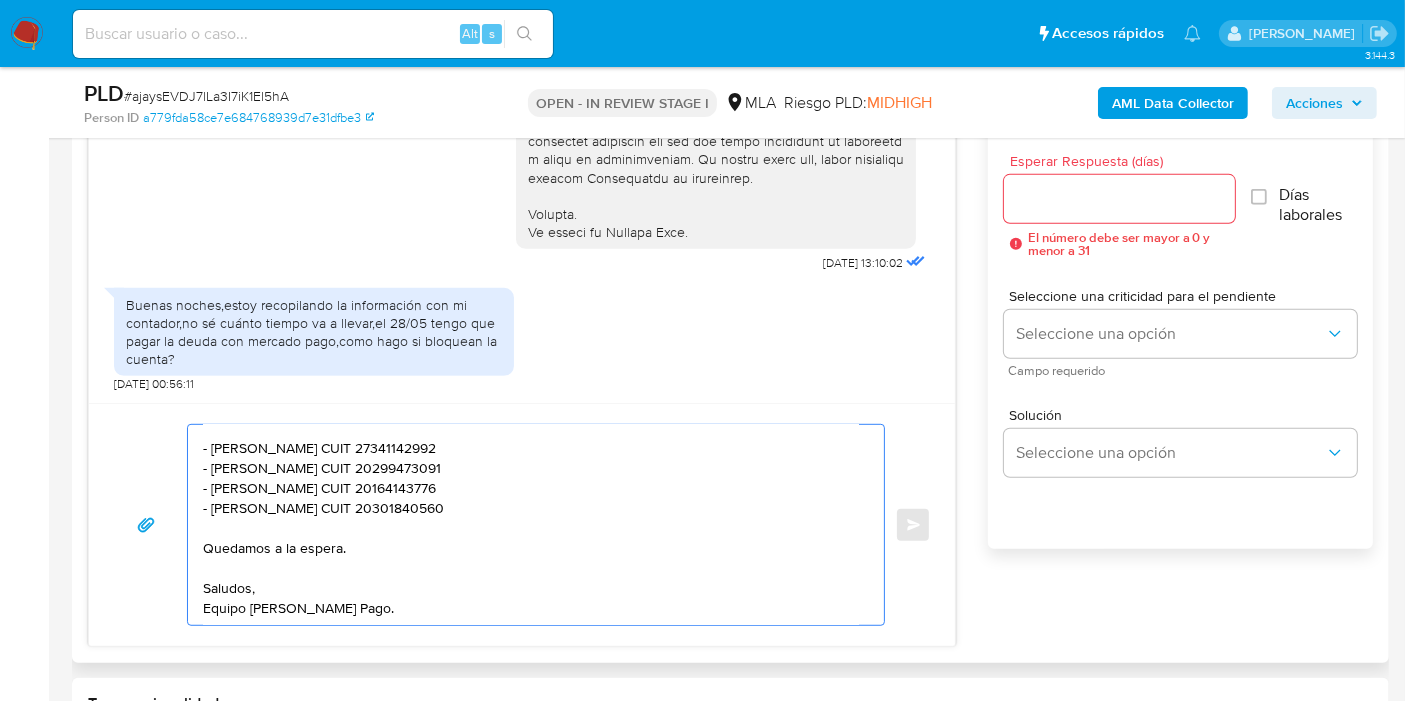 click on "Buenos días, Fernando. Esperamos que estés bien.
Muchas gracias por tu respuesta.
En este caso, necesitamos que nos indiques la actividad canalizada a través de tu cuenta de Mercado Pago, aportando documentación que respalde la misma.
A su vez, te pedimos nos indiques el motivo económico de las transacciones realizadas con las siguientes contrapartes, aportando documentación de respaldo:
- Carolina Soledad Fernández CUIT 27341142992
- Marcos Jesus Toloza CUIT 20299473091
- Ramon Antonio Jasuti CUIT 20164143776
- Maximiliano Rodriguez Gonzalez CUIT 20301840560
Quedamos a la espera.
Saludos,
Equipo de Mercado Pago." at bounding box center (531, 525) 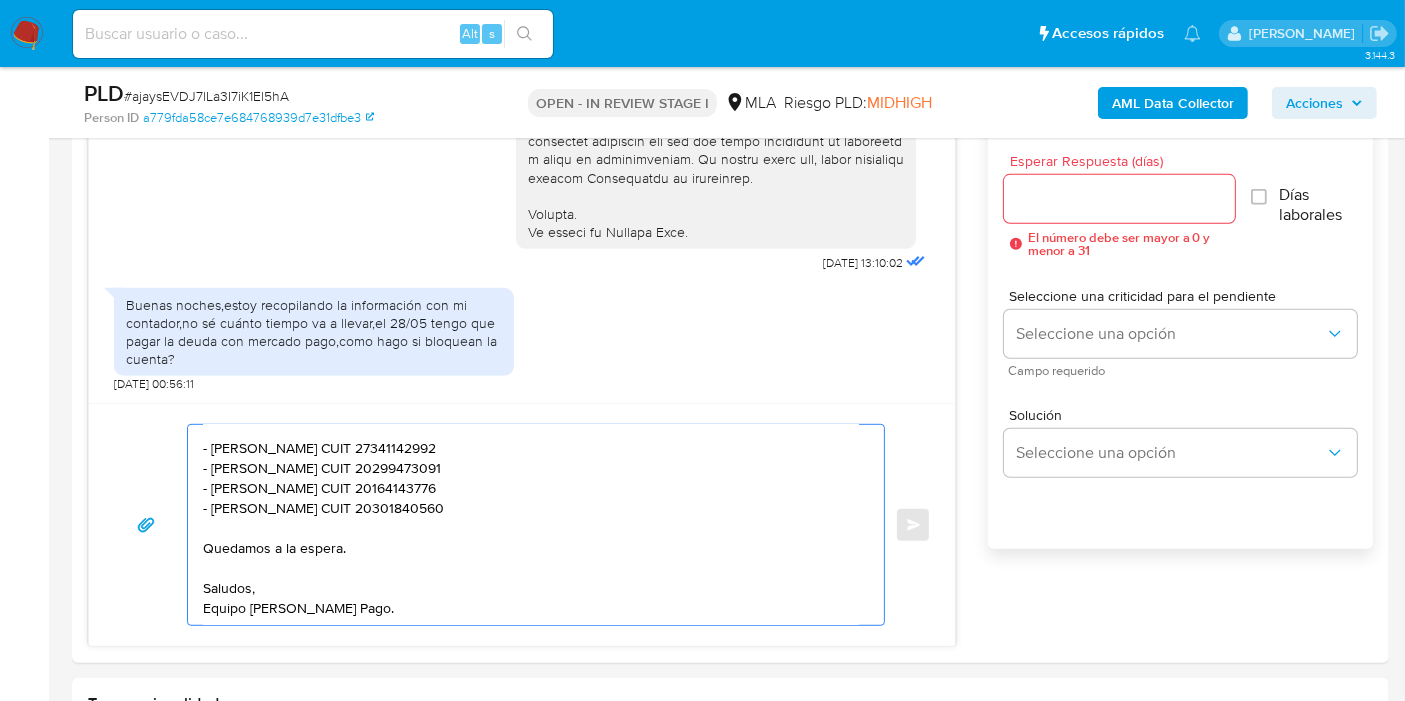 click on "Rodr í guez" 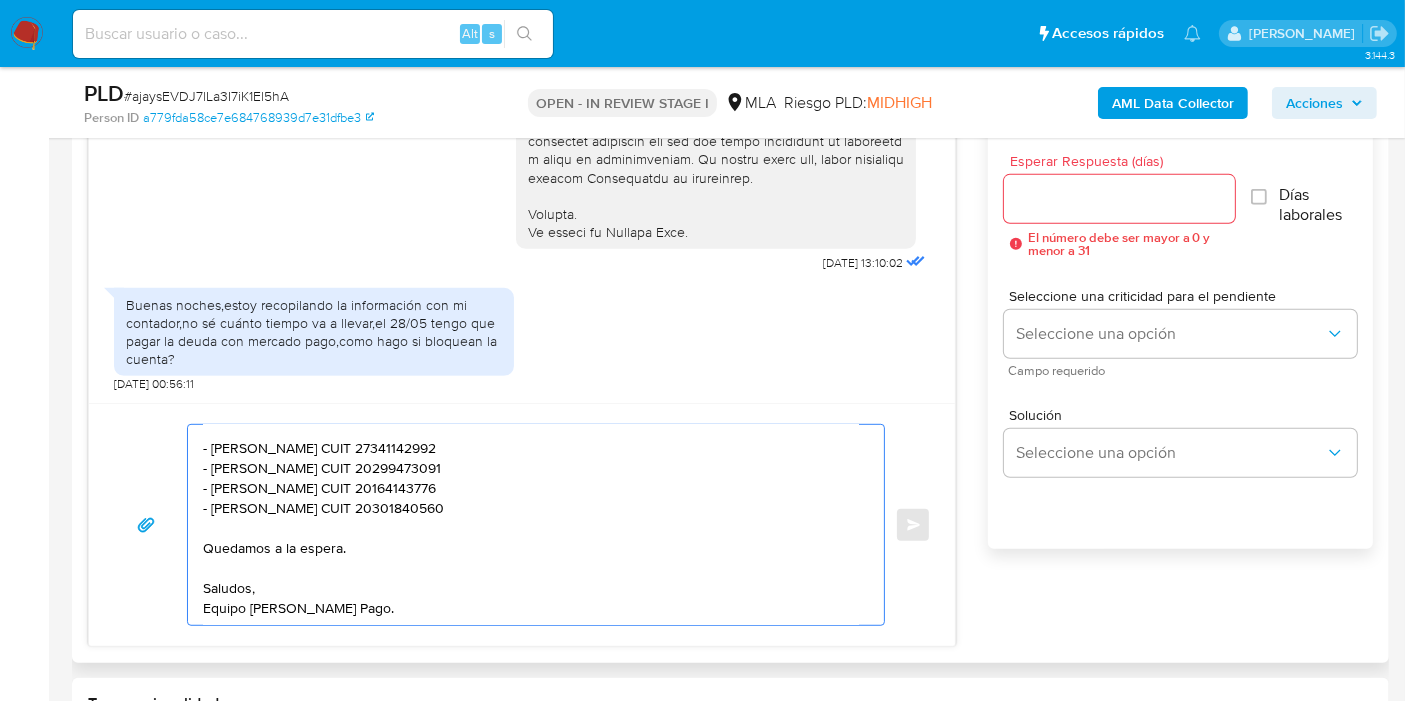 click on "Buenos días, Fernando. Esperamos que estés bien.
Muchas gracias por tu respuesta.
En este caso, necesitamos que nos indiques la actividad canalizada a través de tu cuenta de Mercado Pago, aportando documentación que respalde la misma.
A su vez, te pedimos nos indiques el motivo económico de las transacciones realizadas con las siguientes contrapartes, aportando documentación de respaldo:
- Carolina Soledad Fernández CUIT 27341142992
- Marcos Jesus Toloza CUIT 20299473091
- Ramon Antonio Jasuti CUIT 20164143776
- Maximiliano Rodríguez Gonzalez CUIT 20301840560
Quedamos a la espera.
Saludos,
Equipo de Mercado Pago." at bounding box center [531, 525] 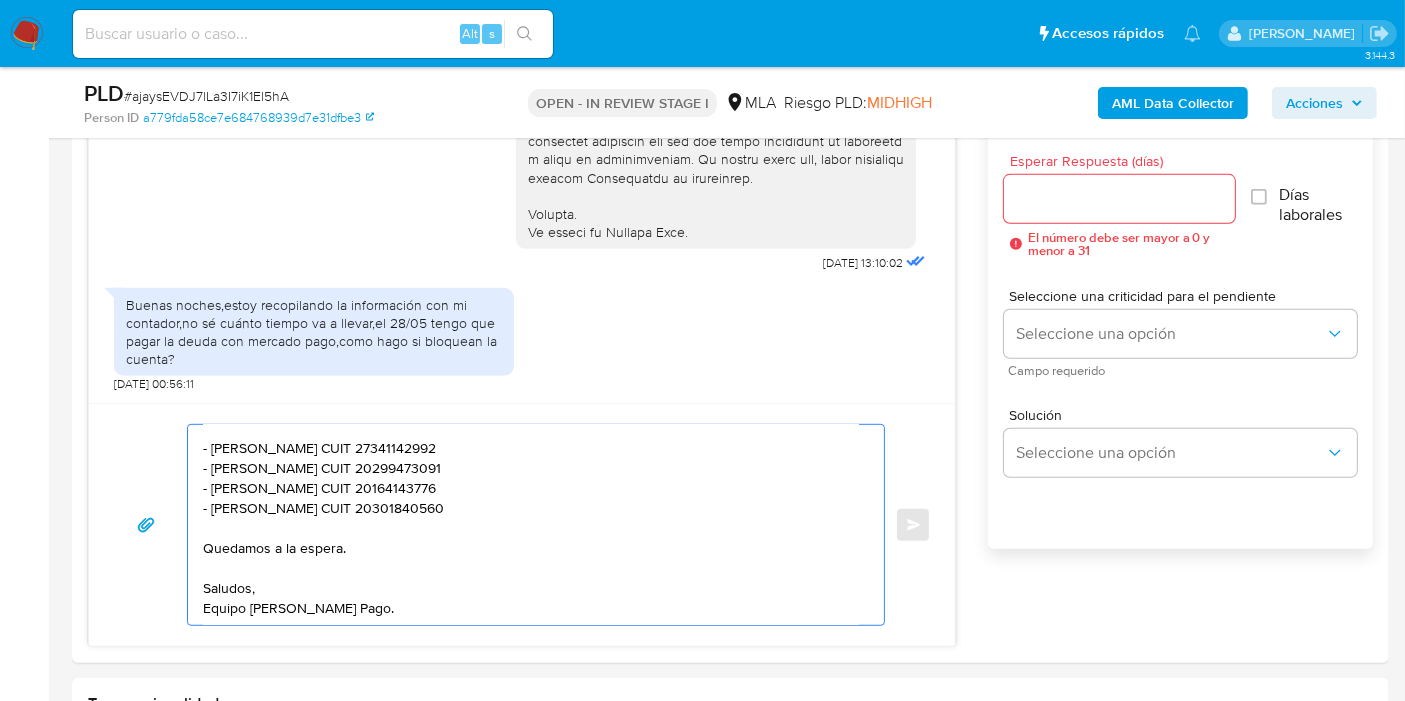 click on "Gonz á lez" 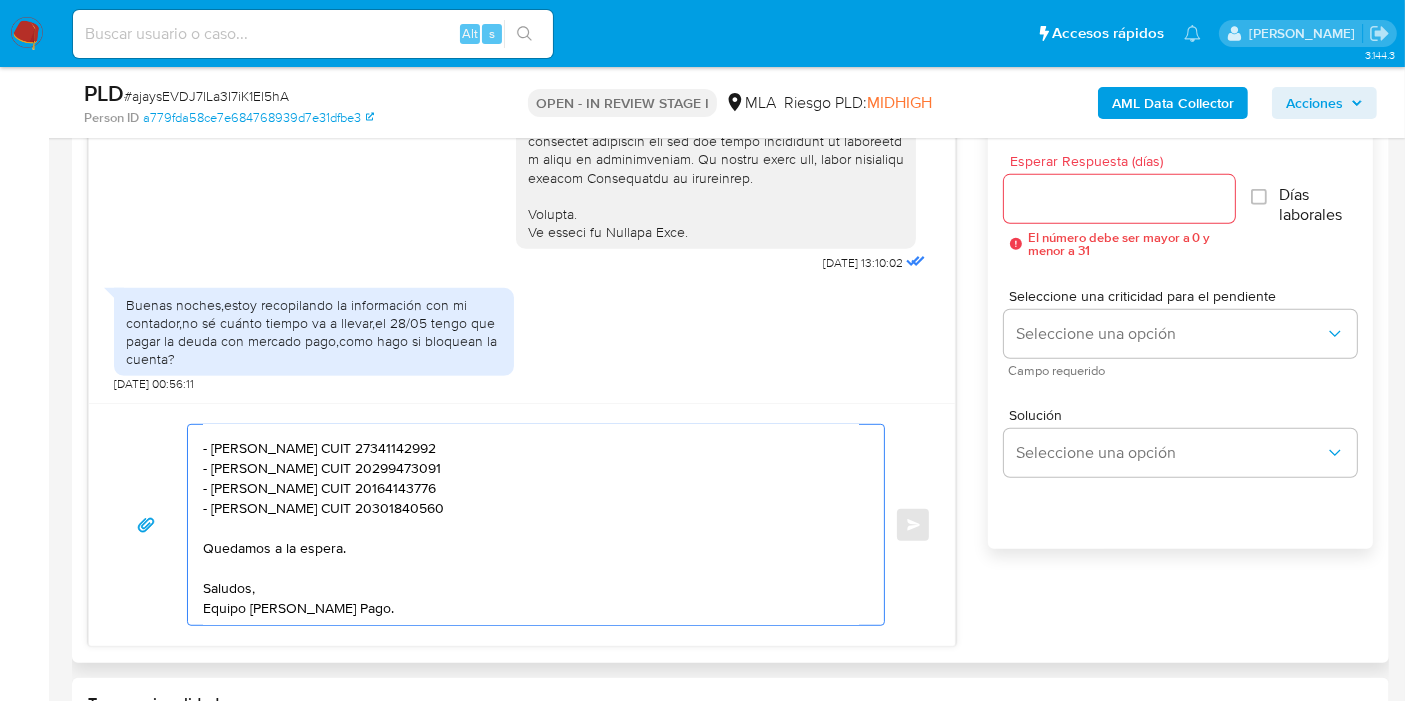 click on "Buenos días, Fernando. Esperamos que estés bien.
Muchas gracias por tu respuesta.
En este caso, necesitamos que nos indiques la actividad canalizada a través de tu cuenta de Mercado Pago, aportando documentación que respalde la misma.
A su vez, te pedimos nos indiques el motivo económico de las transacciones realizadas con las siguientes contrapartes, aportando documentación de respaldo:
- Carolina Soledad Fernández CUIT 27341142992
- Marcos Jesus Toloza CUIT 20299473091
- Ramon Antonio Jasuti CUIT 20164143776
- Maximiliano Rodríguez González CUIT 20301840560
Quedamos a la espera.
Saludos,
Equipo de Mercado Pago." at bounding box center [531, 525] 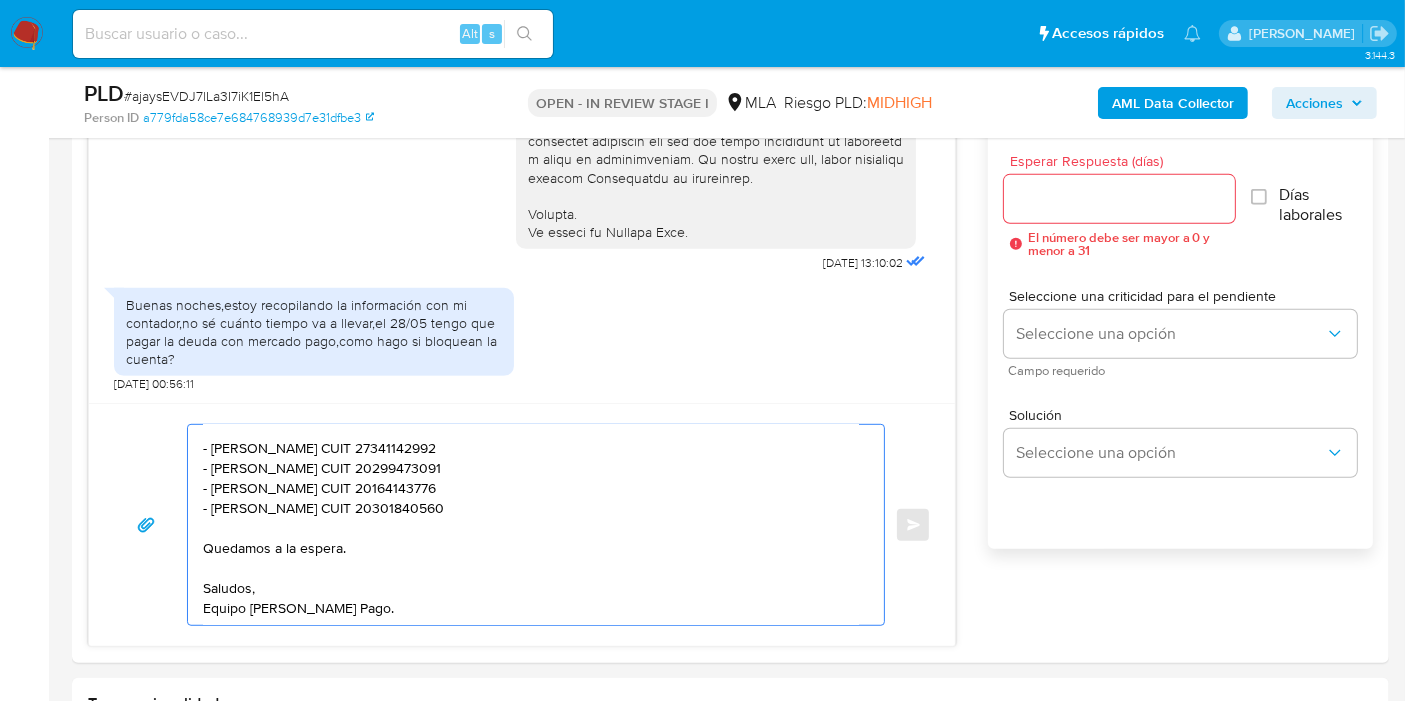 click on "Ramón" 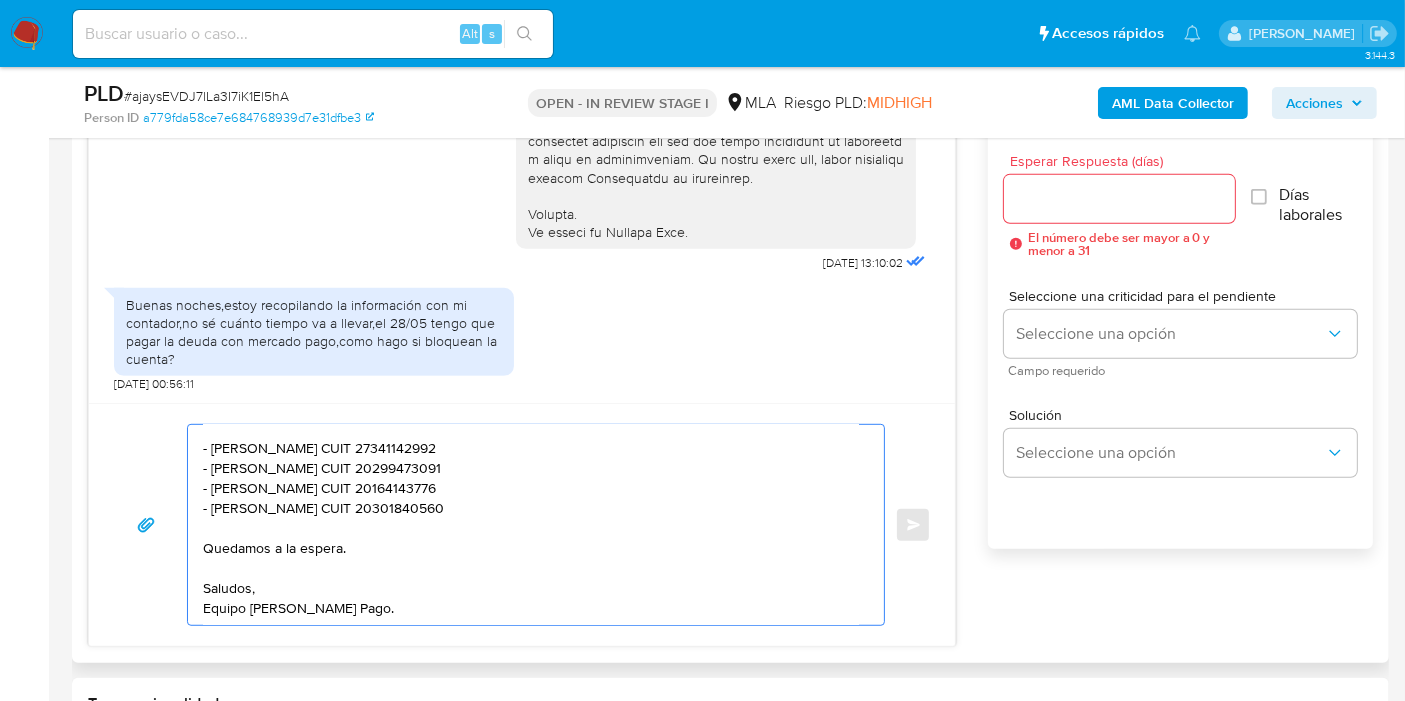 click on "Buenos días, Fernando. Esperamos que estés bien.
Muchas gracias por tu respuesta.
En este caso, necesitamos que nos indiques la actividad canalizada a través de tu cuenta de Mercado Pago, aportando documentación que respalde la misma.
A su vez, te pedimos nos indiques el motivo económico de las transacciones realizadas con las siguientes contrapartes, aportando documentación de respaldo:
- Carolina Soledad Fernández CUIT 27341142992
- Marcos Jesus Toloza CUIT 20299473091
- Ramón Antonio Jasuti CUIT 20164143776
- Maximiliano Rodríguez González CUIT 20301840560
Quedamos a la espera.
Saludos,
Equipo de Mercado Pago." at bounding box center (531, 525) 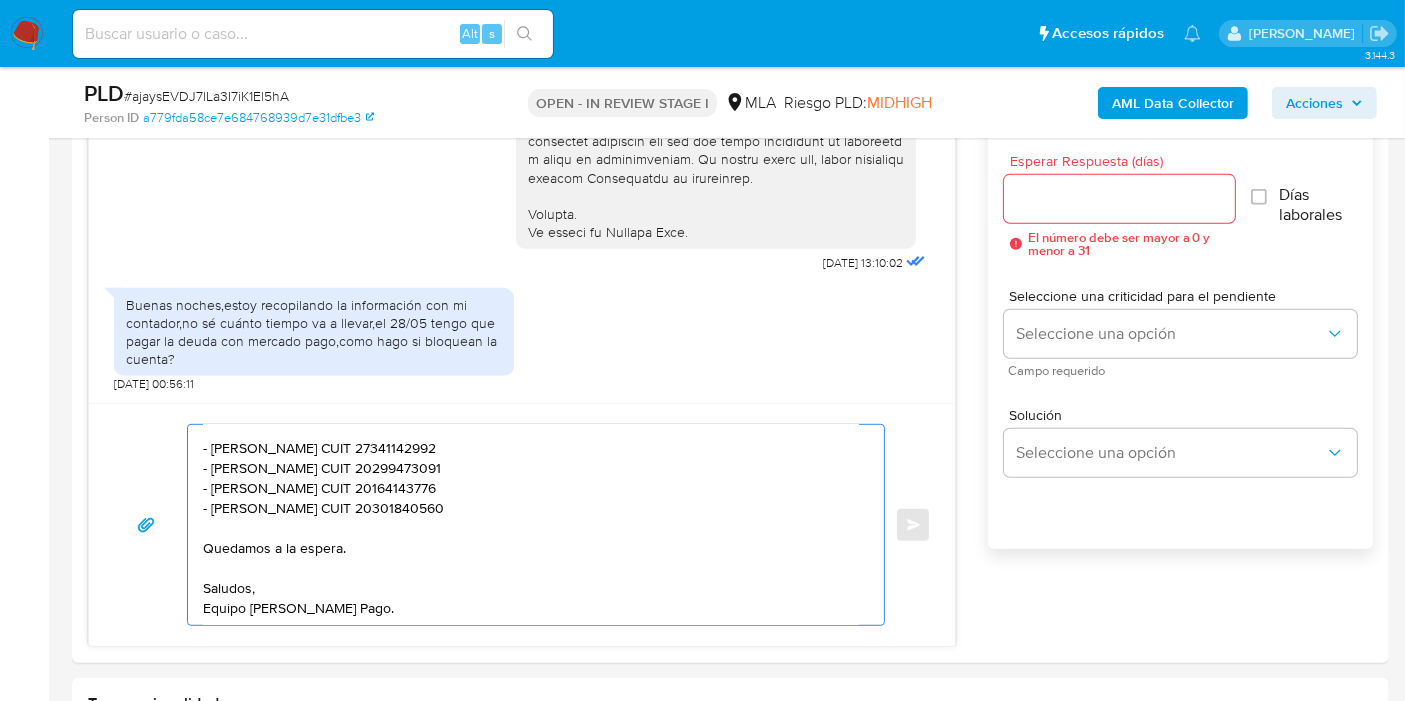click on "Jes ú s" 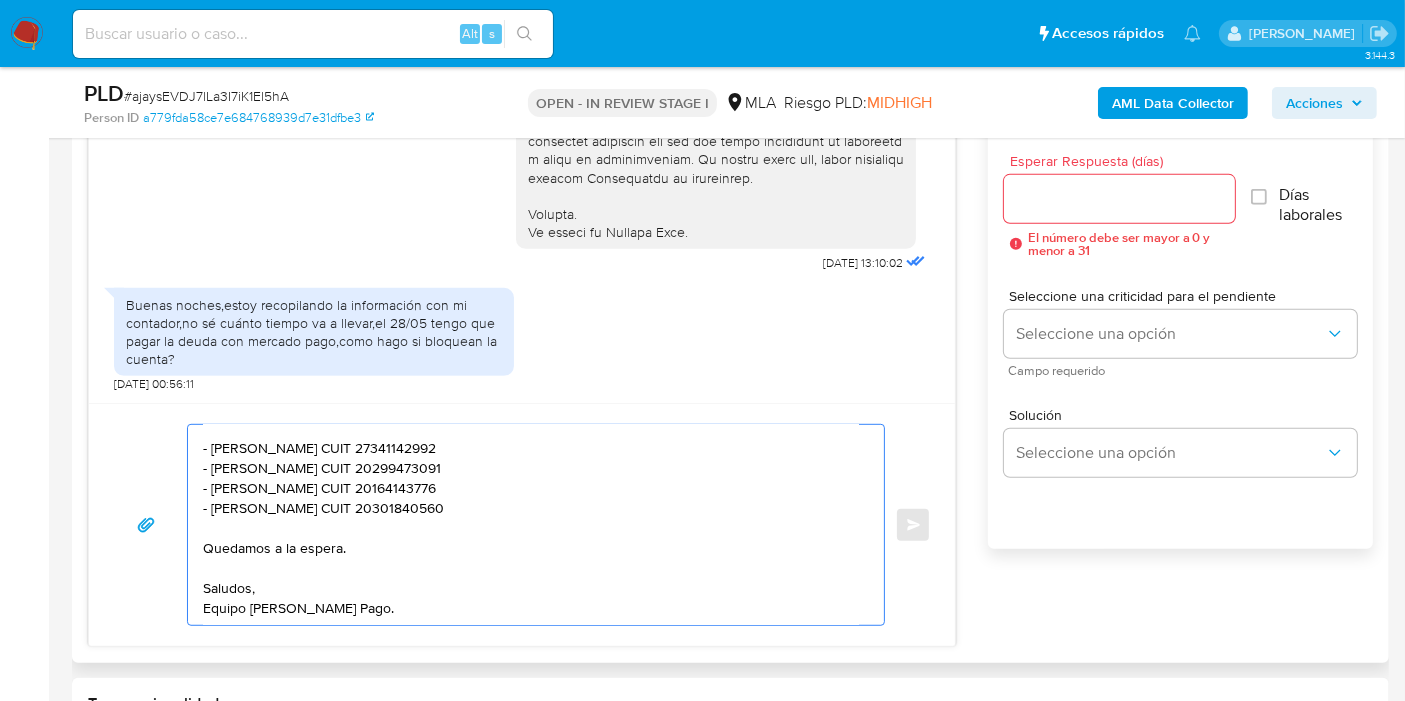 click on "Buenos días, Fernando. Esperamos que estés bien.
Muchas gracias por tu respuesta.
En este caso, necesitamos que nos indiques la actividad canalizada a través de tu cuenta de Mercado Pago, aportando documentación que respalde la misma.
A su vez, te pedimos nos indiques el motivo económico de las transacciones realizadas con las siguientes contrapartes, aportando documentación de respaldo:
- Carolina Soledad Fernández CUIT 27341142992
- Marcos Jesús Toloza CUIT 20299473091
- Ramón Antonio Jasuti CUIT 20164143776
- Maximiliano Rodríguez González CUIT 20301840560
Quedamos a la espera.
Saludos,
Equipo de Mercado Pago." at bounding box center [531, 525] 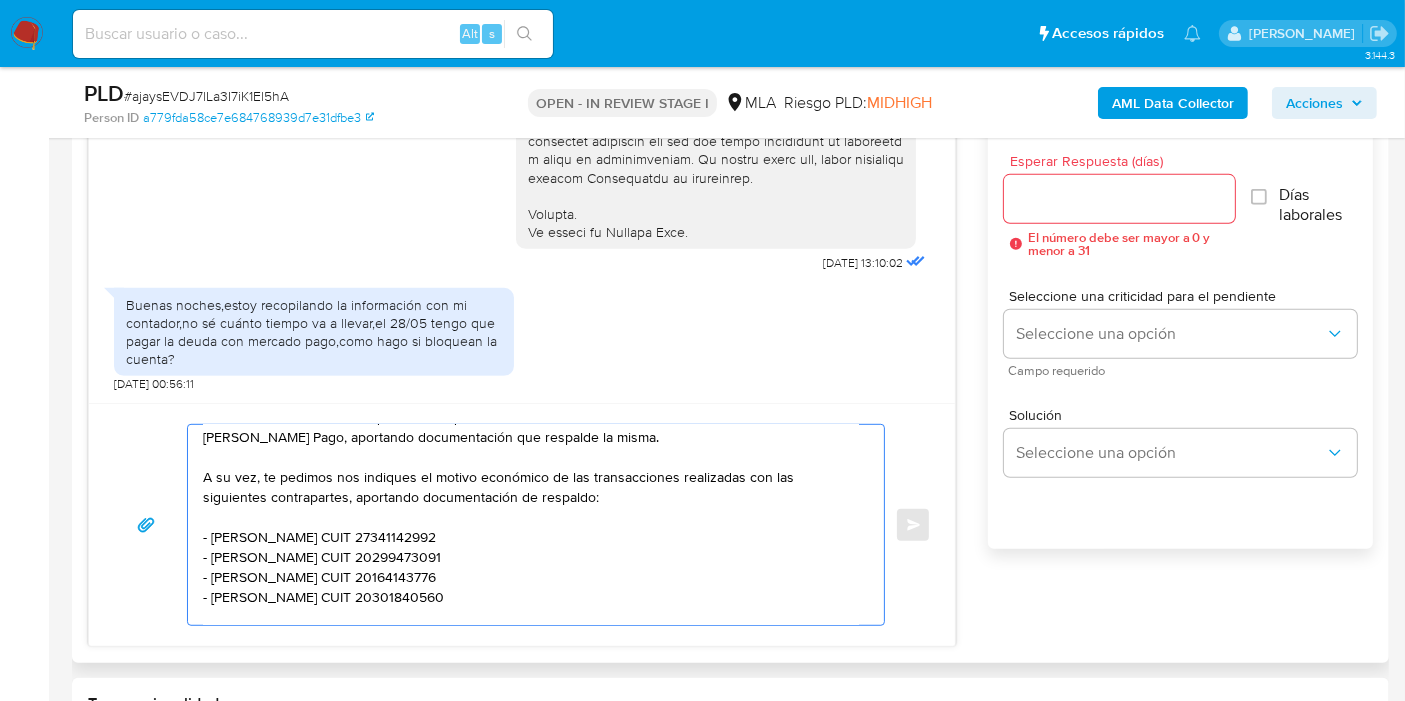 scroll, scrollTop: 0, scrollLeft: 0, axis: both 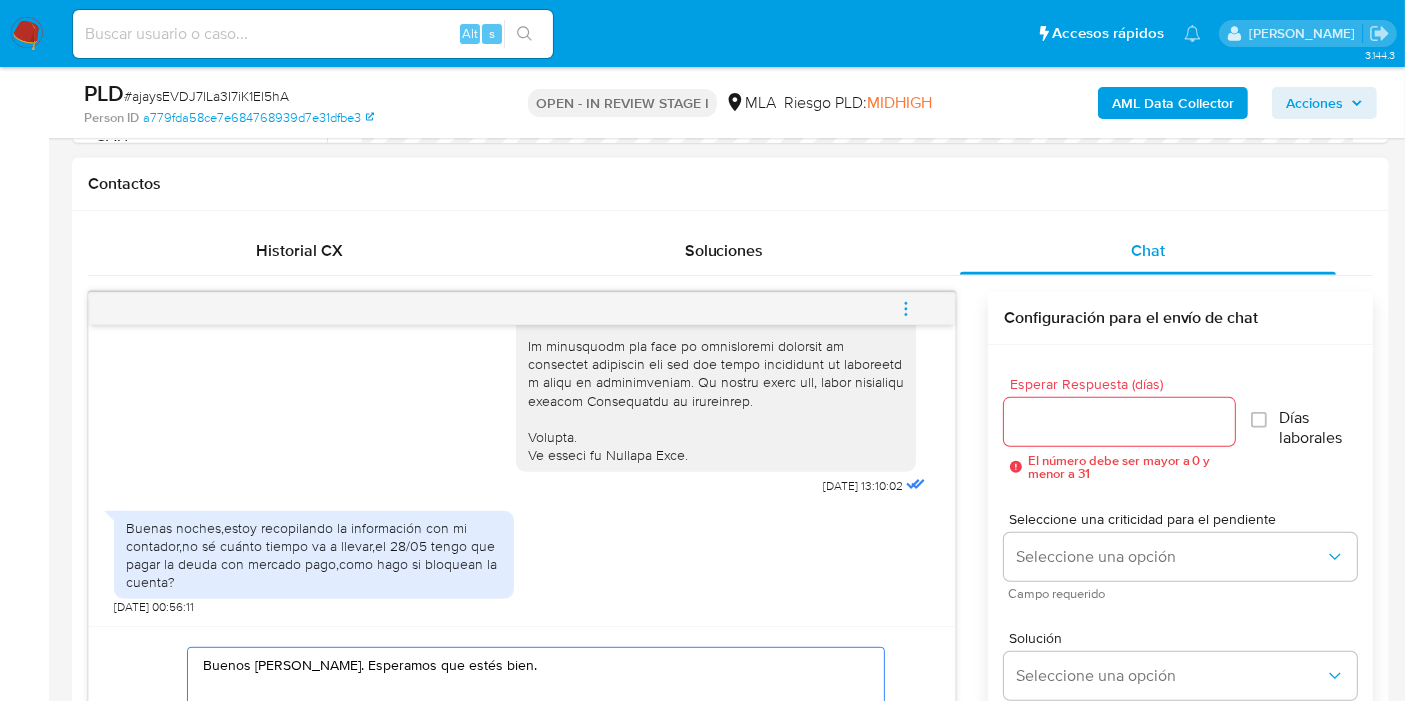type on "Buenos días, Fernando. Esperamos que estés bien.
Muchas gracias por tu respuesta.
En este caso, necesitamos que nos indiques la actividad canalizada a través de tu cuenta de Mercado Pago, aportando documentación que respalde la misma.
A su vez, te pedimos nos indiques el motivo económico de las transacciones realizadas con las siguientes contrapartes, aportando documentación de respaldo:
- Carolina Soledad Fernández CUIT 27341142992
- Marcos Jesús Toloza CUIT 20299473091
- Ramón Antonio Jasuti CUIT 20164143776
- Maximiliano Rodríguez González CUIT 20301840560
Quedamos a la espera.
Saludos,
Equipo de Mercado Pago." 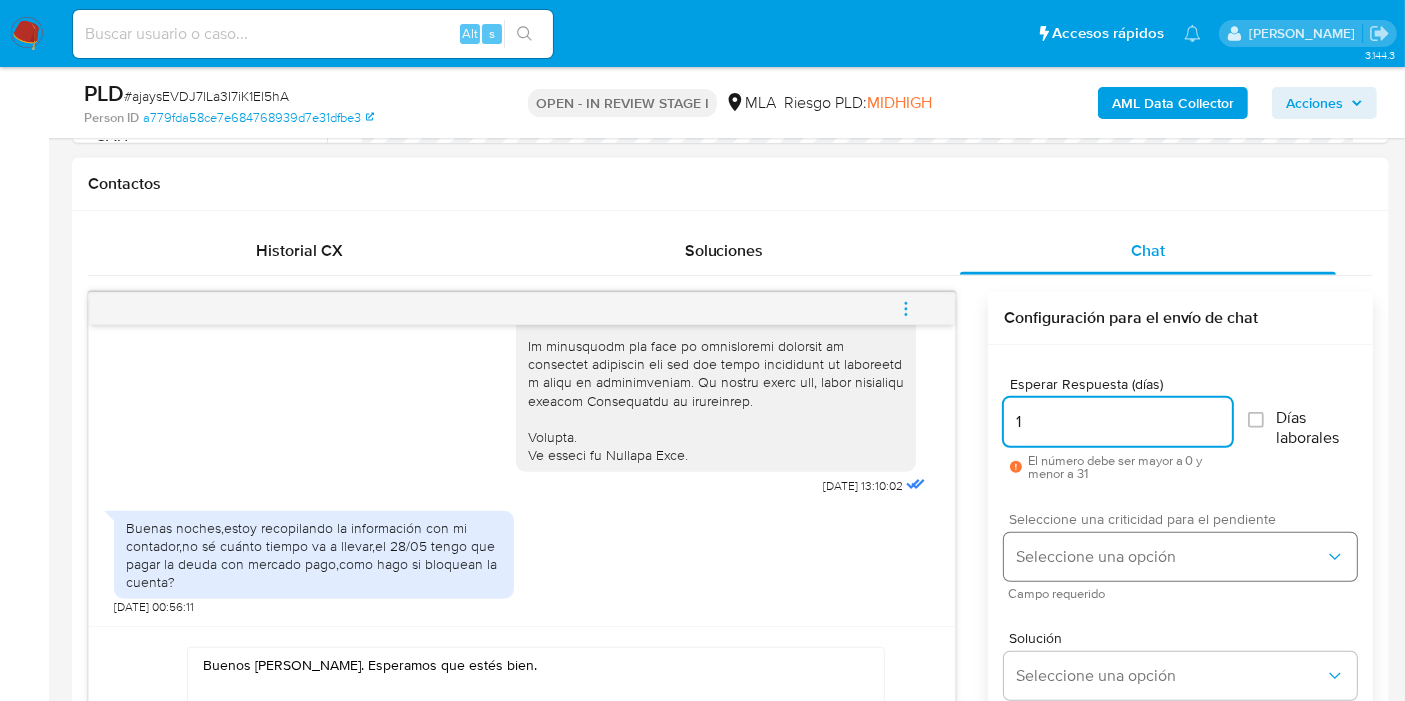 type on "1" 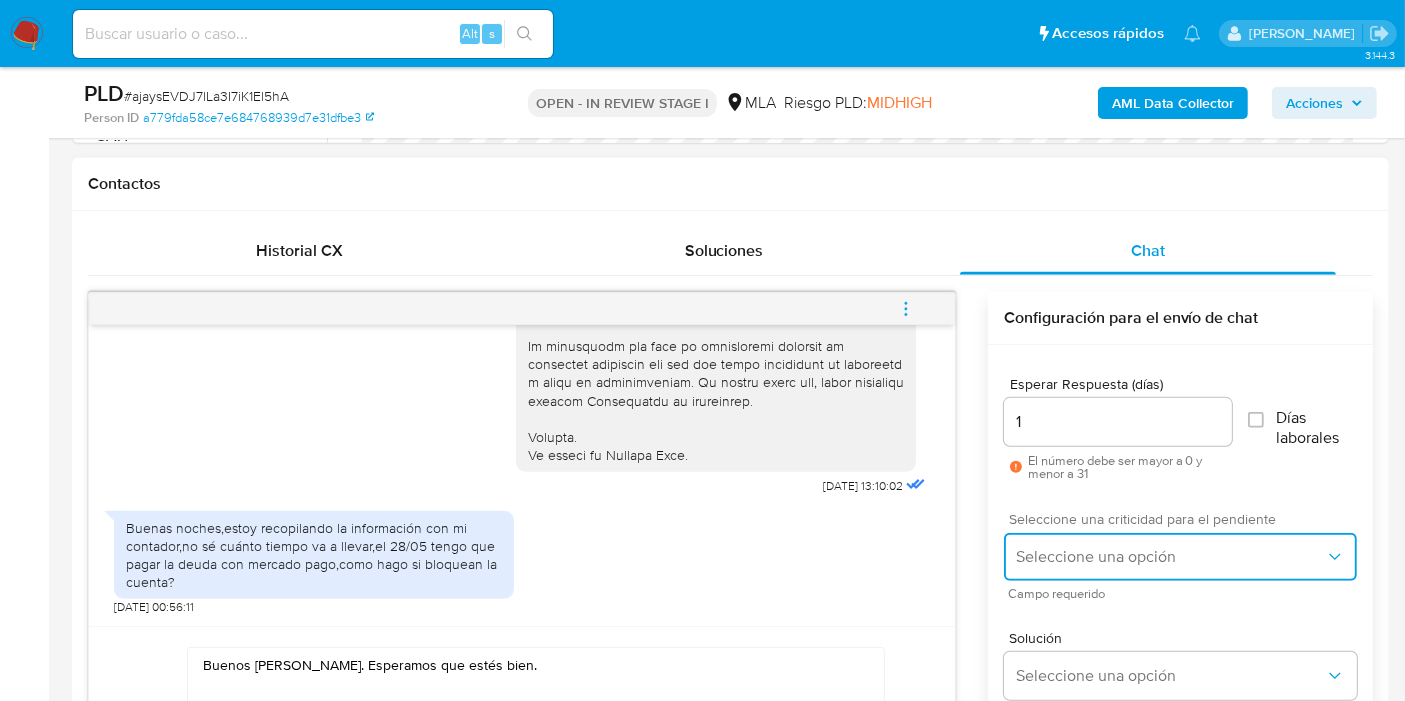 click on "Seleccione una opción" at bounding box center (1170, 557) 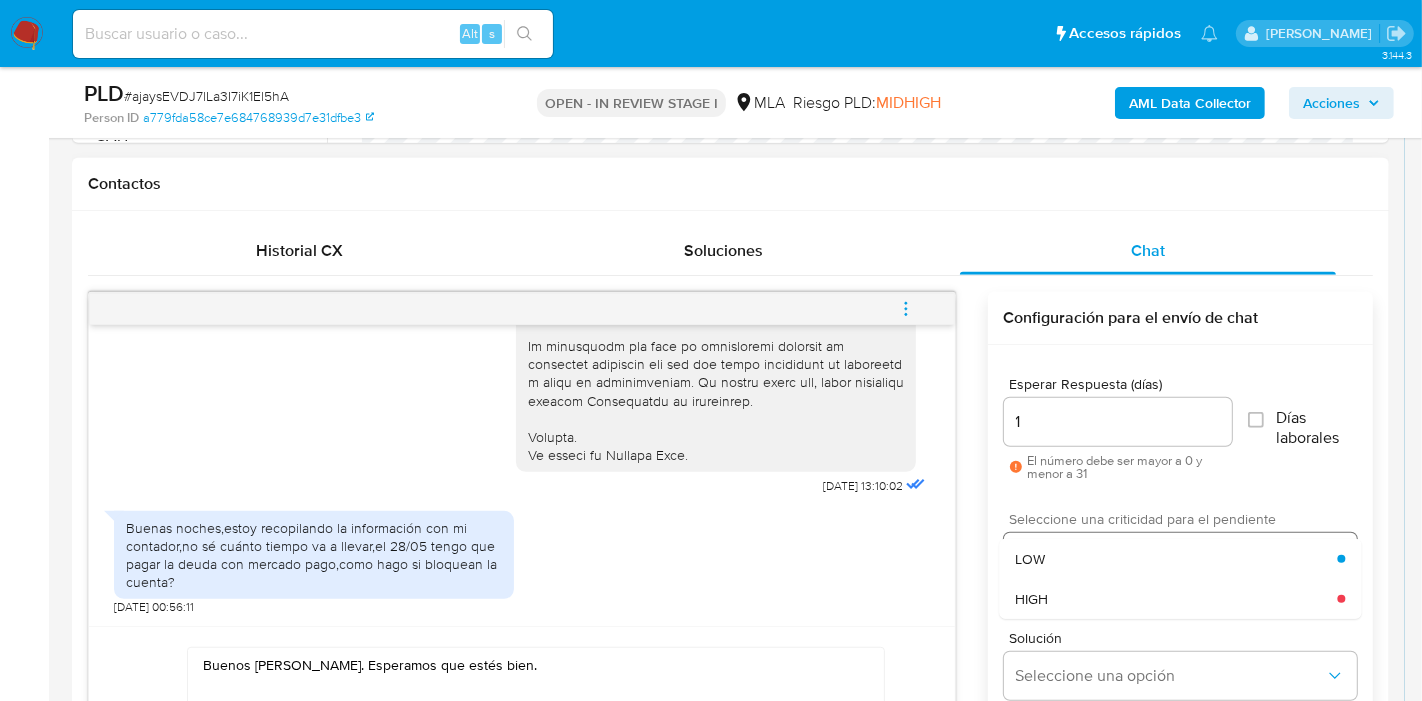 click on "HIGH" at bounding box center [1176, 599] 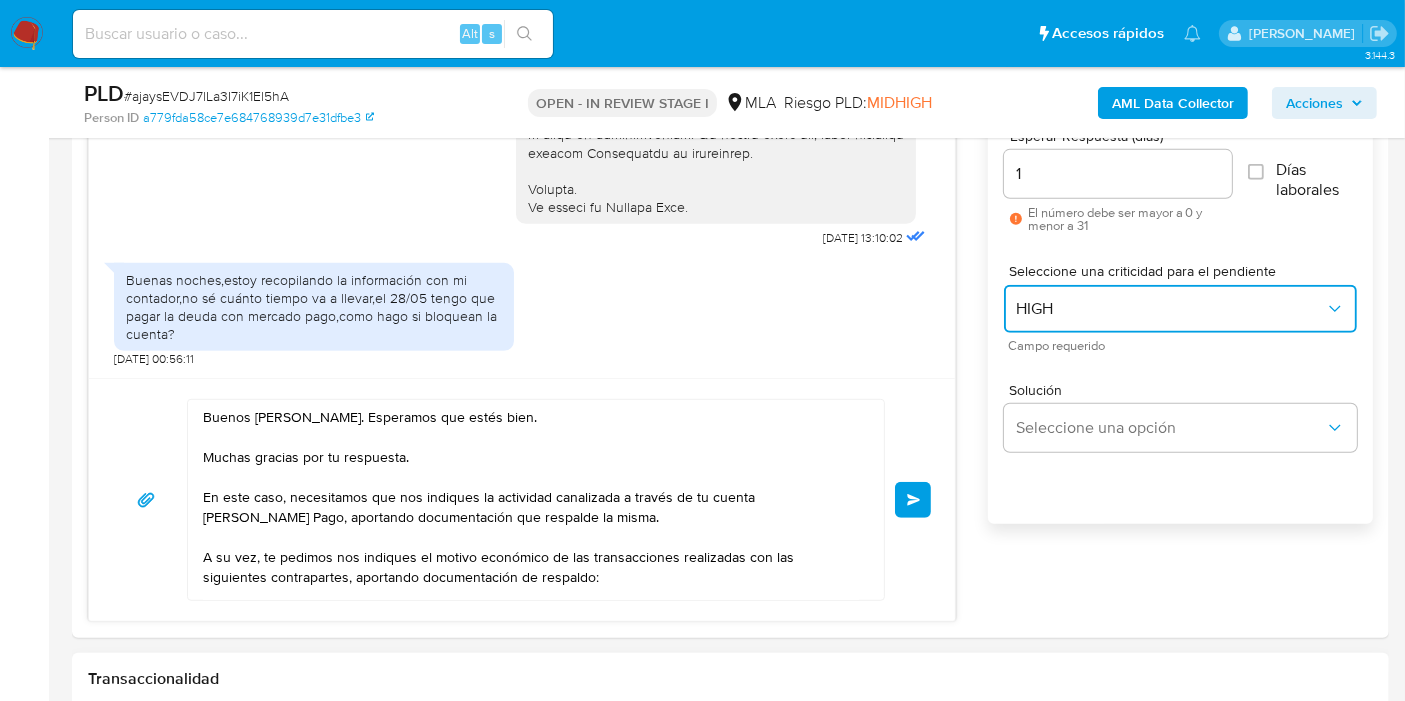 scroll, scrollTop: 1222, scrollLeft: 0, axis: vertical 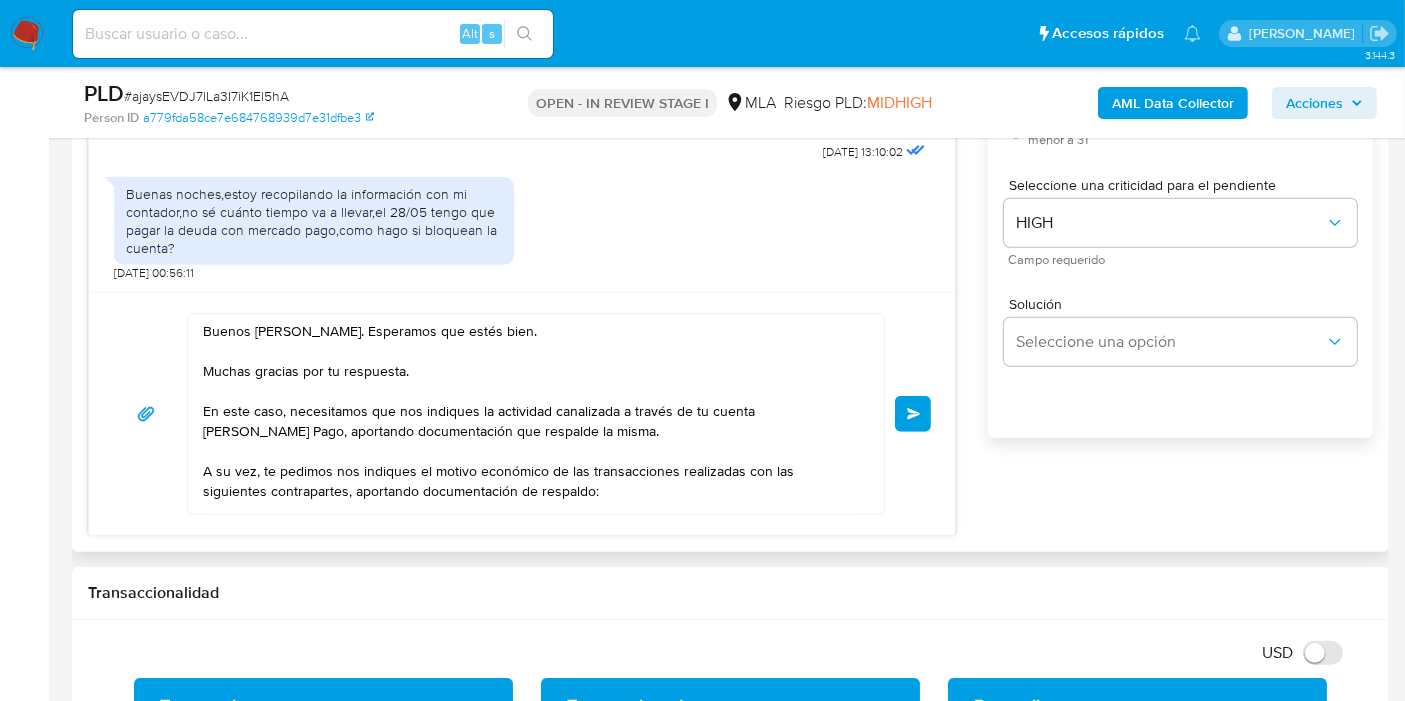 click on "Enviar" at bounding box center (913, 414) 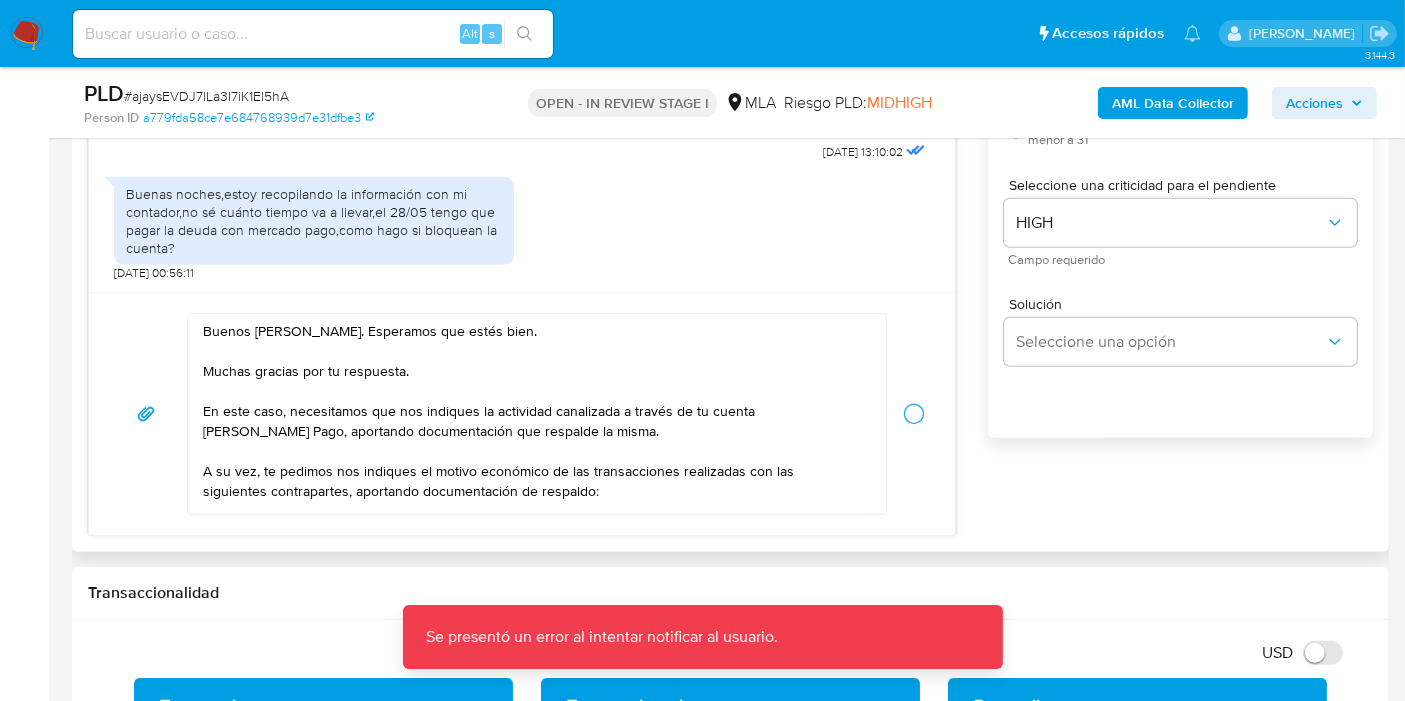 scroll, scrollTop: 194, scrollLeft: 0, axis: vertical 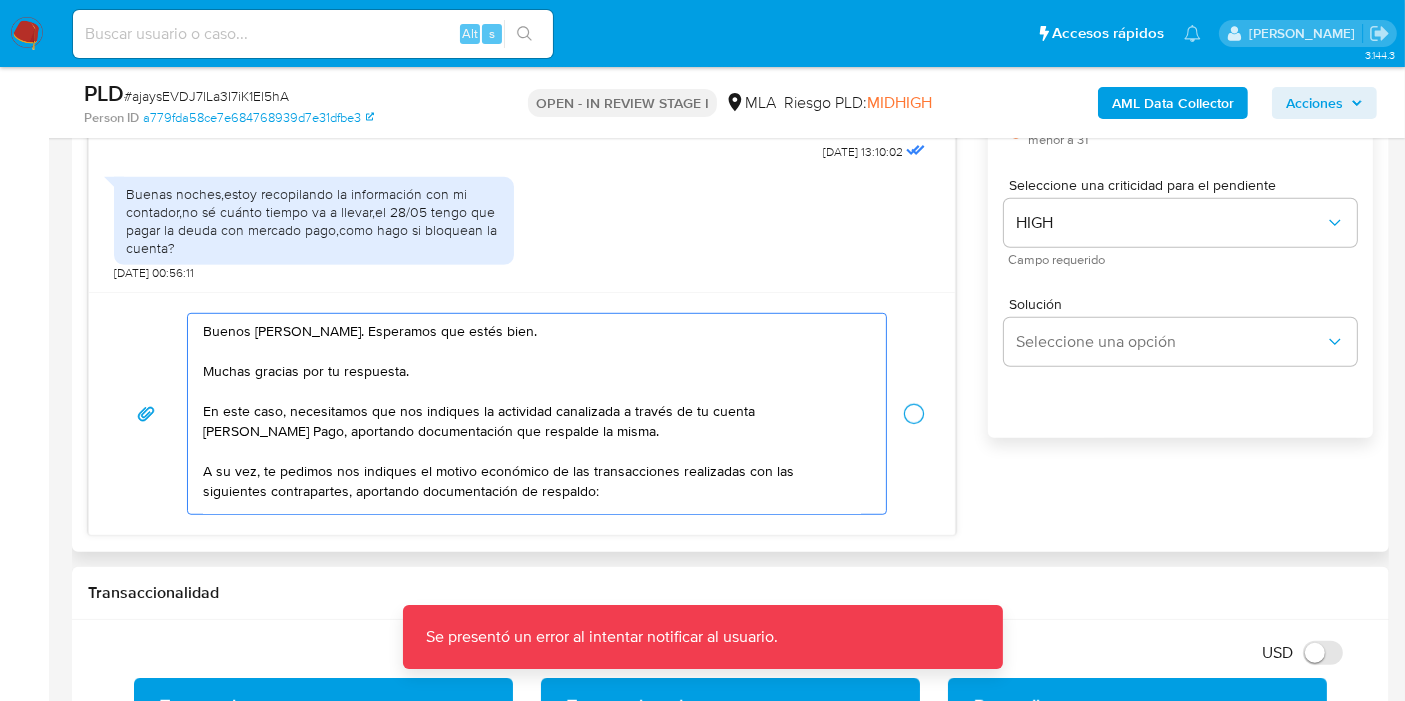 drag, startPoint x: 521, startPoint y: 499, endPoint x: 190, endPoint y: 298, distance: 387.24927 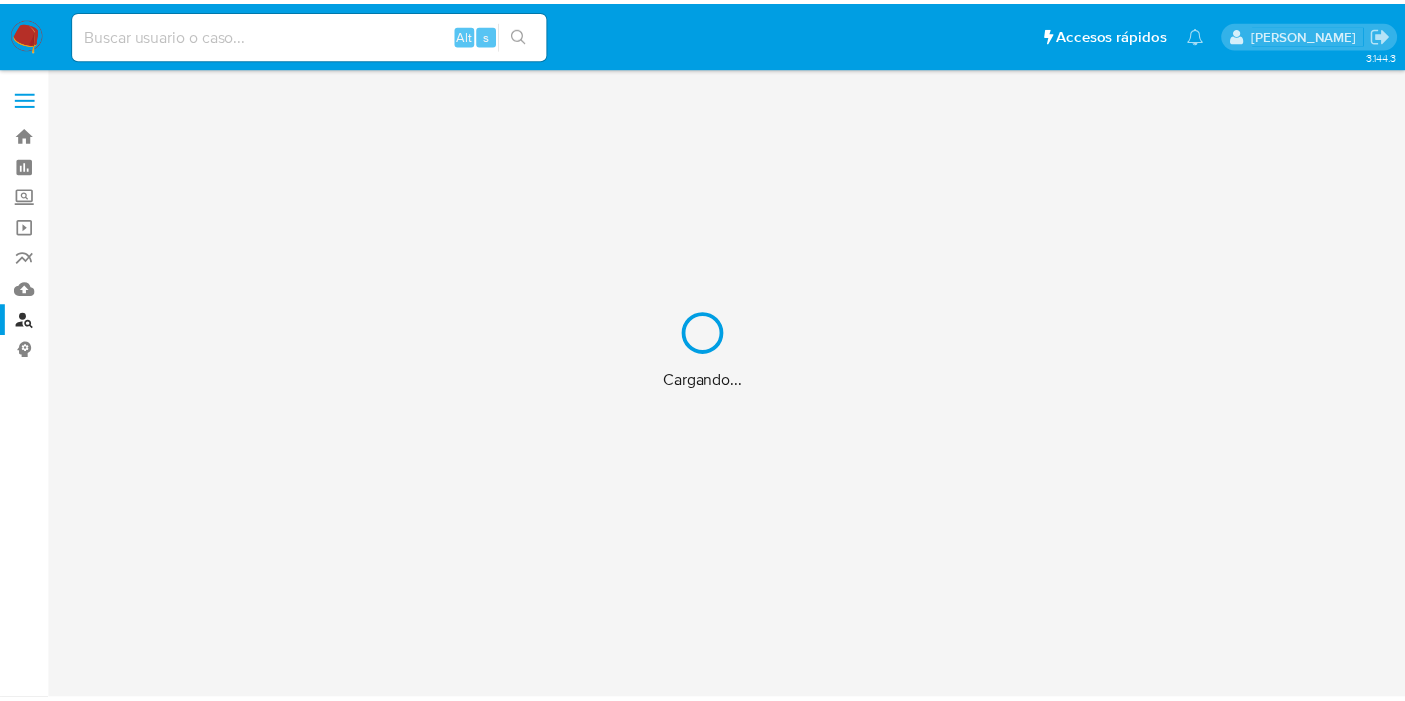 scroll, scrollTop: 0, scrollLeft: 0, axis: both 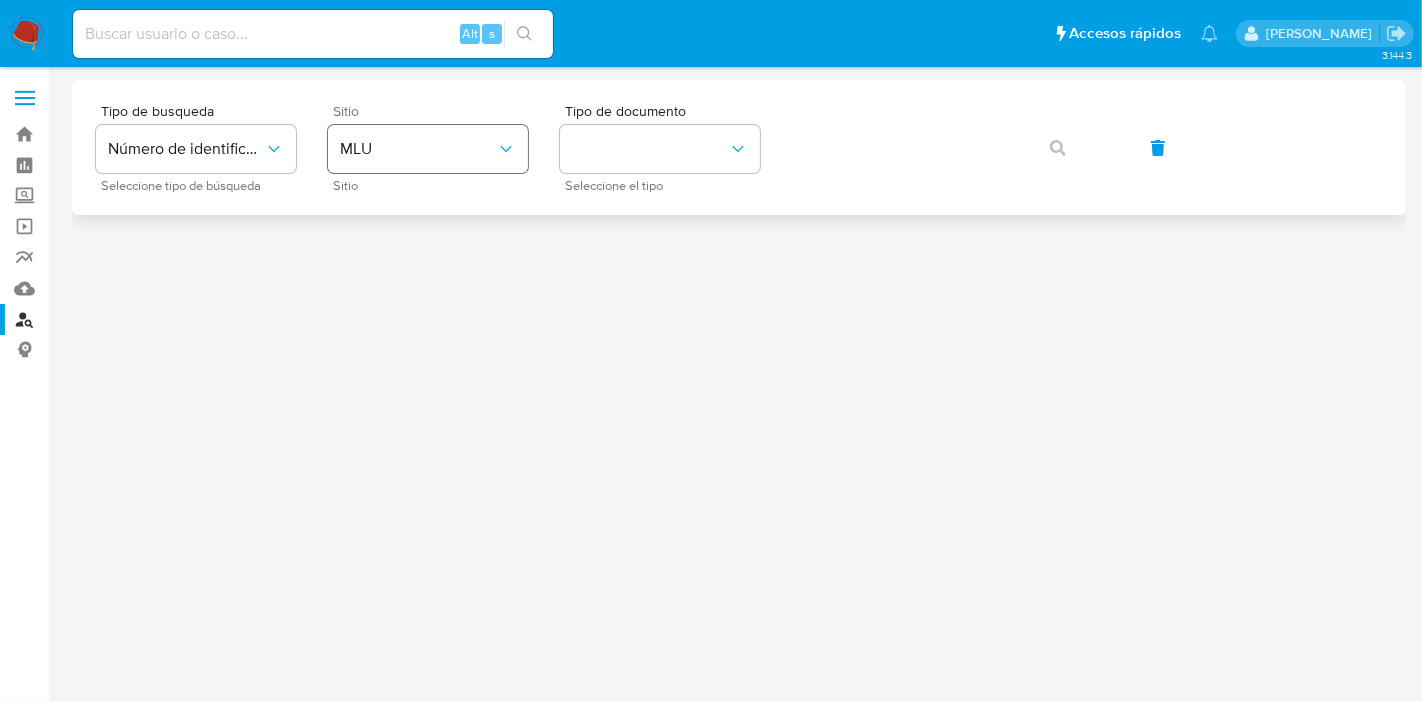 click on "Sitio MLU Sitio" at bounding box center (428, 147) 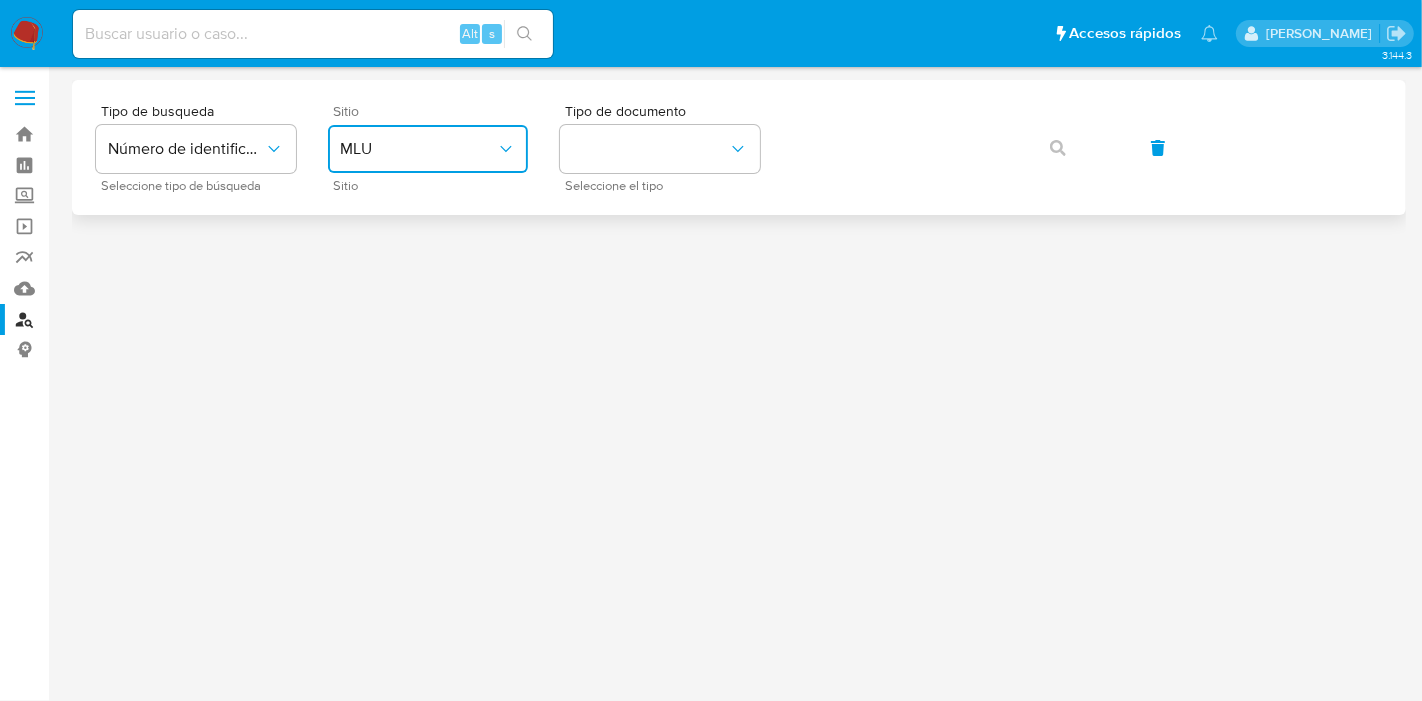 click on "MLU" at bounding box center (418, 149) 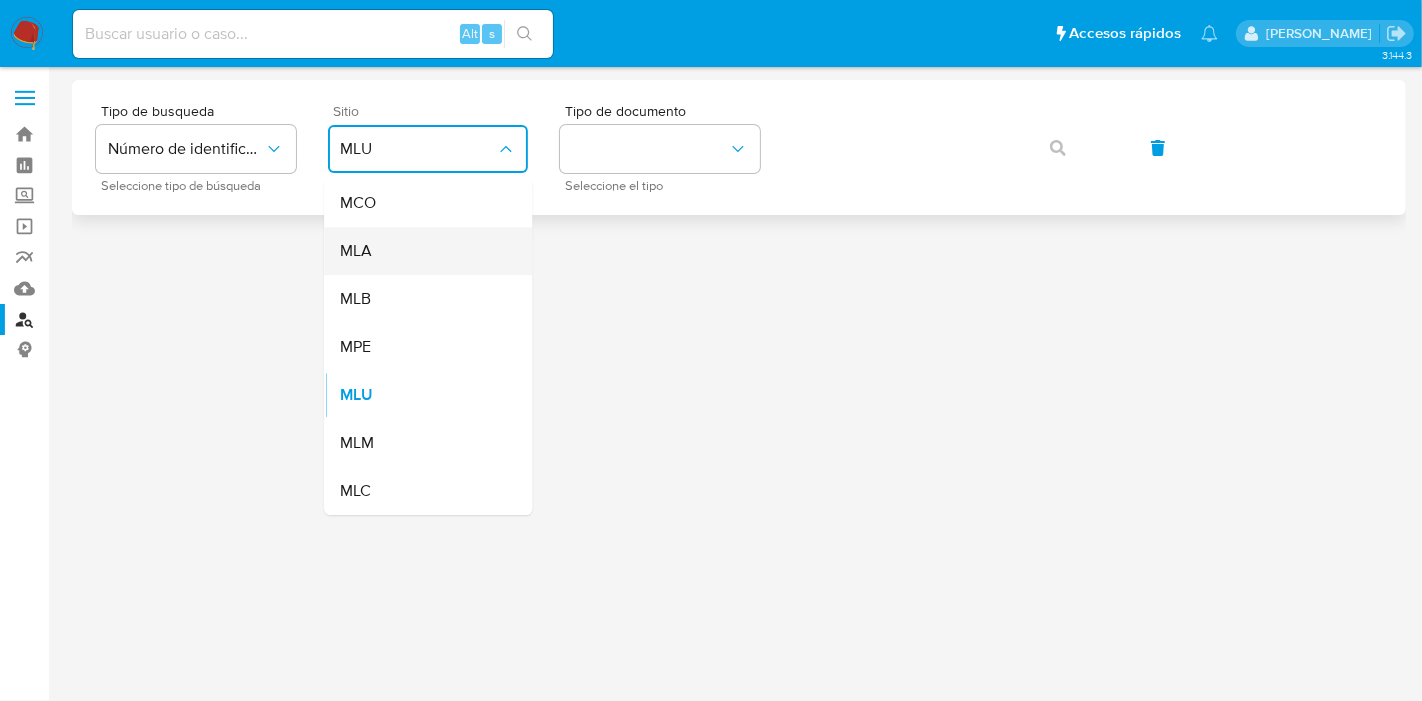 click on "MLA" at bounding box center [422, 251] 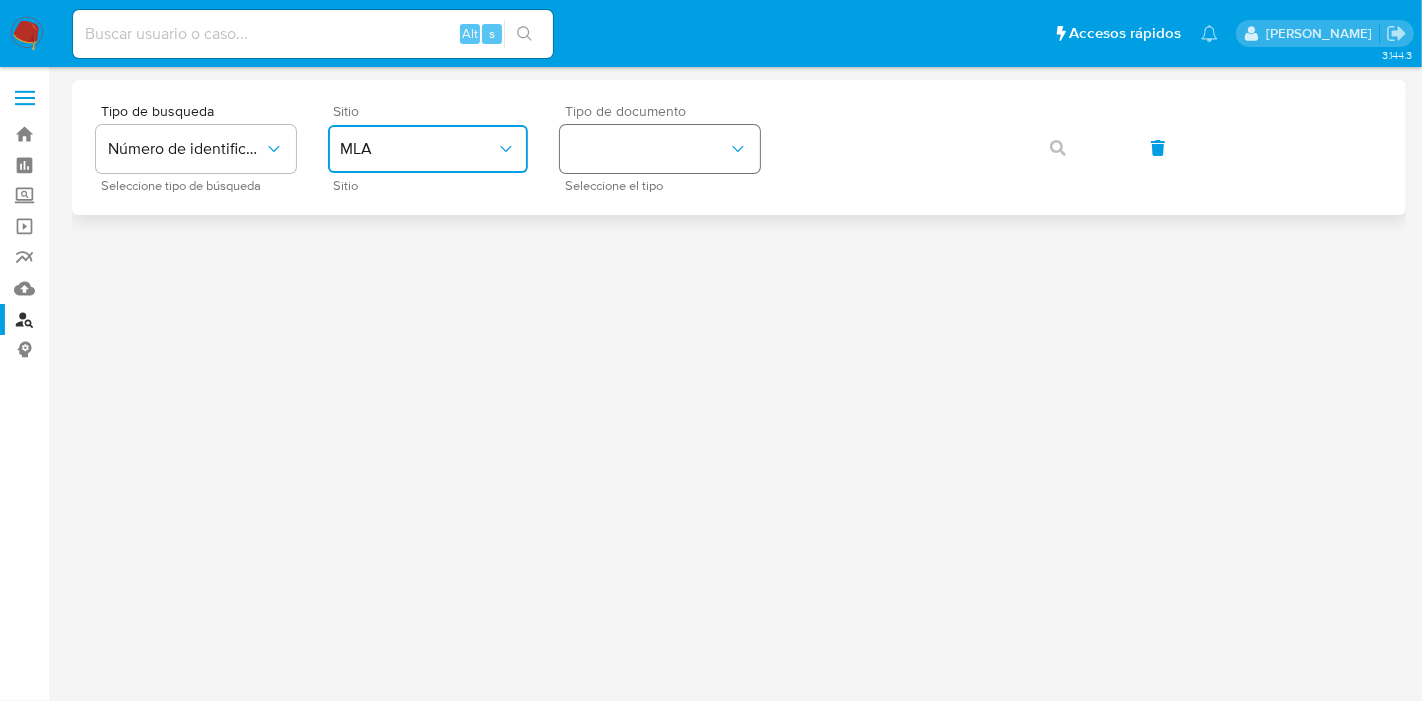 click at bounding box center (660, 149) 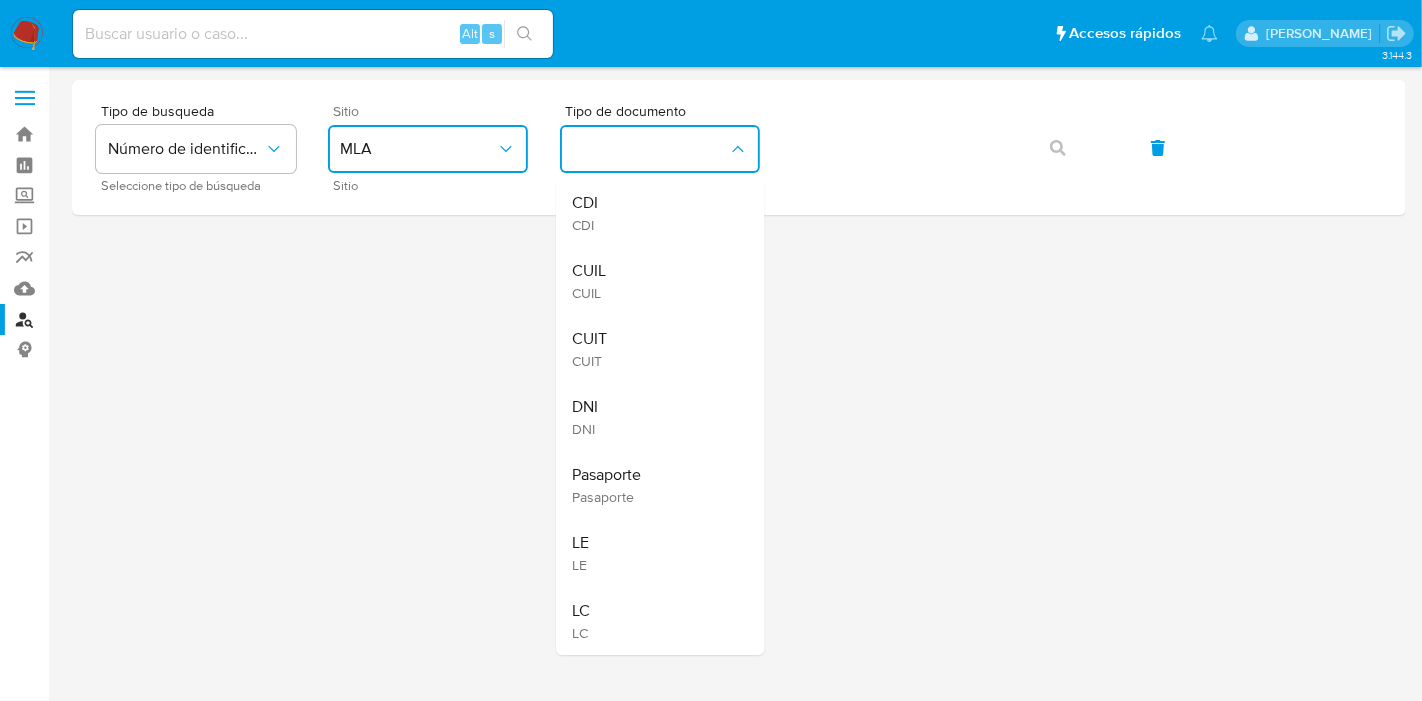 drag, startPoint x: 633, startPoint y: 289, endPoint x: 653, endPoint y: 264, distance: 32.01562 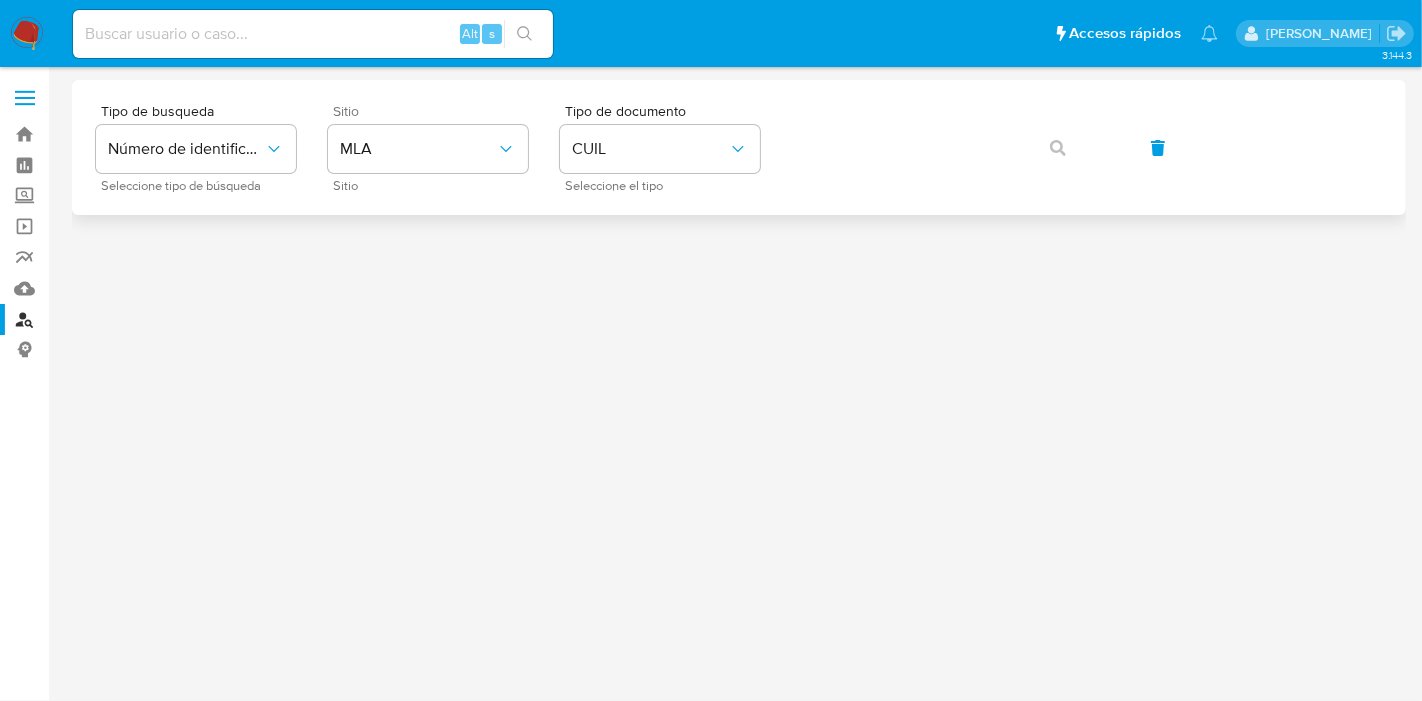 click on "Tipo de busqueda Número de identificación Seleccione tipo de búsqueda Sitio MLA Sitio Tipo de documento CUIL Seleccione el tipo" at bounding box center (739, 147) 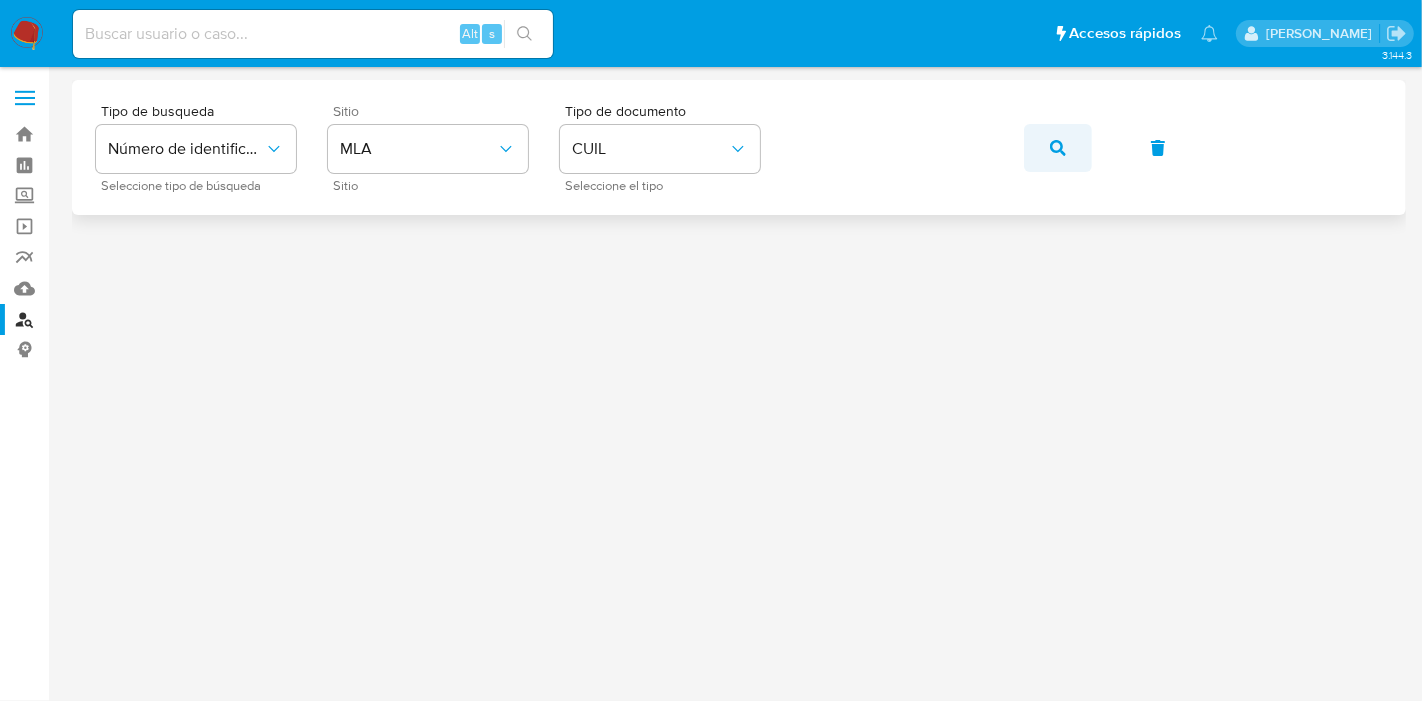 click at bounding box center [1058, 148] 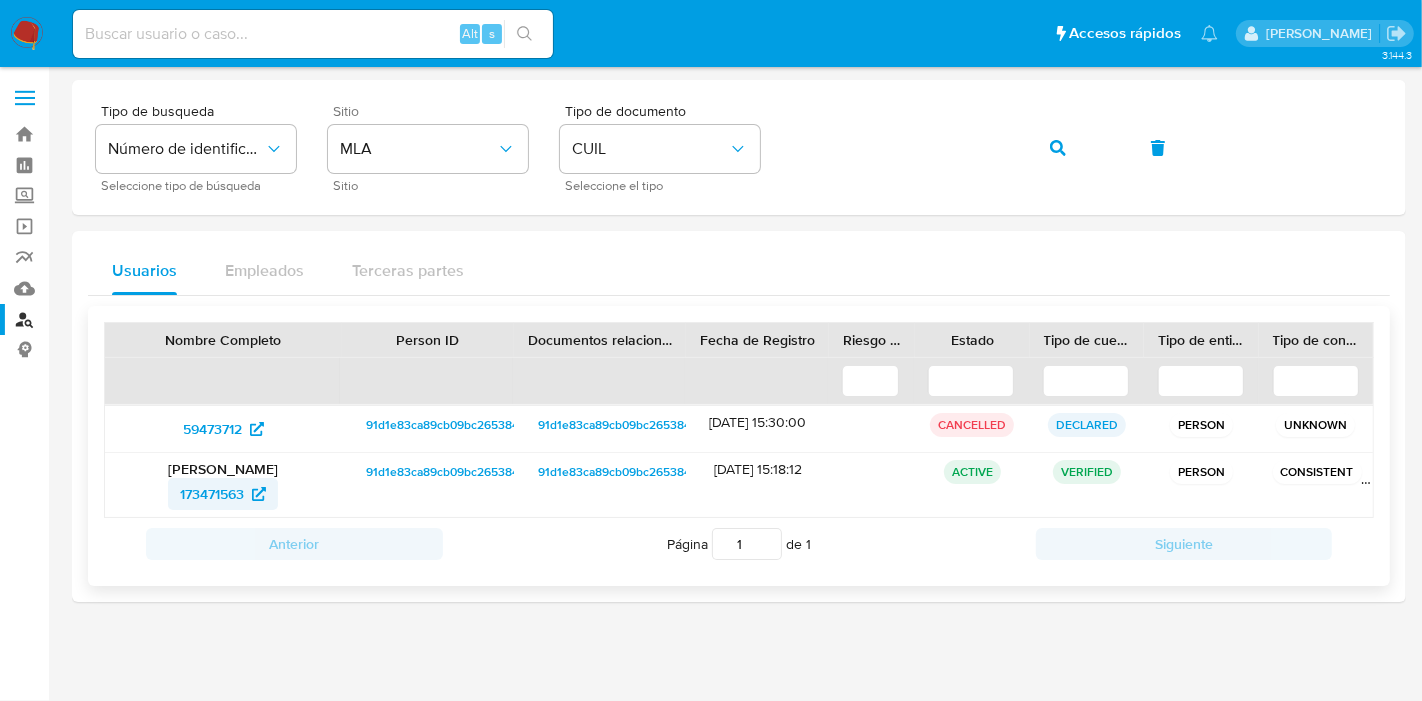 click on "173471563" at bounding box center (223, 494) 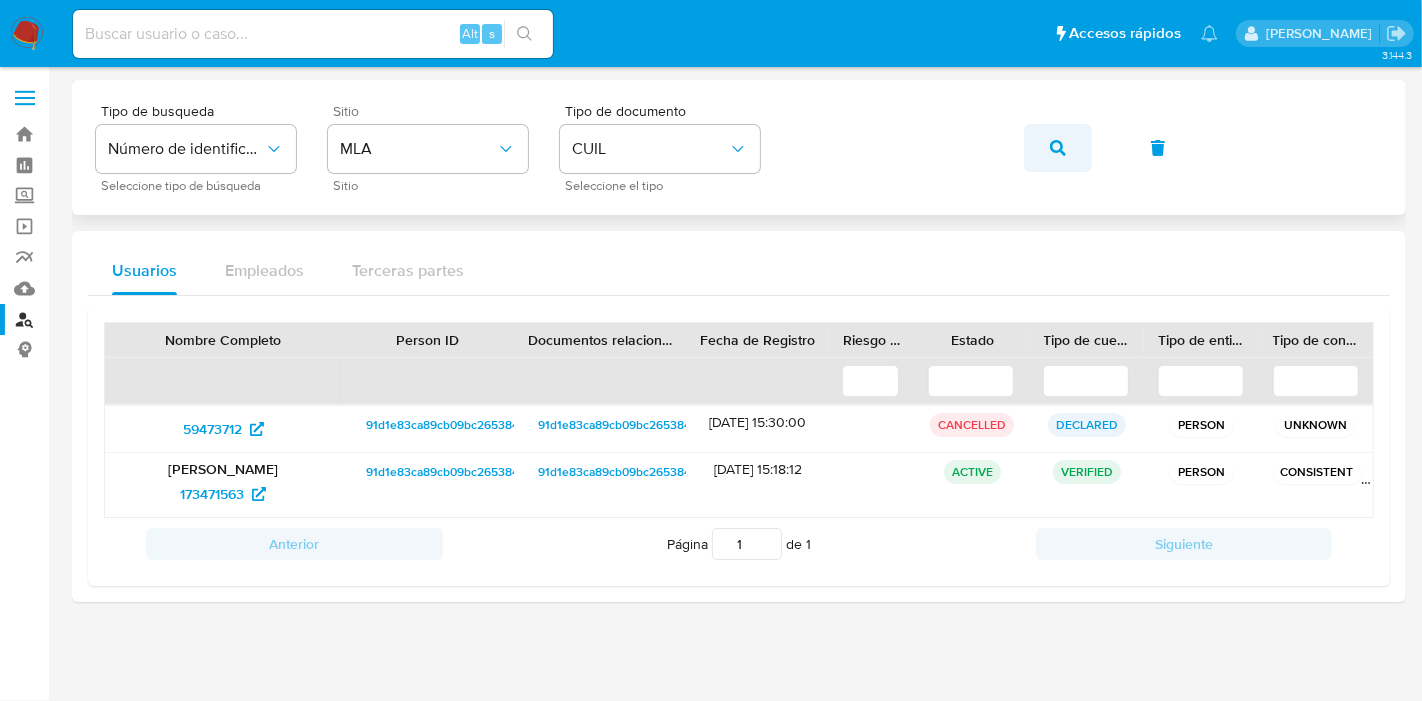 click 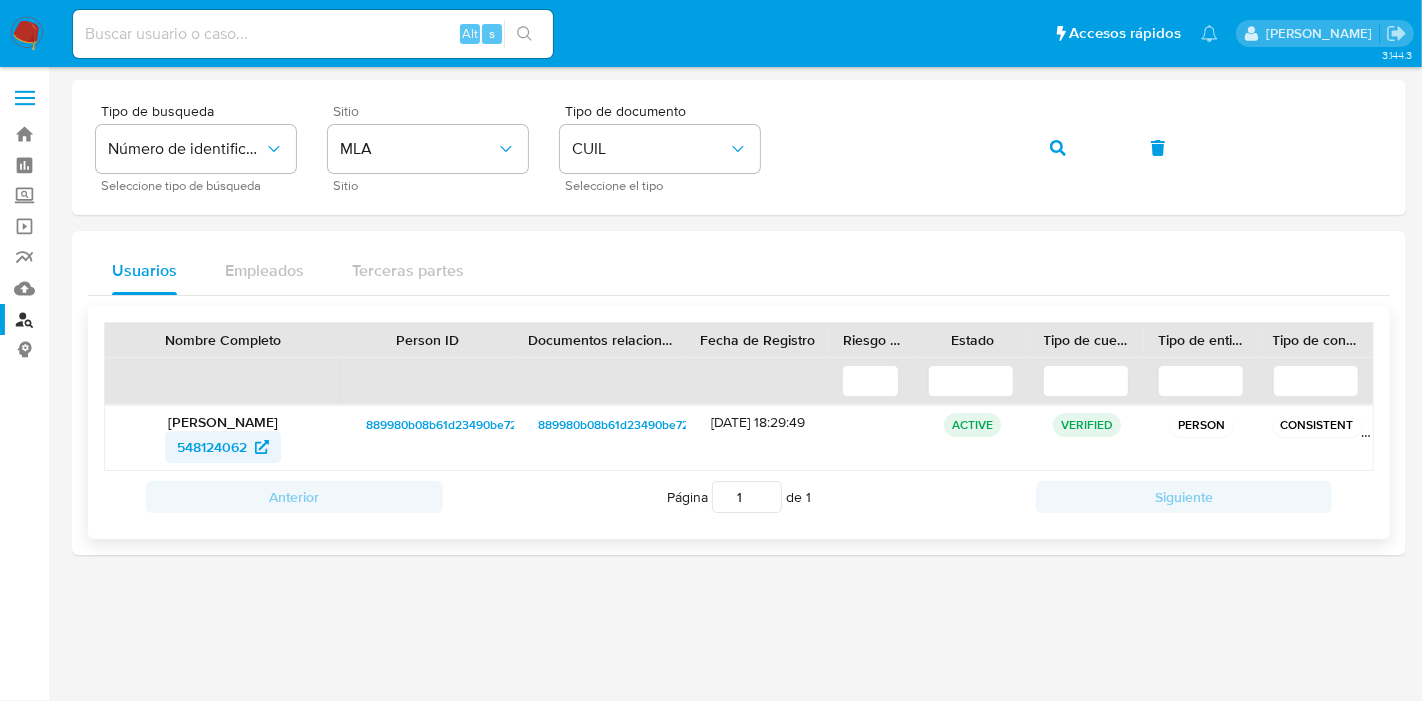 click on "548124062" at bounding box center [212, 447] 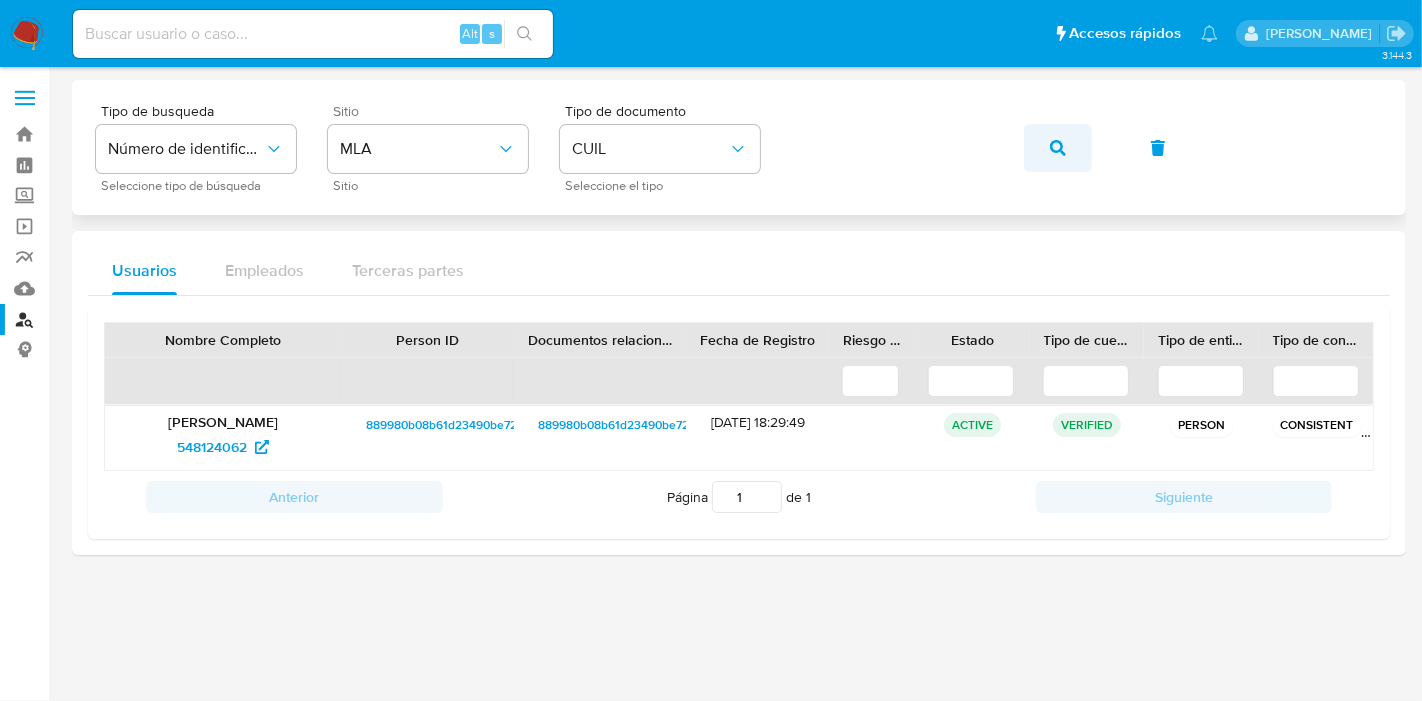 click at bounding box center (1058, 148) 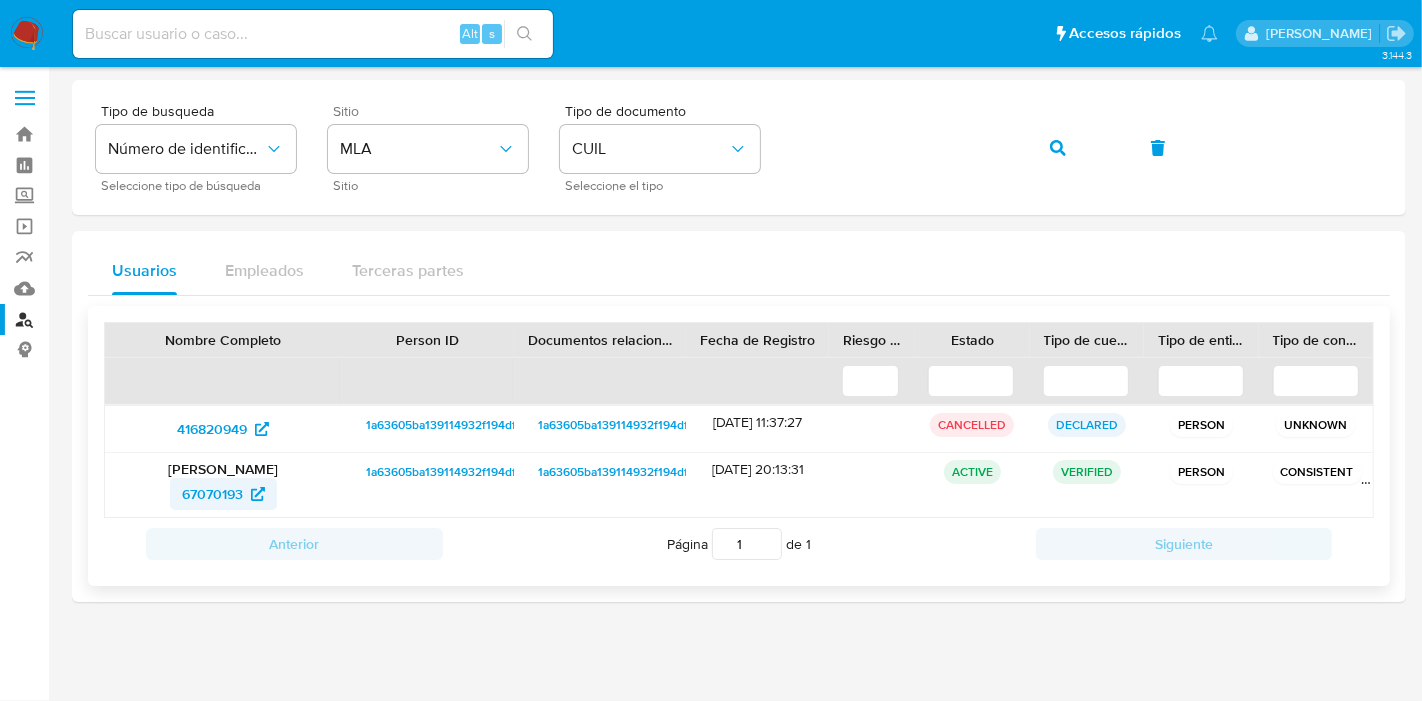 click on "67070193" at bounding box center [212, 494] 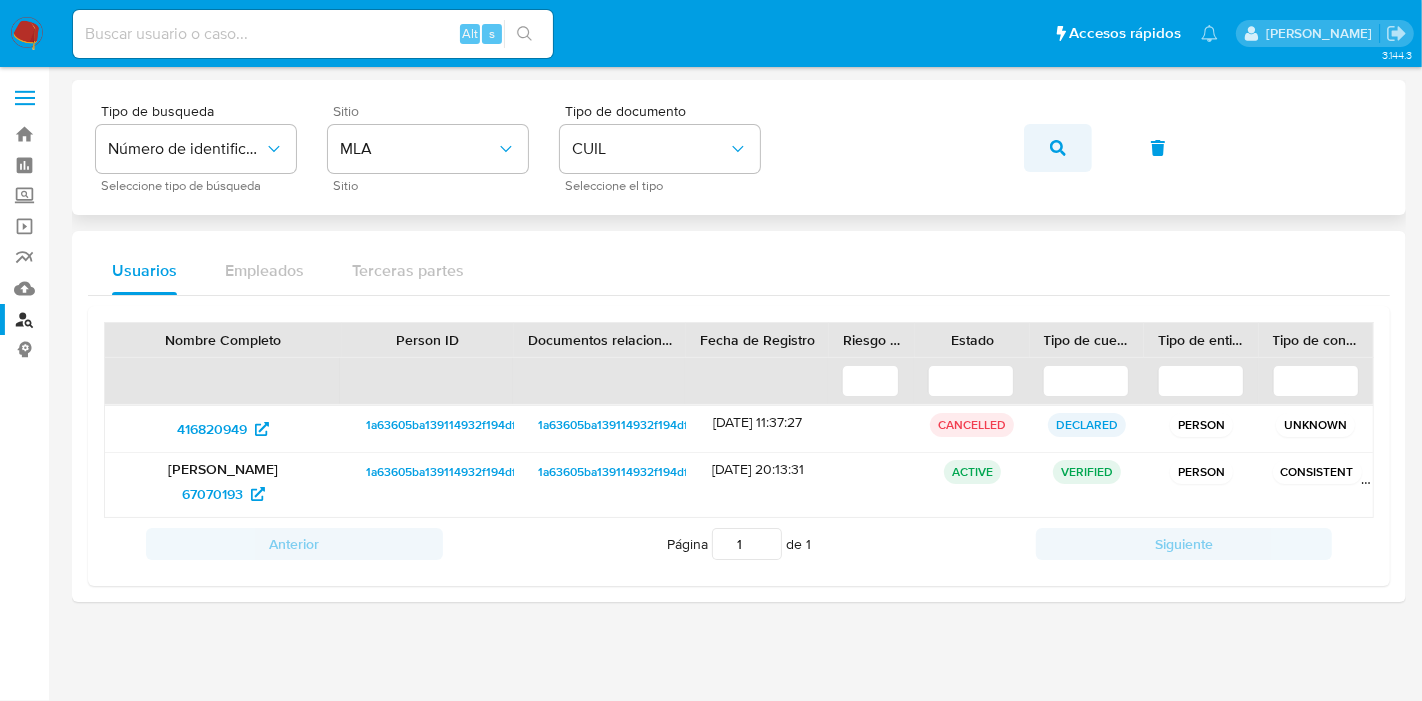 click 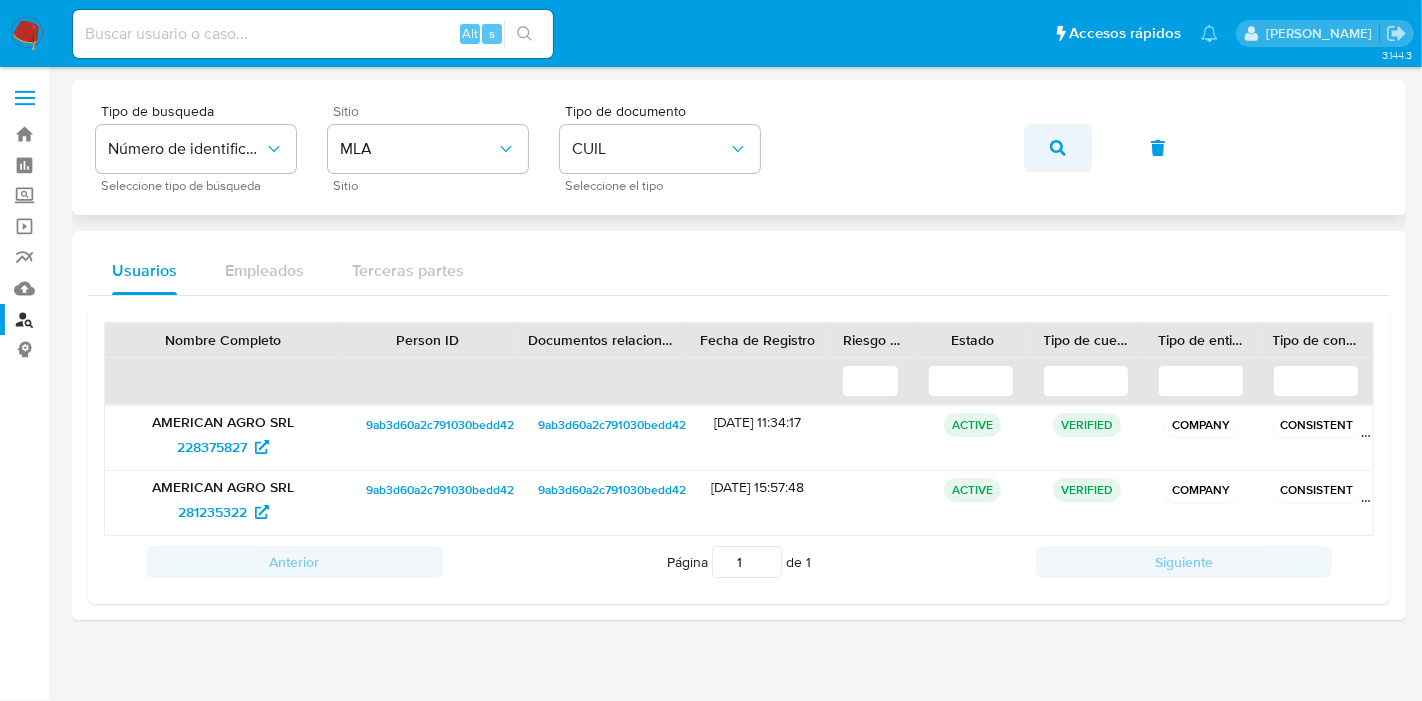click at bounding box center [1058, 148] 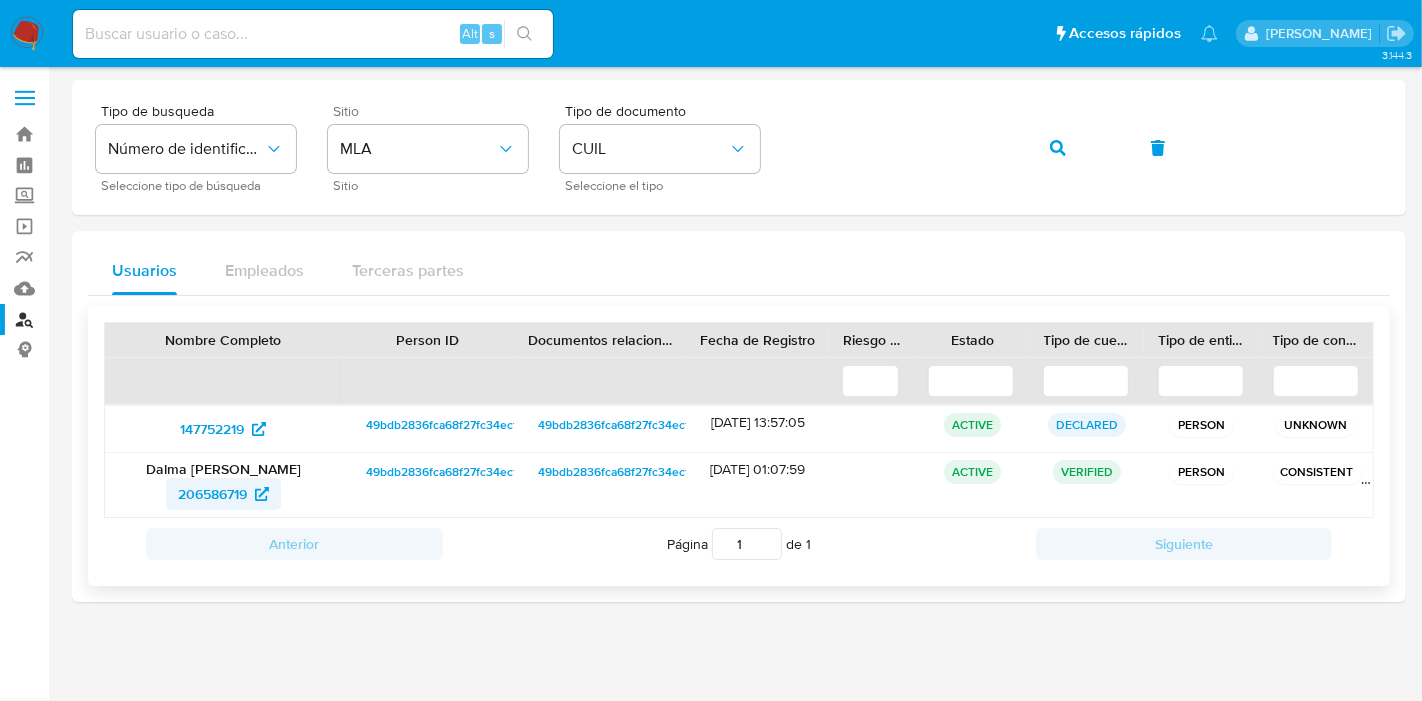 click on "206586719" at bounding box center [212, 494] 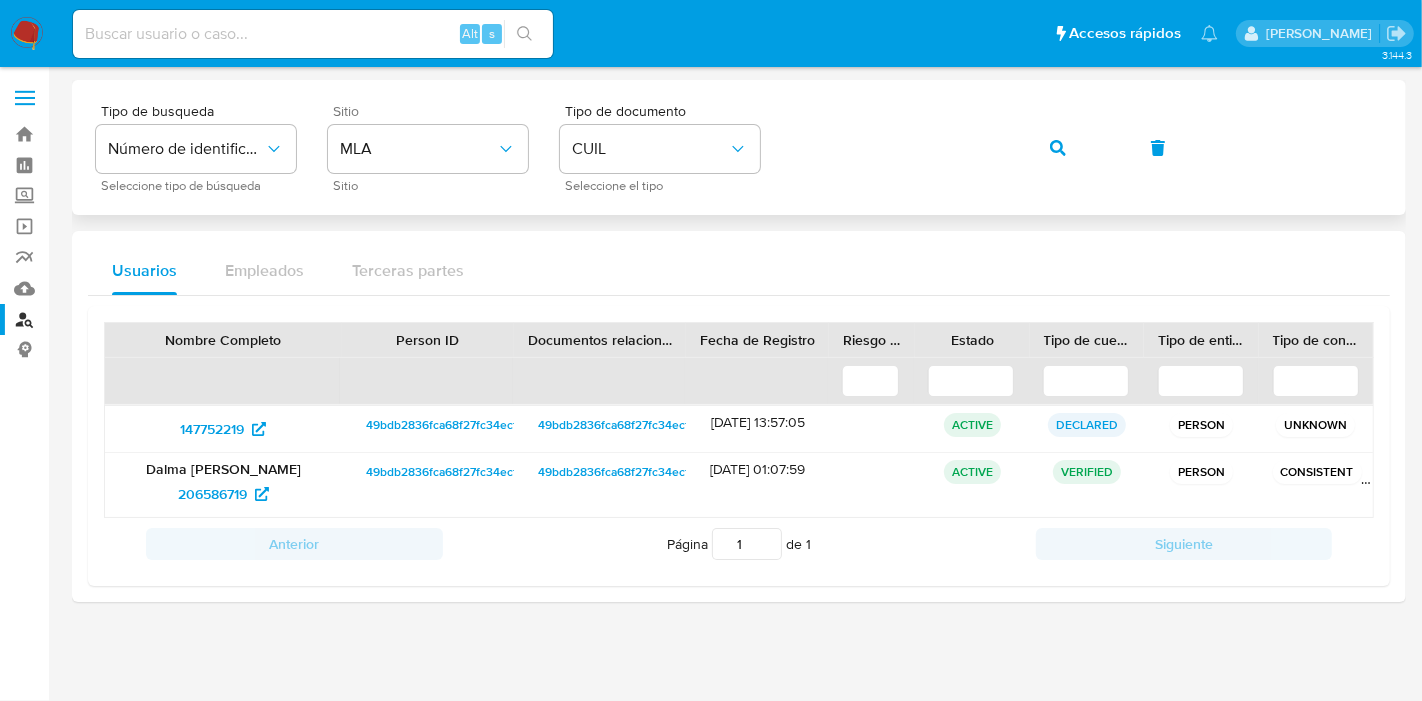 click on "Tipo de busqueda Número de identificación Seleccione tipo de búsqueda Sitio MLA Sitio Tipo de documento CUIL Seleccione el tipo" at bounding box center [739, 147] 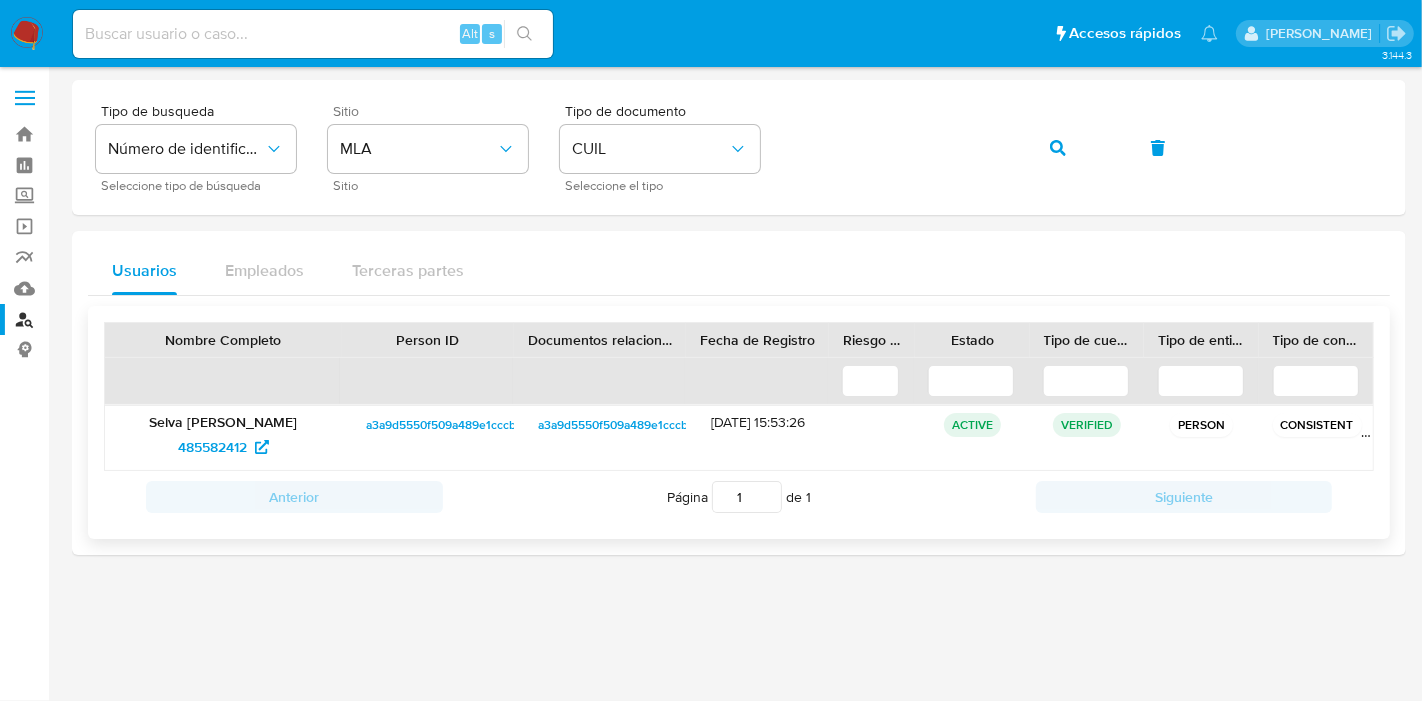 click on "485582412" at bounding box center [212, 447] 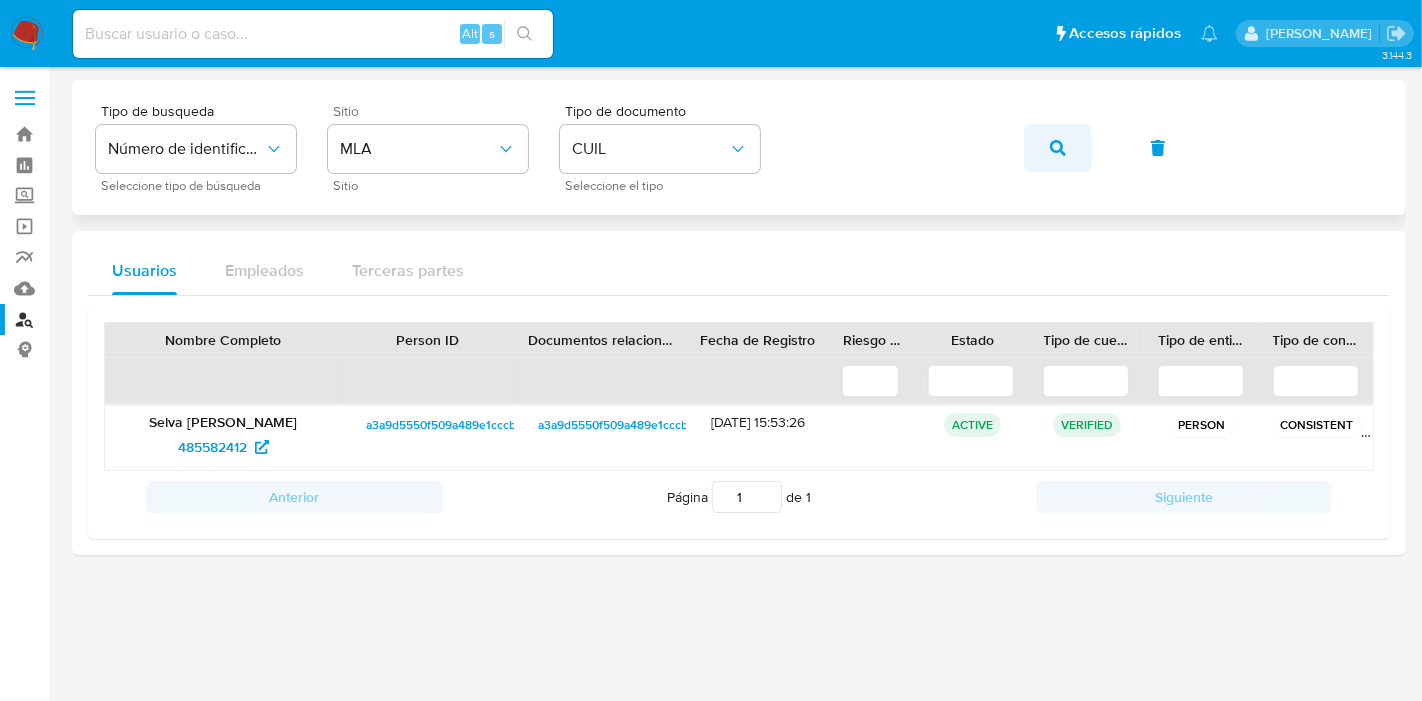 click at bounding box center [1058, 148] 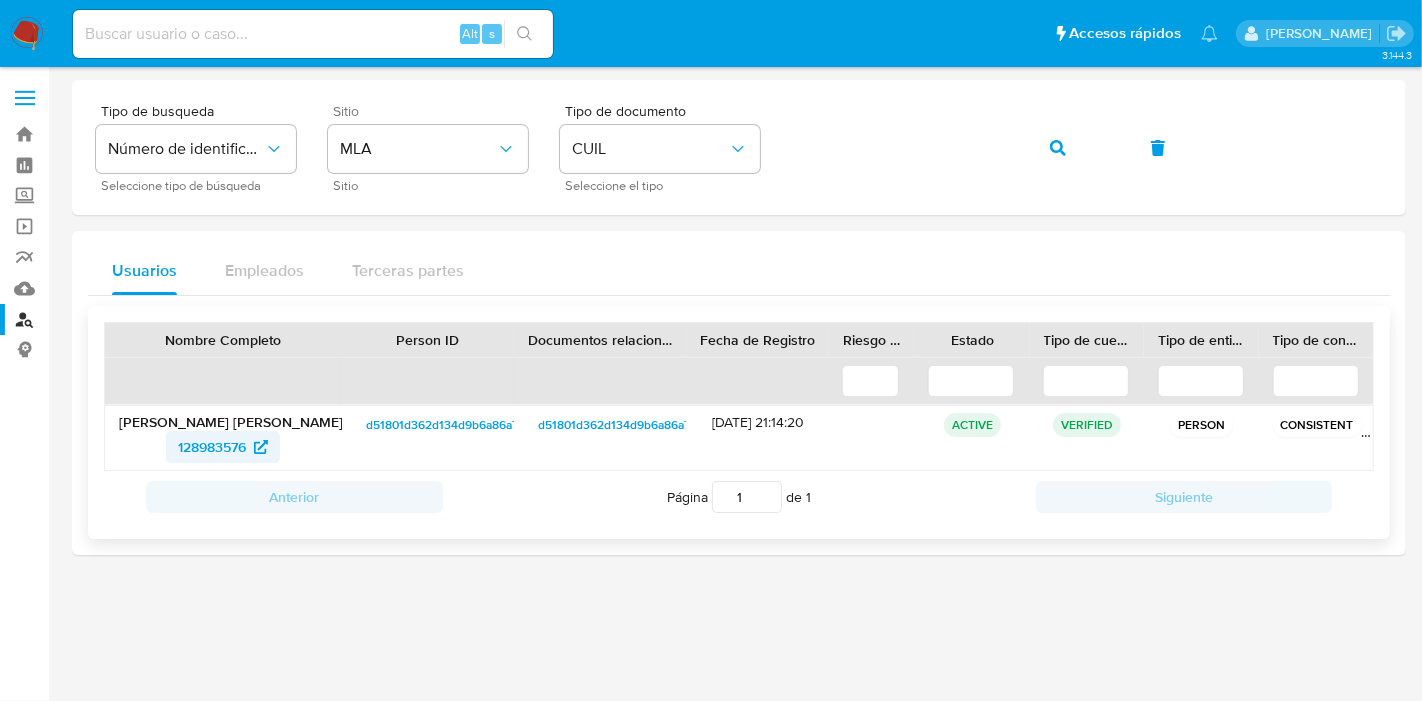 click on "128983576" at bounding box center (212, 447) 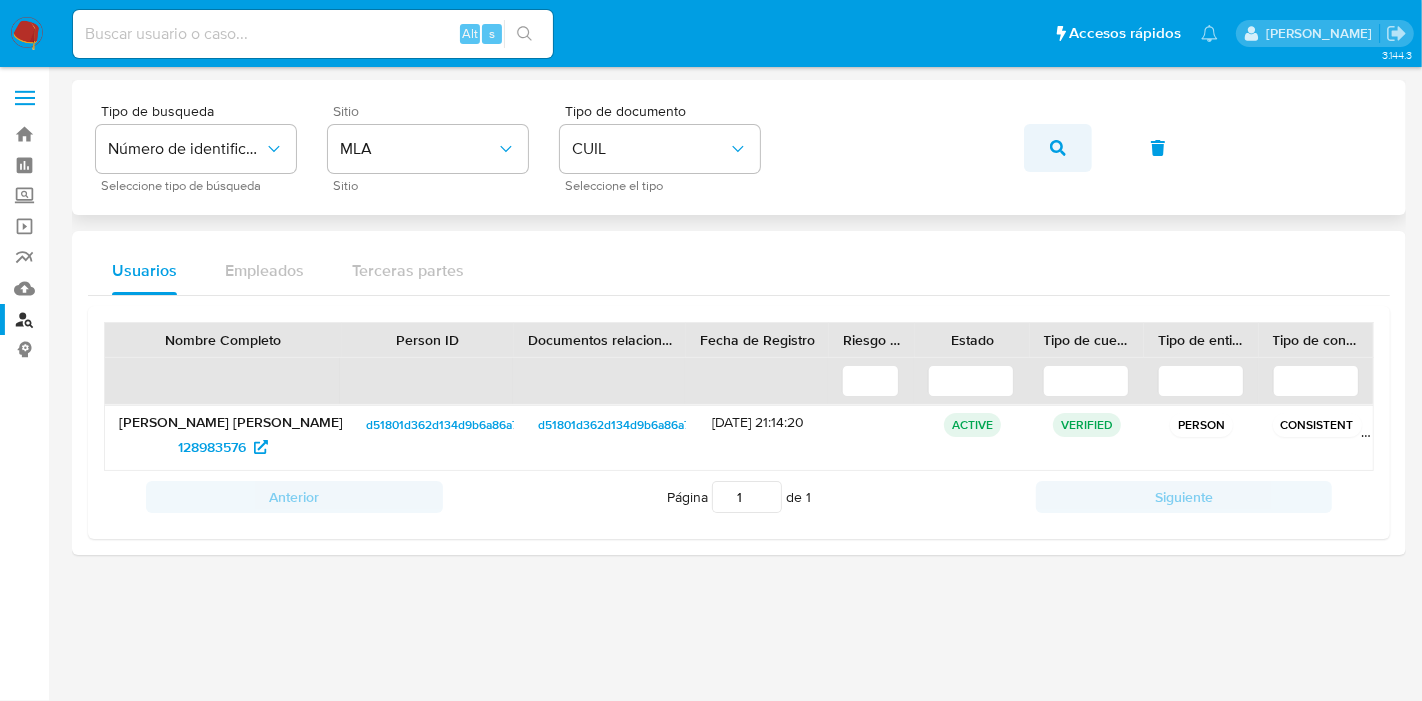 click at bounding box center [1058, 148] 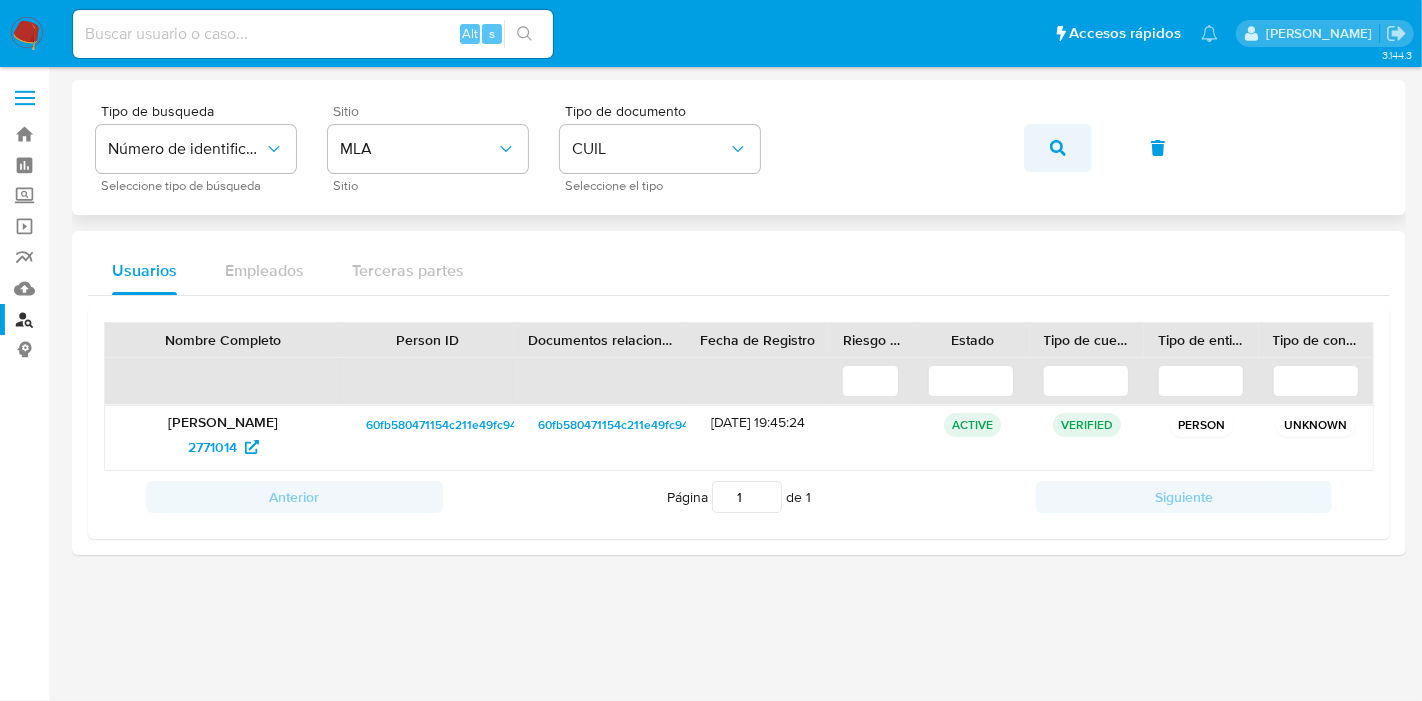 click 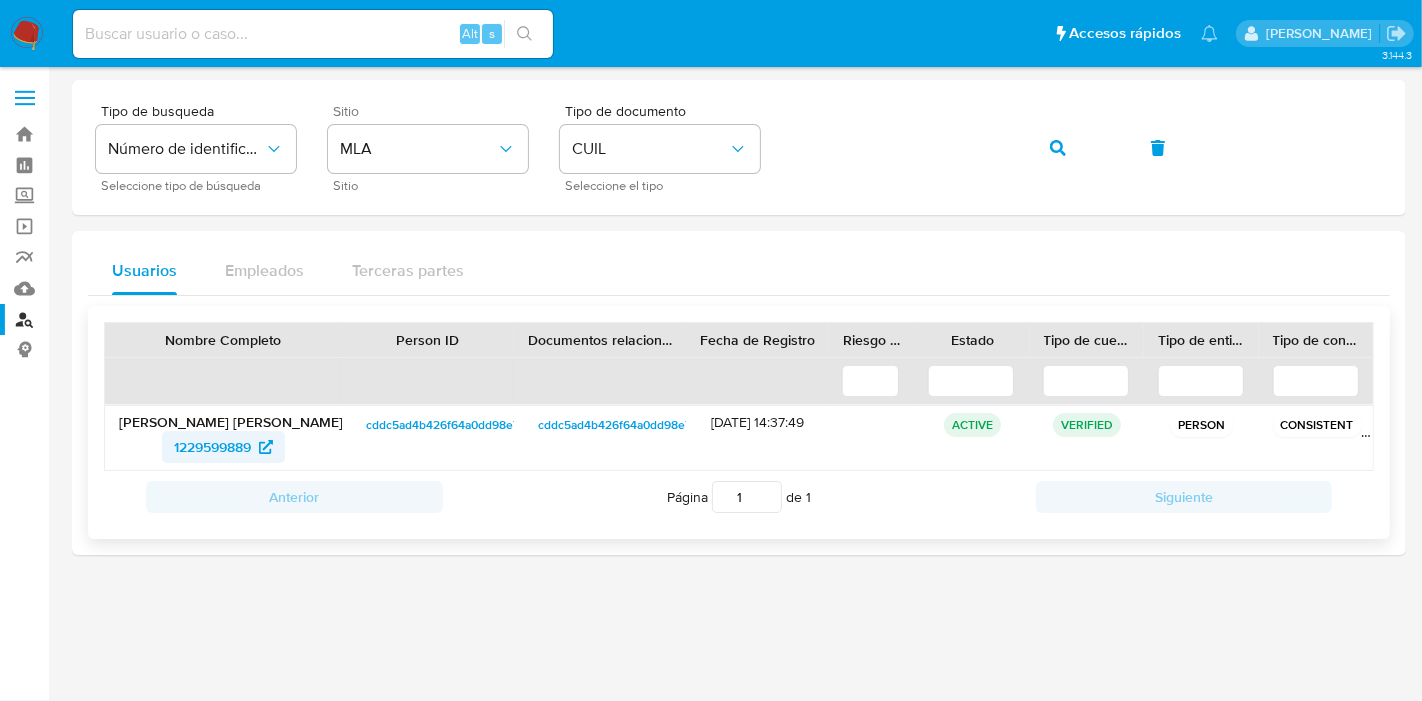 click on "1229599889" at bounding box center [212, 447] 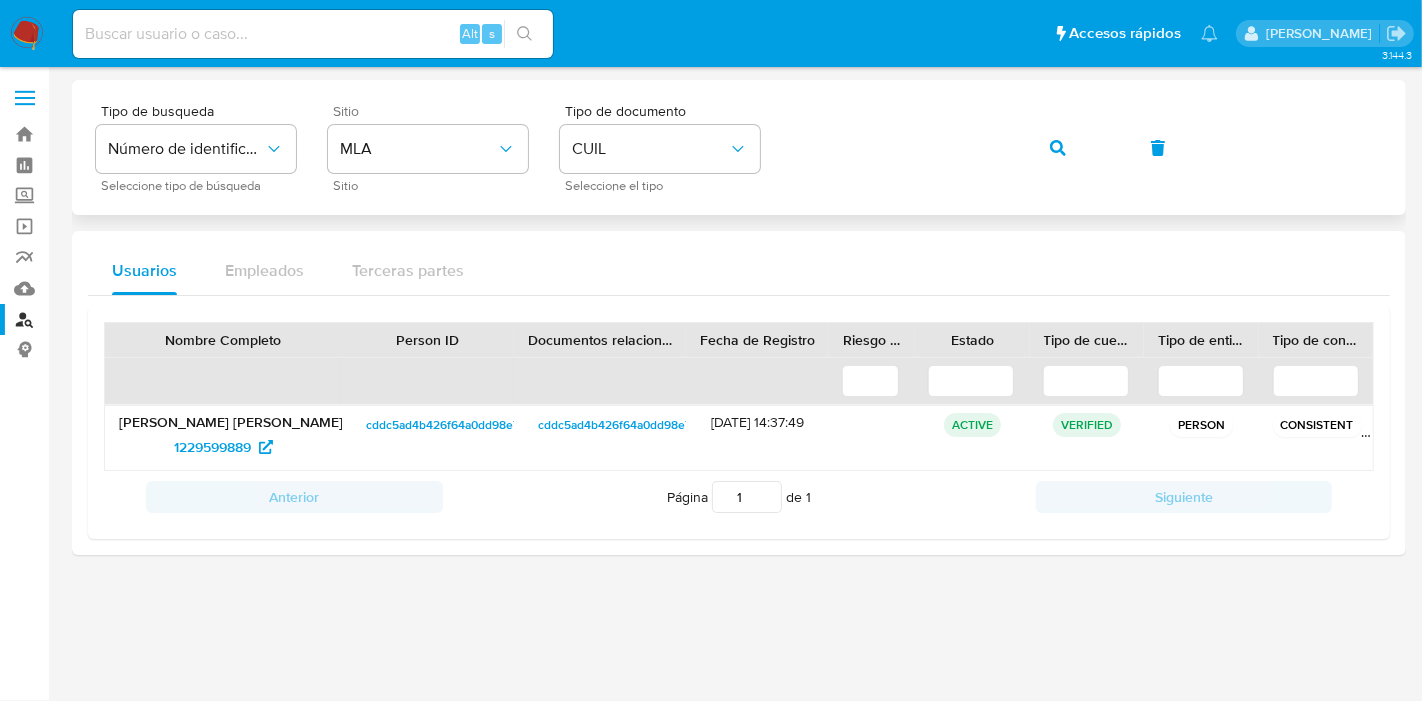 click on "Tipo de busqueda Número de identificación Seleccione tipo de búsqueda Sitio MLA Sitio Tipo de documento CUIL Seleccione el tipo" at bounding box center [739, 147] 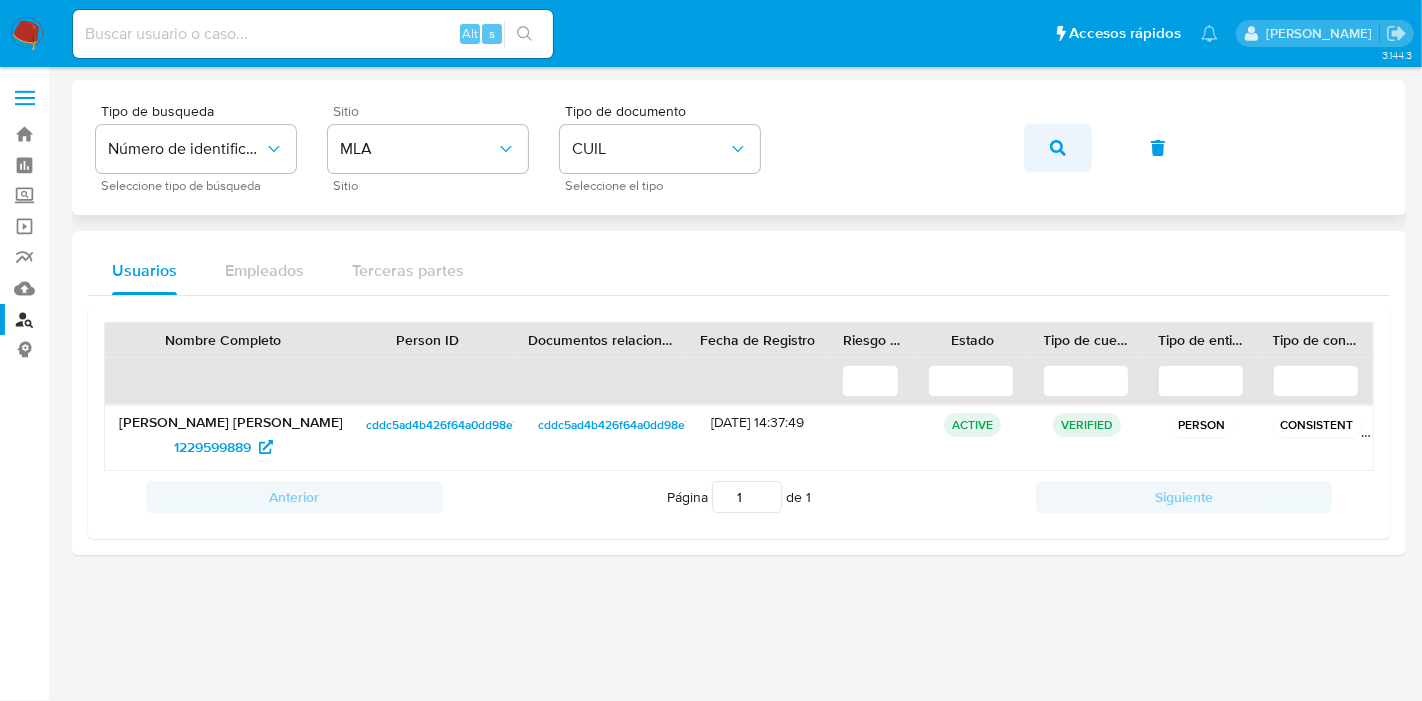 click at bounding box center (1058, 148) 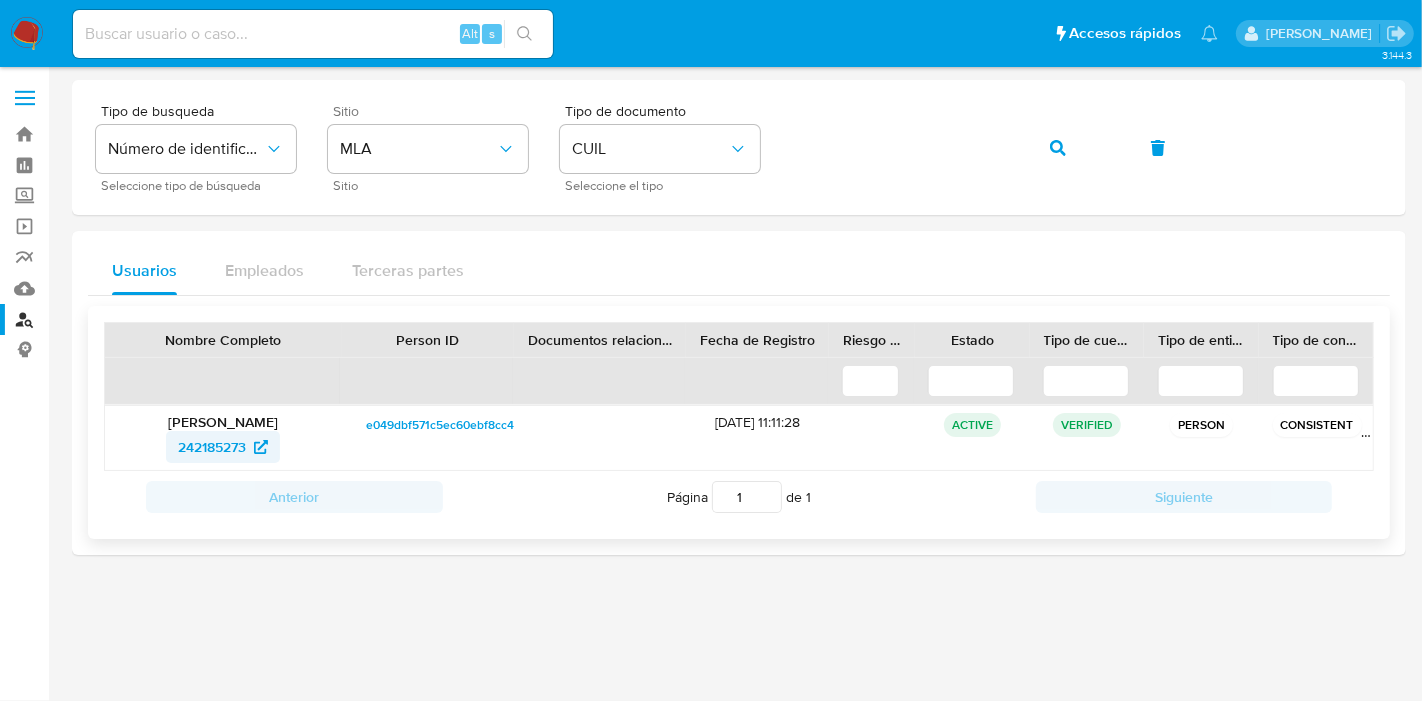click on "242185273" at bounding box center [212, 447] 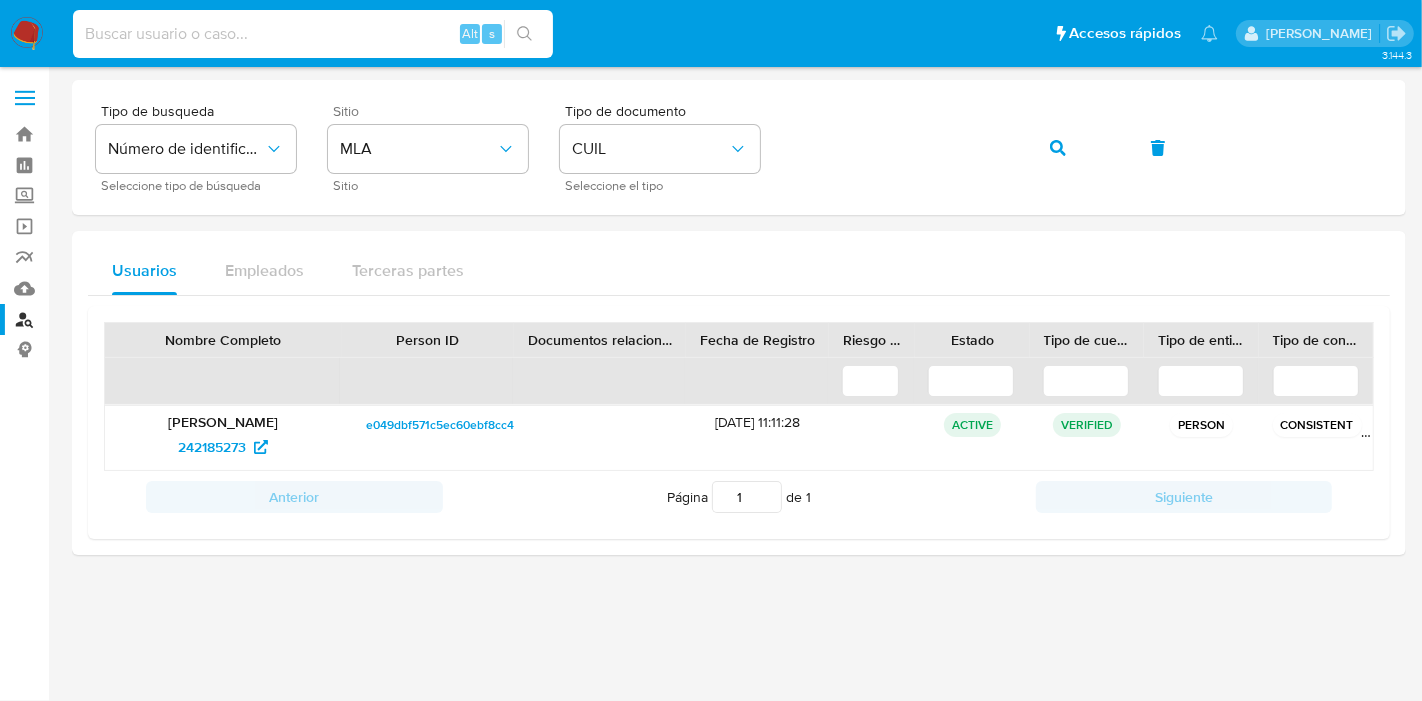 click at bounding box center [313, 34] 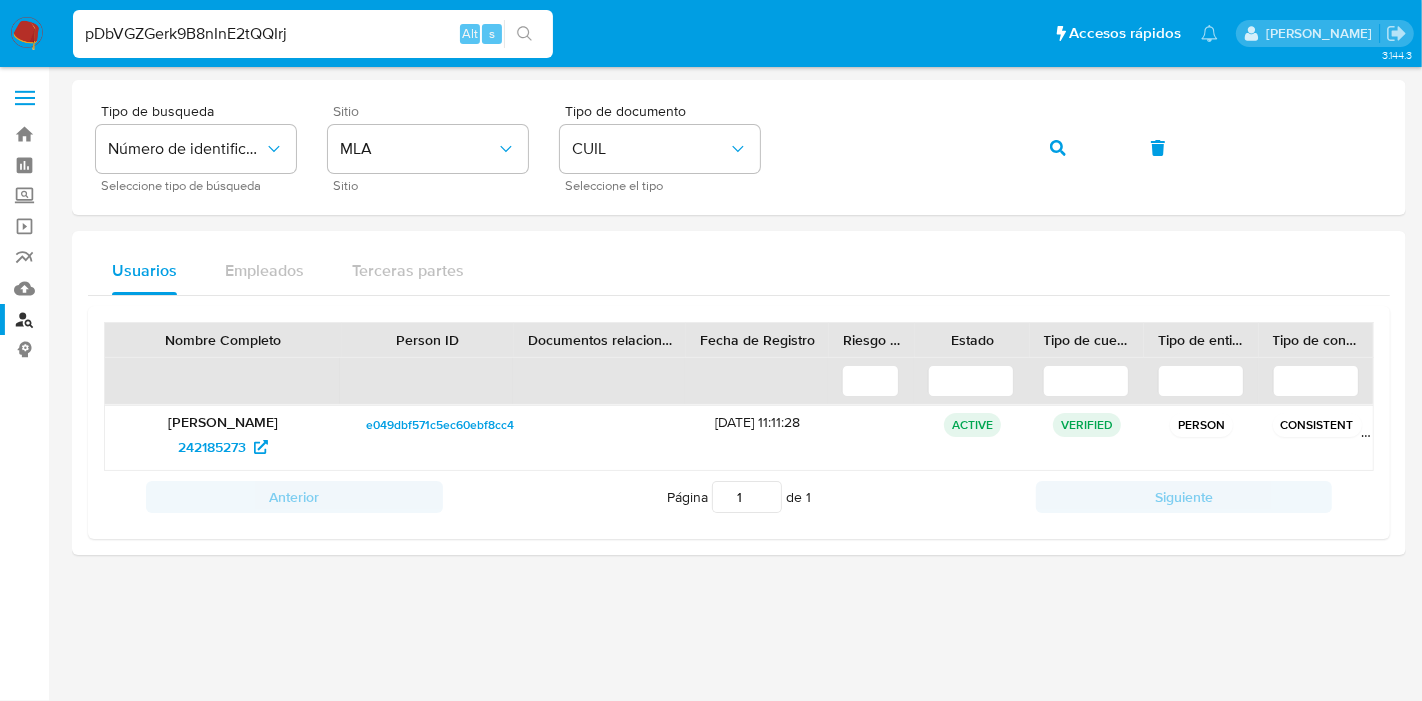 type on "pDbVGZGerk9B8nInE2tQQIrj" 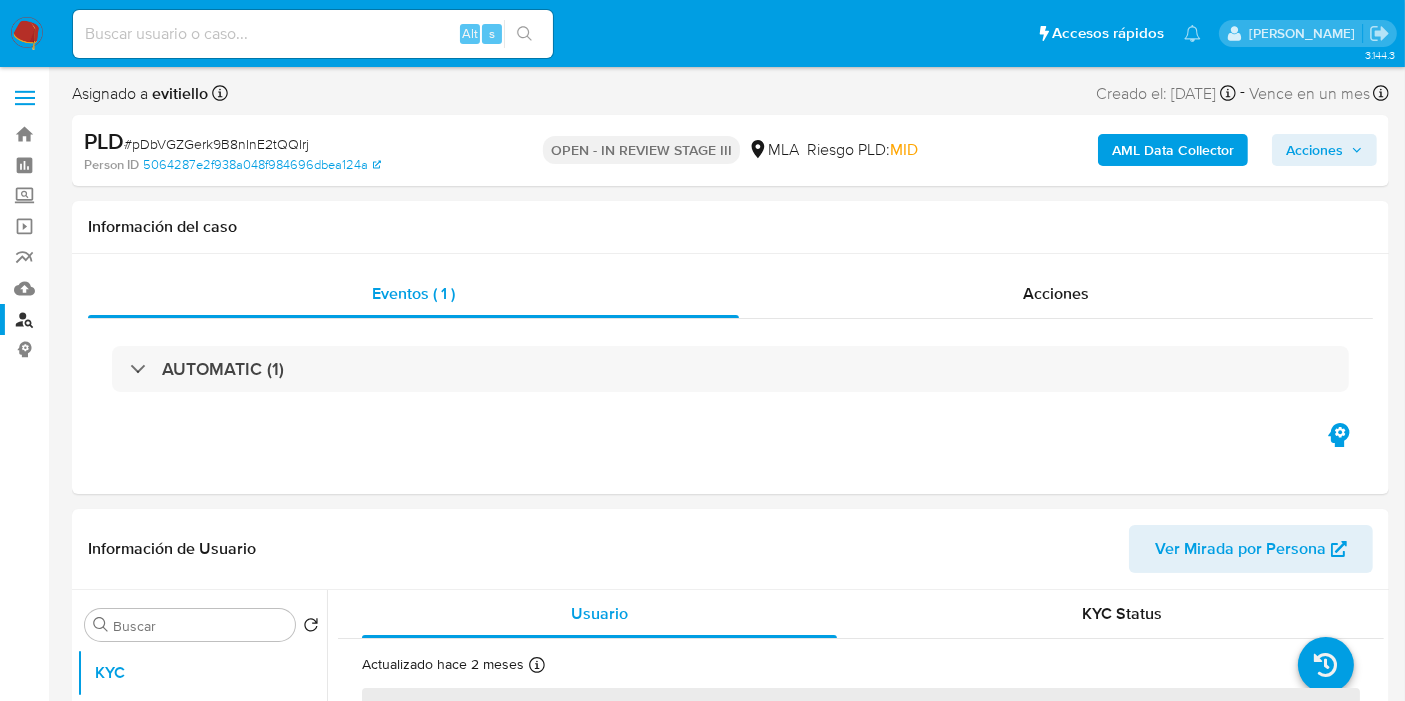 select on "10" 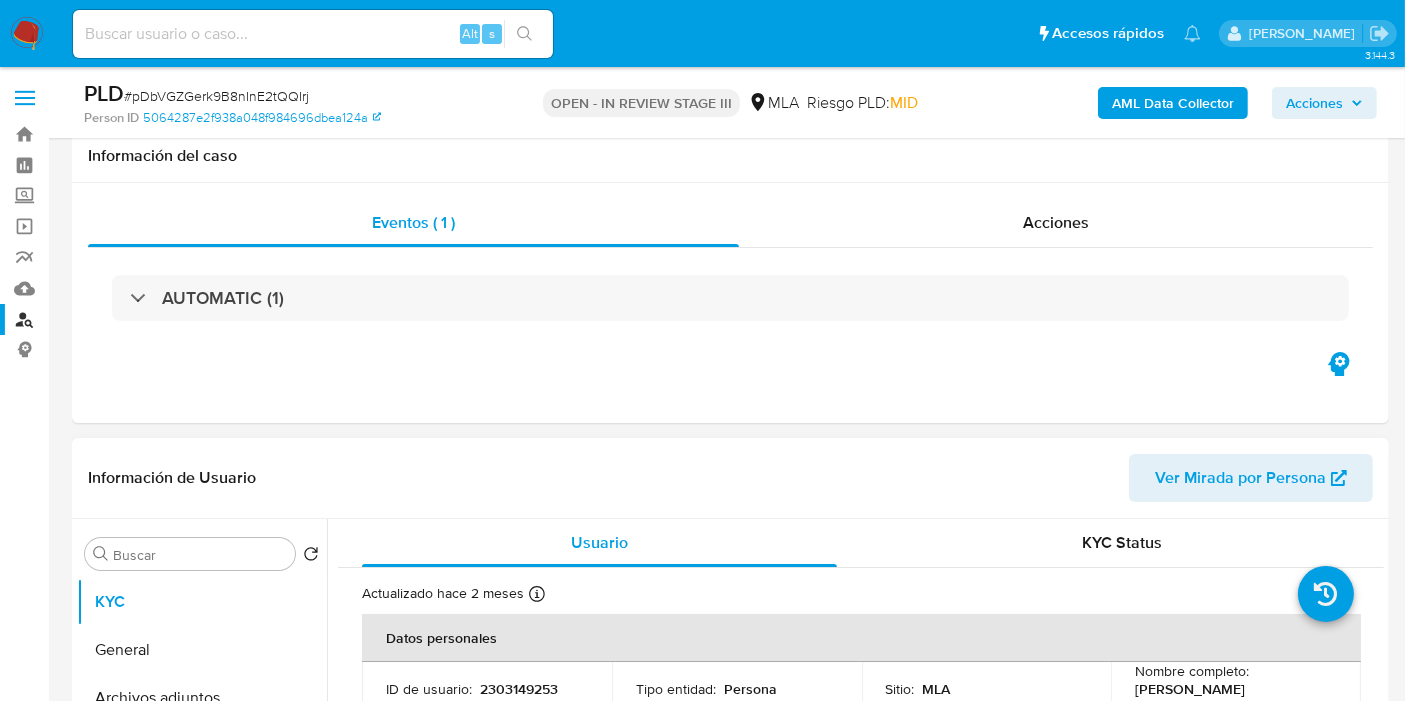 scroll, scrollTop: 333, scrollLeft: 0, axis: vertical 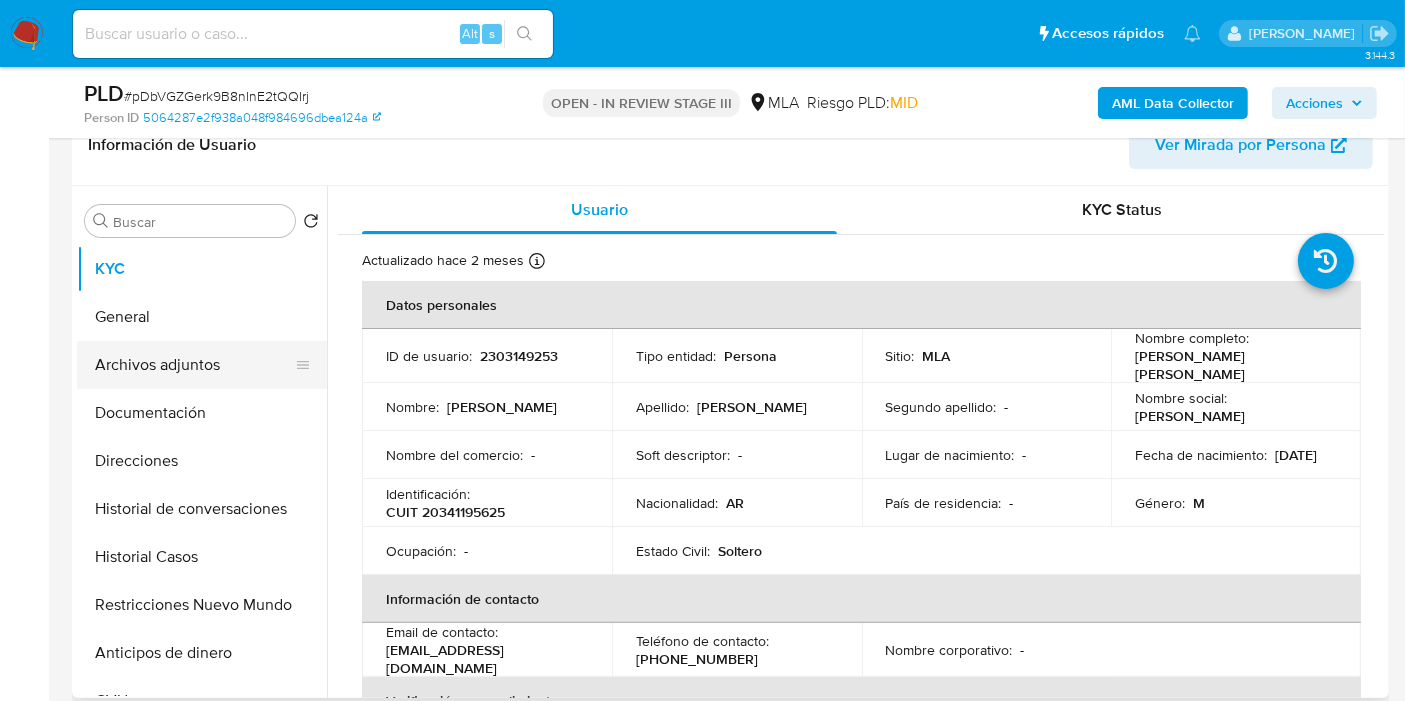 click on "Archivos adjuntos" at bounding box center (194, 365) 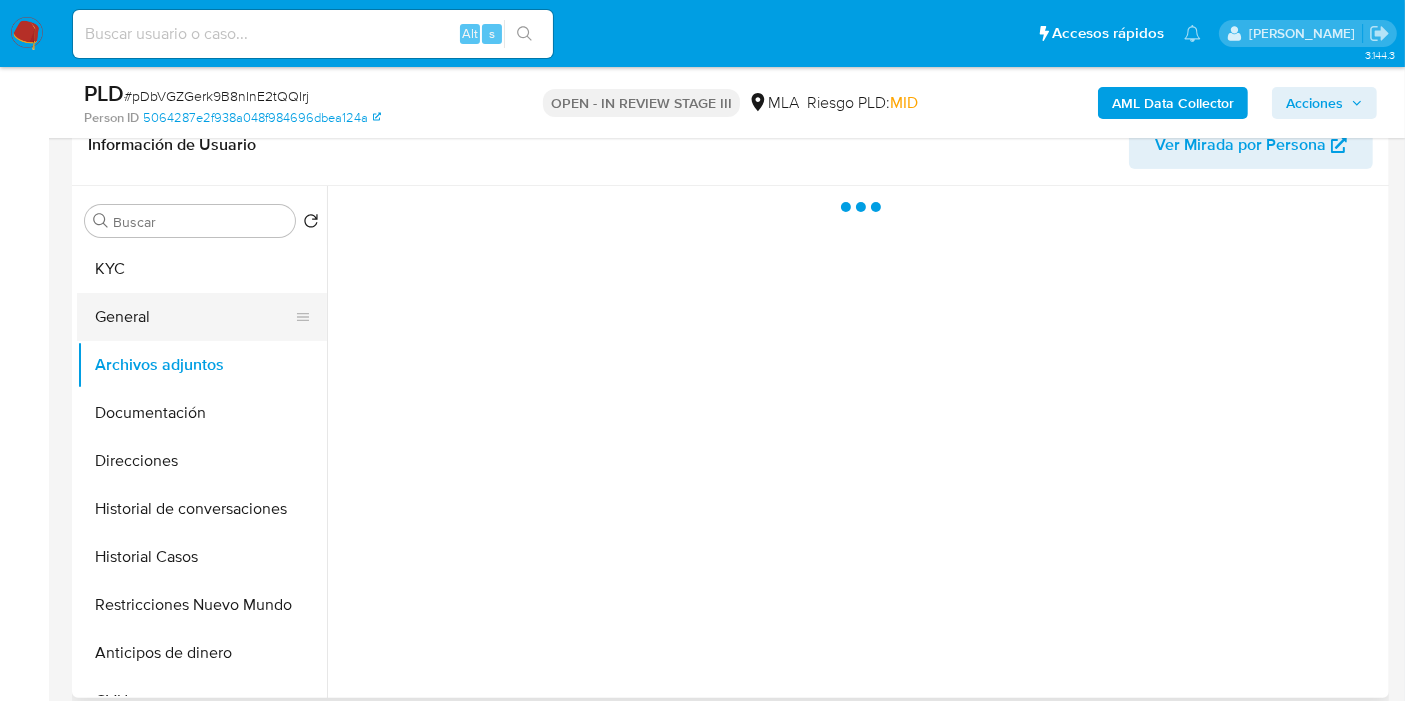 drag, startPoint x: 170, startPoint y: 561, endPoint x: 212, endPoint y: 320, distance: 244.63237 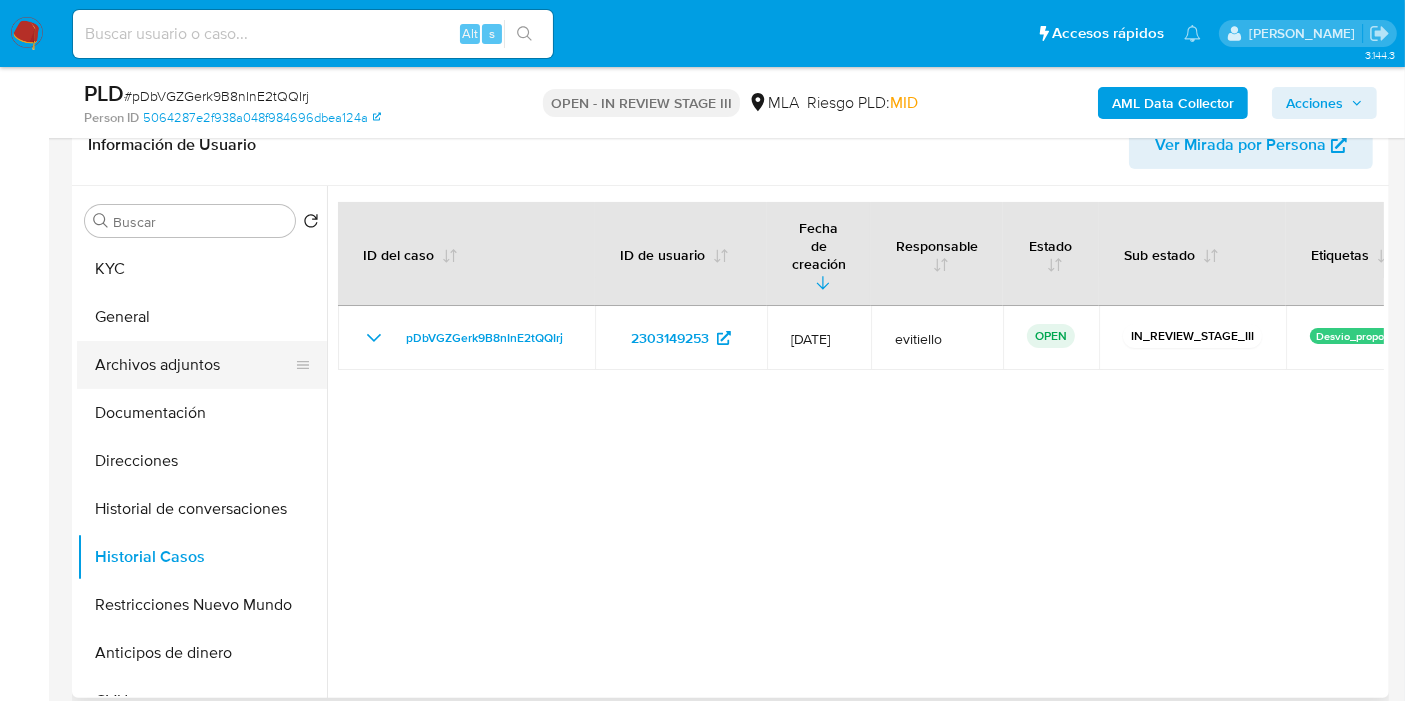 click on "Archivos adjuntos" at bounding box center (194, 365) 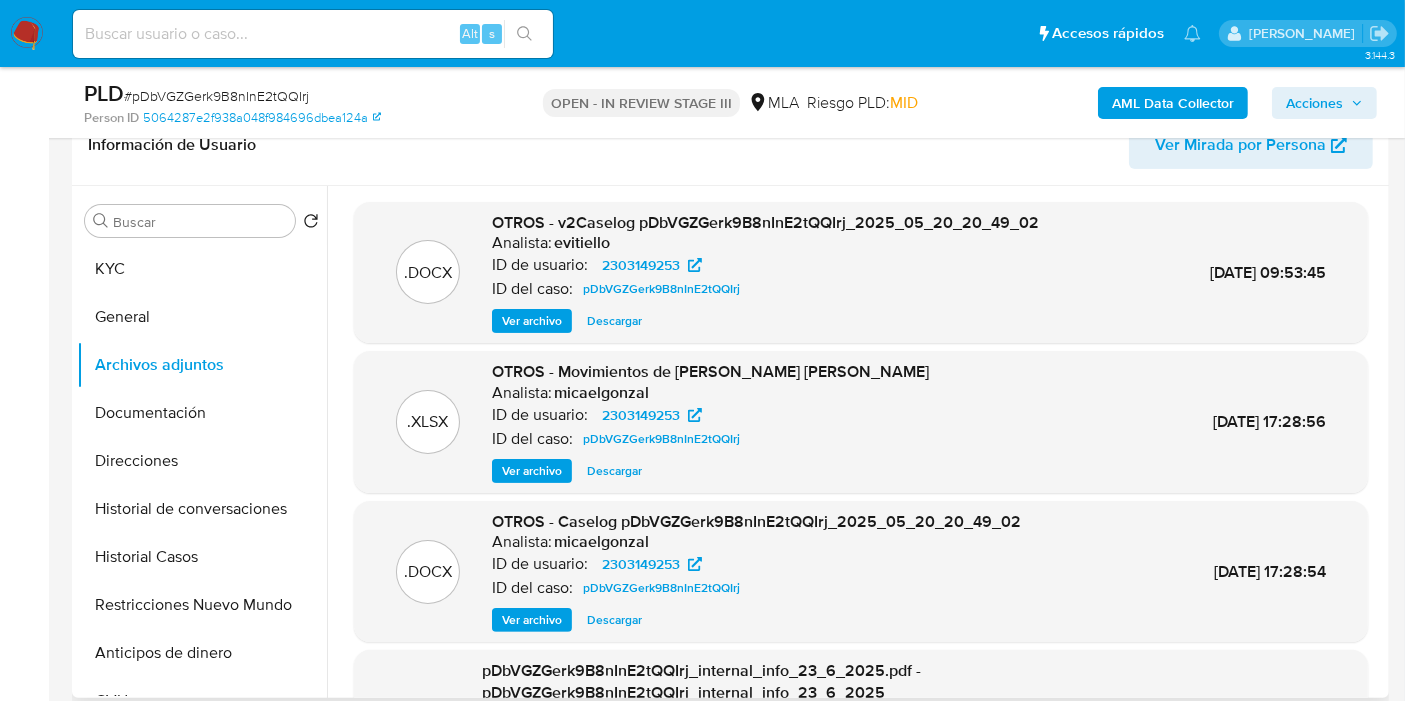 click on "Descargar" at bounding box center [614, 321] 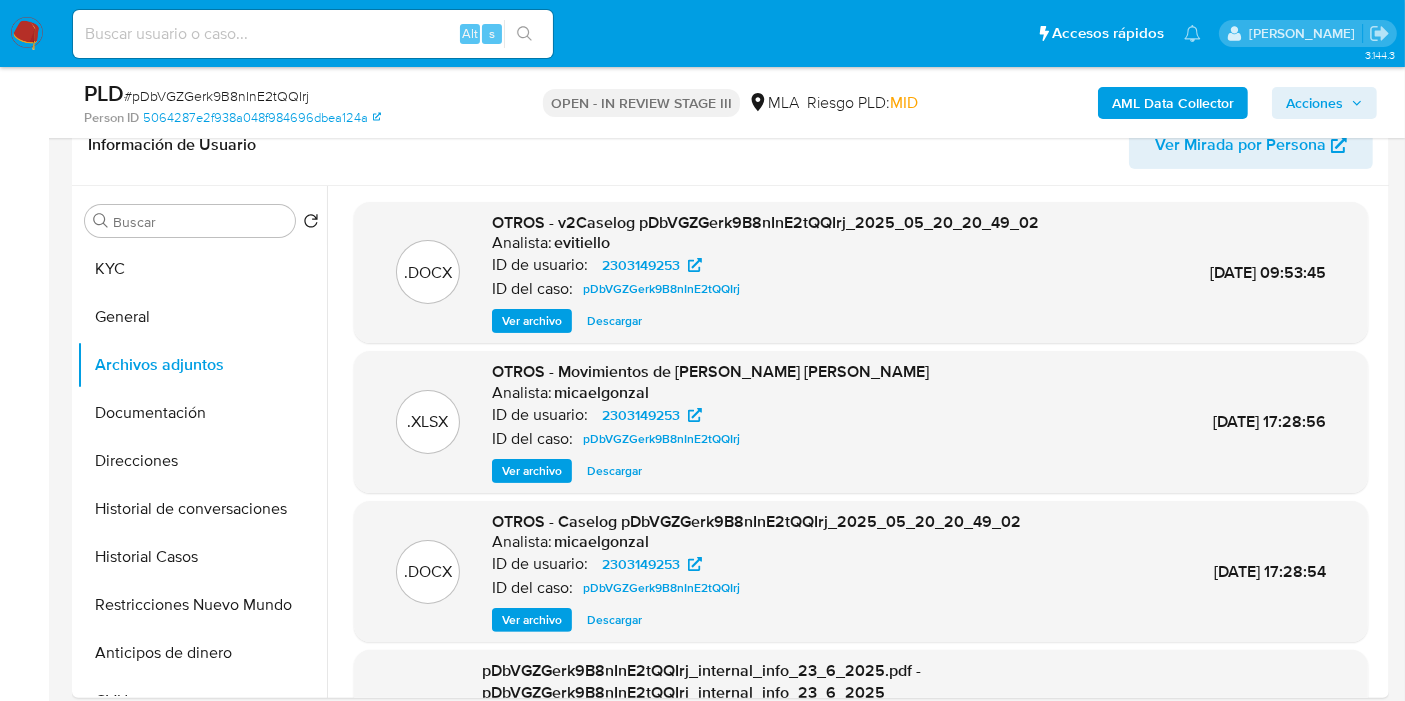 click on "Alt s" at bounding box center (313, 34) 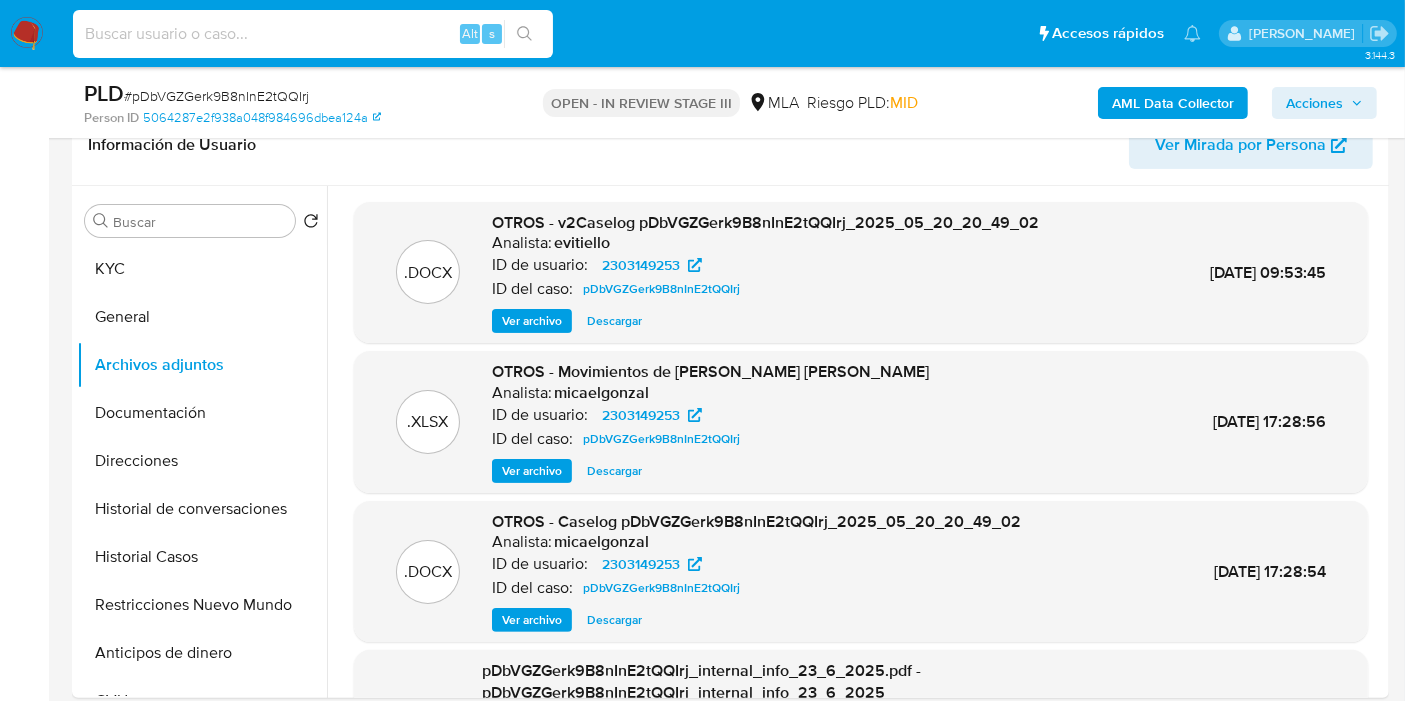 click at bounding box center (313, 34) 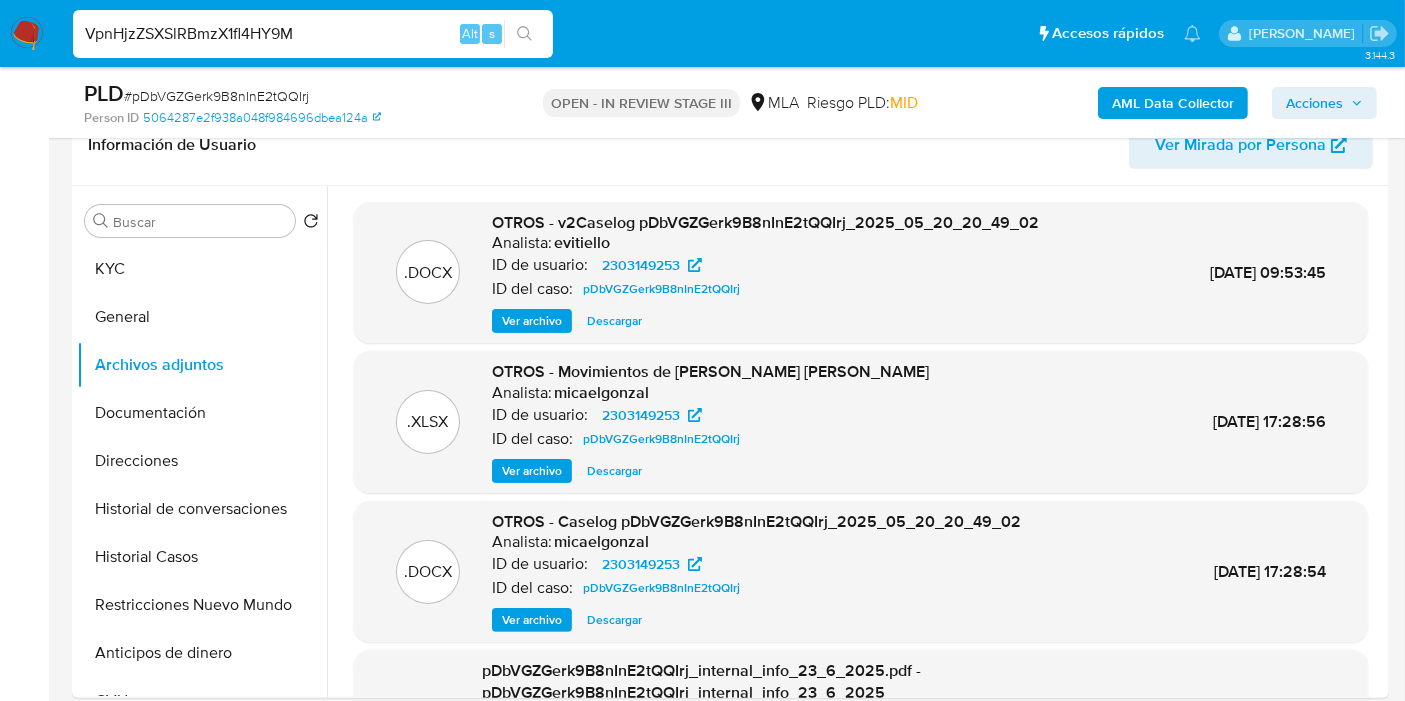 type on "VpnHjzZSXSlRBmzX1fl4HY9M" 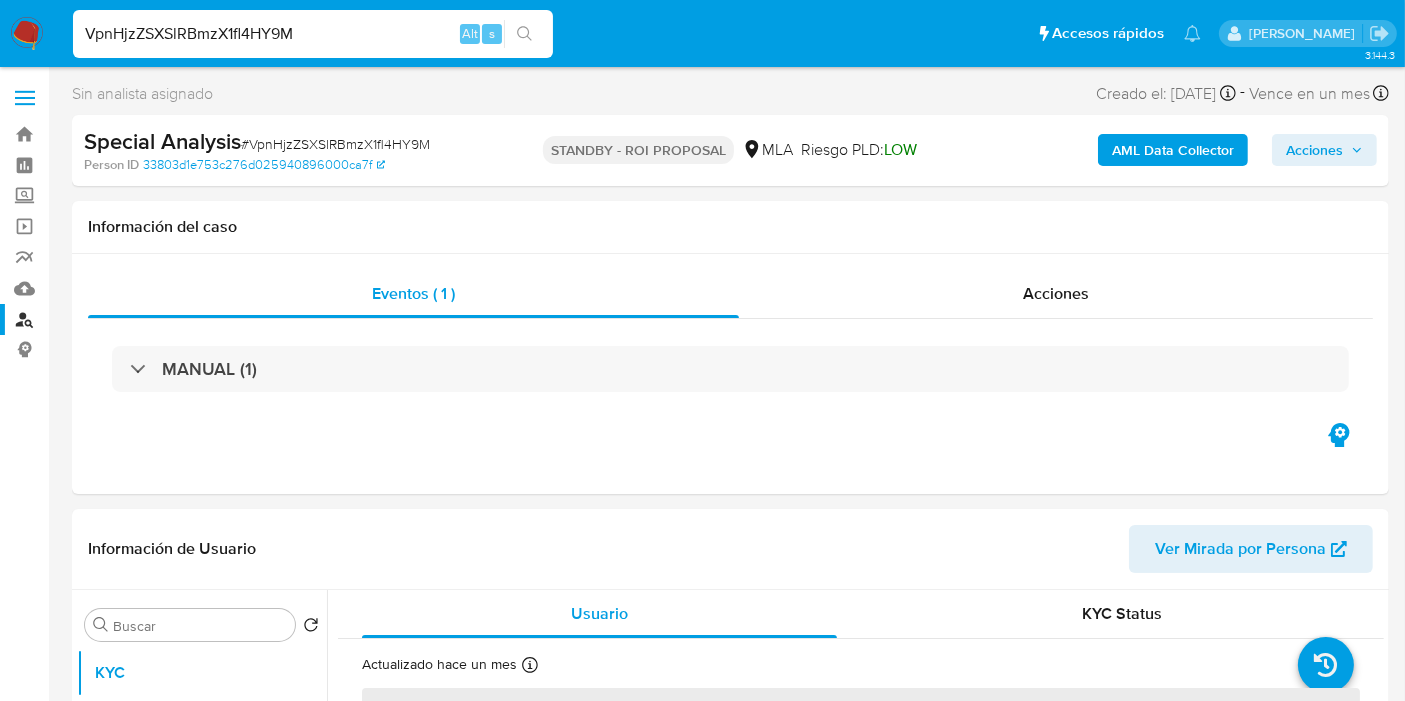 select on "10" 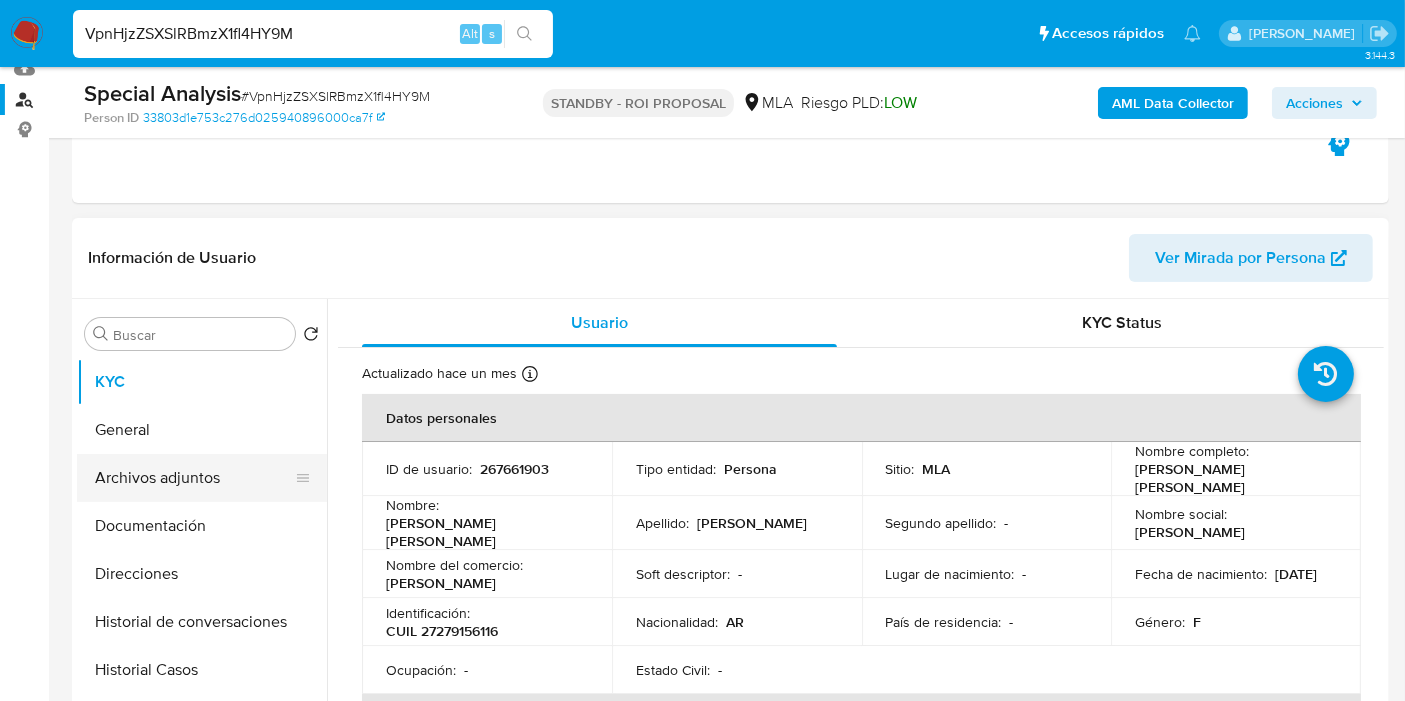 scroll, scrollTop: 222, scrollLeft: 0, axis: vertical 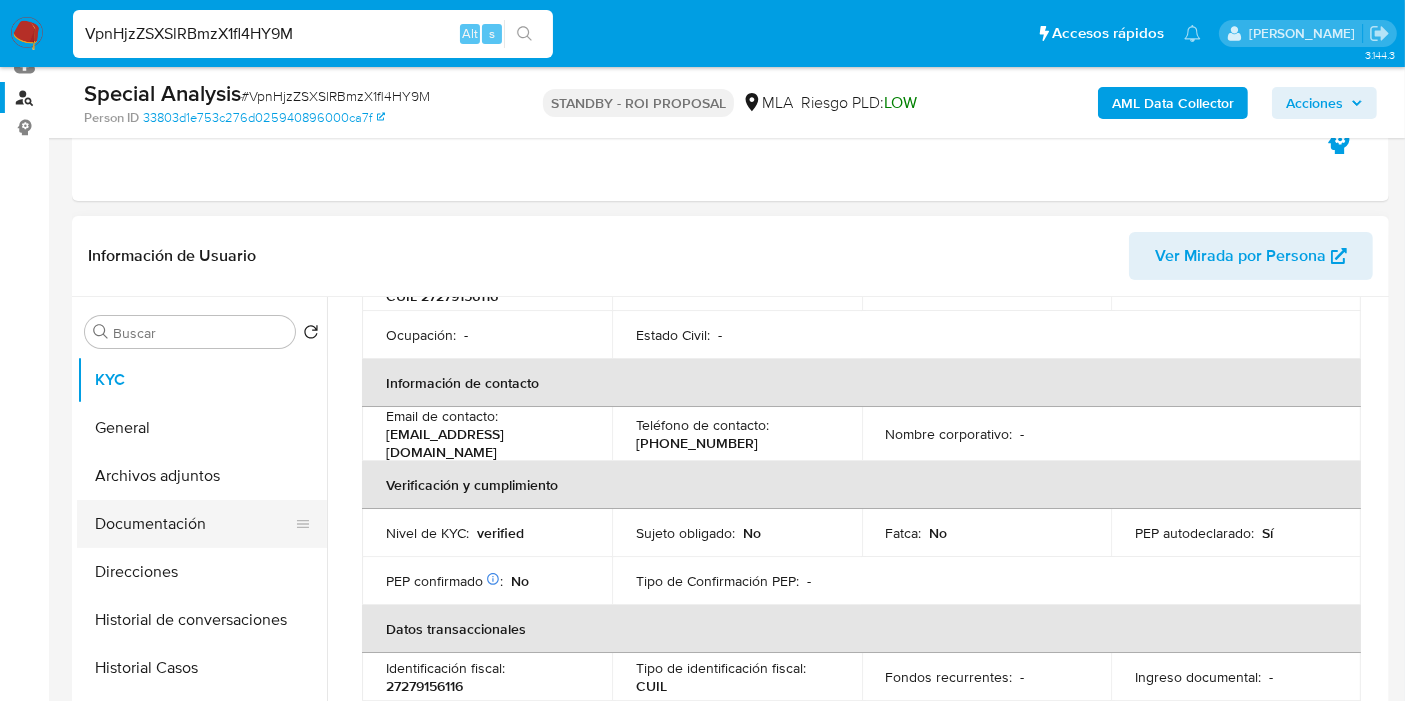 click on "Documentación" at bounding box center (194, 524) 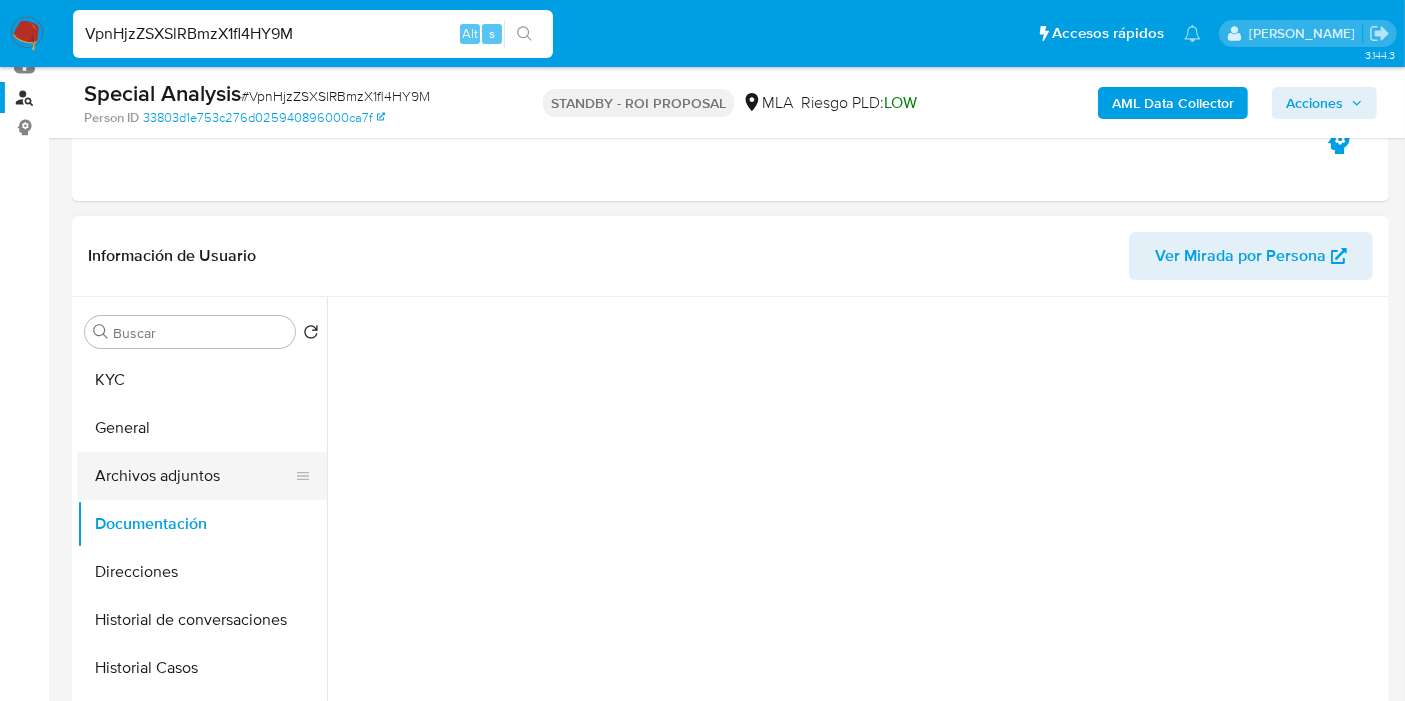 scroll, scrollTop: 0, scrollLeft: 0, axis: both 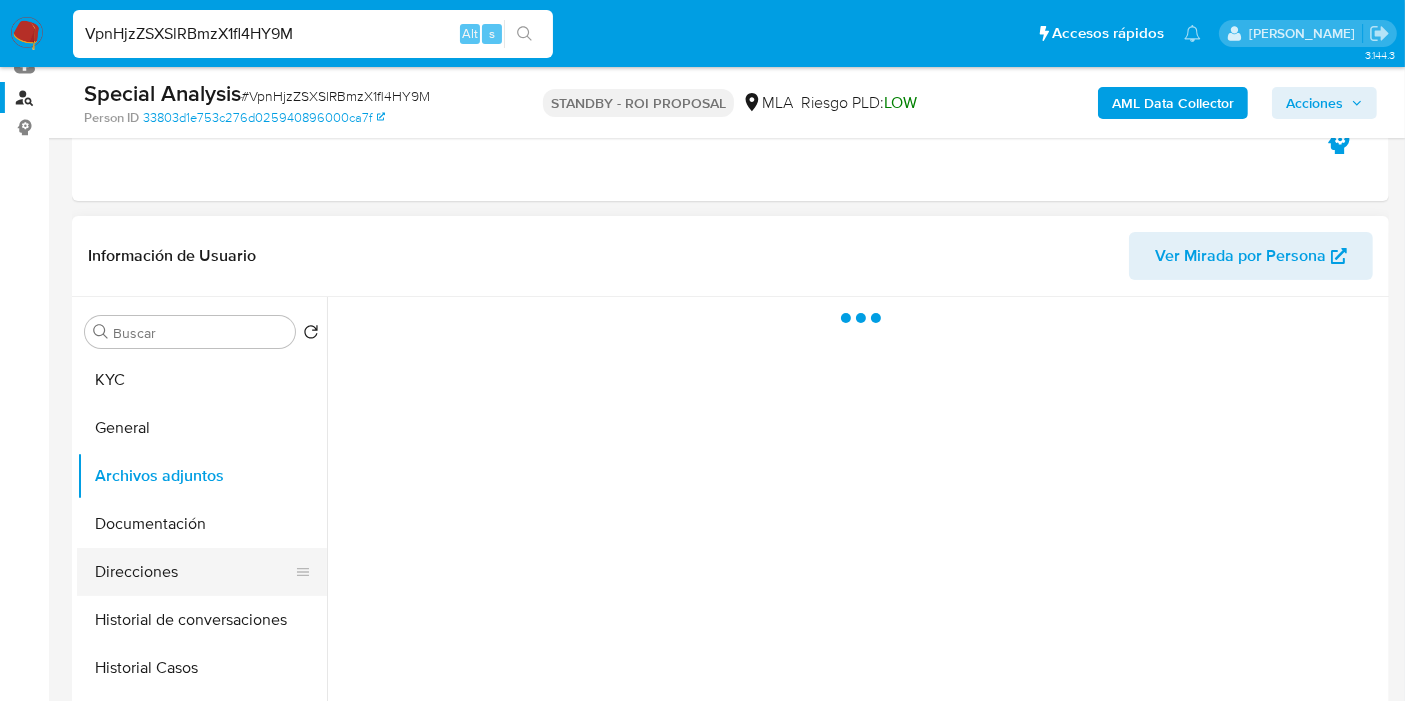 click on "Direcciones" at bounding box center [194, 572] 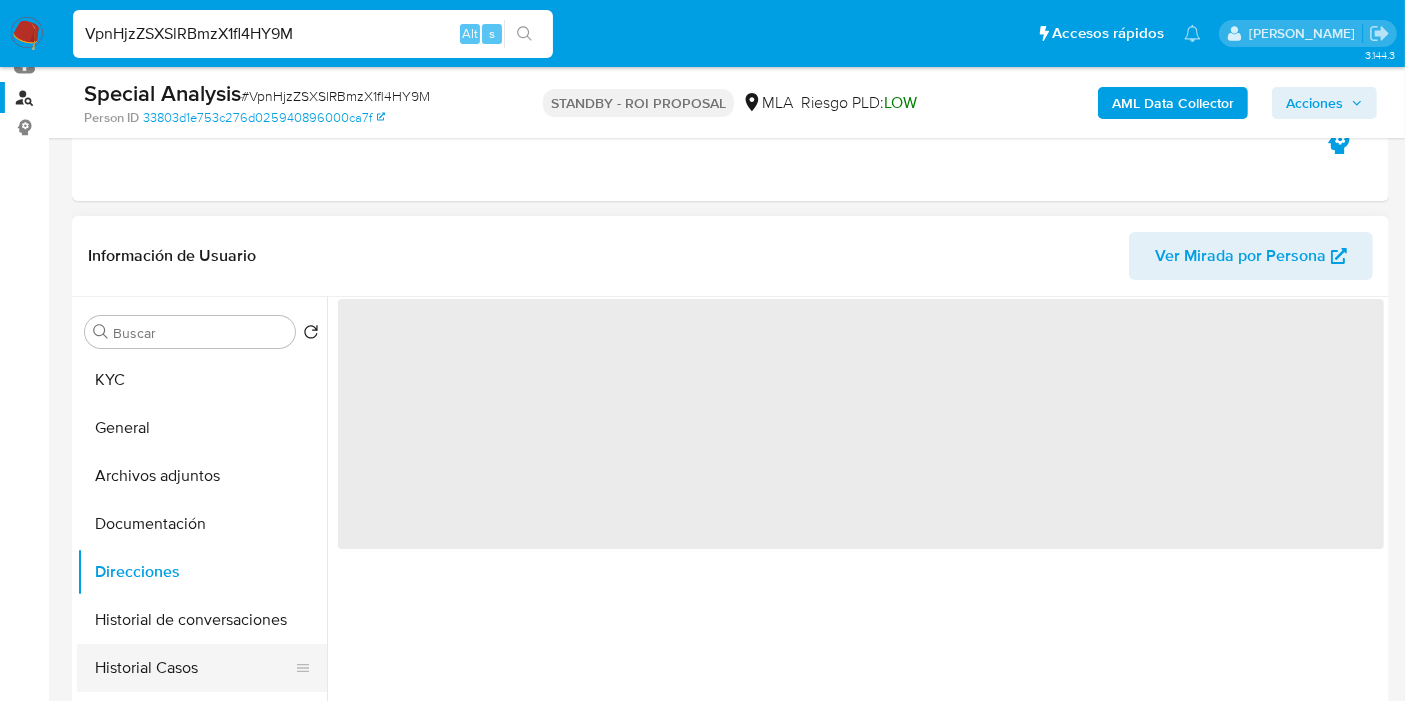 click on "Historial Casos" at bounding box center (194, 668) 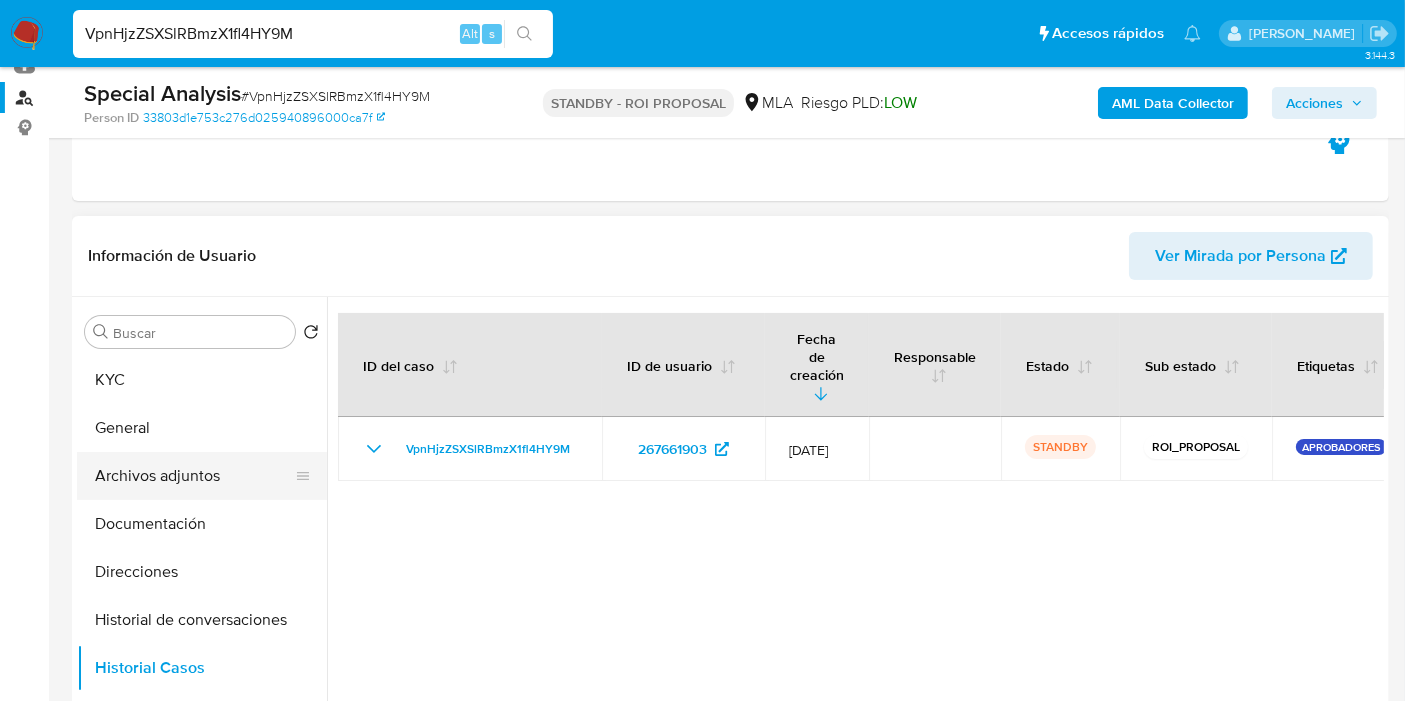 click on "Archivos adjuntos" at bounding box center (194, 476) 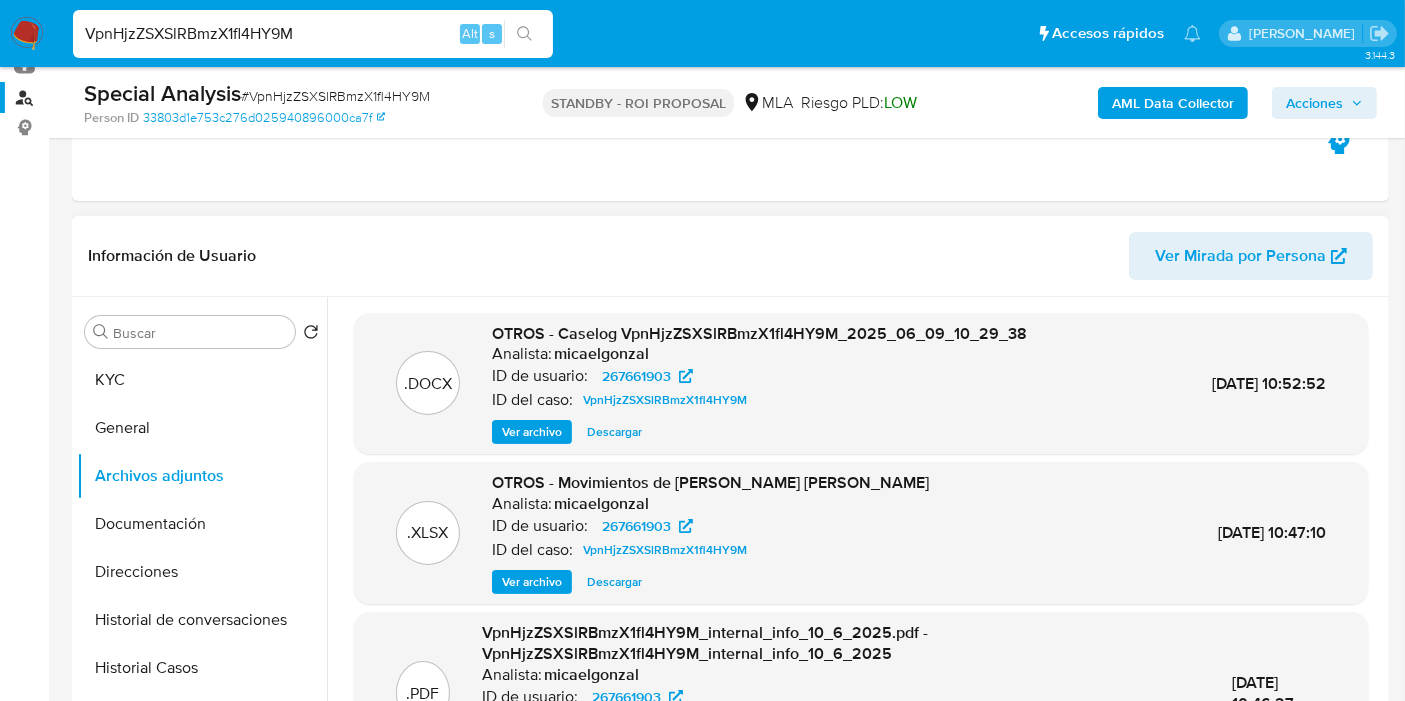 click on "Descargar" at bounding box center [614, 432] 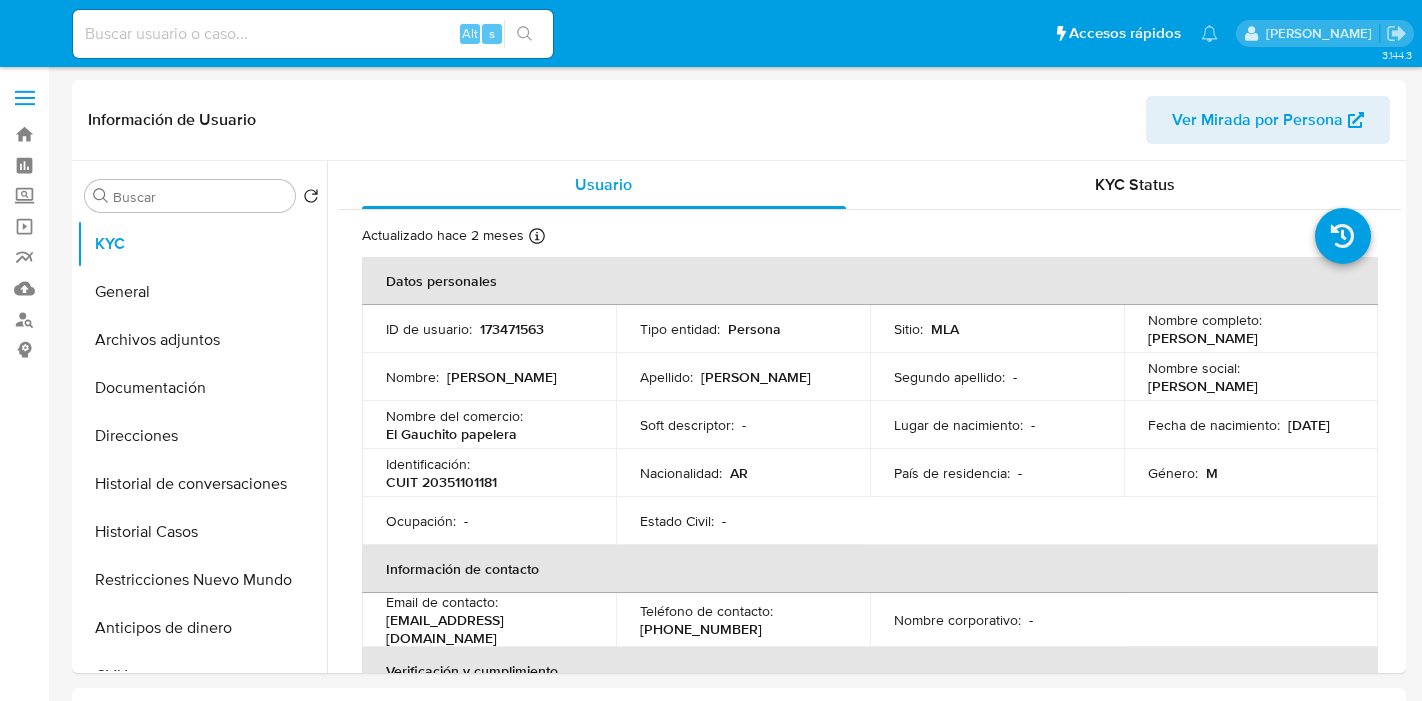 select on "10" 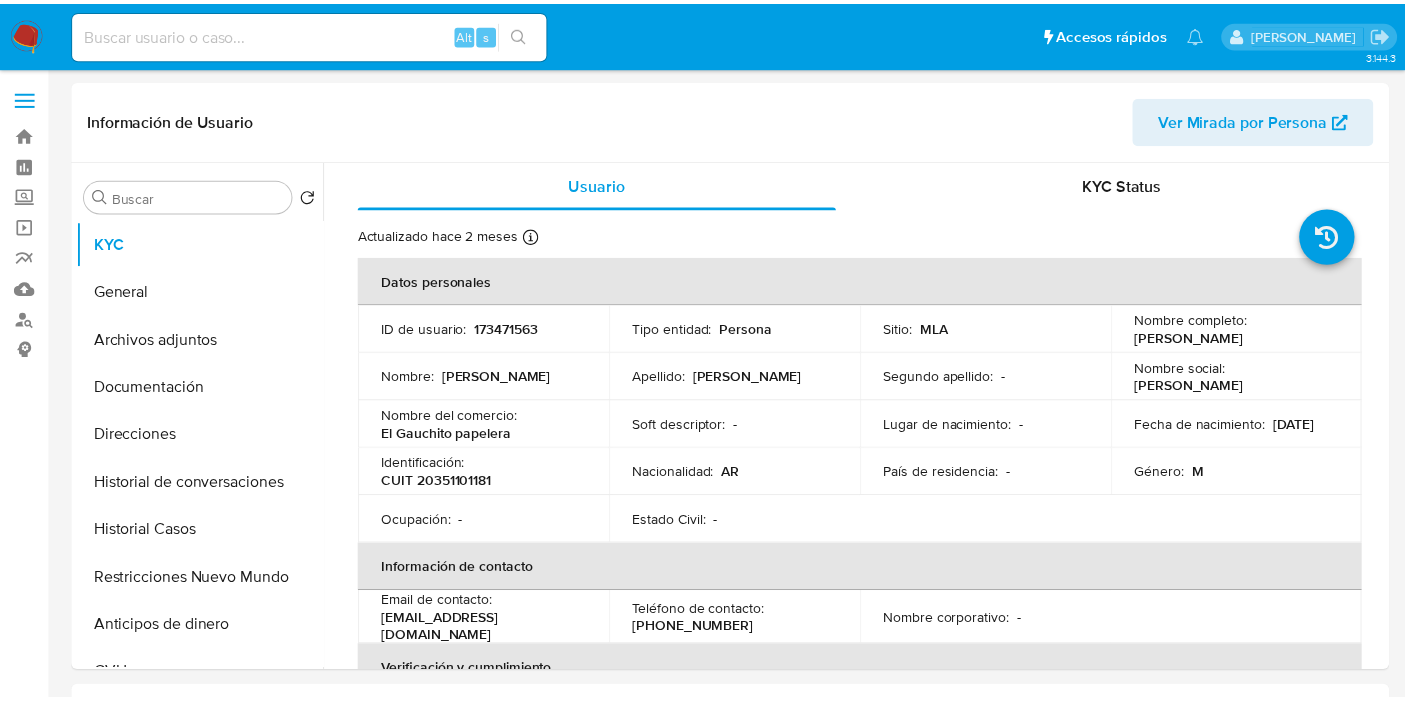 scroll, scrollTop: 0, scrollLeft: 0, axis: both 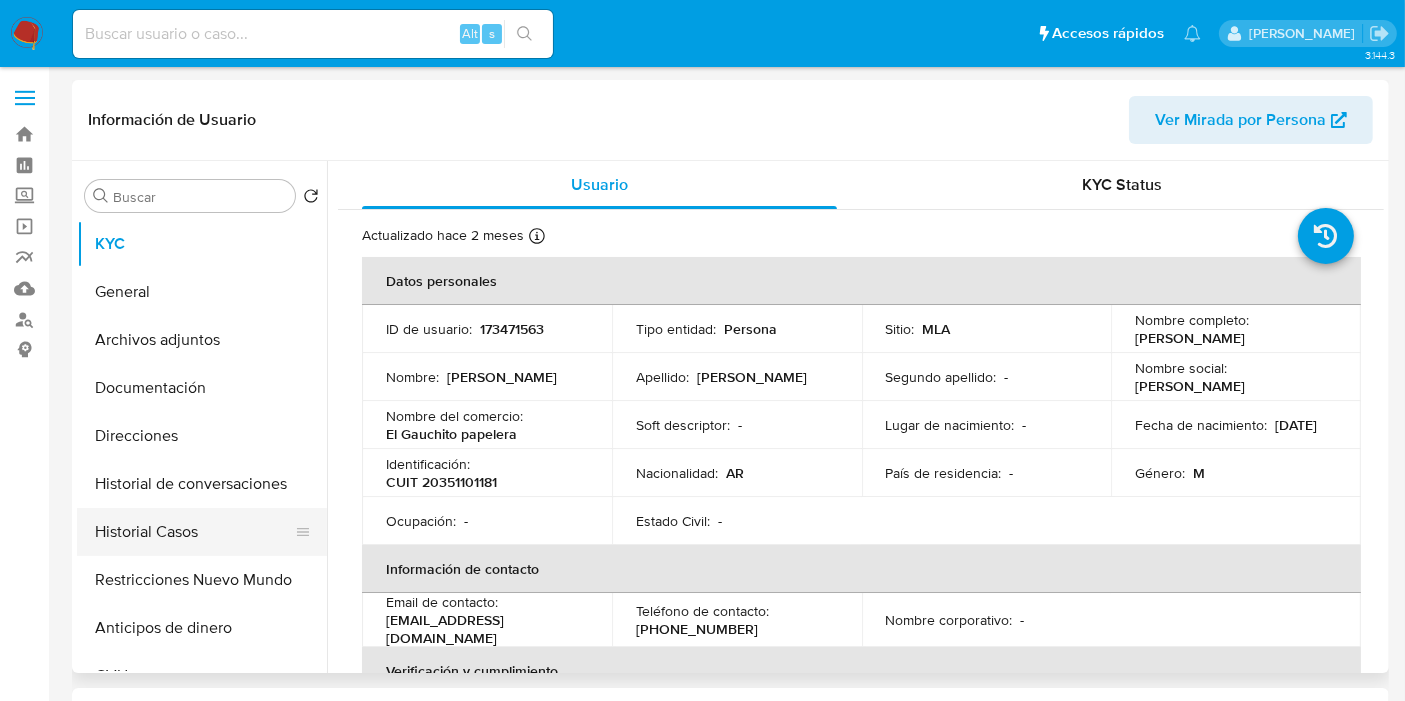click on "Historial Casos" at bounding box center [194, 532] 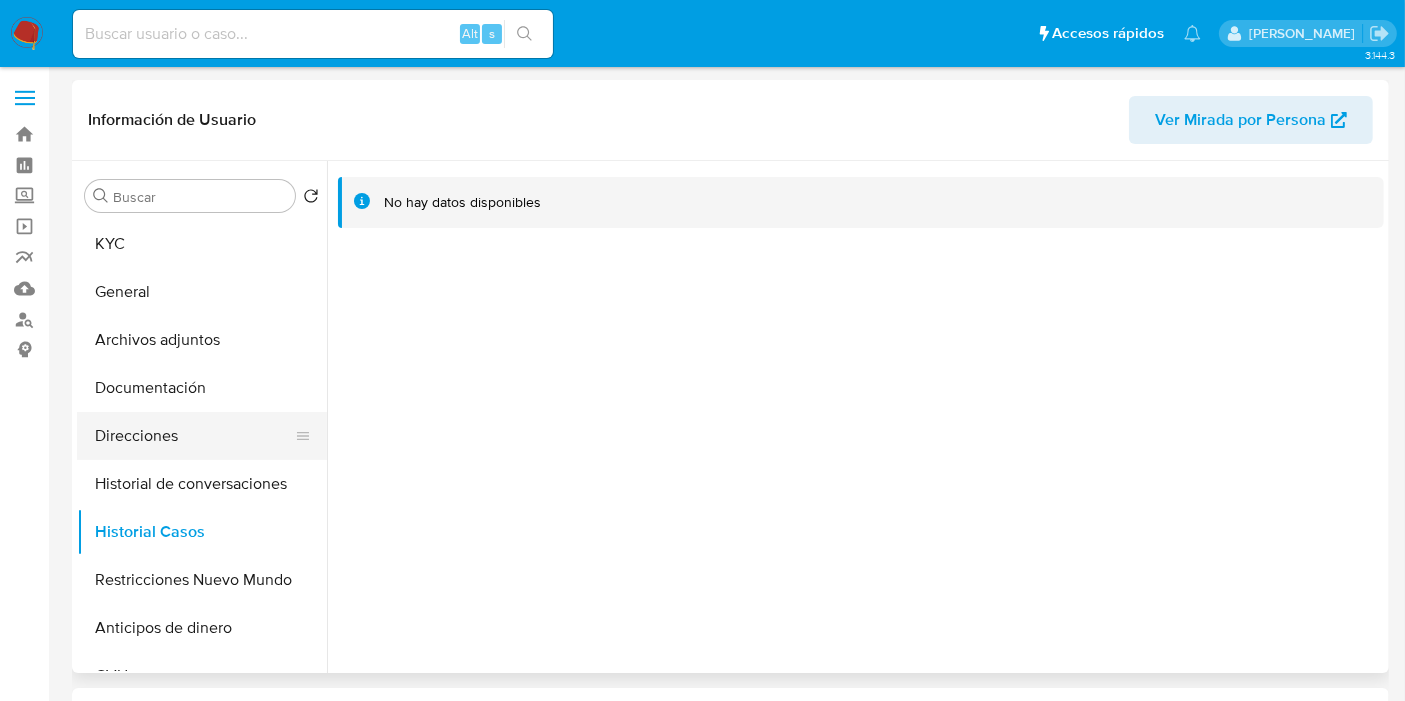 click on "Direcciones" at bounding box center (194, 436) 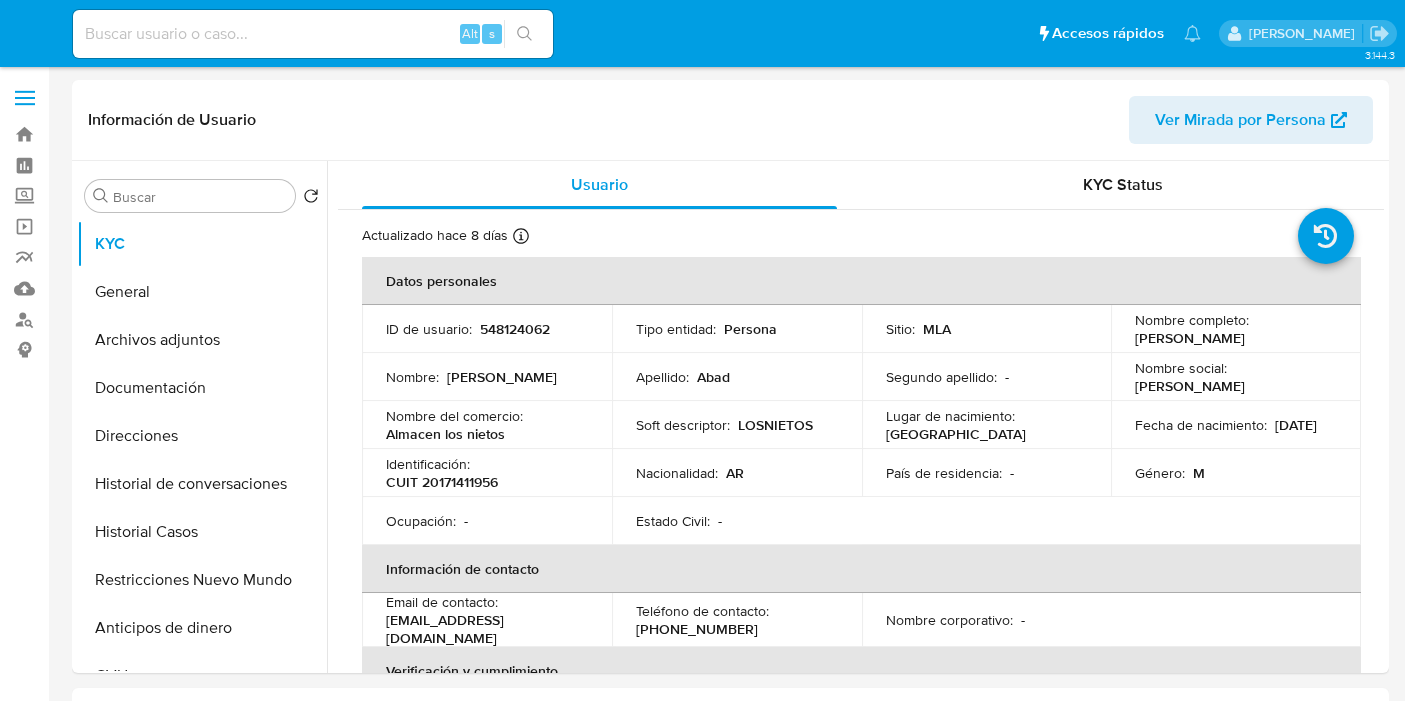 select on "10" 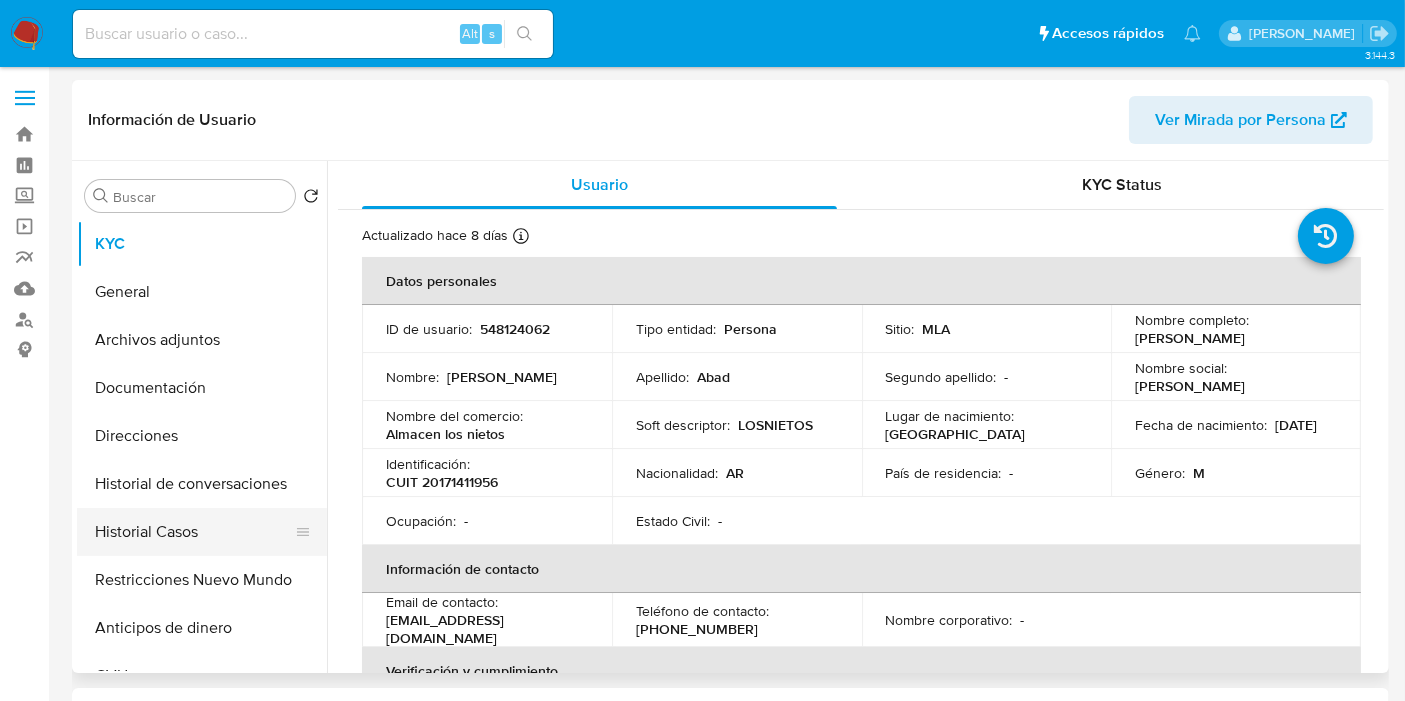 click on "Historial Casos" at bounding box center (194, 532) 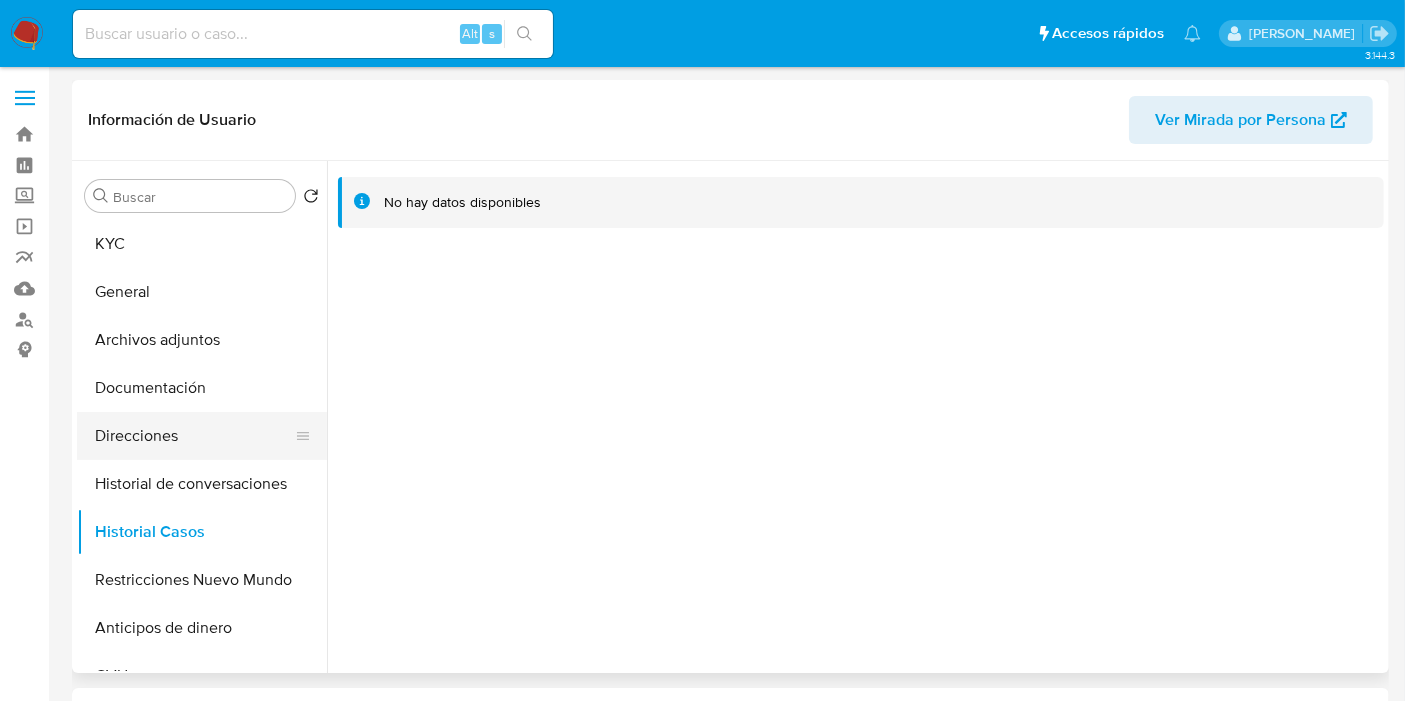click on "Direcciones" at bounding box center [194, 436] 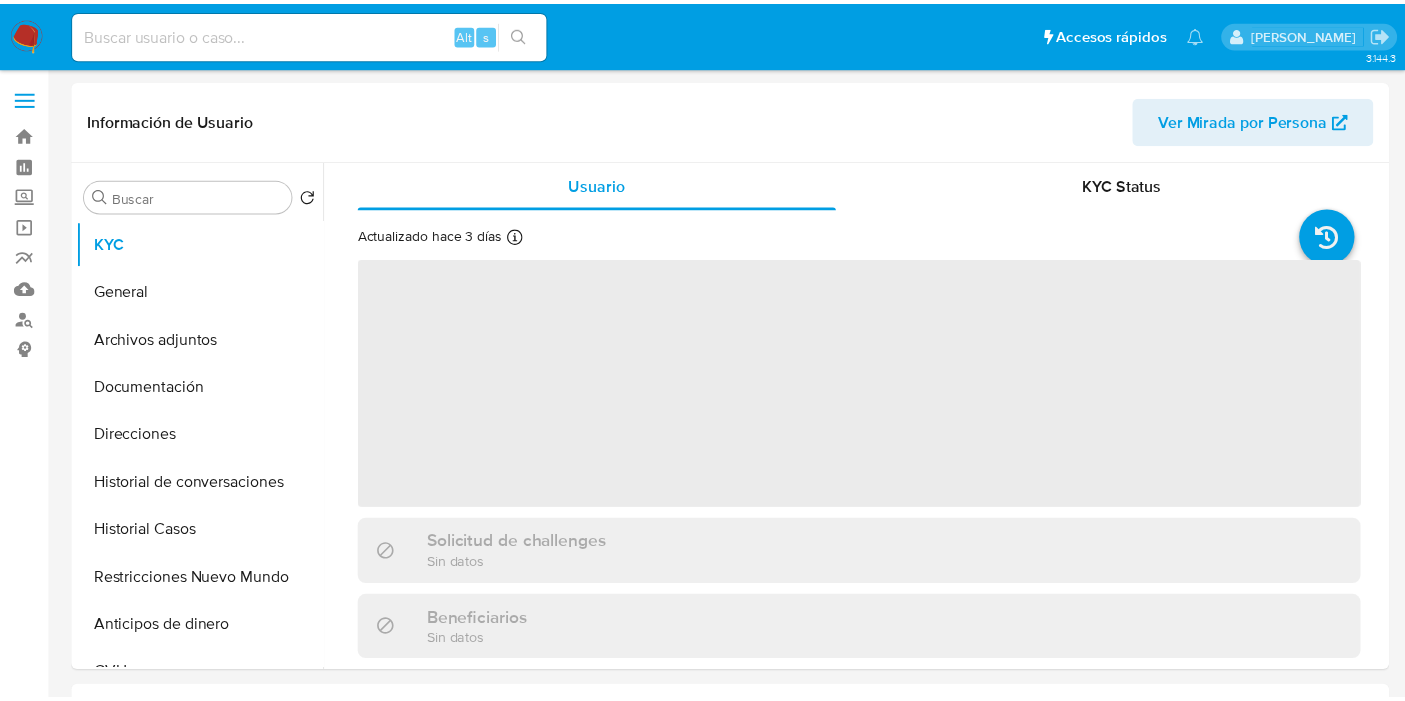 scroll, scrollTop: 0, scrollLeft: 0, axis: both 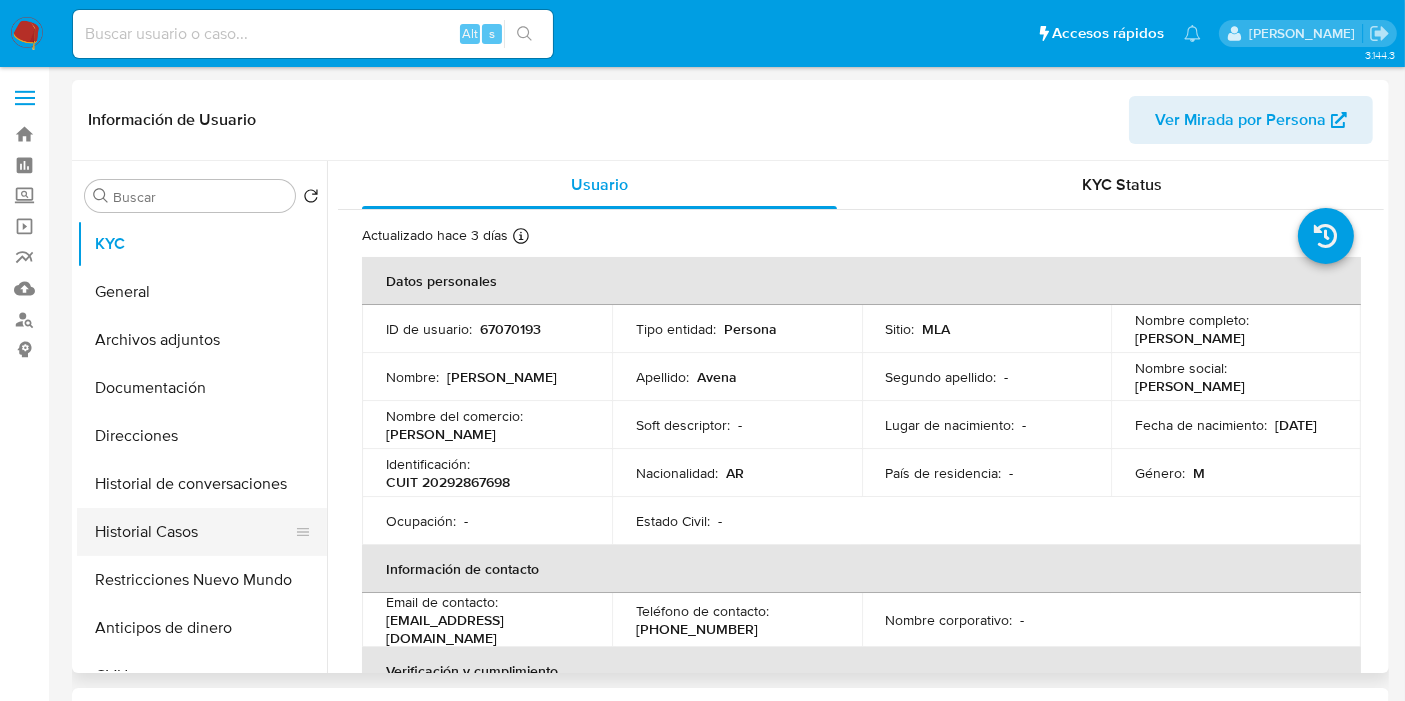 select on "10" 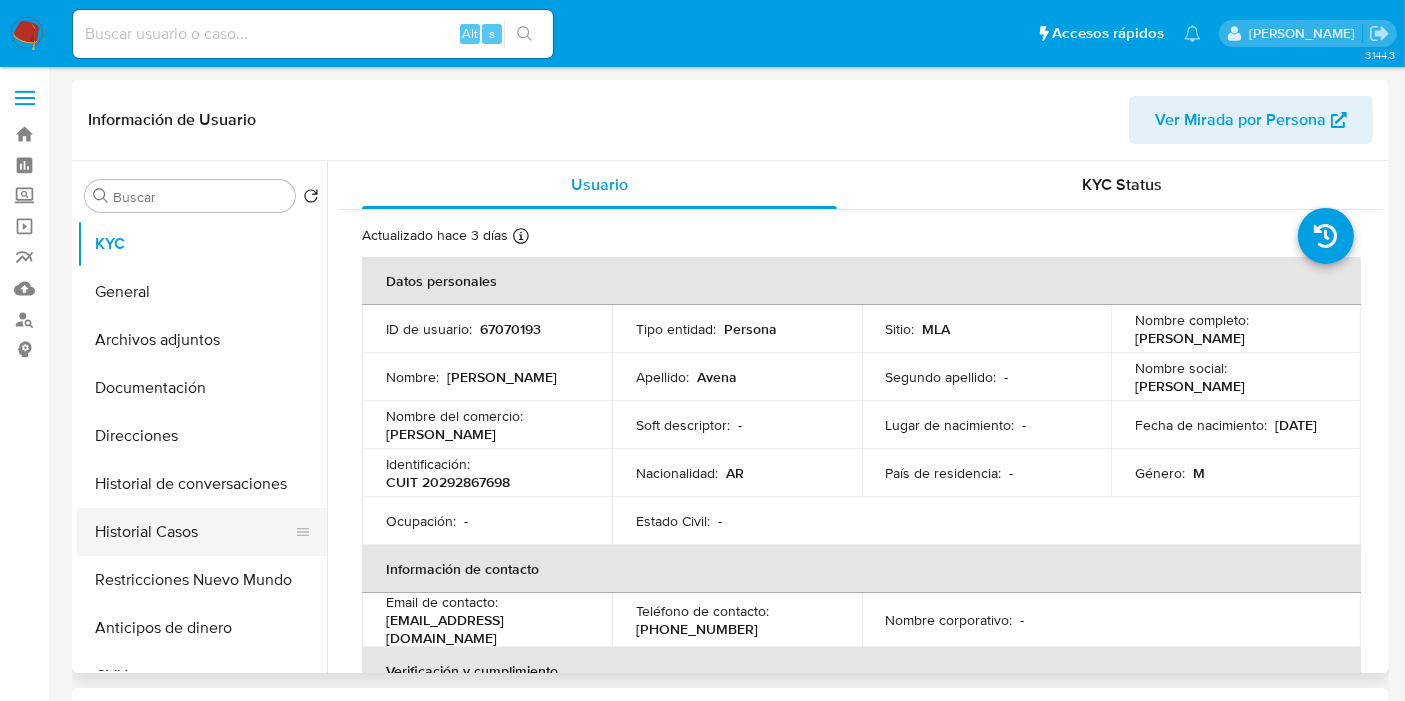 click on "Historial Casos" at bounding box center [194, 532] 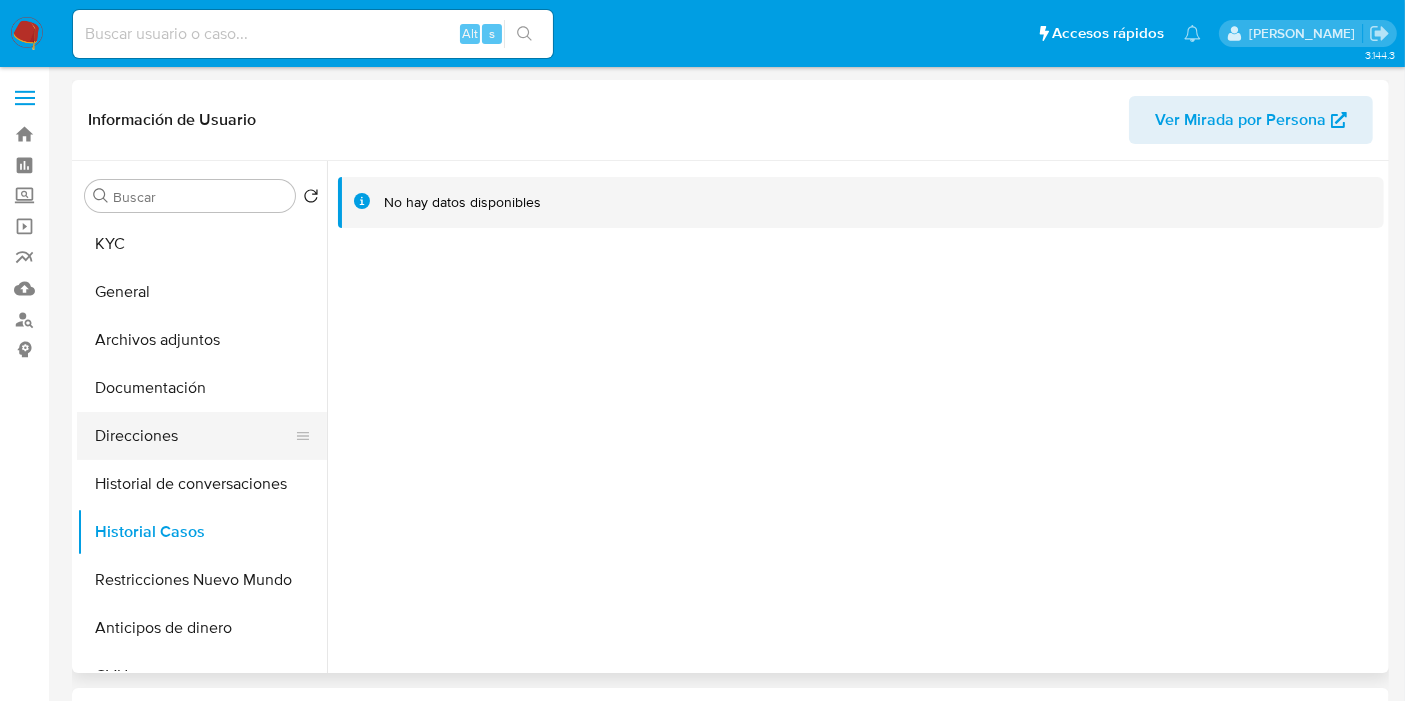 click on "Direcciones" at bounding box center (194, 436) 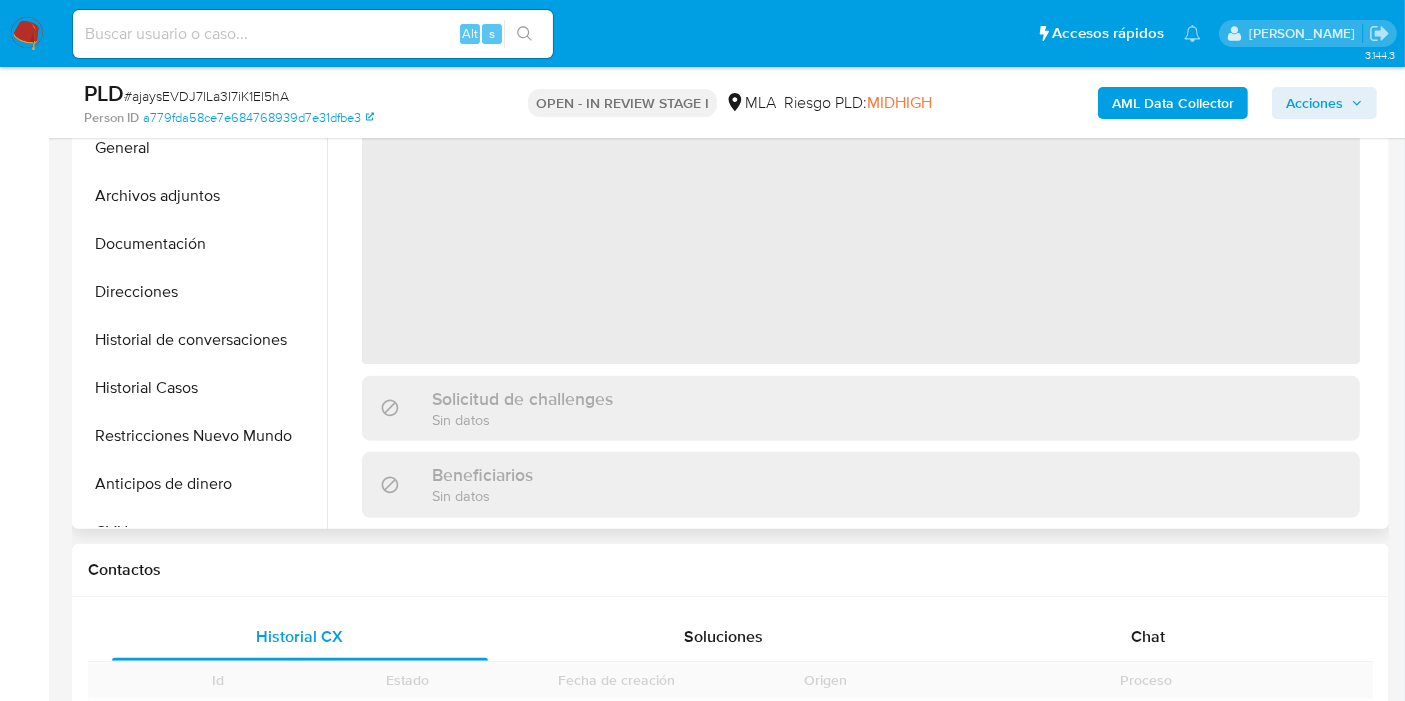 scroll, scrollTop: 777, scrollLeft: 0, axis: vertical 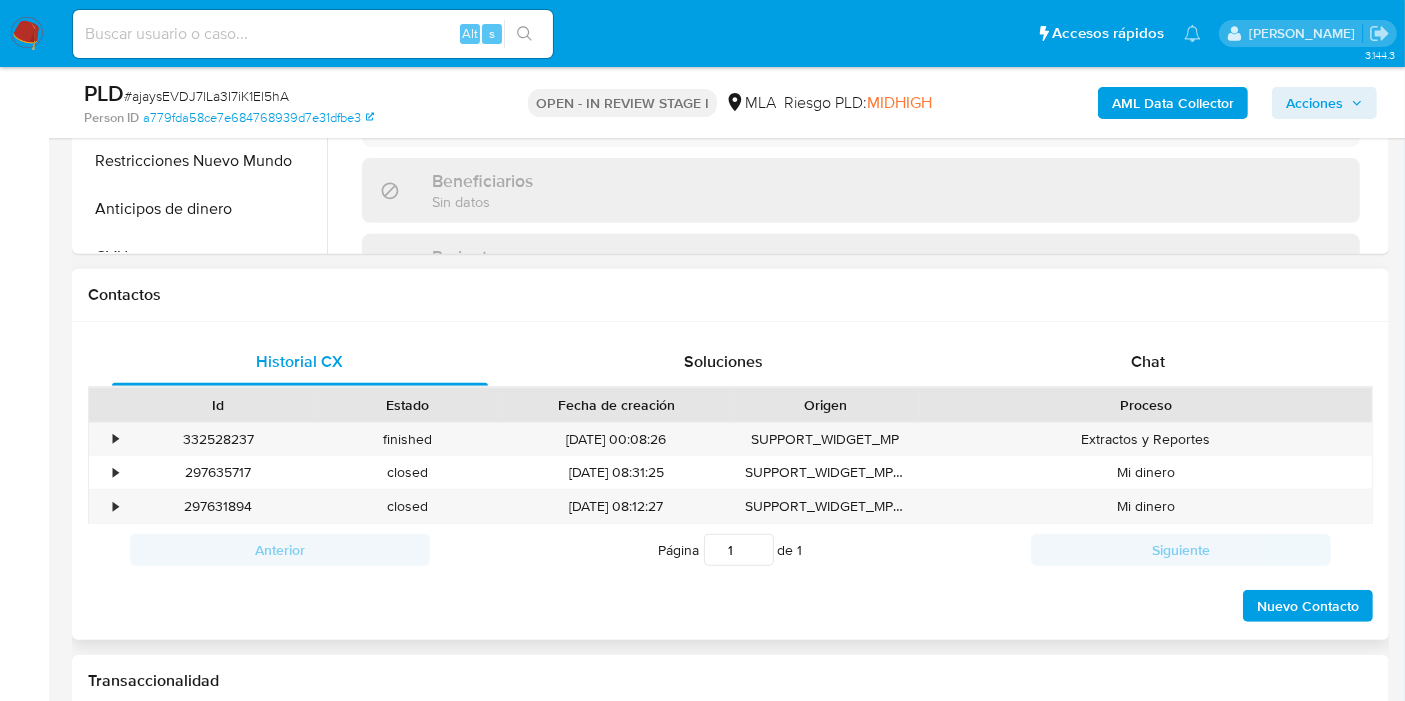 click on "Historial CX Soluciones Chat Id Estado Fecha de creación Origen Proceso • 332528237 finished [DATE] 00:08:26 SUPPORT_WIDGET_MP Extractos y Reportes • 297635717 closed [DATE] 08:31:25 SUPPORT_WIDGET_MP_MOBILE Mi dinero • 297631894 closed [DATE] 08:12:27 SUPPORT_WIDGET_MP_MOBILE Mi dinero Anterior Página   1   de   1 Siguiente Cargando... Nuevo Contacto" at bounding box center [730, 481] 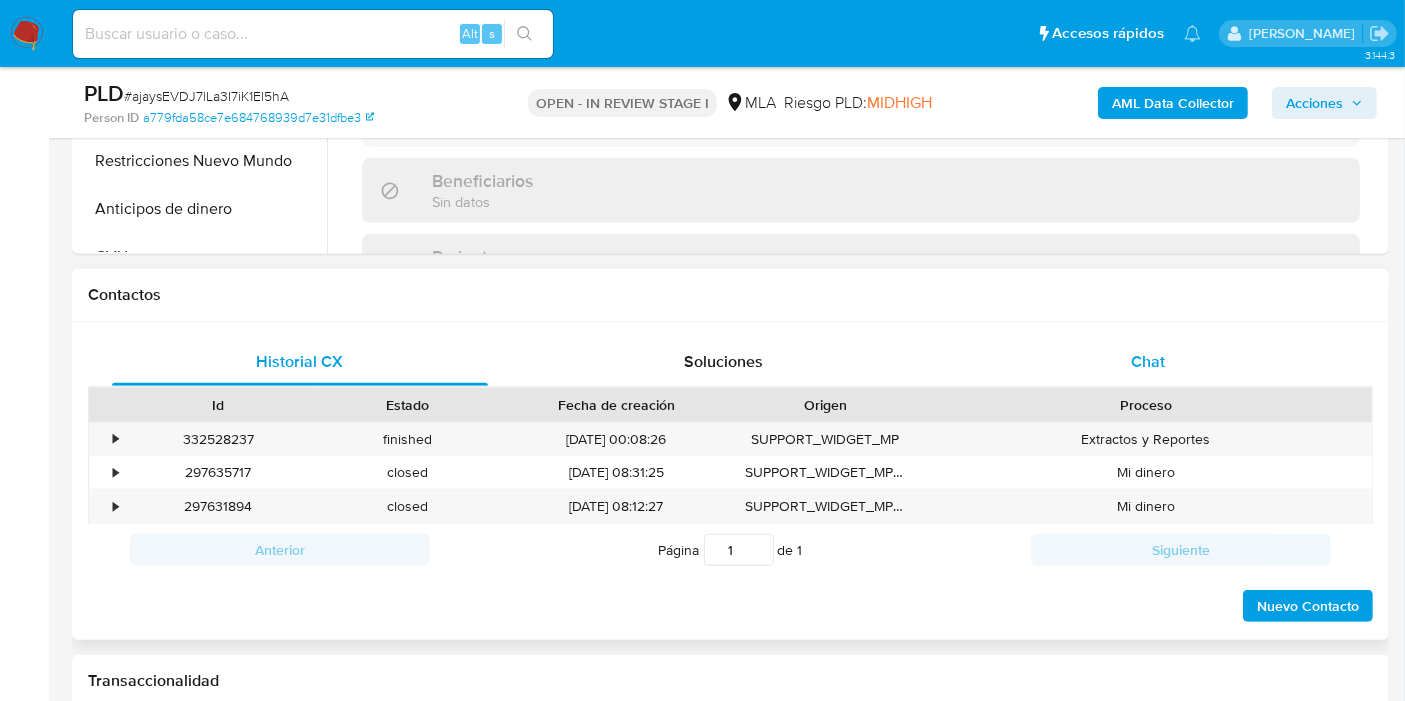 click on "Chat" at bounding box center (1148, 362) 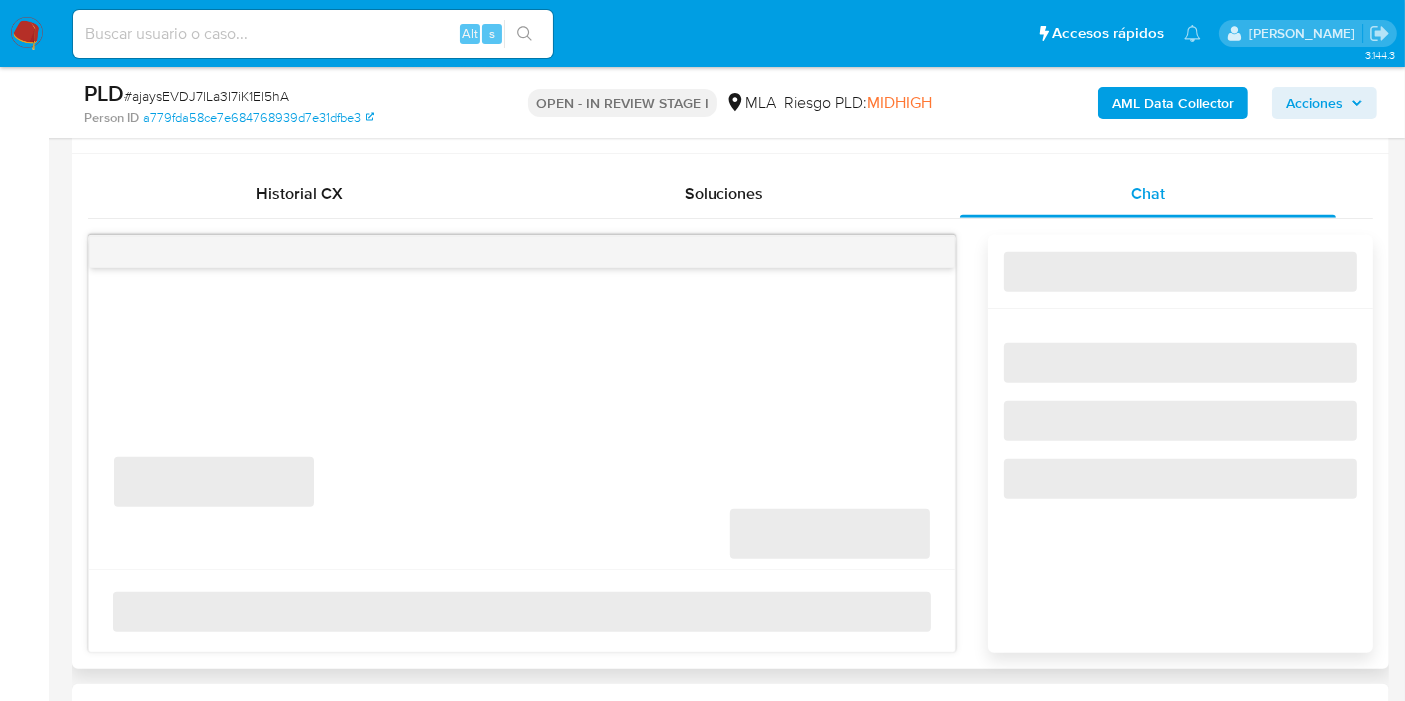 scroll, scrollTop: 1111, scrollLeft: 0, axis: vertical 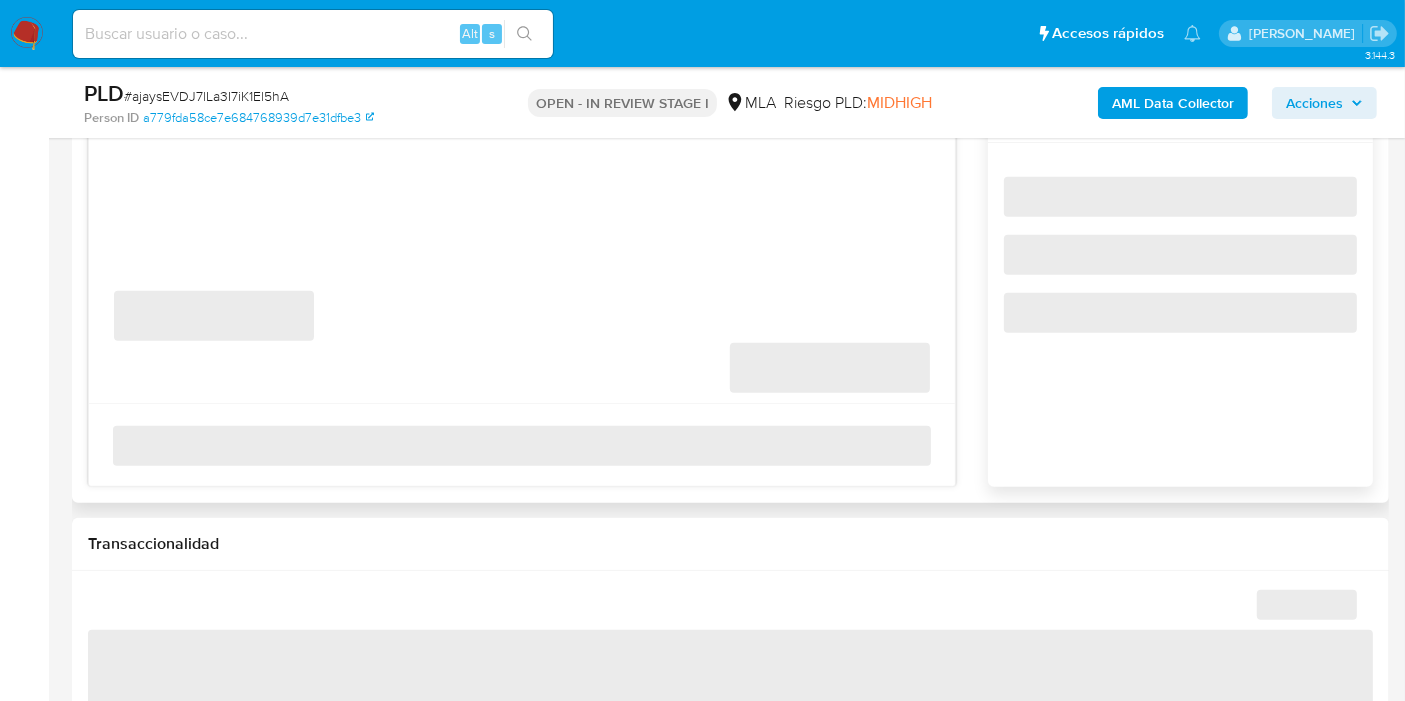 select on "10" 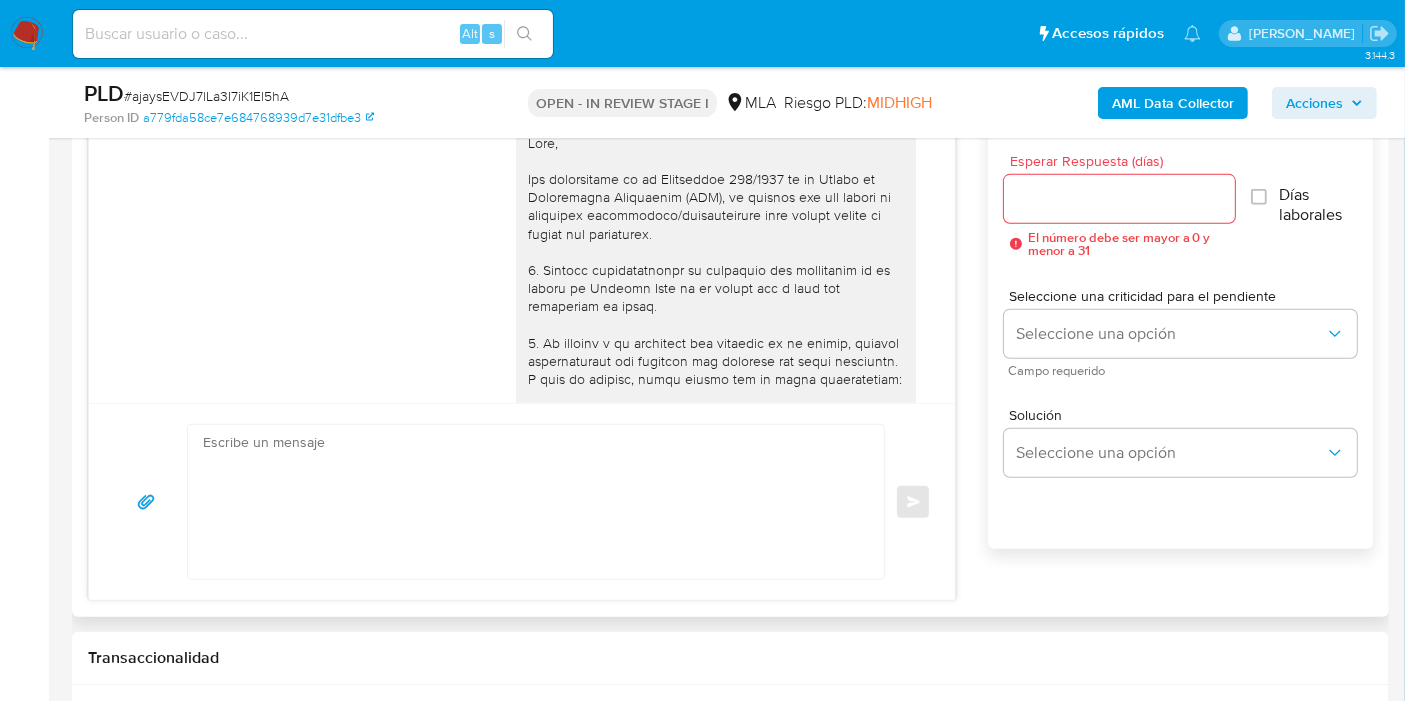 scroll, scrollTop: 874, scrollLeft: 0, axis: vertical 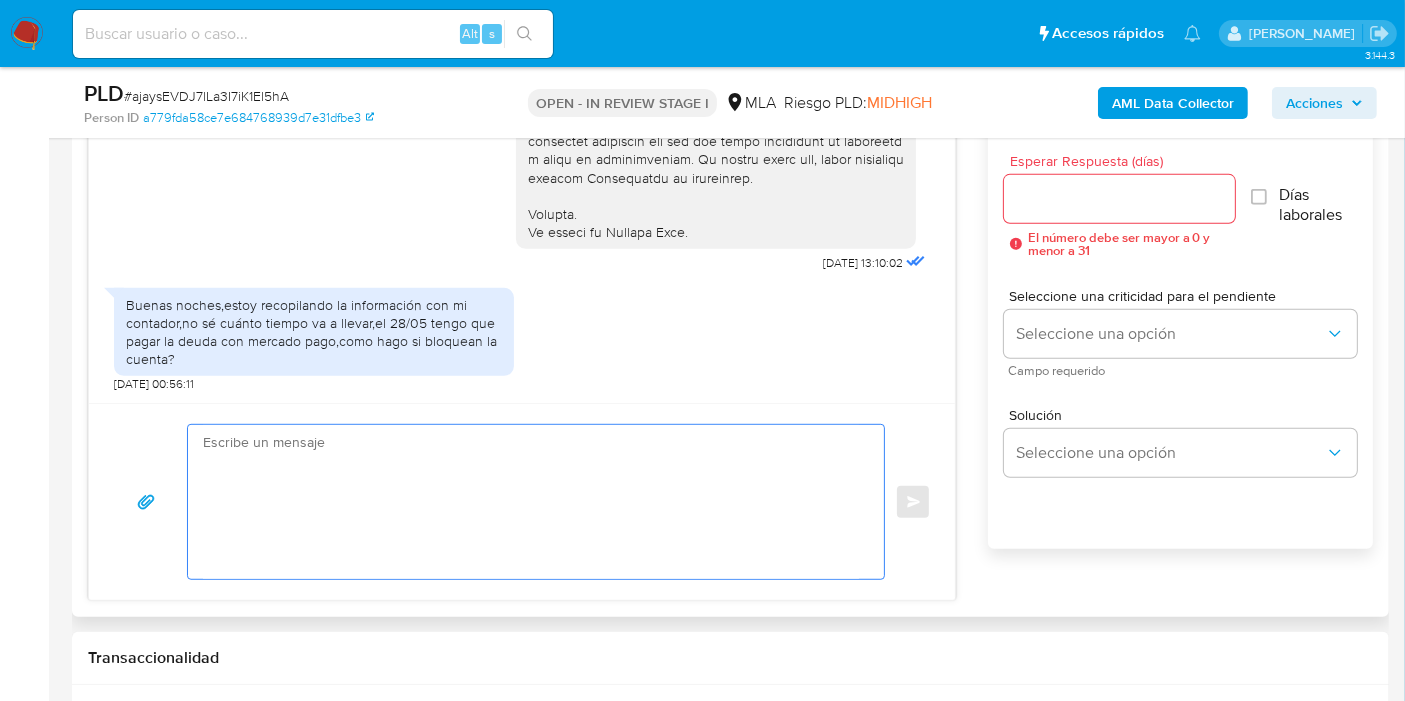 click at bounding box center (531, 502) 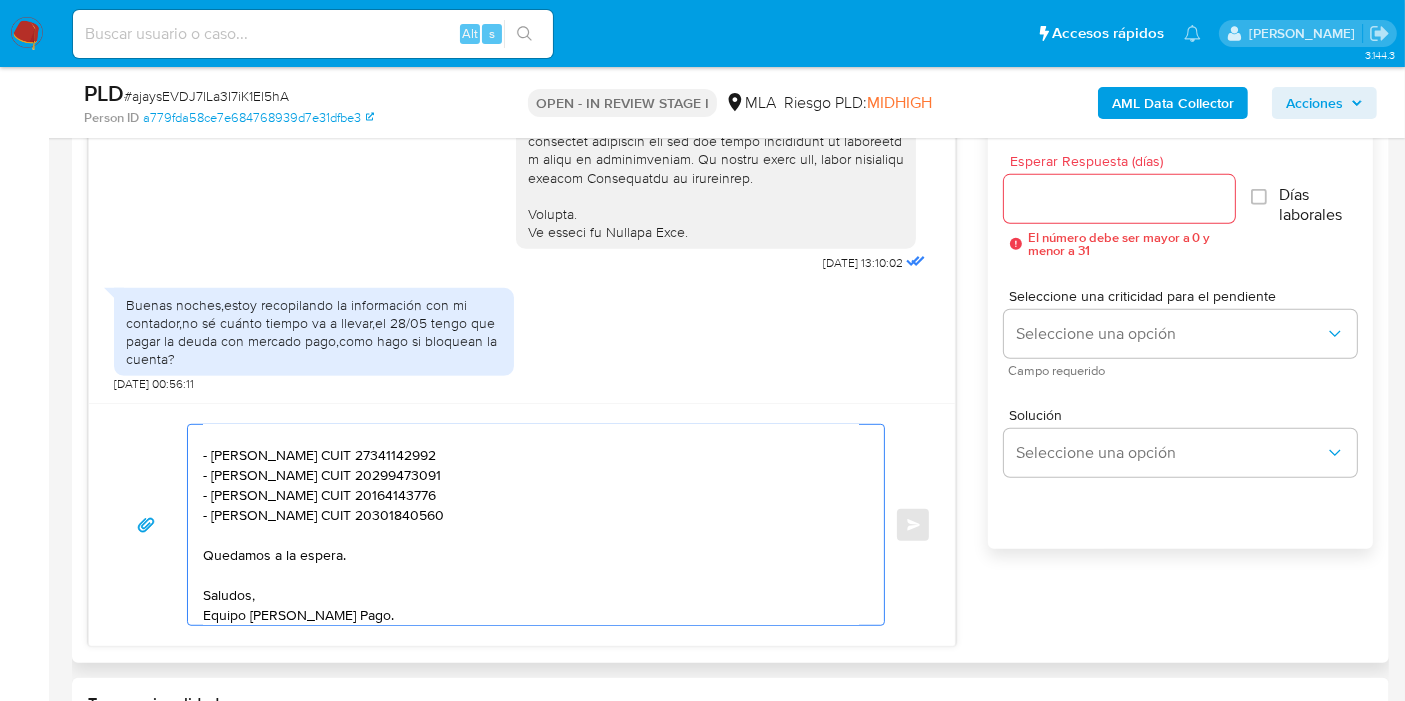 scroll, scrollTop: 0, scrollLeft: 0, axis: both 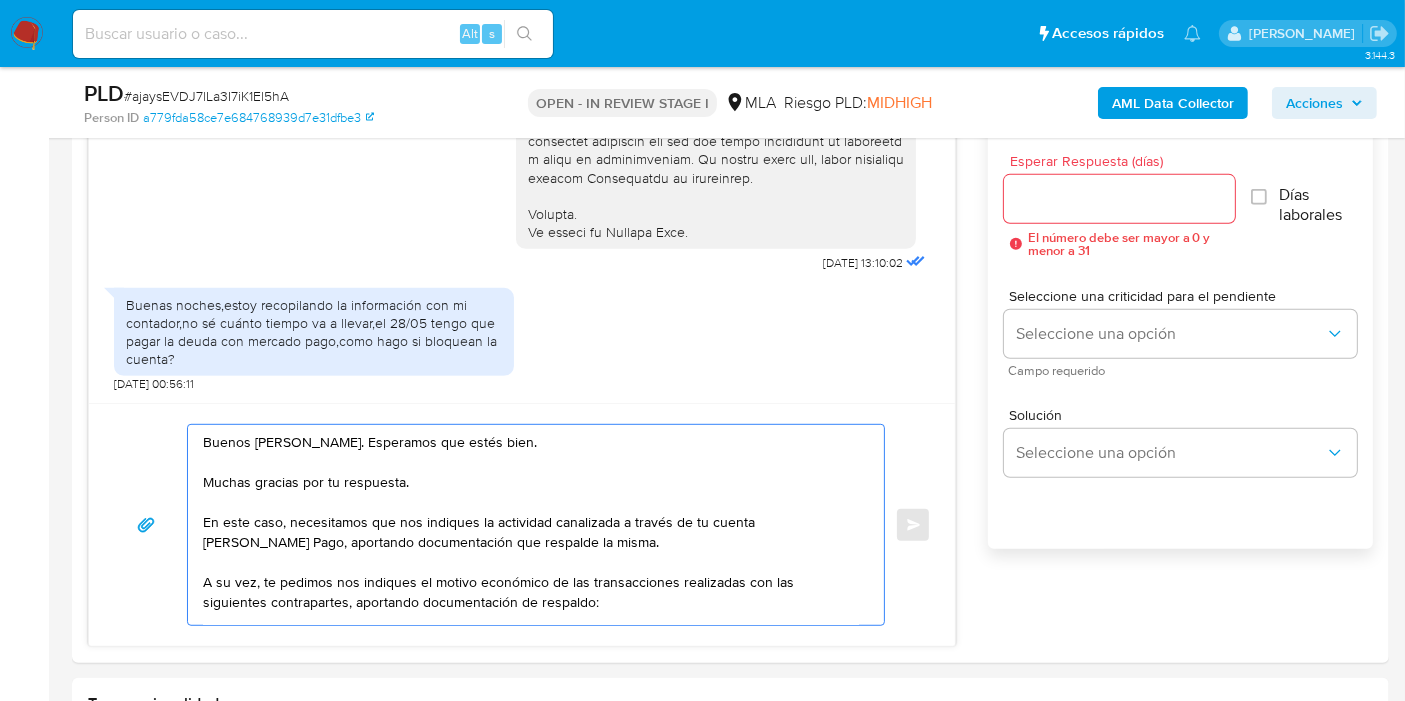 type on "Buenos días, Fernando. Esperamos que estés bien.
Muchas gracias por tu respuesta.
En este caso, necesitamos que nos indiques la actividad canalizada a través de tu cuenta de Mercado Pago, aportando documentación que respalde la misma.
A su vez, te pedimos nos indiques el motivo económico de las transacciones realizadas con las siguientes contrapartes, aportando documentación de respaldo:
- Carolina Soledad Fernández CUIT 27341142992
- Marcos Jesús Toloza CUIT 20299473091
- Ramón Antonio Jasuti CUIT 20164143776
- Maximiliano Rodríguez González CUIT 20301840560
Quedamos a la espera.
Saludos,
Equipo de Mercado Pago." 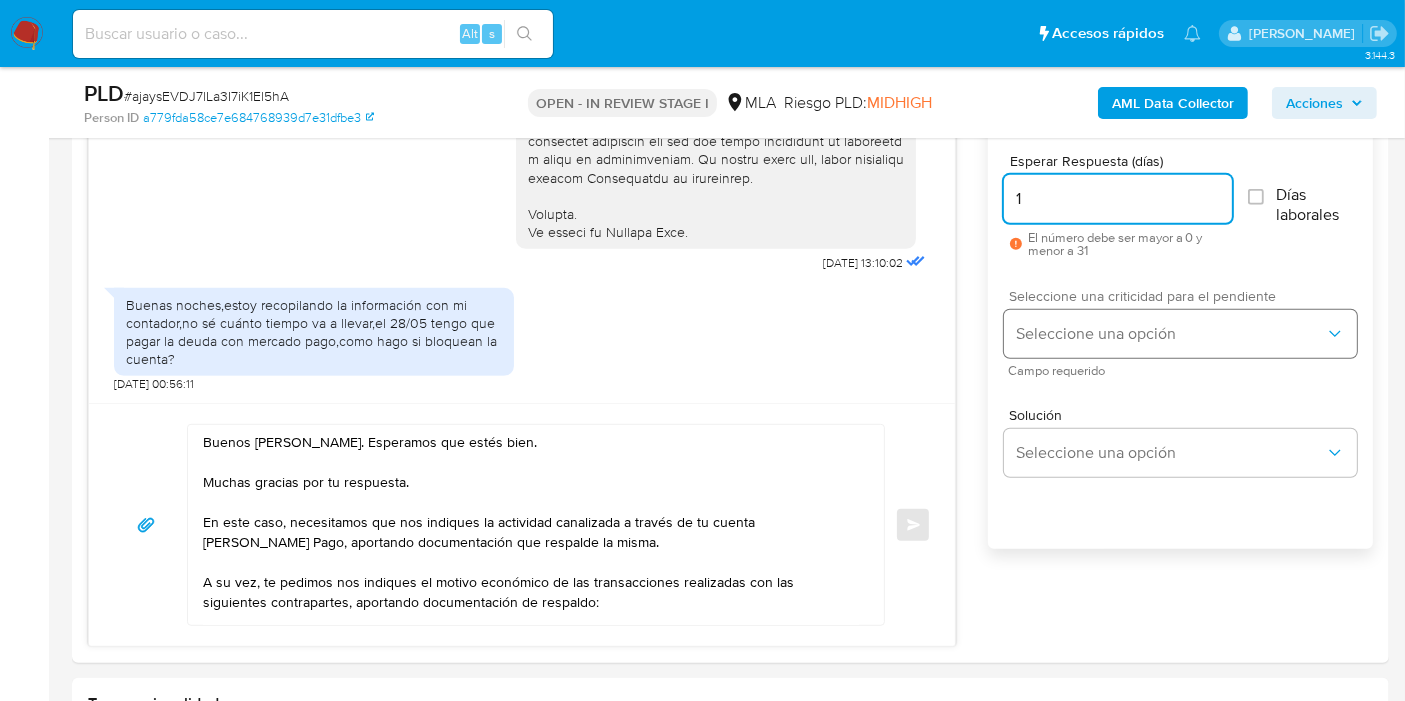 type on "1" 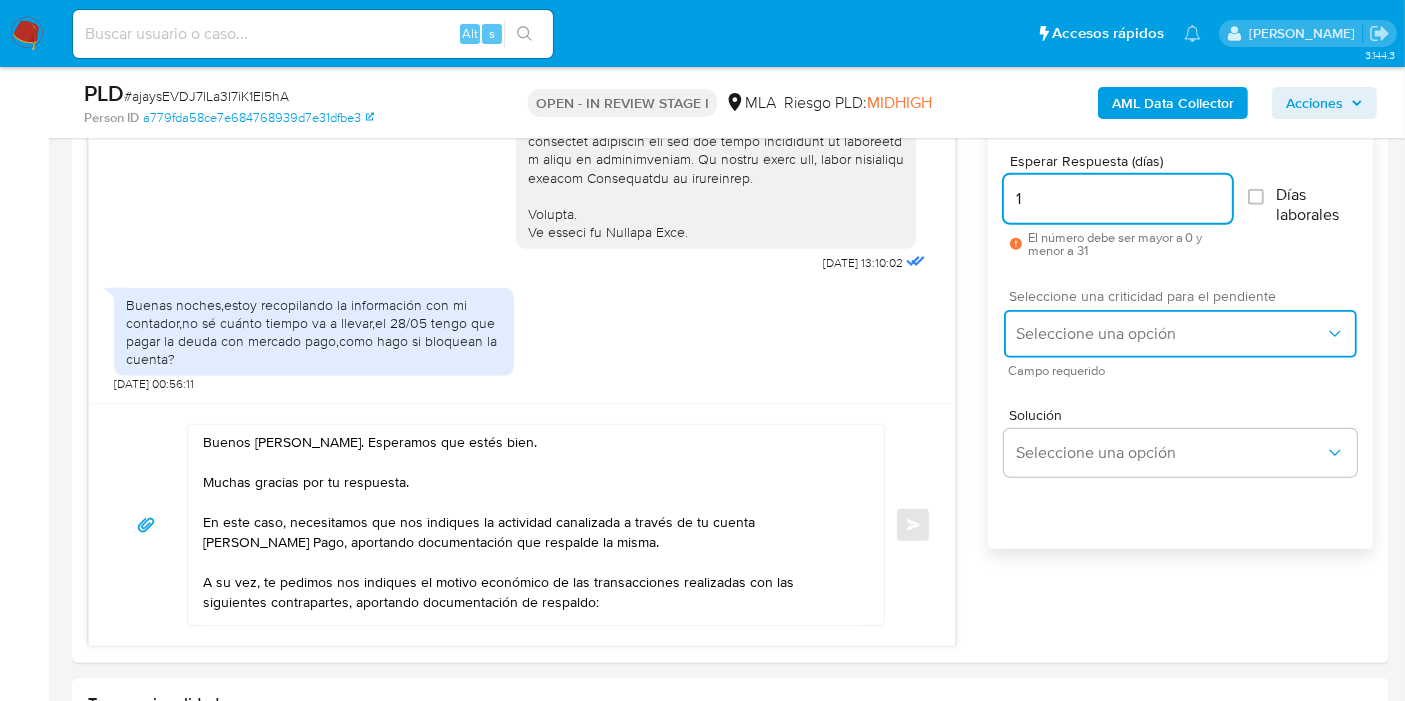 click on "Seleccione una opción" at bounding box center (1180, 334) 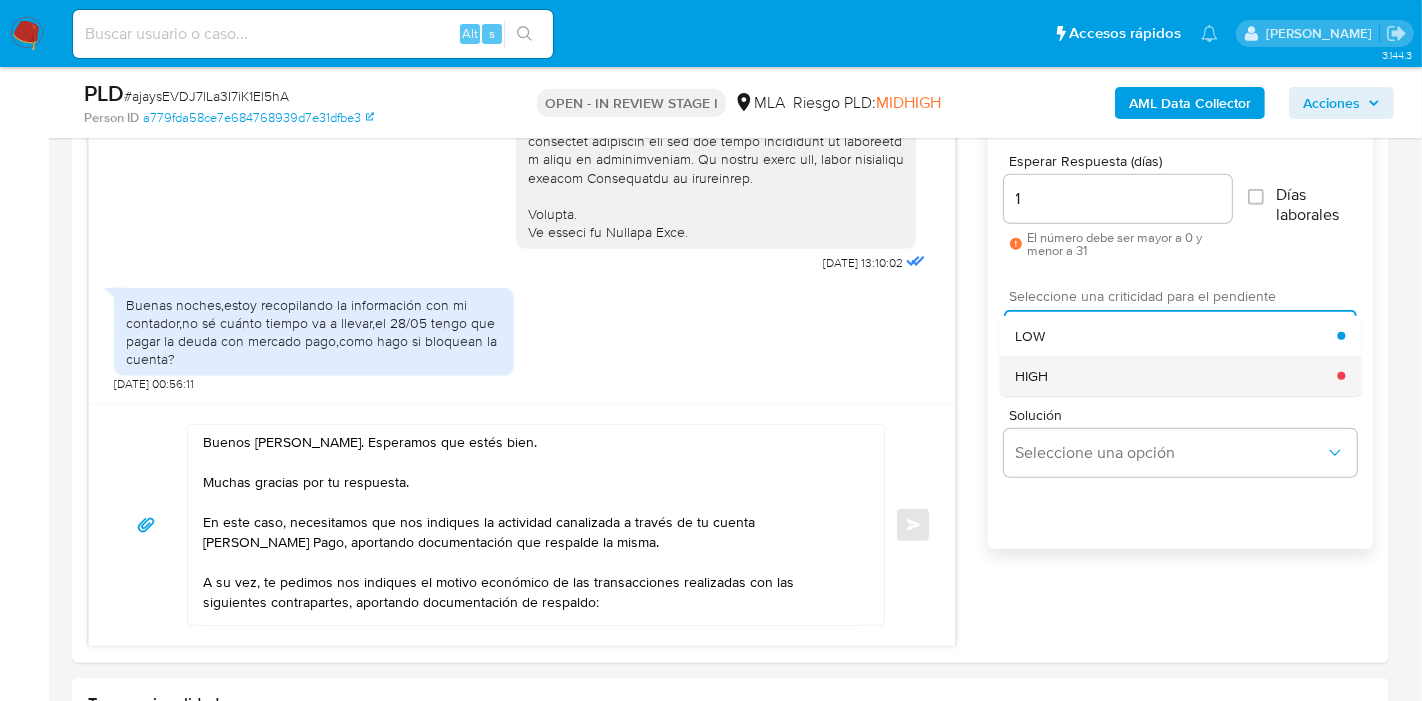 click on "HIGH" at bounding box center (1176, 376) 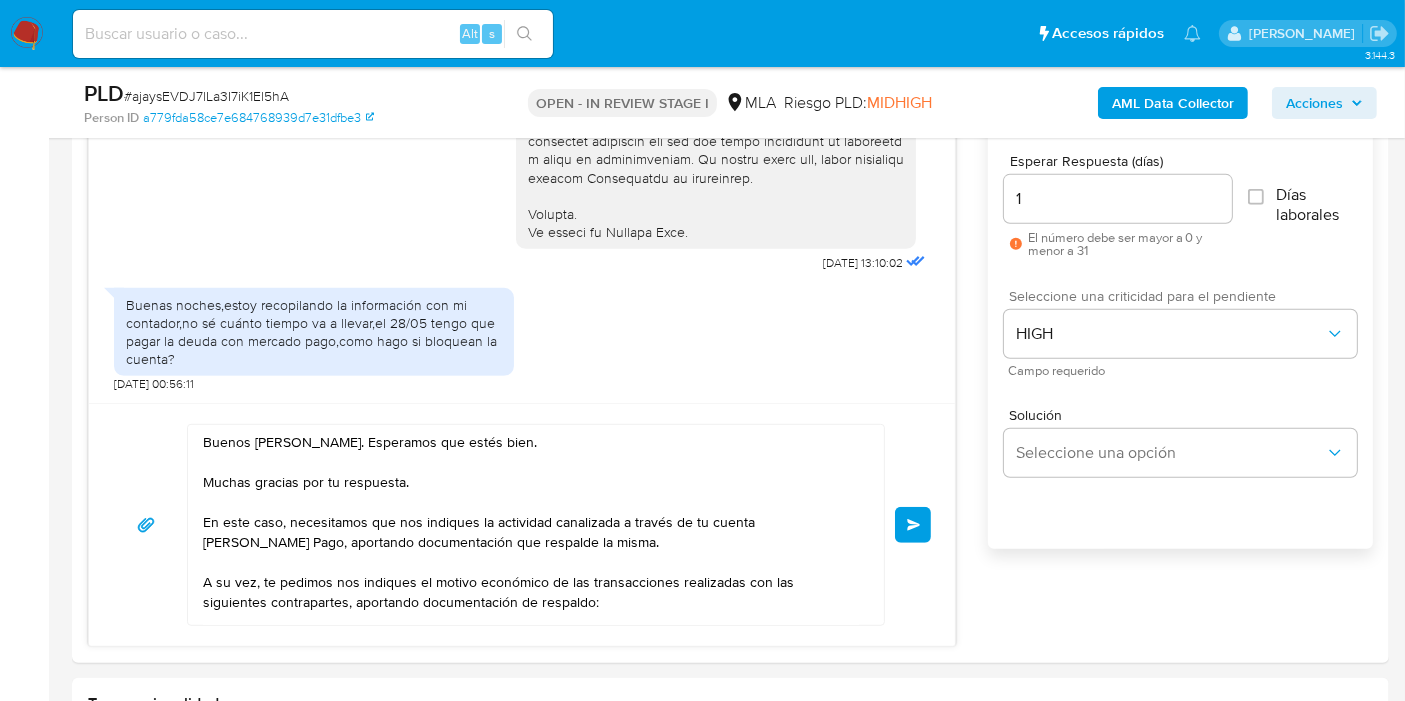 click on "Enviar" at bounding box center (913, 525) 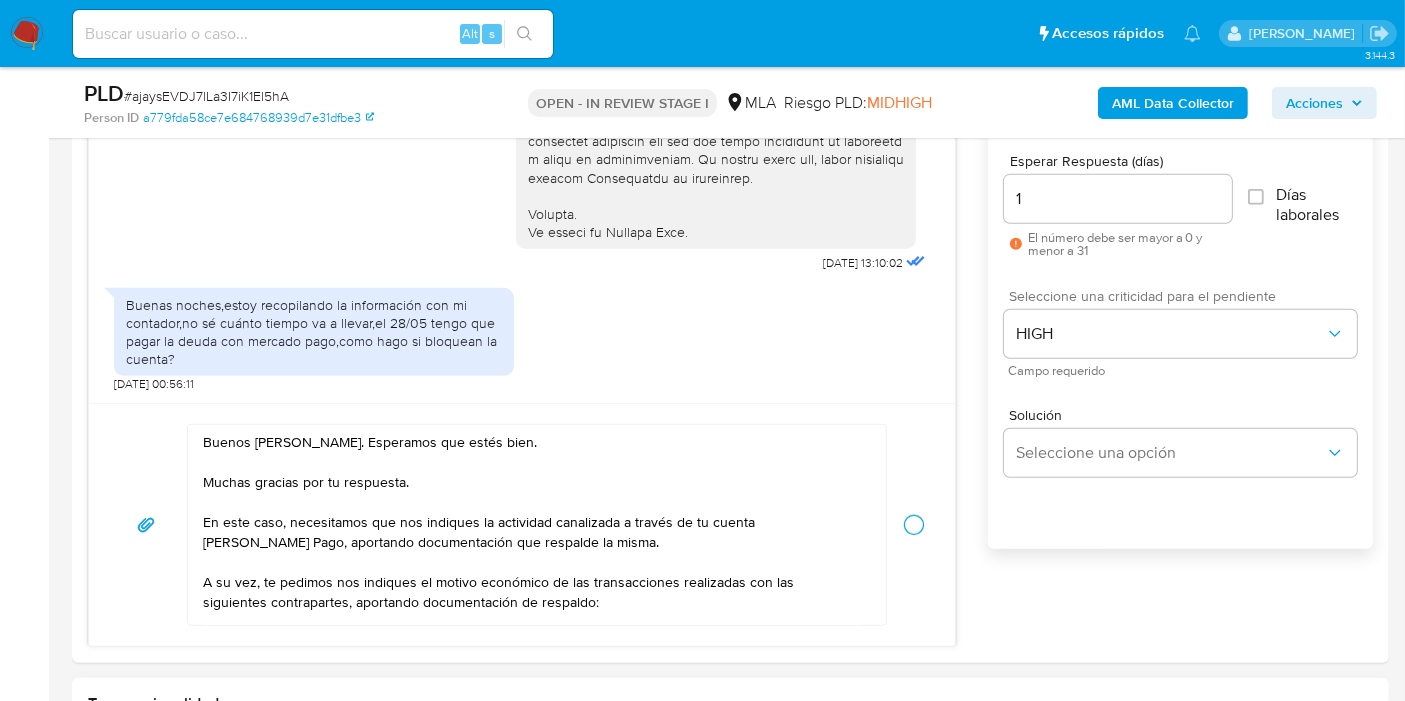 type 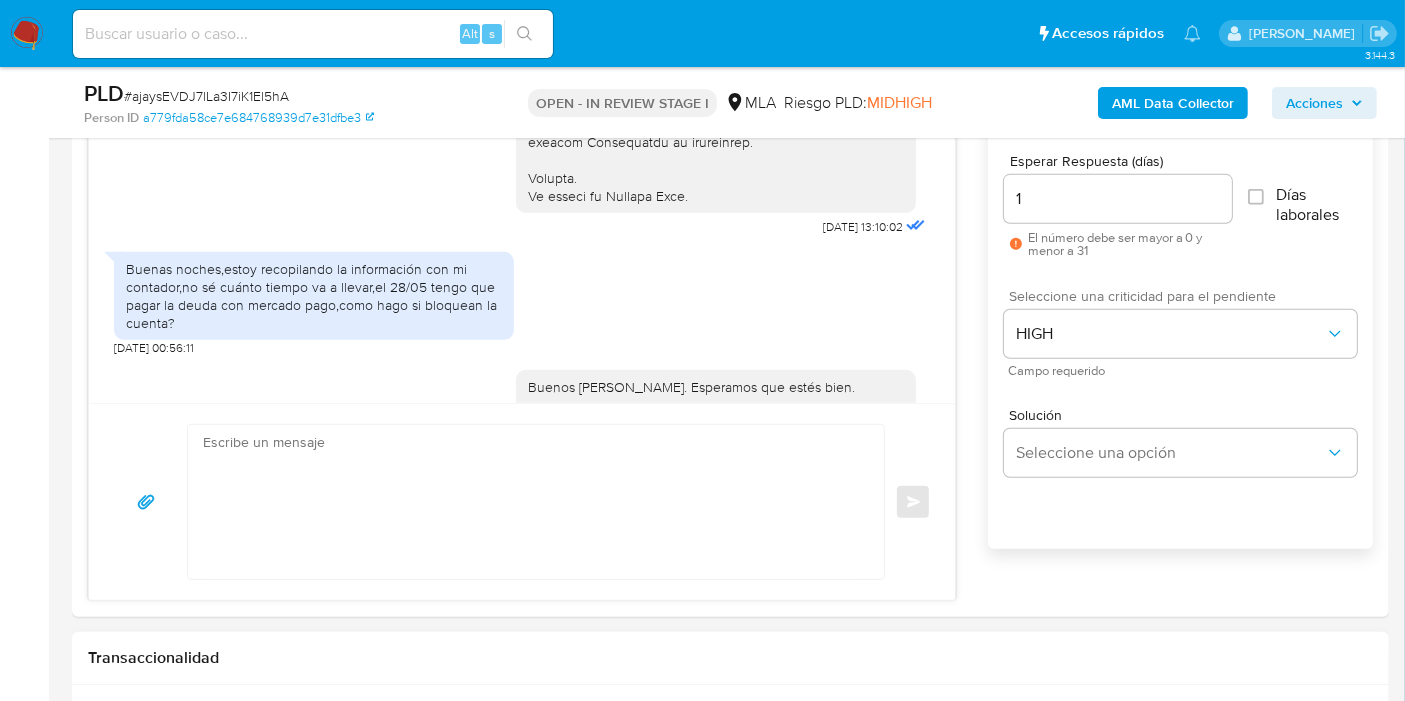 scroll, scrollTop: 1315, scrollLeft: 0, axis: vertical 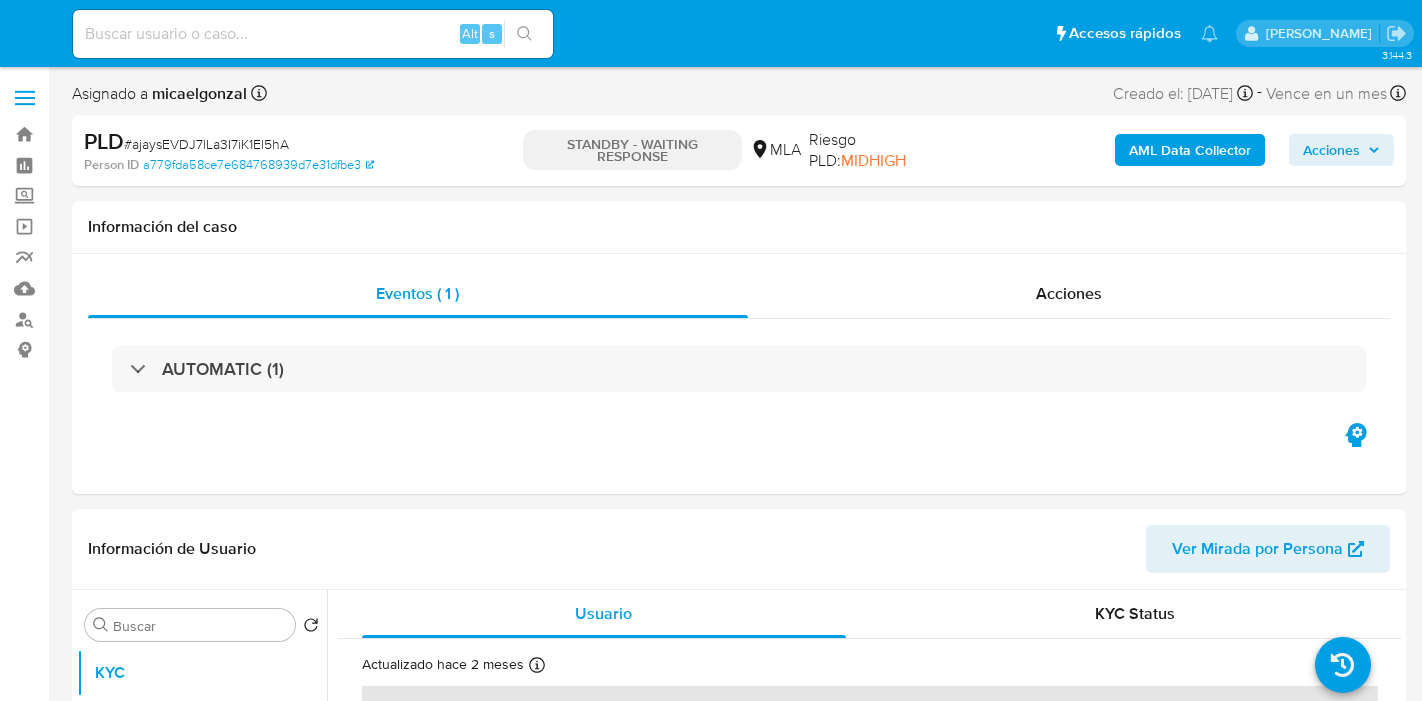 select on "10" 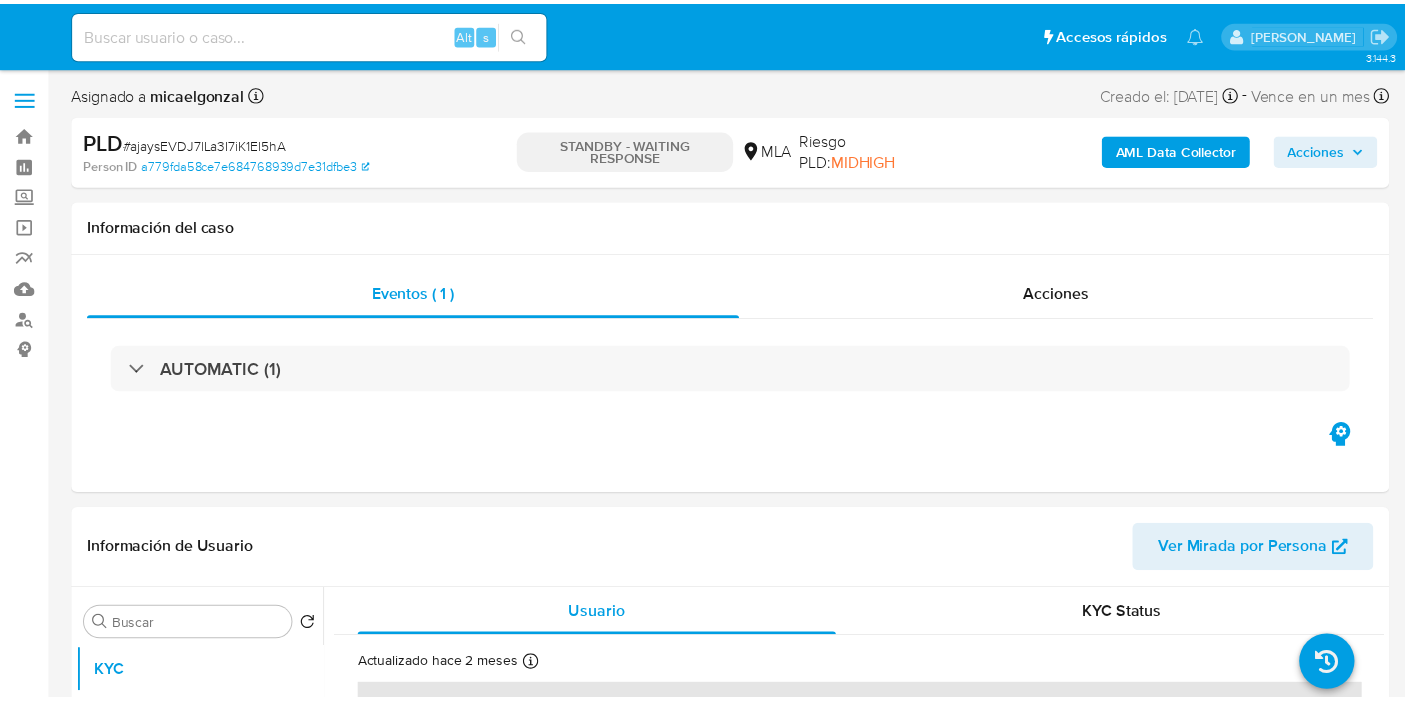 scroll, scrollTop: 0, scrollLeft: 0, axis: both 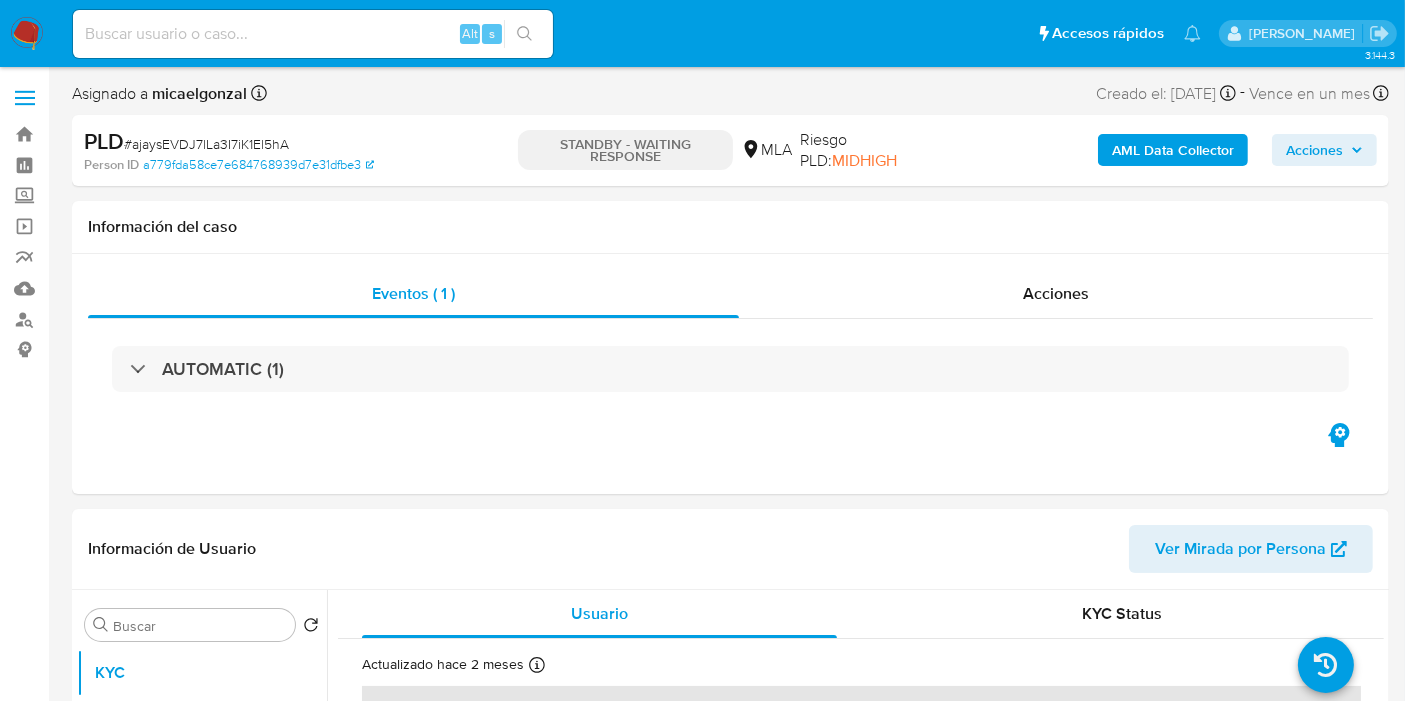 click at bounding box center [27, 34] 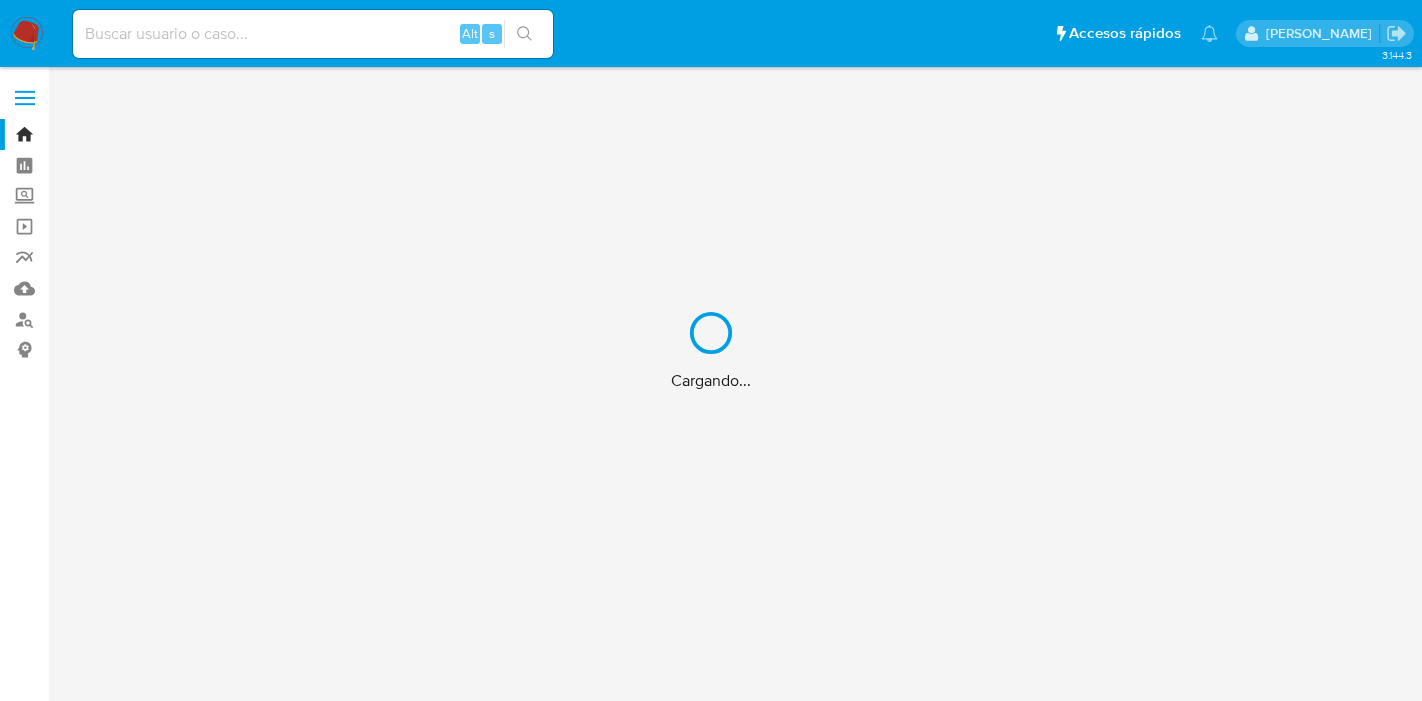 scroll, scrollTop: 0, scrollLeft: 0, axis: both 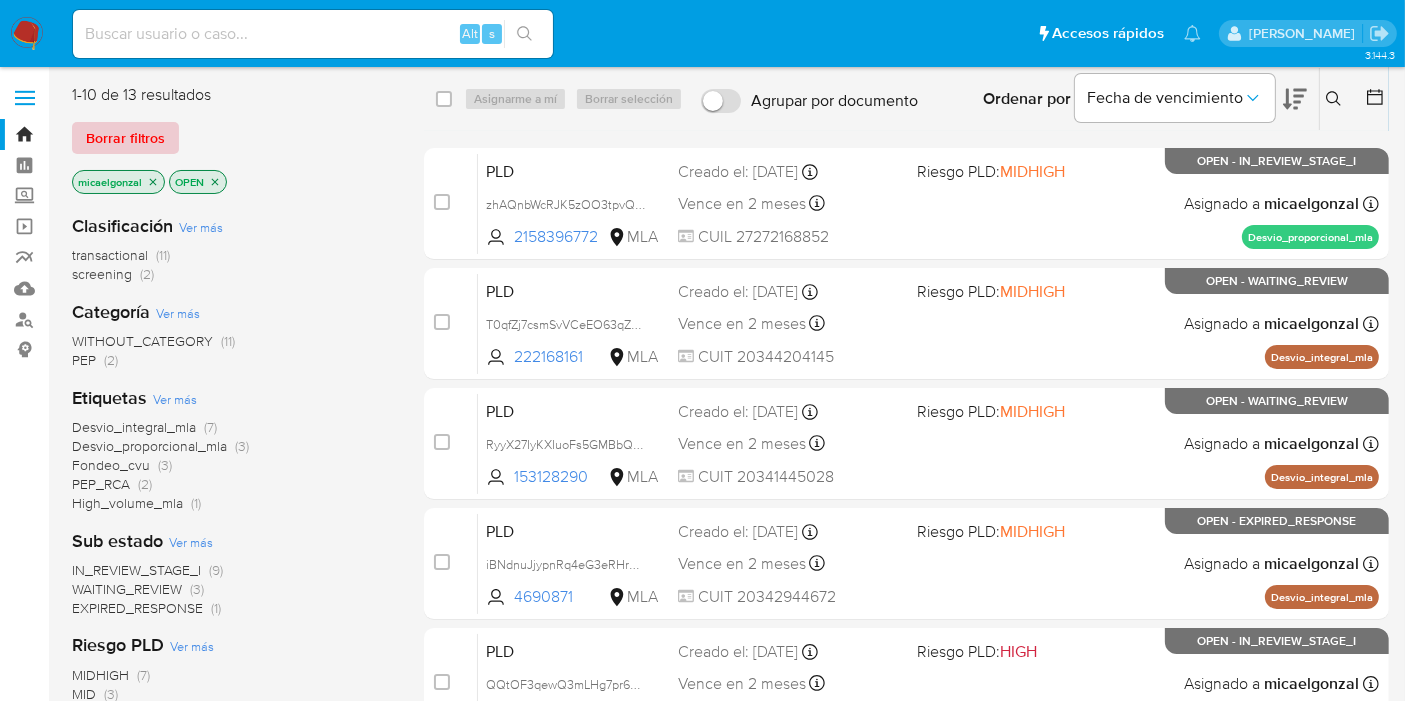 click on "Borrar filtros" at bounding box center (125, 138) 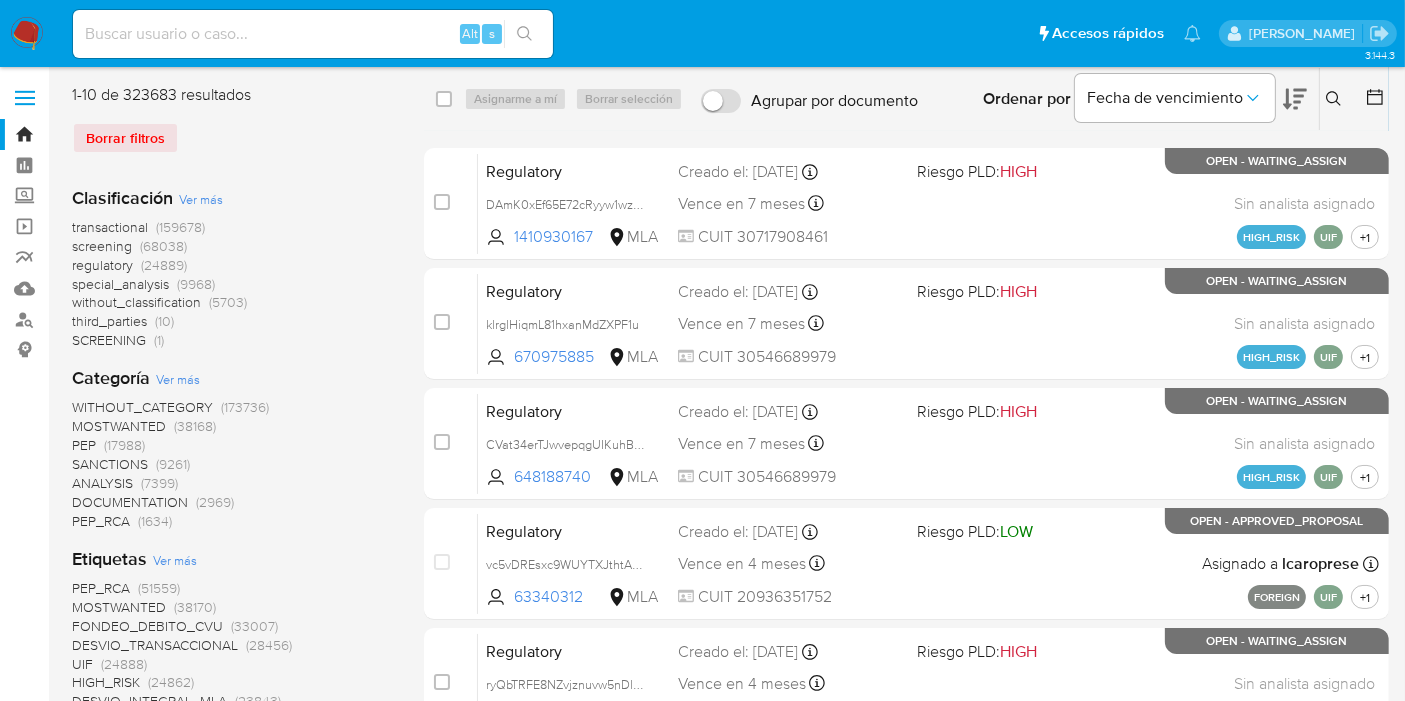 click at bounding box center (1336, 99) 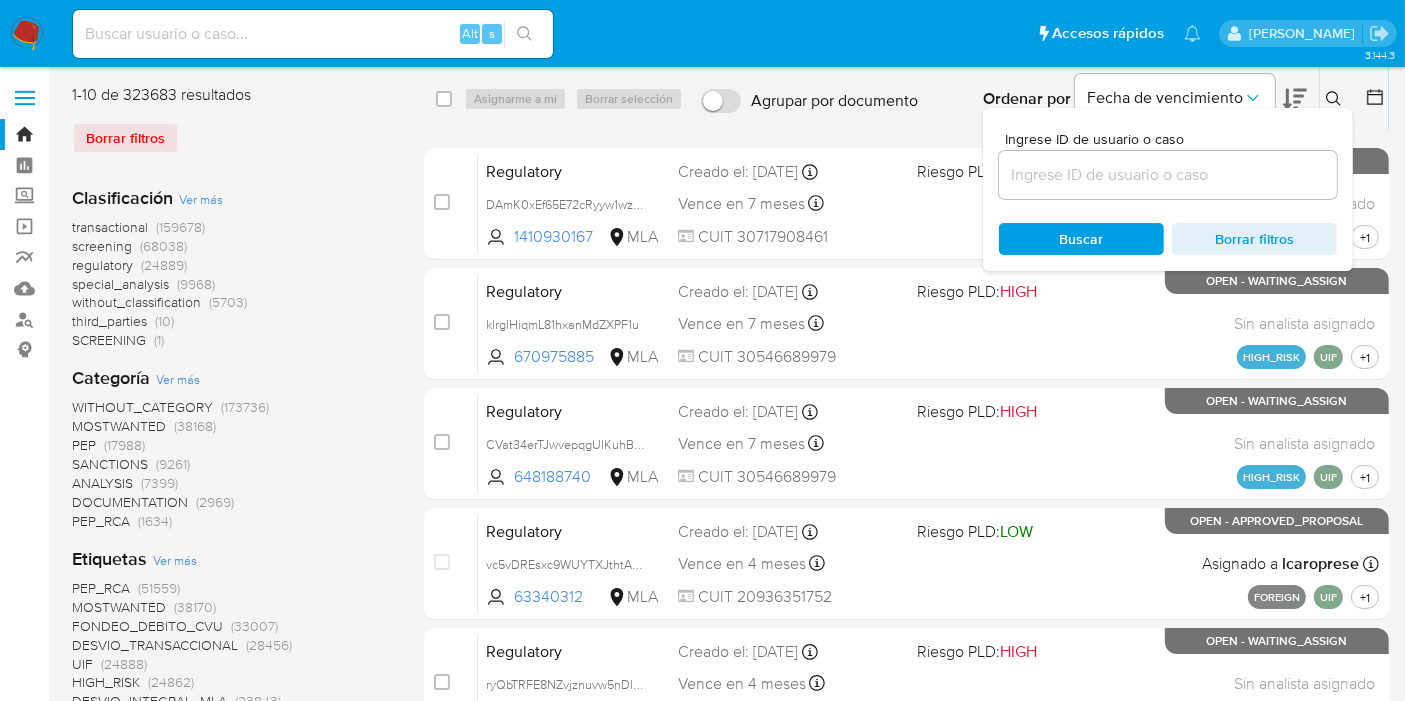 click at bounding box center (1168, 175) 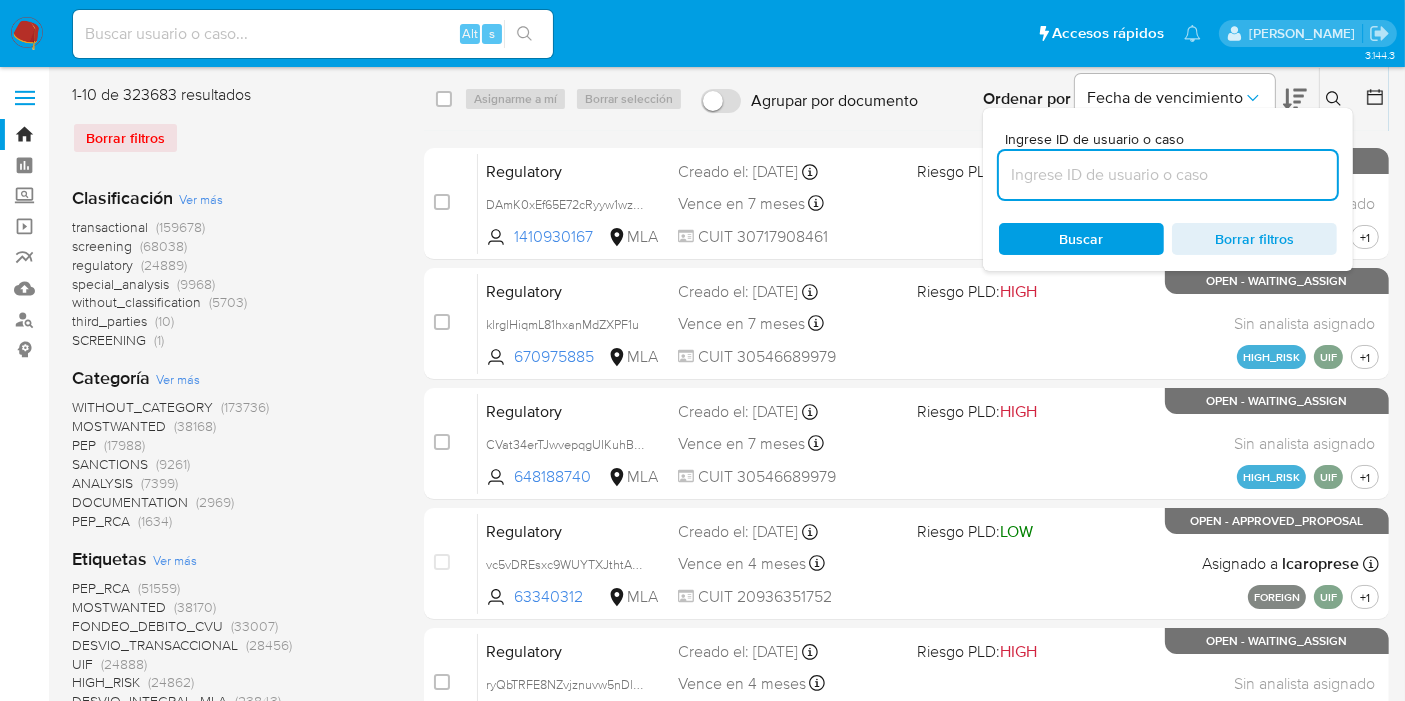 paste on "bcjE5eOL1OcuumHUm7FeLdp1" 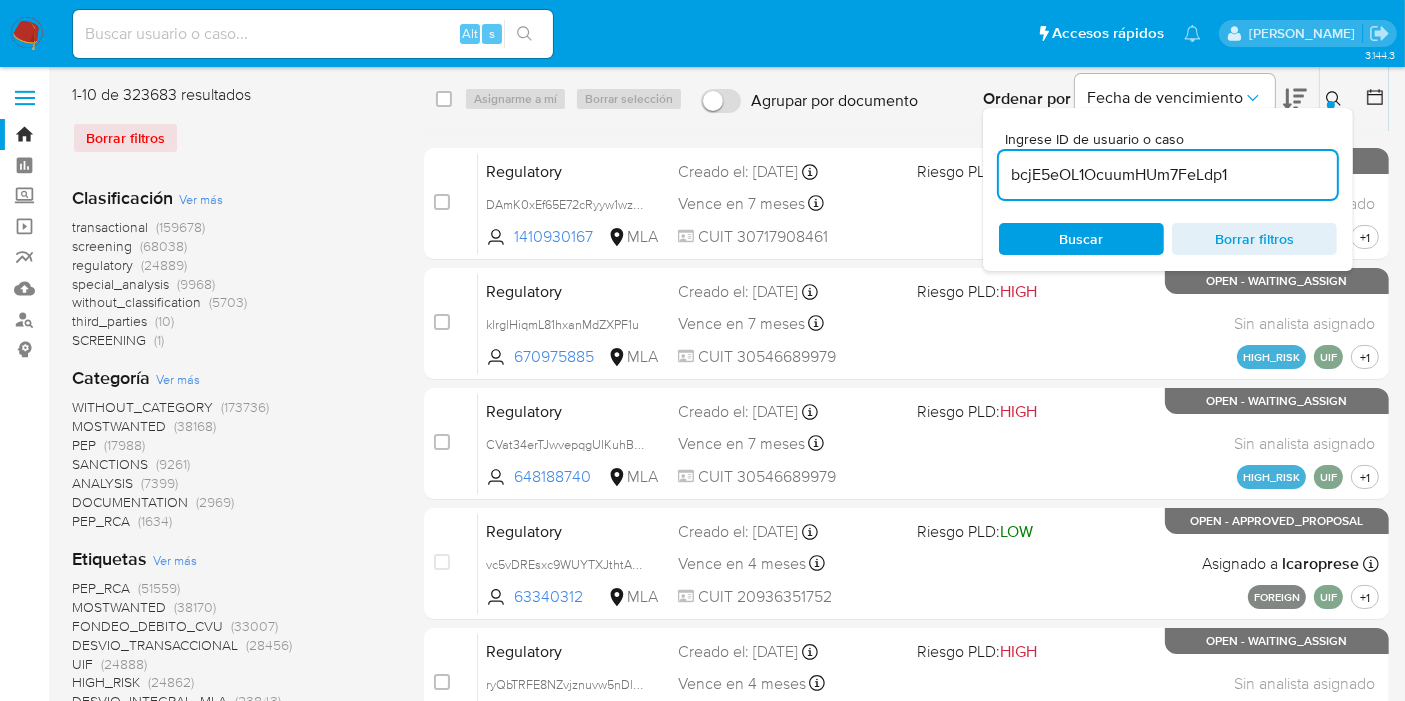 type on "bcjE5eOL1OcuumHUm7FeLdp1" 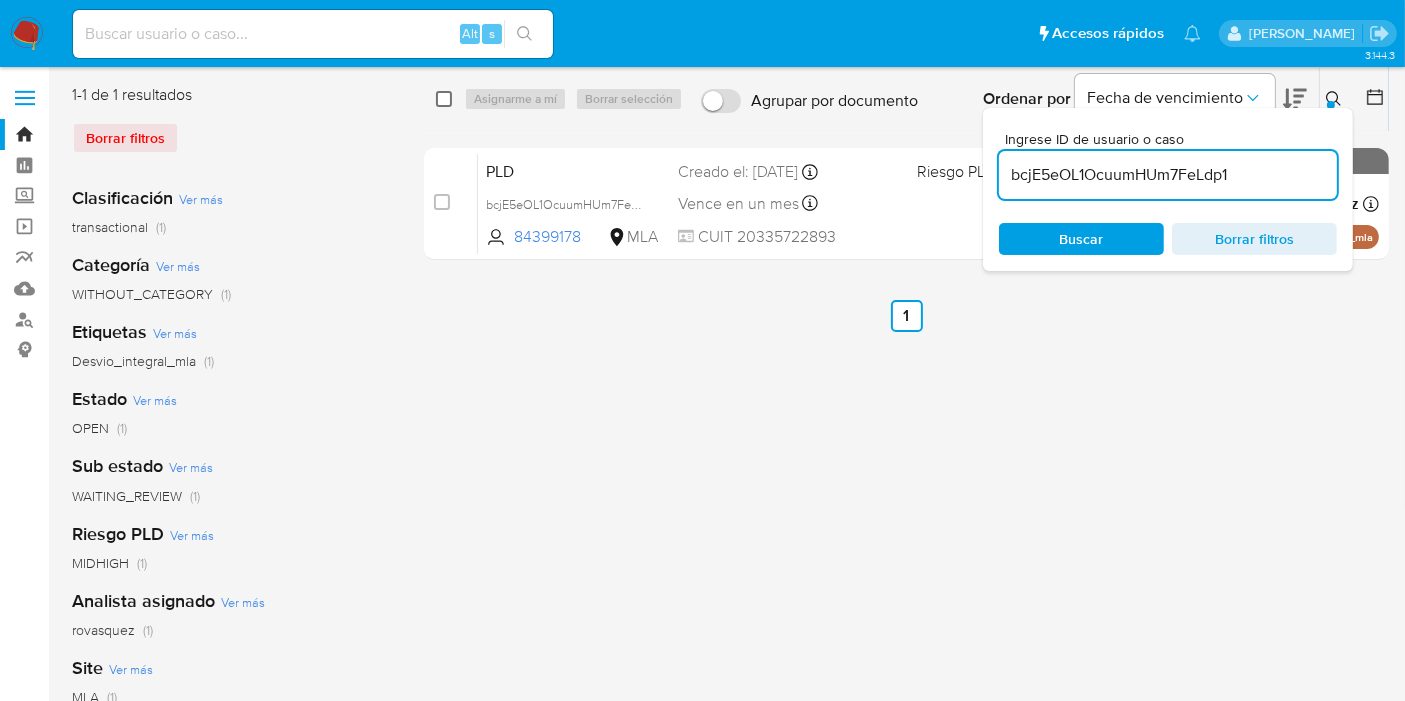 click at bounding box center (444, 99) 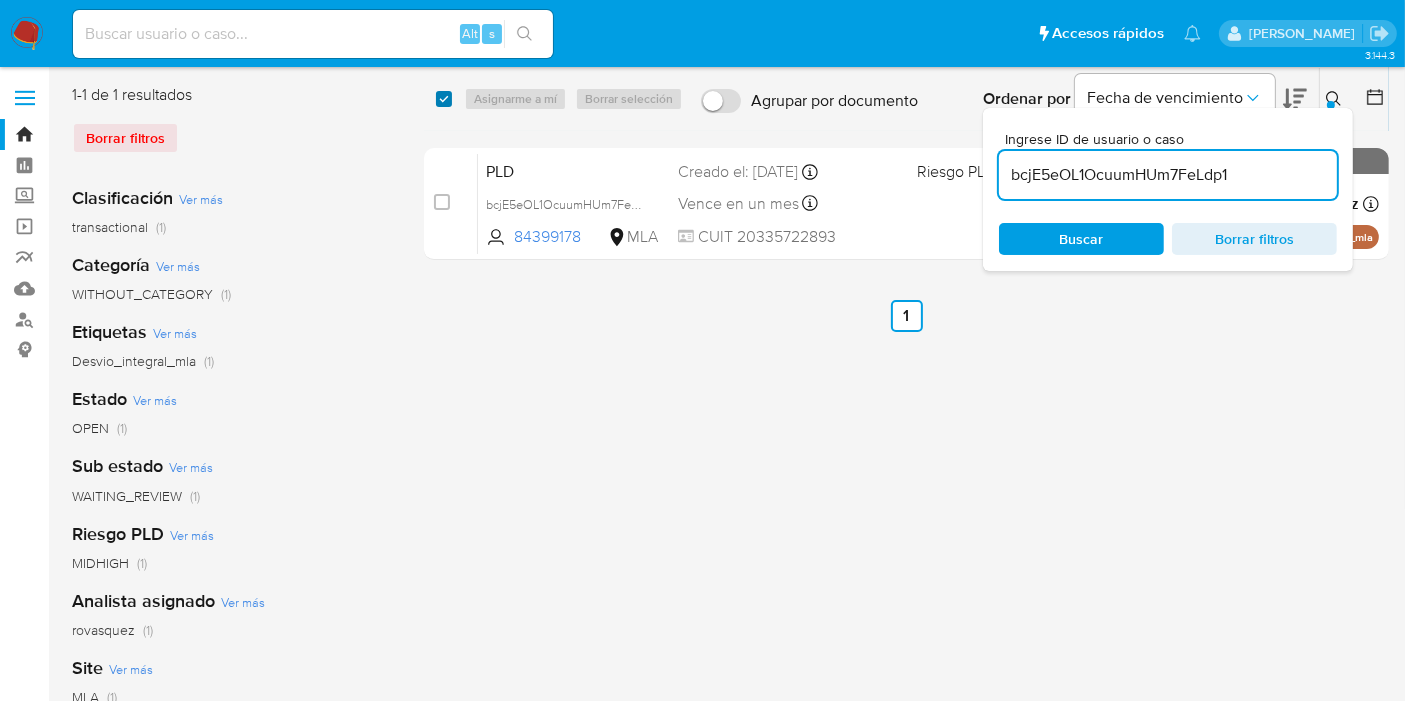 checkbox on "true" 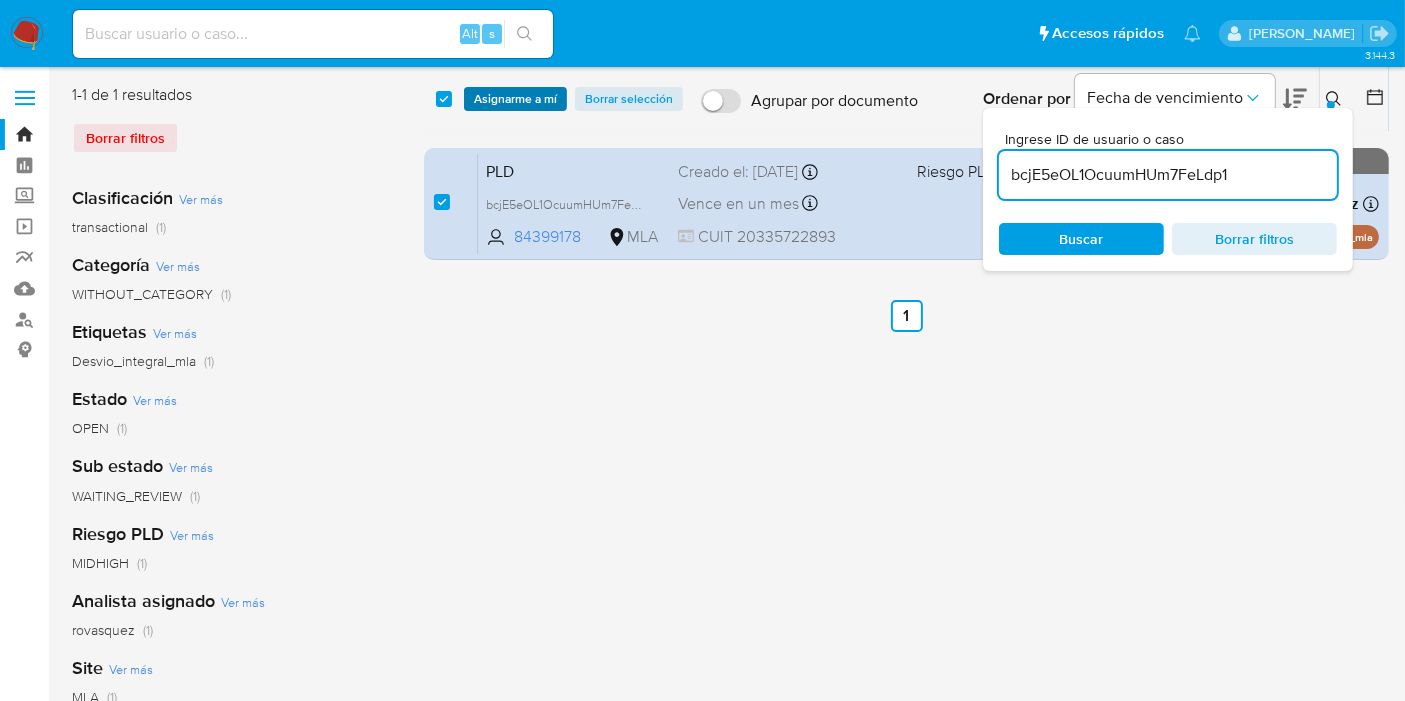 click on "Asignarme a mí" at bounding box center [515, 99] 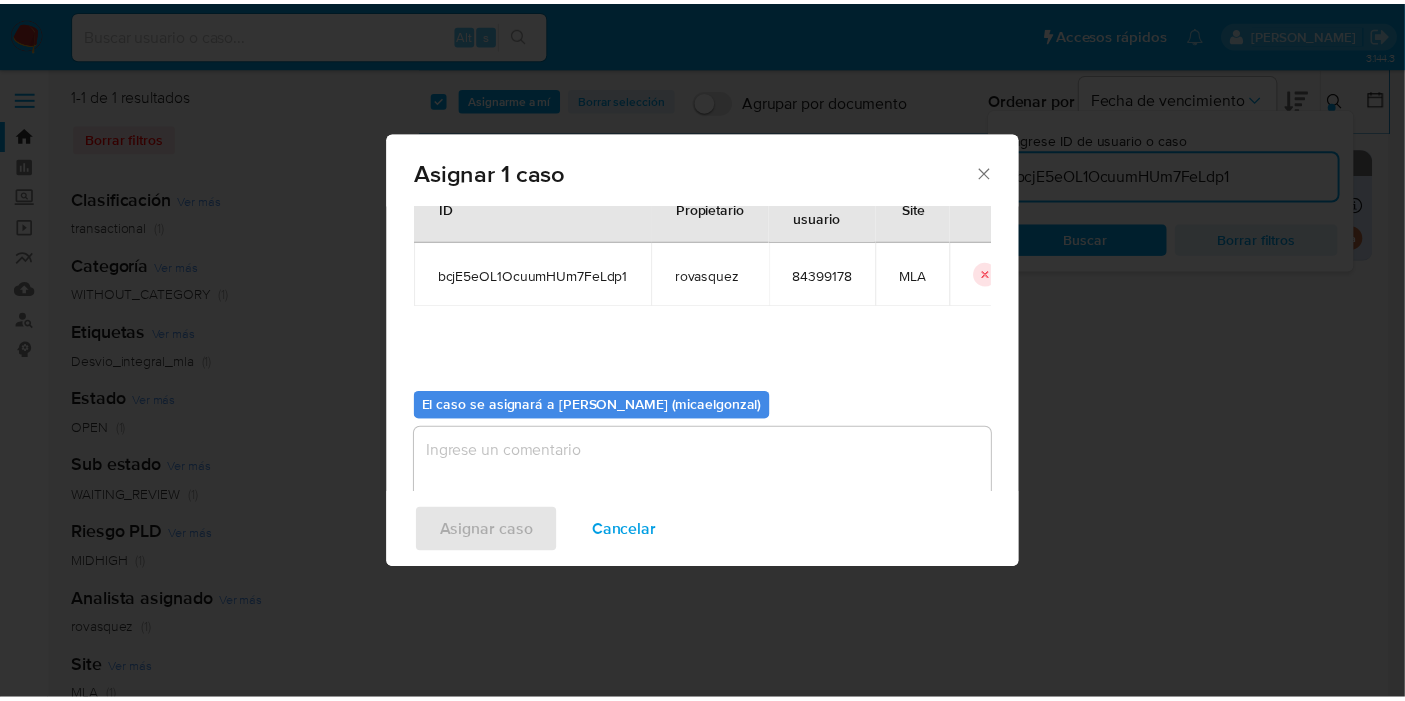scroll, scrollTop: 102, scrollLeft: 0, axis: vertical 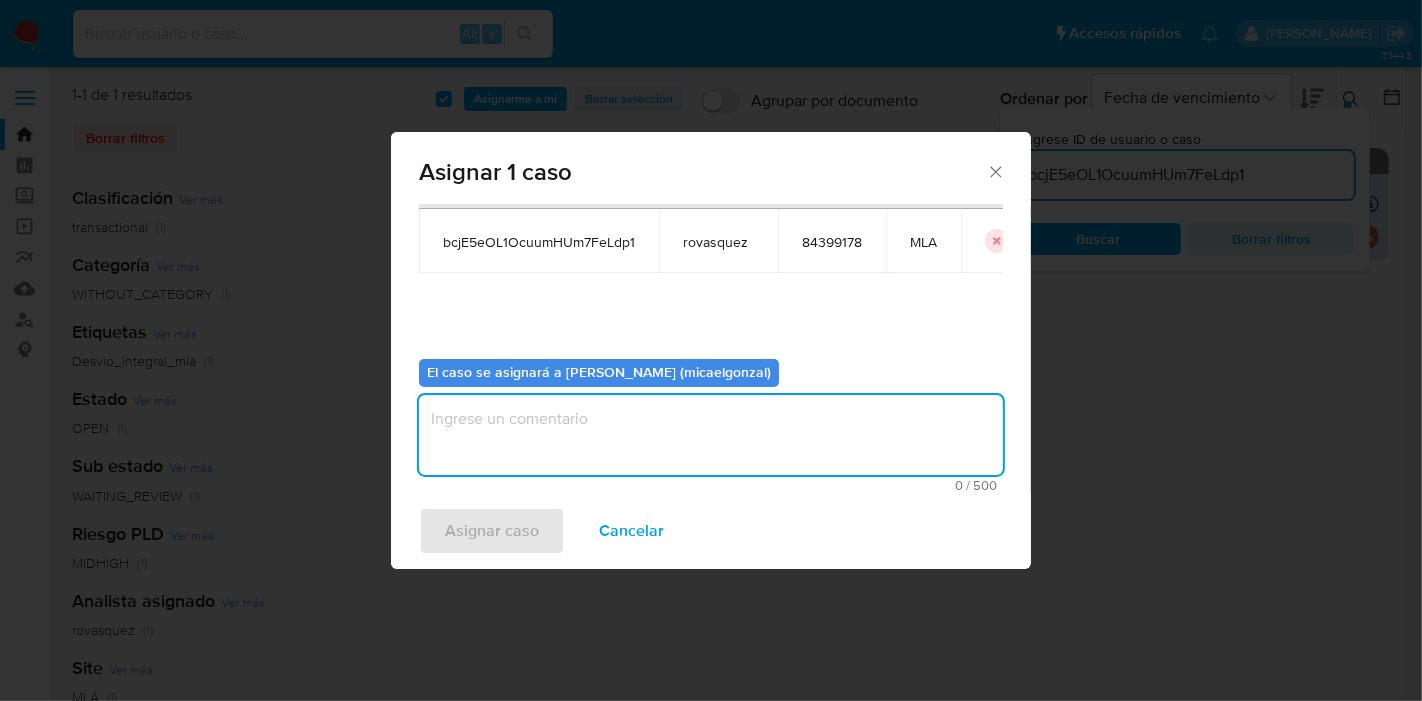 click at bounding box center [711, 435] 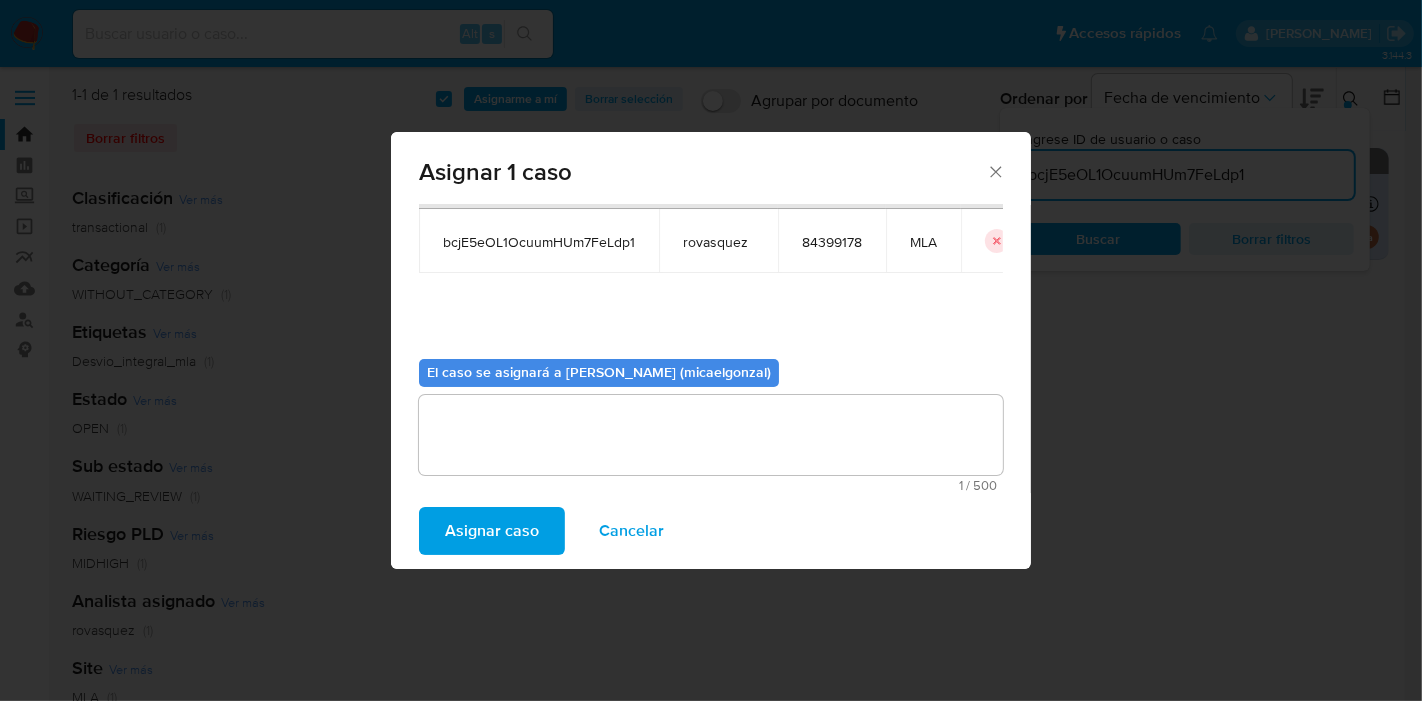 click on "Asignar caso" at bounding box center (492, 531) 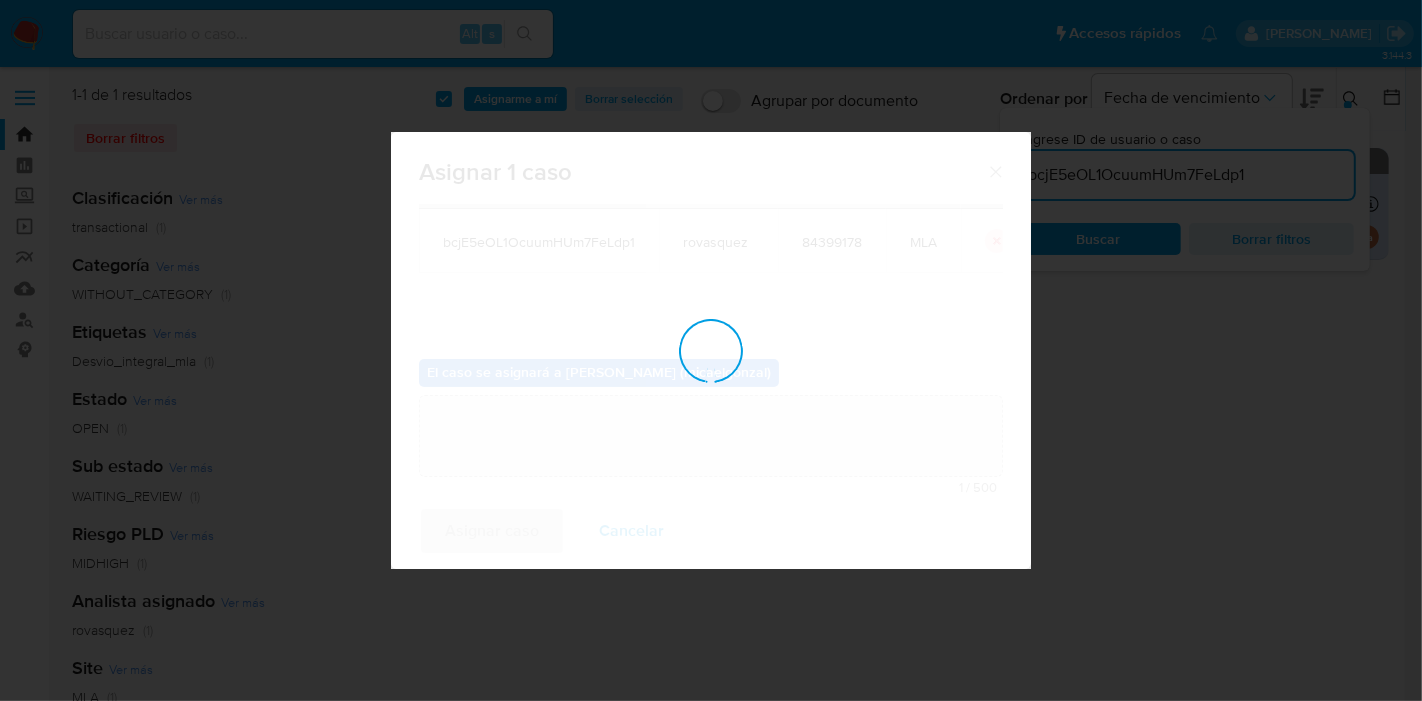 type 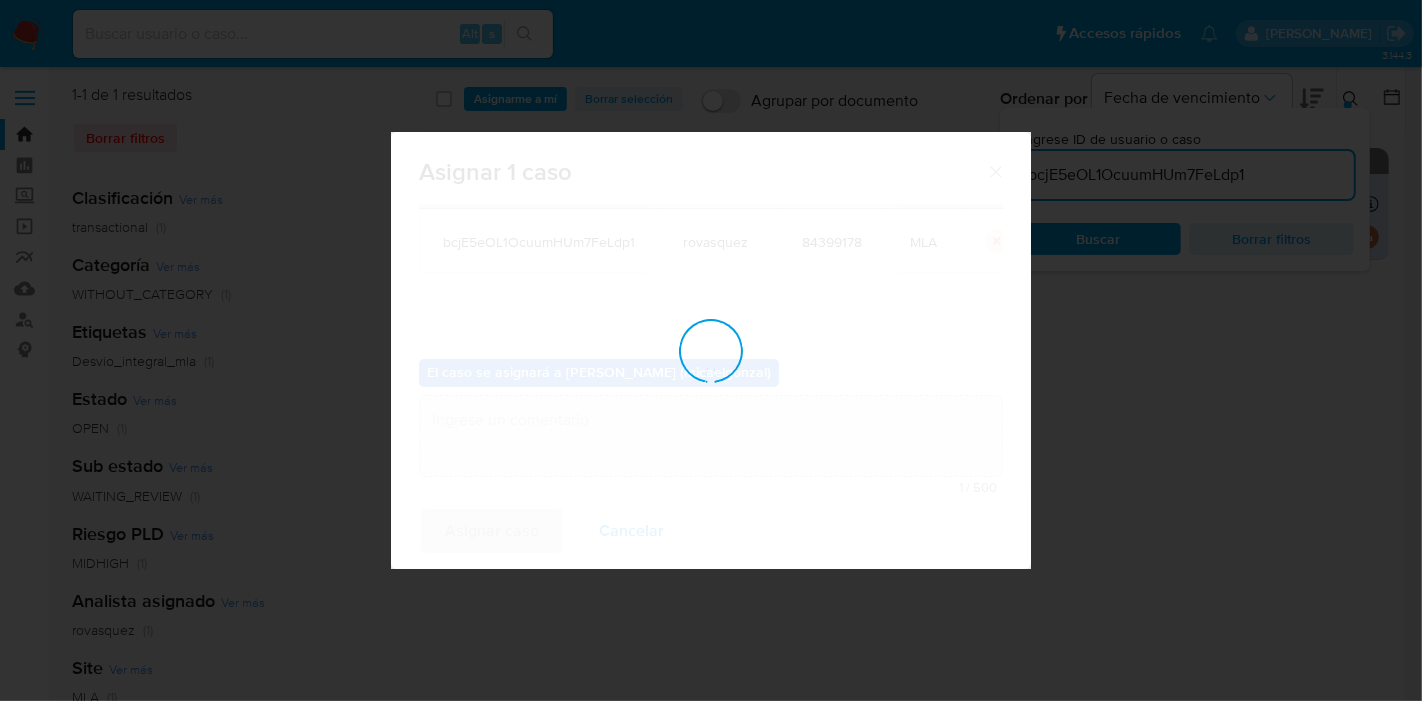 checkbox on "false" 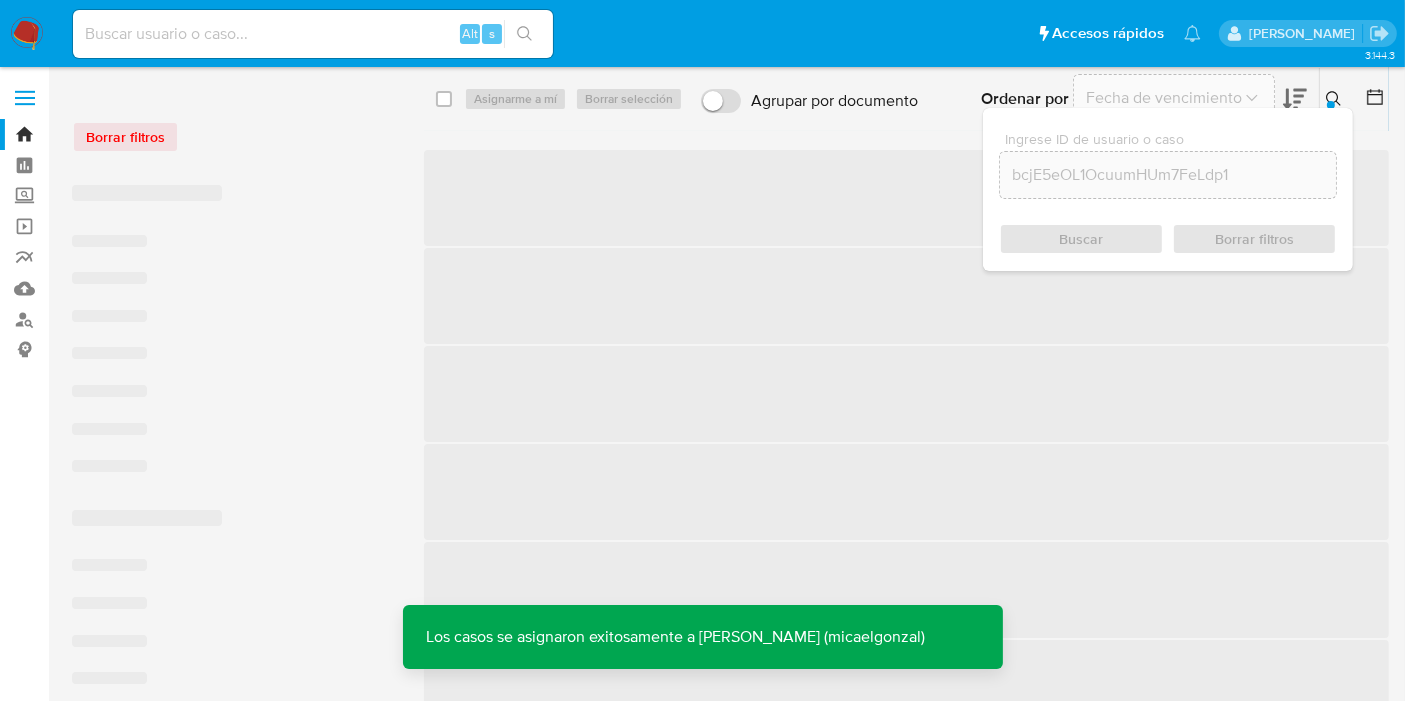 click on "Alt s" at bounding box center [313, 34] 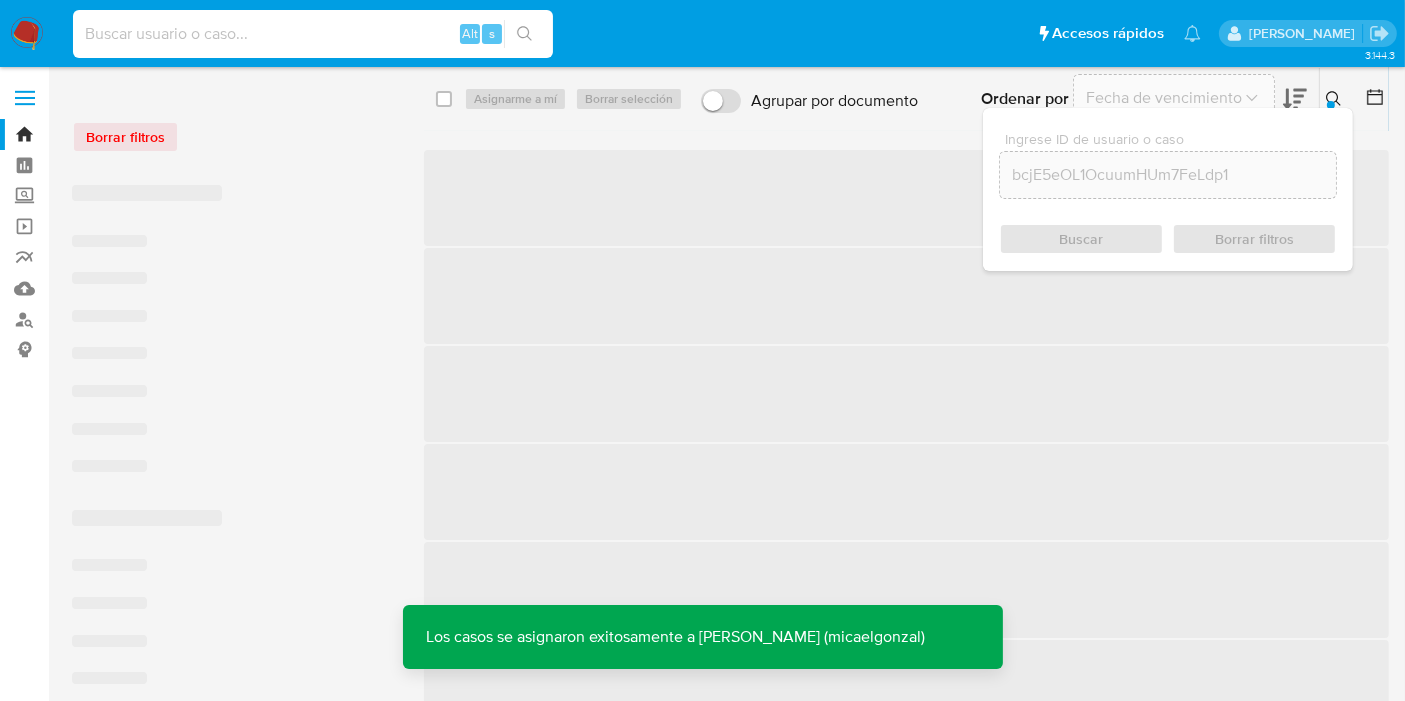 click at bounding box center [313, 34] 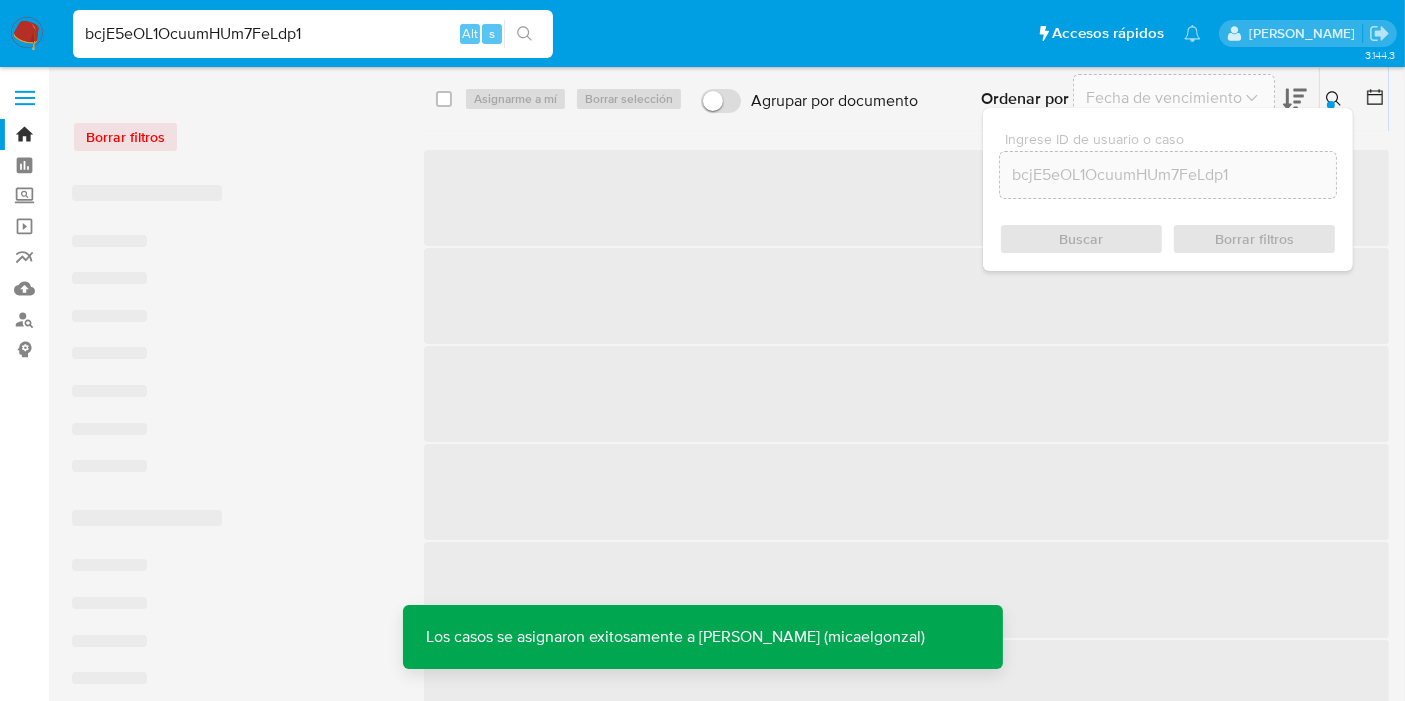 type on "bcjE5eOL1OcuumHUm7FeLdp1" 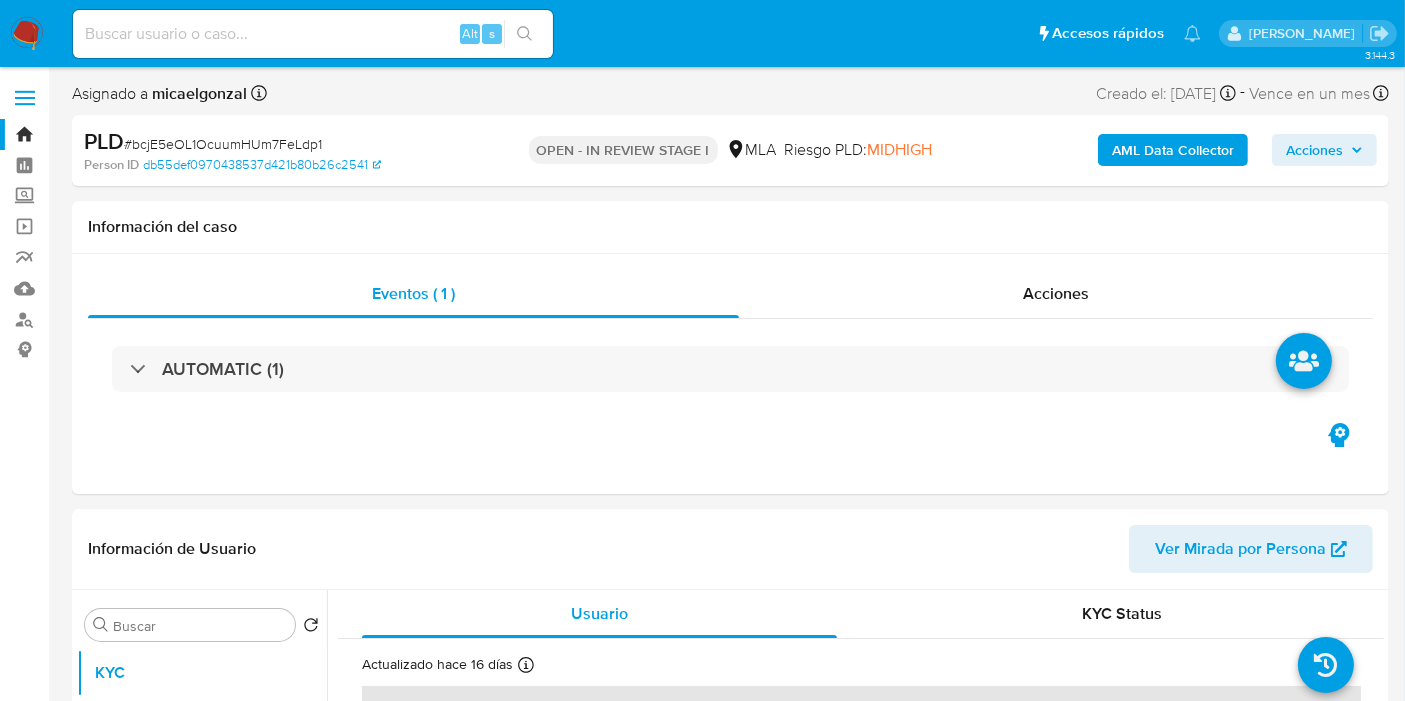select on "10" 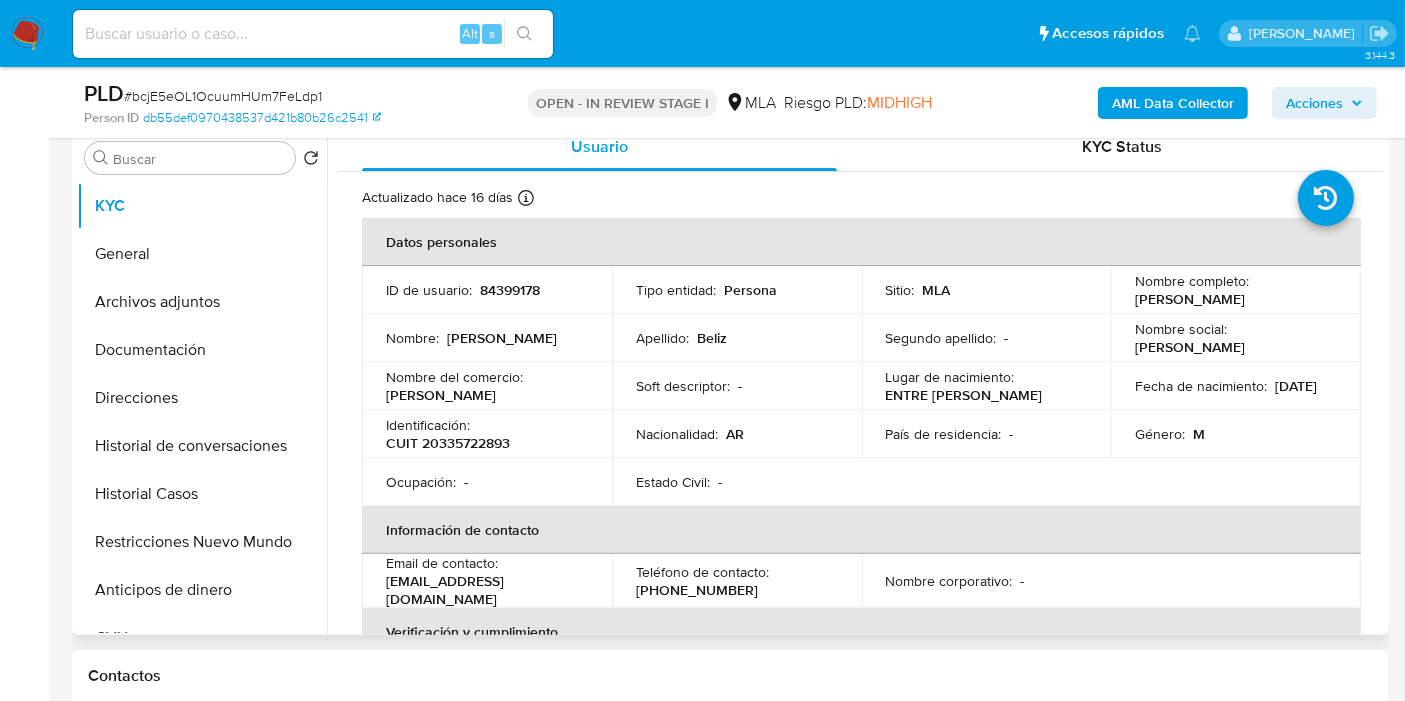 scroll, scrollTop: 444, scrollLeft: 0, axis: vertical 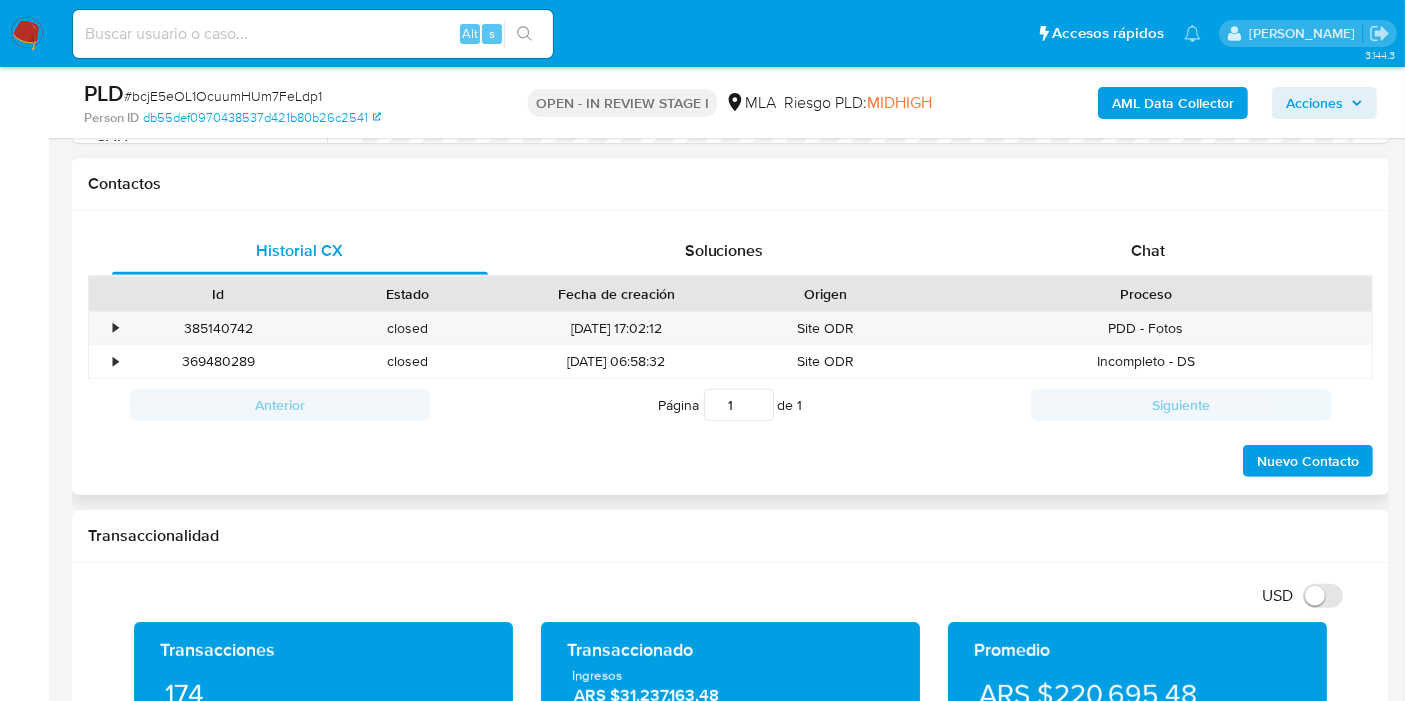 click on "Proceso" at bounding box center [1146, 294] 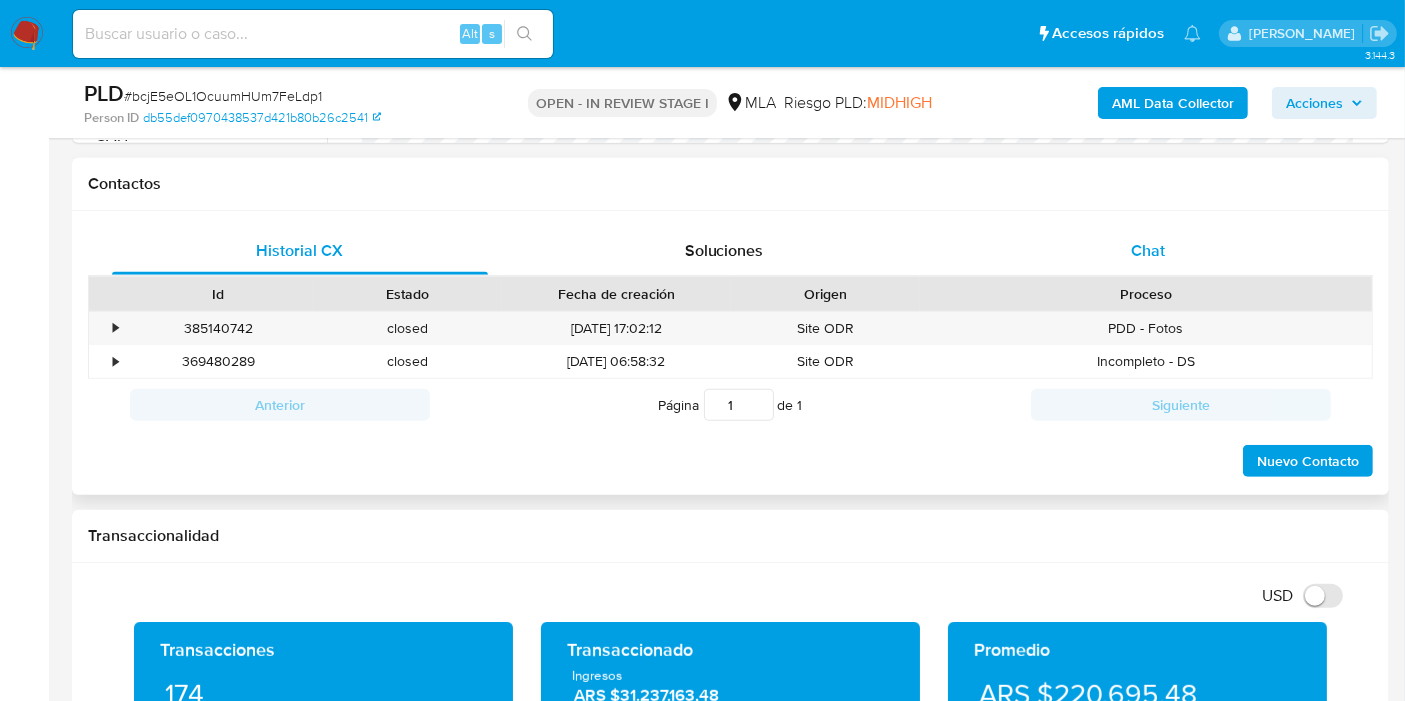 click on "Chat" at bounding box center (1148, 251) 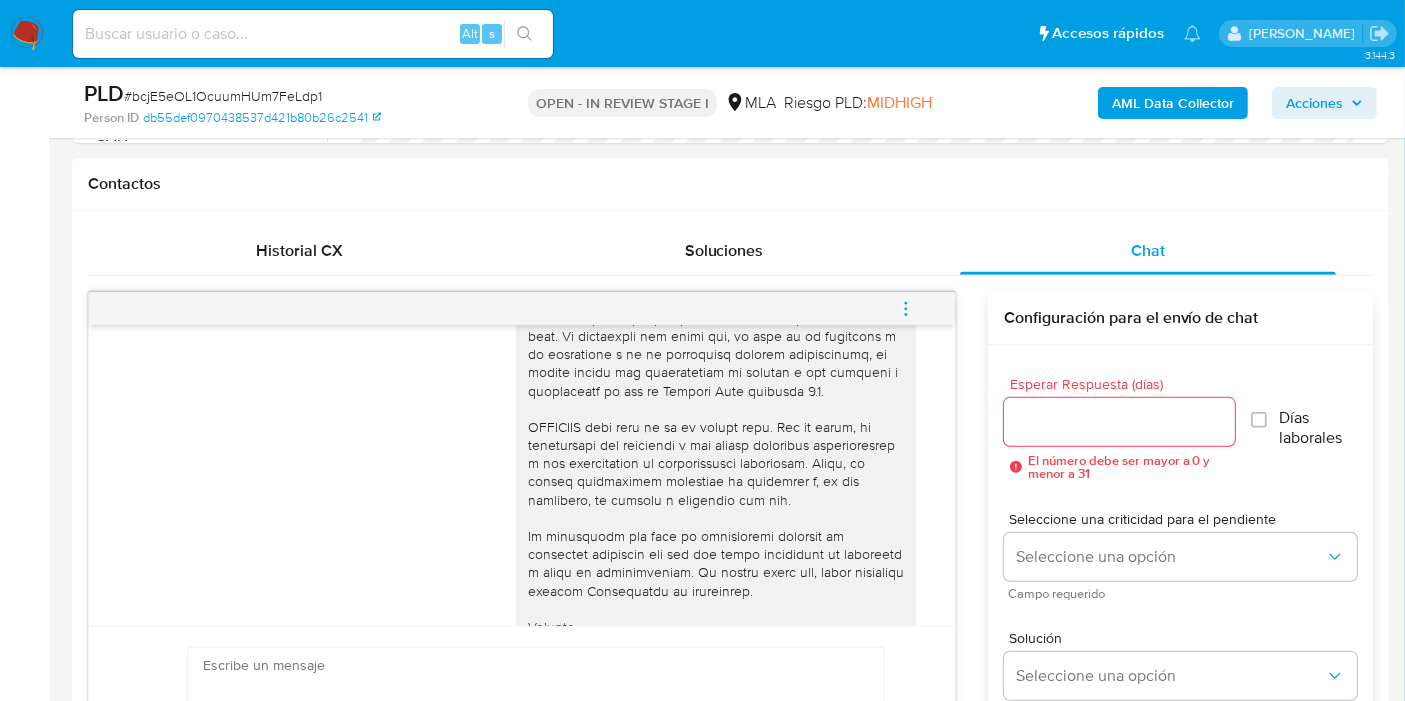 scroll, scrollTop: 871, scrollLeft: 0, axis: vertical 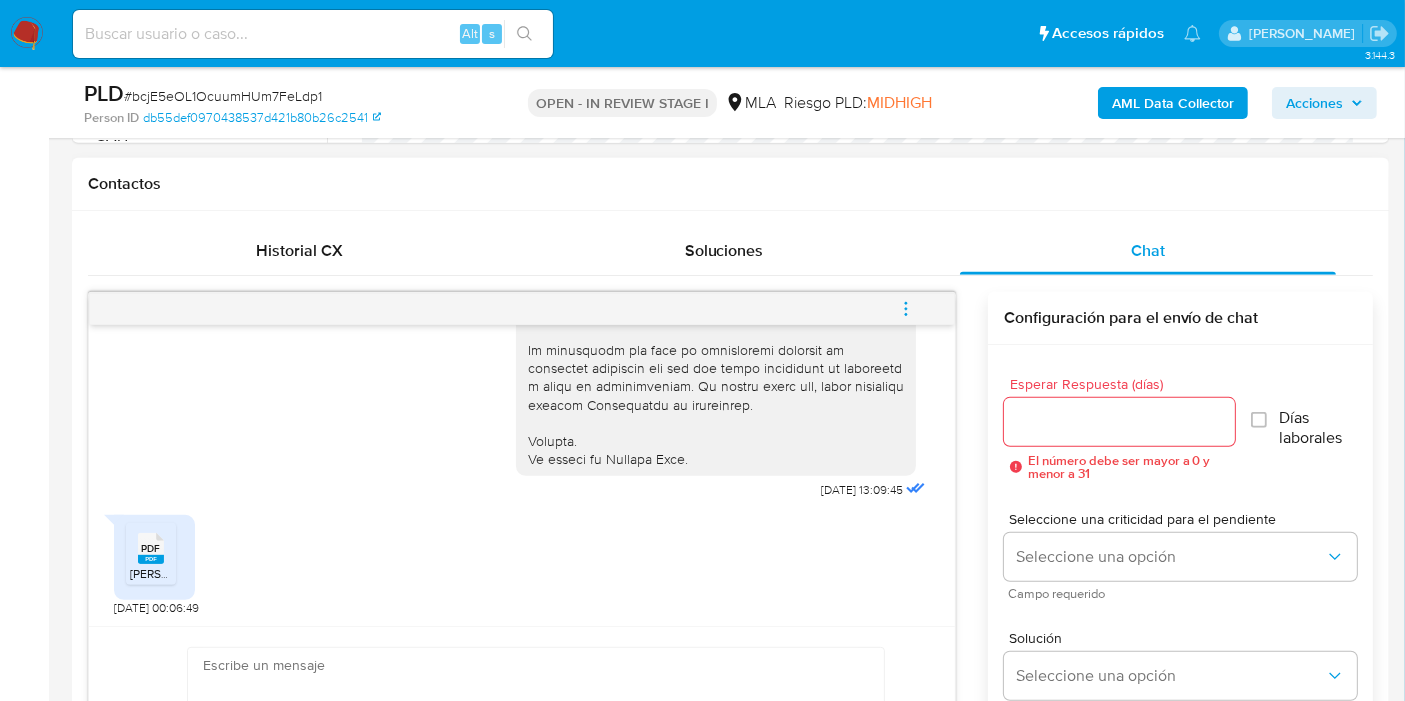 click on "PDF" at bounding box center [151, 548] 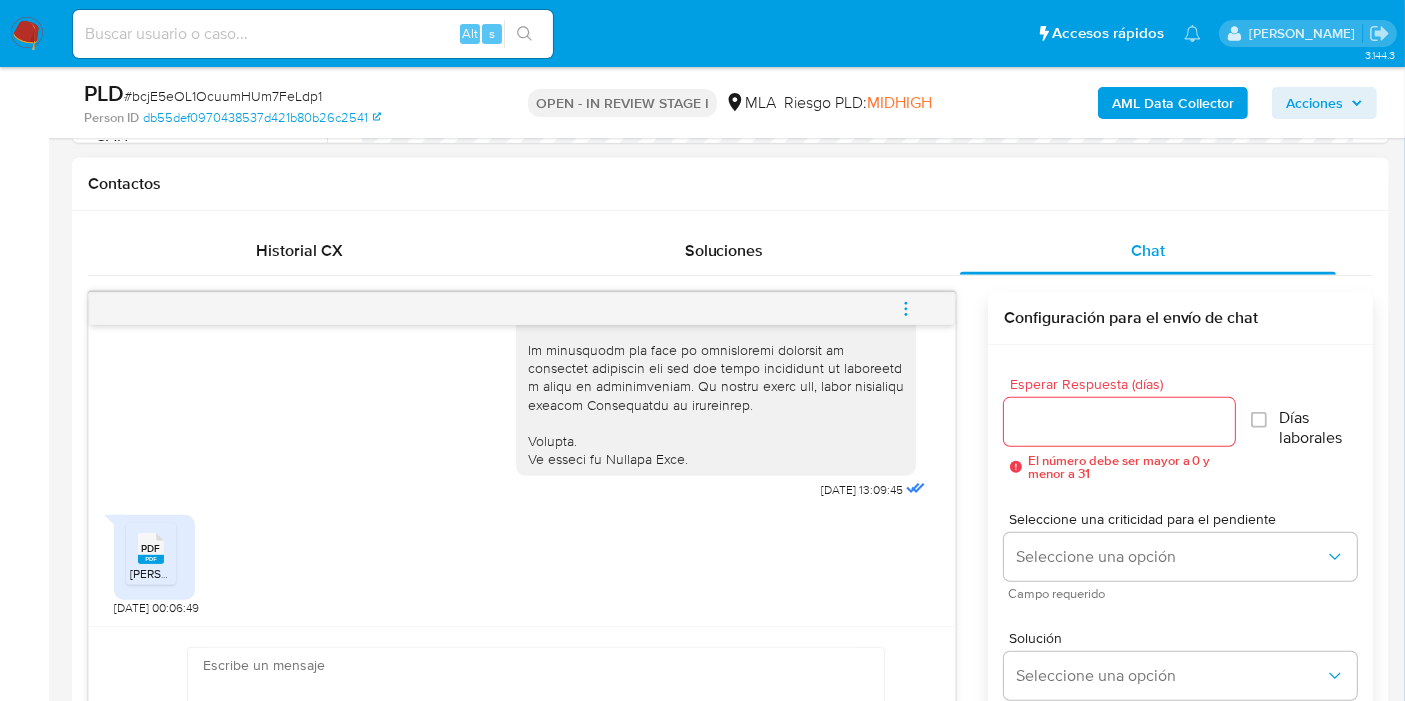 scroll, scrollTop: 1000, scrollLeft: 0, axis: vertical 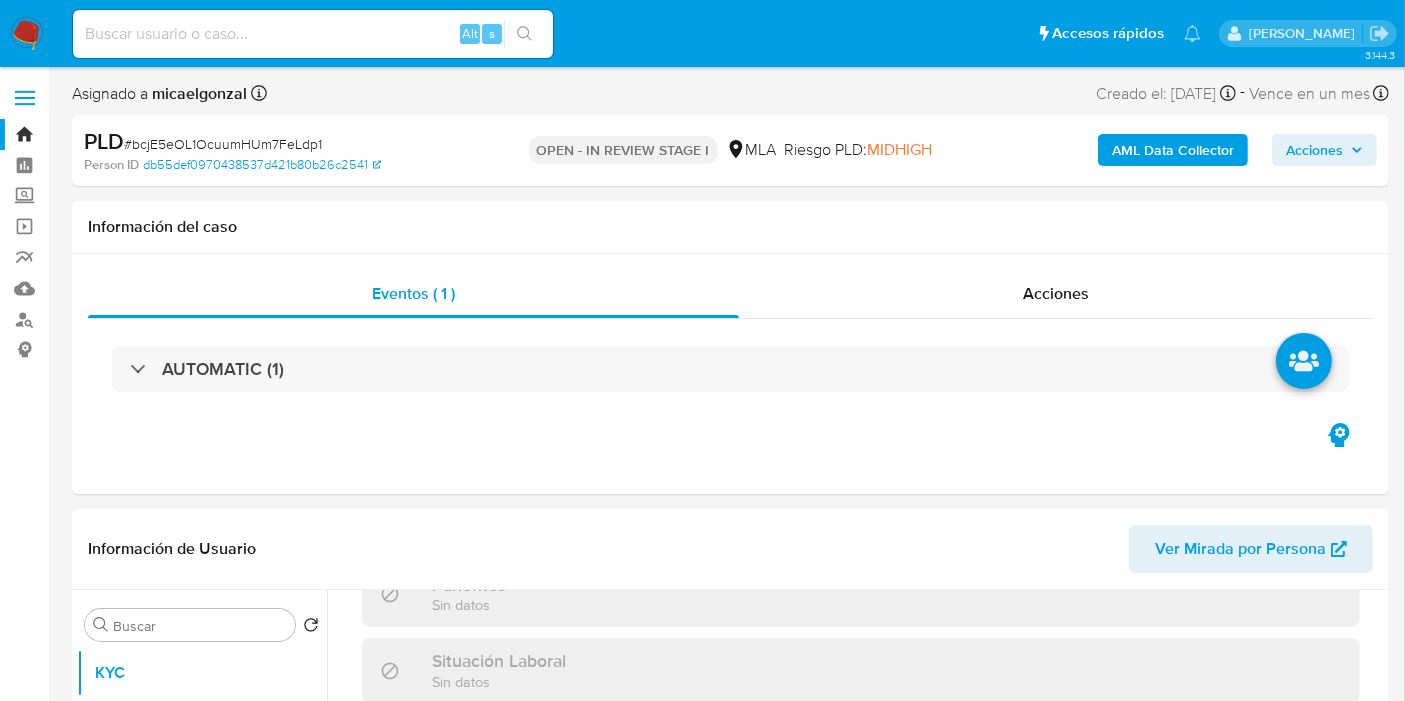 click at bounding box center (27, 34) 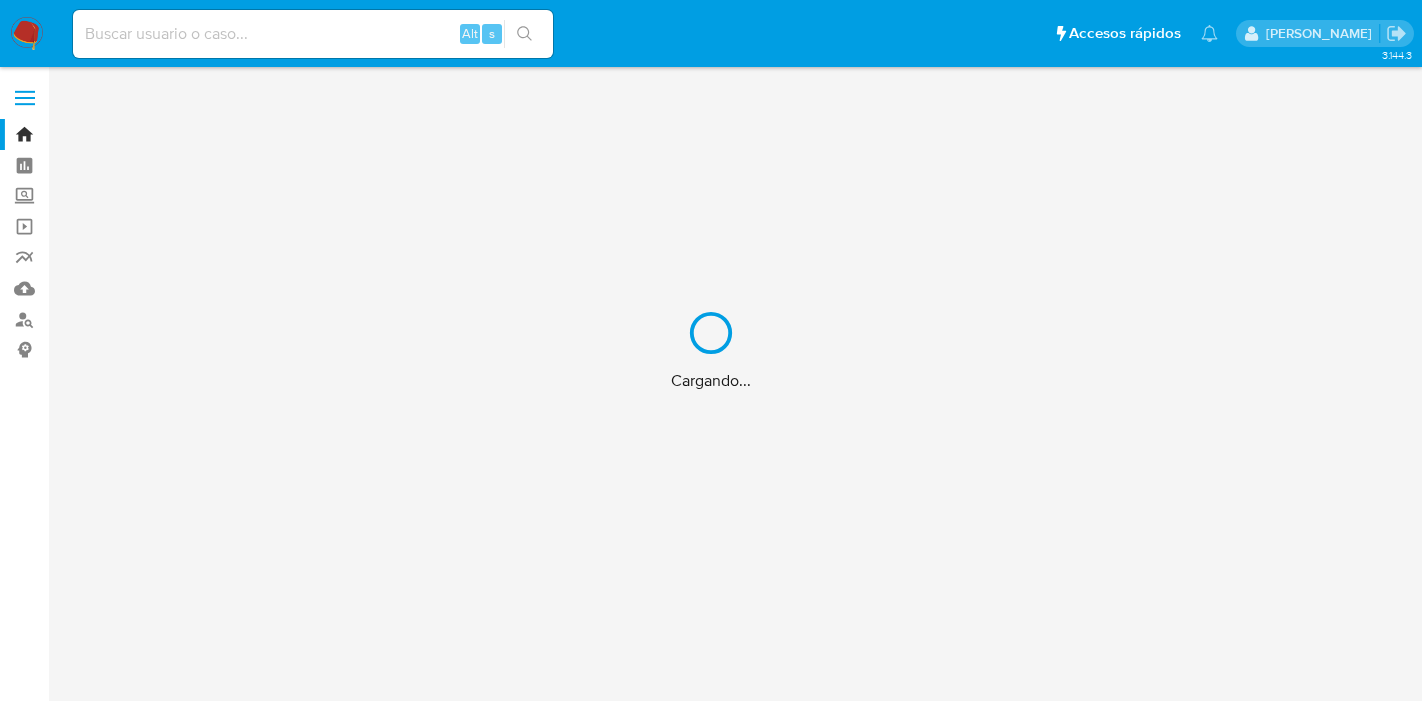 scroll, scrollTop: 0, scrollLeft: 0, axis: both 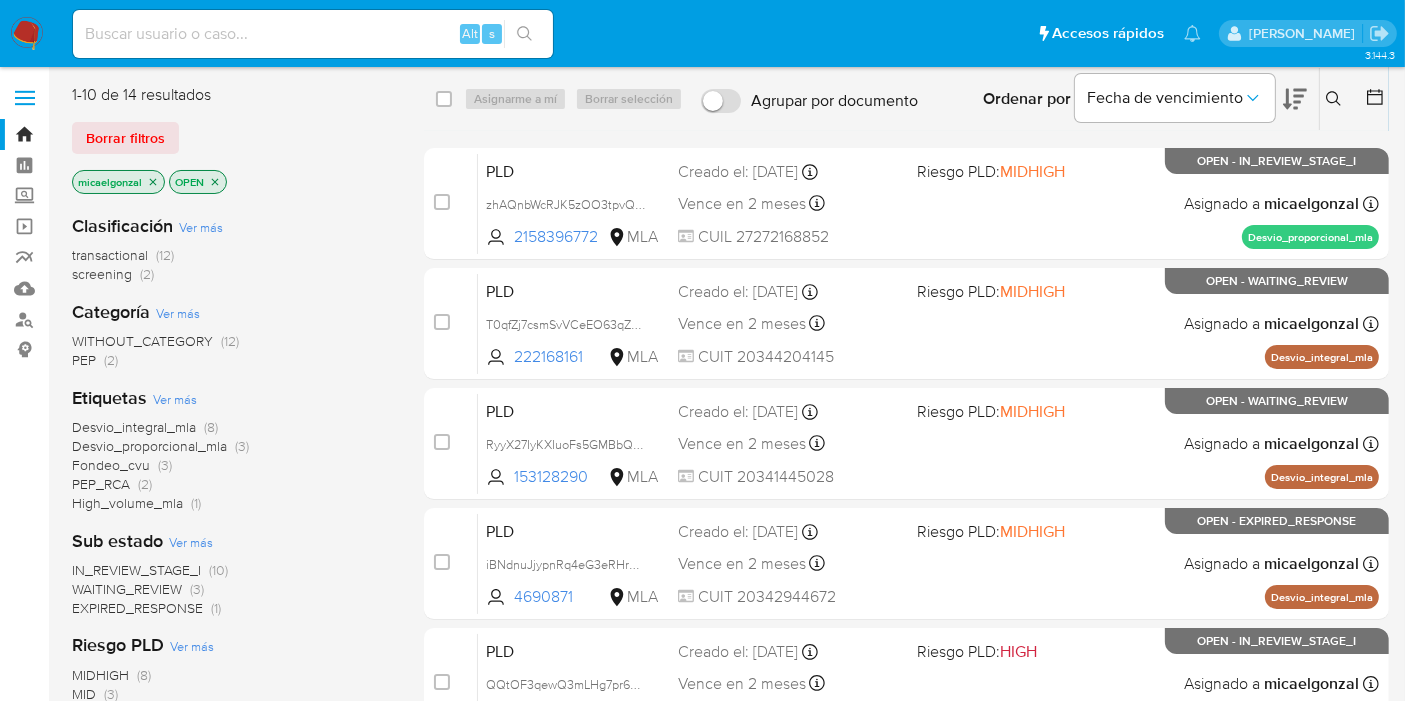 click on "1-10 de 14 resultados Borrar filtros micaelgonzal OPEN" at bounding box center (232, 141) 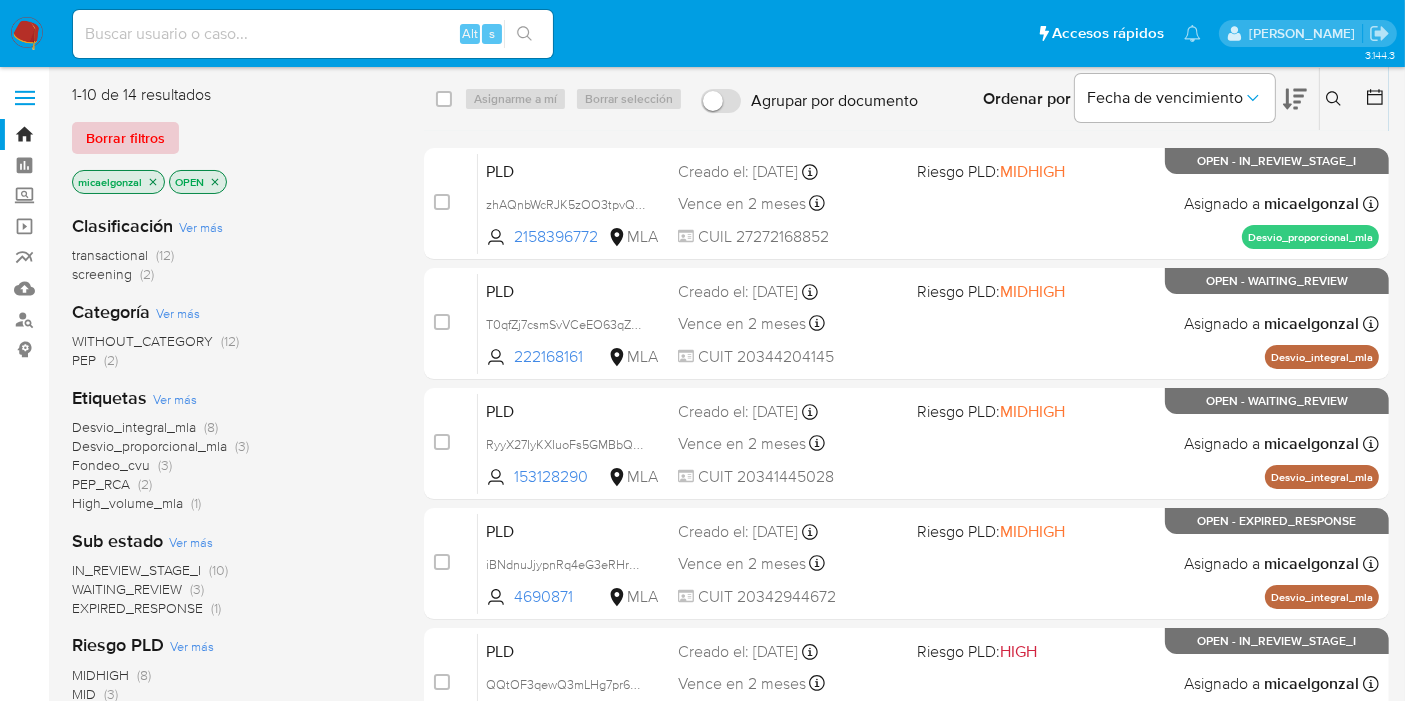click on "Borrar filtros" at bounding box center [125, 138] 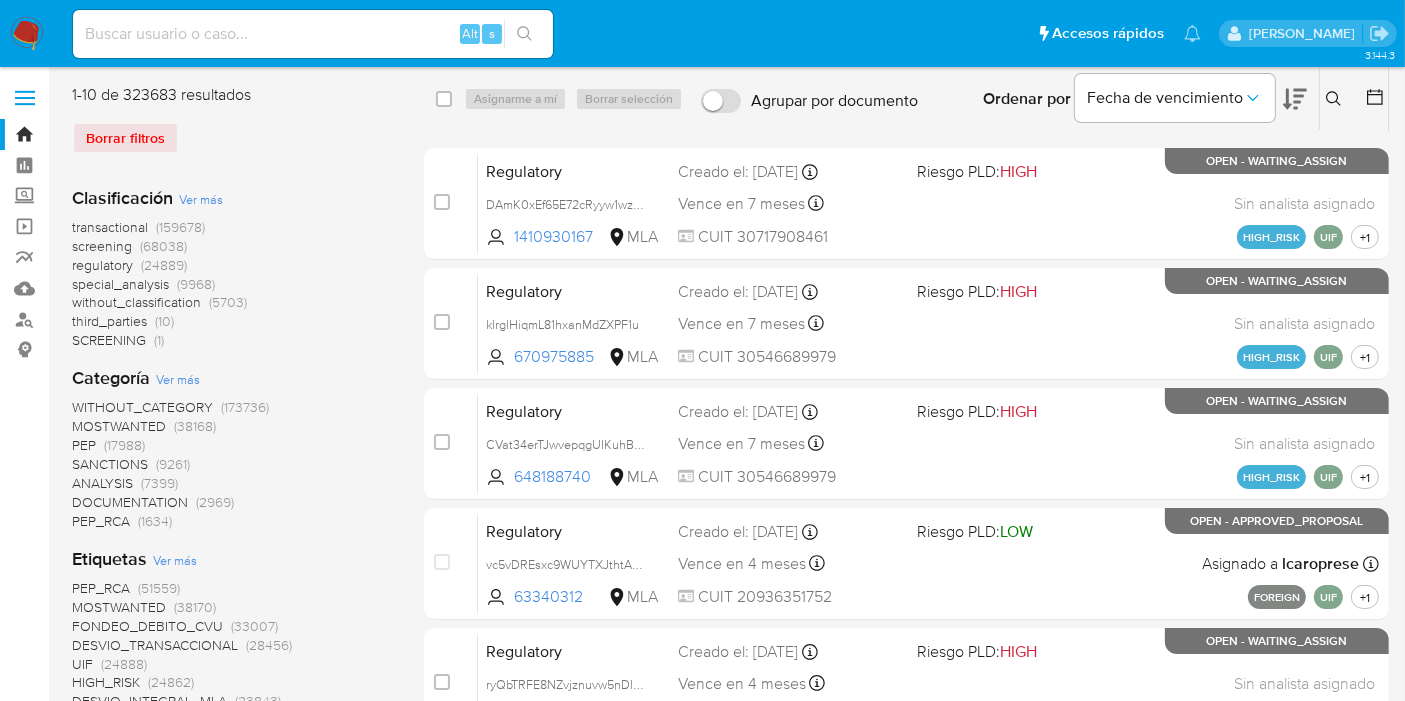 click on "Ingrese ID de usuario o caso Buscar Borrar filtros" at bounding box center (1336, 99) 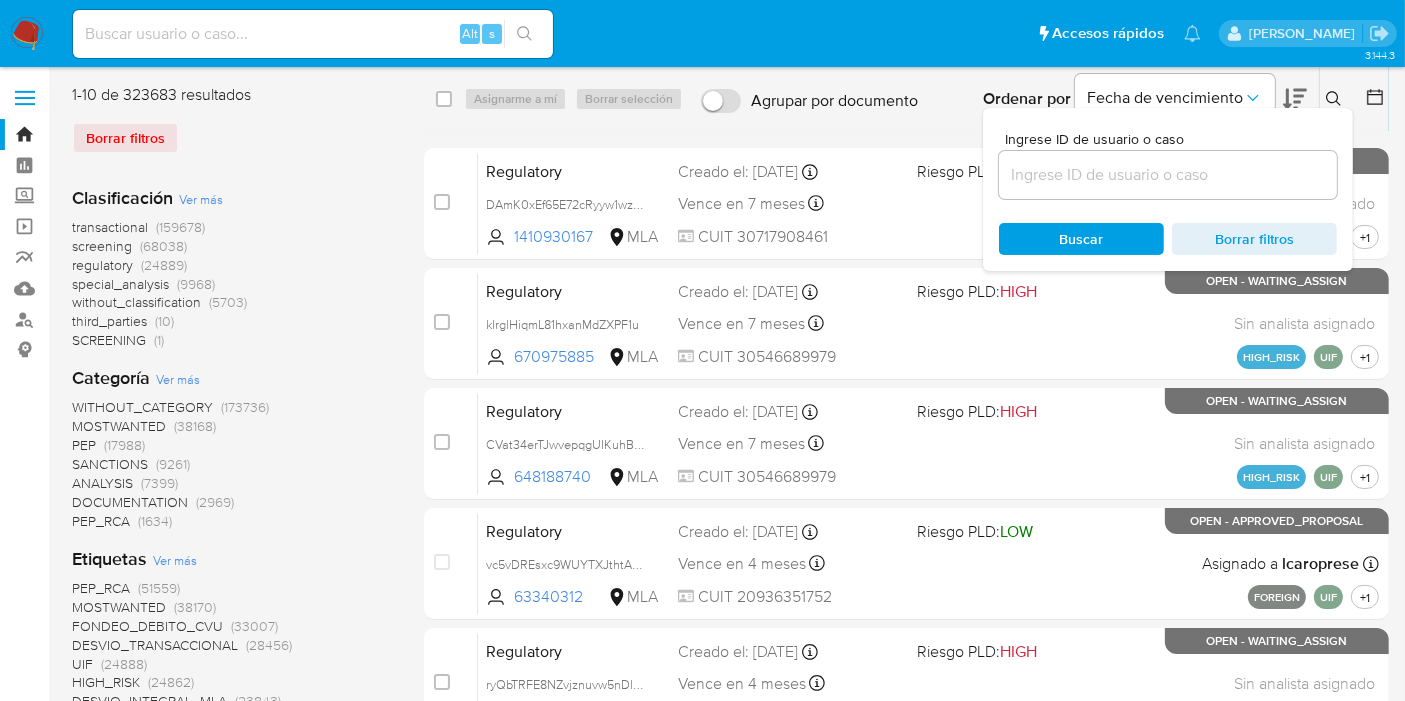 click on "Ingrese ID de usuario o caso" at bounding box center [1168, 165] 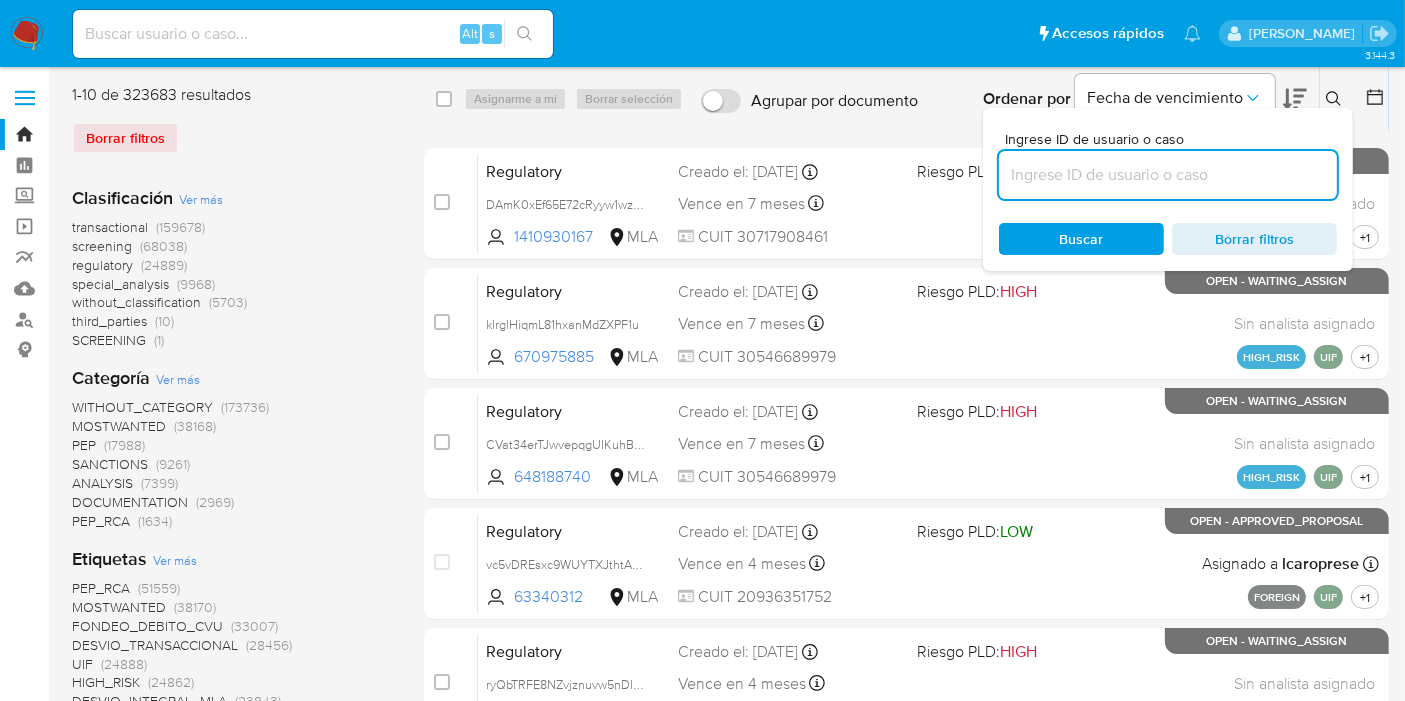 paste on "P8vG40uQ5vdV8FMfHAaUDKzP" 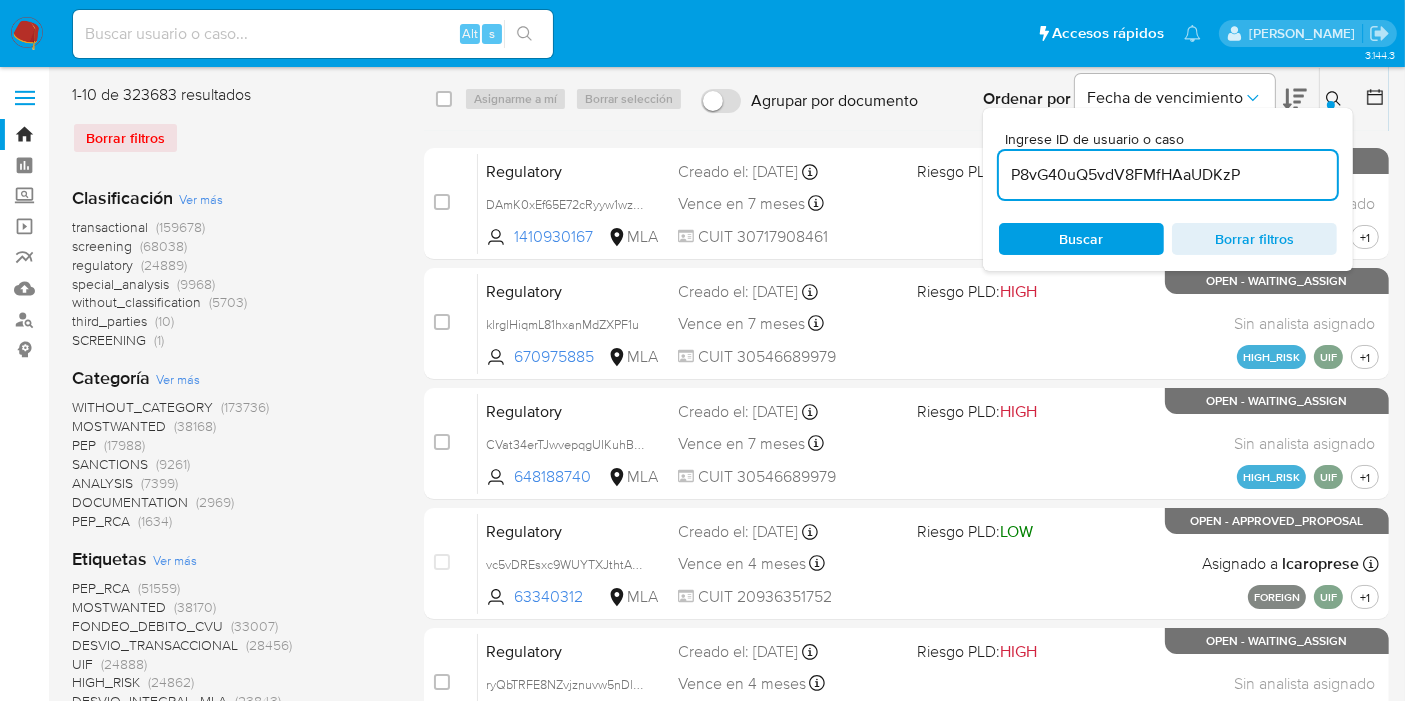type on "P8vG40uQ5vdV8FMfHAaUDKzP" 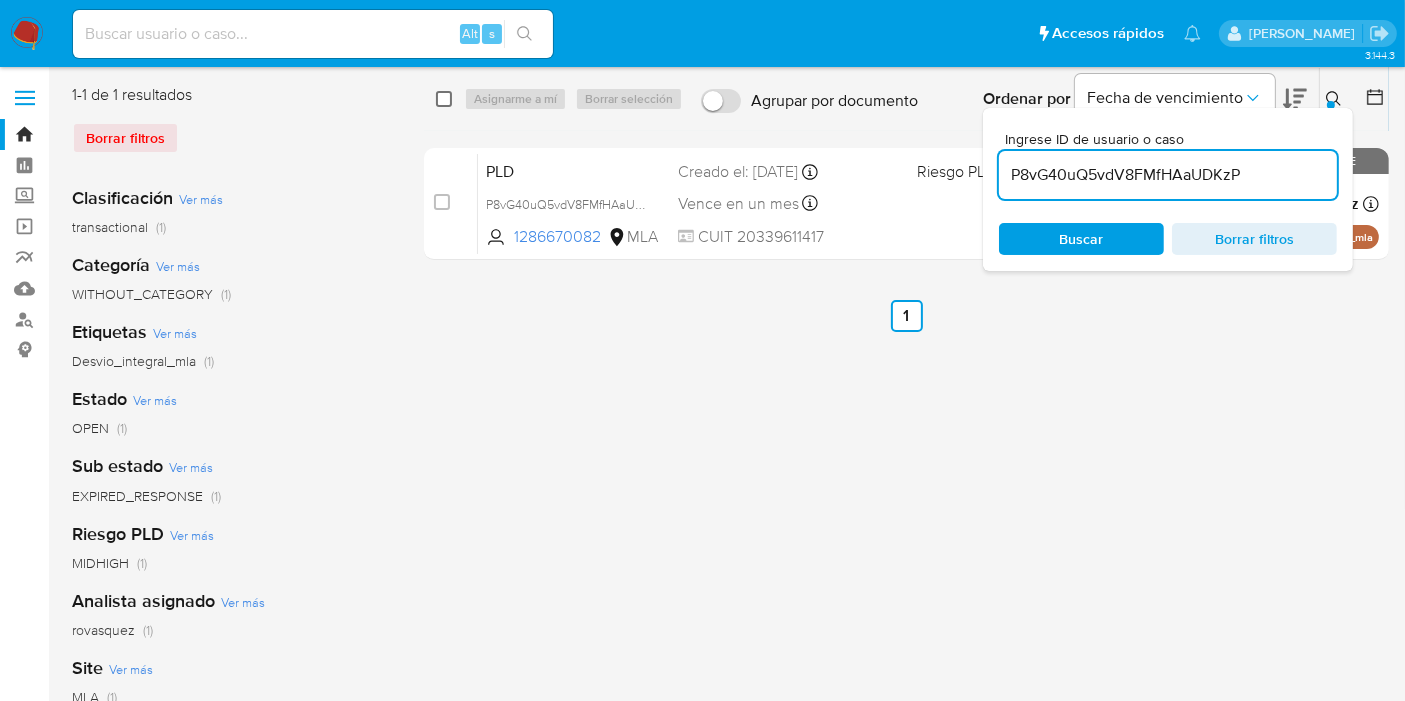 click at bounding box center (444, 99) 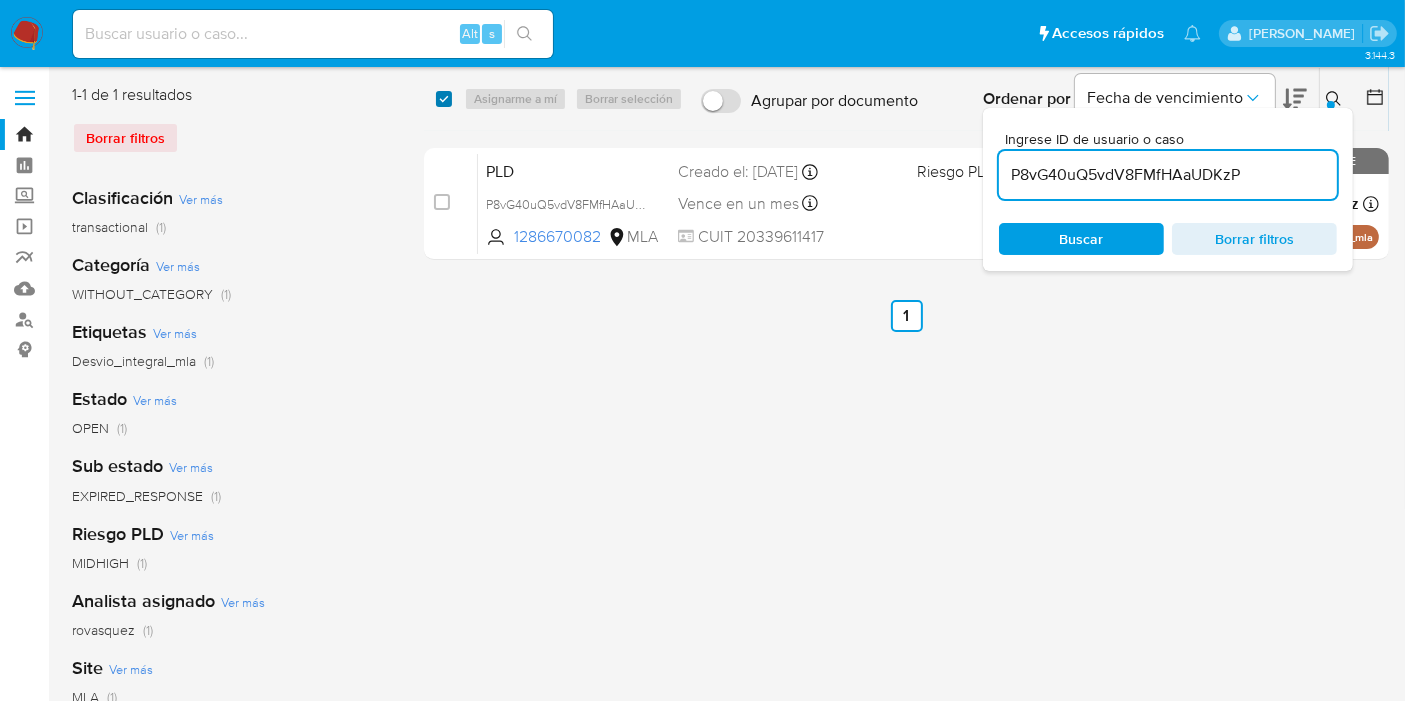 checkbox on "true" 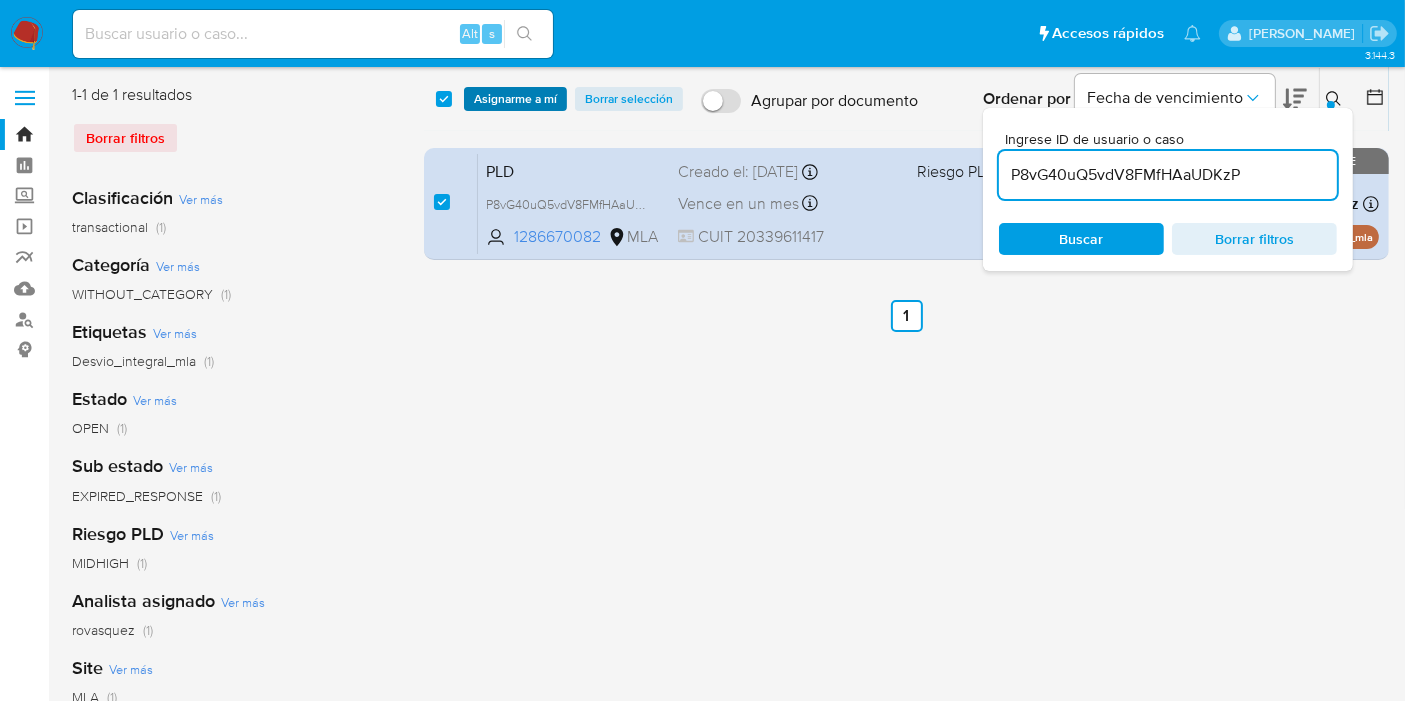 click on "Asignarme a mí" at bounding box center [515, 99] 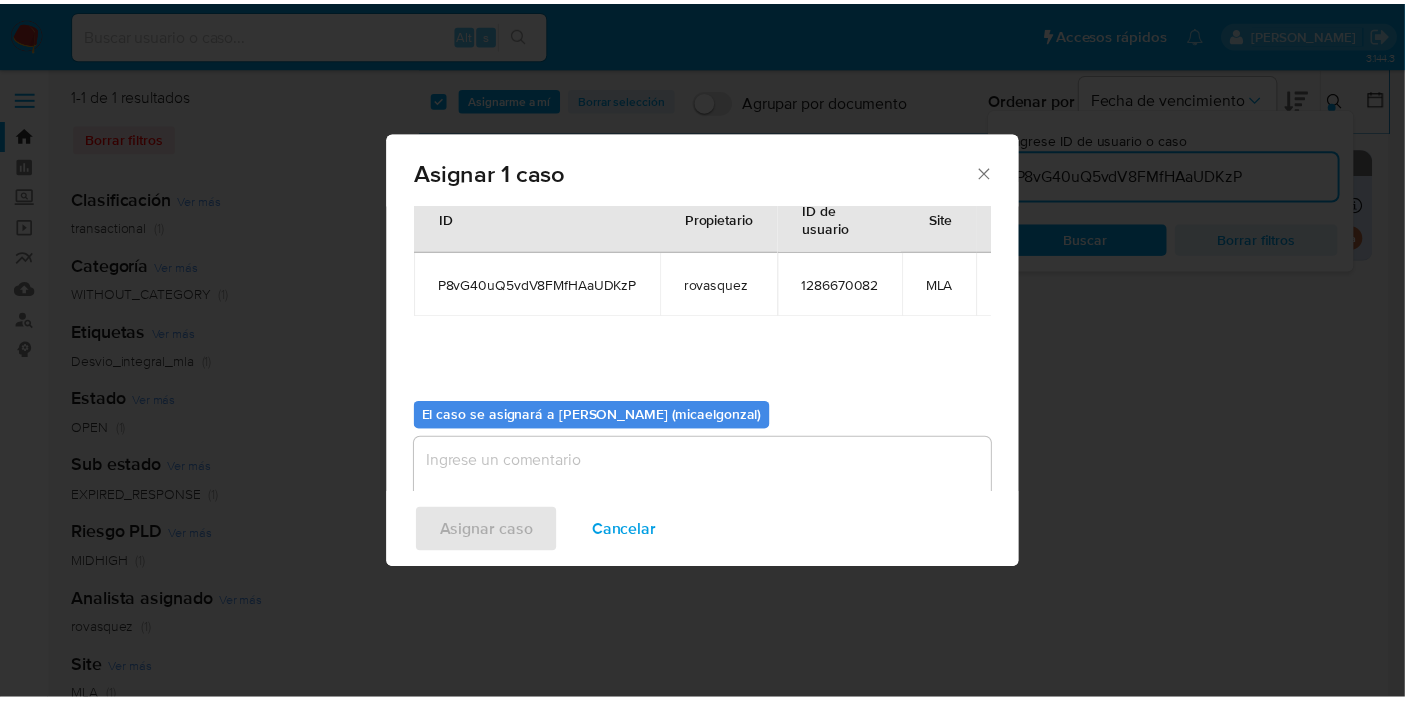 scroll, scrollTop: 102, scrollLeft: 0, axis: vertical 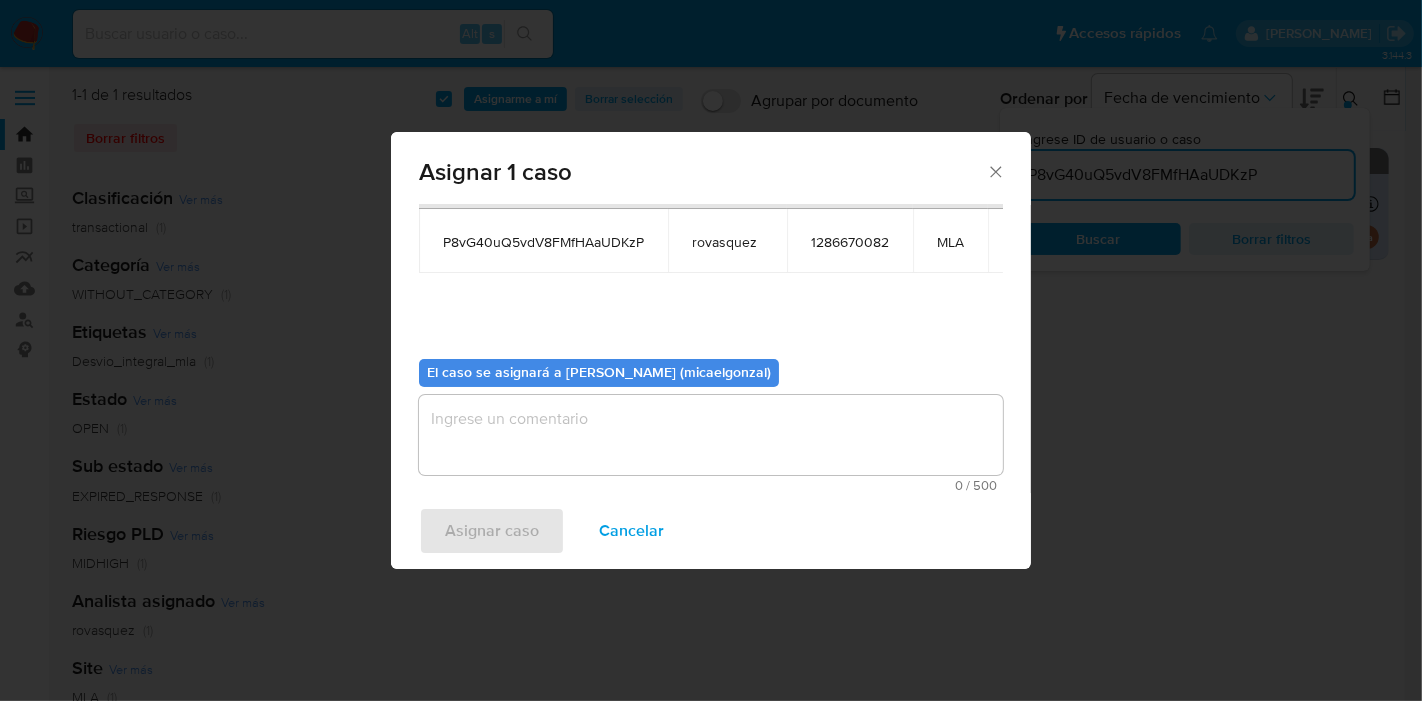 click at bounding box center [711, 435] 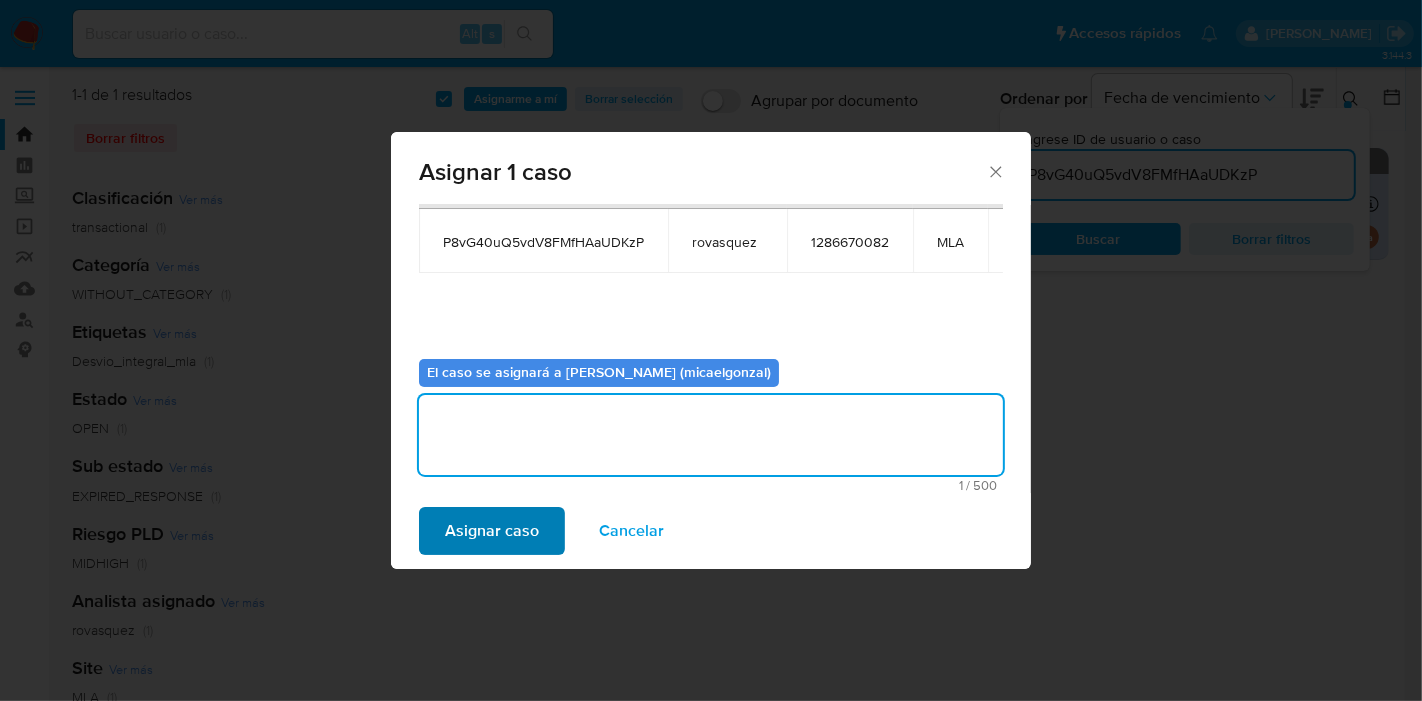 click on "Asignar caso Cancelar" at bounding box center (711, 531) 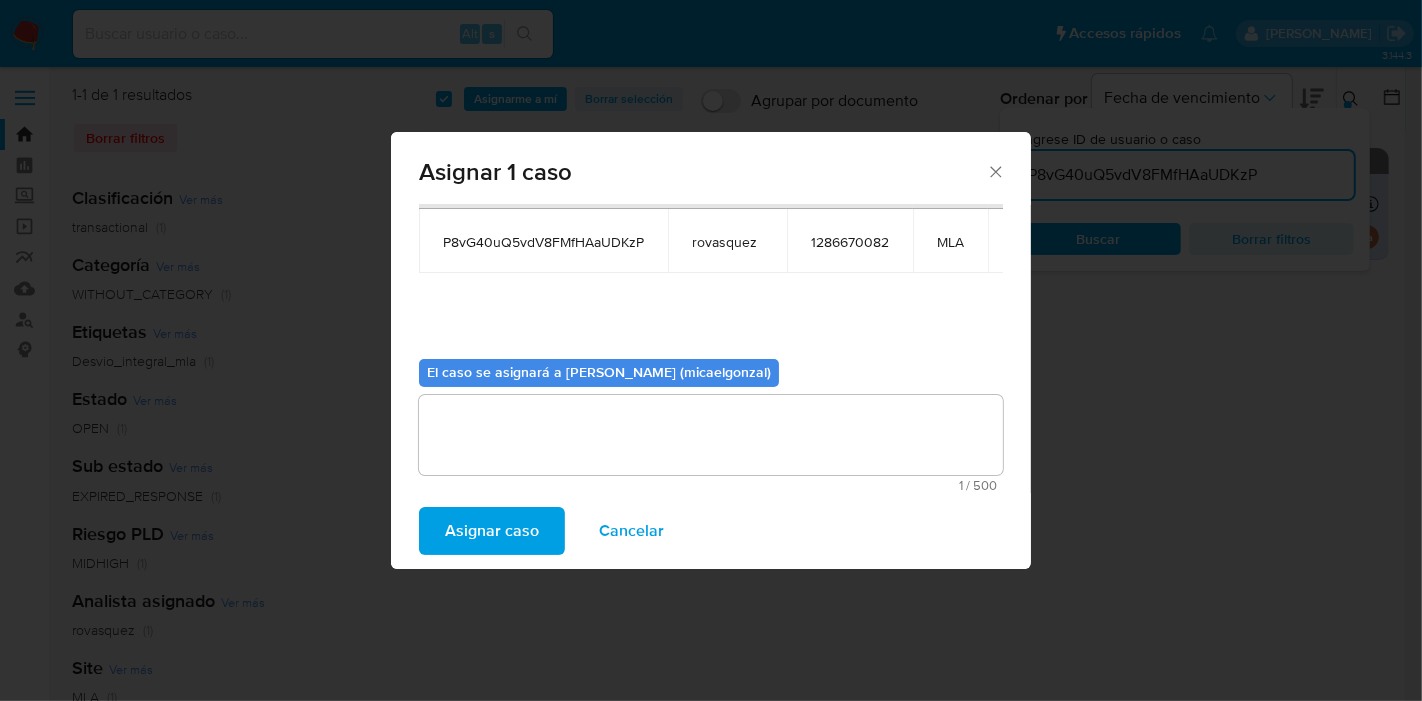 click on "Asignar caso" at bounding box center [492, 531] 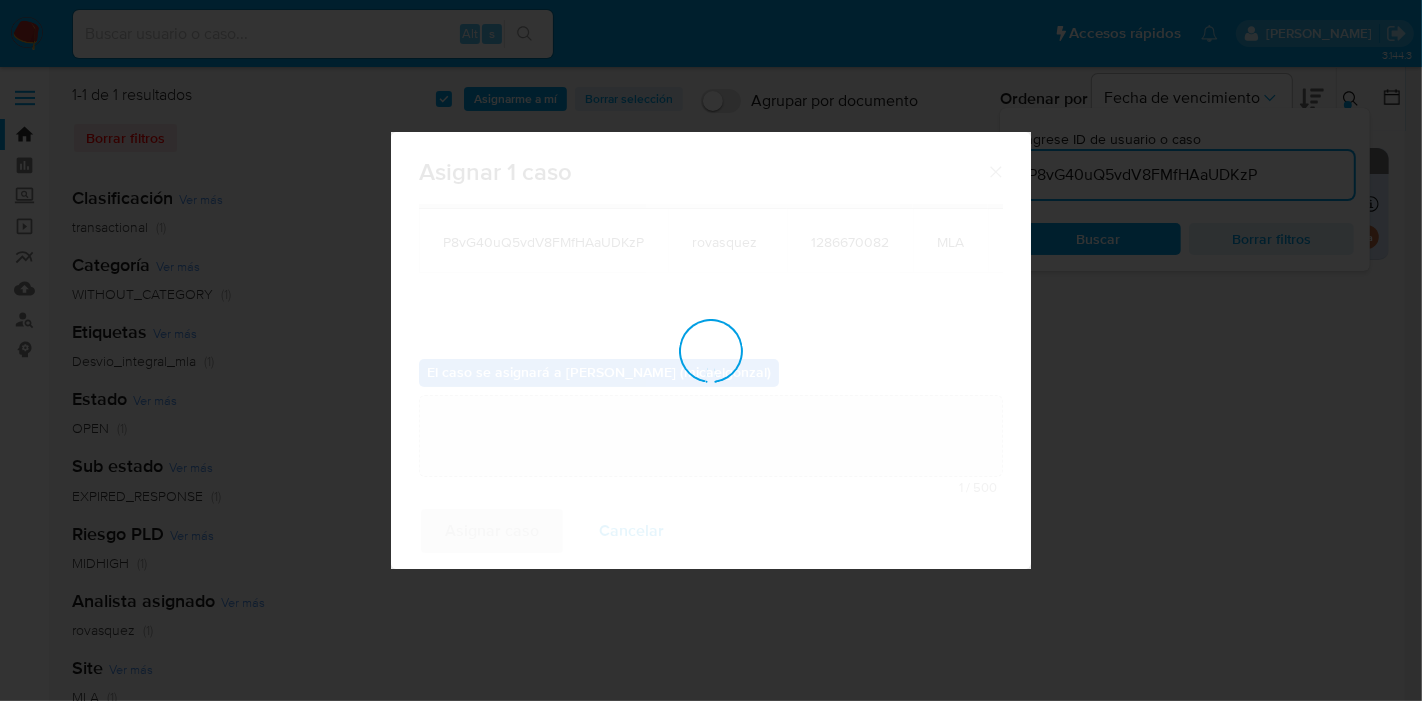 type 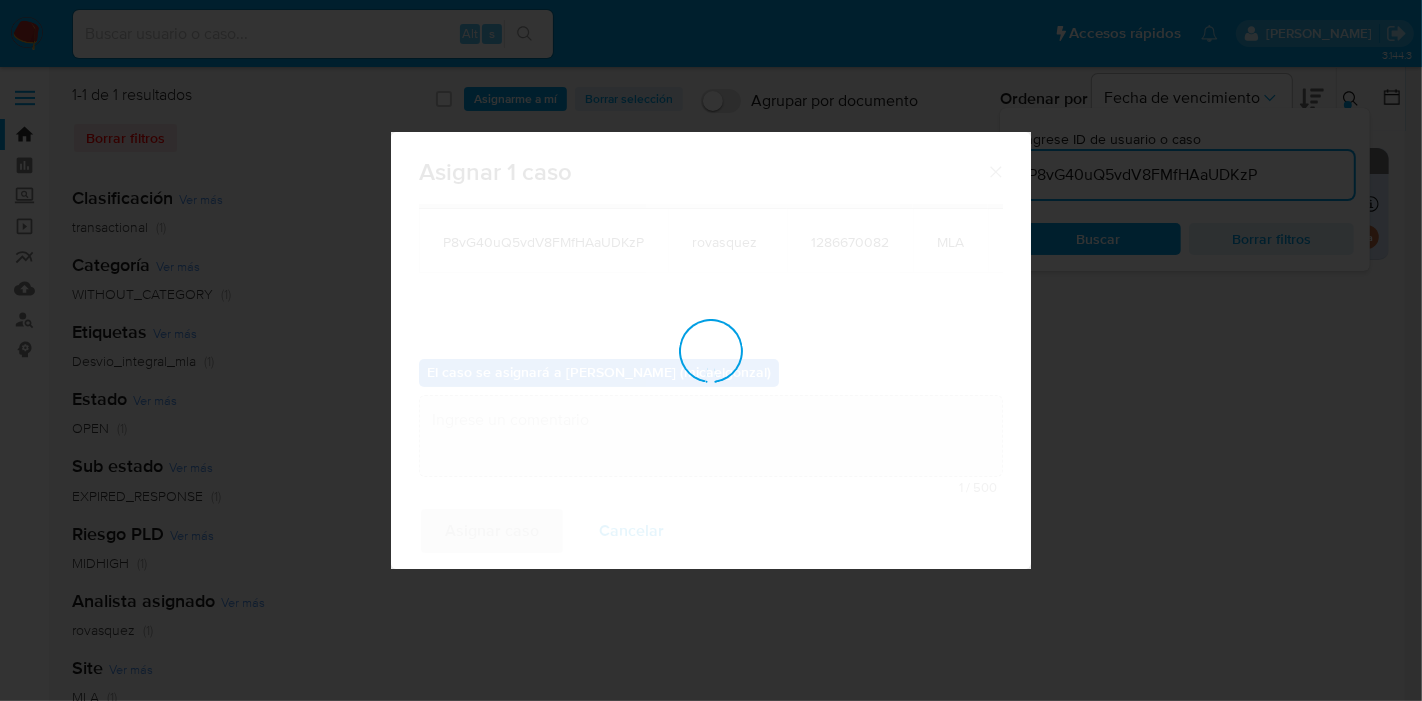 checkbox on "false" 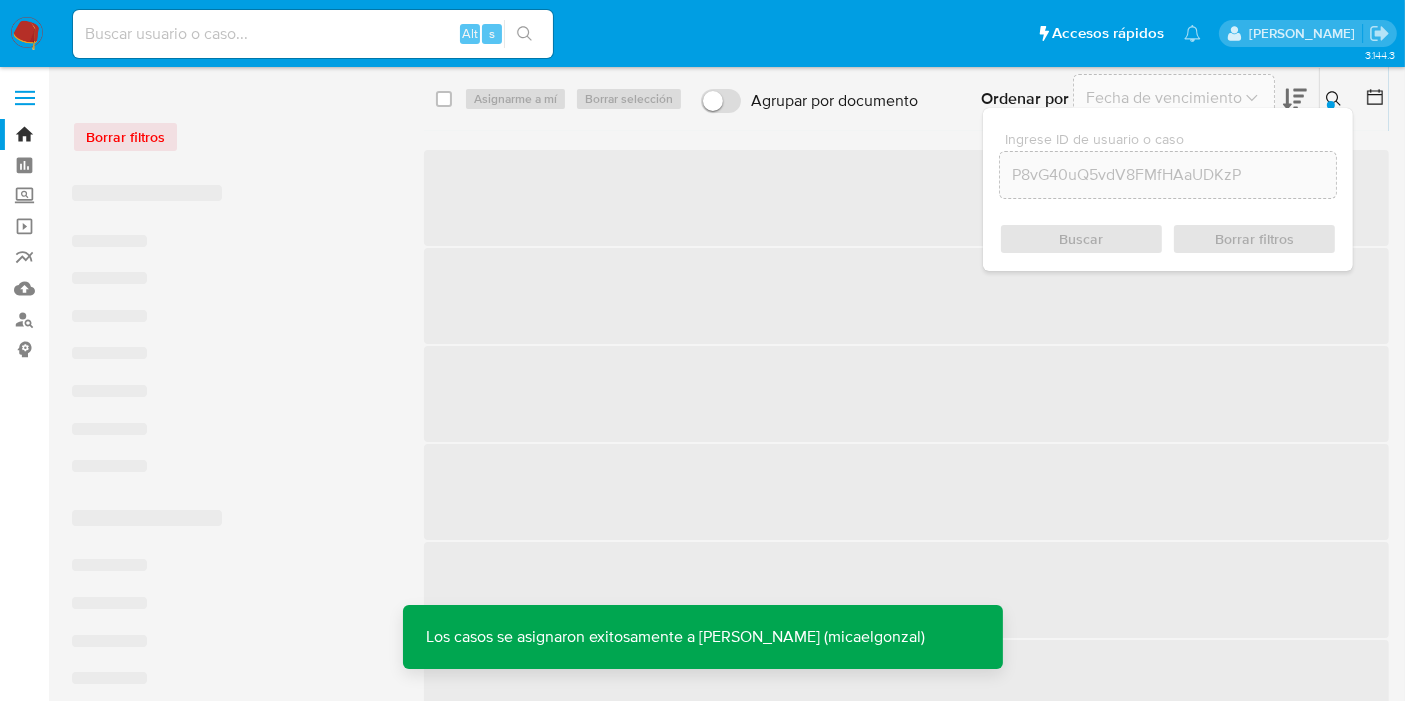 click at bounding box center [313, 34] 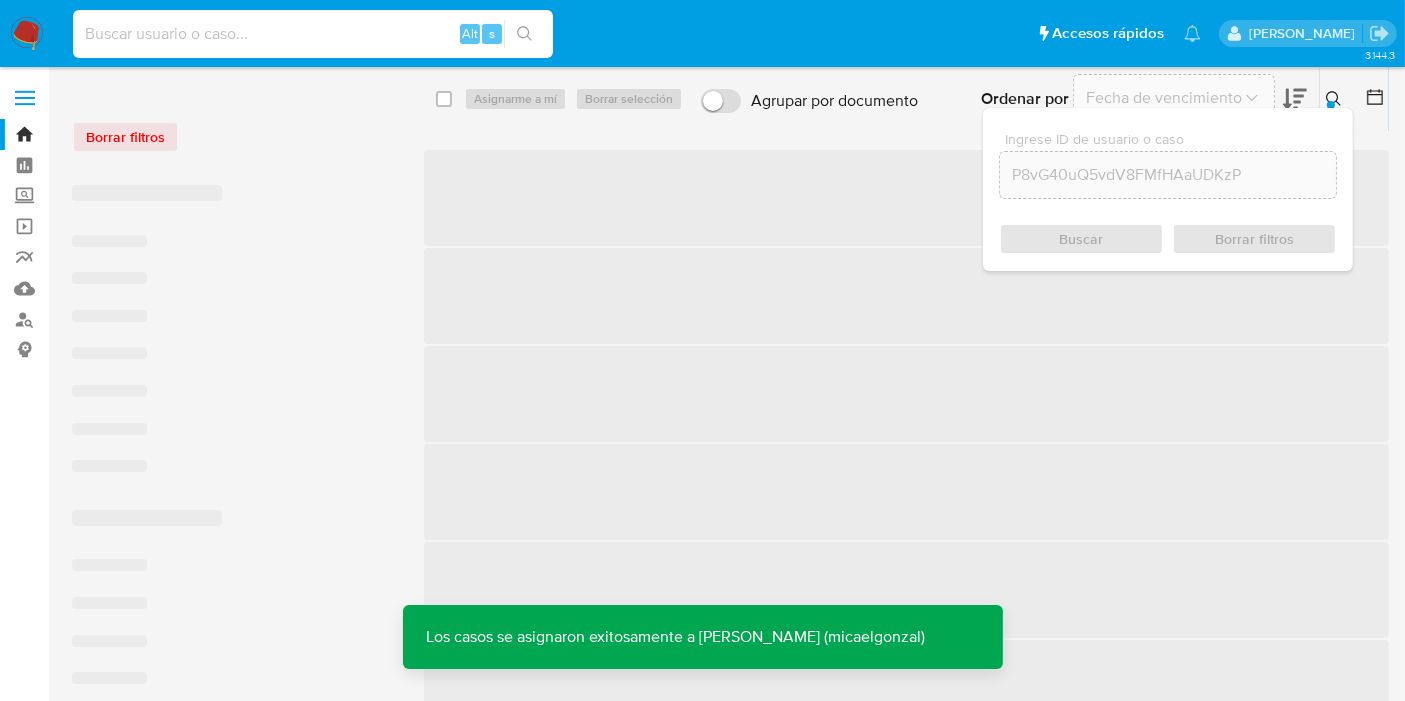 paste on "P8vG40uQ5vdV8FMfHAaUDKzP" 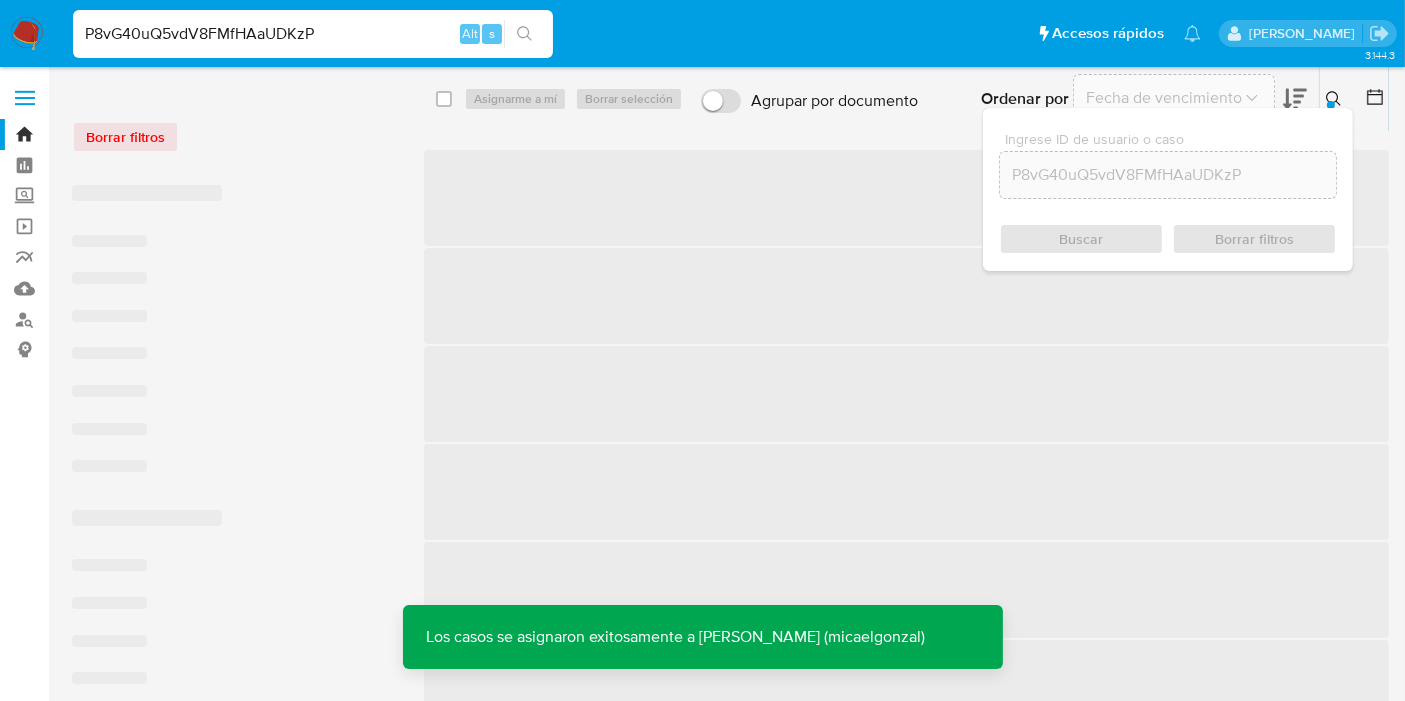 type on "P8vG40uQ5vdV8FMfHAaUDKzP" 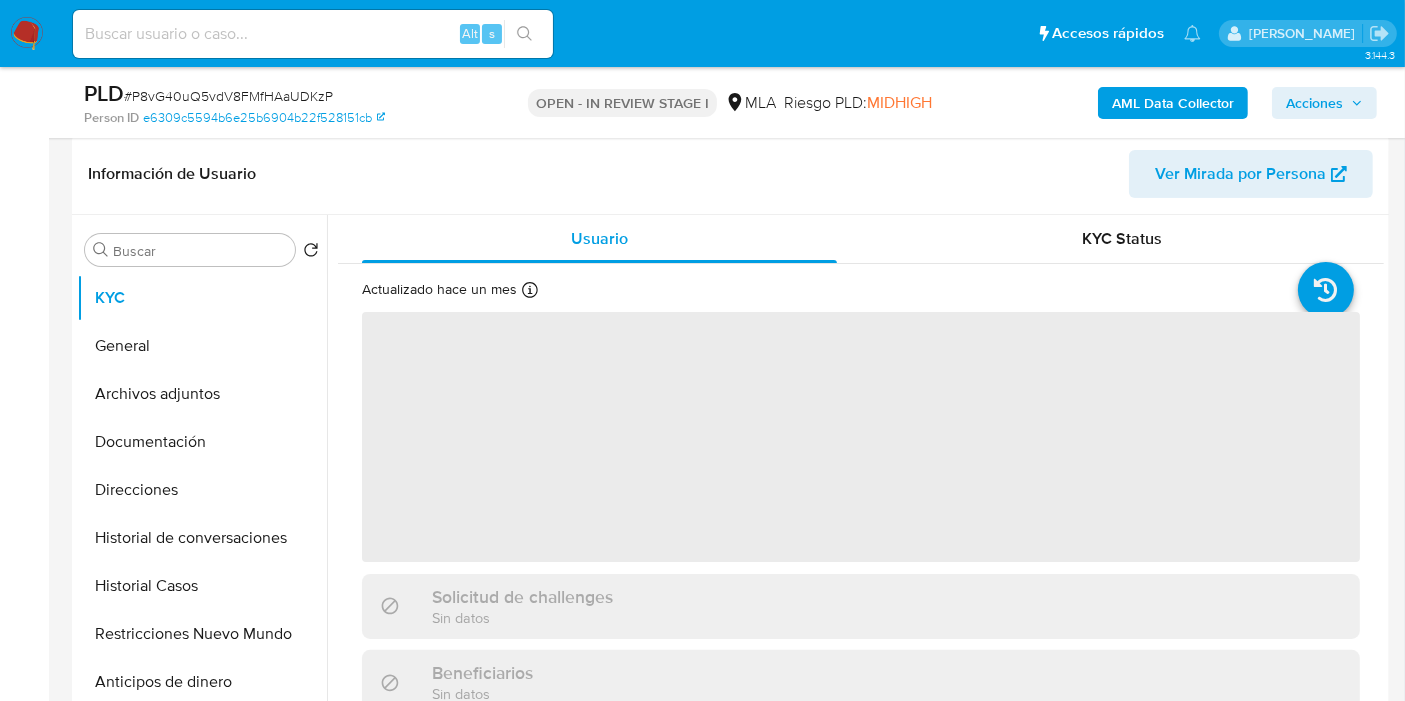 scroll, scrollTop: 444, scrollLeft: 0, axis: vertical 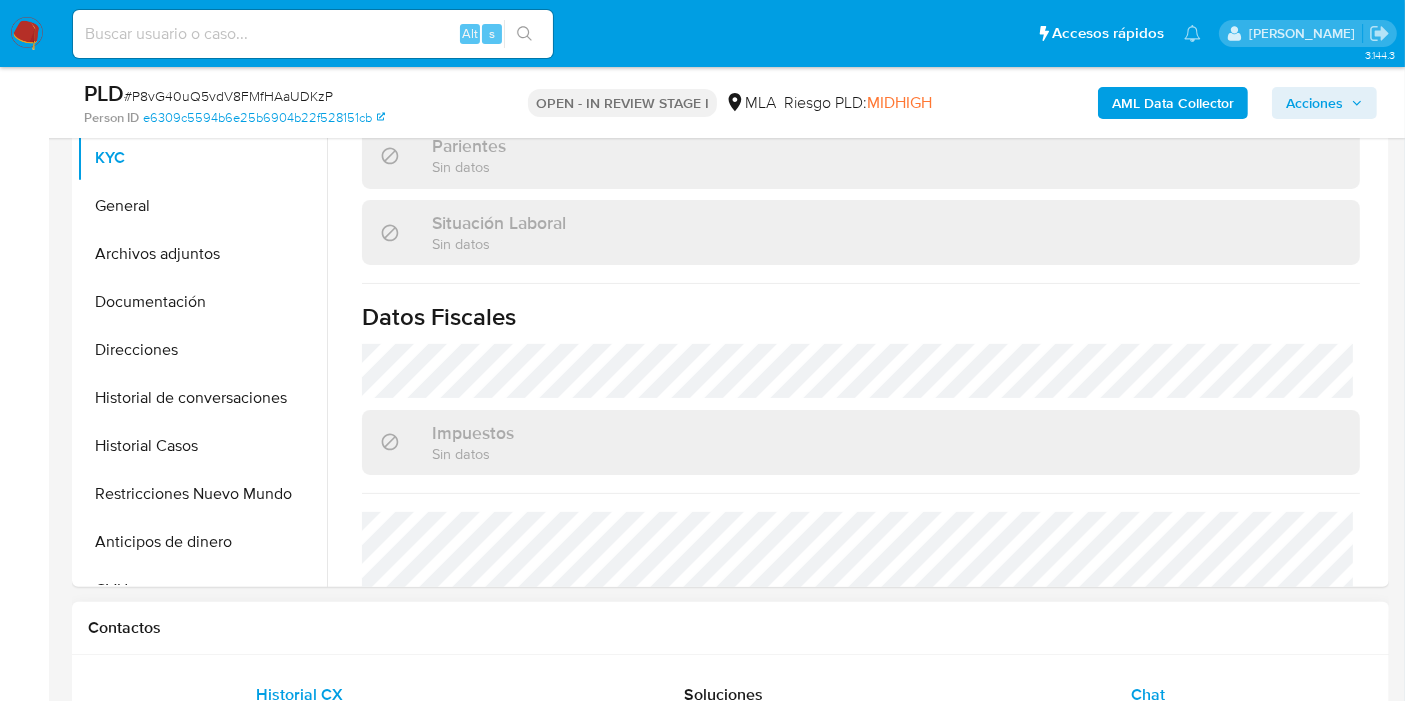 click on "Chat" at bounding box center [1148, 695] 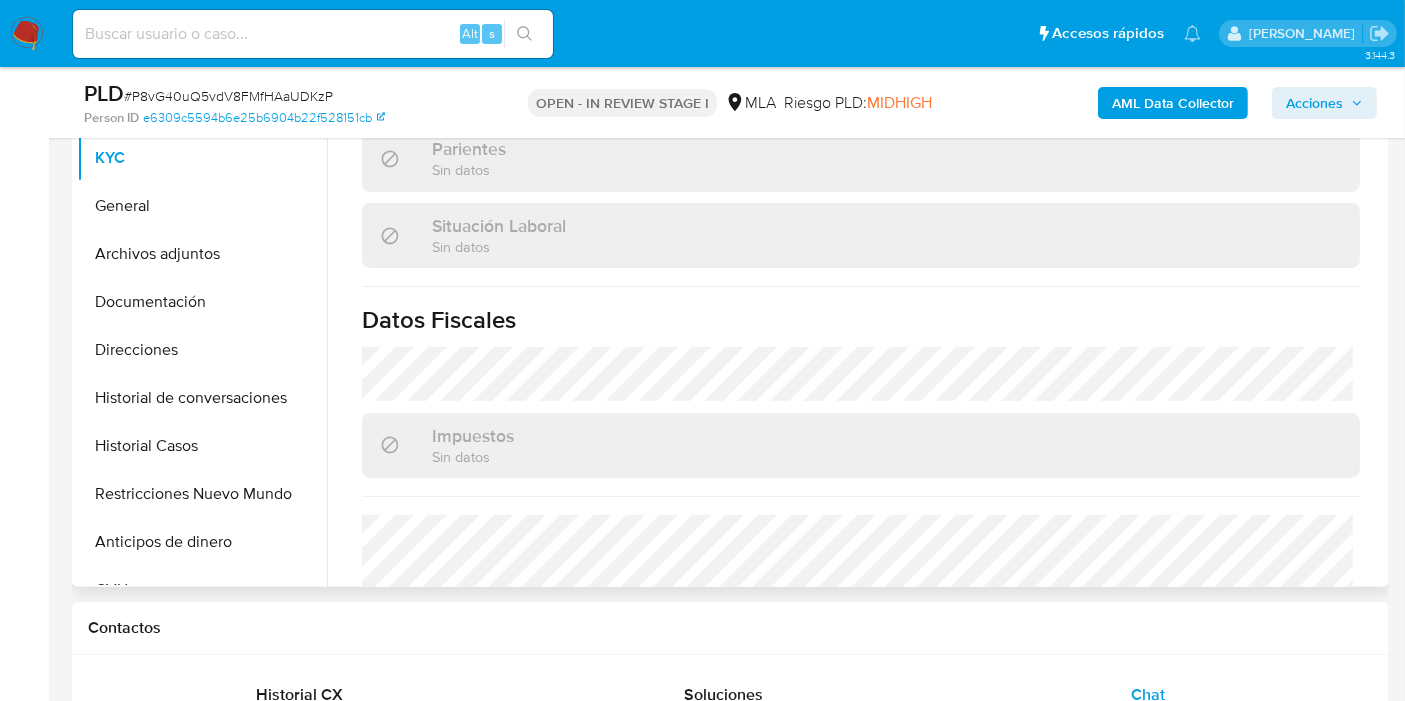 select on "10" 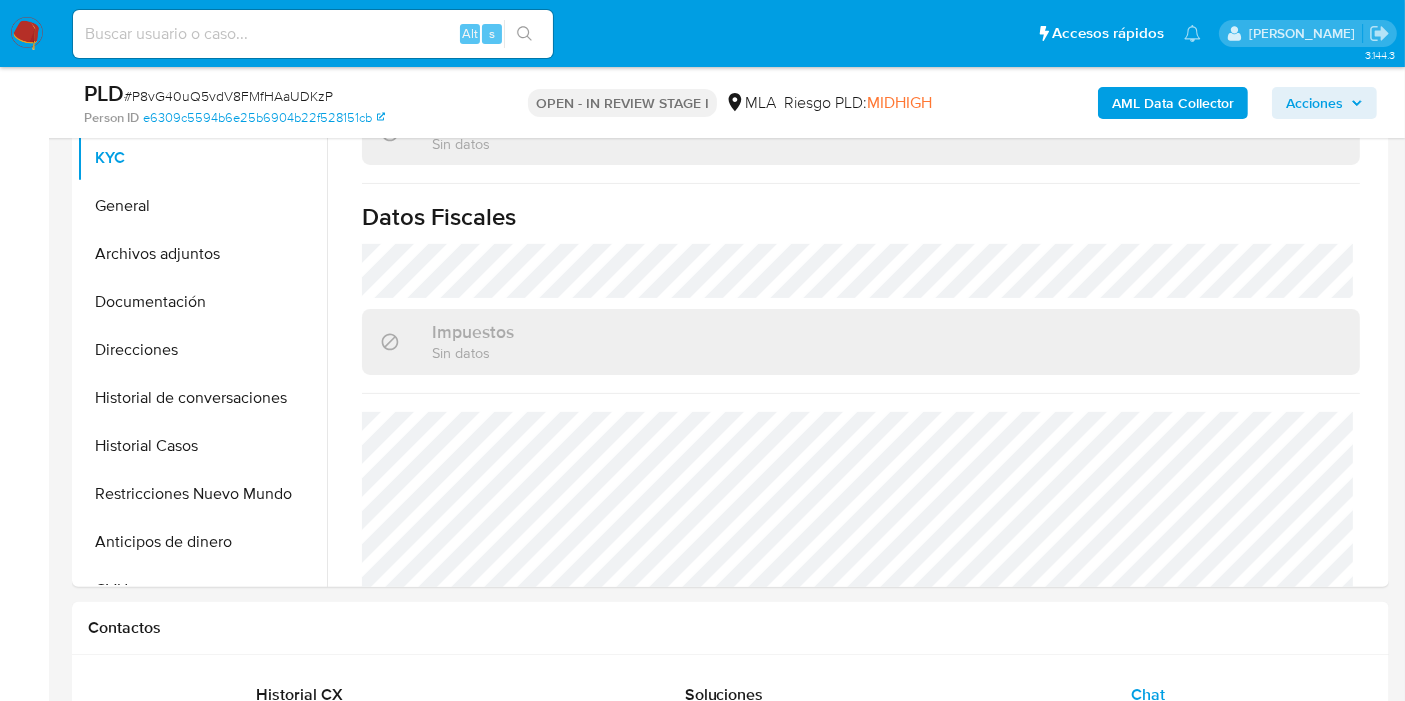 scroll, scrollTop: 1051, scrollLeft: 0, axis: vertical 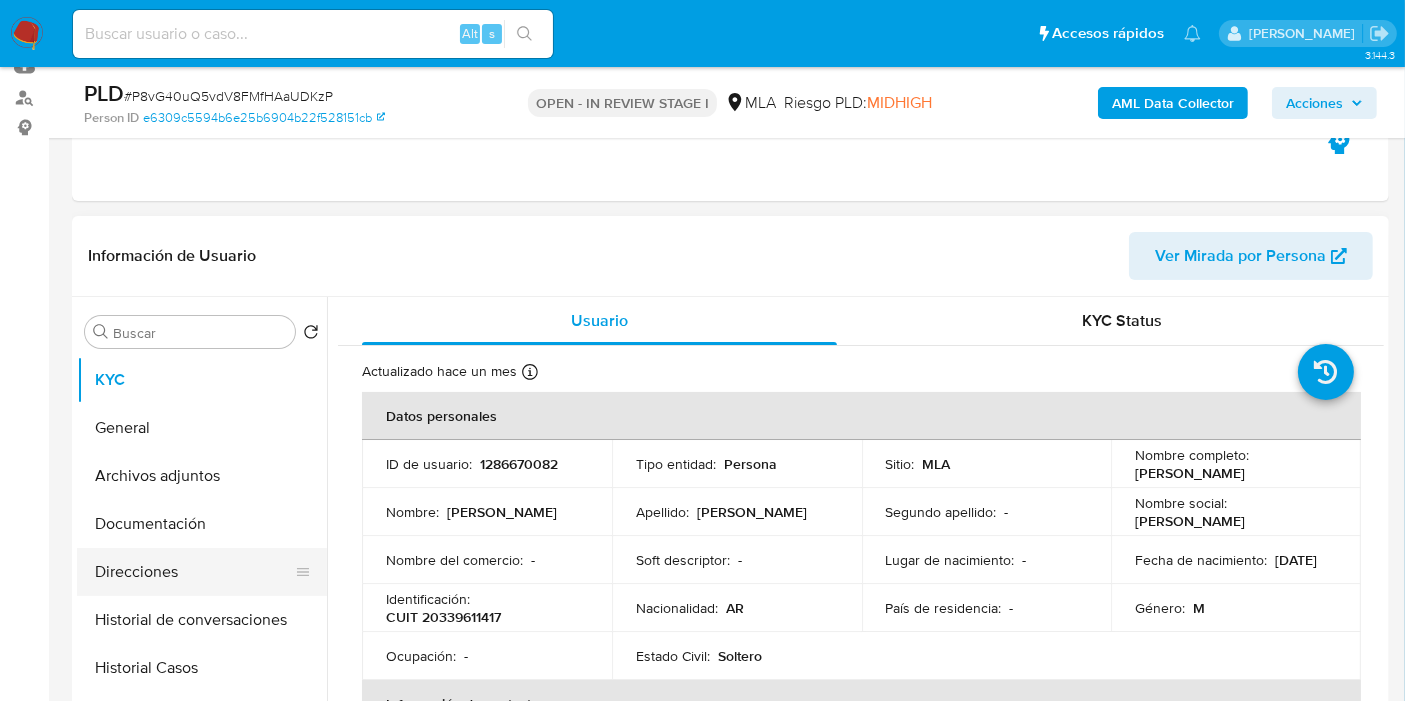 click on "Direcciones" at bounding box center (194, 572) 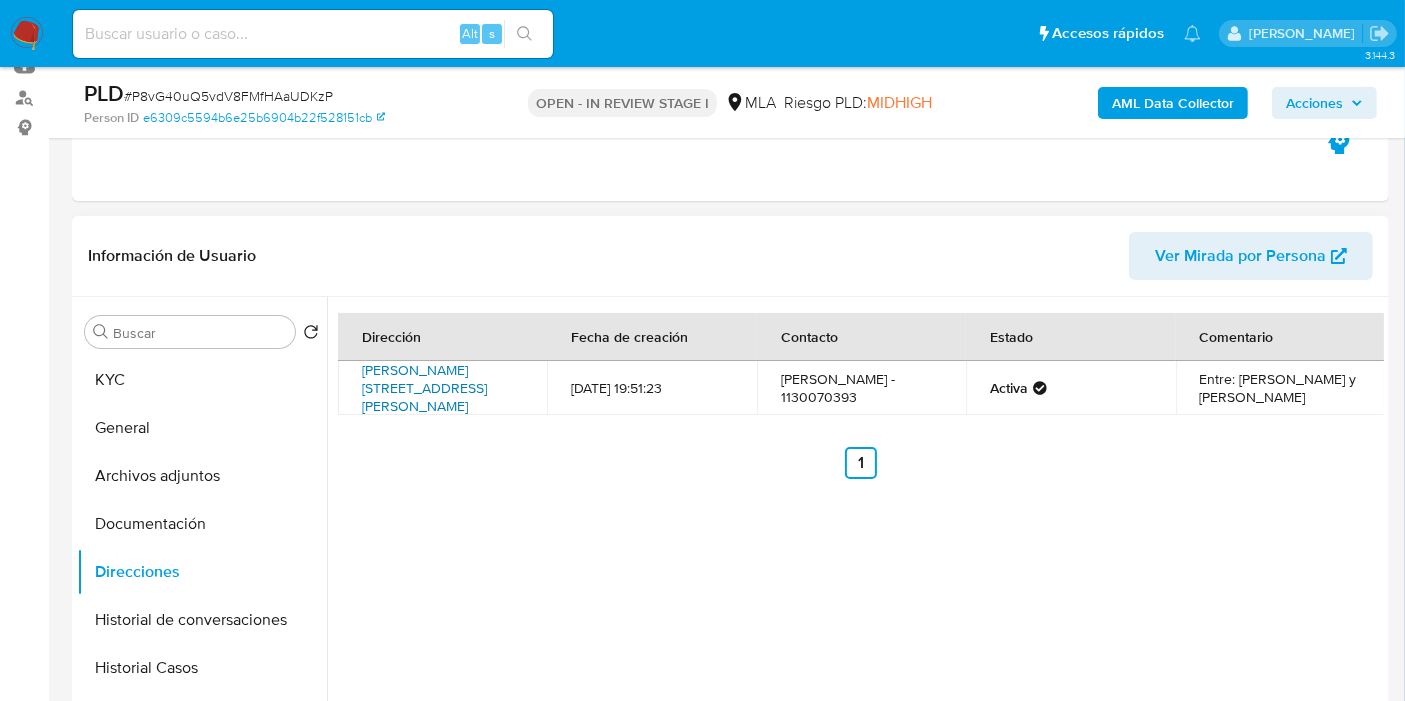 drag, startPoint x: 345, startPoint y: 367, endPoint x: 497, endPoint y: 382, distance: 152.73834 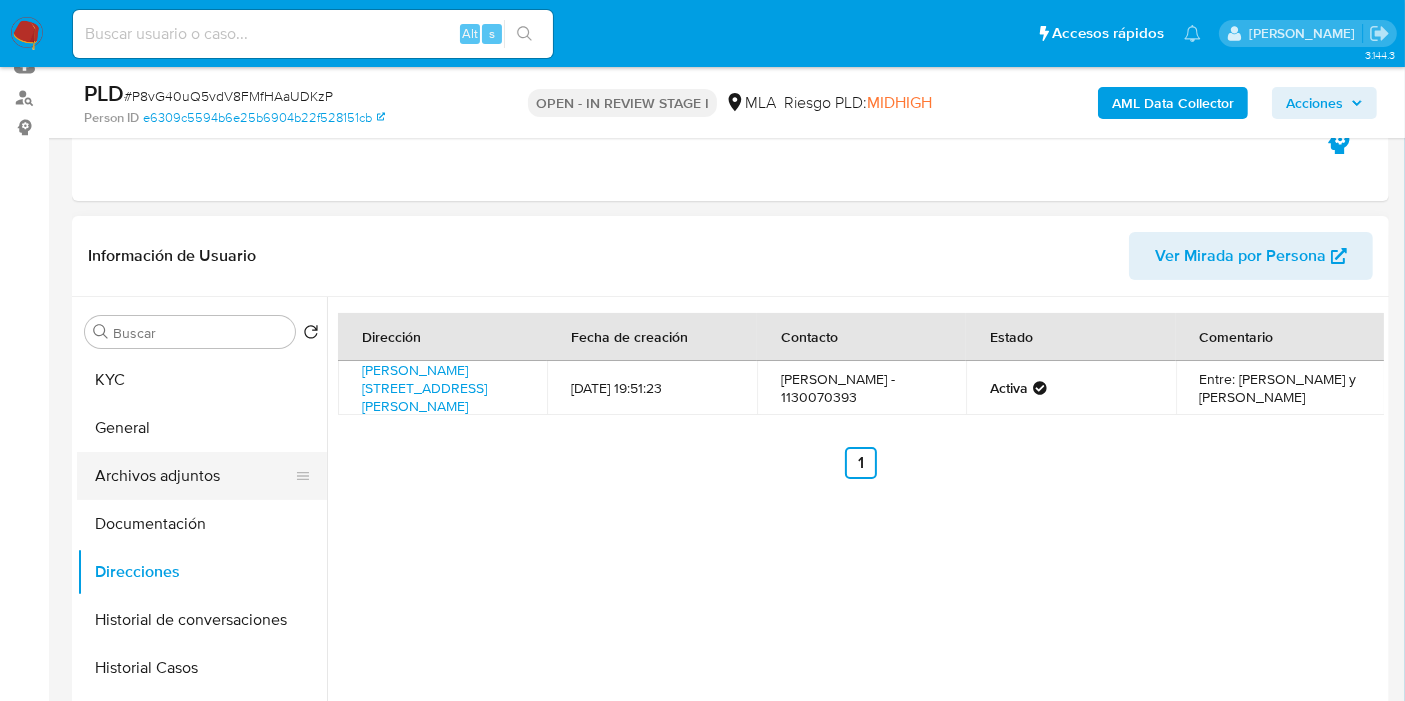 click on "Archivos adjuntos" at bounding box center [194, 476] 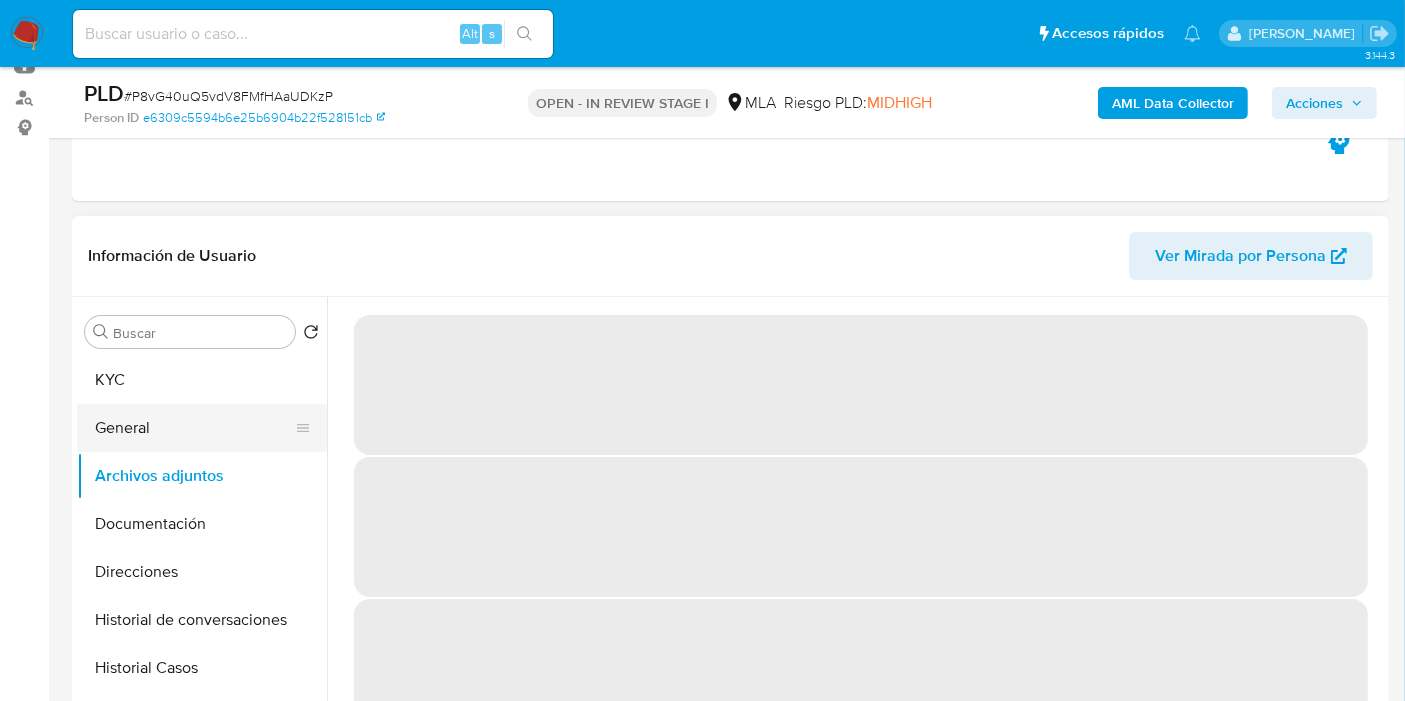 click on "General" at bounding box center (194, 428) 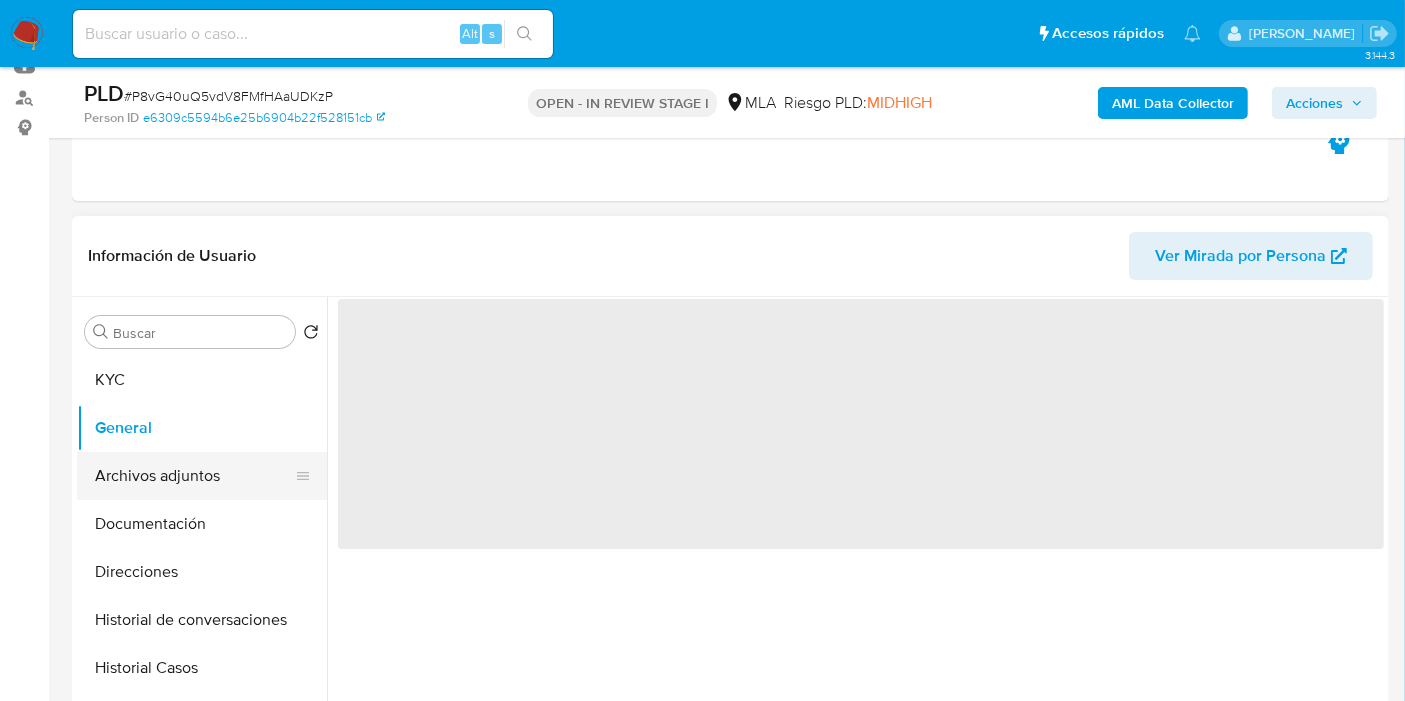 click on "Archivos adjuntos" at bounding box center (194, 476) 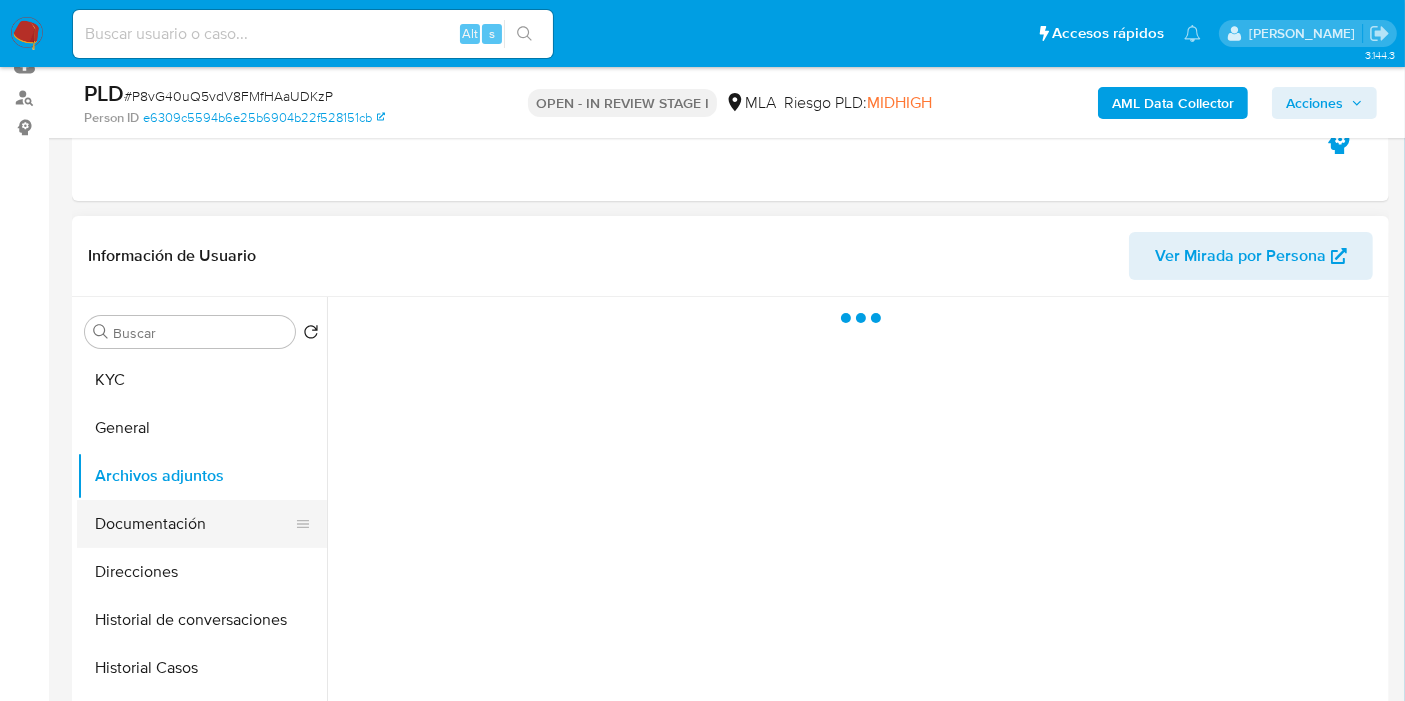 click on "Documentación" at bounding box center [194, 524] 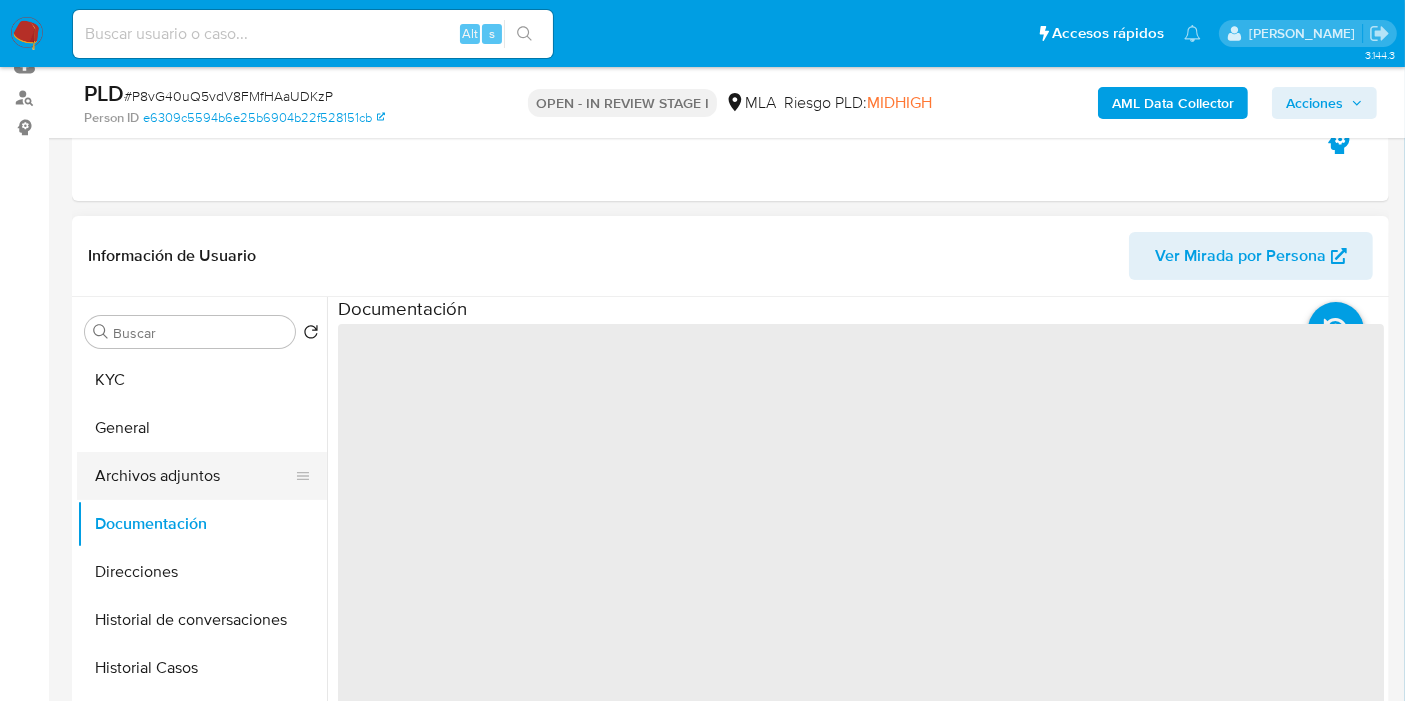 click on "Archivos adjuntos" at bounding box center (194, 476) 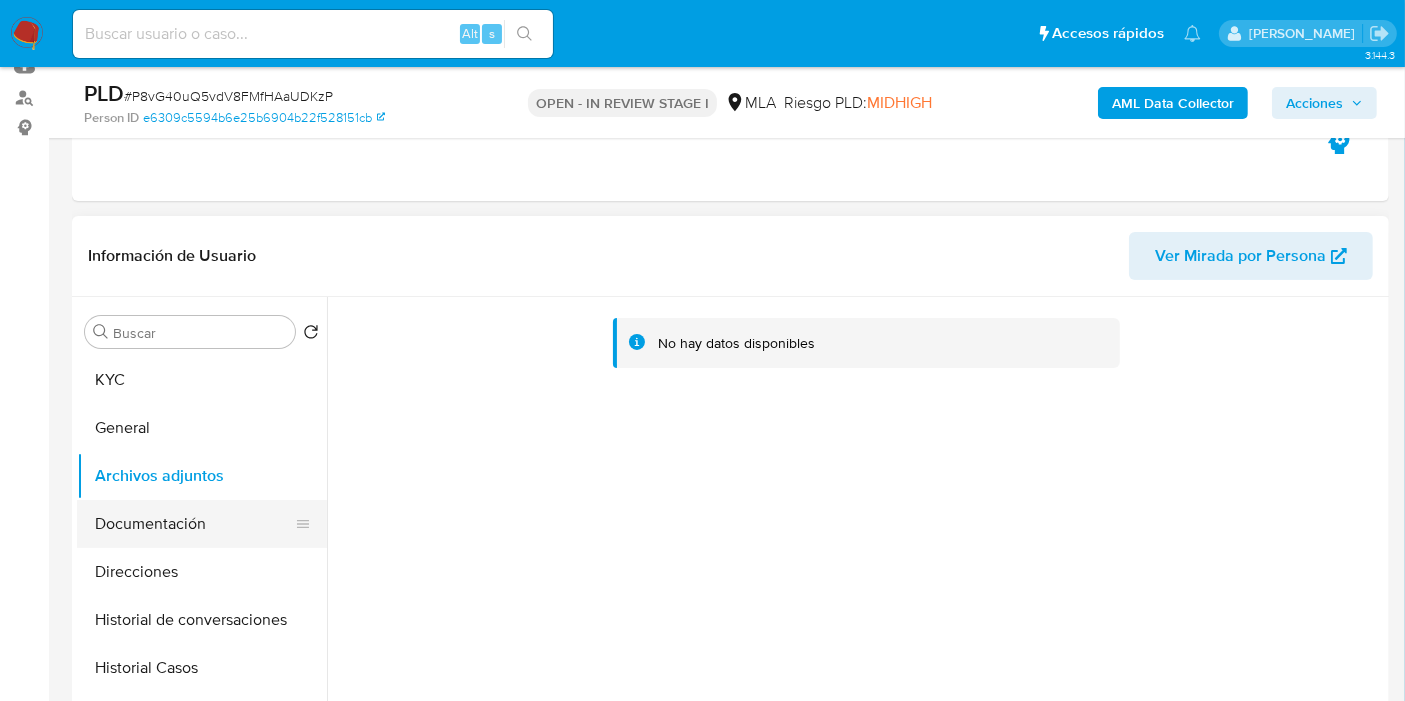 click on "Documentación" at bounding box center [194, 524] 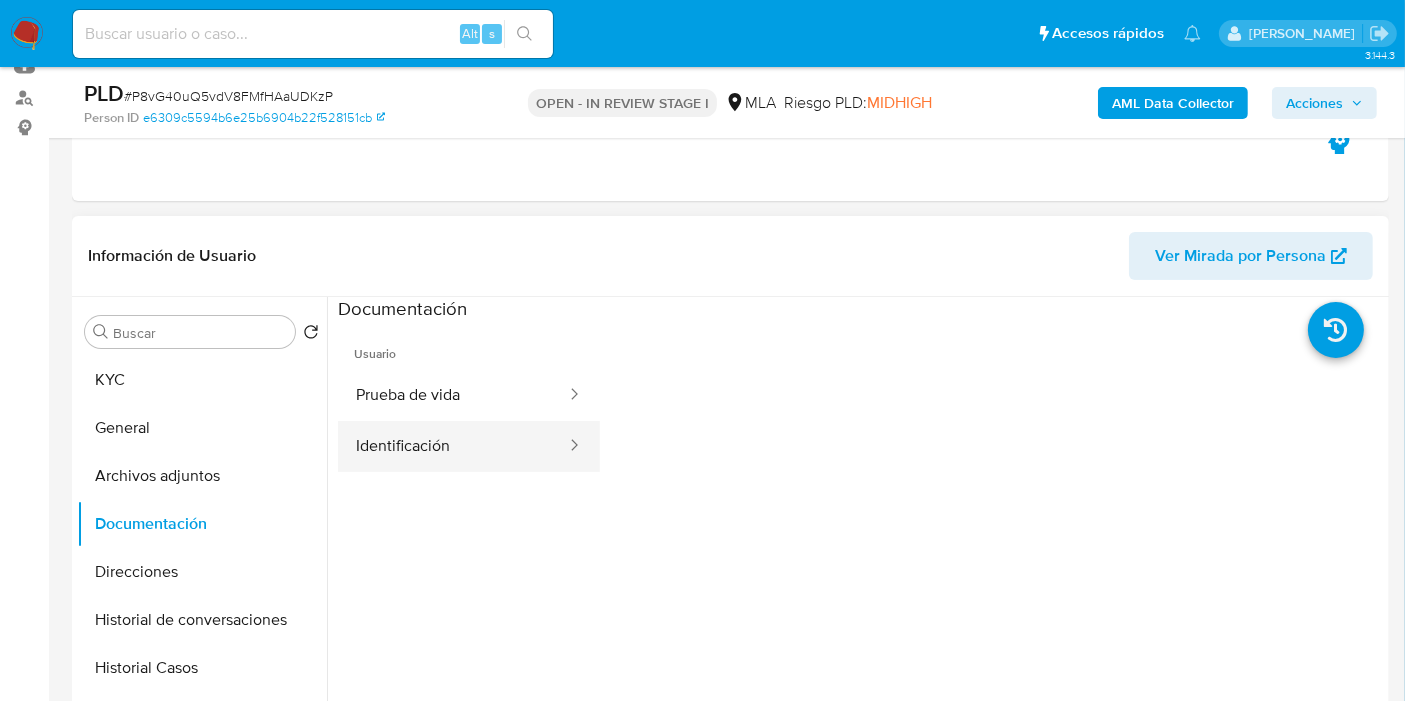 click on "Identificación" at bounding box center [453, 446] 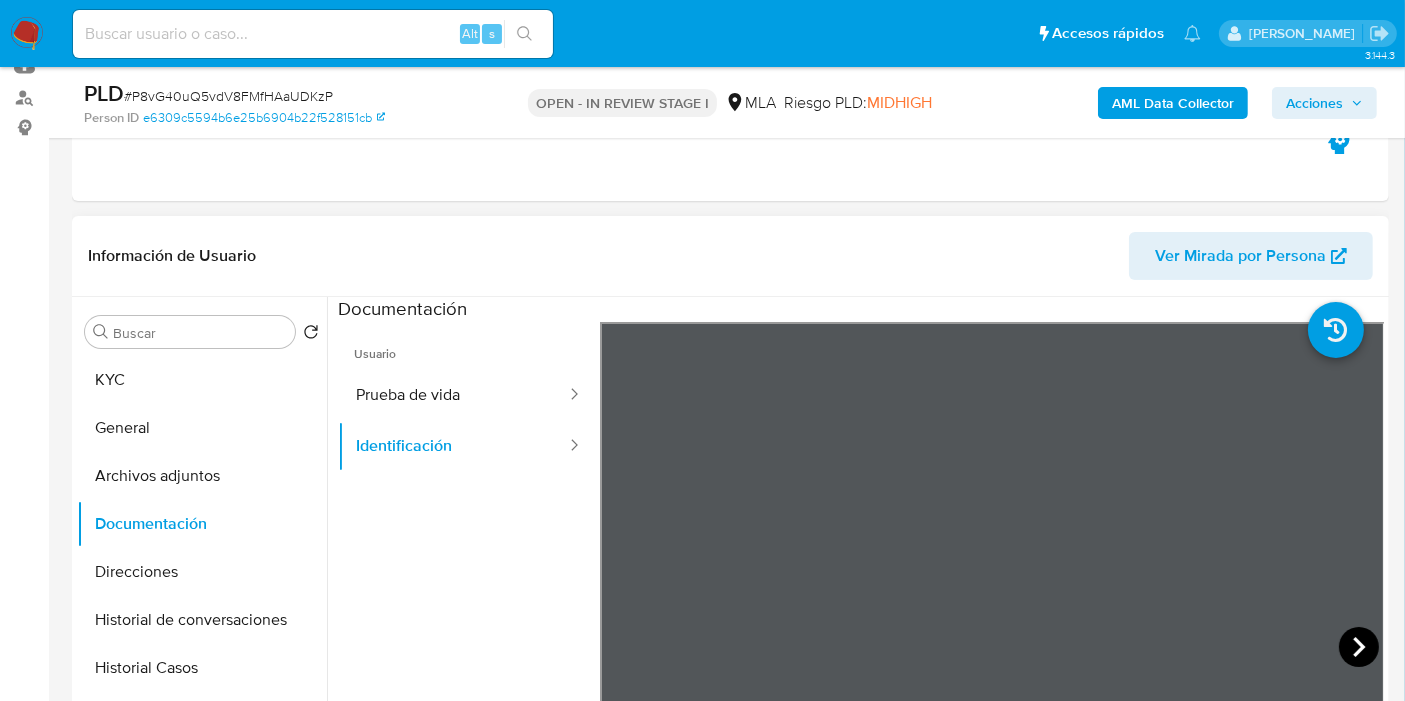 click 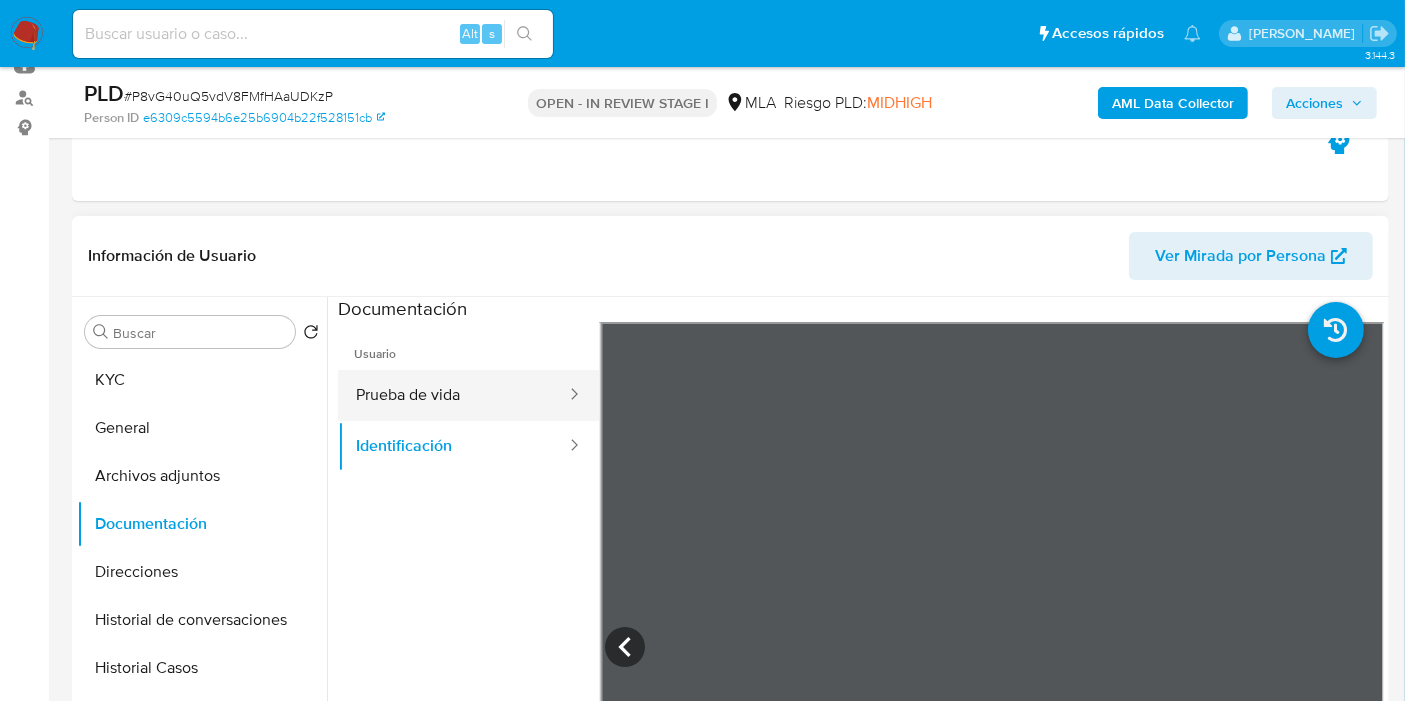 click on "Prueba de vida" at bounding box center (453, 395) 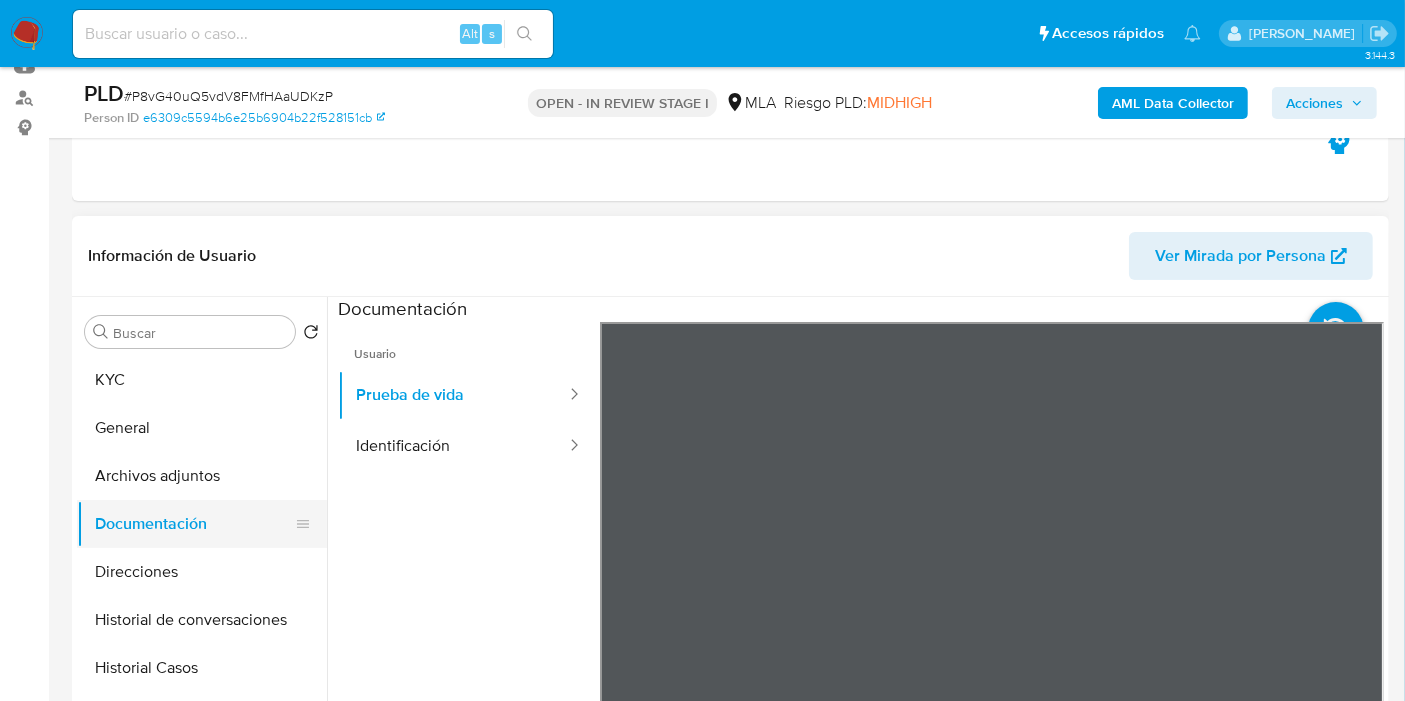 click on "Documentación" at bounding box center (194, 524) 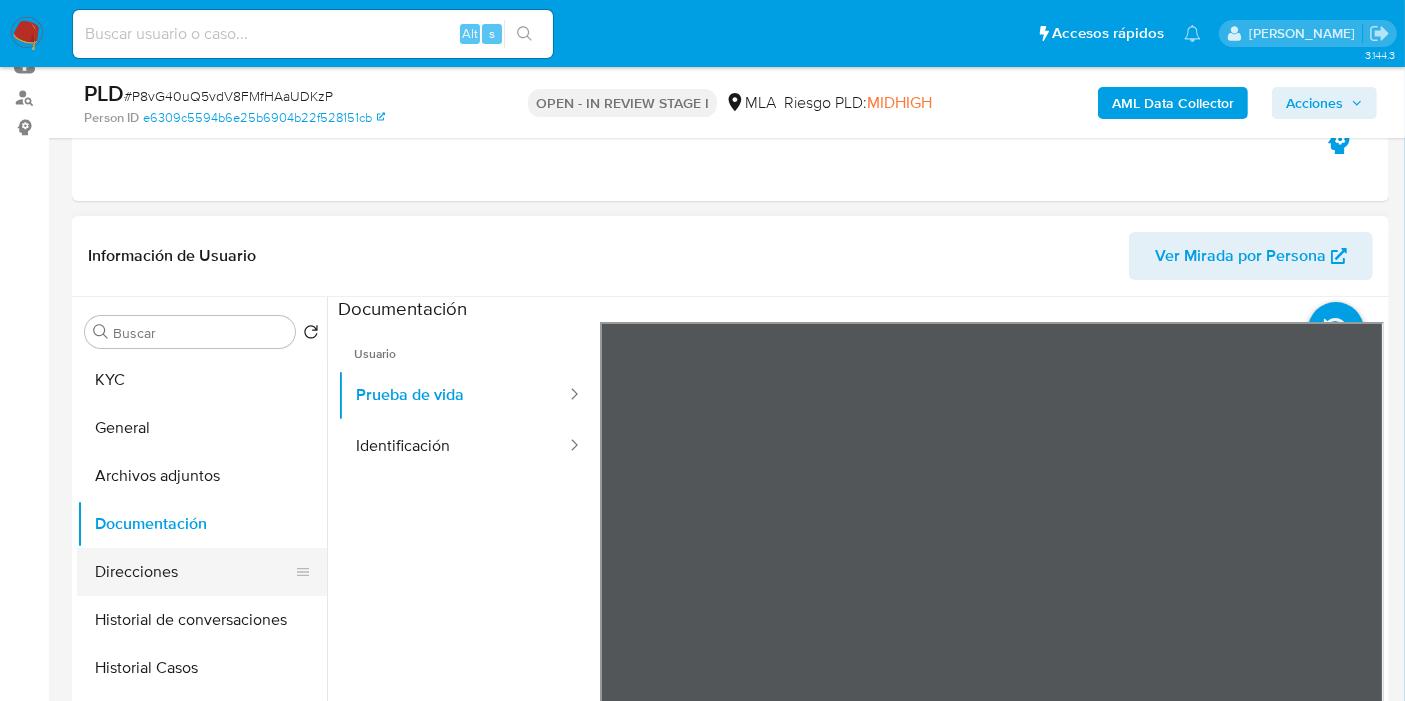 click on "Direcciones" at bounding box center (194, 572) 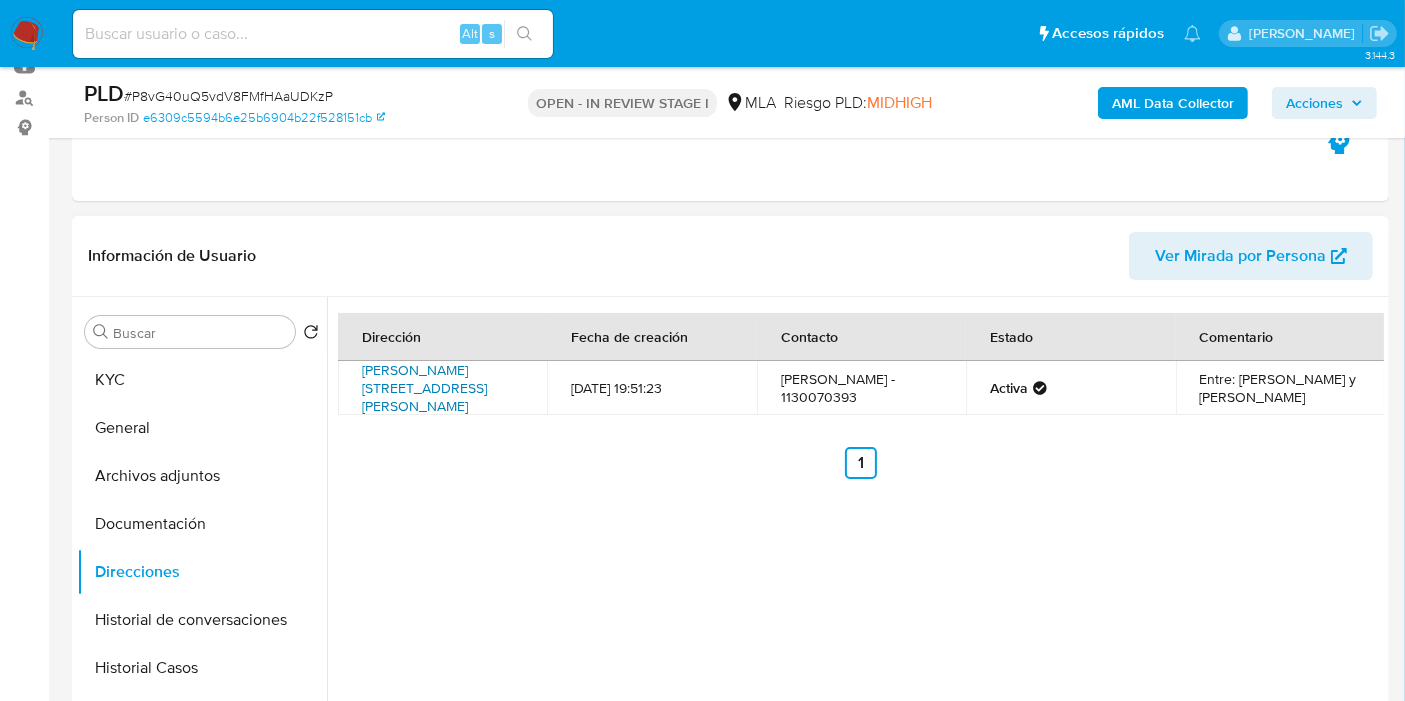 drag, startPoint x: 369, startPoint y: 370, endPoint x: 497, endPoint y: 379, distance: 128.31601 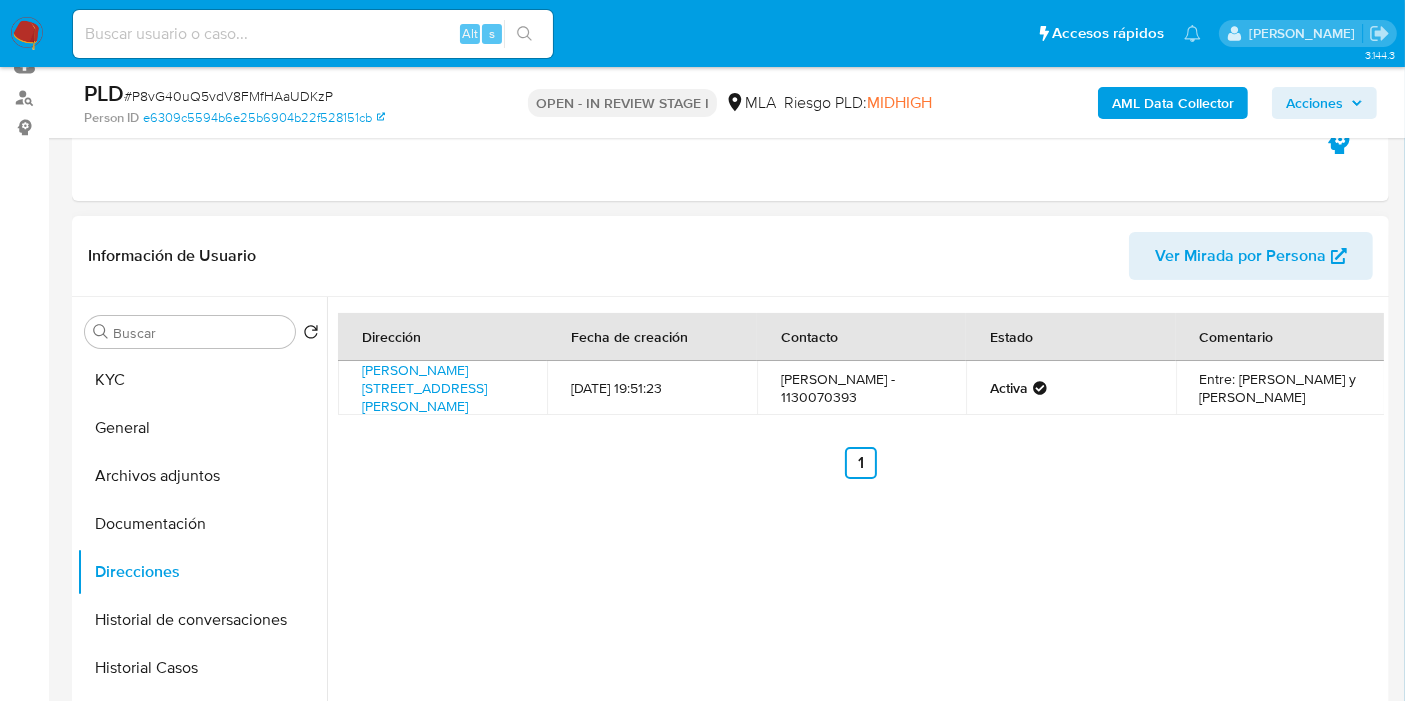 drag, startPoint x: 773, startPoint y: 550, endPoint x: 953, endPoint y: 624, distance: 194.61757 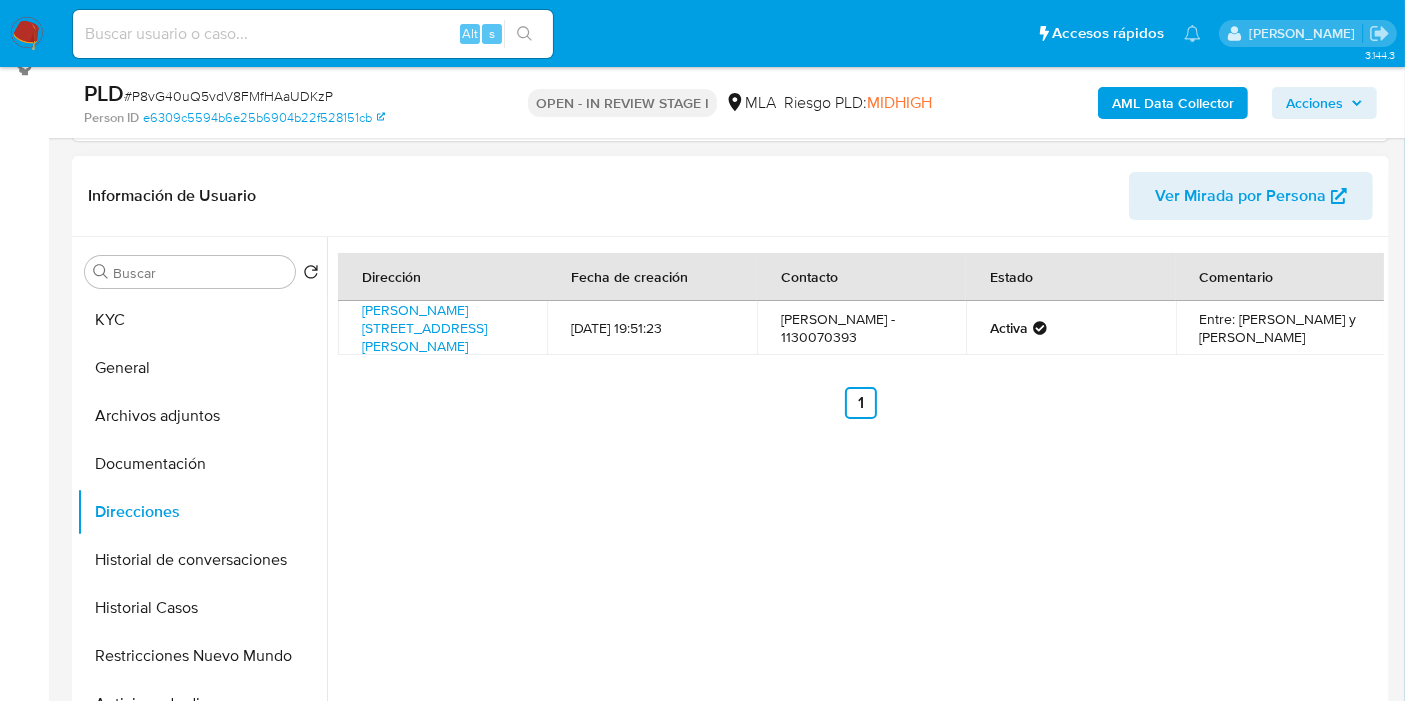 scroll, scrollTop: 111, scrollLeft: 0, axis: vertical 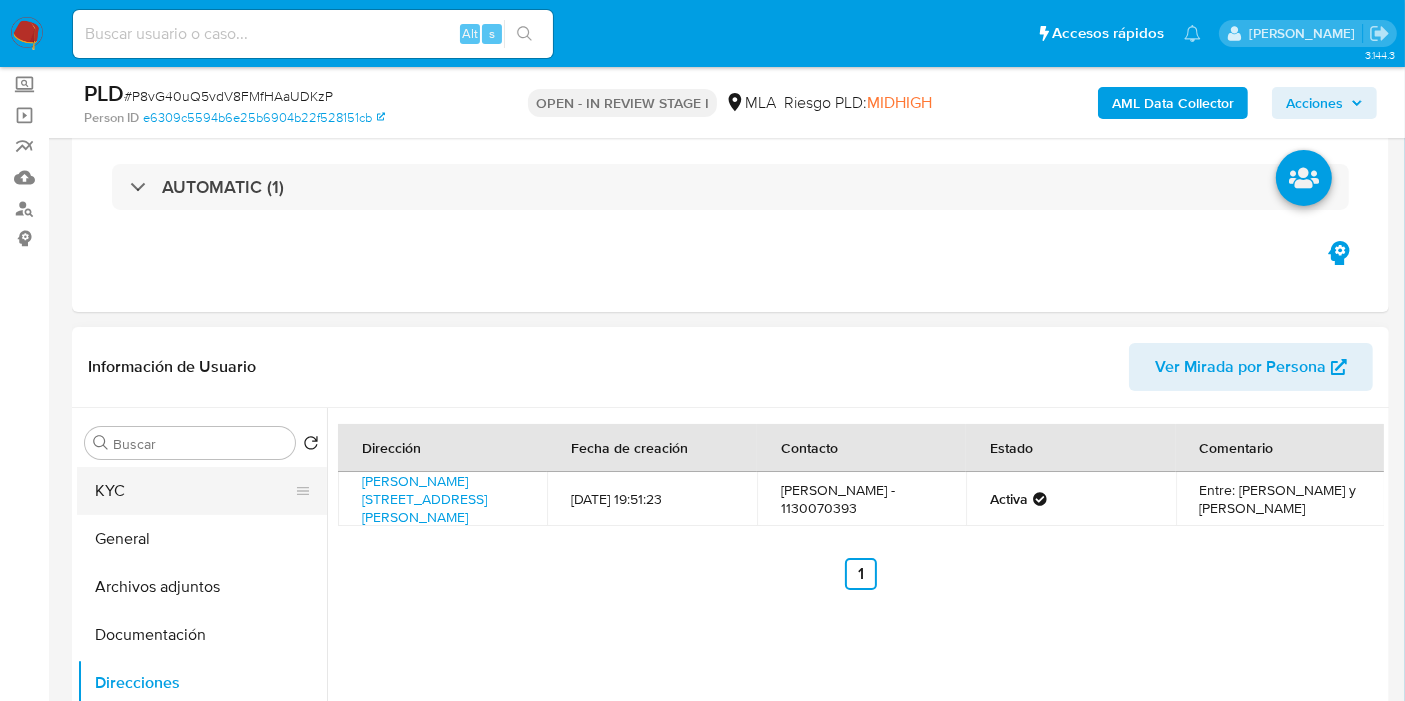 drag, startPoint x: 42, startPoint y: 469, endPoint x: 123, endPoint y: 480, distance: 81.7435 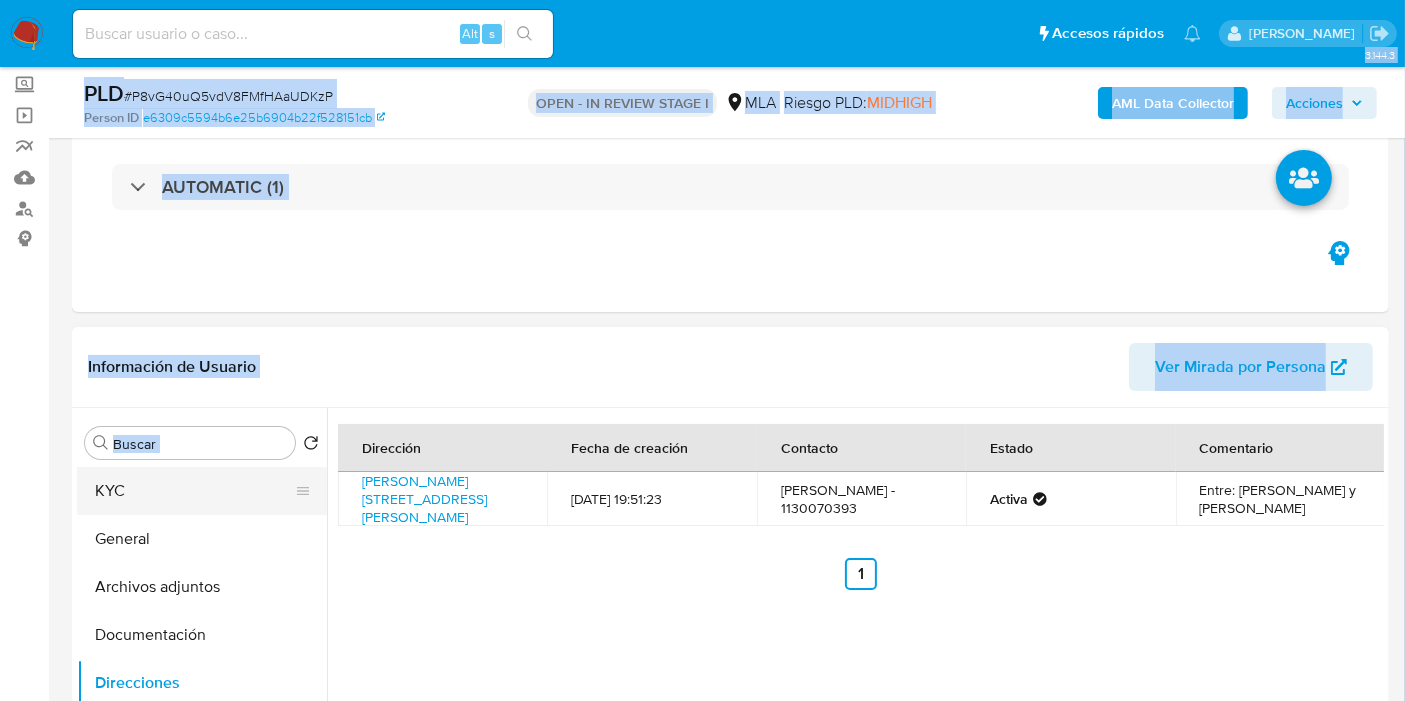 click on "KYC" at bounding box center [194, 491] 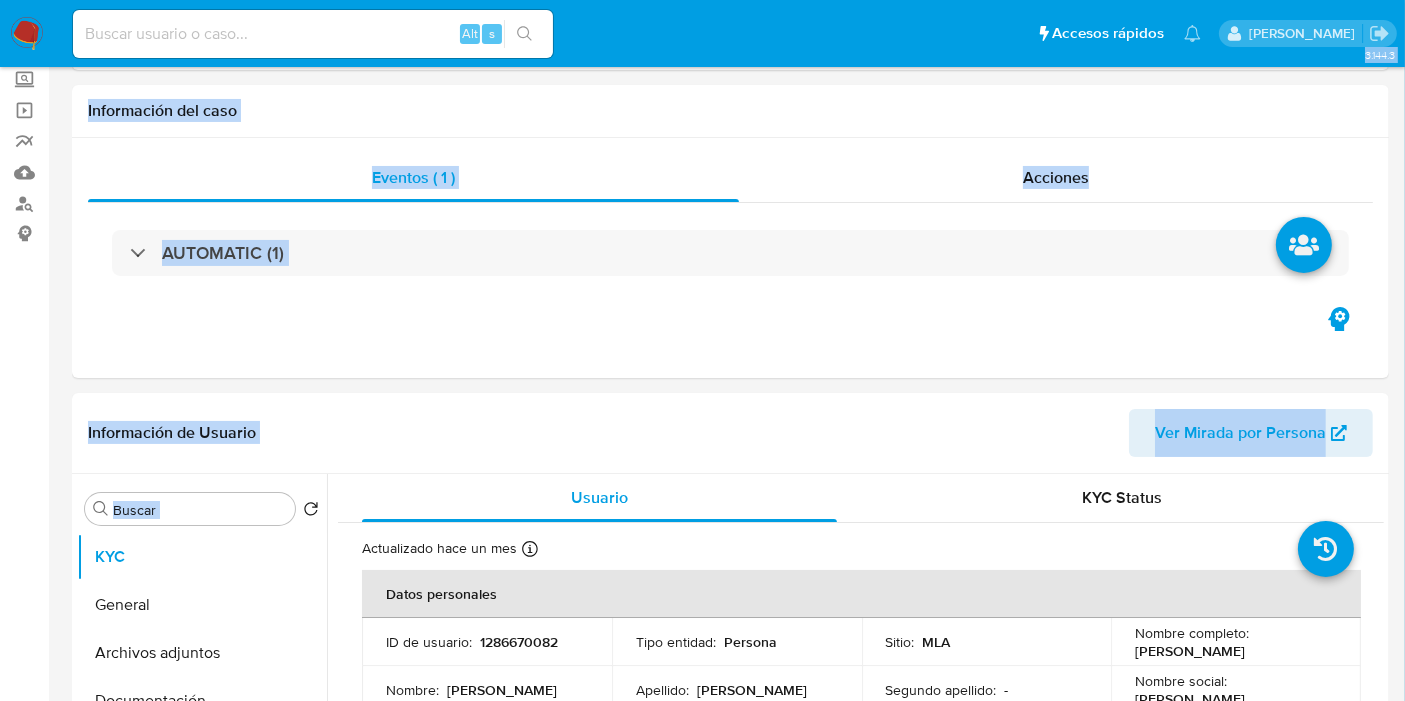 scroll, scrollTop: 333, scrollLeft: 0, axis: vertical 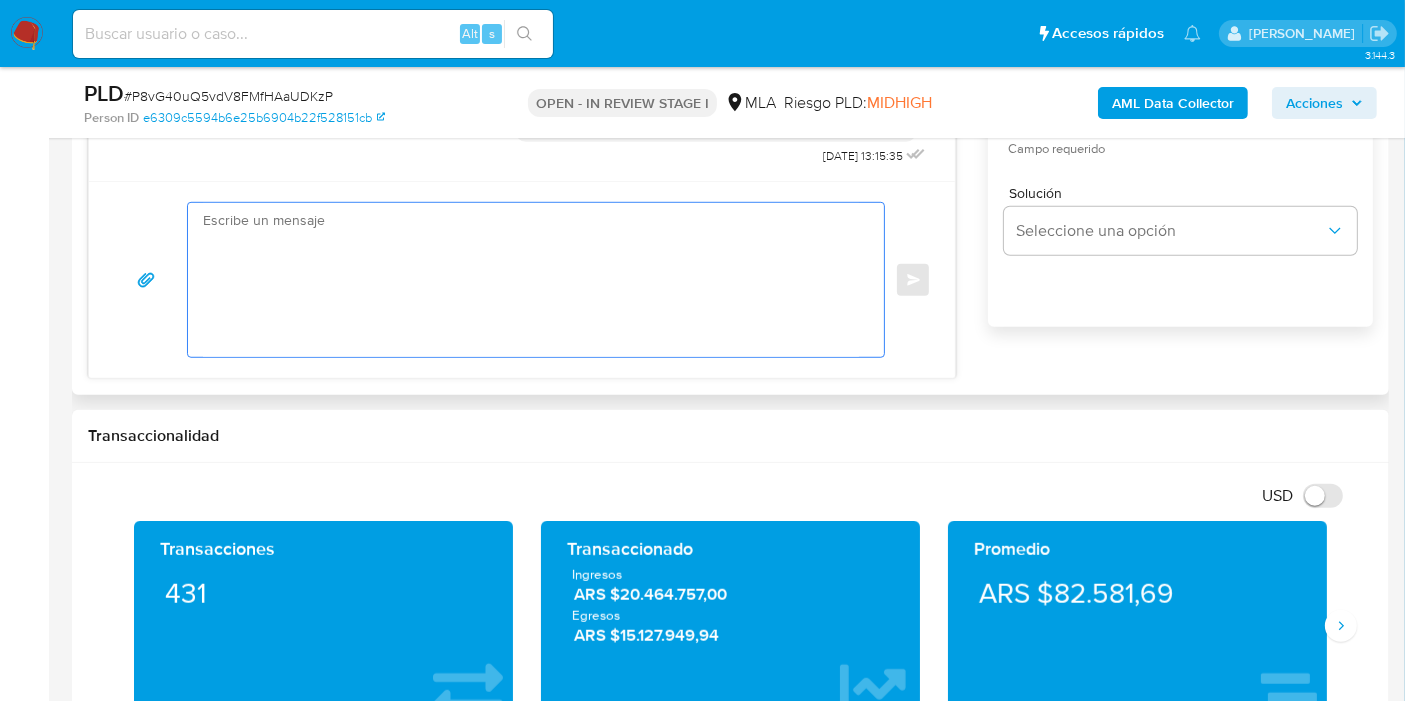 click at bounding box center [531, 280] 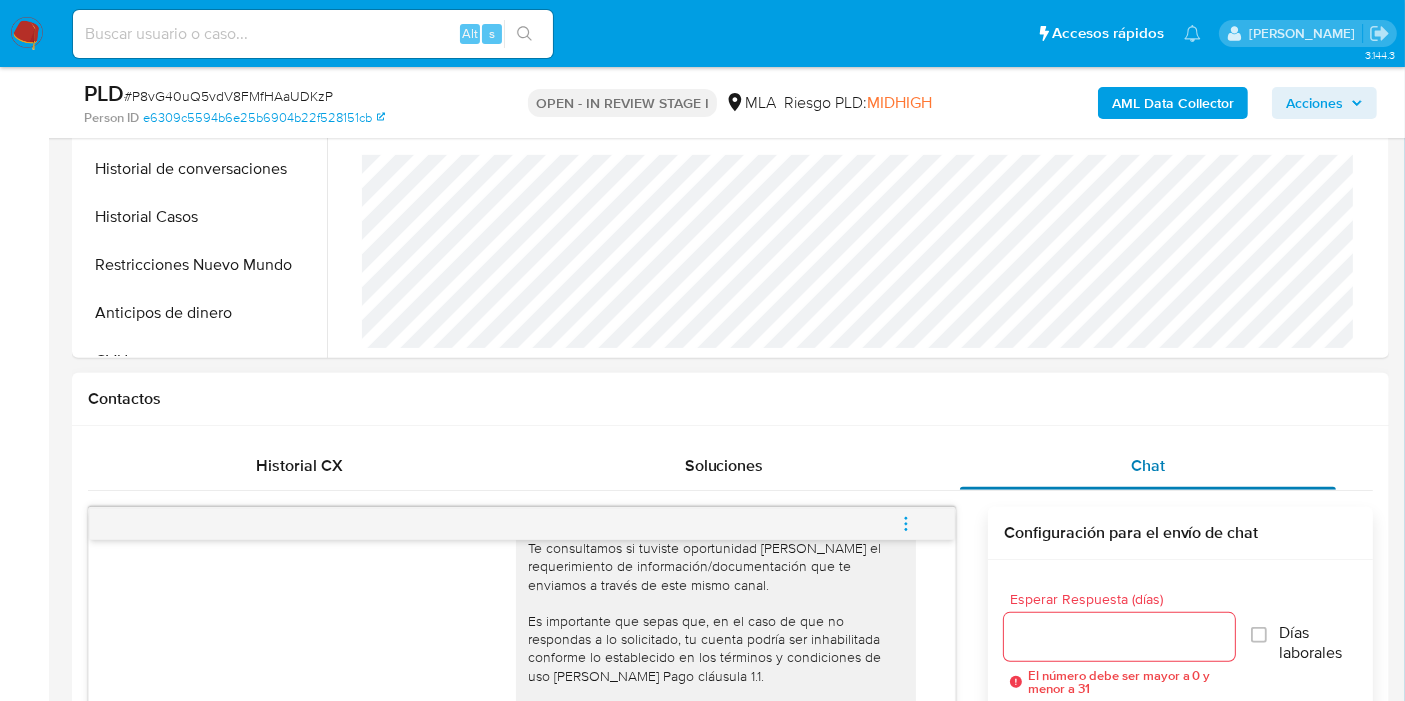 scroll, scrollTop: 444, scrollLeft: 0, axis: vertical 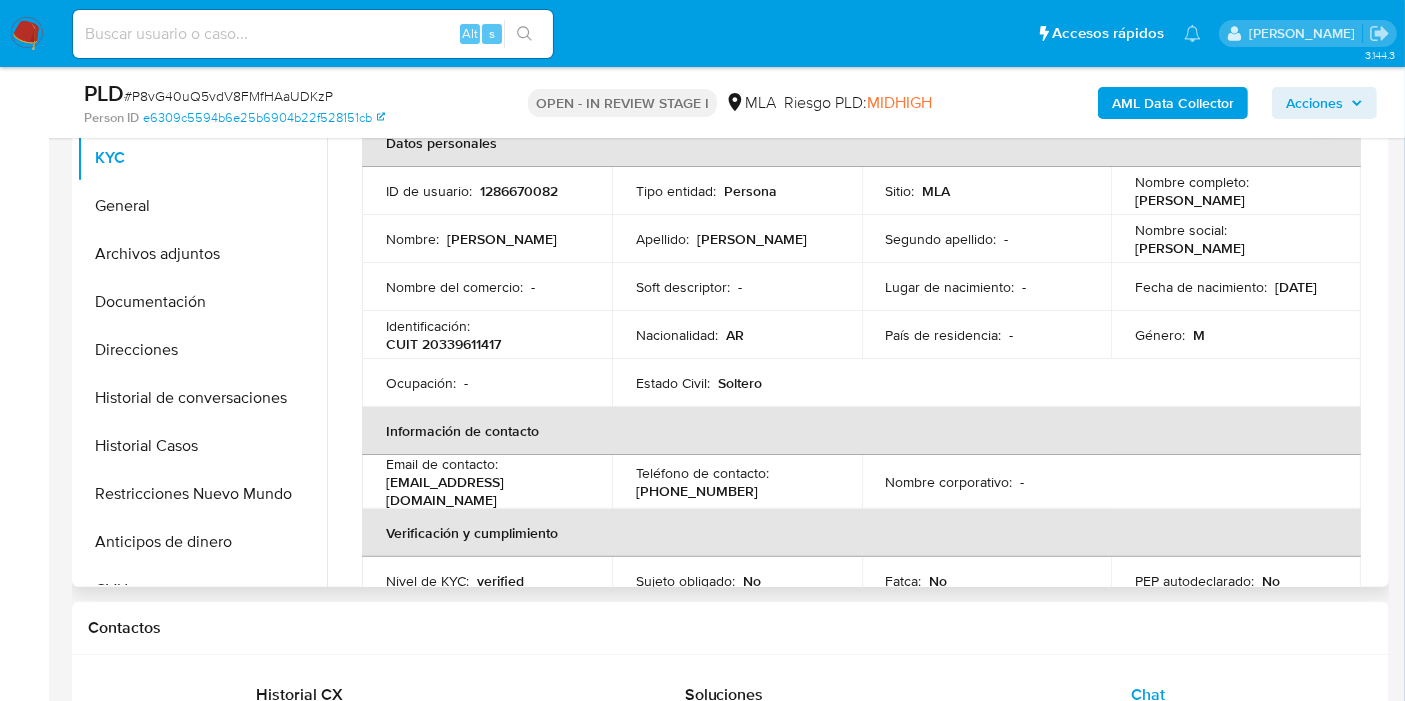 drag, startPoint x: 485, startPoint y: 332, endPoint x: 472, endPoint y: 351, distance: 23.021729 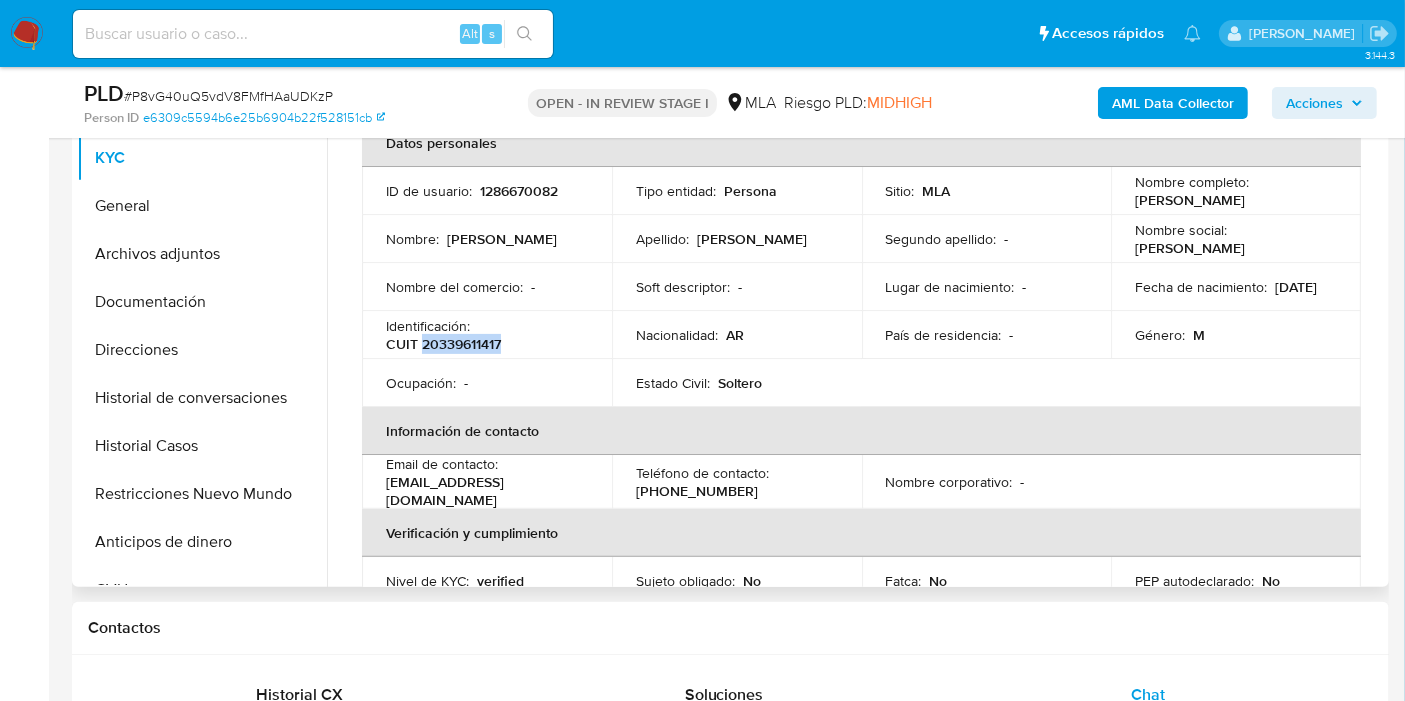 click on "CUIT 20339611417" at bounding box center [443, 344] 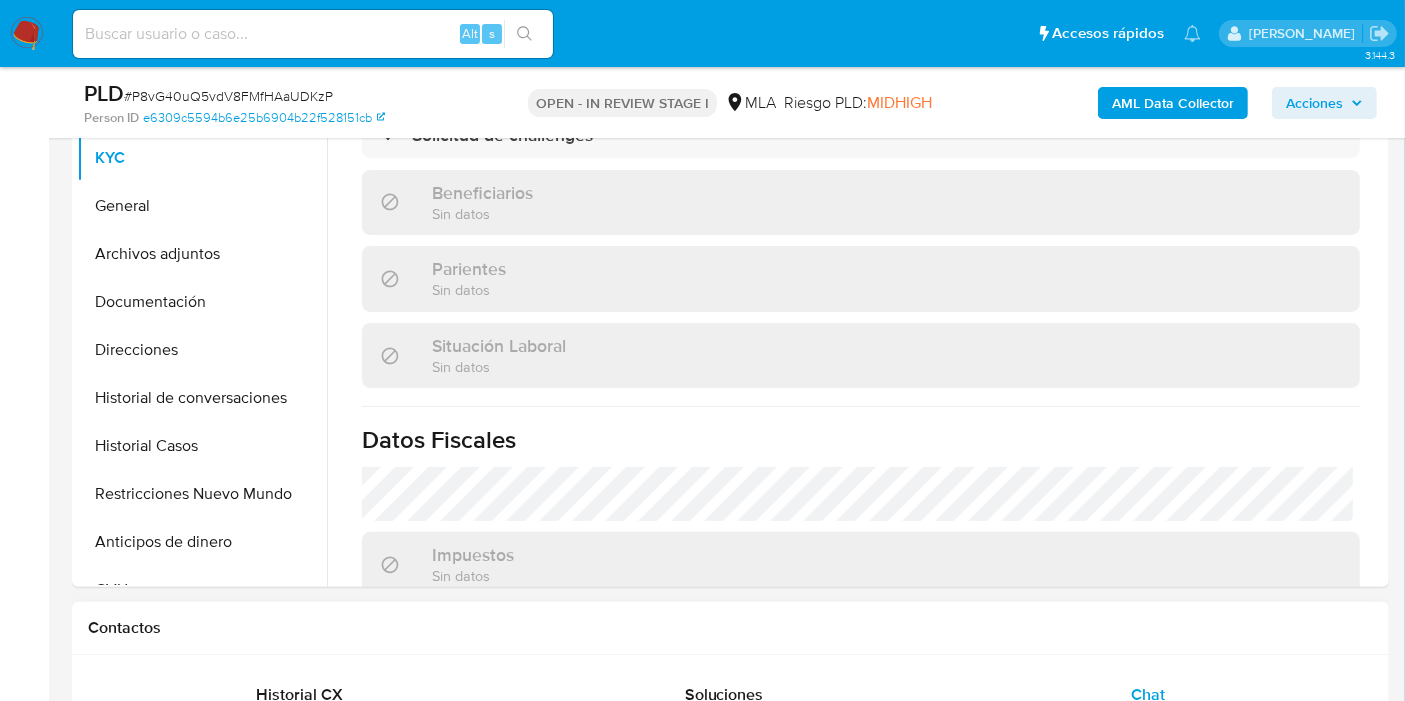 scroll, scrollTop: 940, scrollLeft: 0, axis: vertical 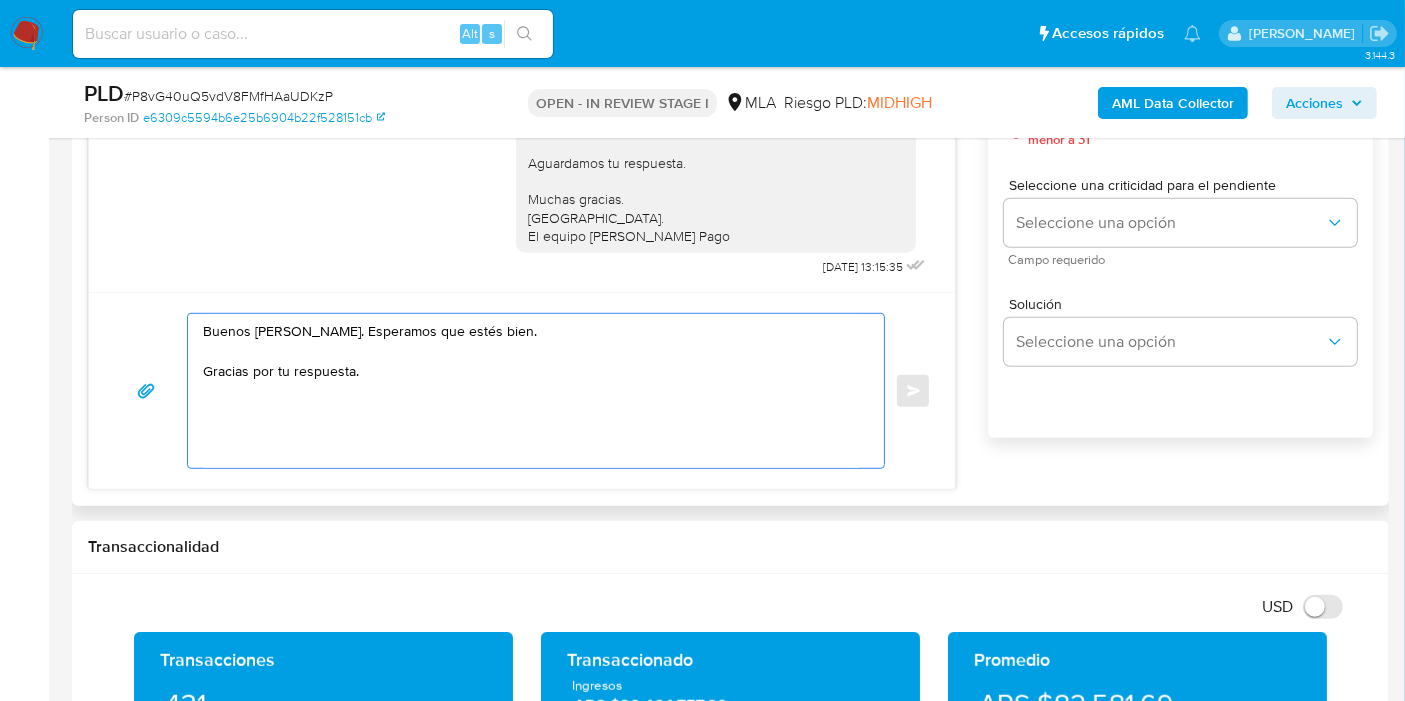 click on "Buenos días, Marcos. Esperamos que estés bien.
Gracias por tu respuesta." at bounding box center [531, 391] 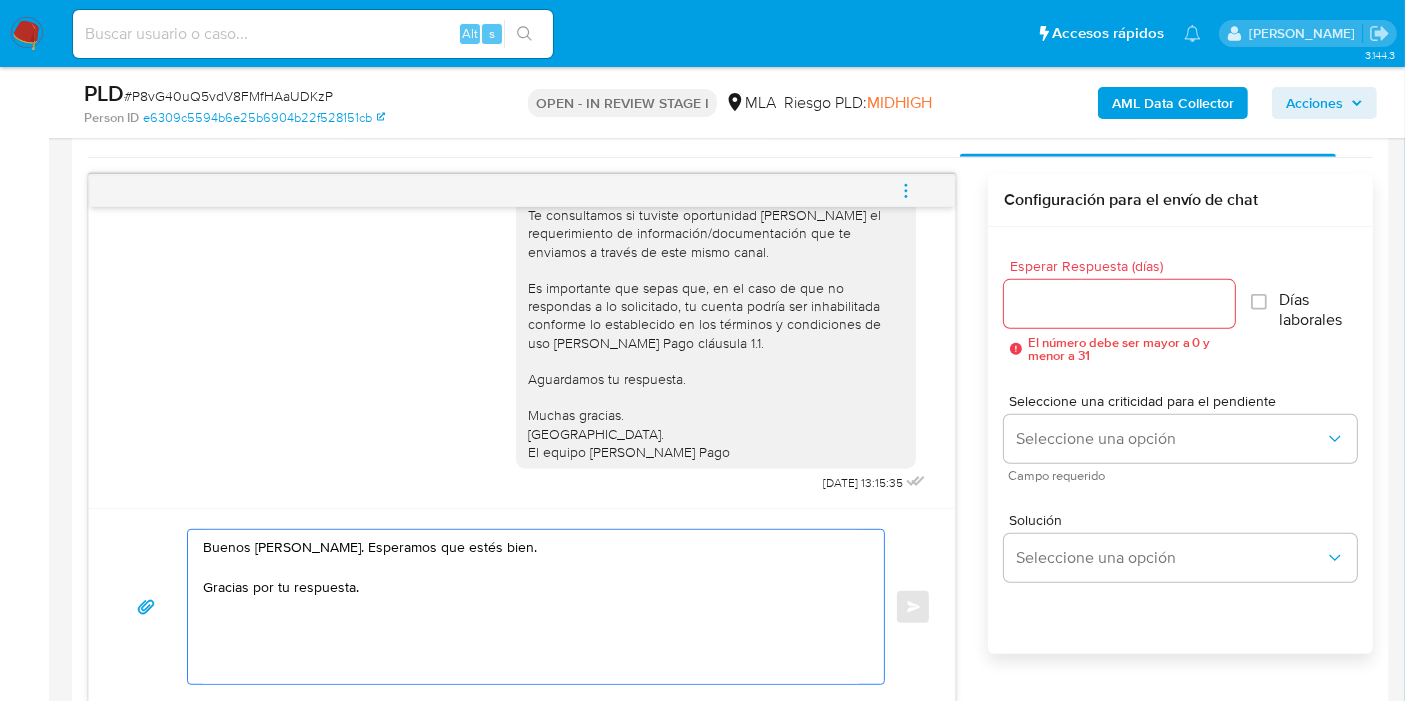 scroll, scrollTop: 1000, scrollLeft: 0, axis: vertical 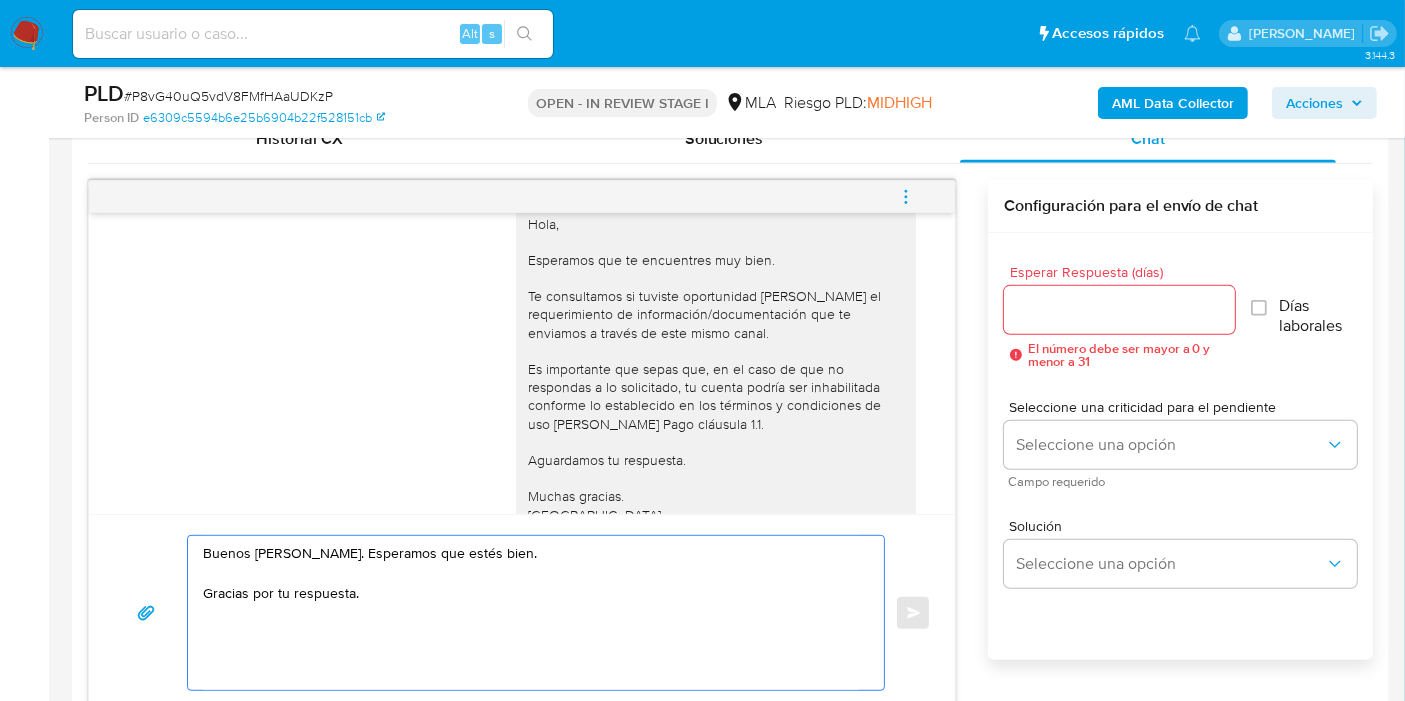 click on "Hola,
Esperamos que te encuentres muy bien.
Te consultamos si tuviste oportunidad de leer el requerimiento de información/documentación que te enviamos a través de este mismo canal.
Es importante que sepas que, en el caso de que no respondas a lo solicitado, tu cuenta podría ser inhabilitada conforme lo establecido en los términos y condiciones de uso de Mercado Pago cláusula 1.1.
Aguardamos tu respuesta.
Muchas gracias.
Saludos.
El equipo de Mercado Pago" at bounding box center (716, 378) 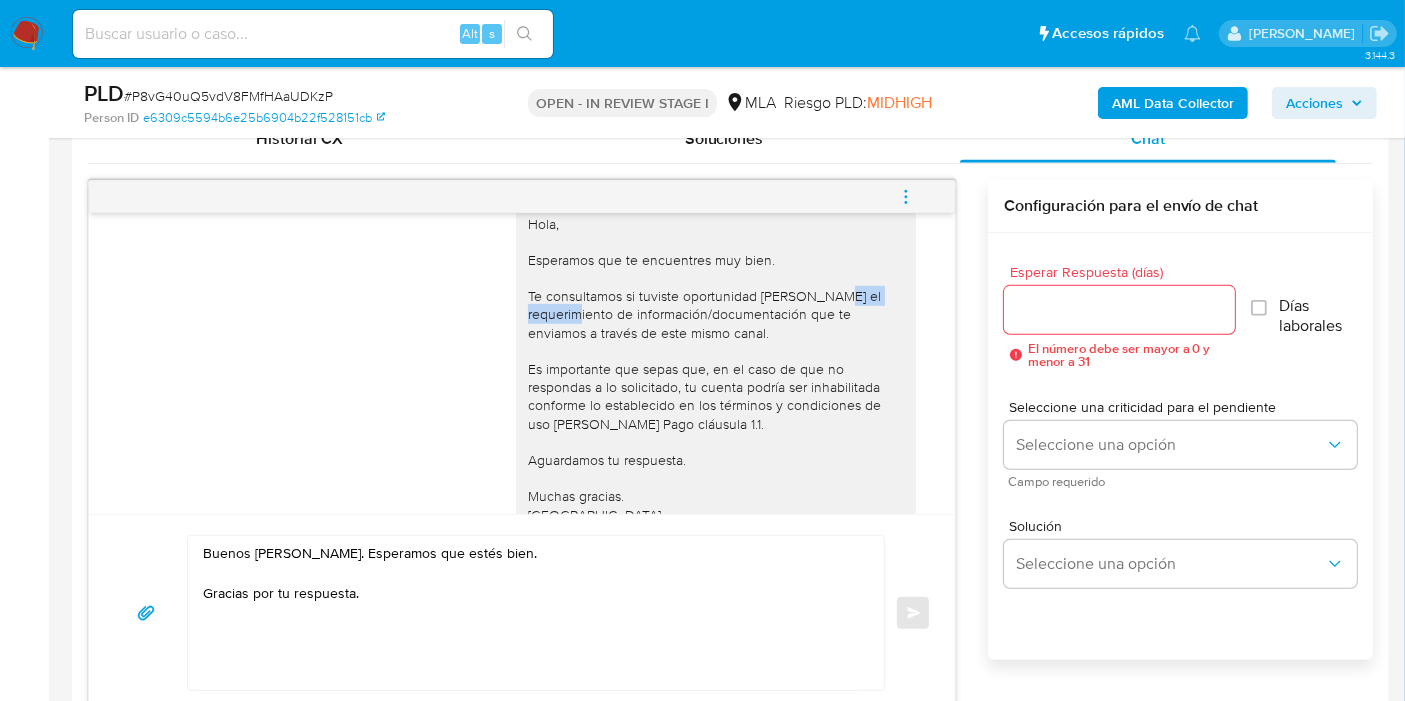 click on "Hola,
Esperamos que te encuentres muy bien.
Te consultamos si tuviste oportunidad de leer el requerimiento de información/documentación que te enviamos a través de este mismo canal.
Es importante que sepas que, en el caso de que no respondas a lo solicitado, tu cuenta podría ser inhabilitada conforme lo establecido en los términos y condiciones de uso de Mercado Pago cláusula 1.1.
Aguardamos tu respuesta.
Muchas gracias.
Saludos.
El equipo de Mercado Pago" at bounding box center [716, 378] 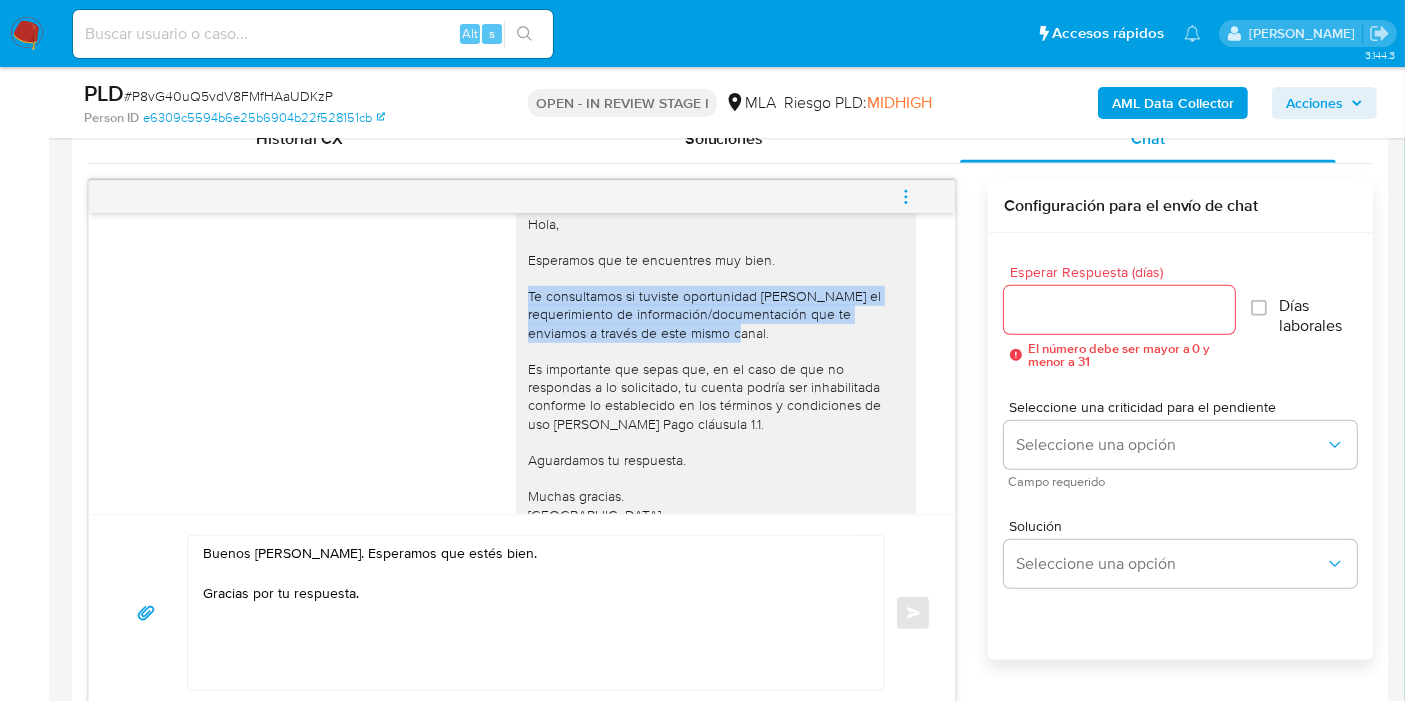 click on "Hola,
Esperamos que te encuentres muy bien.
Te consultamos si tuviste oportunidad de leer el requerimiento de información/documentación que te enviamos a través de este mismo canal.
Es importante que sepas que, en el caso de que no respondas a lo solicitado, tu cuenta podría ser inhabilitada conforme lo establecido en los términos y condiciones de uso de Mercado Pago cláusula 1.1.
Aguardamos tu respuesta.
Muchas gracias.
Saludos.
El equipo de Mercado Pago" at bounding box center [716, 378] 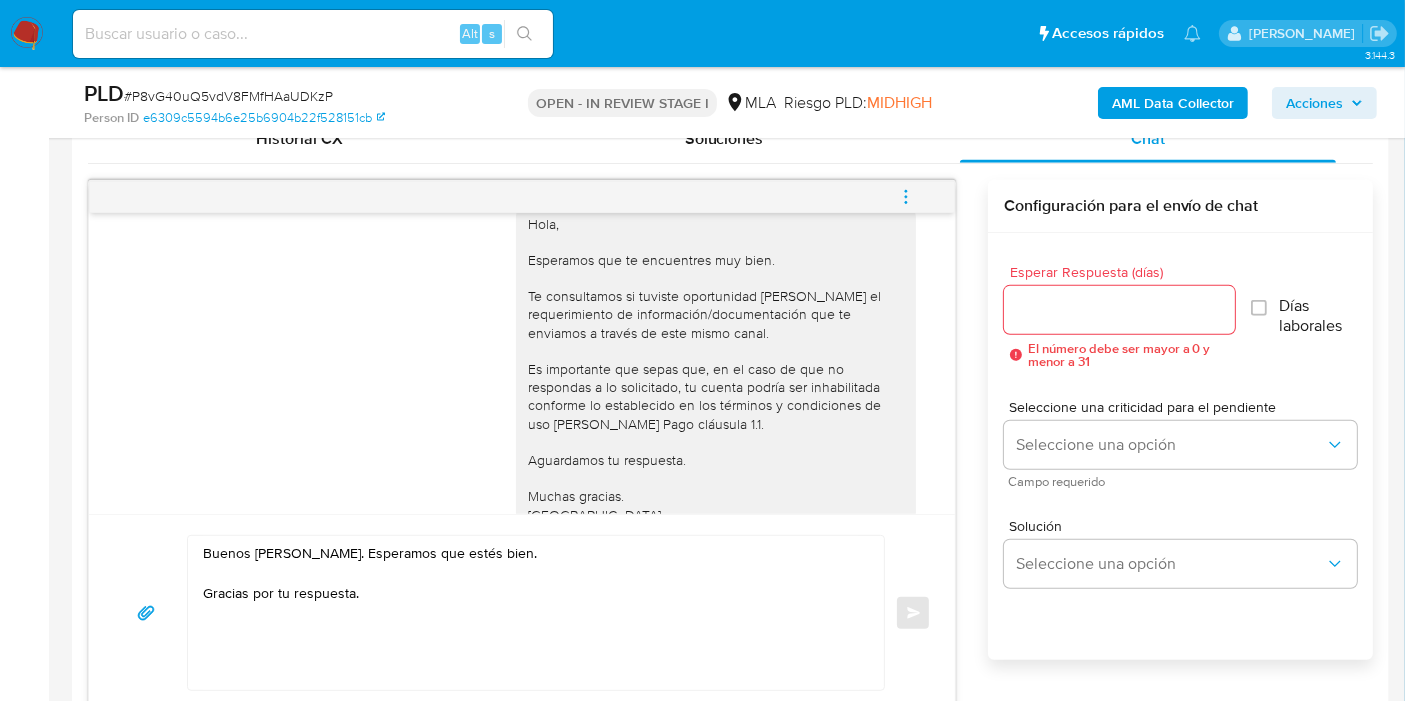 click on "Buenos días, Marcos. Esperamos que estés bien.
Gracias por tu respuesta." at bounding box center [531, 613] 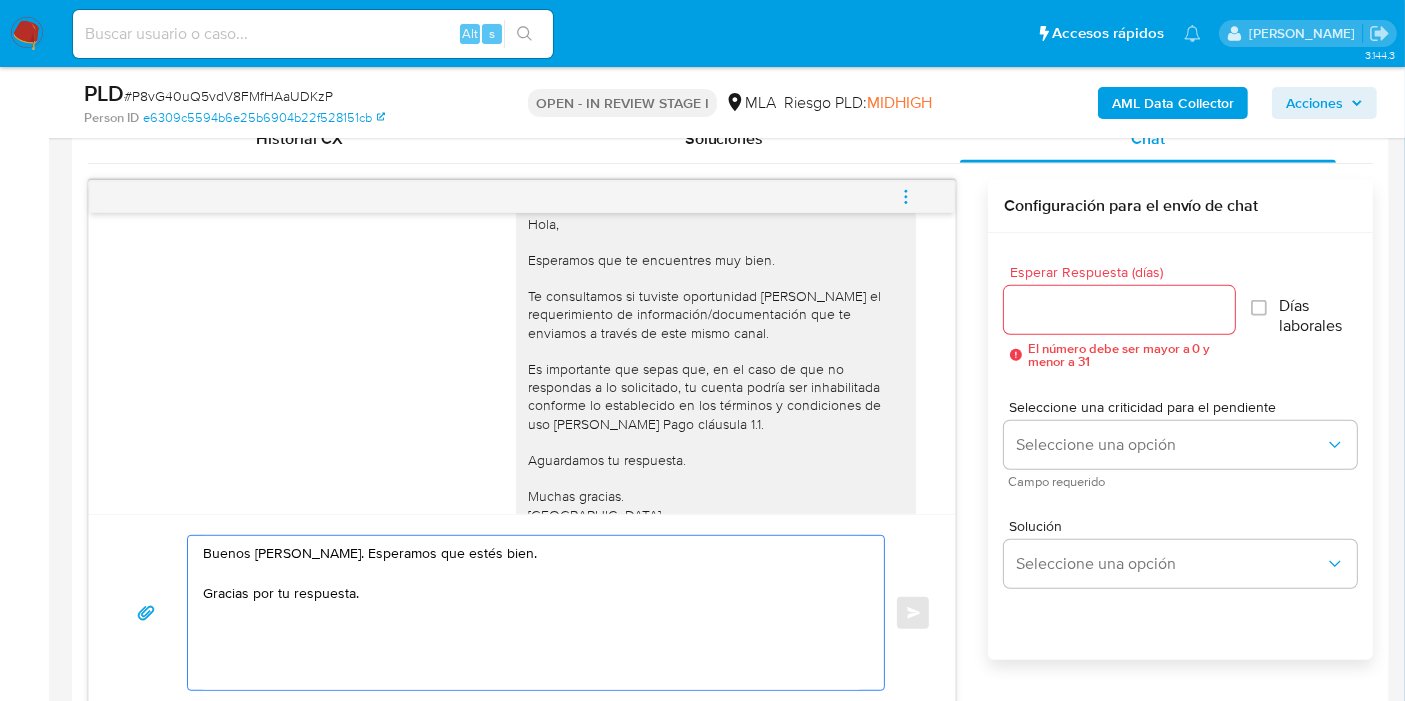 paste on "Te consultamos si tuviste oportunidad de leer el requerimiento de información/documentación que te enviamos a través de este mismo canal." 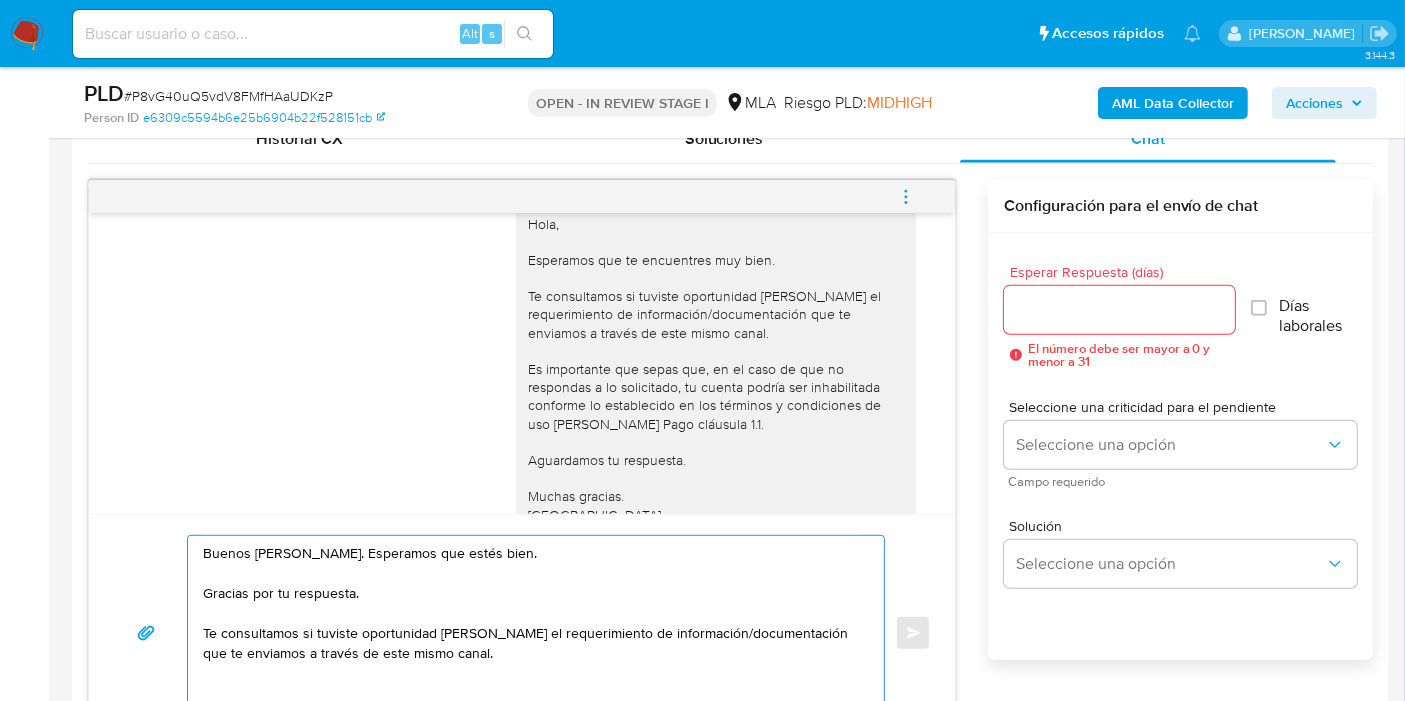 scroll, scrollTop: 1020, scrollLeft: 0, axis: vertical 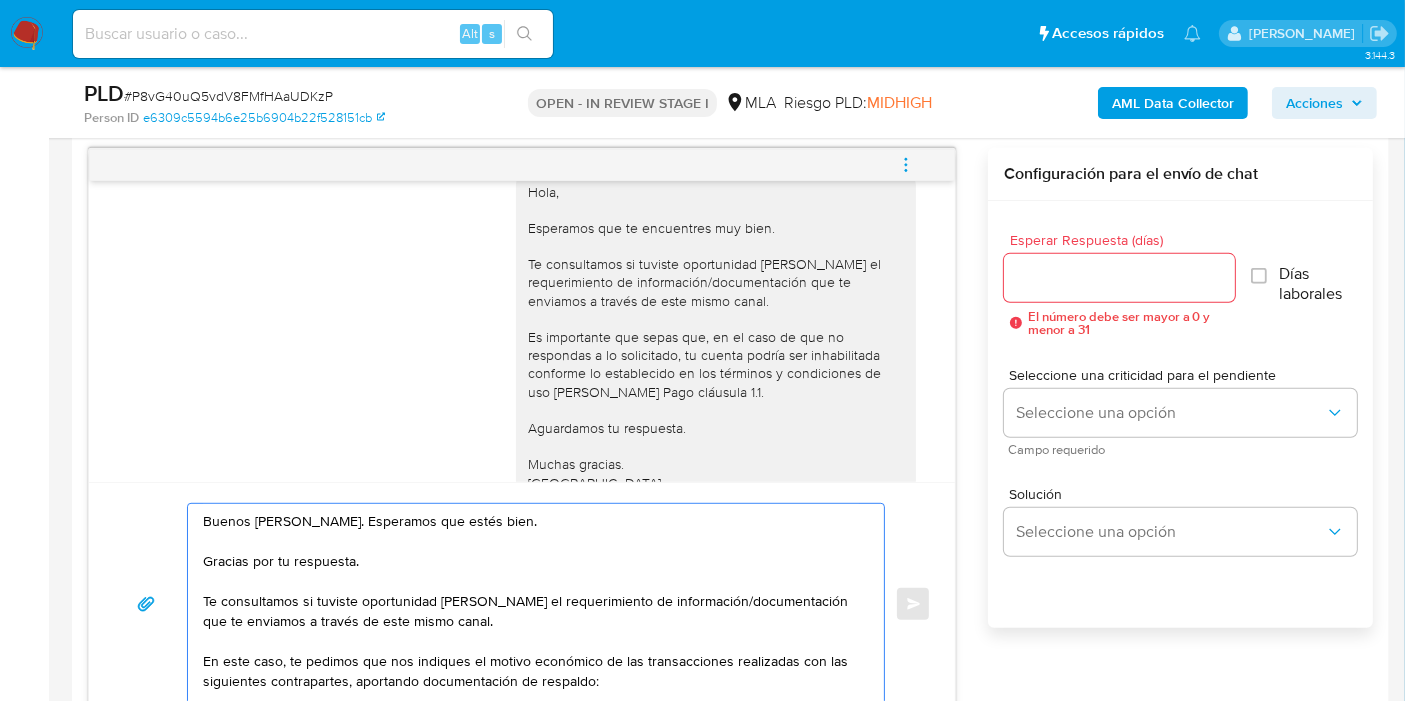 click on "Buenos días, Marcos. Esperamos que estés bien.
Gracias por tu respuesta.
Te consultamos si tuviste oportunidad de leer el requerimiento de información/documentación que te enviamos a través de este mismo canal.
En este caso, te pedimos que nos indiques el motivo económico de las transacciones realizadas con las siguientes contrapartes, aportando documentación de respaldo:" at bounding box center (531, 604) 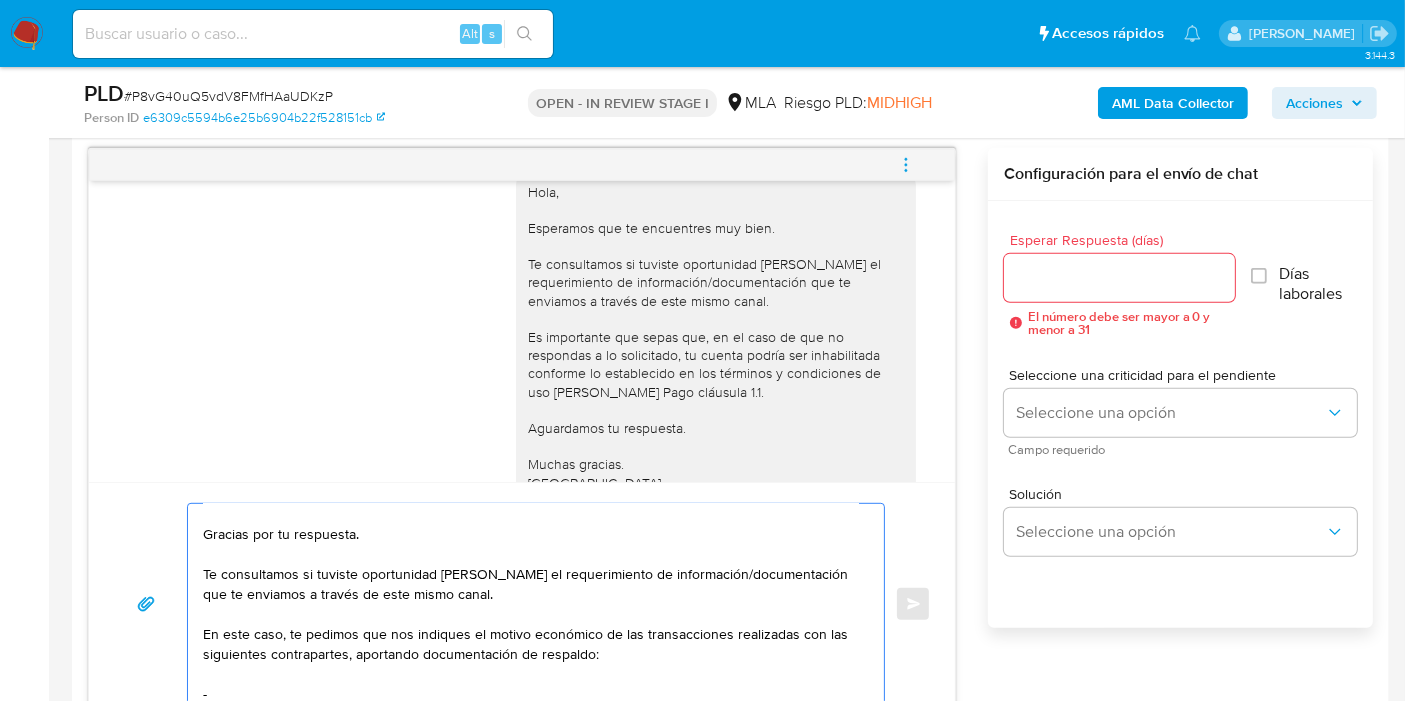 paste on "FEDERACION PATRONAL SEGUROS SAU" 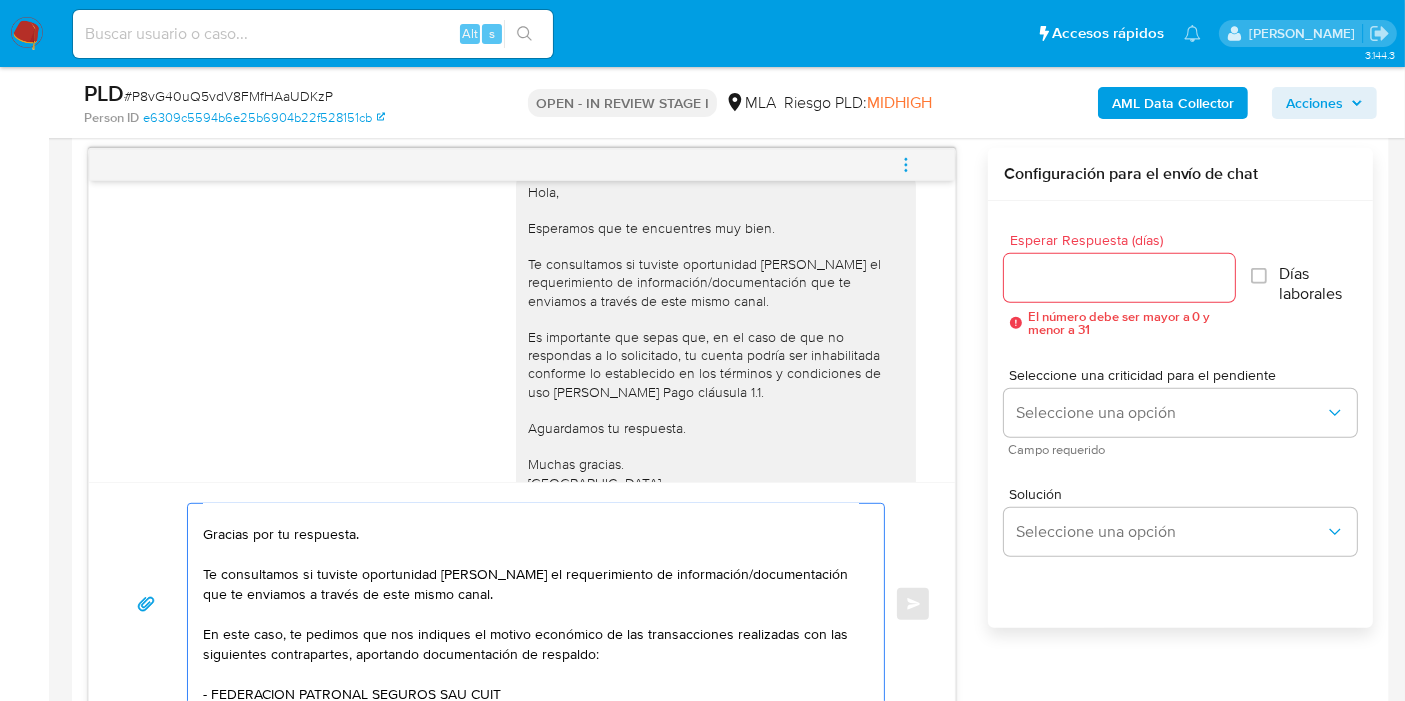 paste on "33707366589" 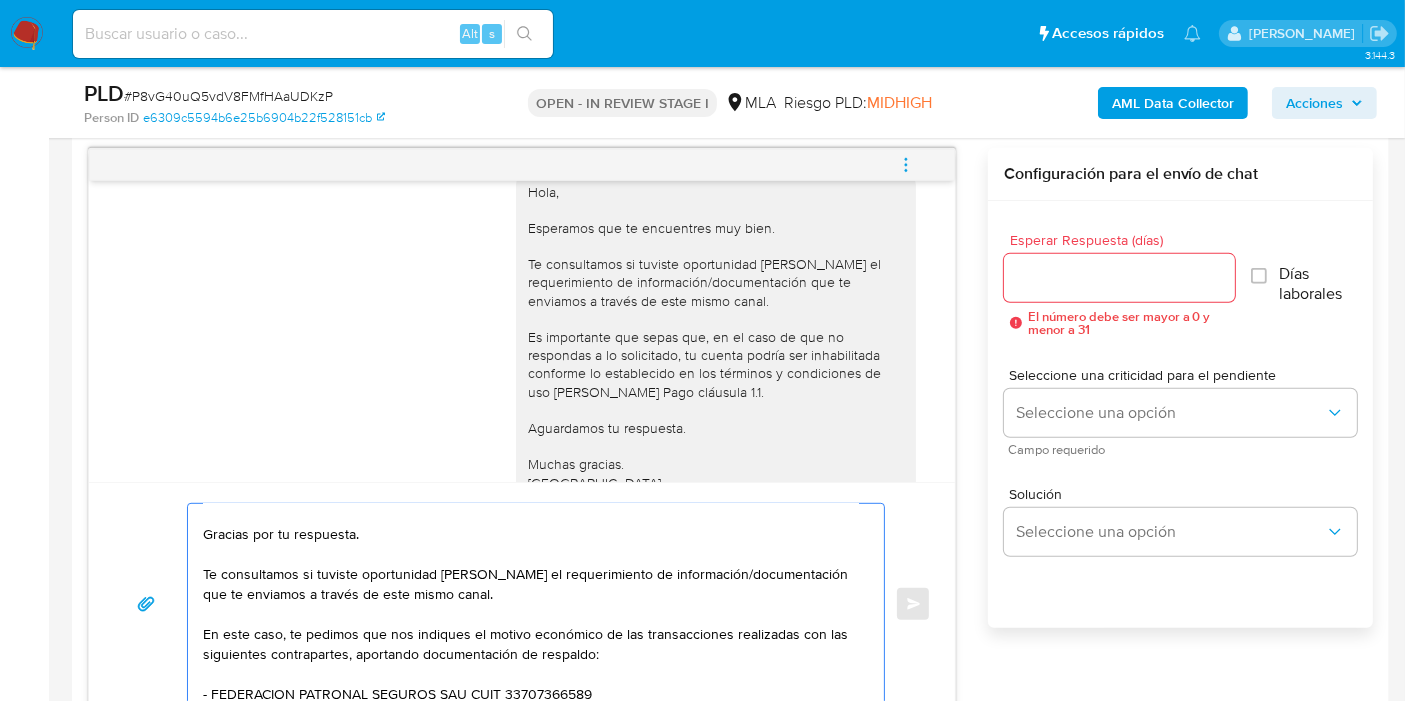 scroll, scrollTop: 47, scrollLeft: 0, axis: vertical 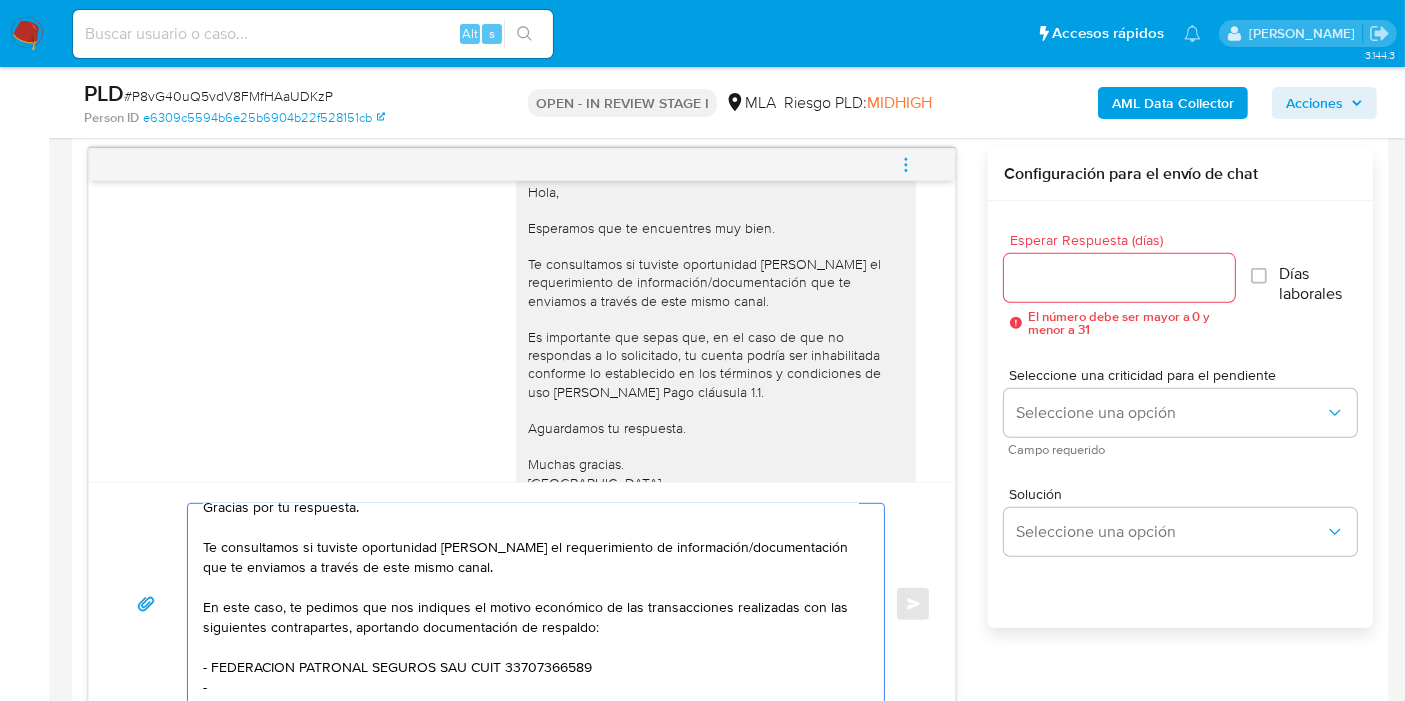 paste on "Selva Eloisa Ortiz" 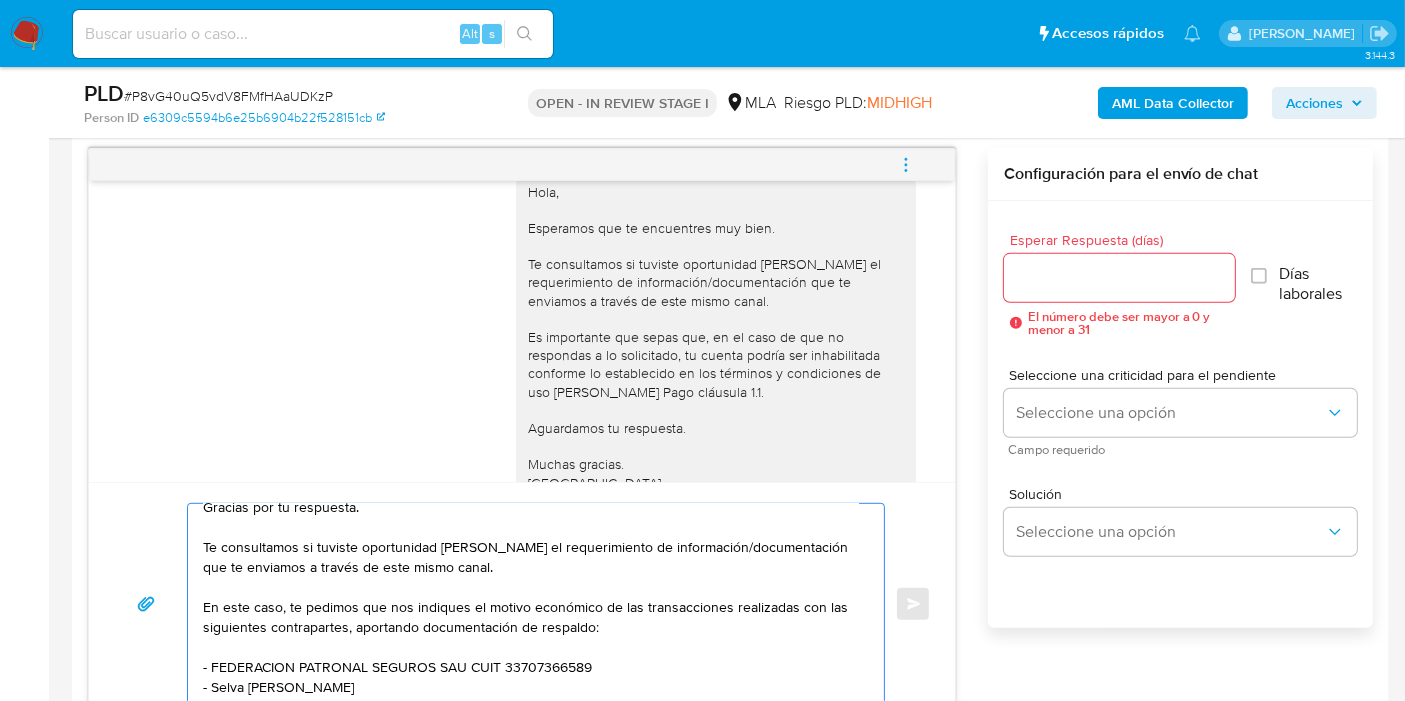 paste on "27126832686" 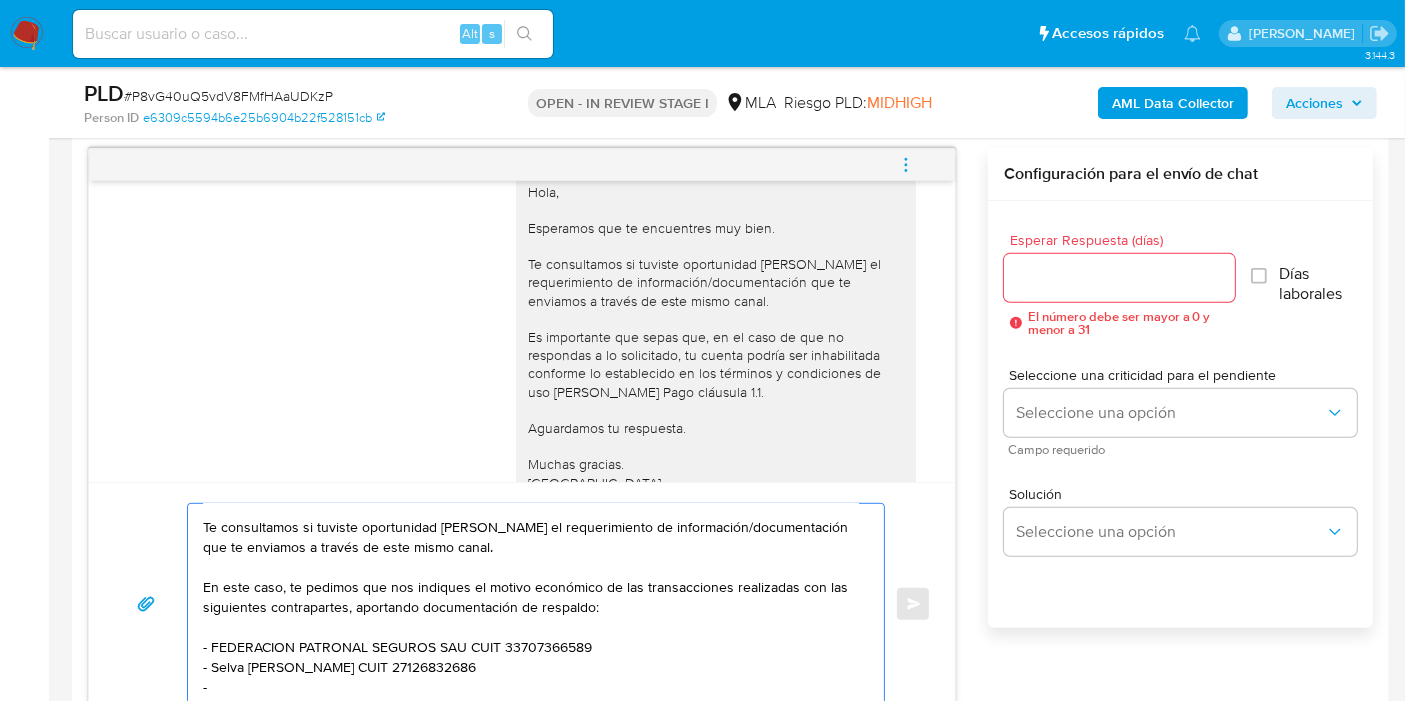 paste on "Nidia Beatriz Aquino Duarte" 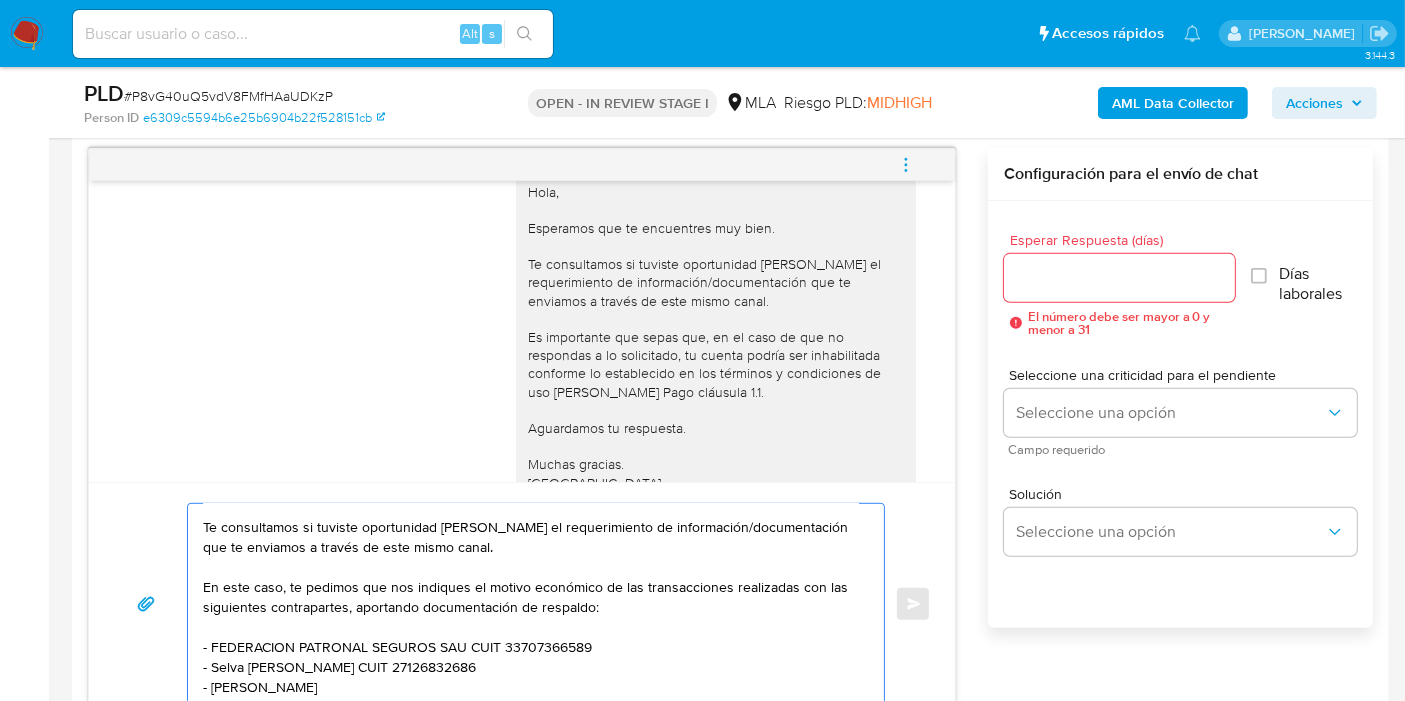 paste on "27923836808" 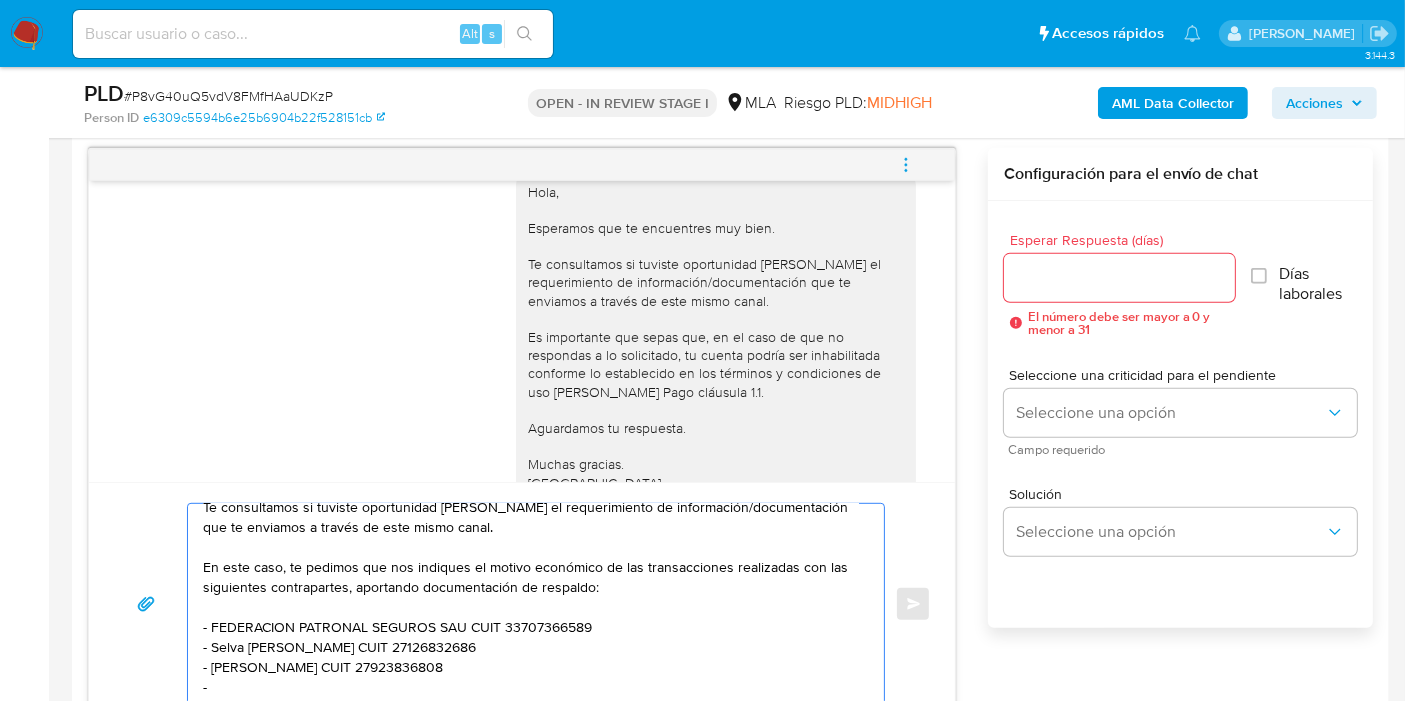 paste on "Federico Gatto" 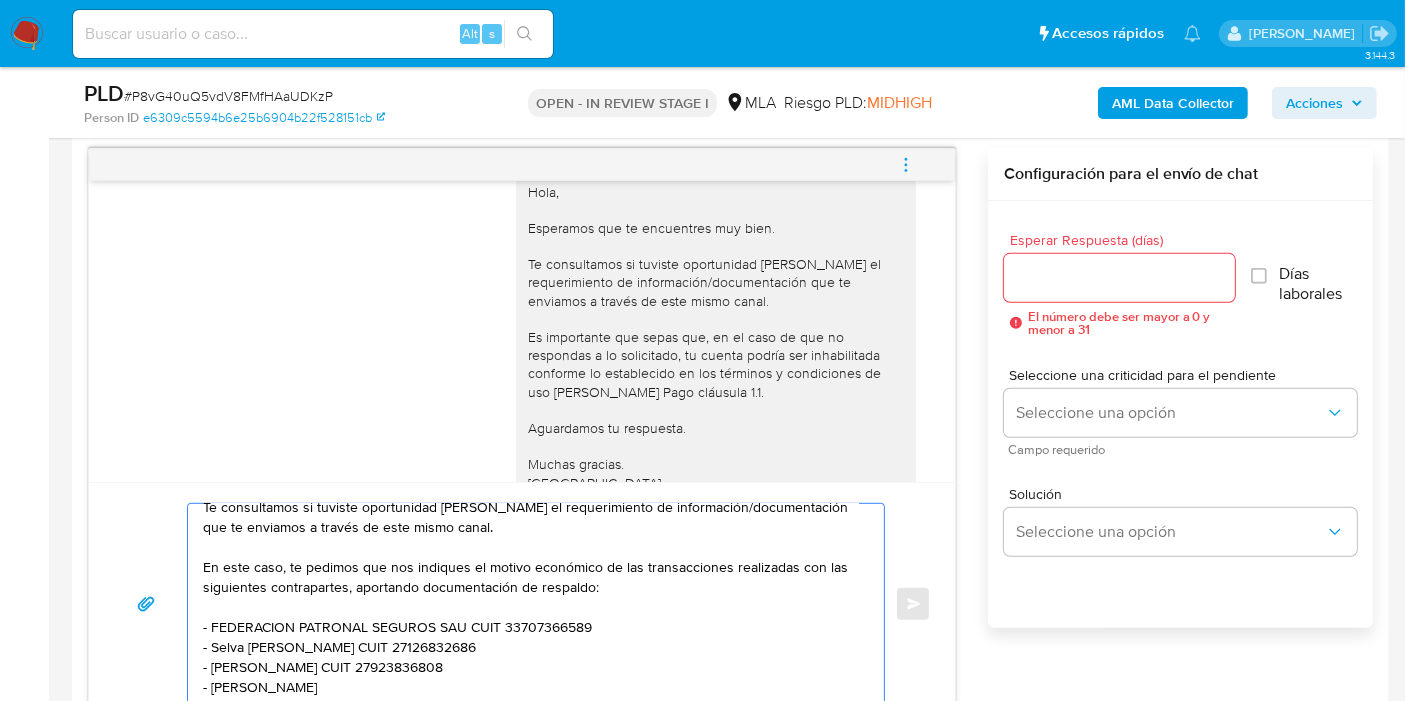 scroll, scrollTop: 107, scrollLeft: 0, axis: vertical 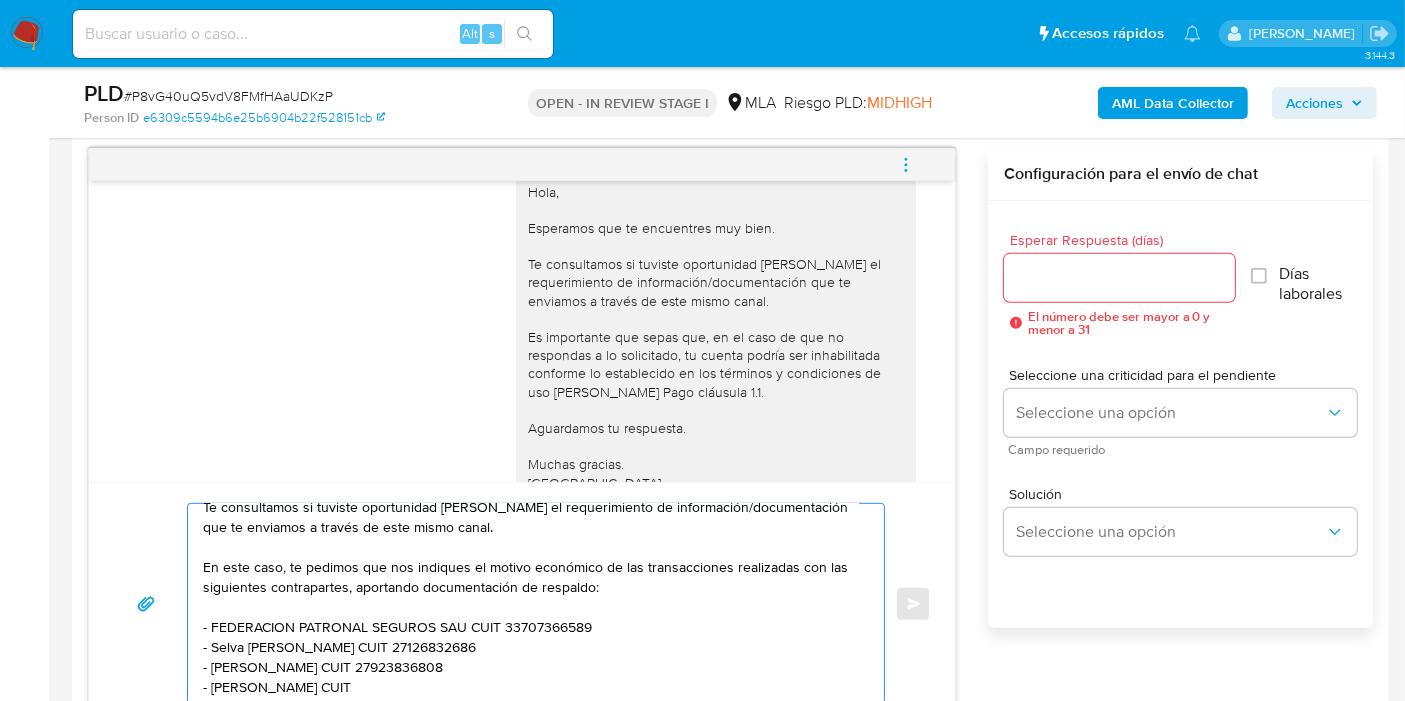 paste on "20367022451" 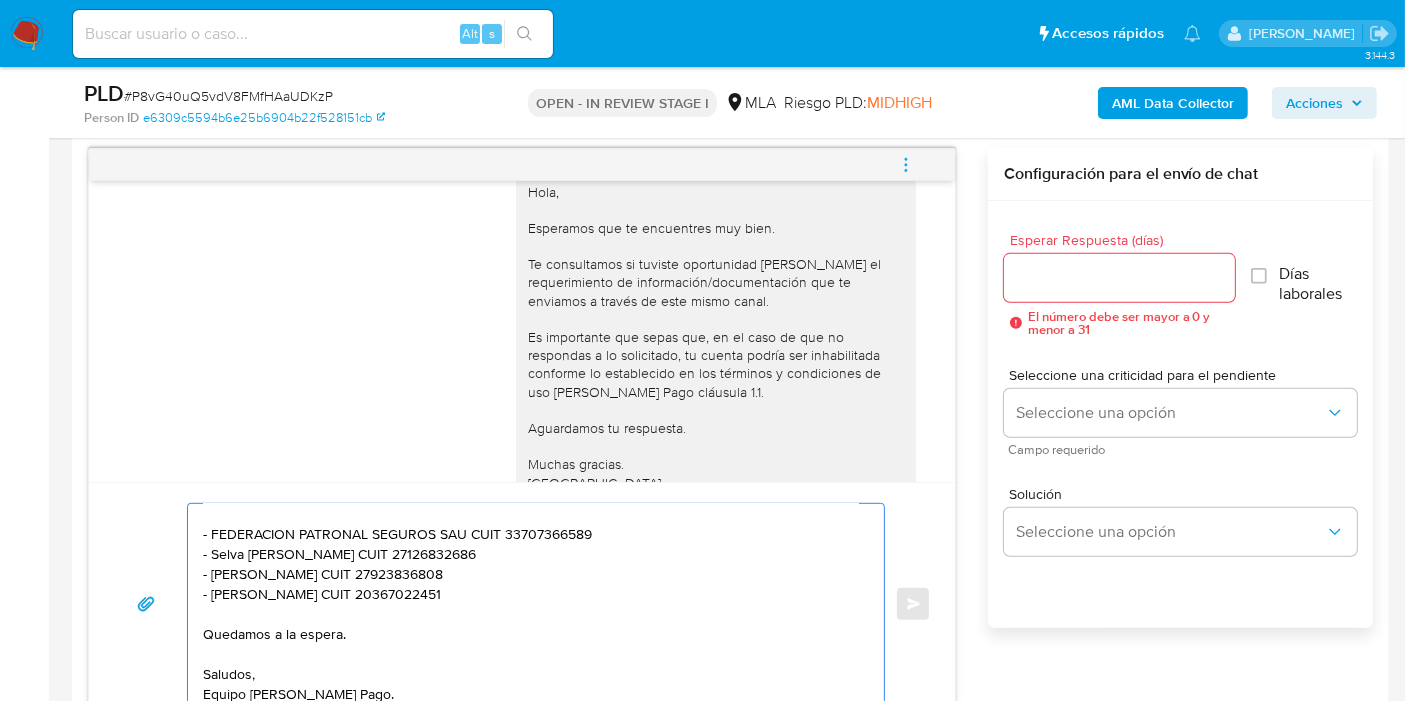 scroll, scrollTop: 234, scrollLeft: 0, axis: vertical 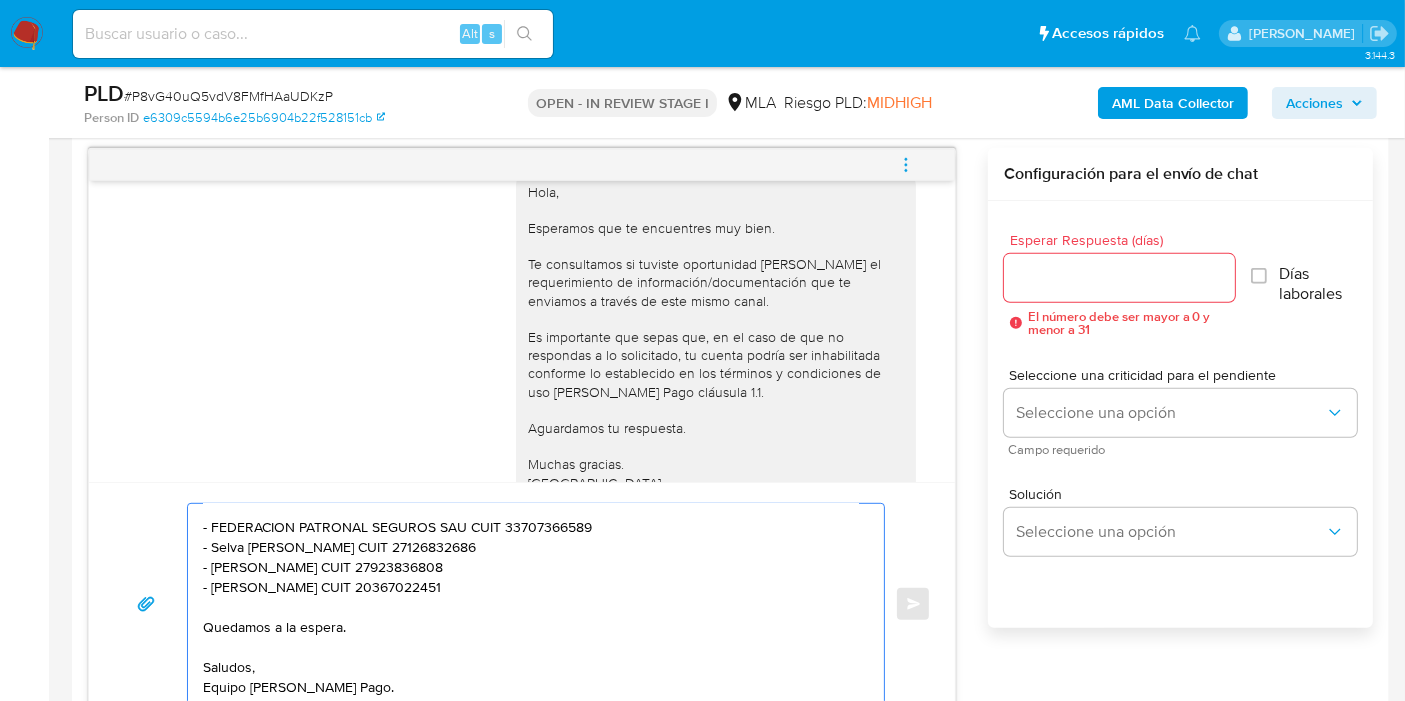 click on "Buenos días, Marcos. Esperamos que estés bien.
Gracias por tu respuesta.
Te consultamos si tuviste oportunidad de leer el requerimiento de información/documentación que te enviamos a través de este mismo canal.
En este caso, te pedimos que nos indiques el motivo económico de las transacciones realizadas con las siguientes contrapartes, aportando documentación de respaldo:
- FEDERACION PATRONAL SEGUROS SAU CUIT 33707366589
- Selva Eloisa Ortiz CUIT 27126832686
- Nidia Beatriz Aquino Duarte CUIT 27923836808
- Federico Gatto CUIT 20367022451
Quedamos a la espera.
Saludos,
Equipo de Mercado Pago." at bounding box center [531, 604] 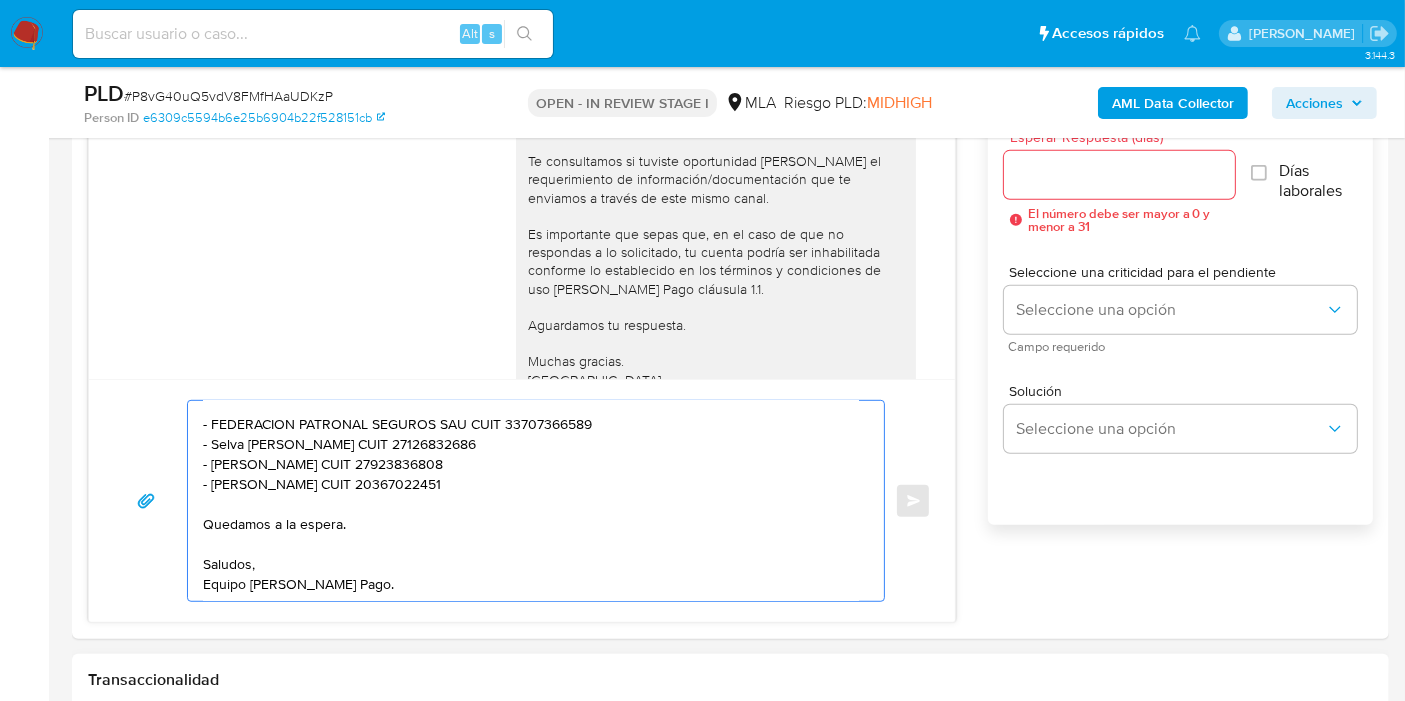scroll, scrollTop: 1254, scrollLeft: 0, axis: vertical 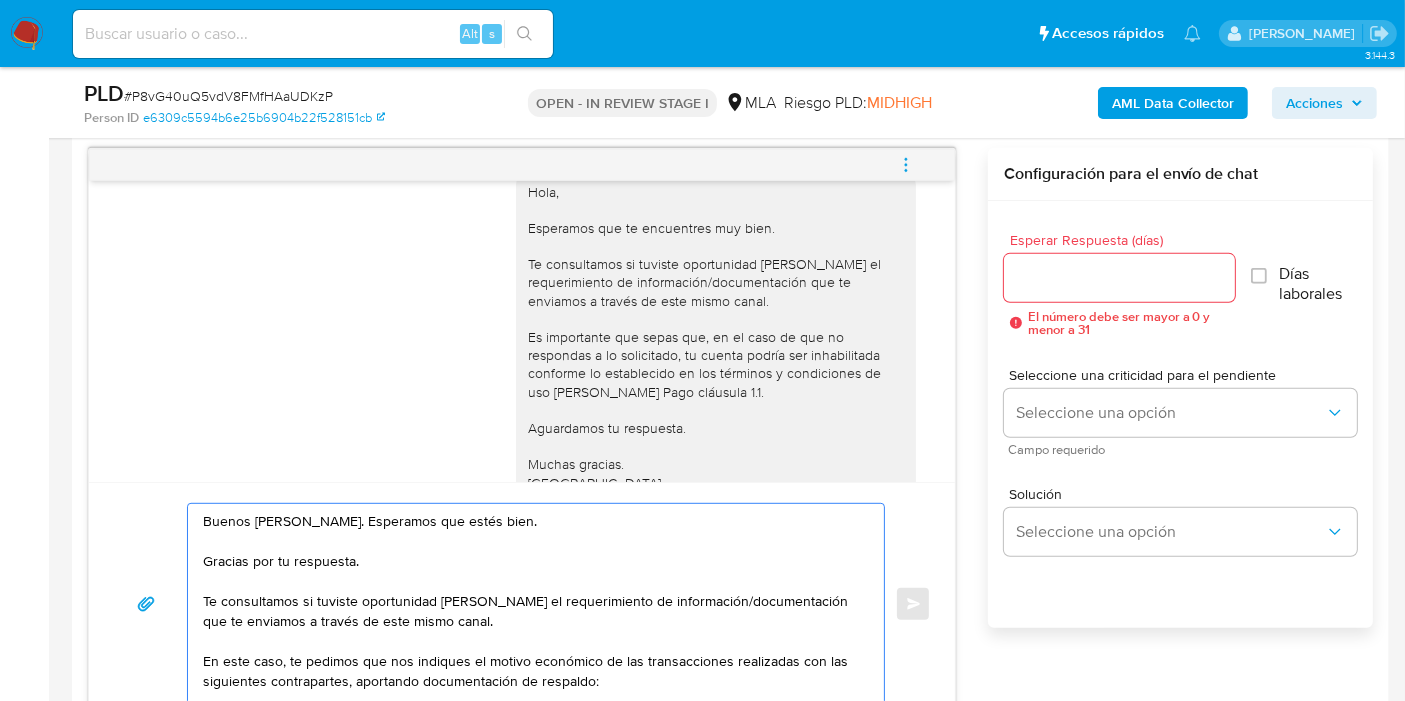 type on "Buenos días, Marcos. Esperamos que estés bien.
Gracias por tu respuesta.
Te consultamos si tuviste oportunidad de leer el requerimiento de información/documentación que te enviamos a través de este mismo canal.
En este caso, te pedimos que nos indiques el motivo económico de las transacciones realizadas con las siguientes contrapartes, aportando documentación de respaldo:
- FEDERACION PATRONAL SEGUROS SAU CUIT 33707366589
- Selva Eloisa Ortiz CUIT 27126832686
- Nidia Beatriz Aquino Duarte CUIT 27923836808
- Federico Gatto CUIT 20367022451
Quedamos a la espera.
Saludos,
Equipo de Mercado Pago." 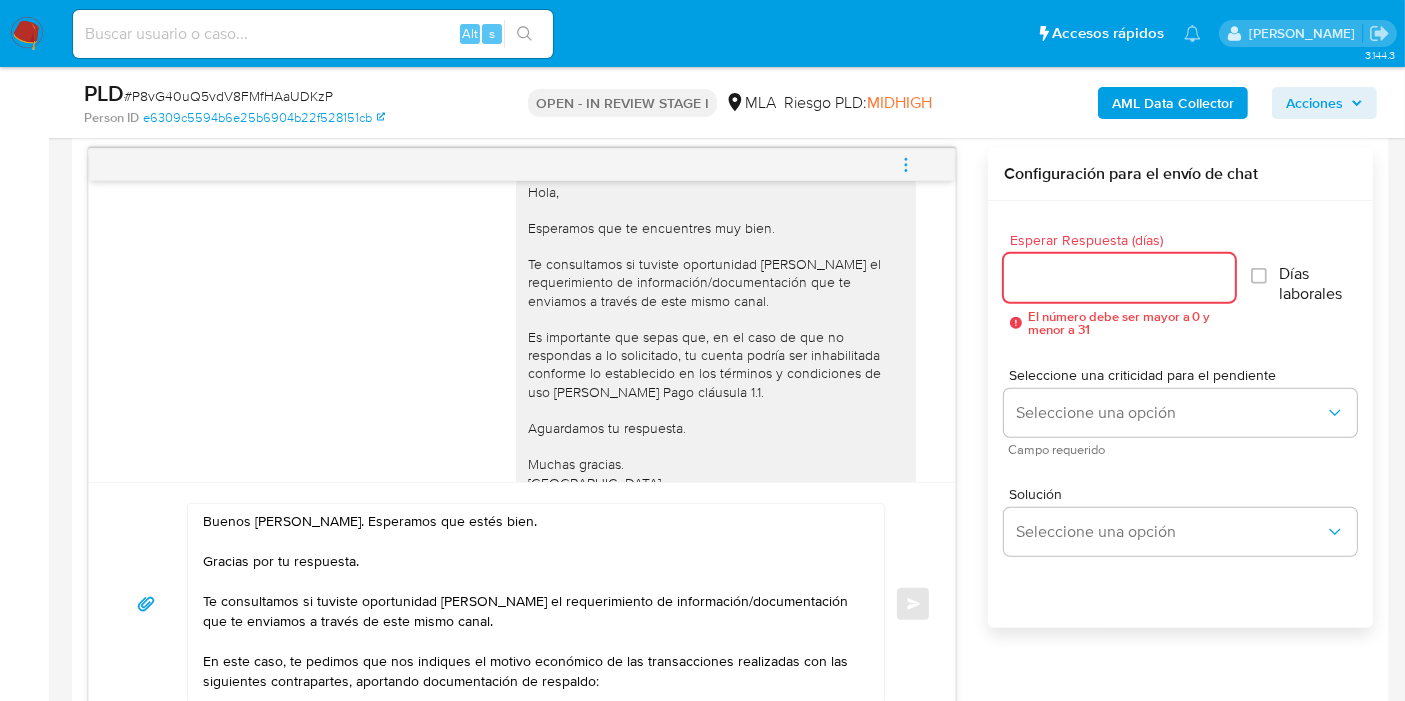 click on "Esperar Respuesta (días)" at bounding box center (1119, 278) 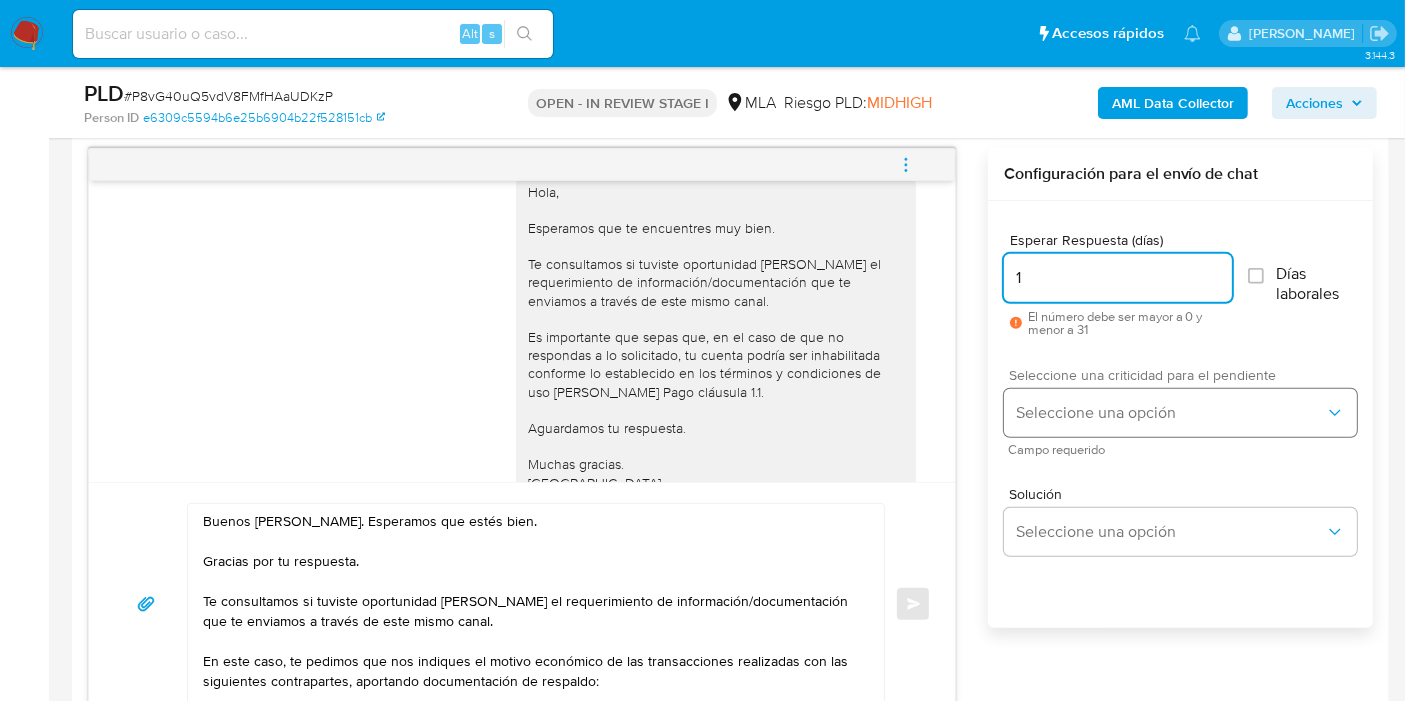 type on "1" 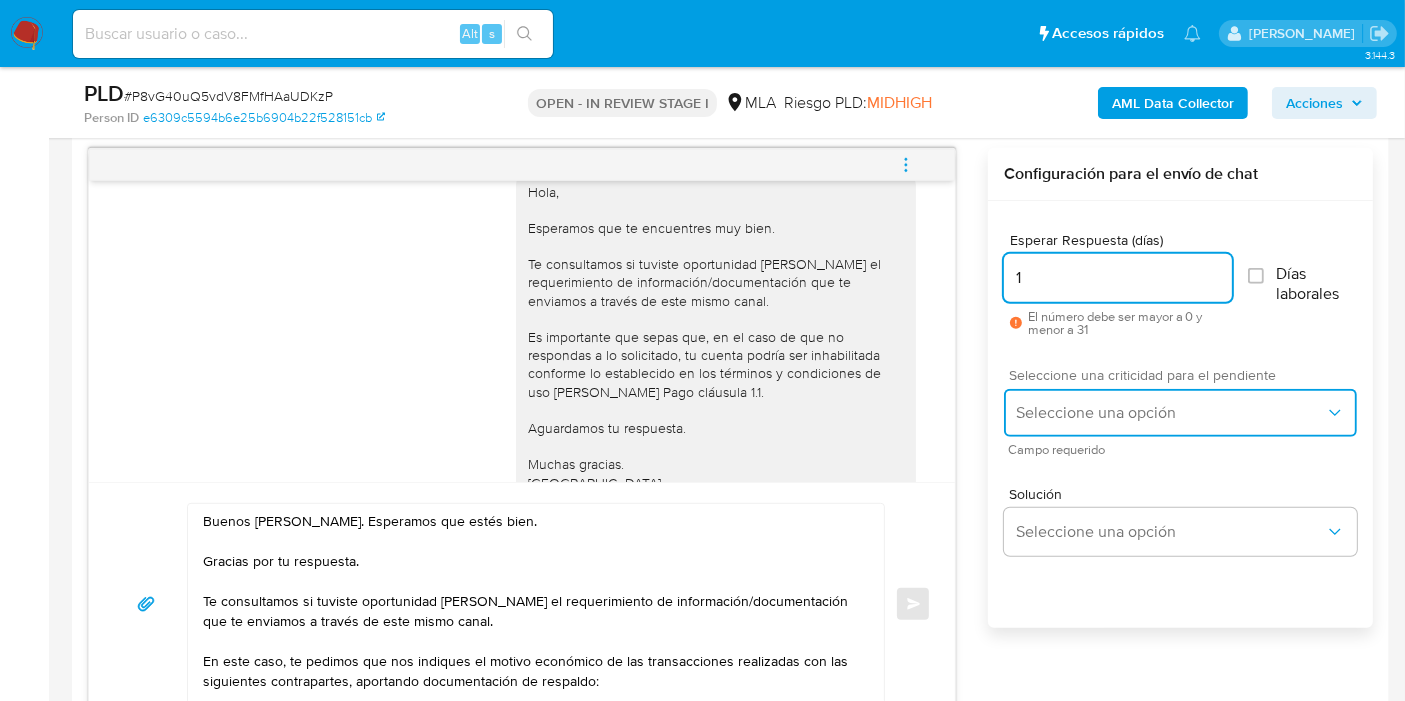 click on "Seleccione una opción" at bounding box center [1180, 413] 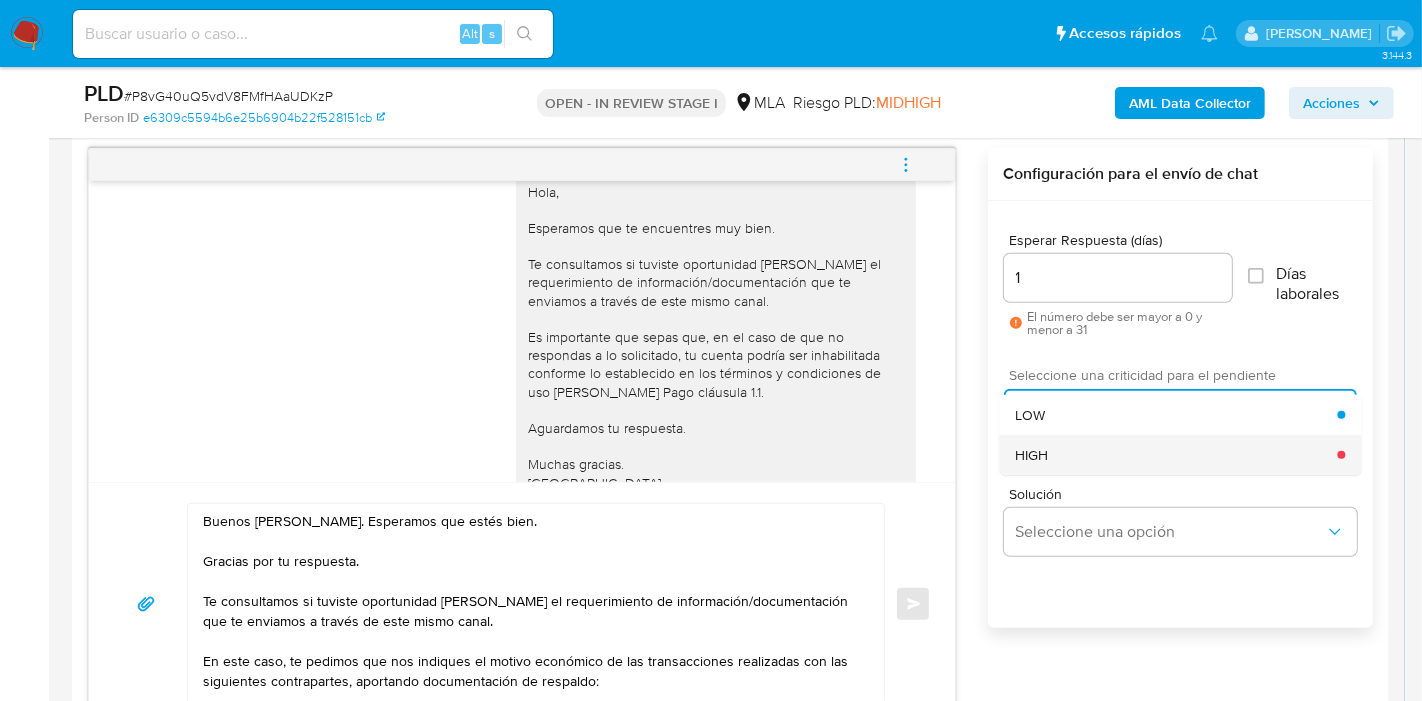 click on "HIGH" at bounding box center [1031, 455] 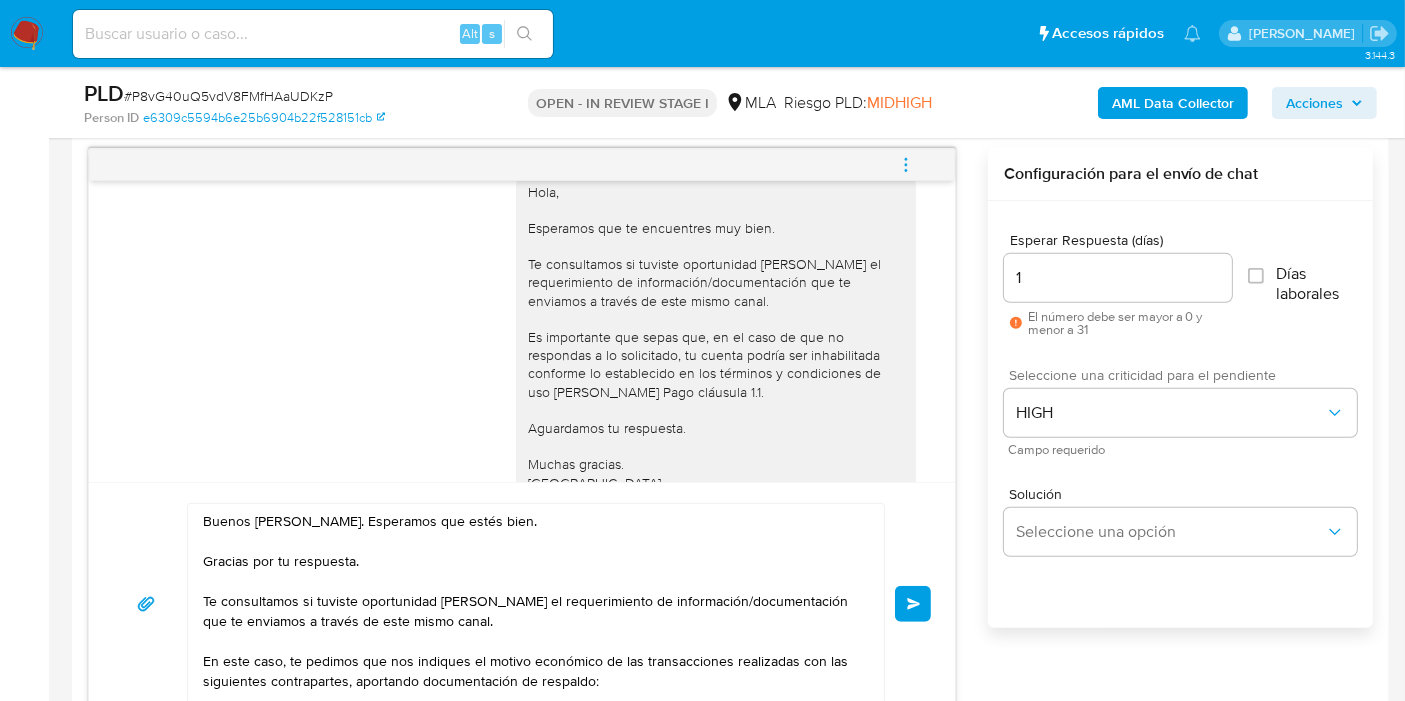 click on "Enviar" at bounding box center [913, 604] 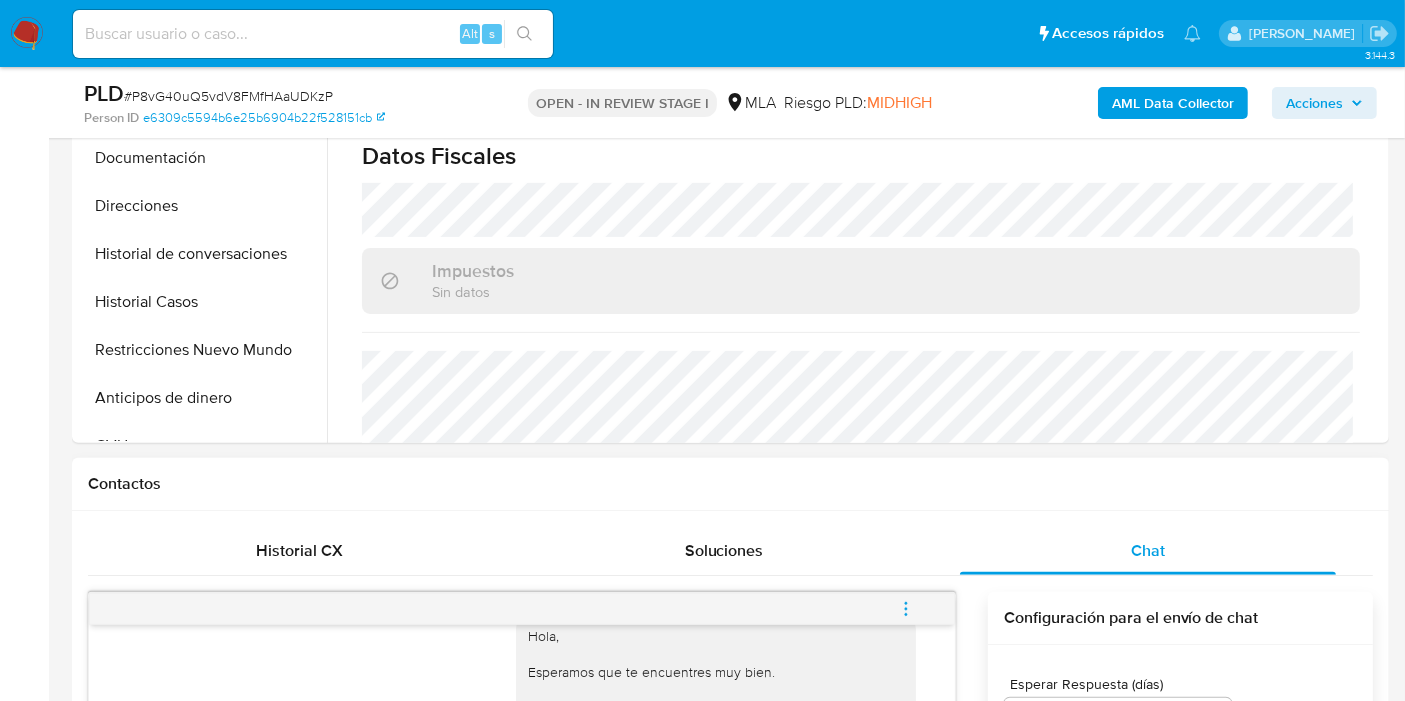 scroll, scrollTop: 254, scrollLeft: 0, axis: vertical 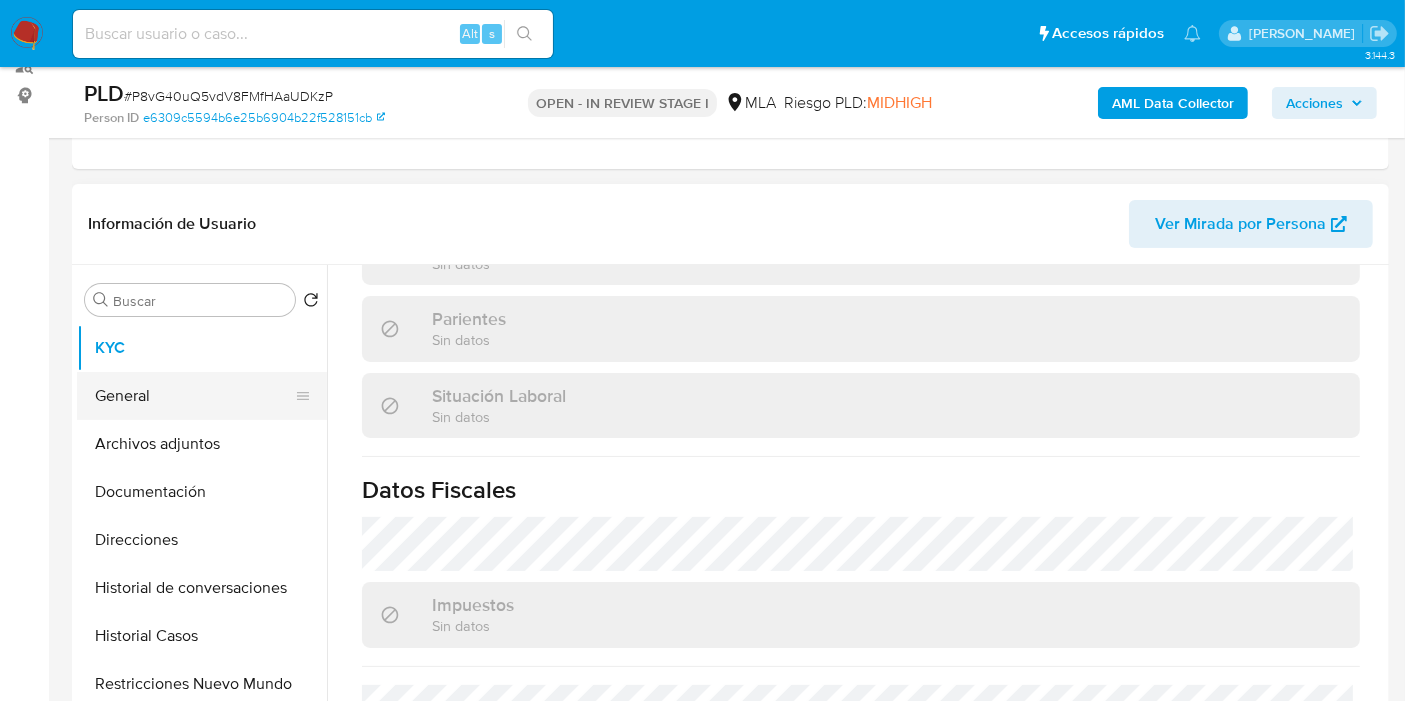 type 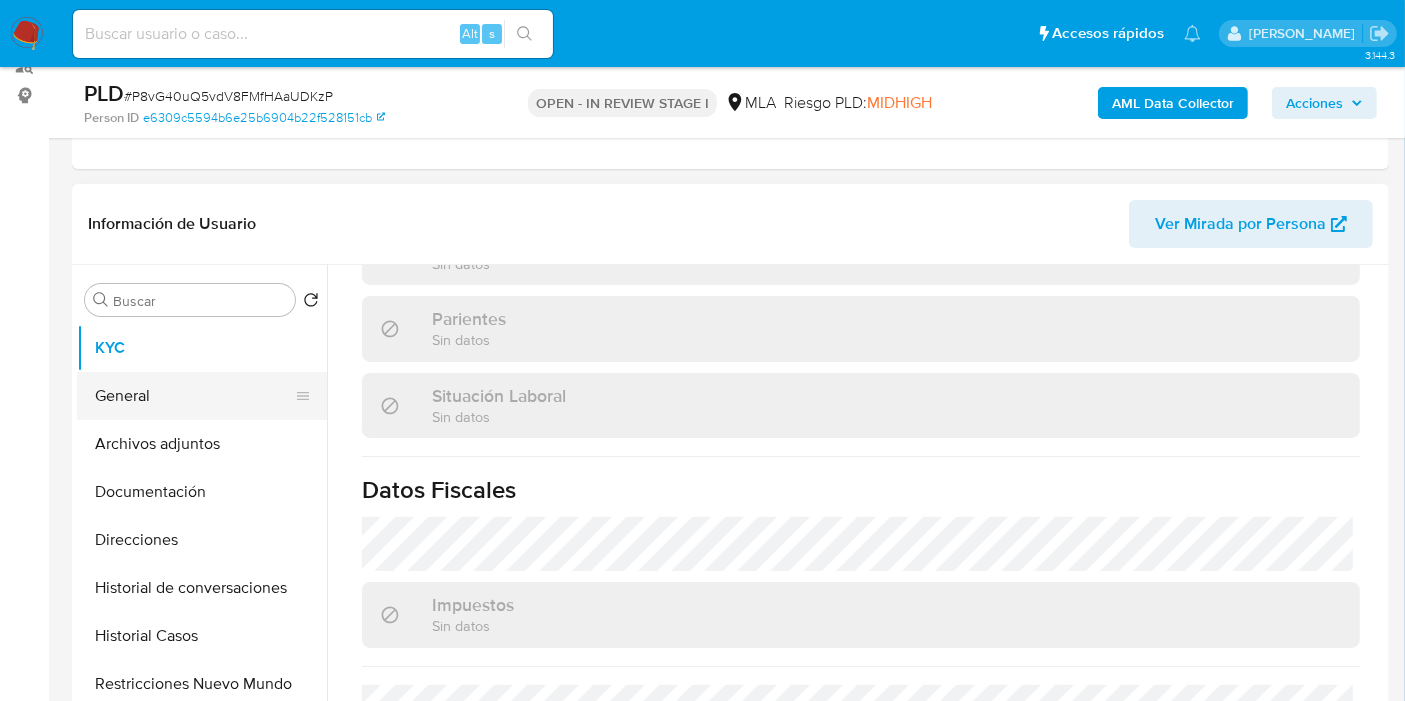 scroll, scrollTop: 1605, scrollLeft: 0, axis: vertical 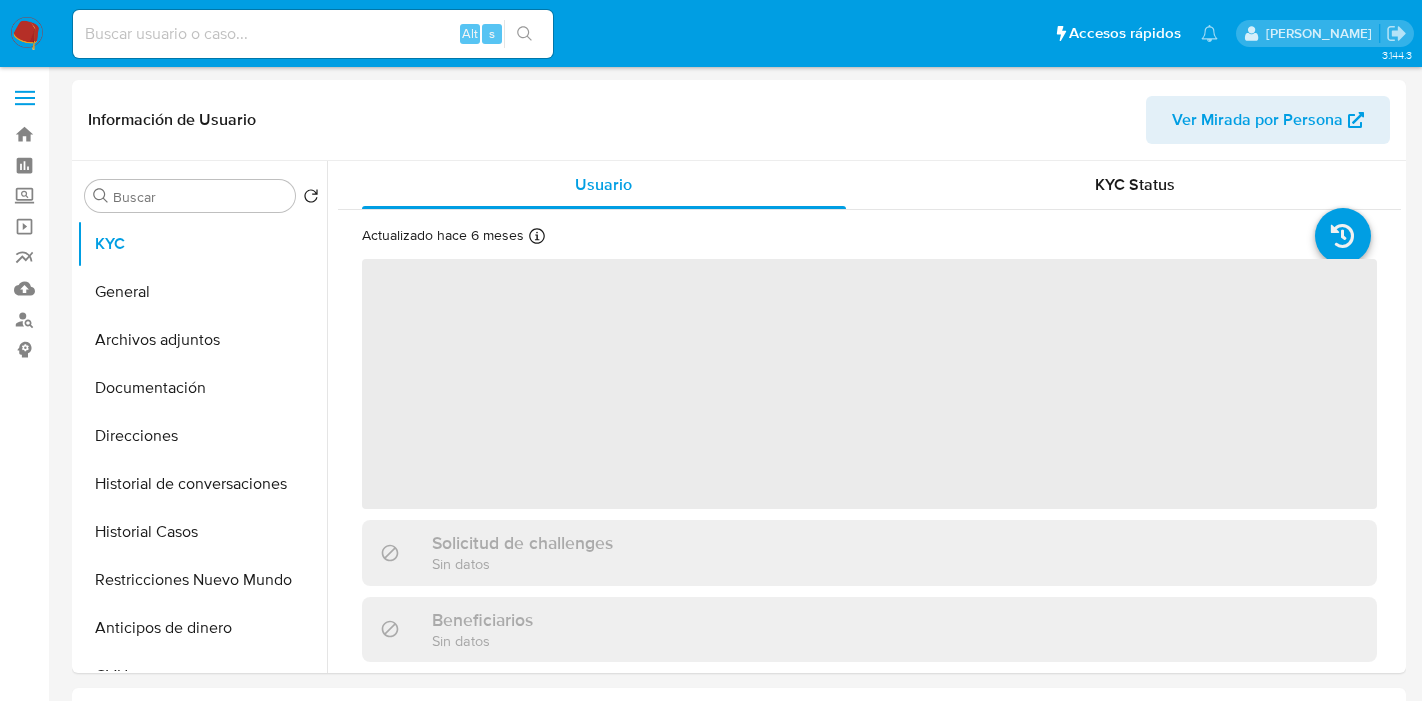 select on "10" 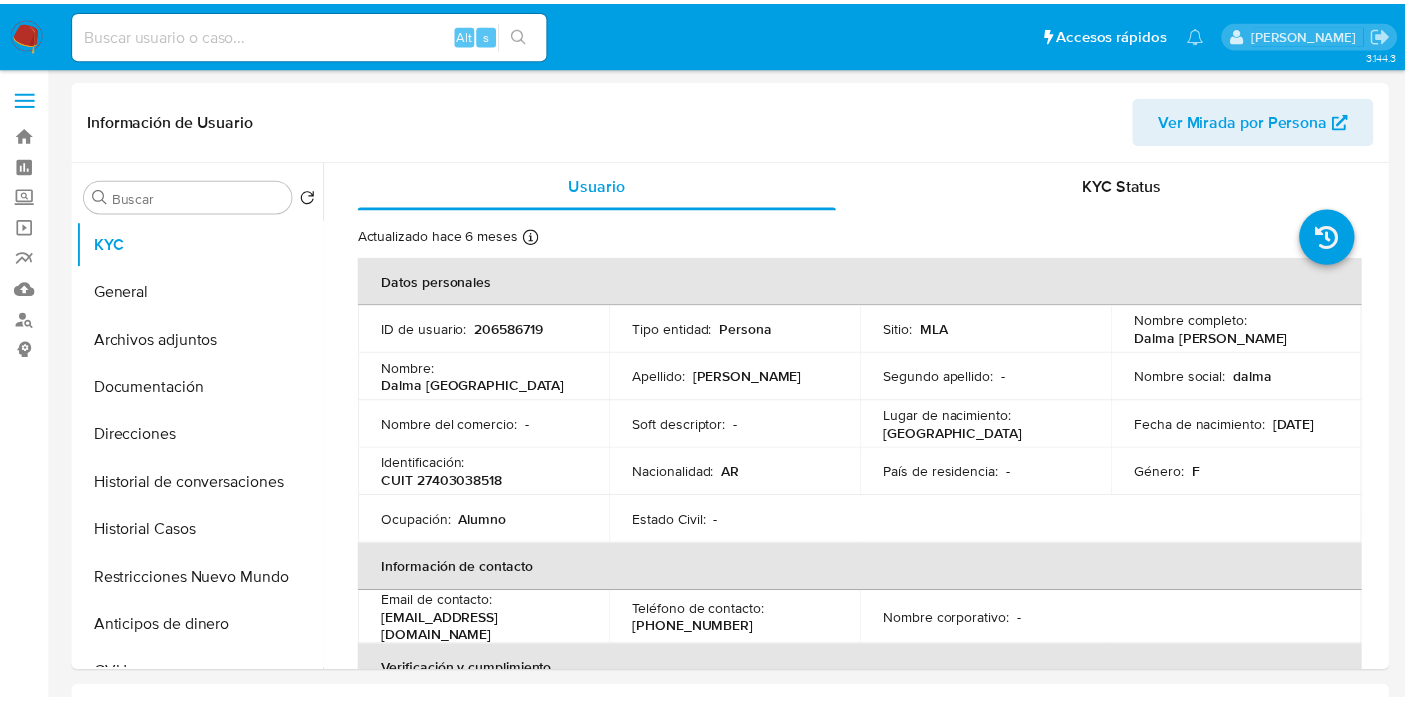 scroll, scrollTop: 0, scrollLeft: 0, axis: both 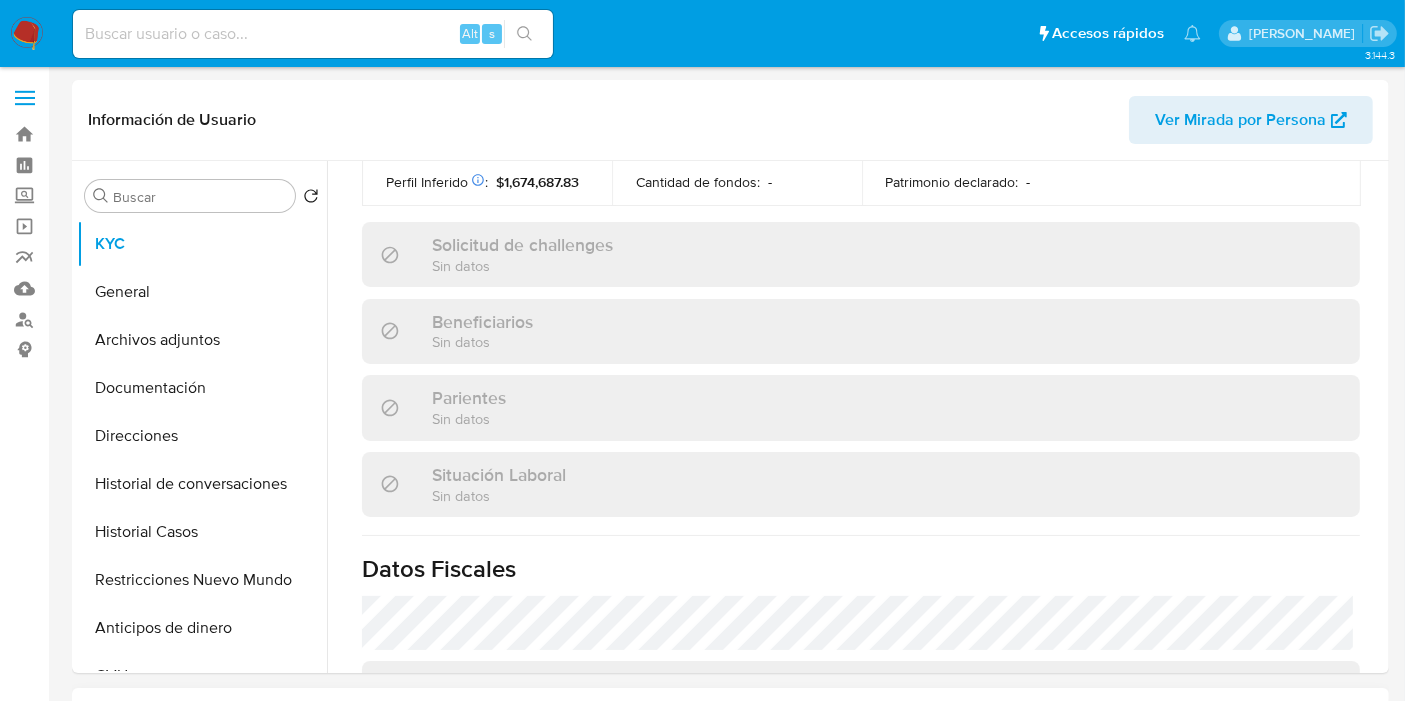 drag, startPoint x: 142, startPoint y: 433, endPoint x: 1122, endPoint y: 700, distance: 1015.72095 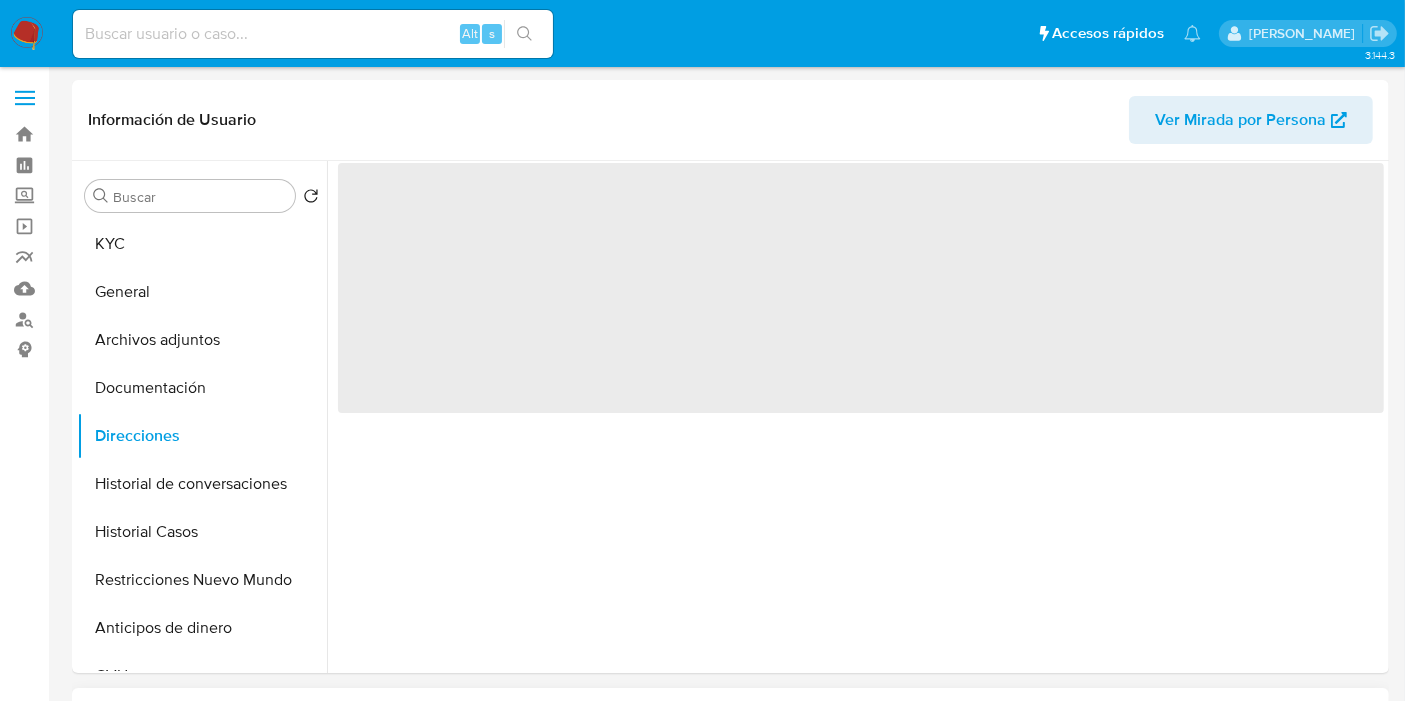 scroll, scrollTop: 0, scrollLeft: 0, axis: both 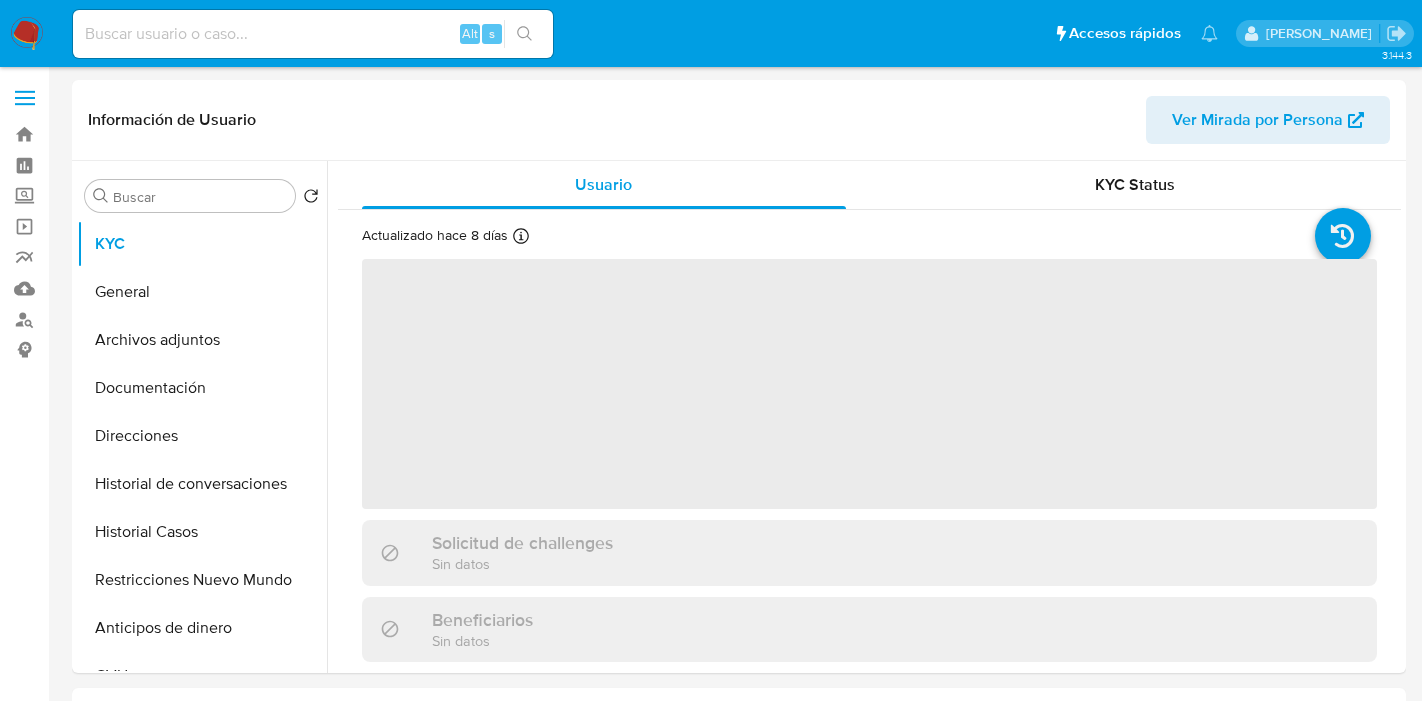 select on "10" 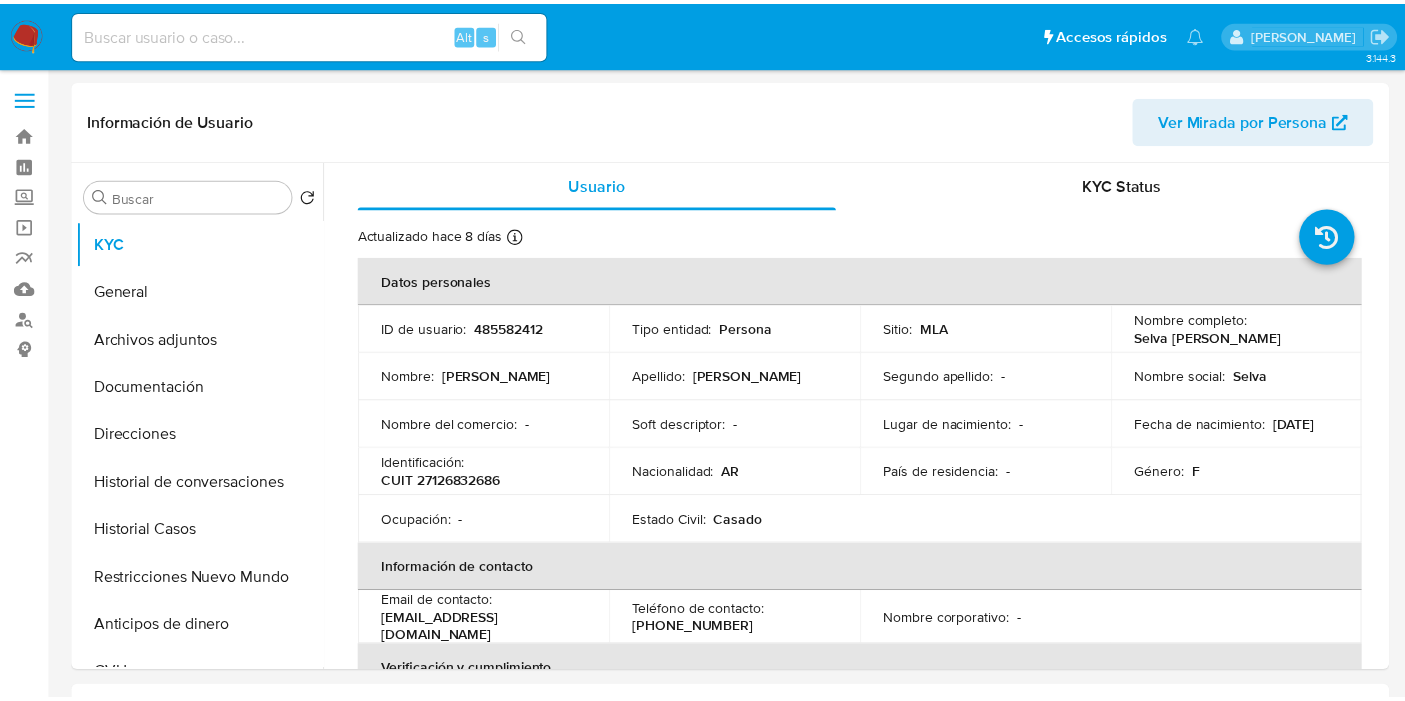 scroll, scrollTop: 0, scrollLeft: 0, axis: both 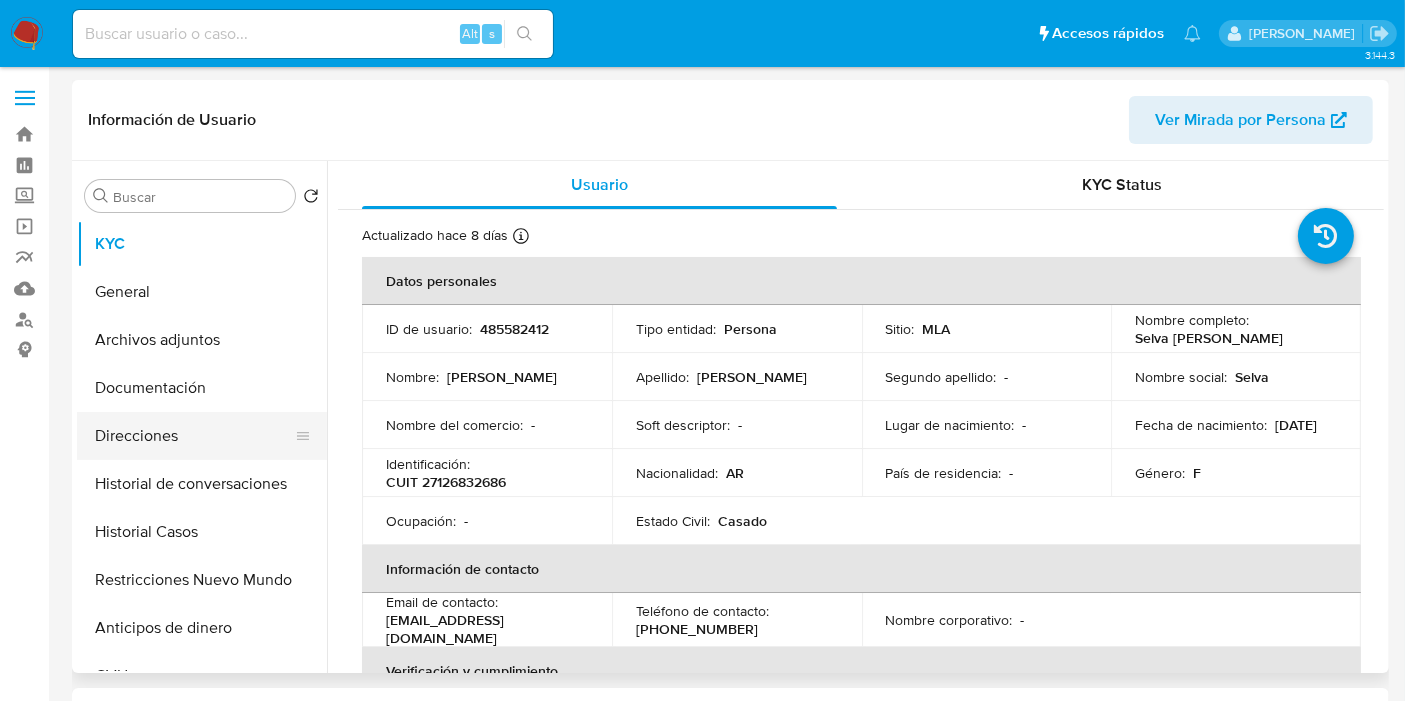 click on "Direcciones" at bounding box center (194, 436) 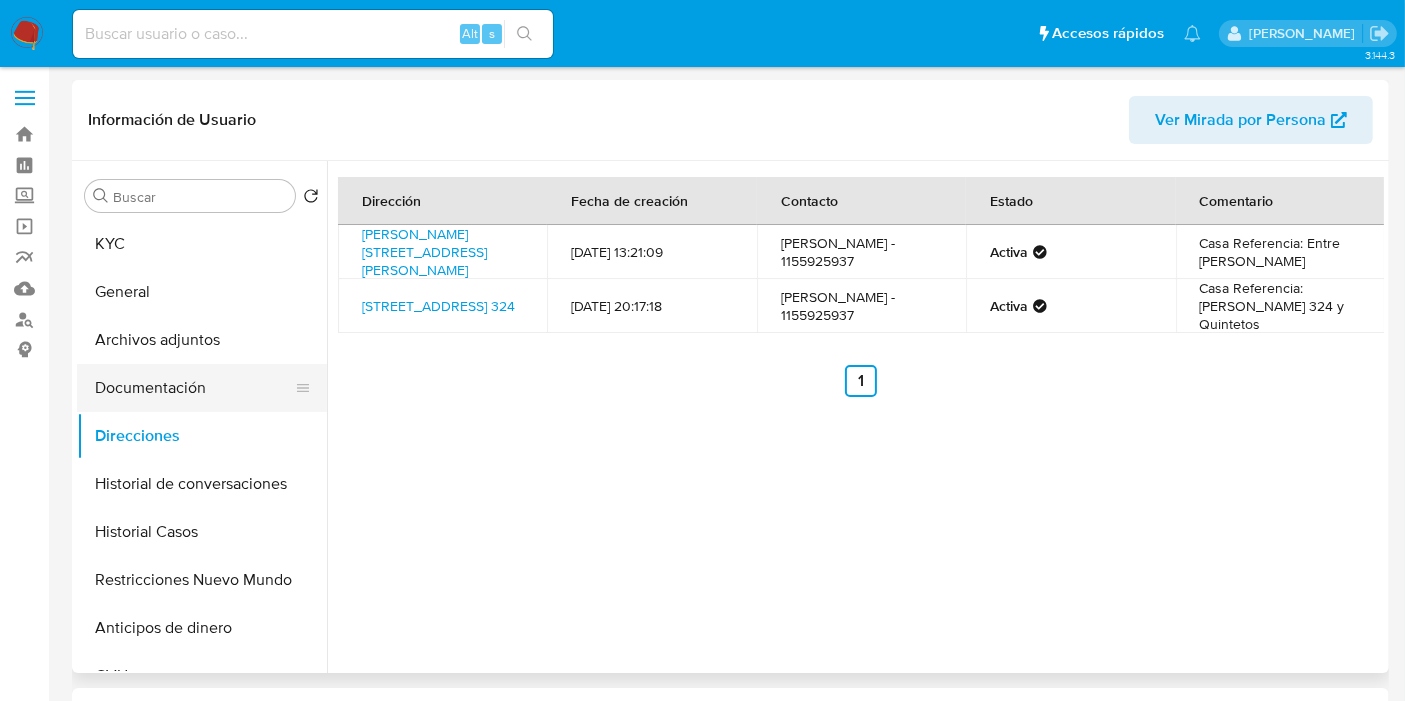click on "Documentación" at bounding box center (194, 388) 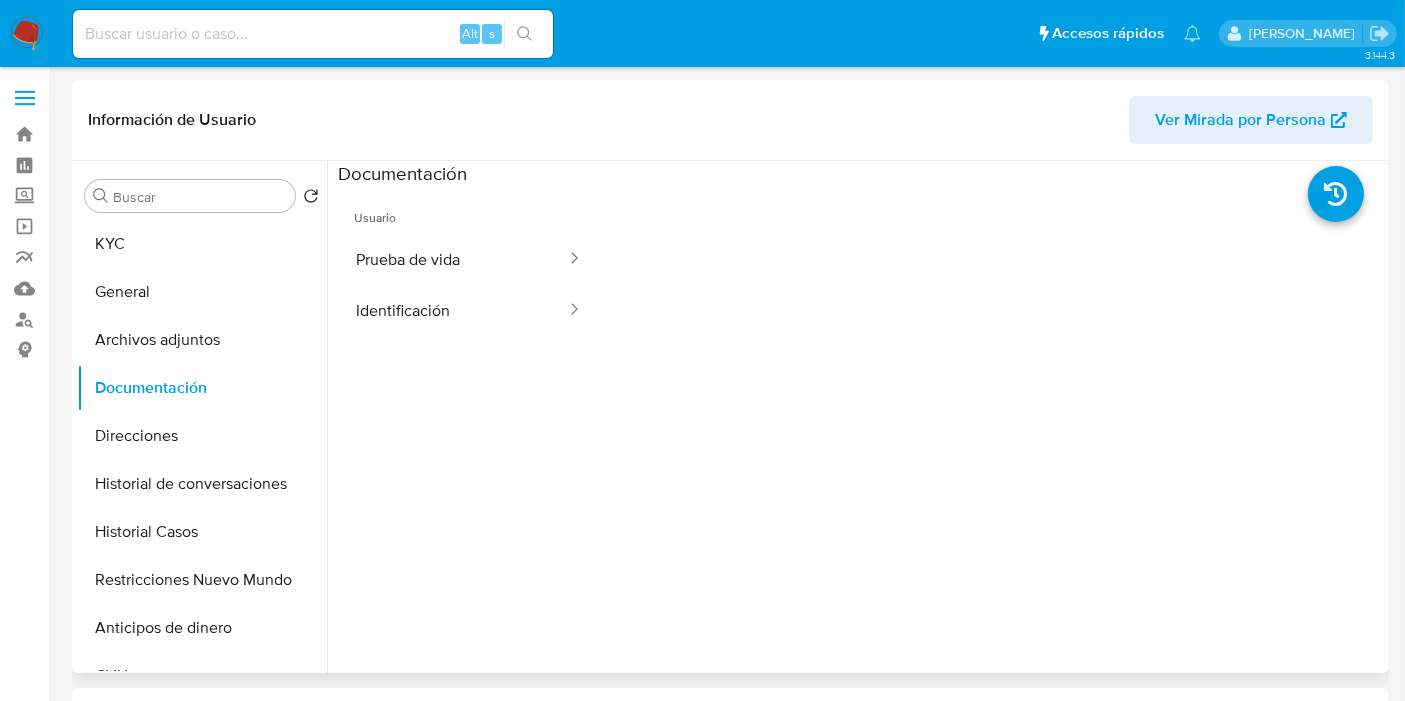 click at bounding box center [992, 506] 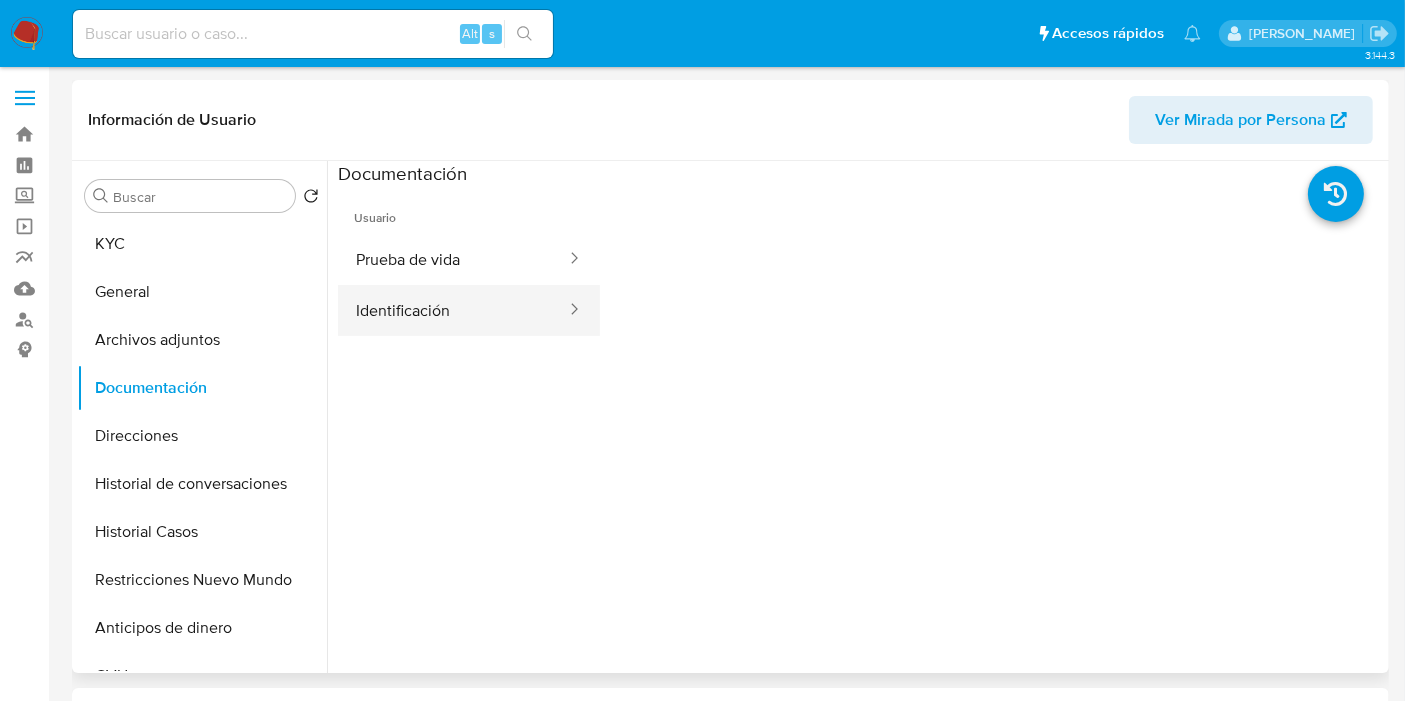 click at bounding box center (568, 310) 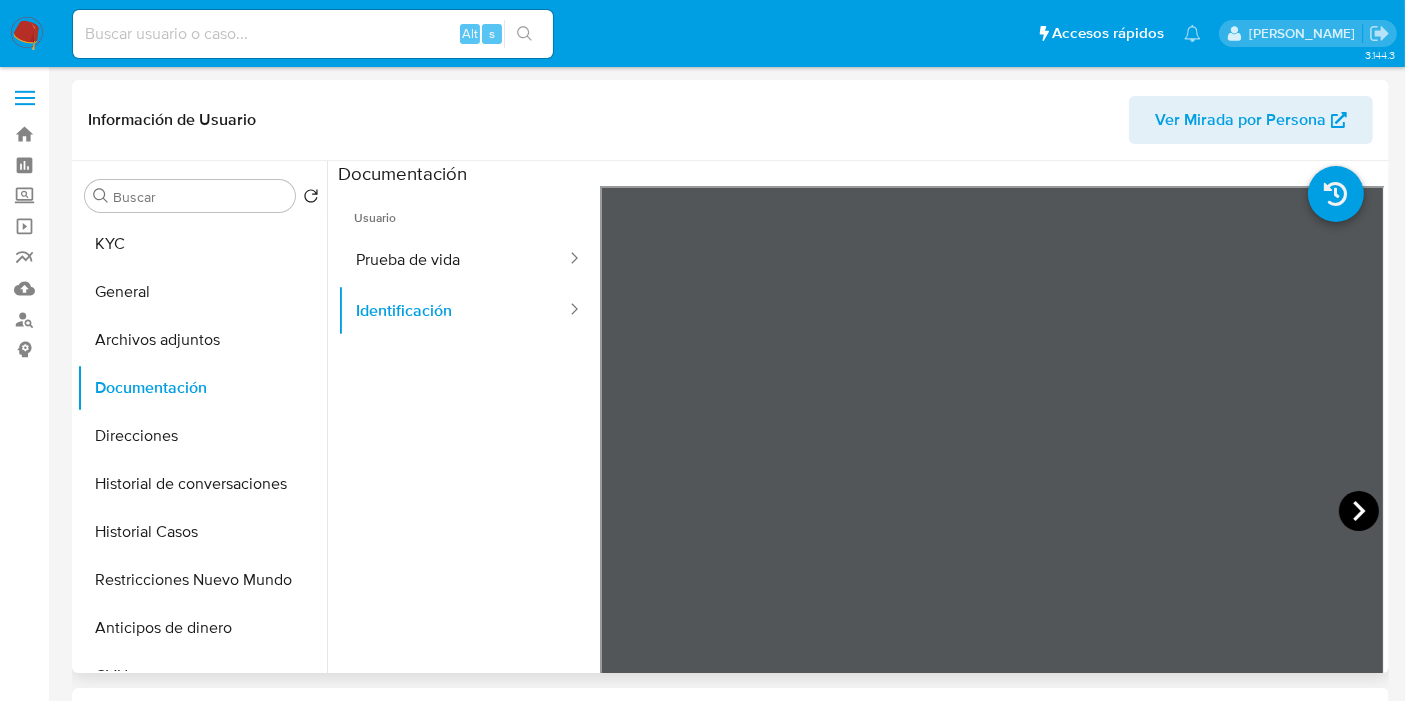click 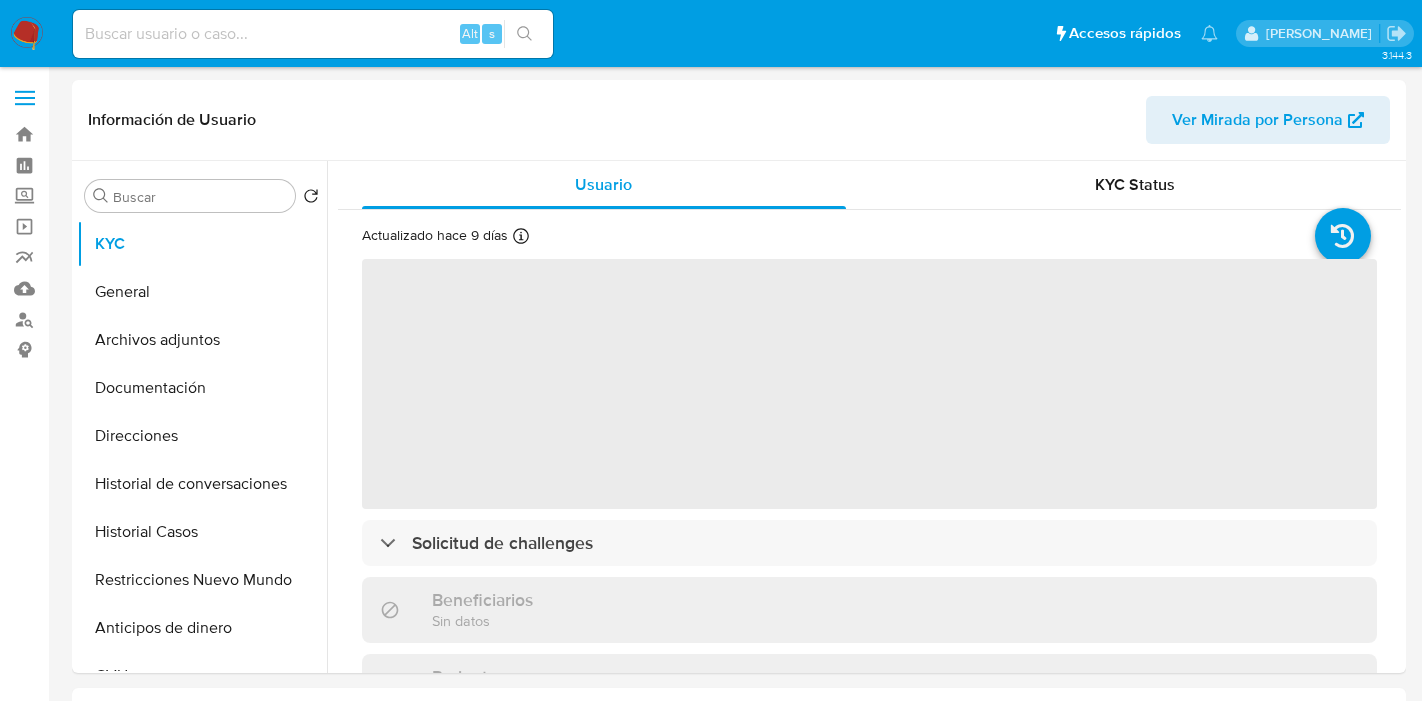 select on "10" 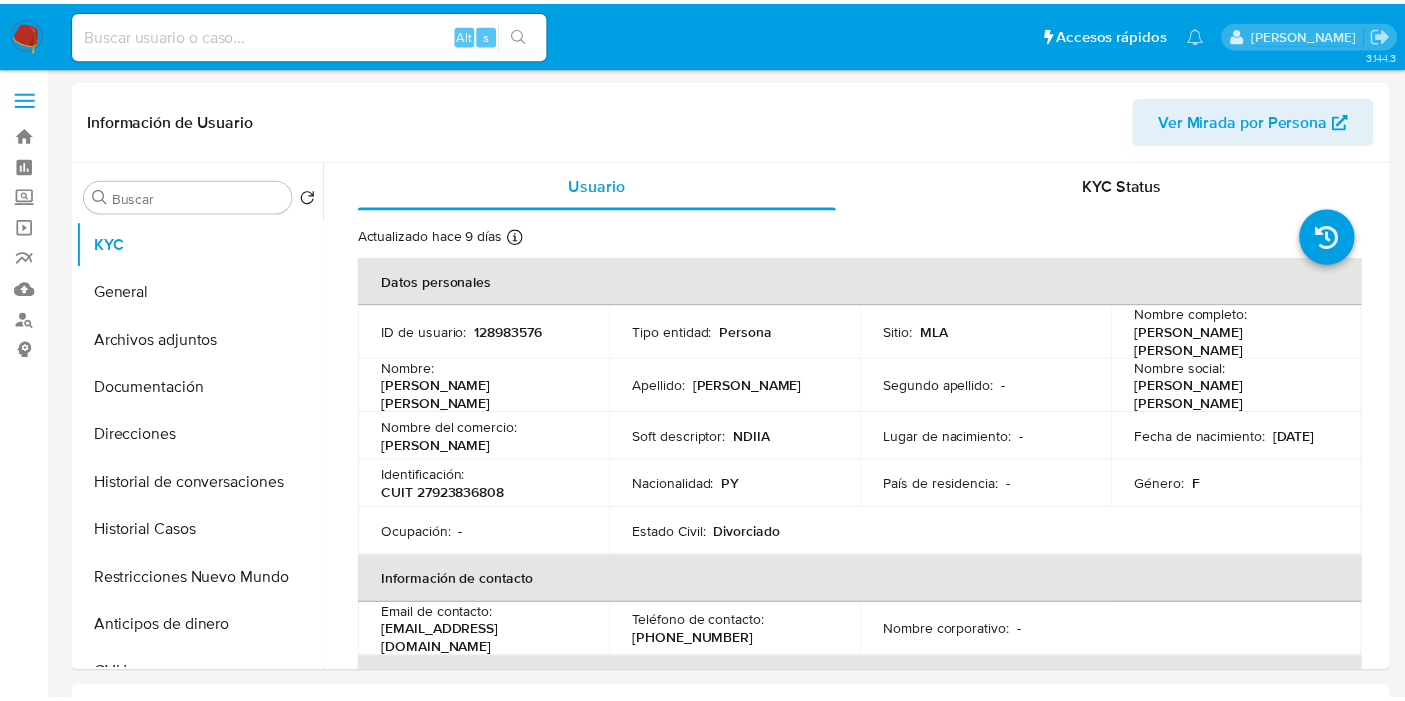 scroll, scrollTop: 0, scrollLeft: 0, axis: both 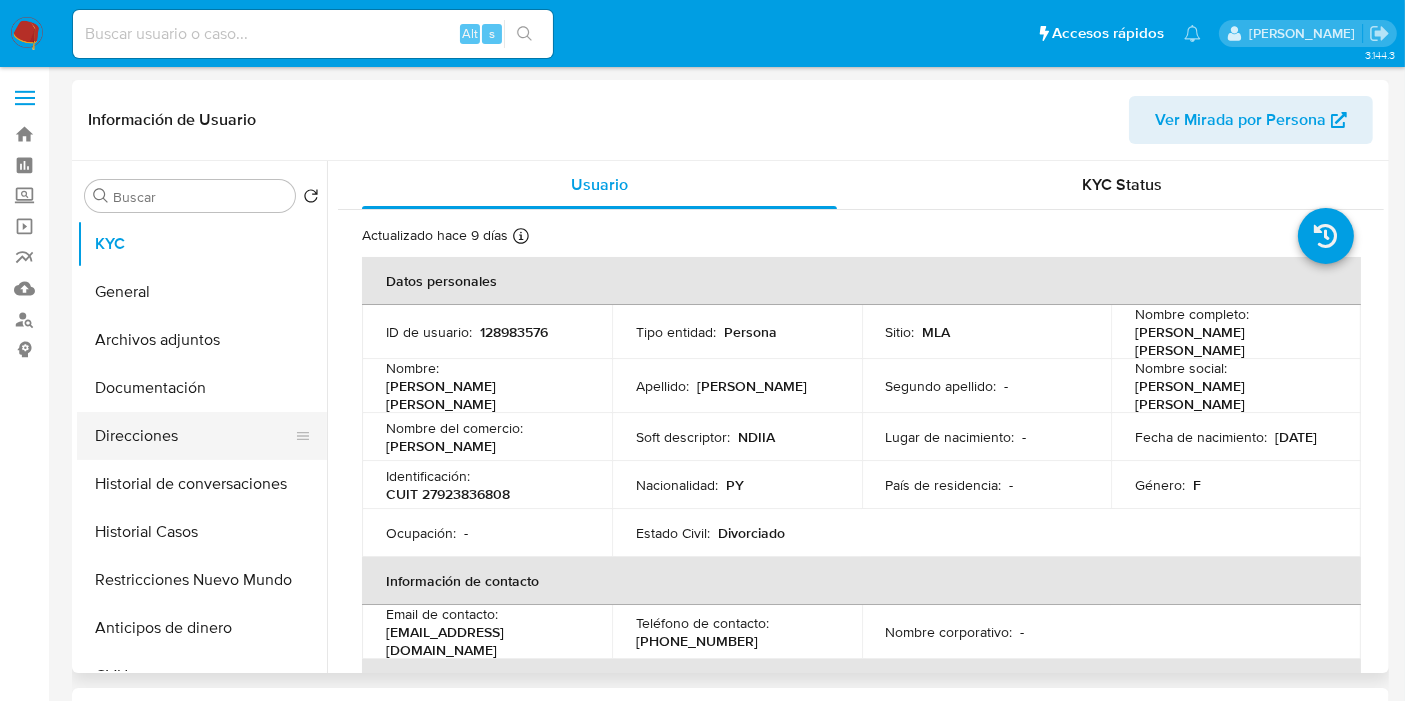 click on "Direcciones" at bounding box center (194, 436) 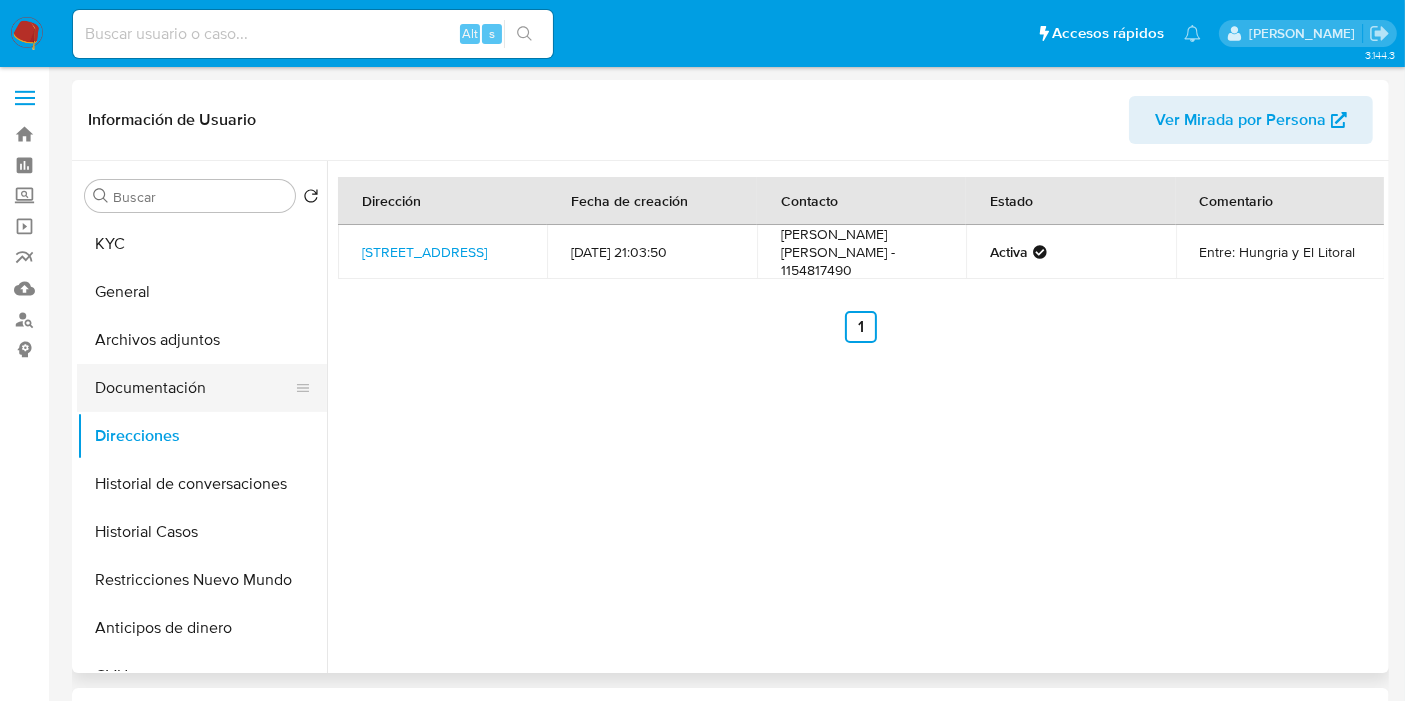 click on "Documentación" at bounding box center [194, 388] 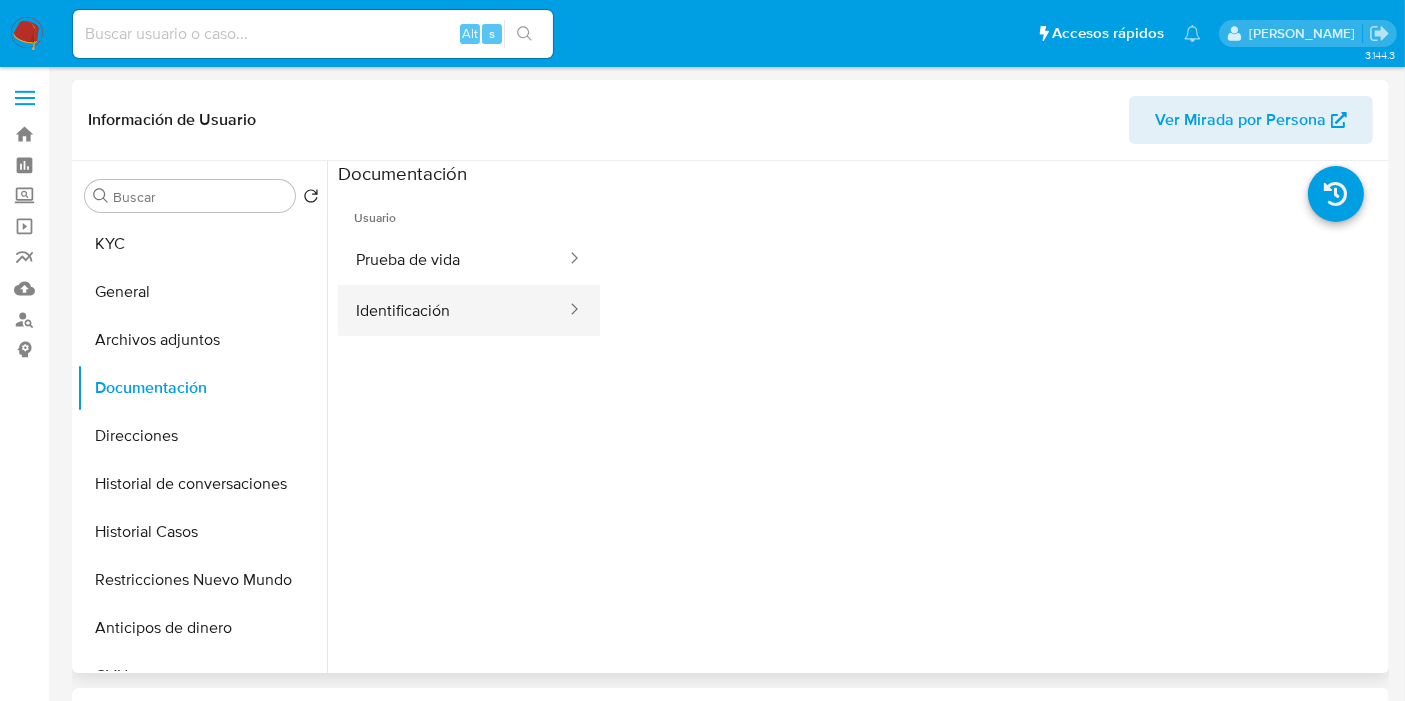 click on "Identificación" at bounding box center [453, 310] 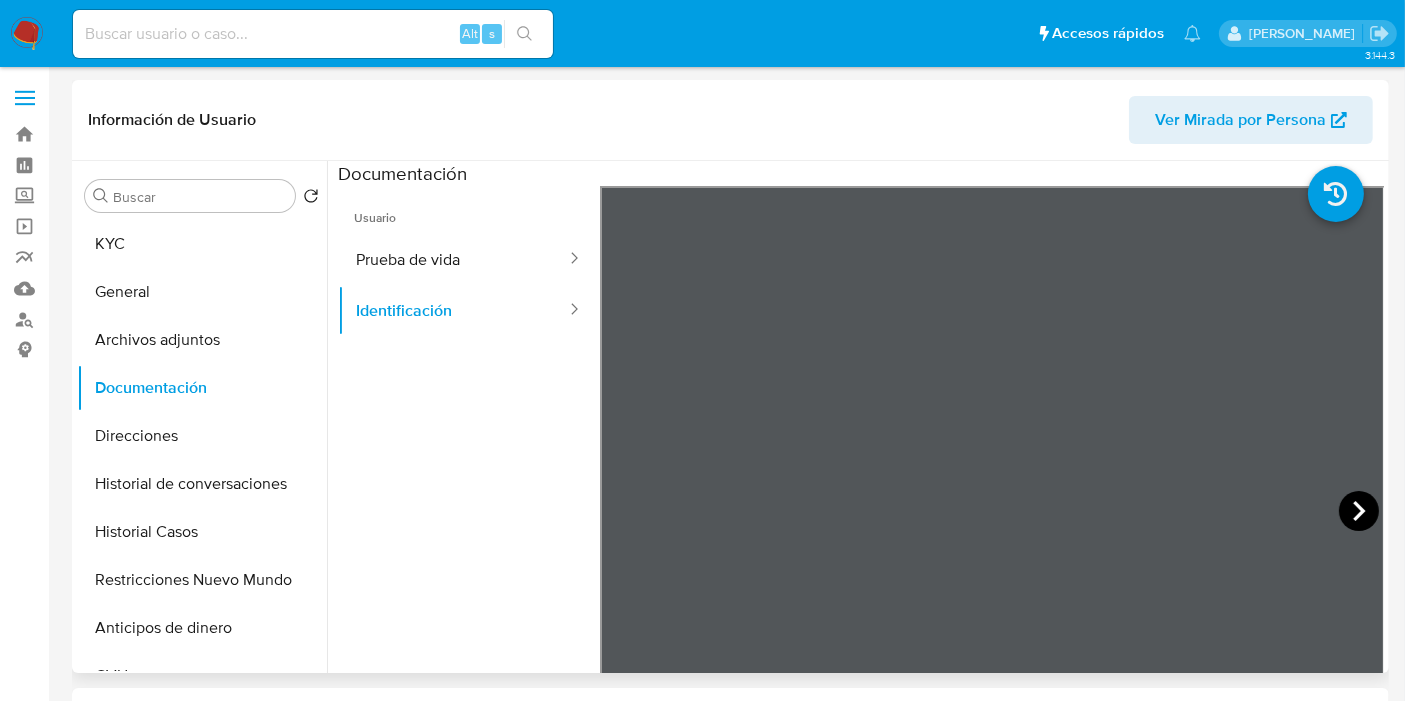 click 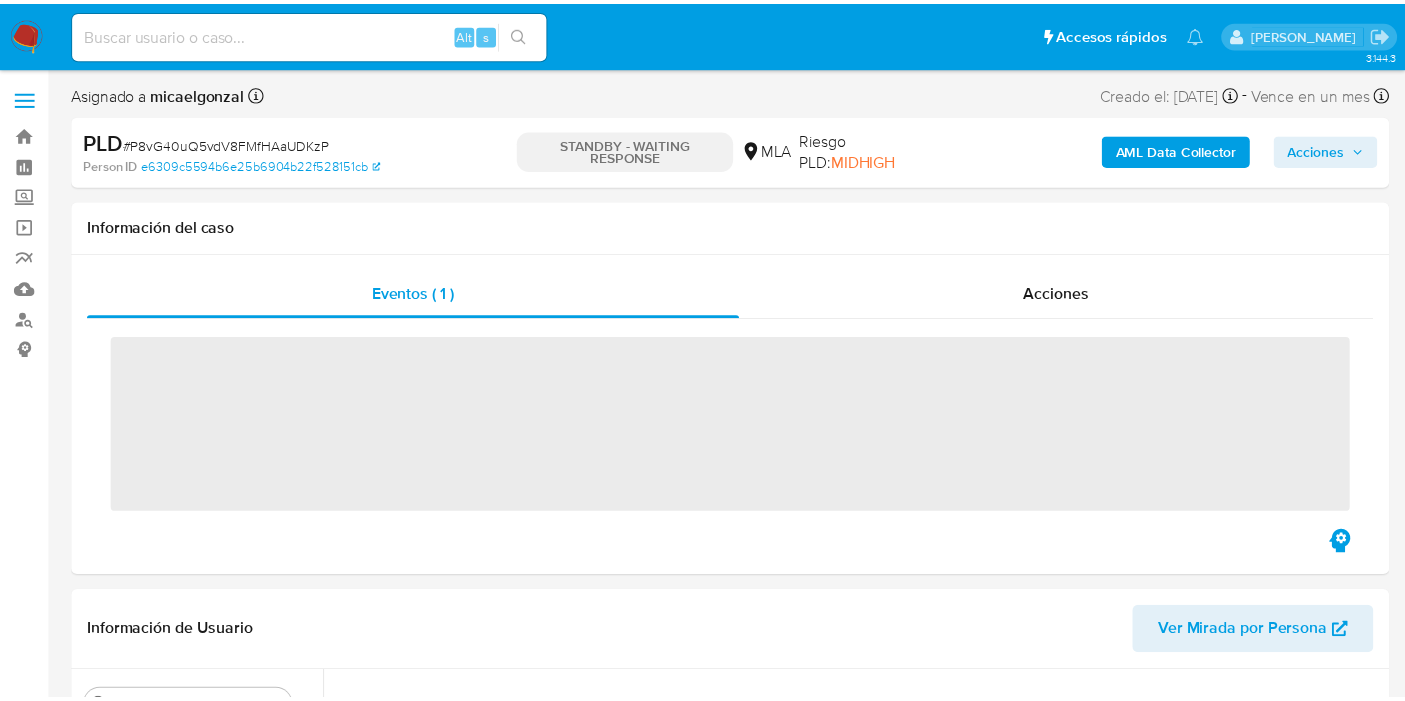 scroll, scrollTop: 0, scrollLeft: 0, axis: both 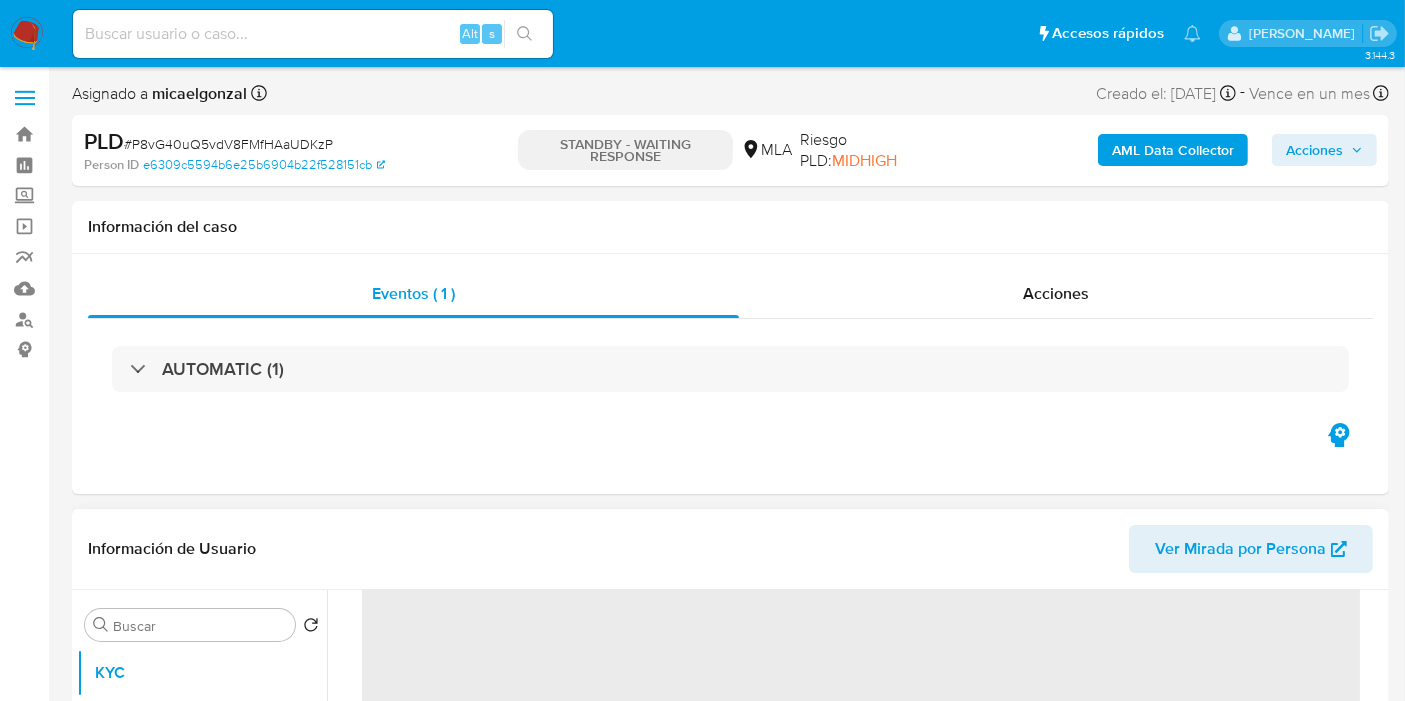 select on "10" 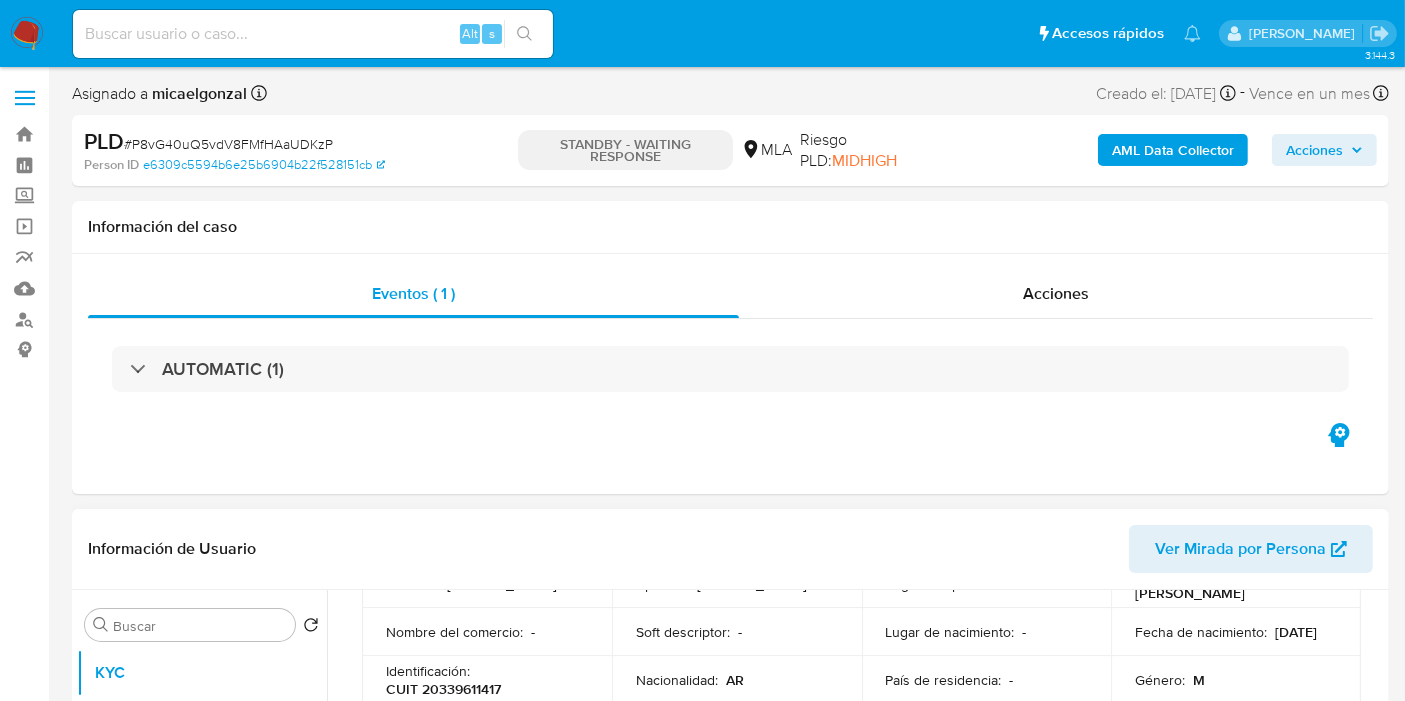 click on "Pausado Ver notificaciones Alt s Accesos rápidos   Presiona las siguientes teclas para acceder a algunas de las funciones Buscar caso o usuario Alt s Volver al home Alt h Agregar un comentario Alt c Ir a la resolucion de un caso Alt r Agregar un archivo adjunto Alt a [PERSON_NAME]" at bounding box center [702, 33] 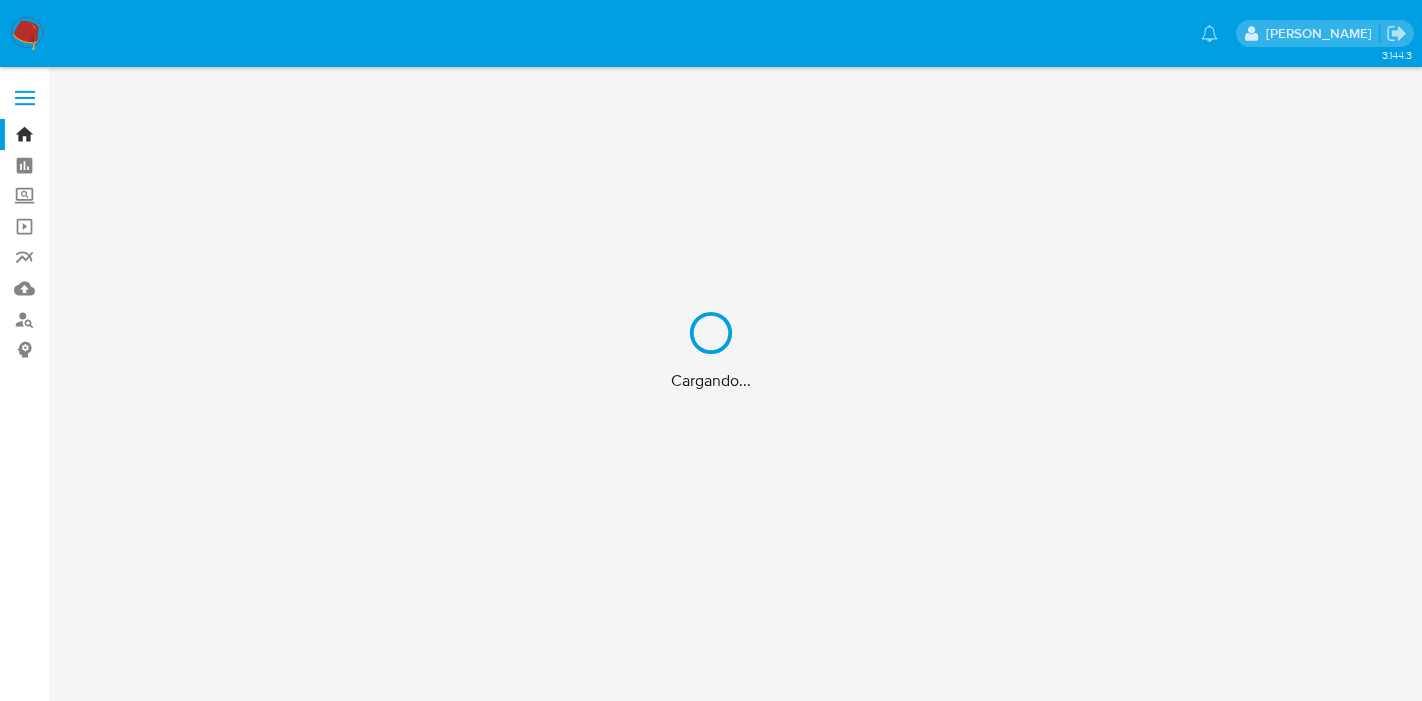 scroll, scrollTop: 0, scrollLeft: 0, axis: both 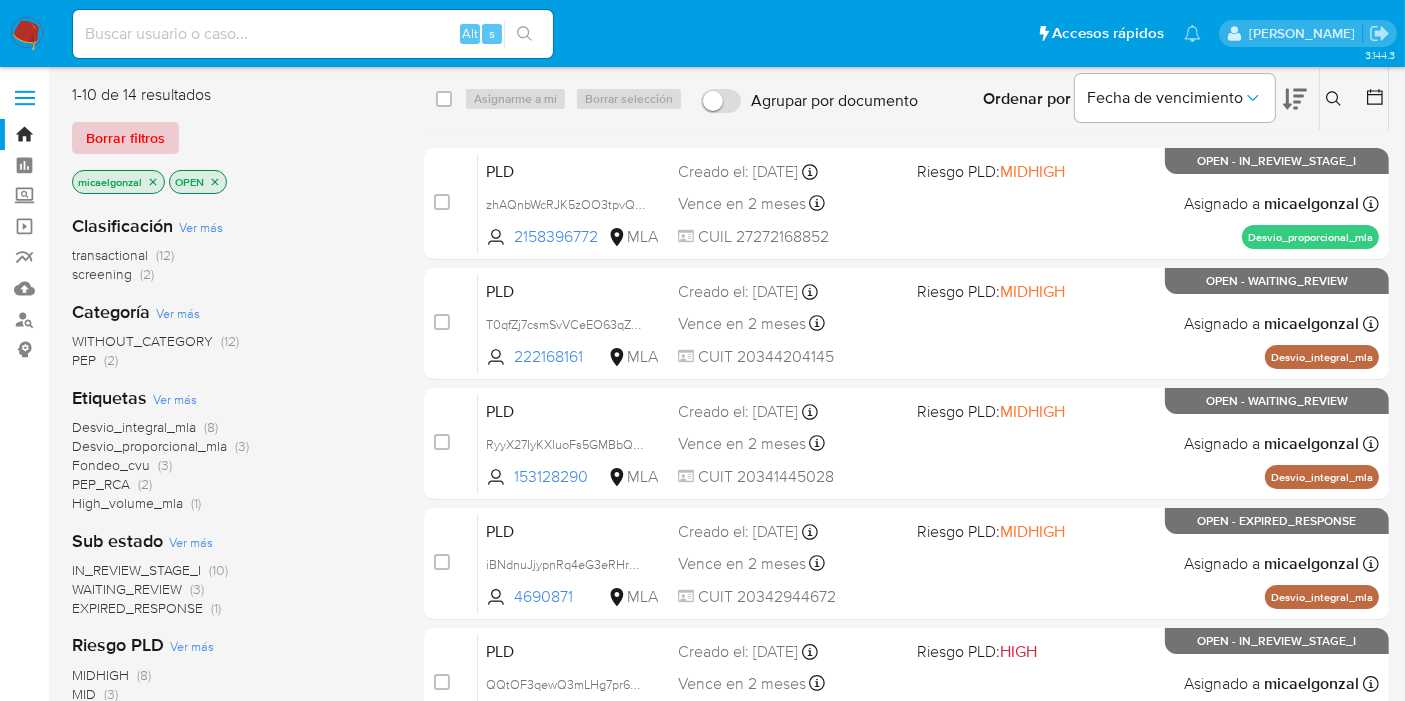 click on "Borrar filtros" at bounding box center (125, 138) 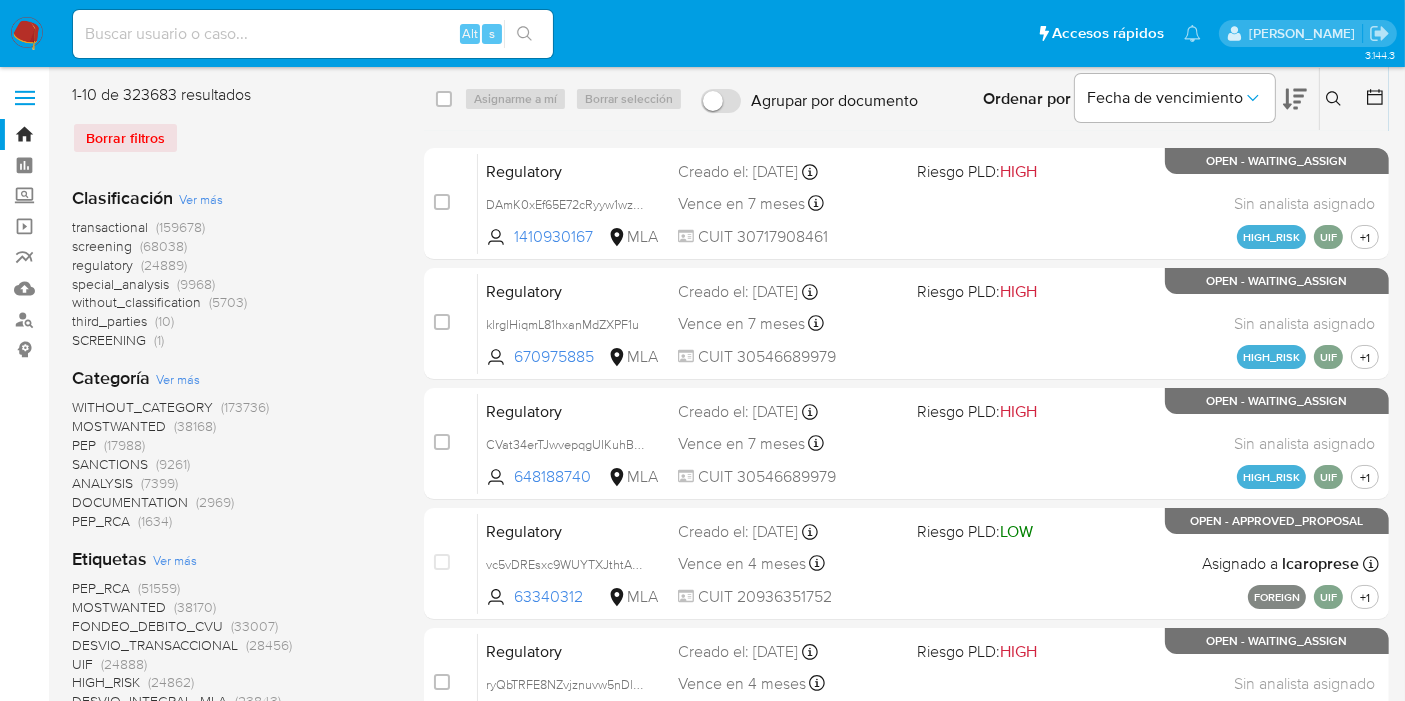 click at bounding box center [1336, 99] 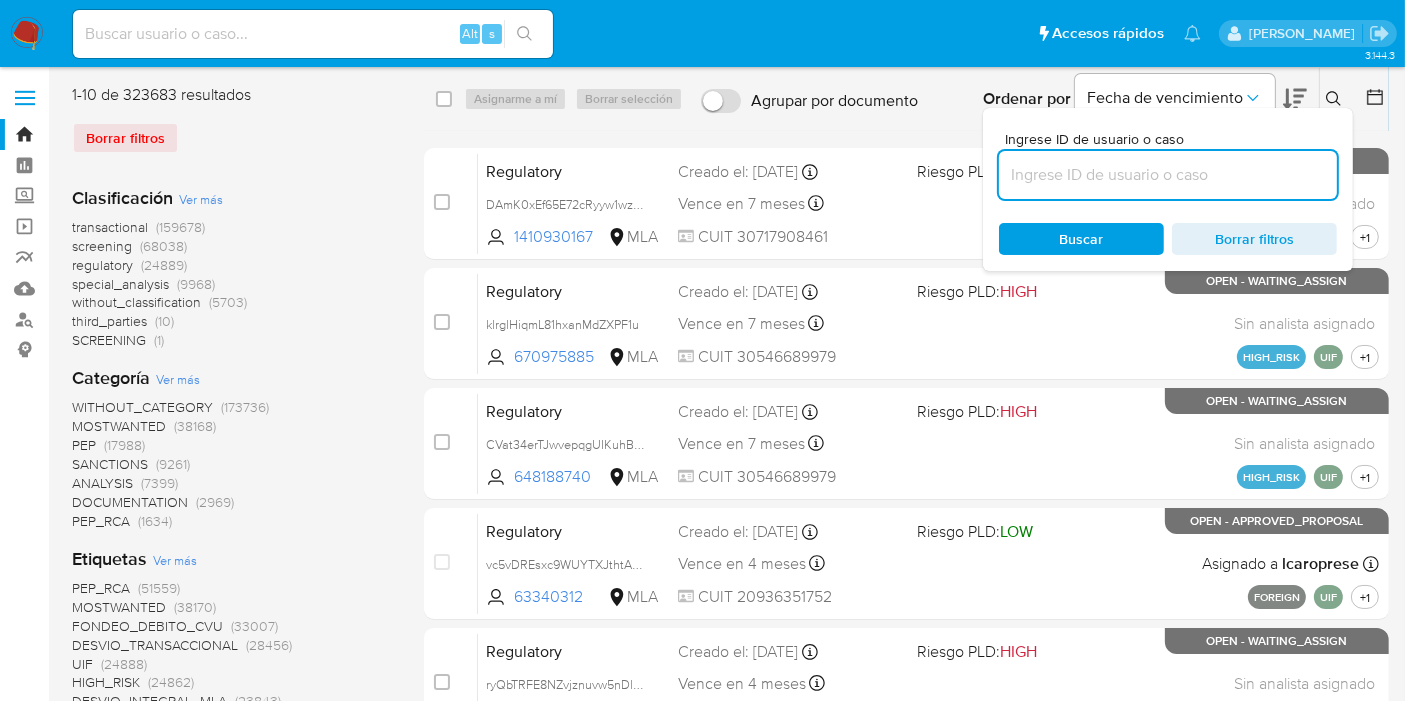 click at bounding box center (1168, 175) 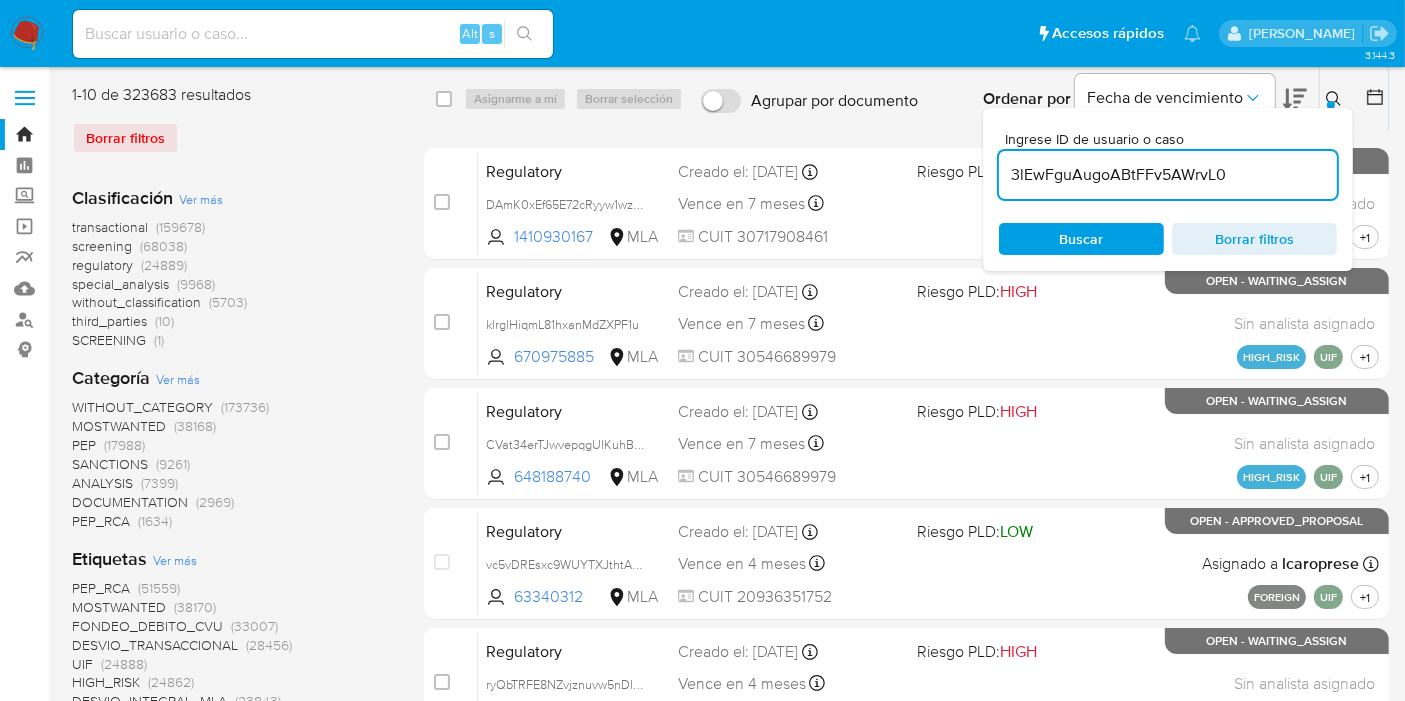 type on "3lEwFguAugoABtFFv5AWrvL0" 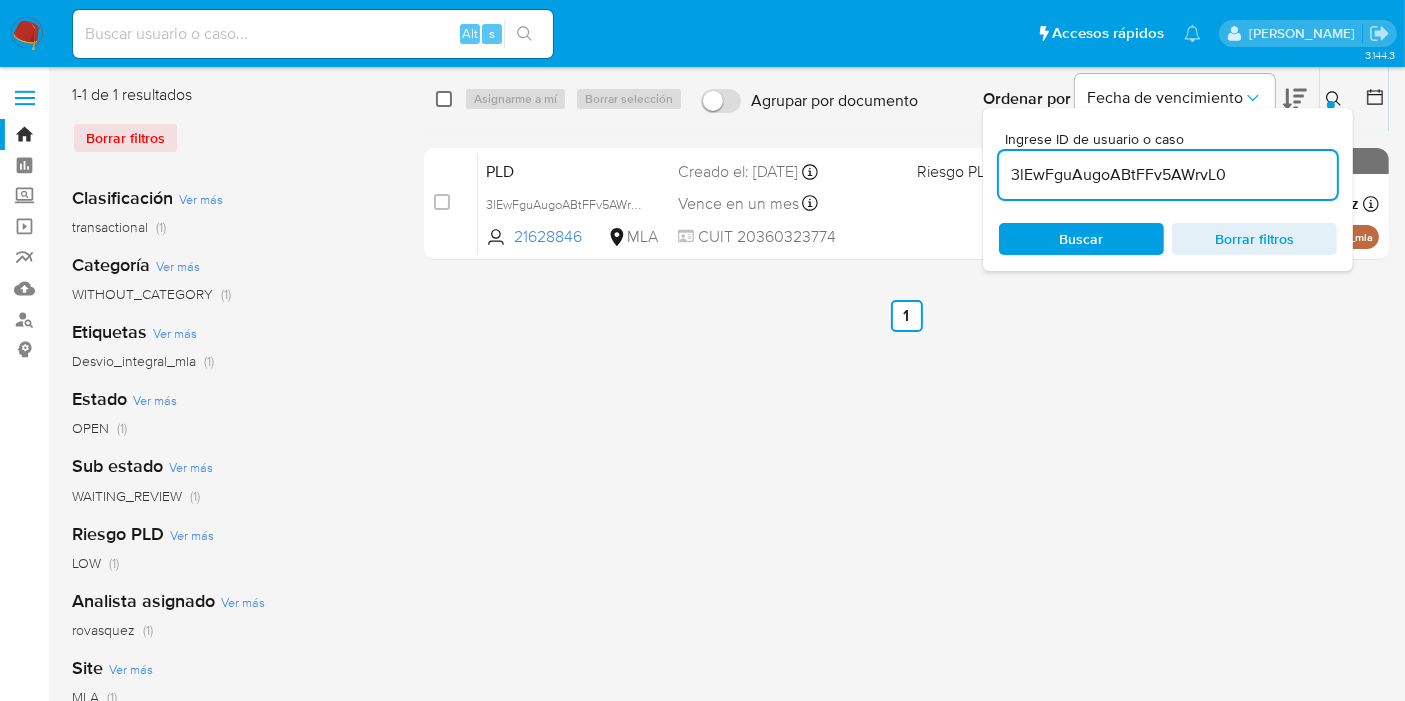 click at bounding box center (444, 99) 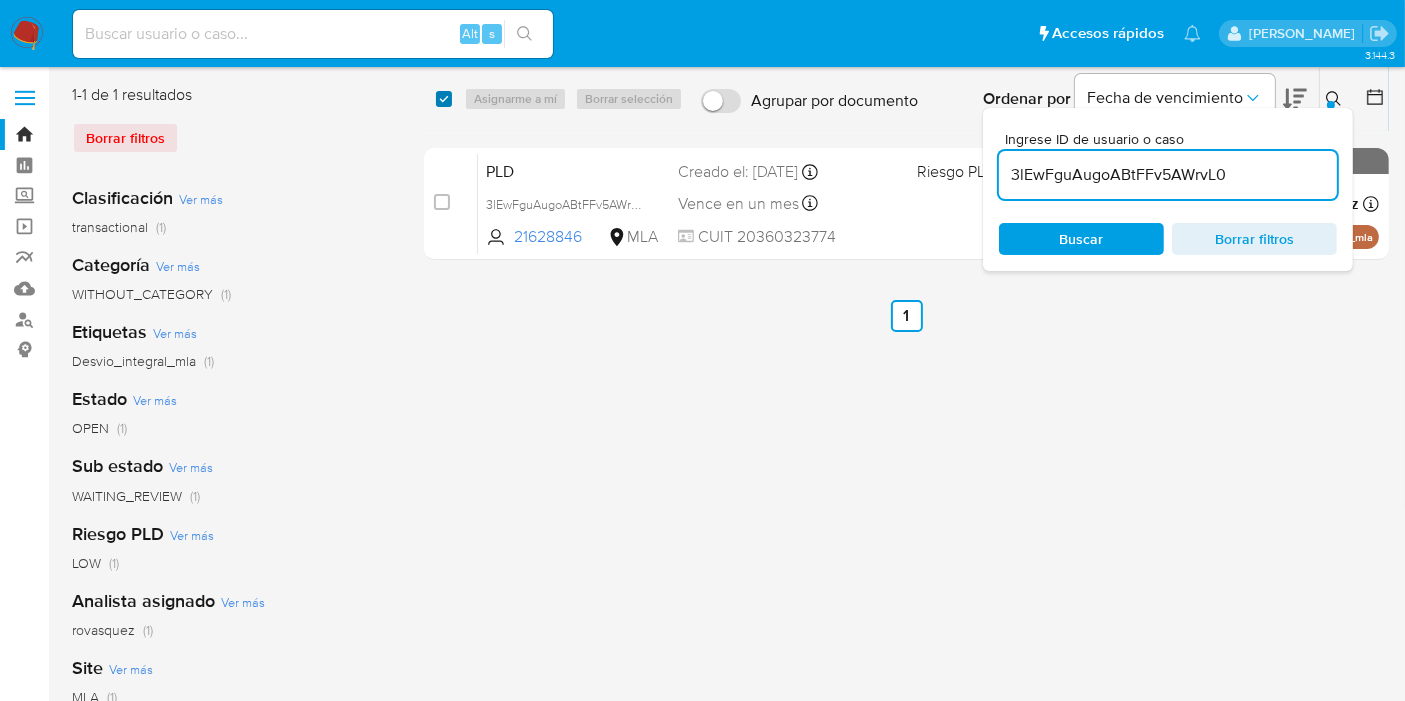 checkbox on "true" 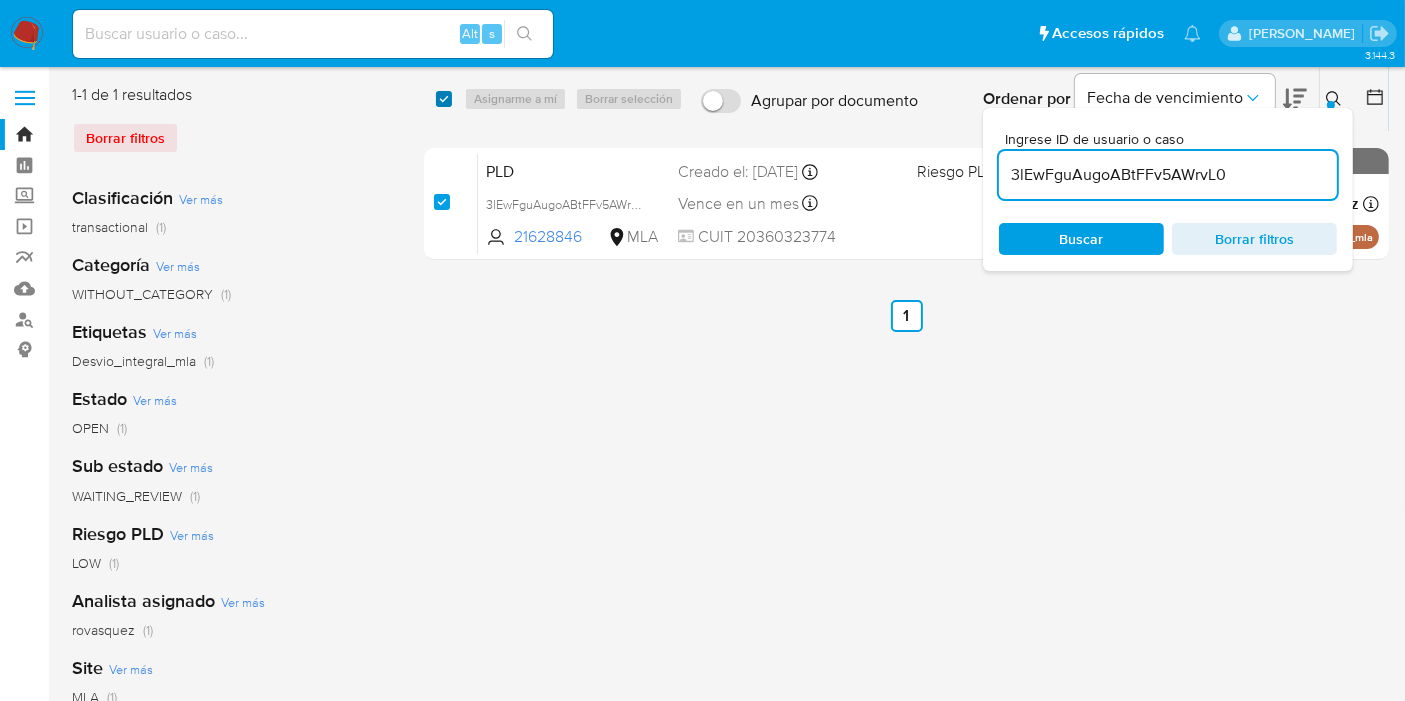 checkbox on "true" 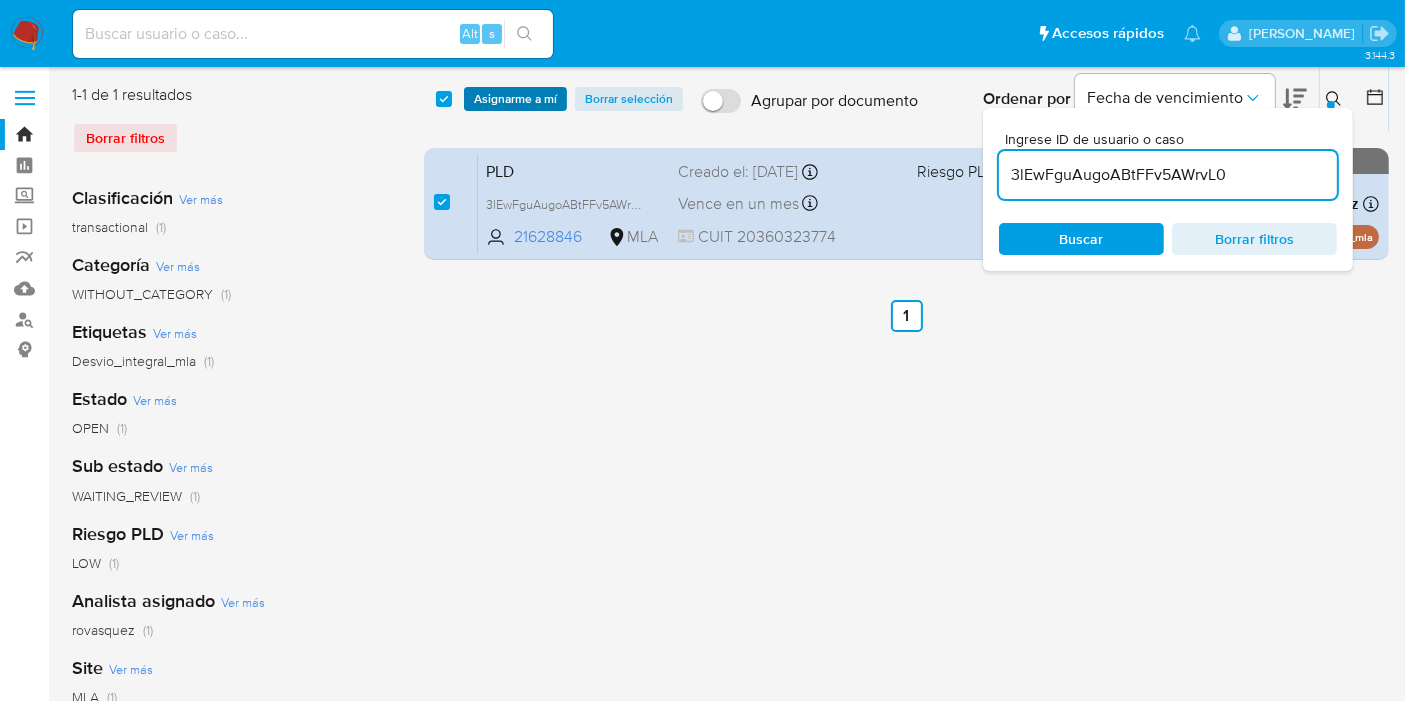 click on "Asignarme a mí" at bounding box center [515, 99] 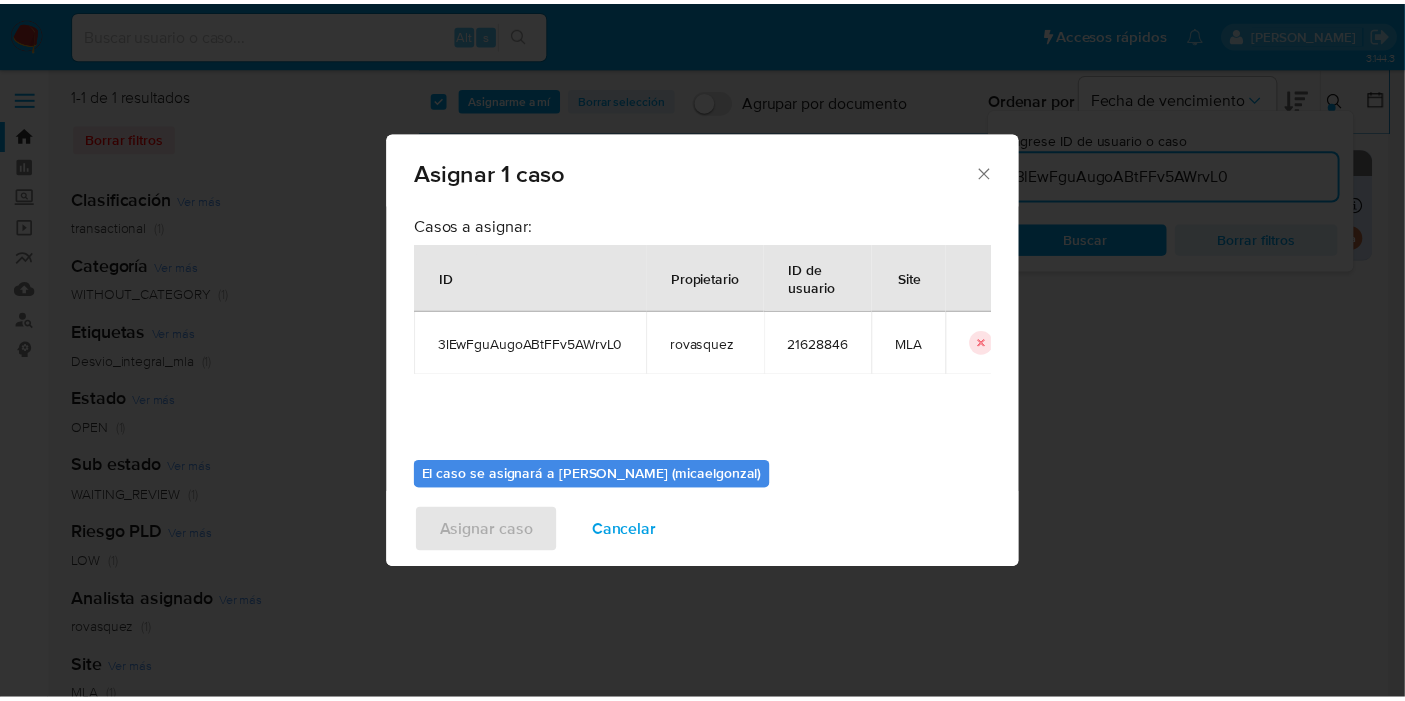 scroll, scrollTop: 102, scrollLeft: 0, axis: vertical 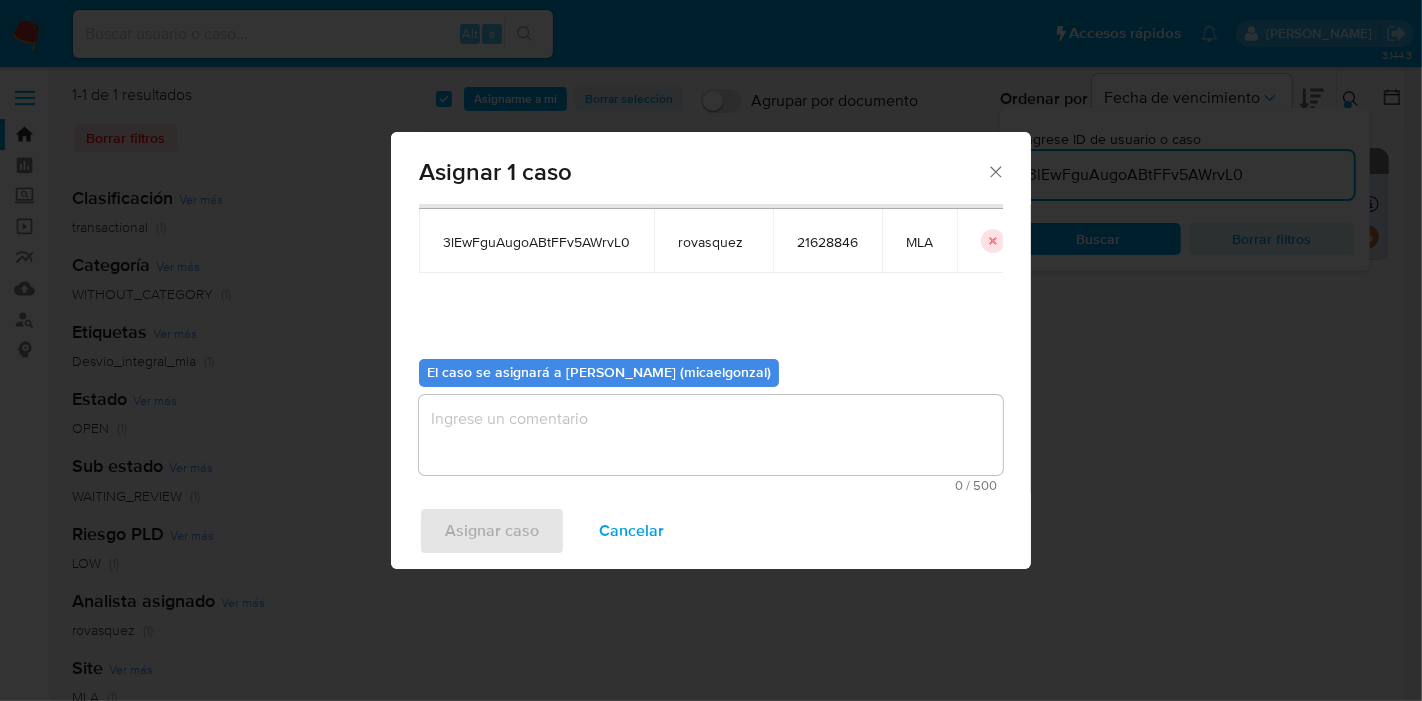 click at bounding box center (711, 435) 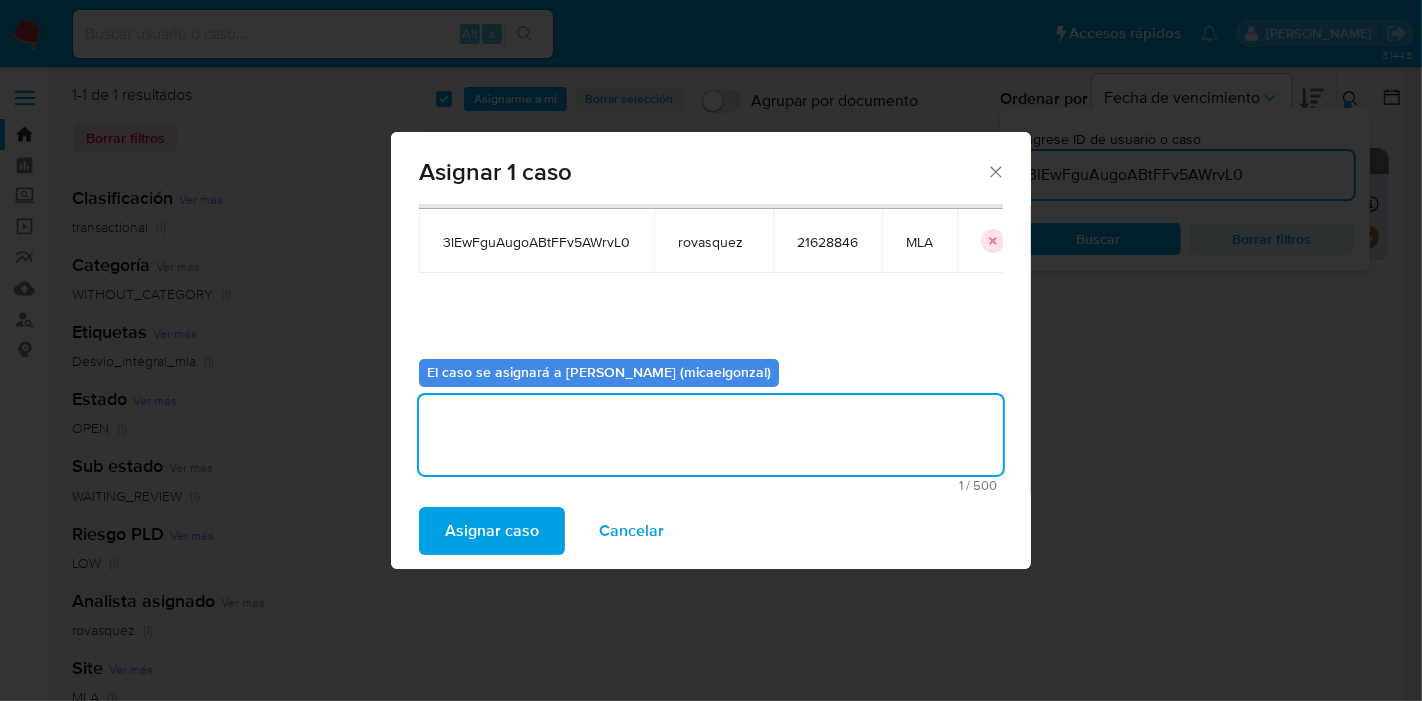 click on "Asignar caso" at bounding box center (492, 531) 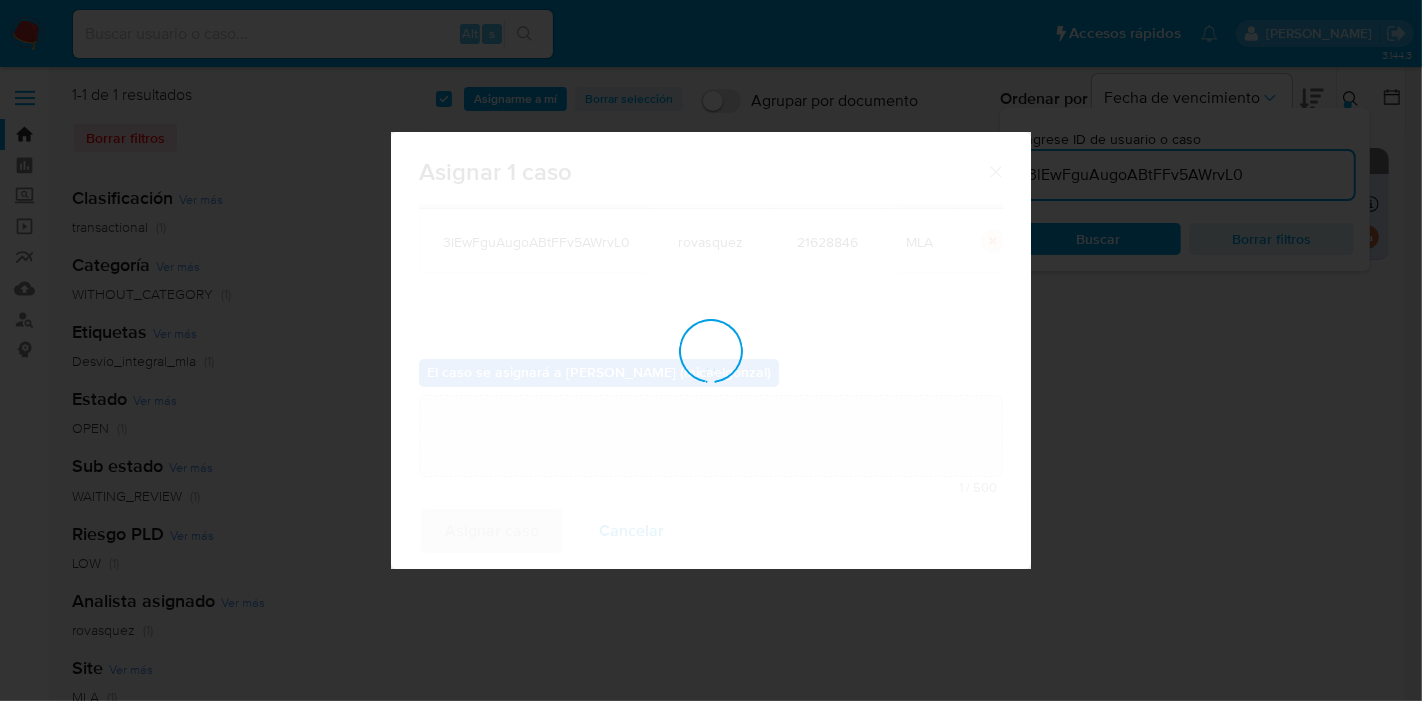 type 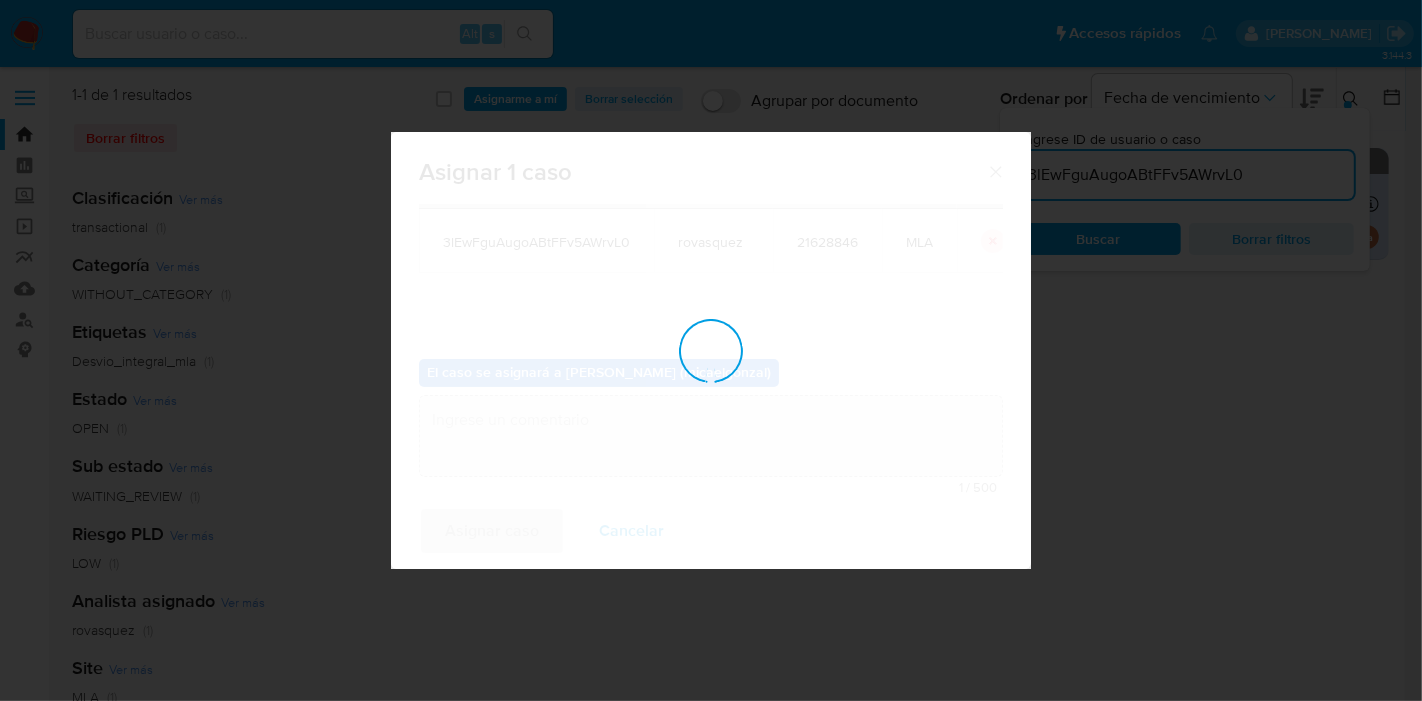 checkbox on "false" 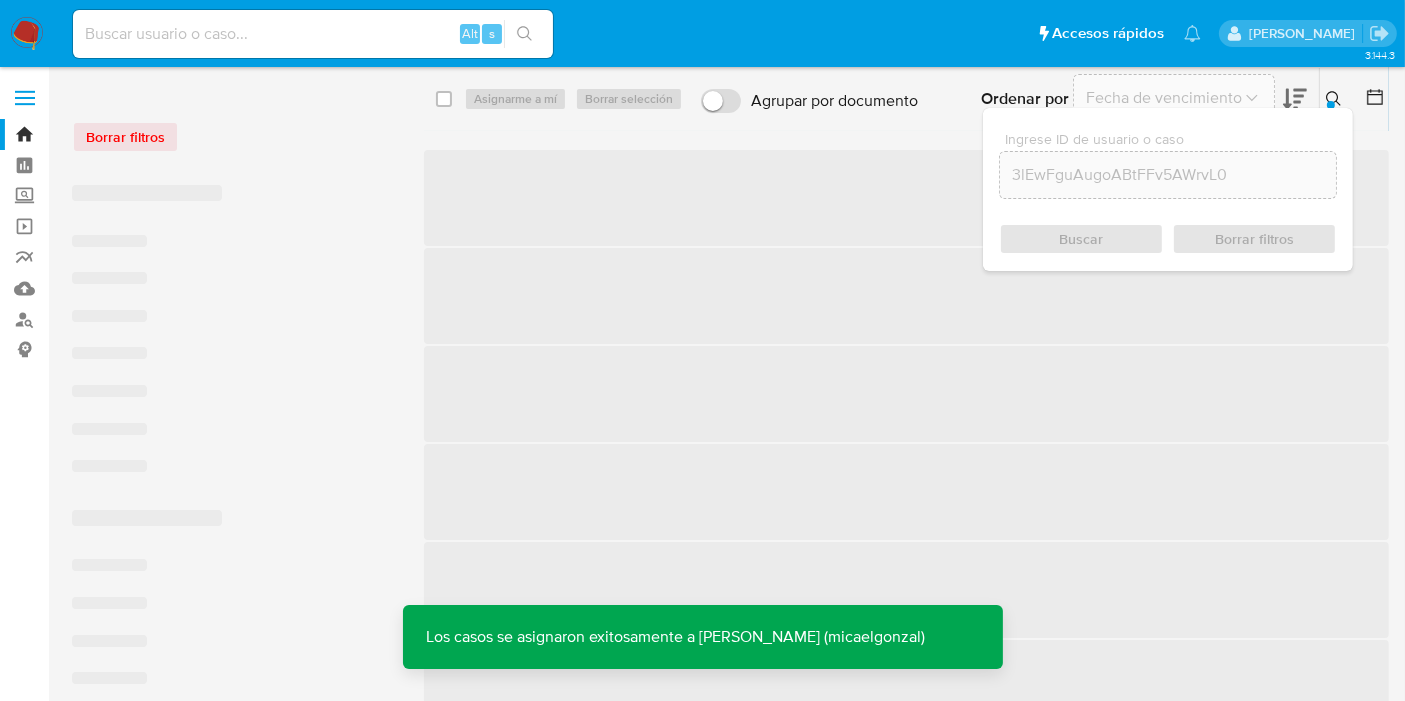 click on "Alt s" at bounding box center (313, 34) 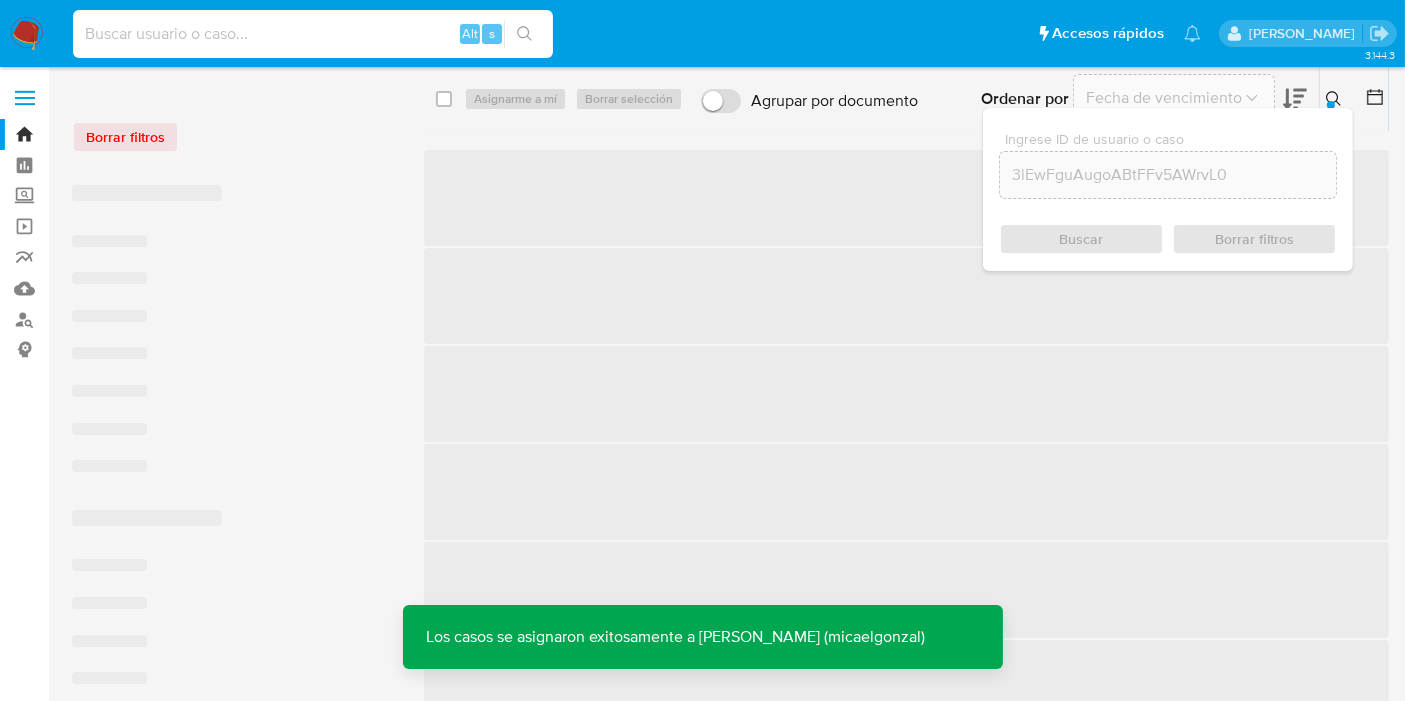 click at bounding box center (313, 34) 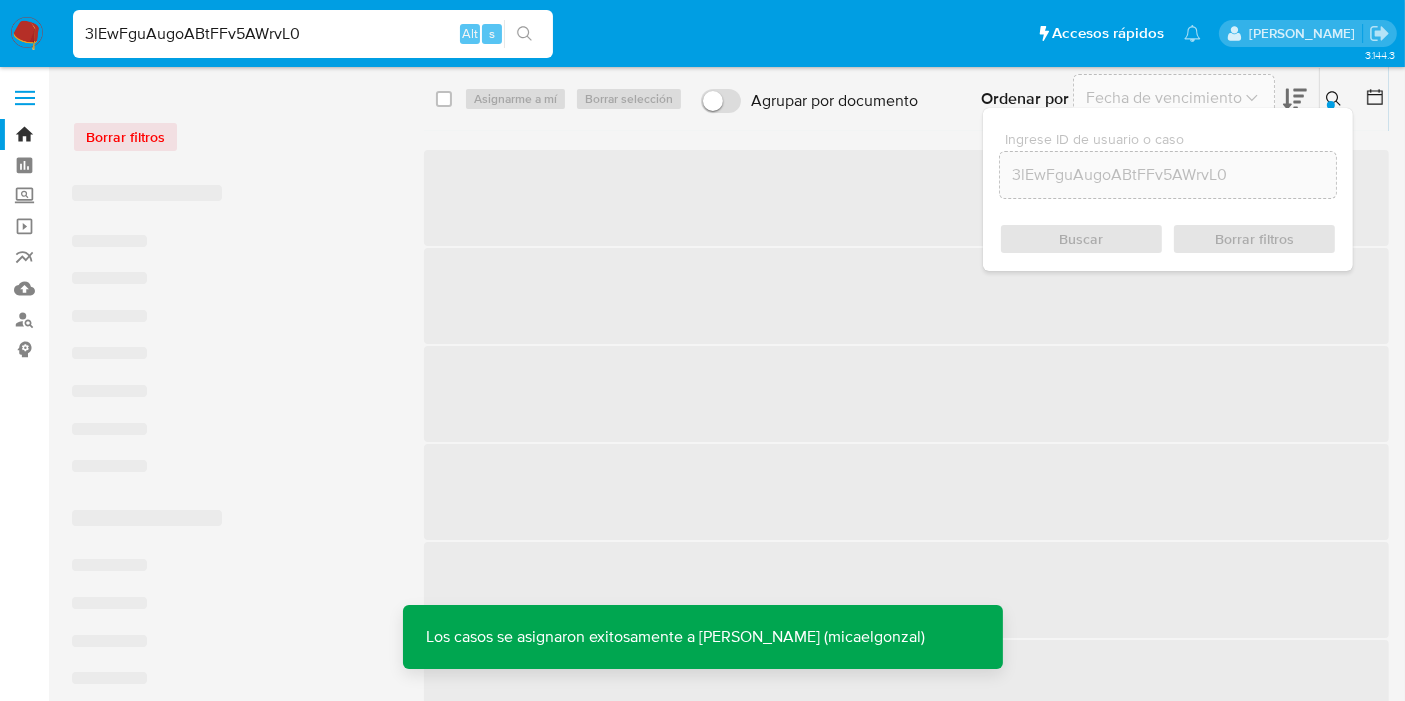 type on "3lEwFguAugoABtFFv5AWrvL0" 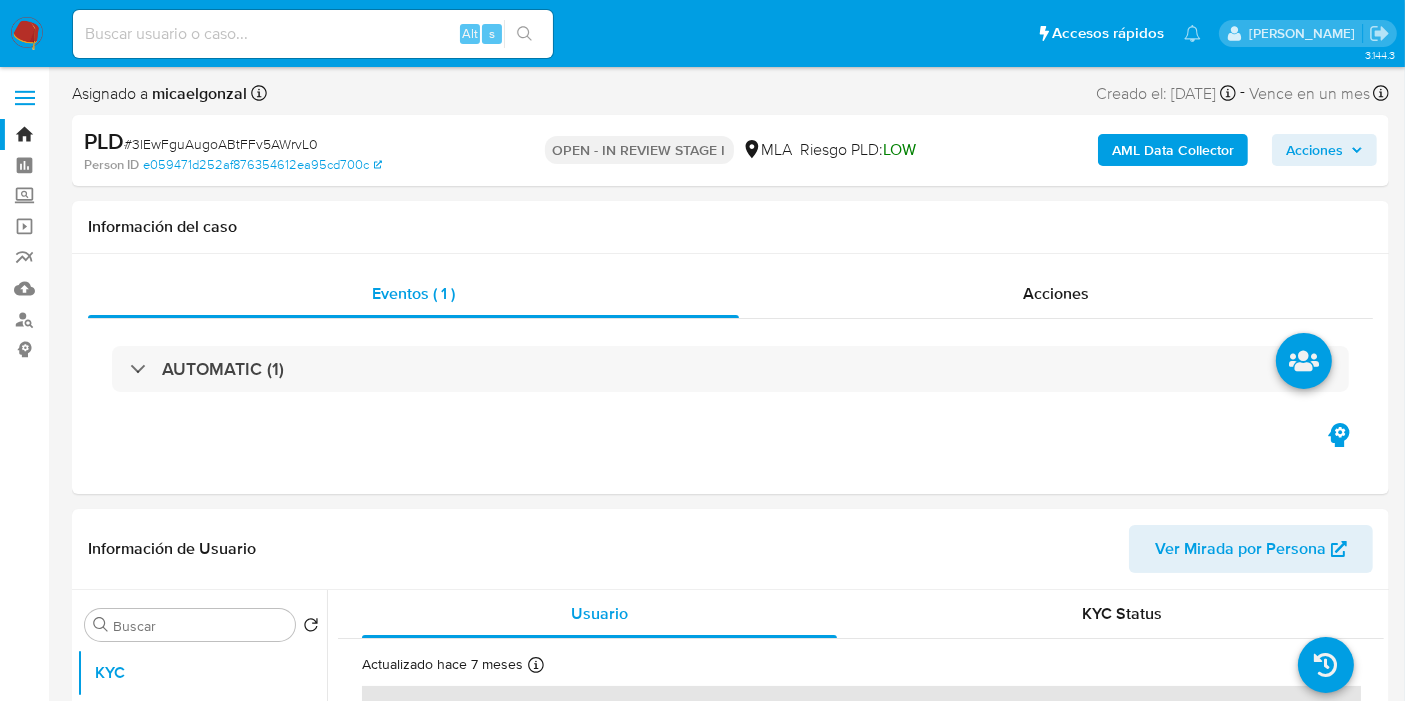 select on "10" 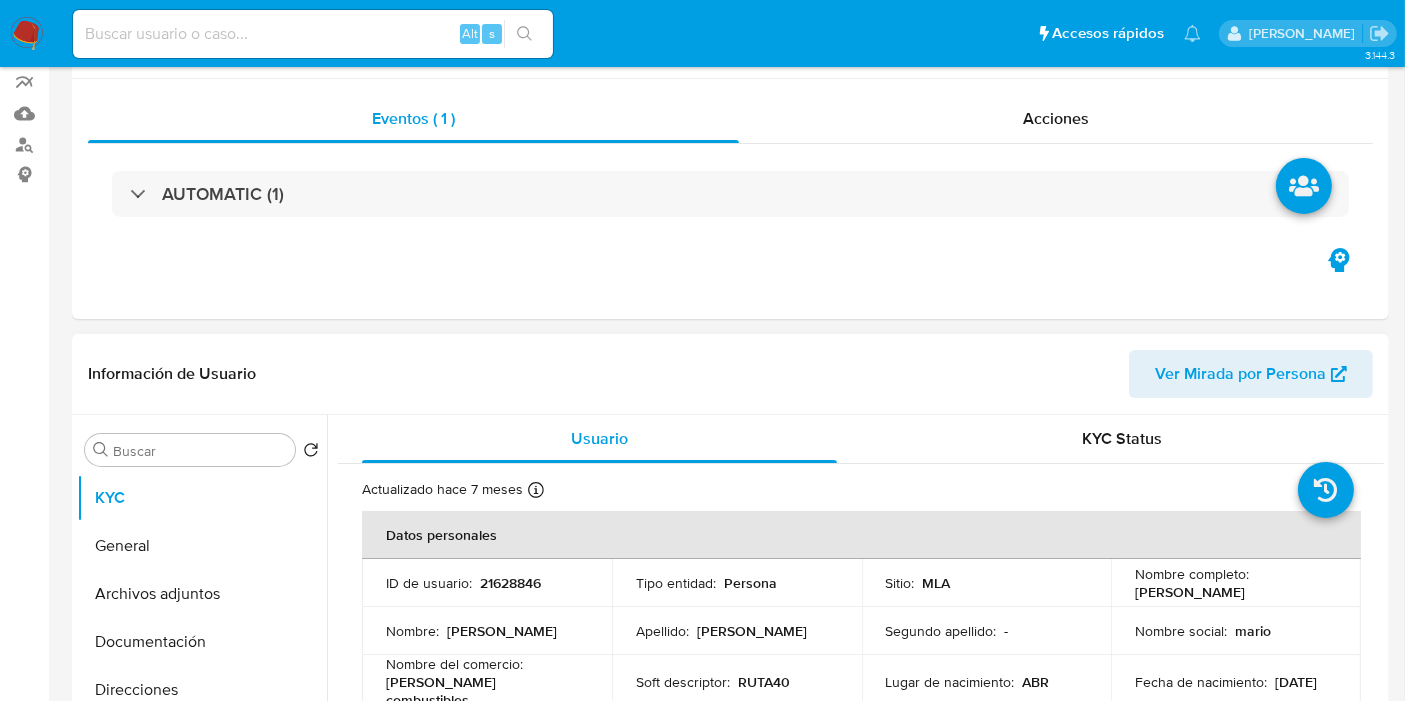 scroll, scrollTop: 222, scrollLeft: 0, axis: vertical 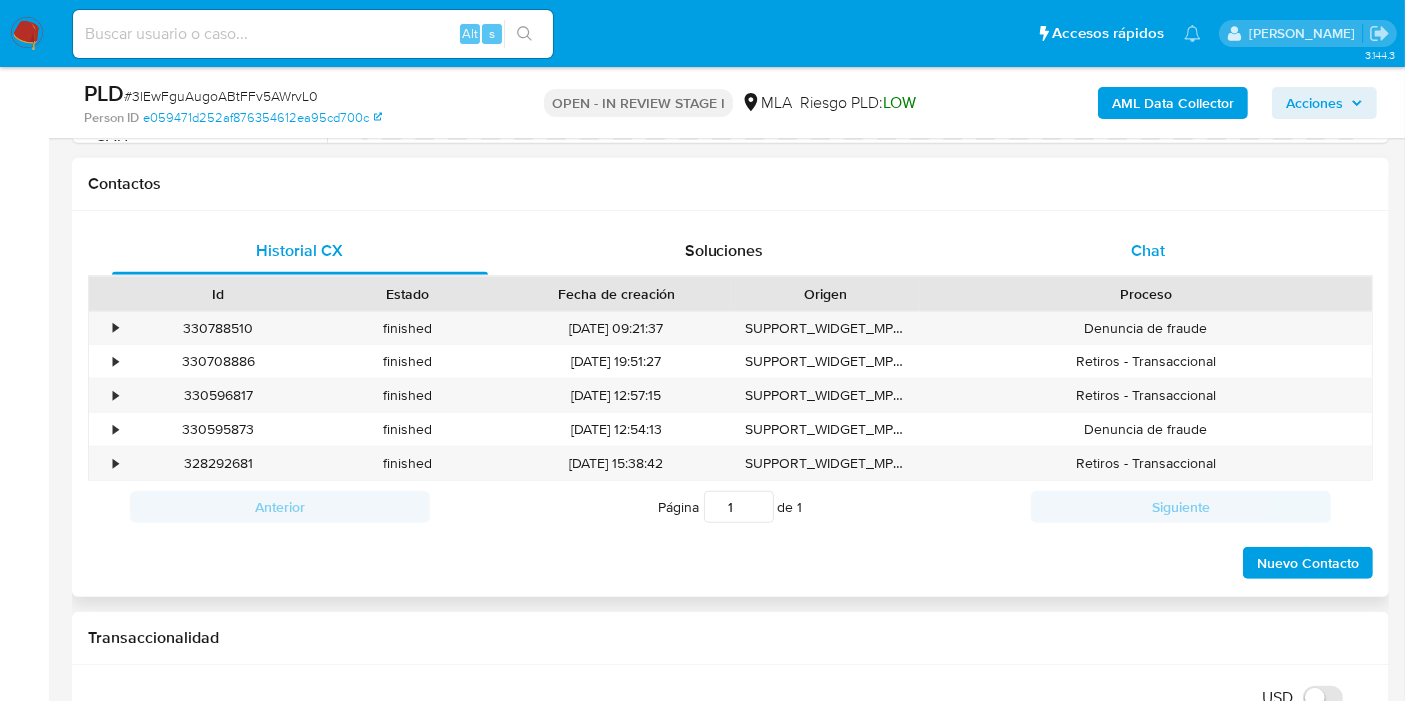 click on "Chat" at bounding box center (1148, 251) 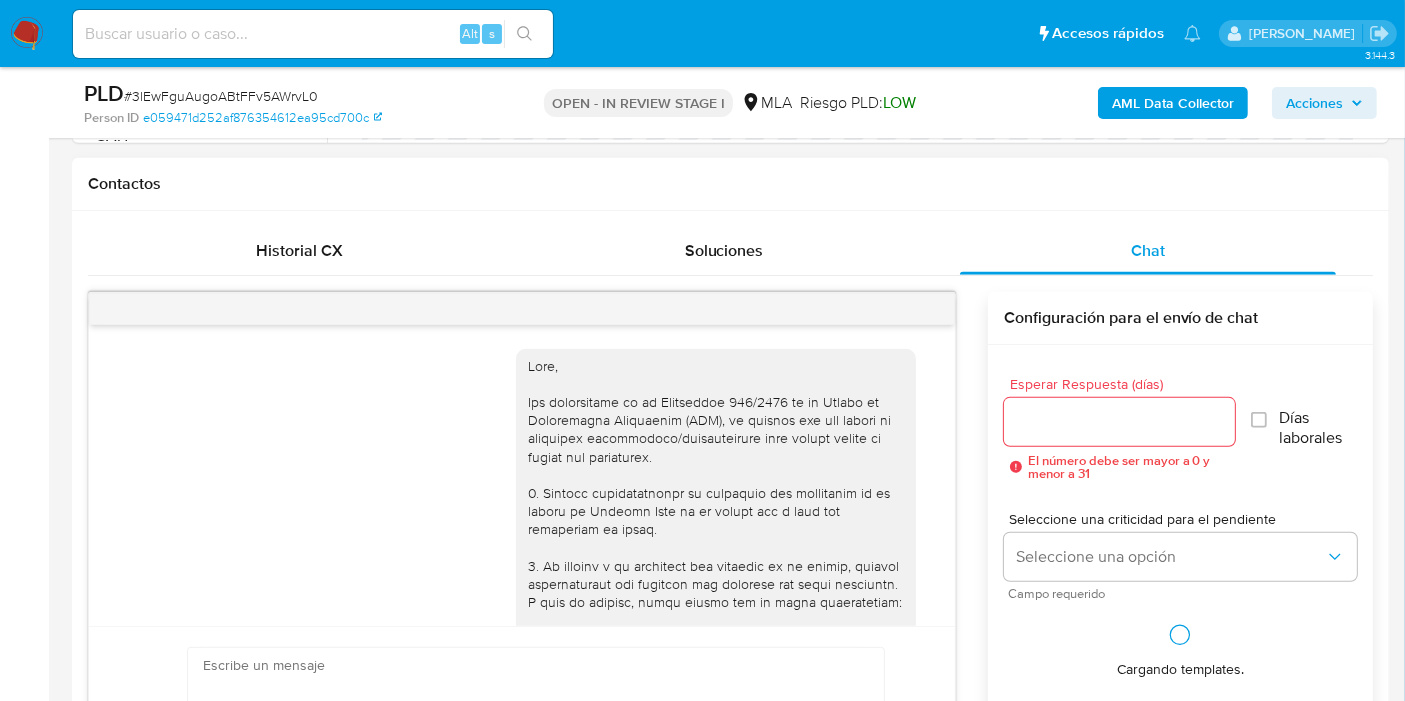 scroll, scrollTop: 907, scrollLeft: 0, axis: vertical 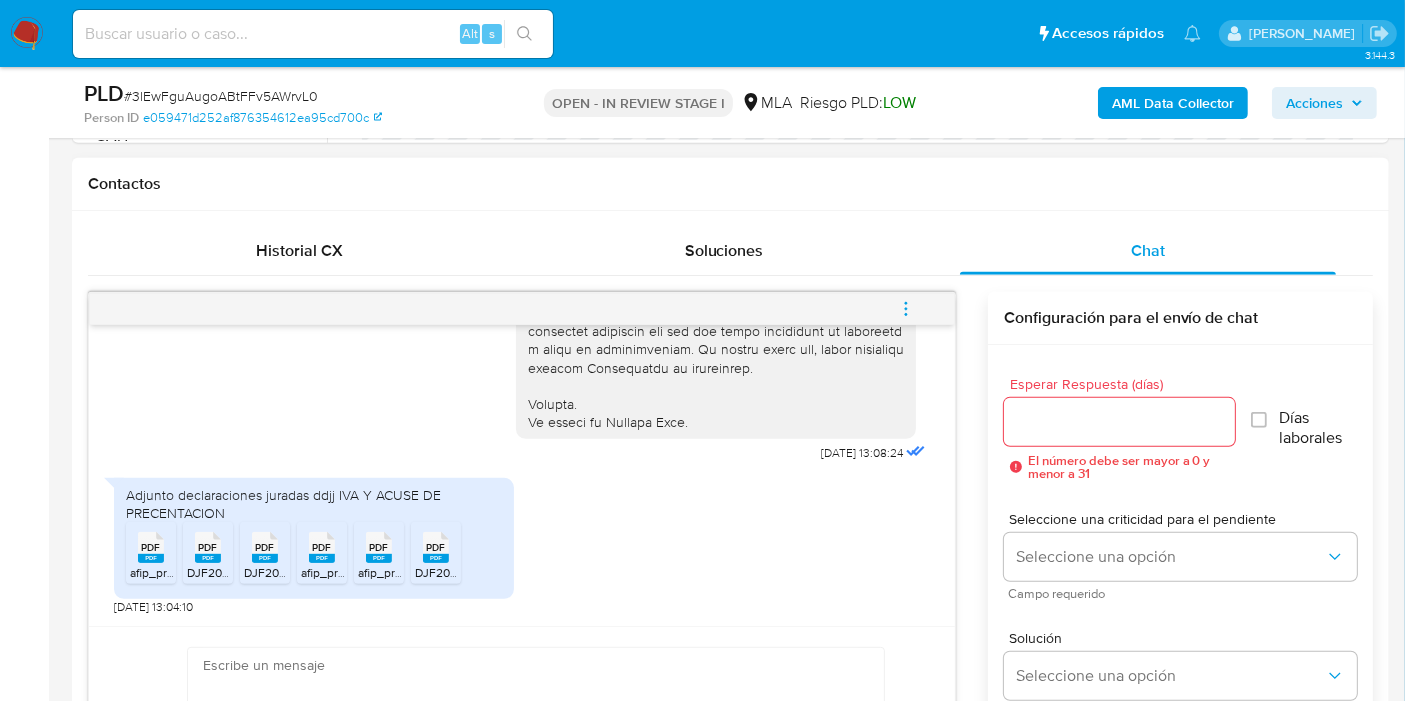 click on "PDF PDF" at bounding box center (151, 545) 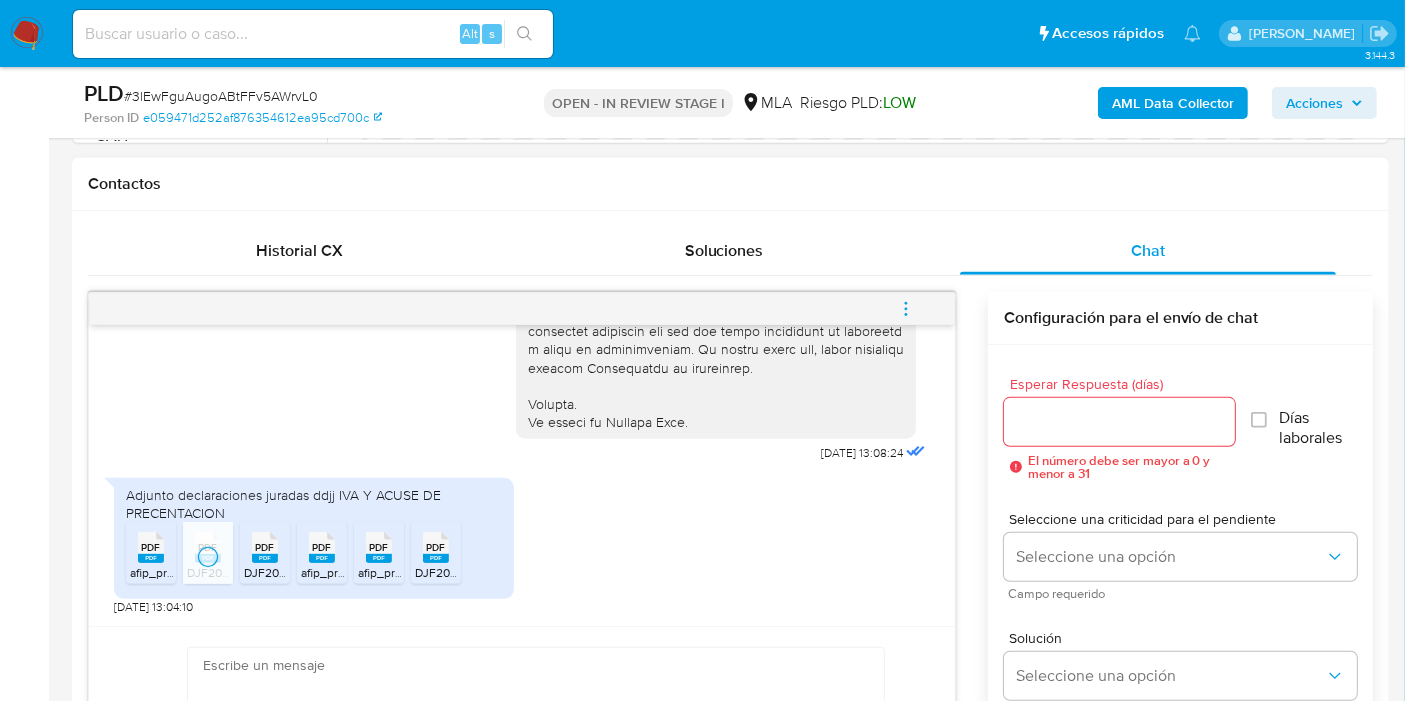 click on "PDF" at bounding box center [265, 547] 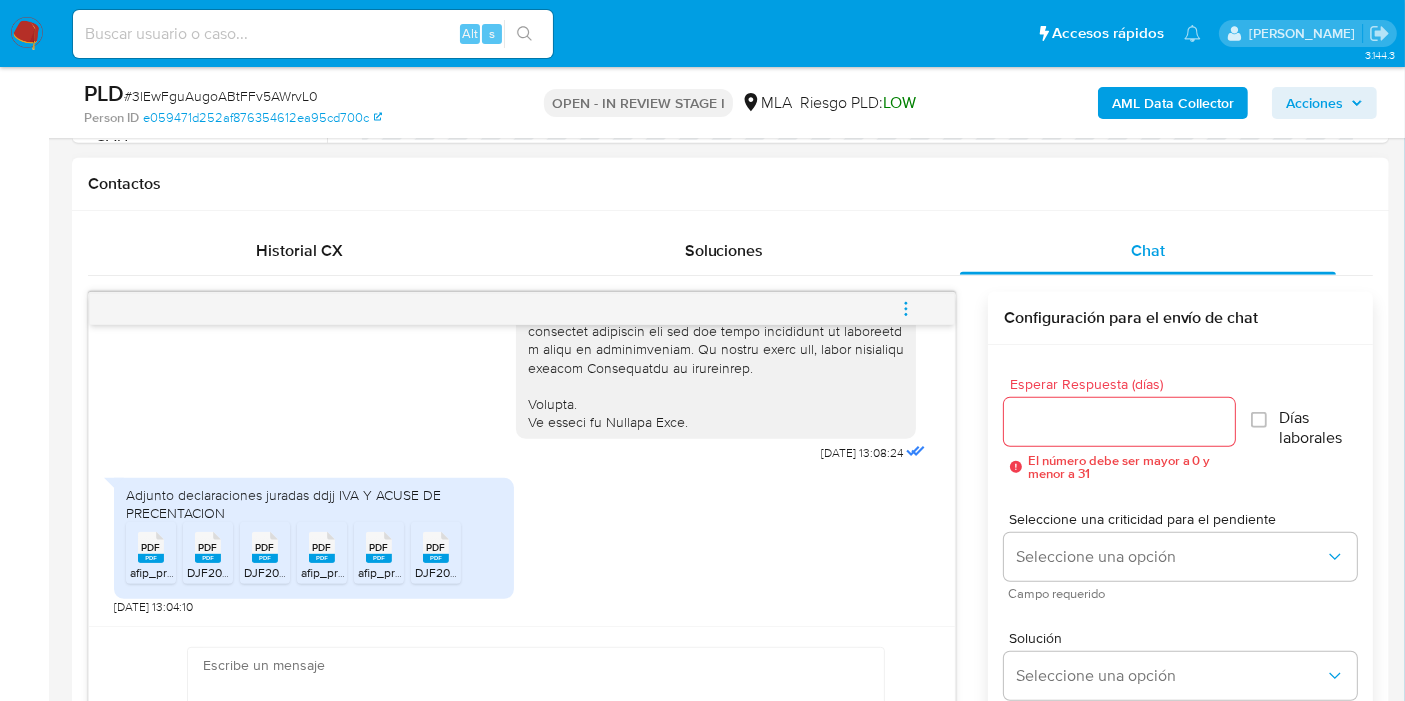 drag, startPoint x: 324, startPoint y: 549, endPoint x: 394, endPoint y: 549, distance: 70 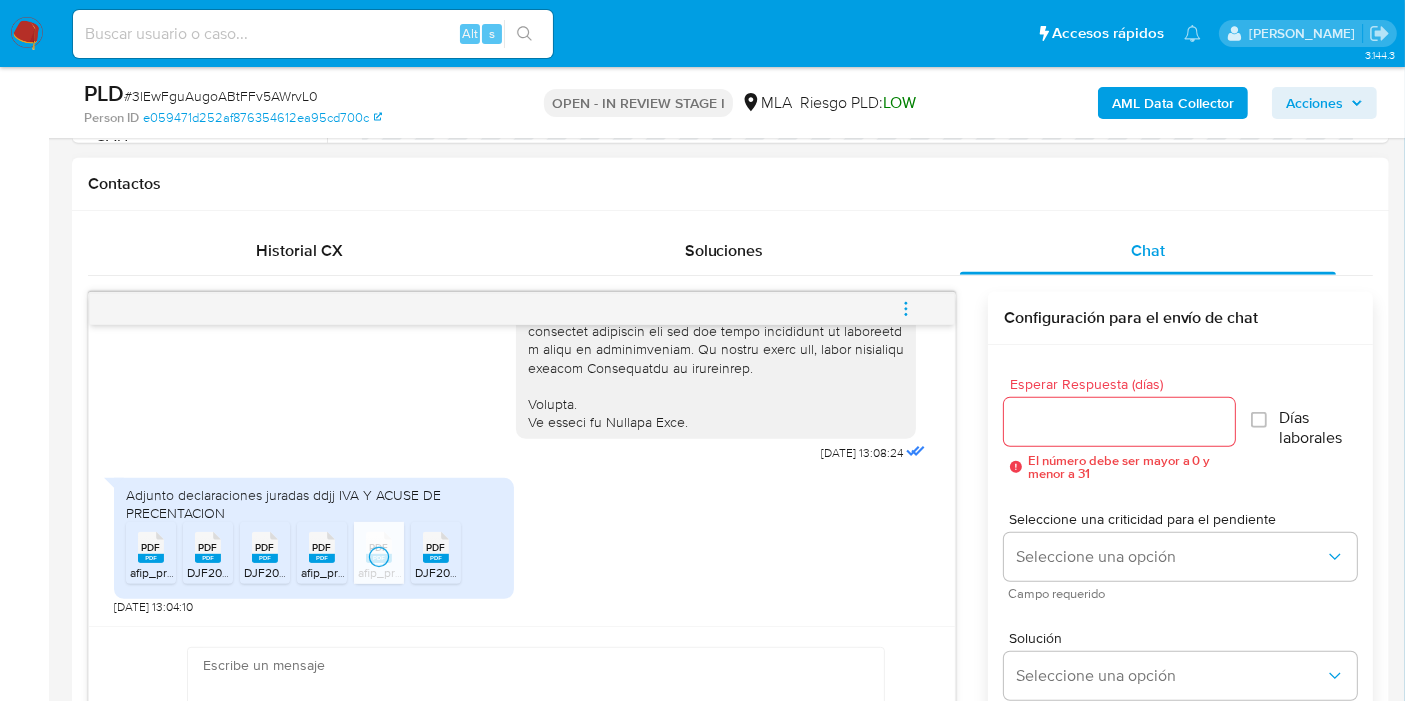 click 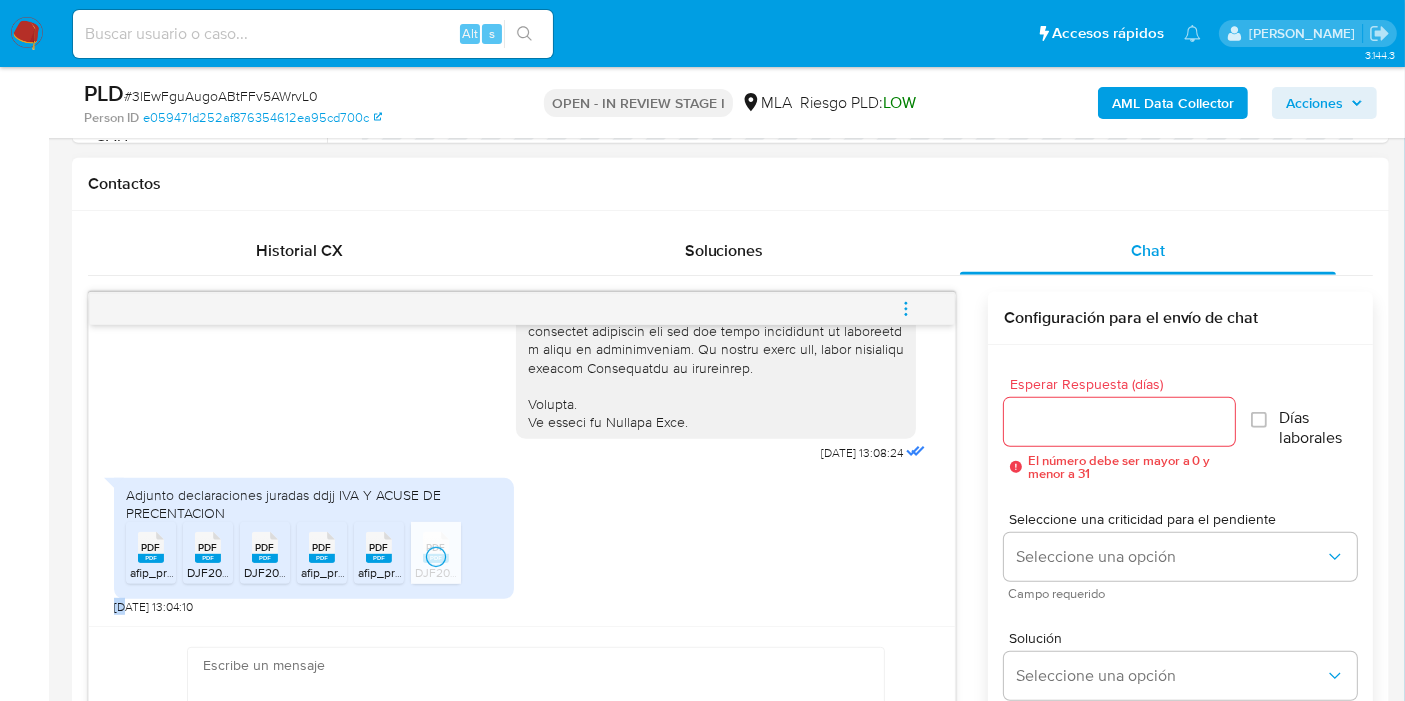 click 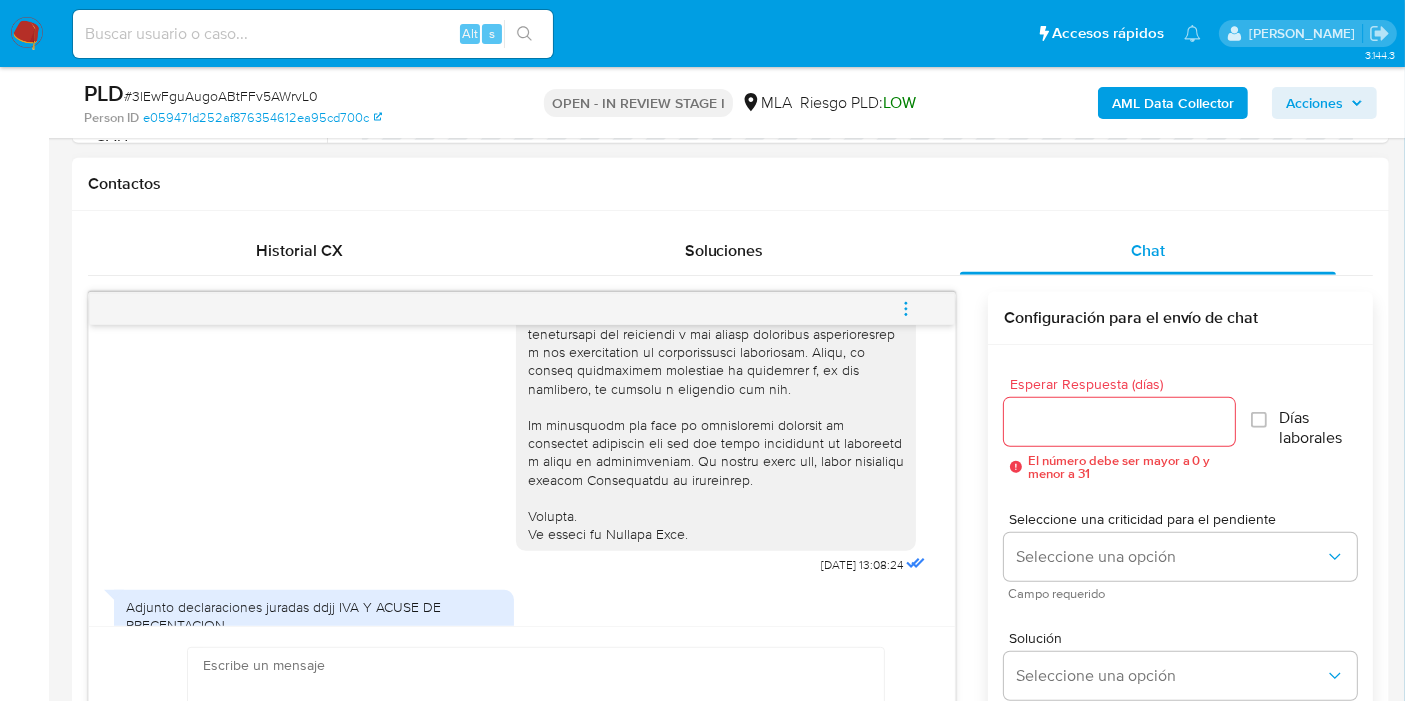 scroll, scrollTop: 462, scrollLeft: 0, axis: vertical 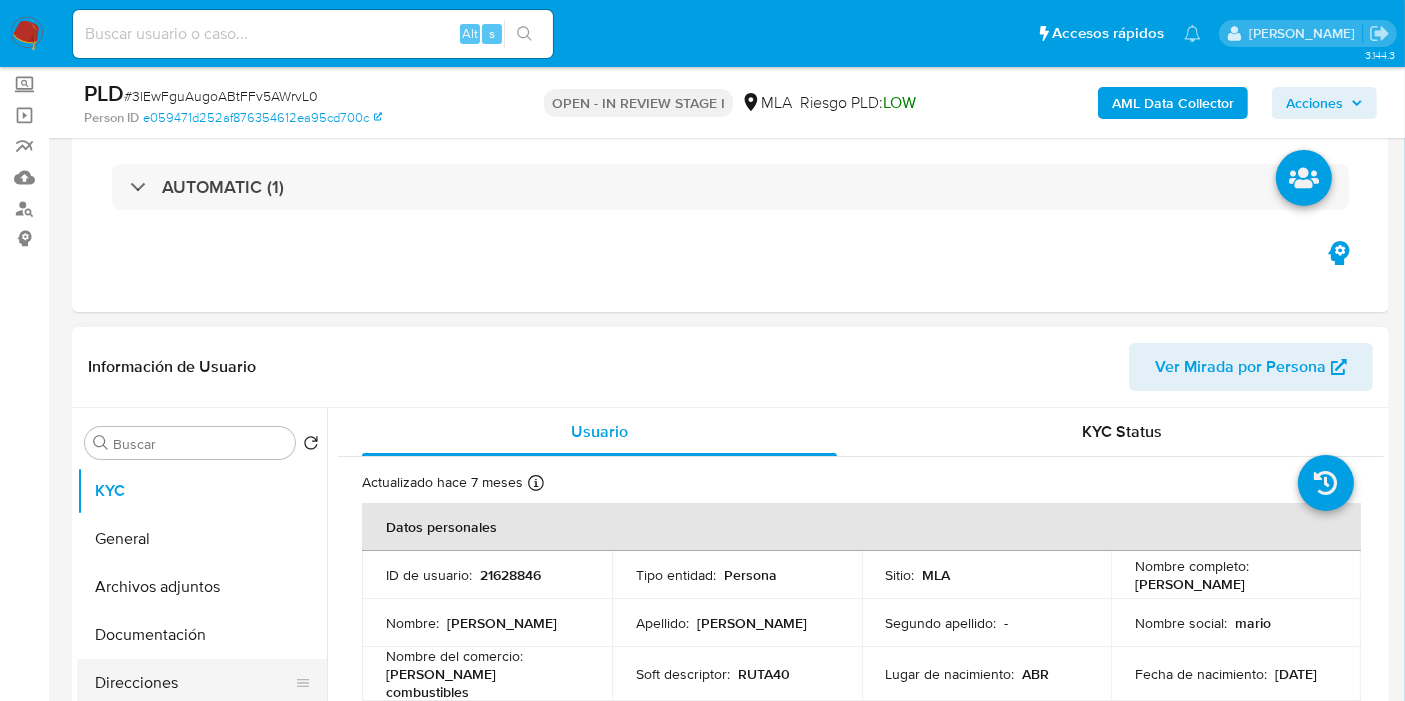 click on "Direcciones" at bounding box center (194, 683) 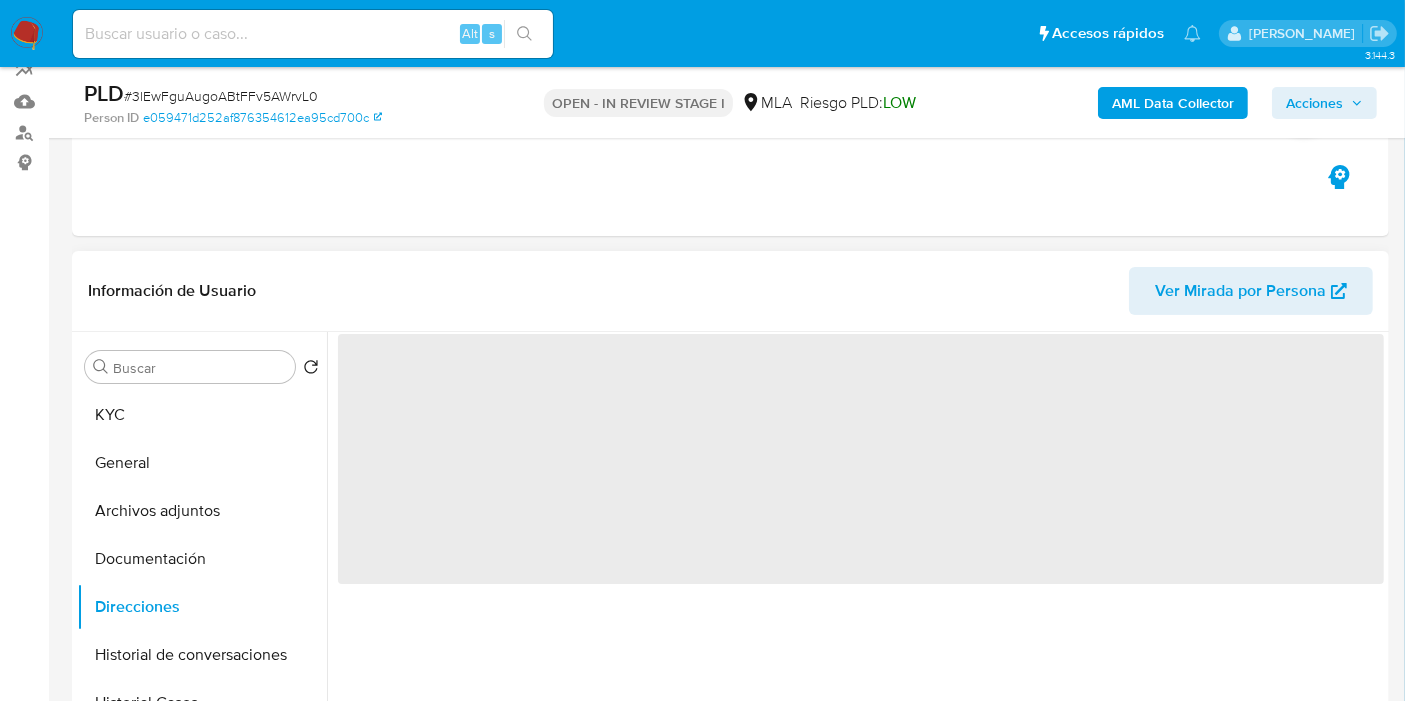 scroll, scrollTop: 222, scrollLeft: 0, axis: vertical 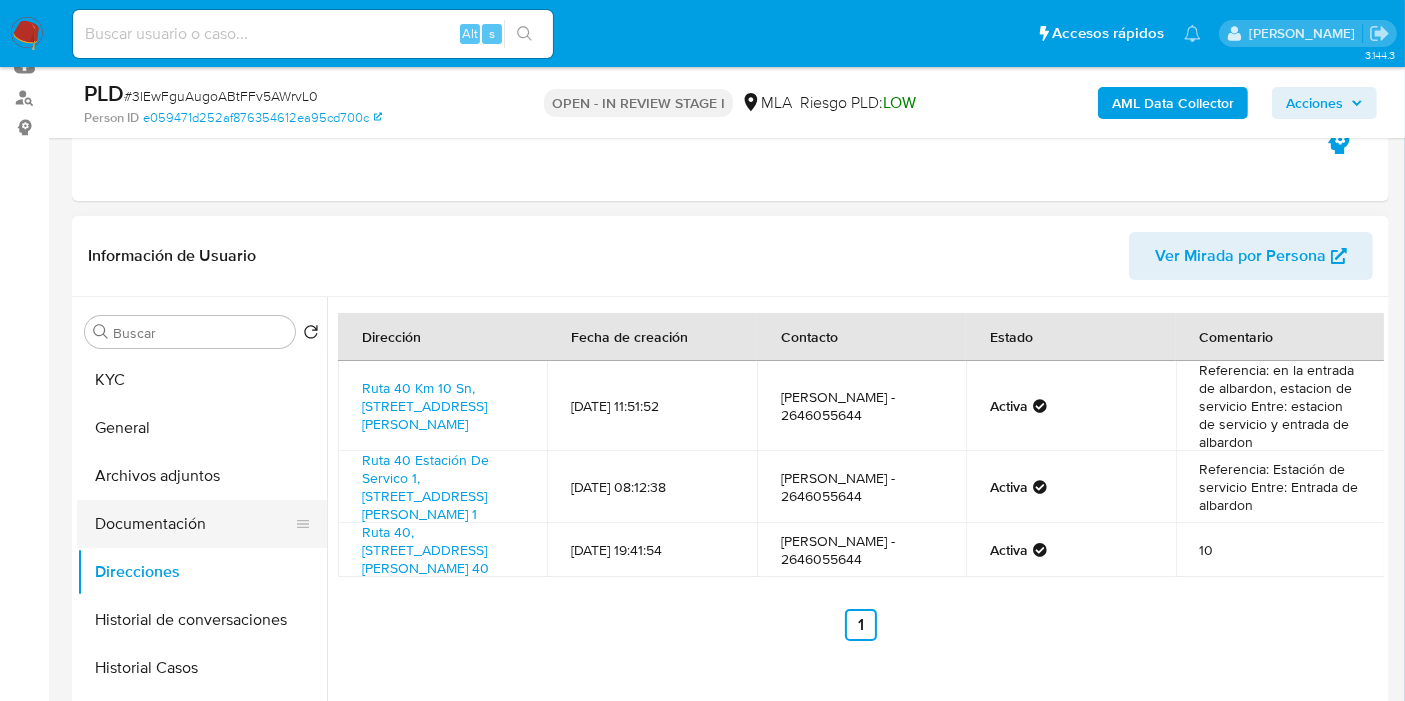 click on "Documentación" at bounding box center [194, 524] 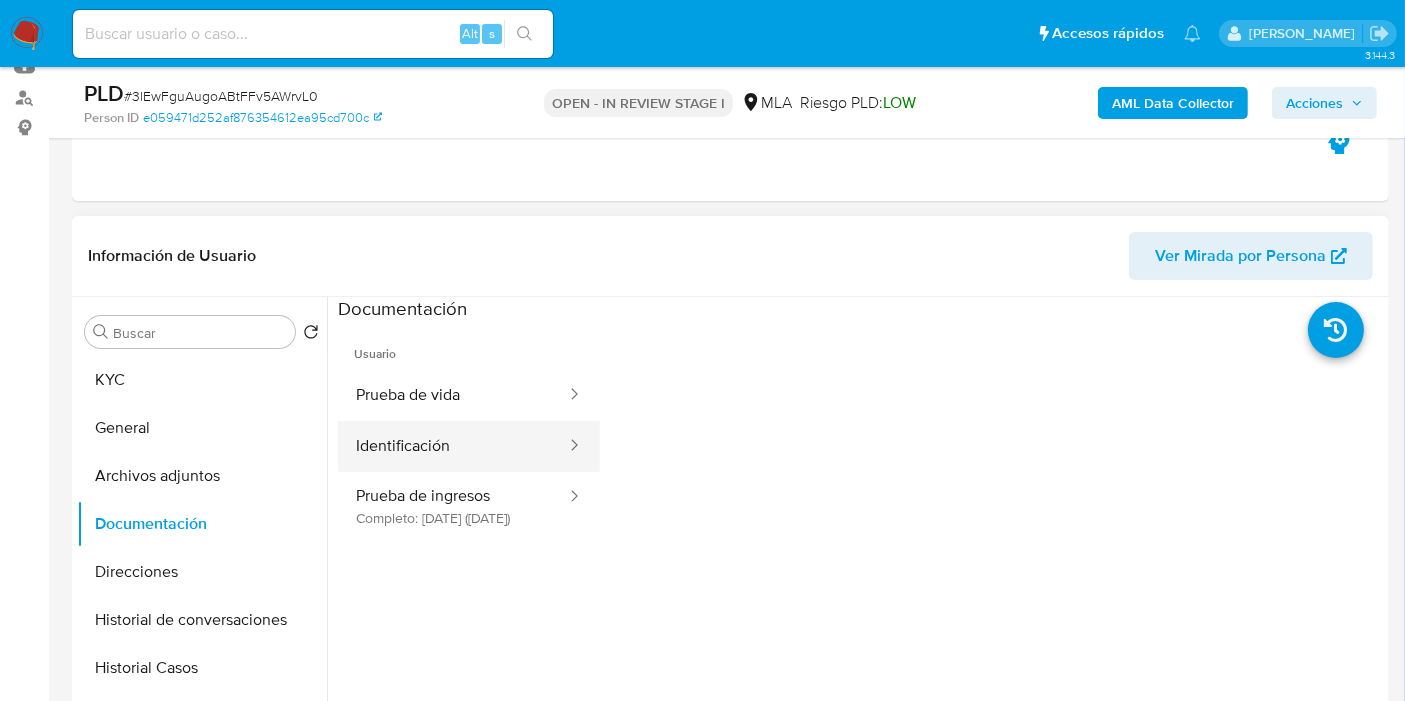 click on "Identificación" at bounding box center [453, 446] 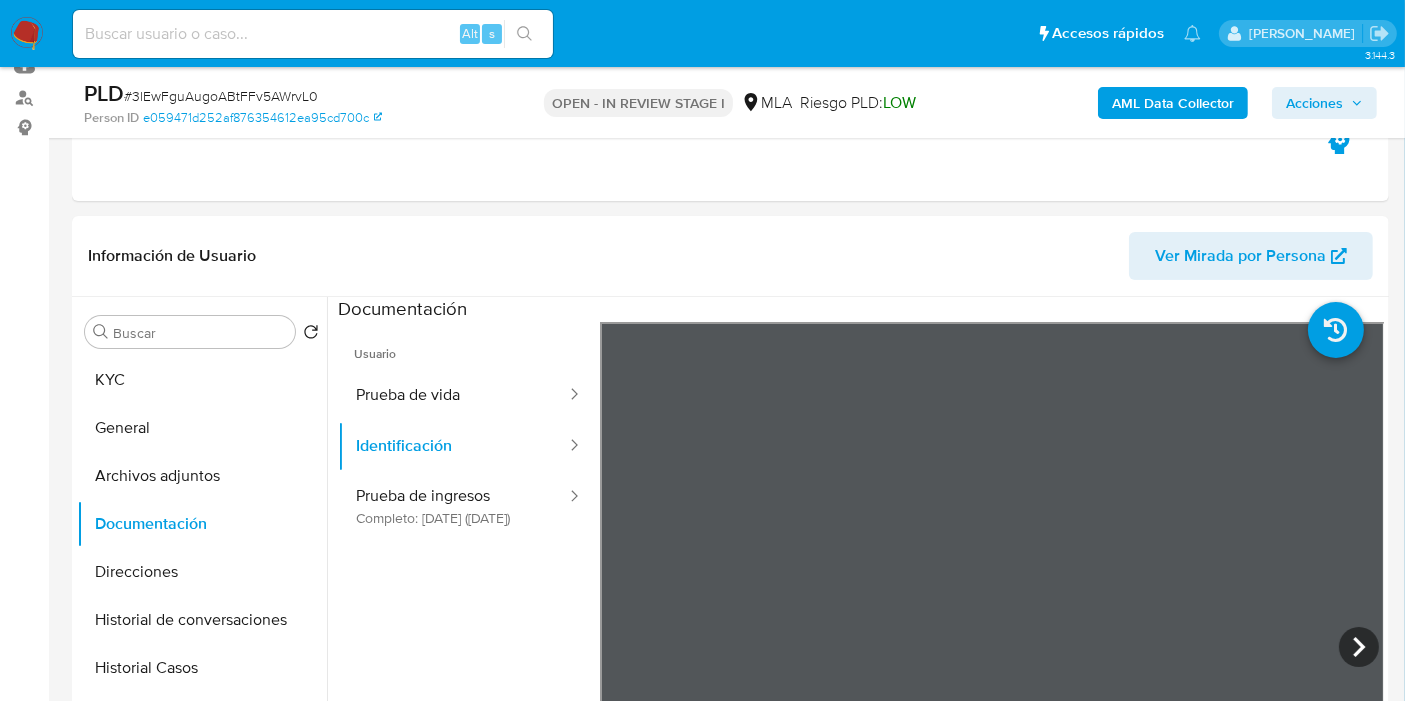 click 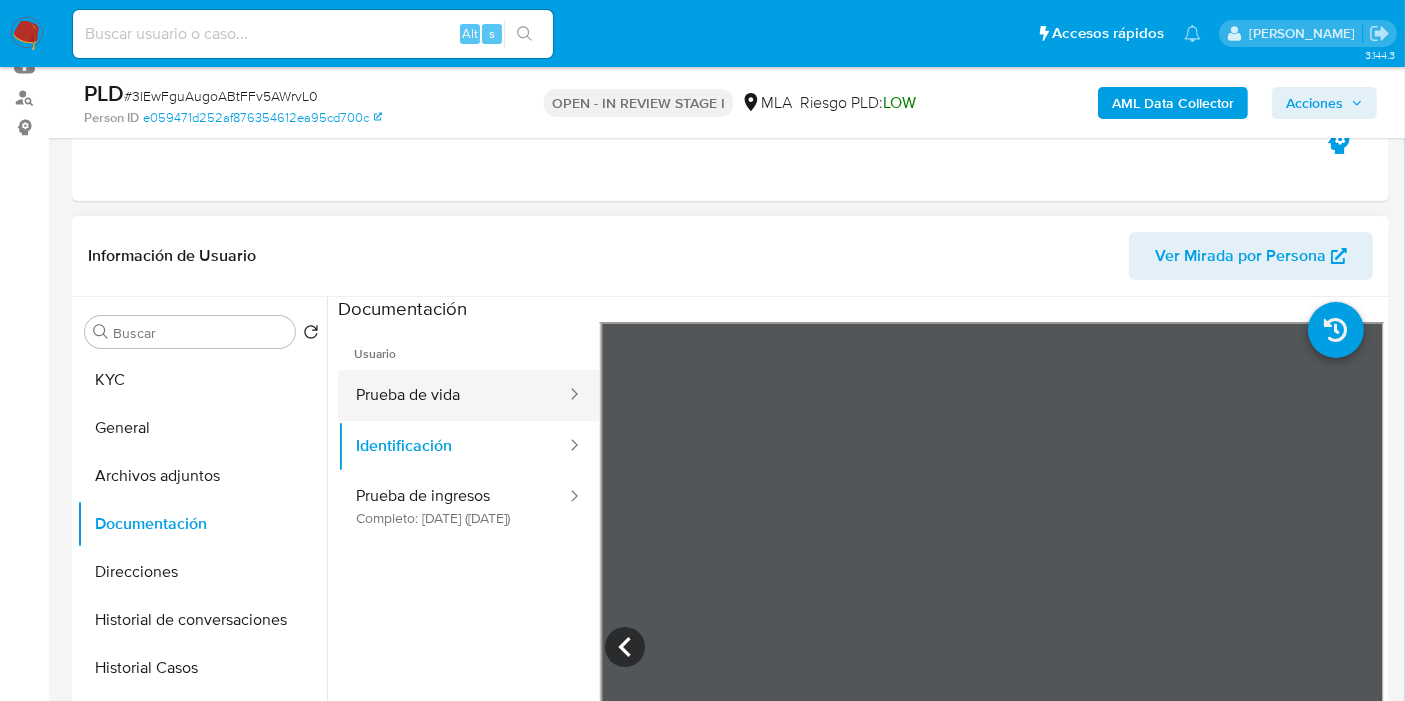click on "Prueba de vida" at bounding box center (453, 395) 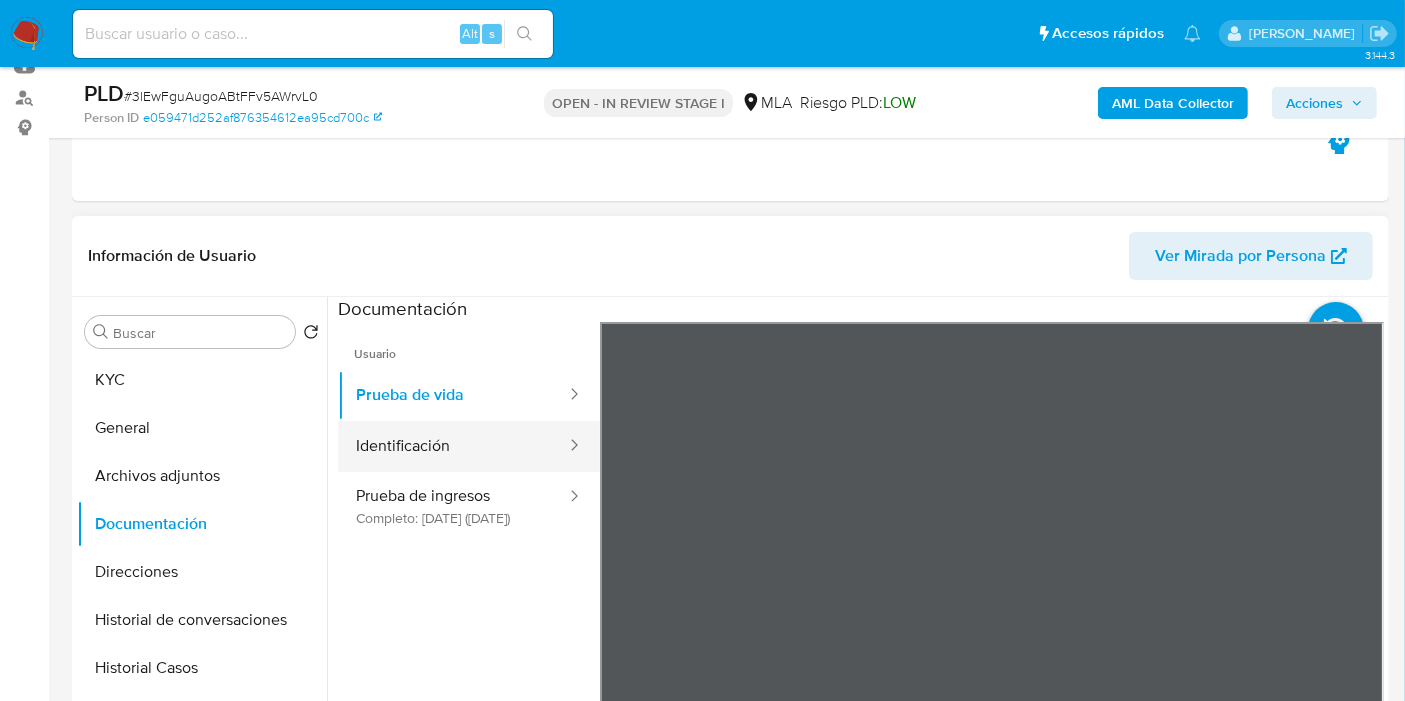 click on "Identificación" at bounding box center [453, 446] 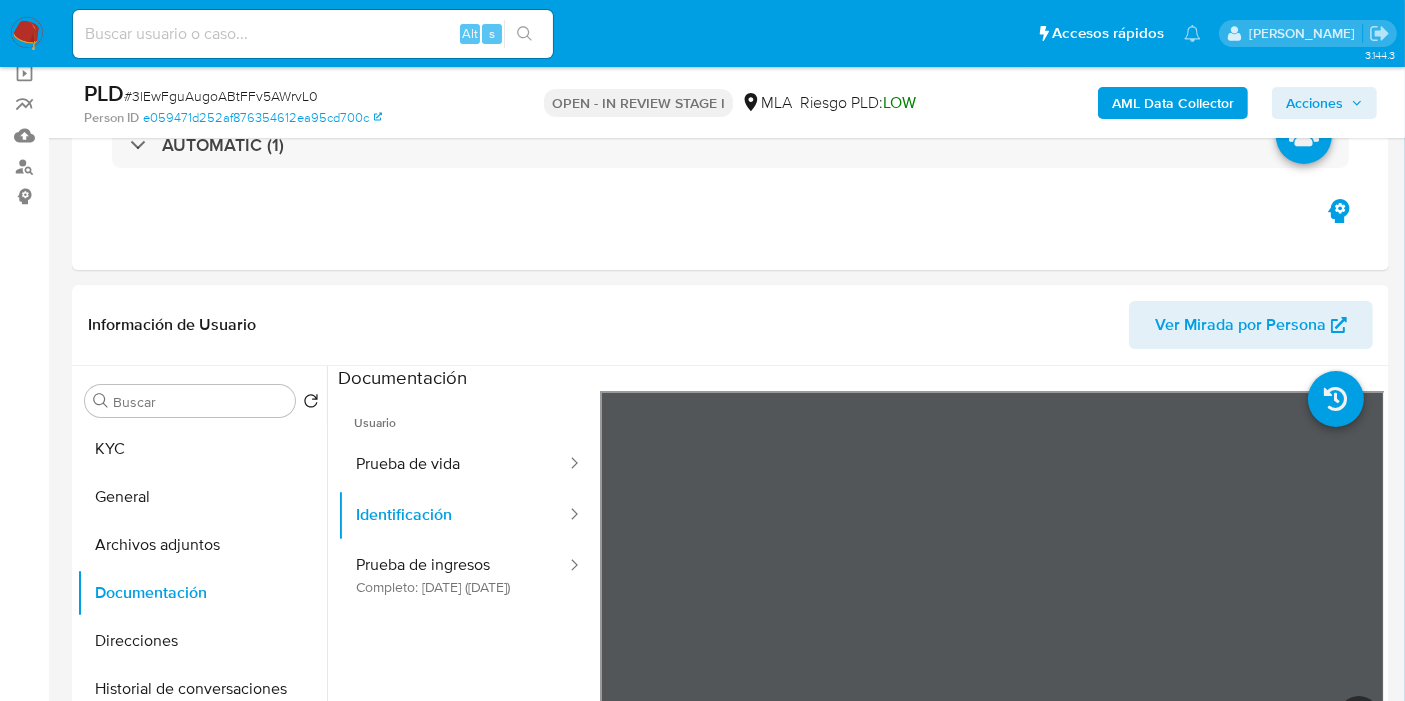 scroll, scrollTop: 111, scrollLeft: 0, axis: vertical 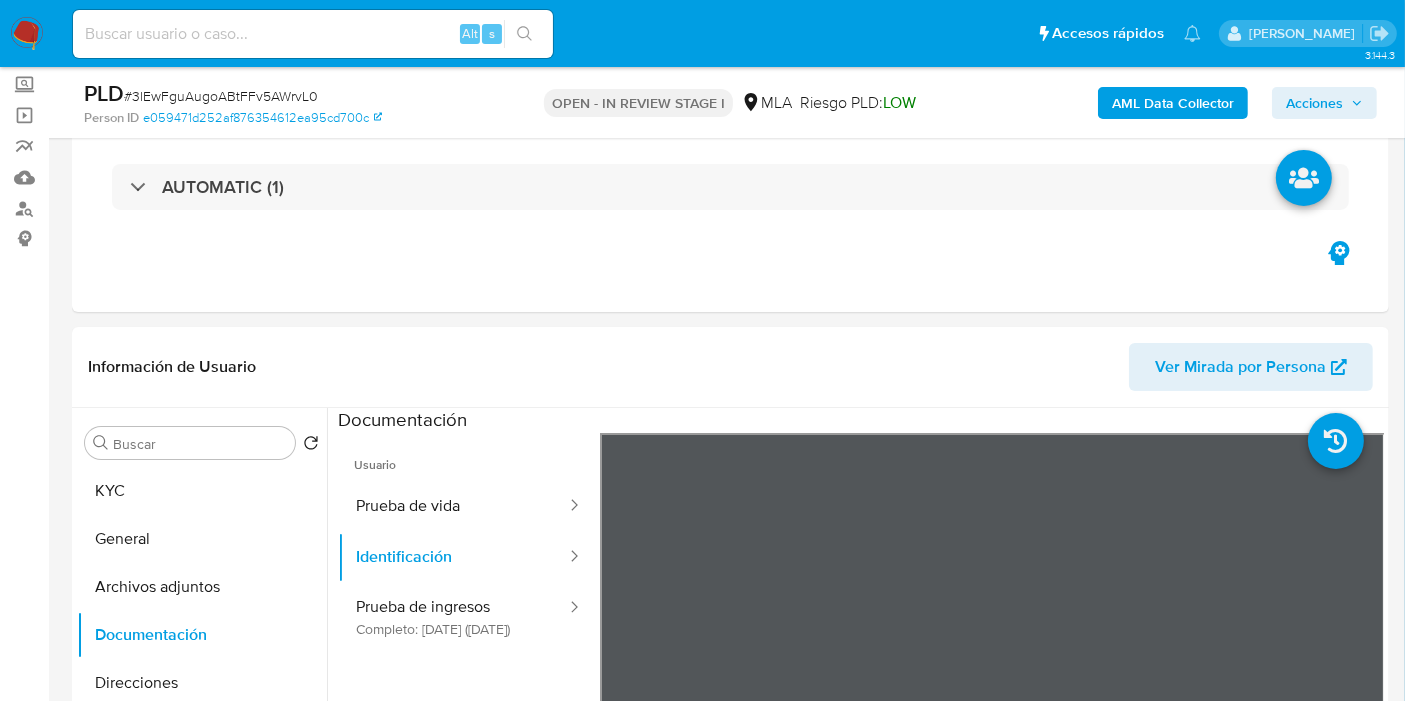 click at bounding box center (27, 34) 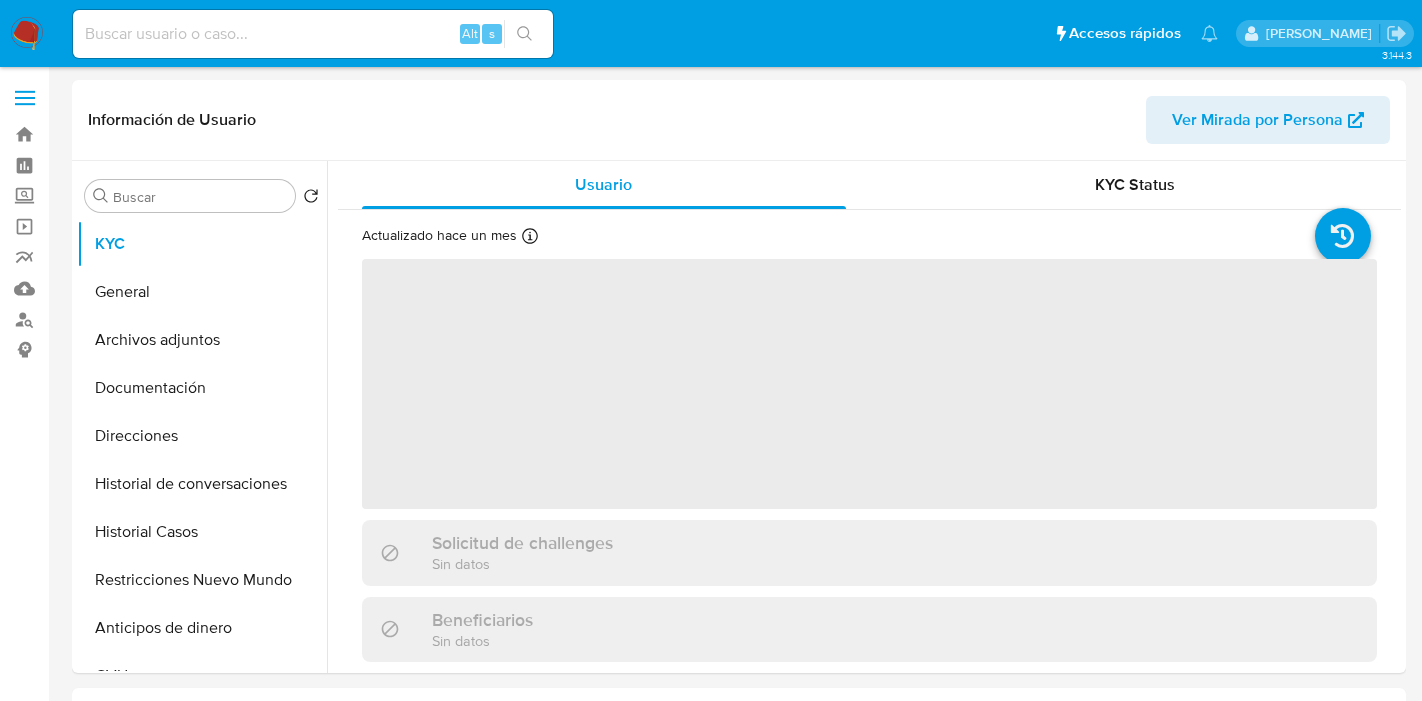 select on "10" 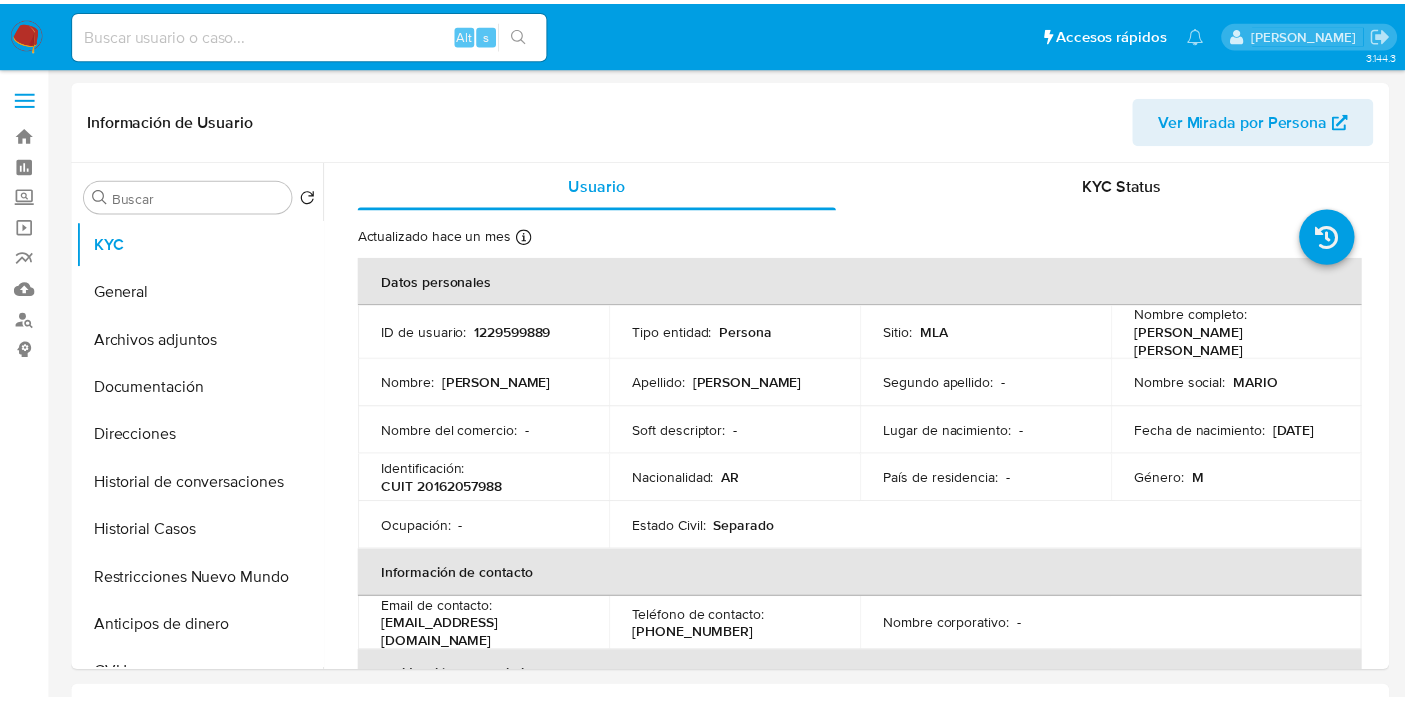 scroll, scrollTop: 0, scrollLeft: 0, axis: both 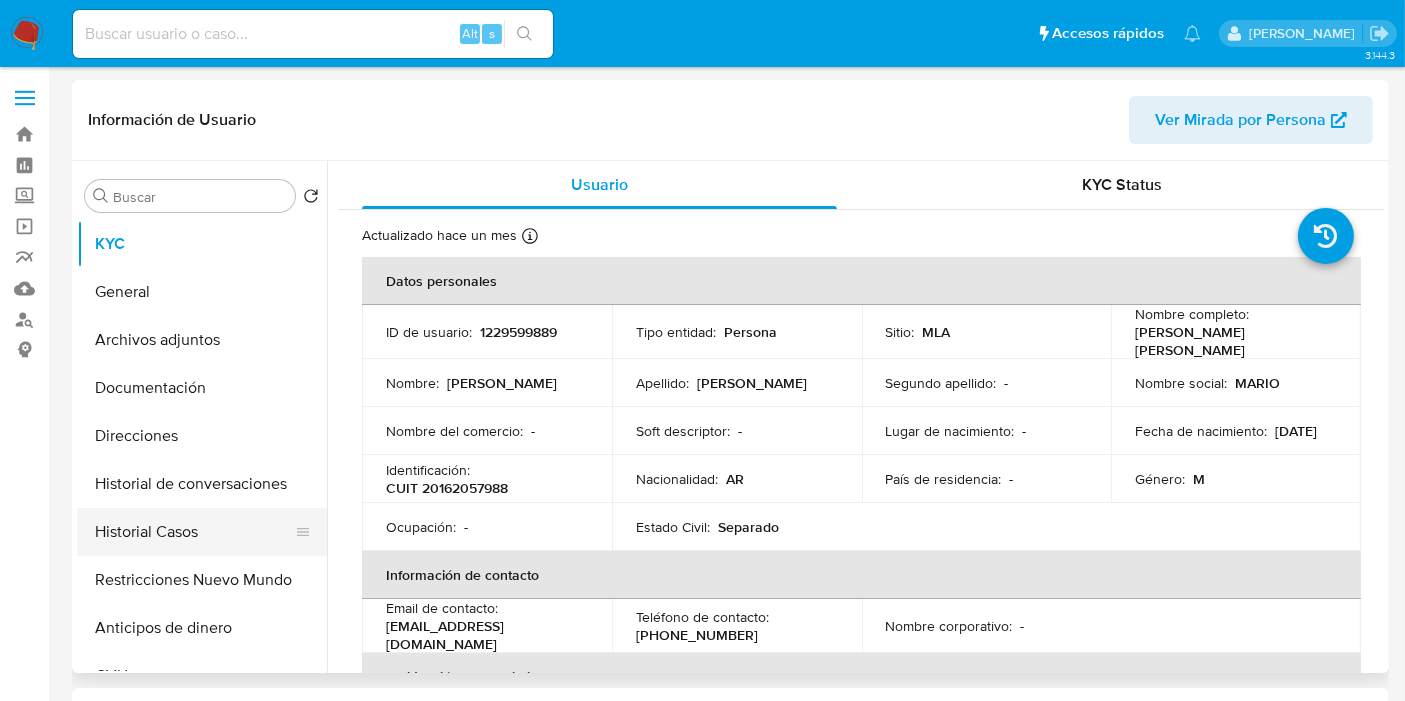 click on "Historial Casos" at bounding box center [194, 532] 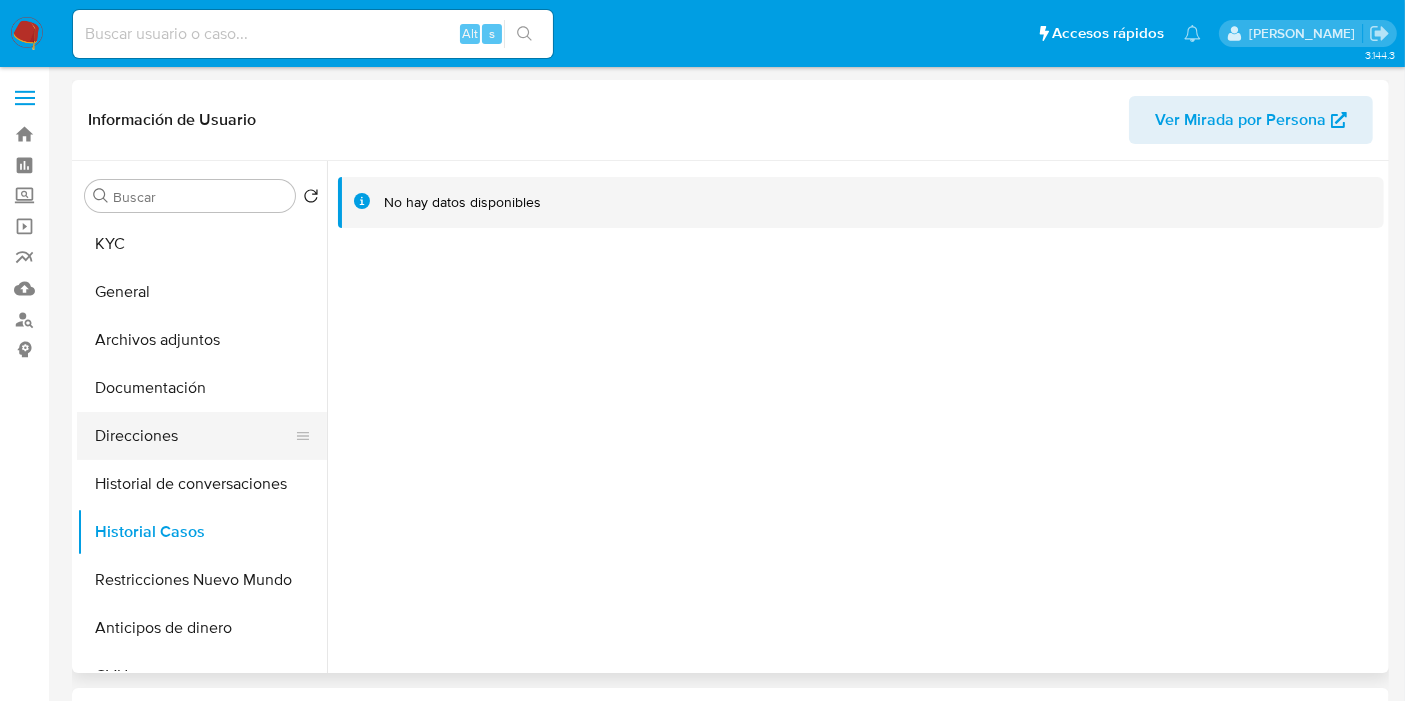click on "Direcciones" at bounding box center (194, 436) 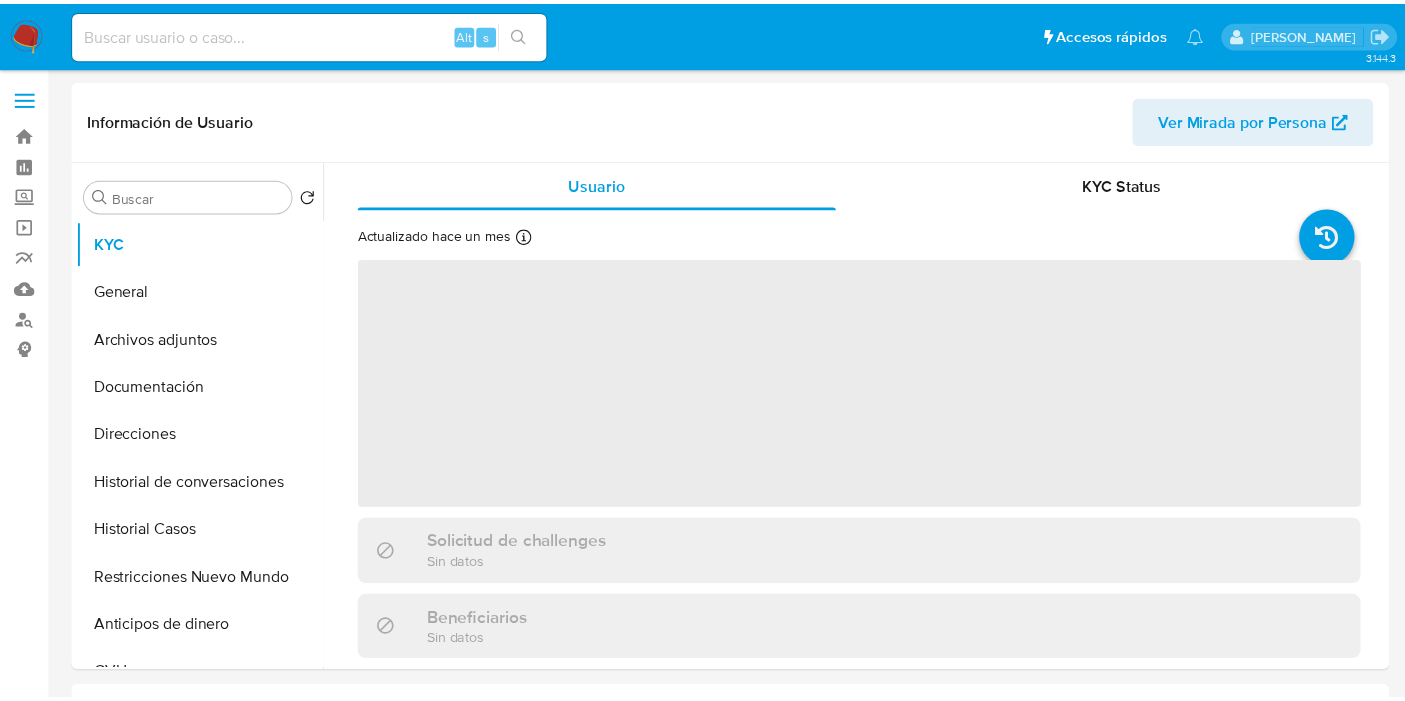 scroll, scrollTop: 0, scrollLeft: 0, axis: both 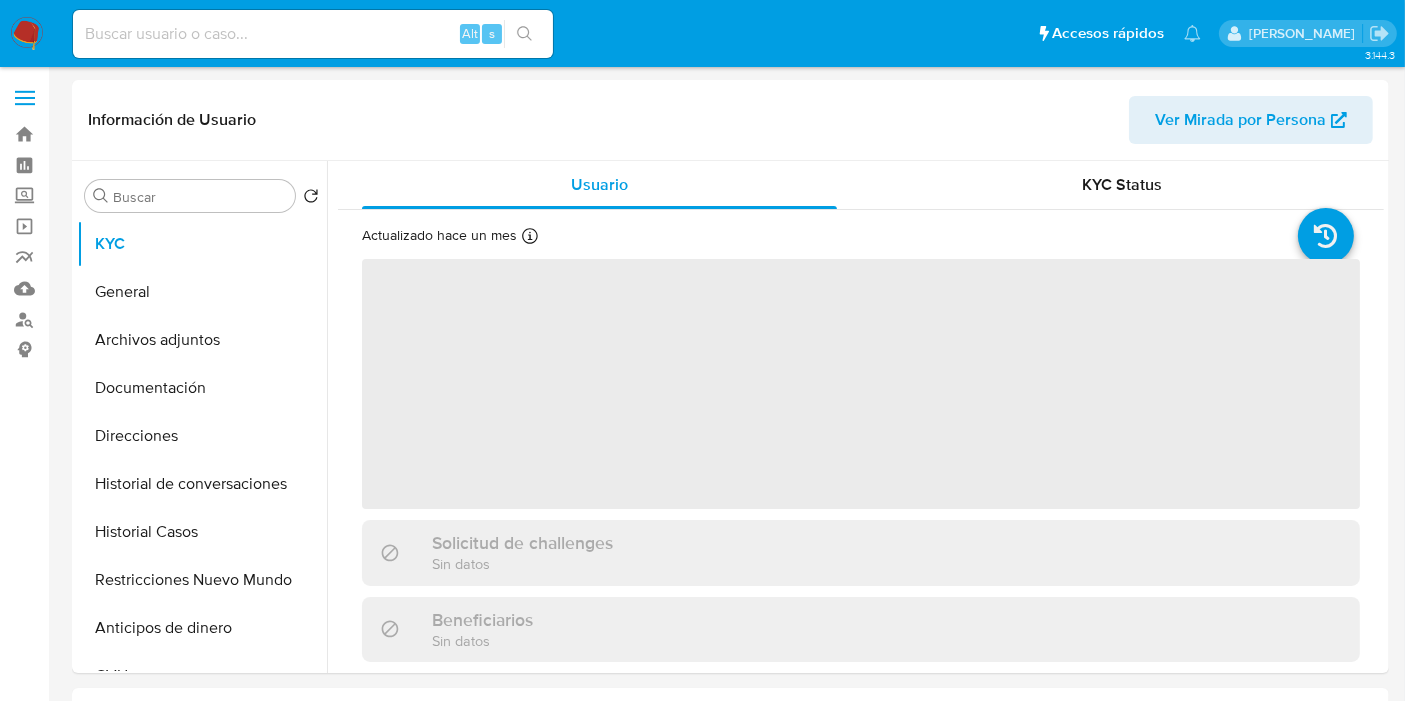 select on "10" 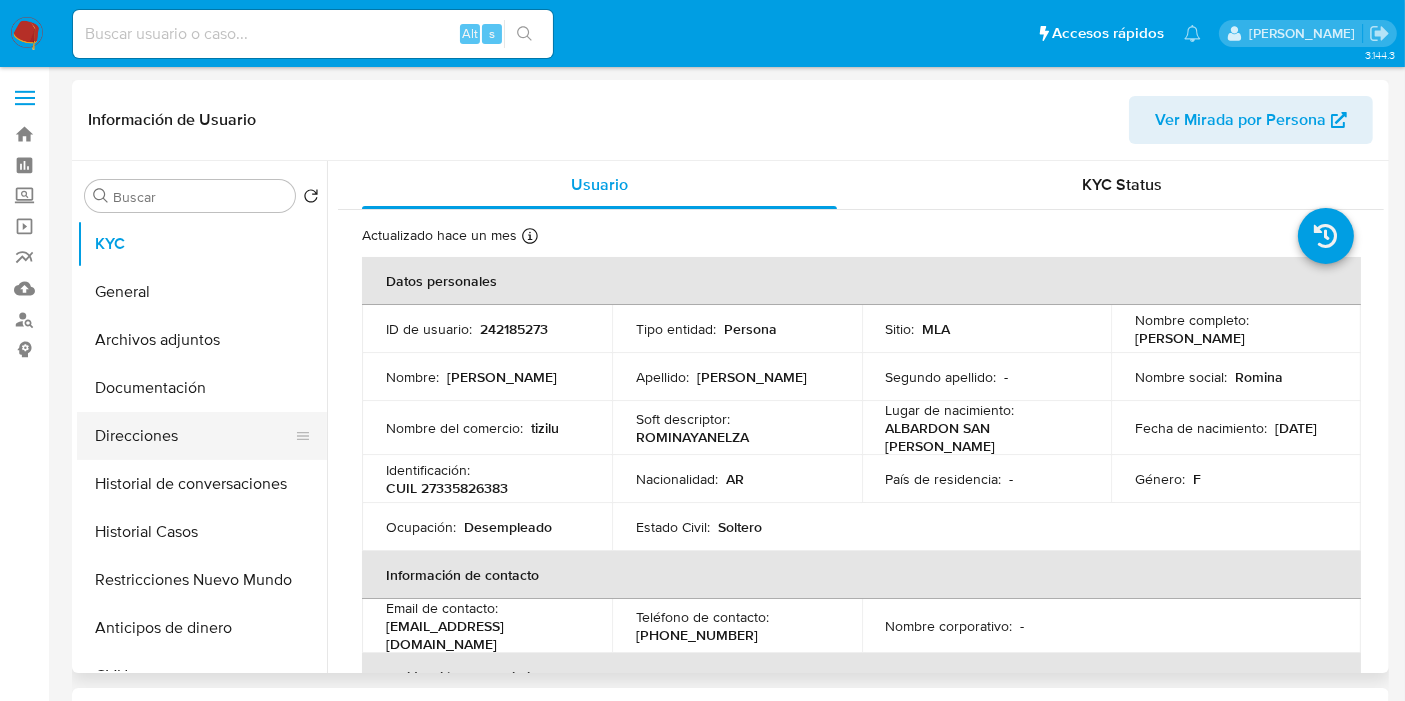 click on "Direcciones" at bounding box center [194, 436] 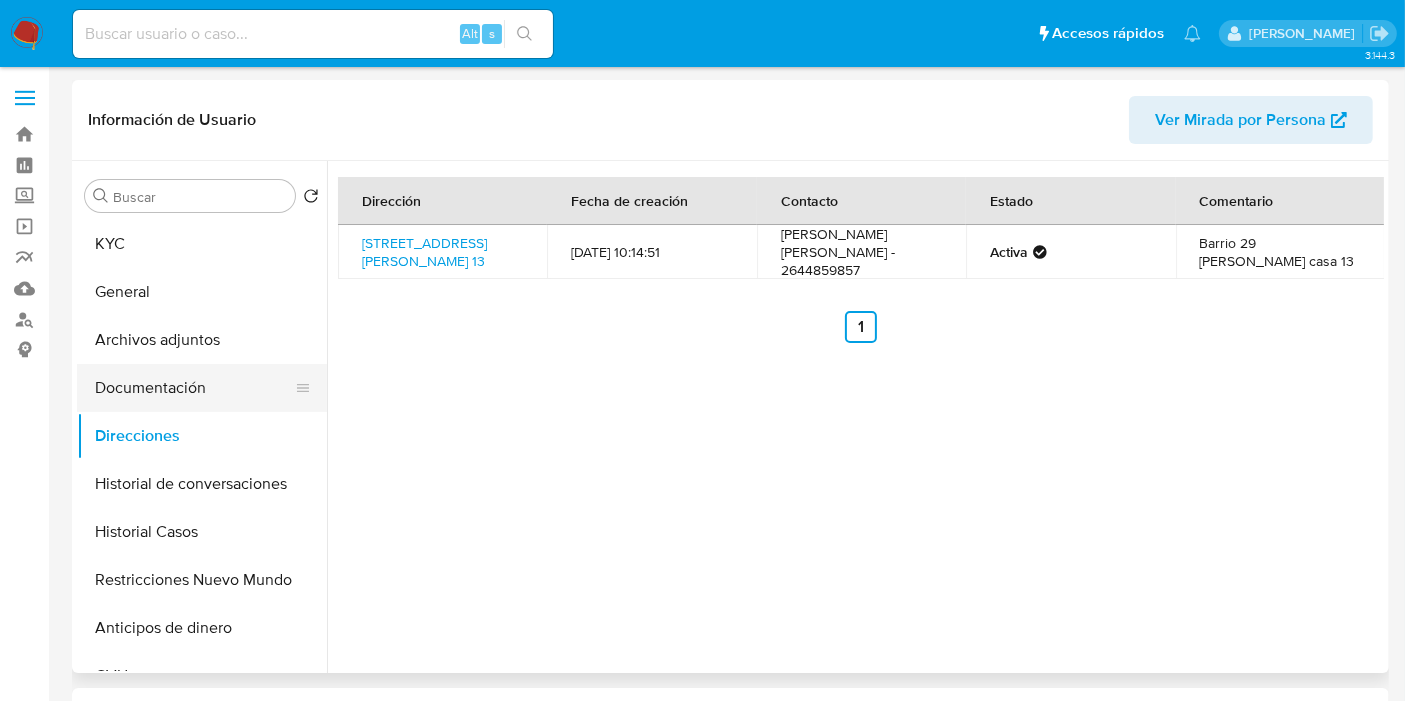 click on "Documentación" at bounding box center [194, 388] 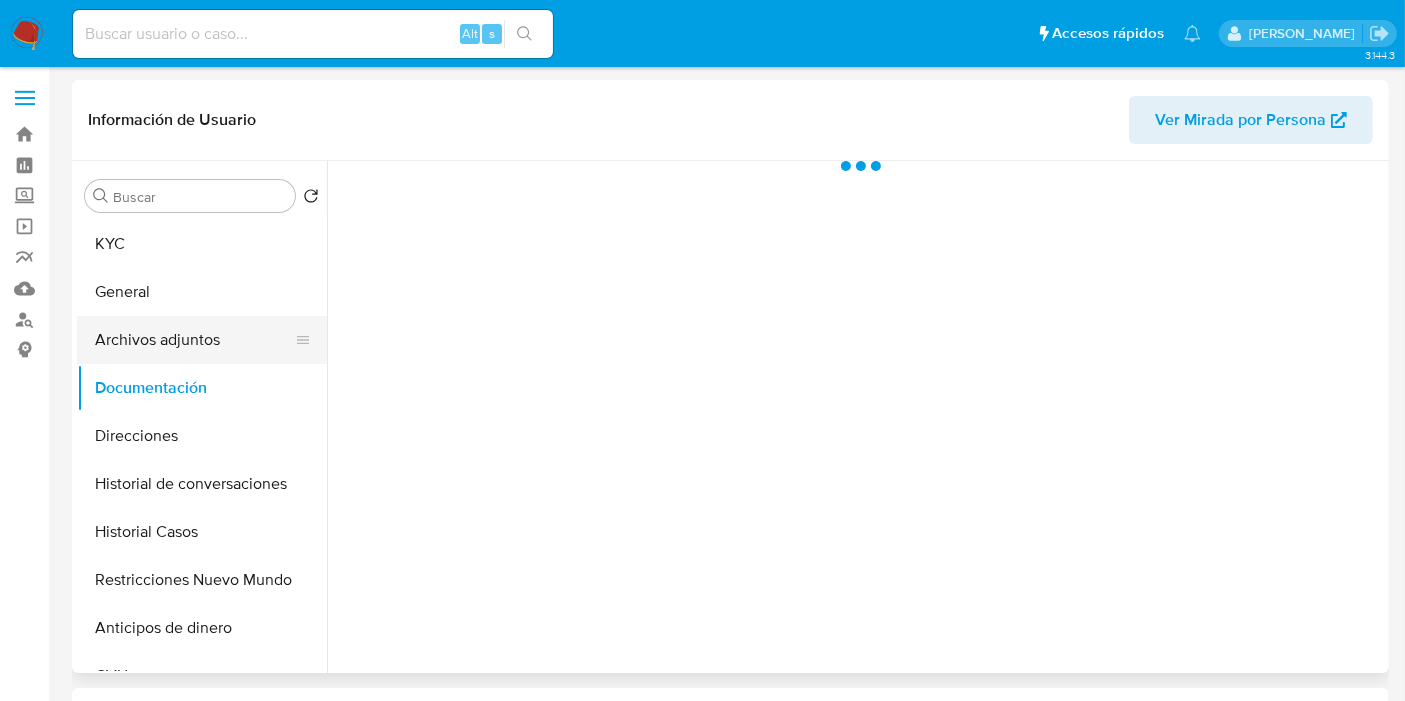 click on "Archivos adjuntos" at bounding box center [194, 340] 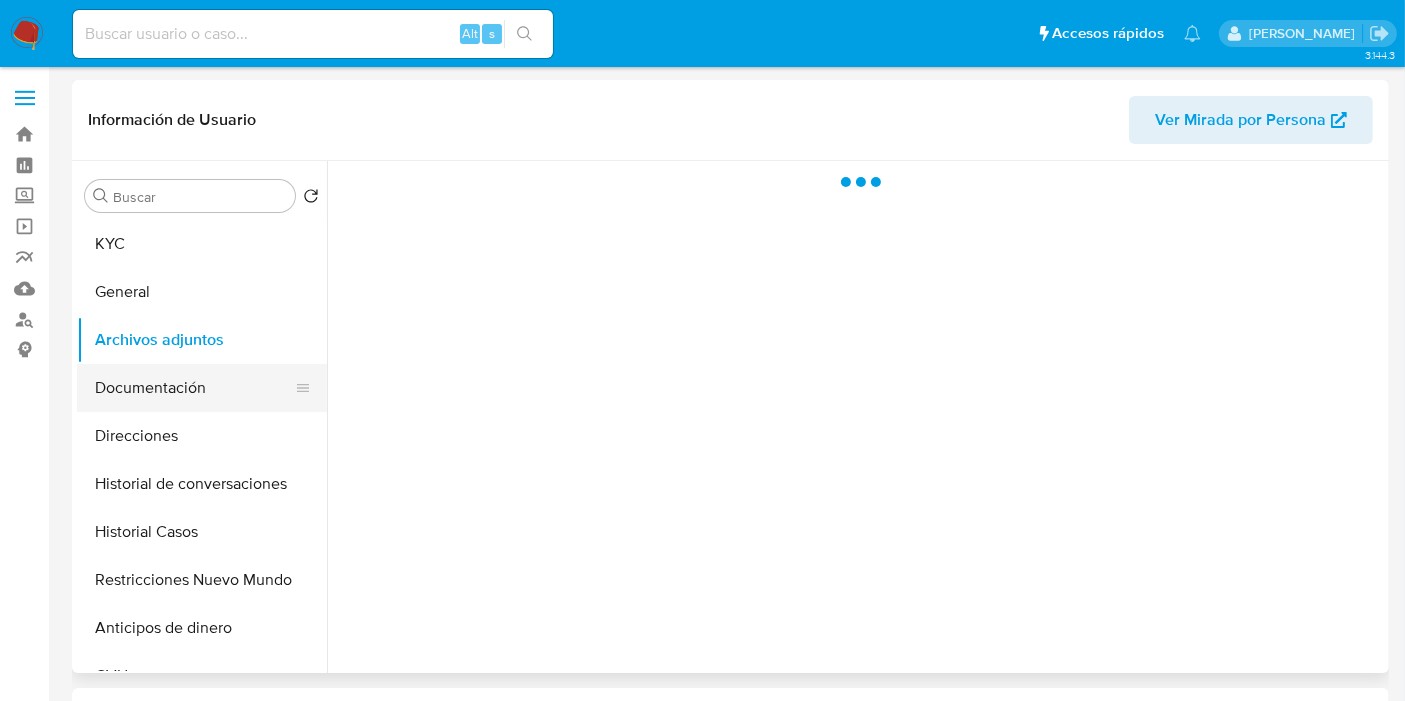 click on "Documentación" at bounding box center [194, 388] 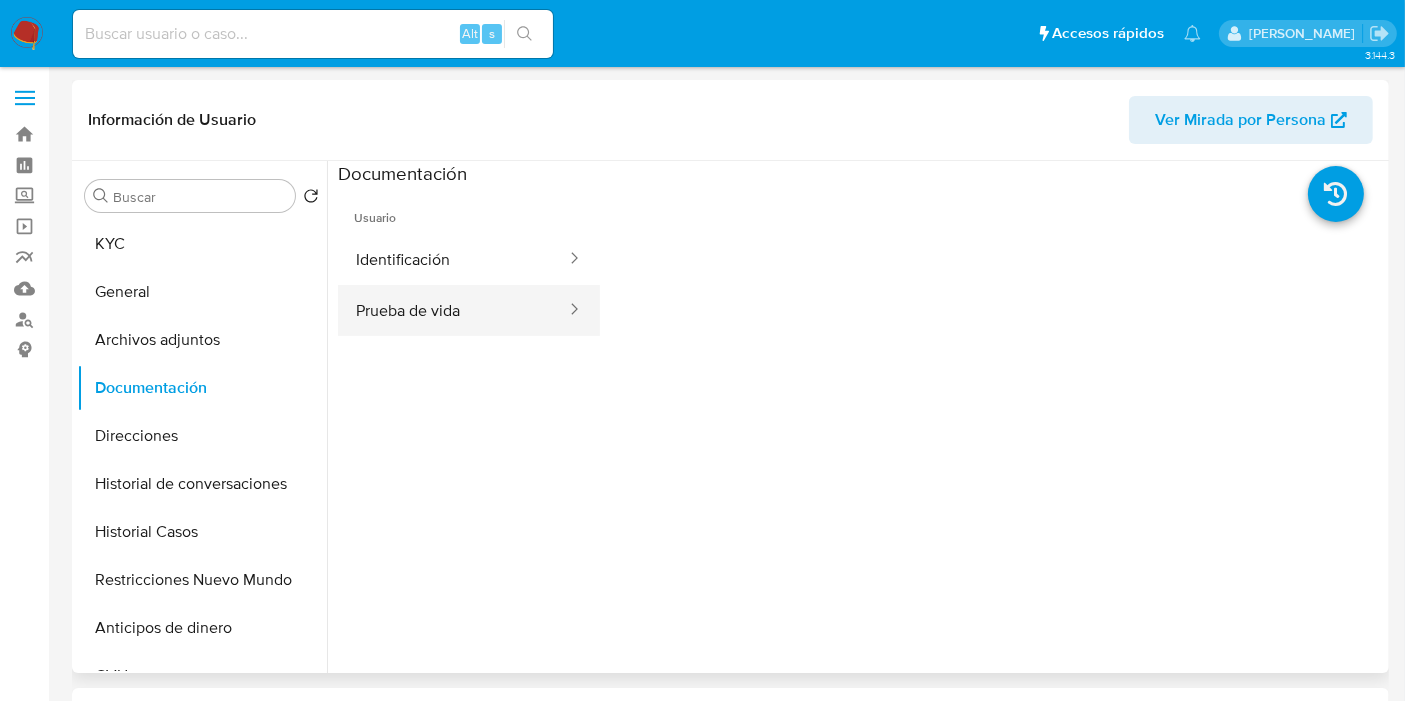 click on "Prueba de vida" at bounding box center (453, 310) 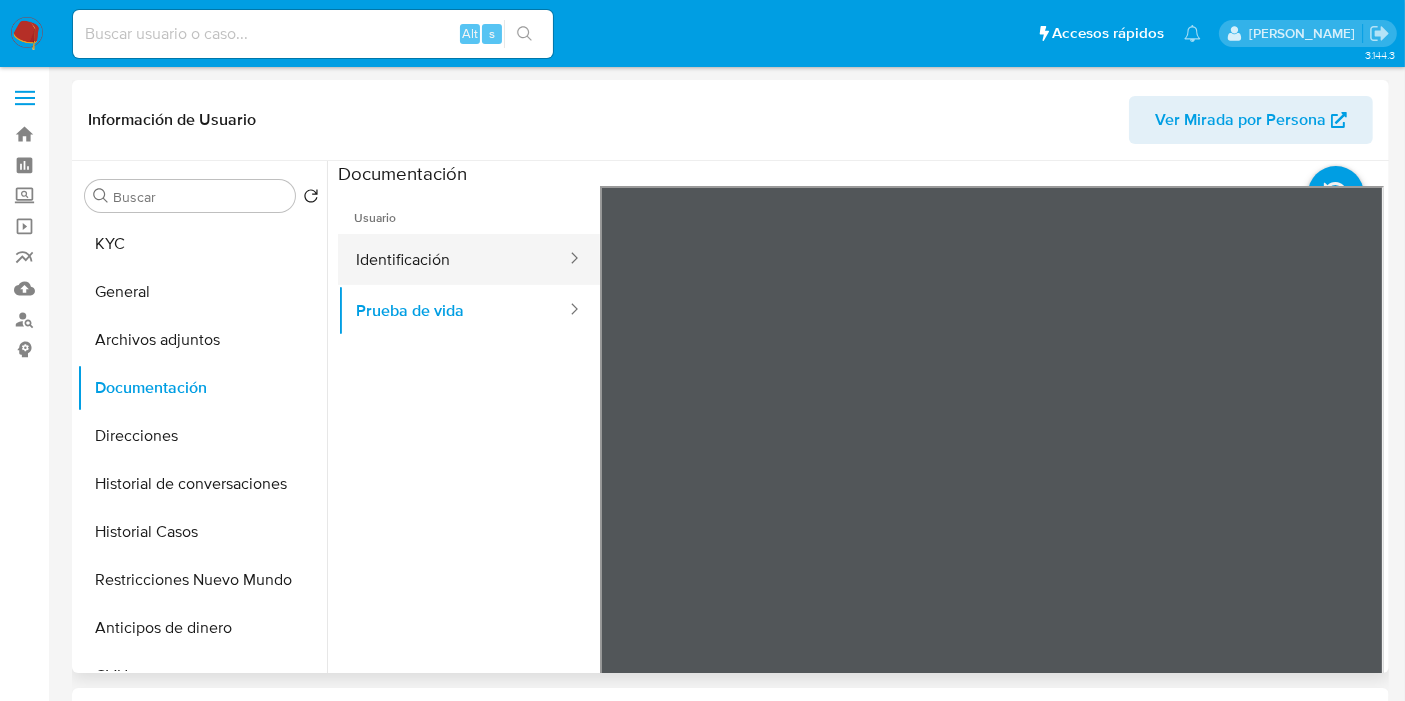 click on "Identificación" at bounding box center (453, 259) 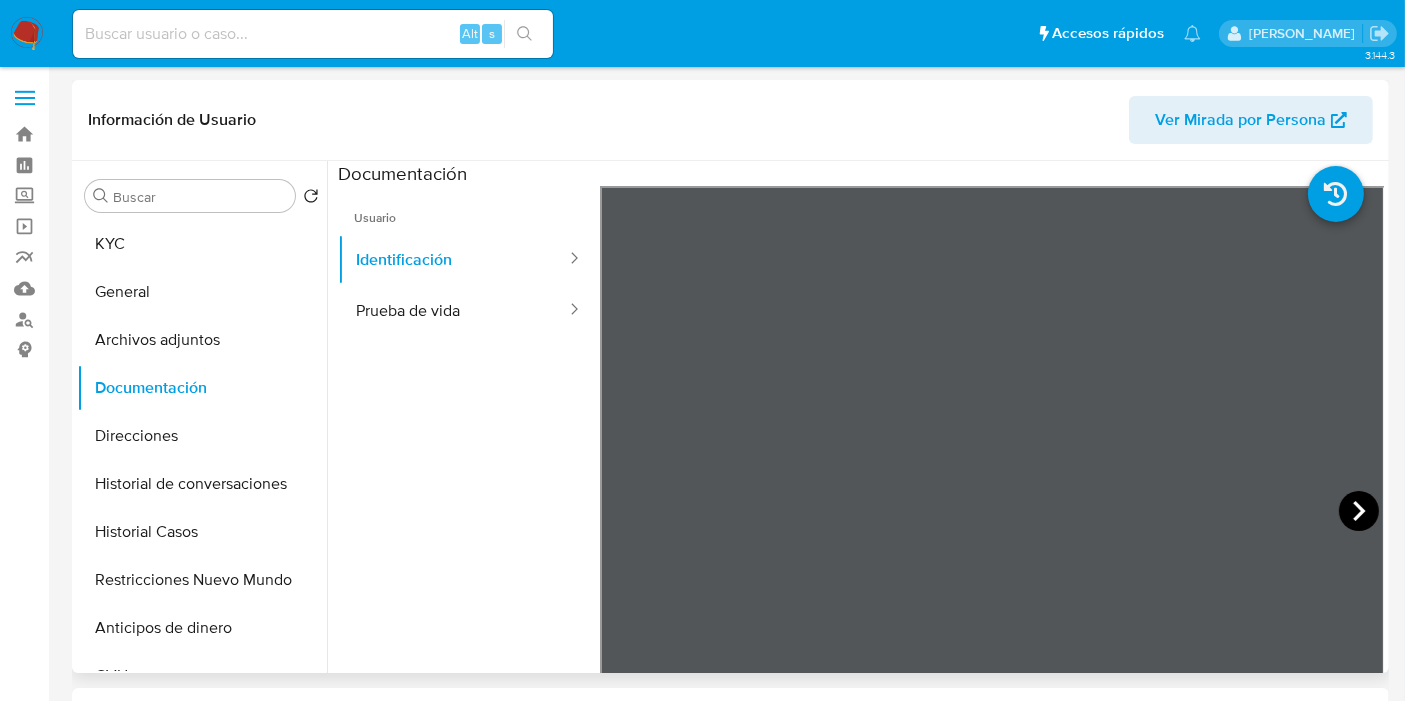 click 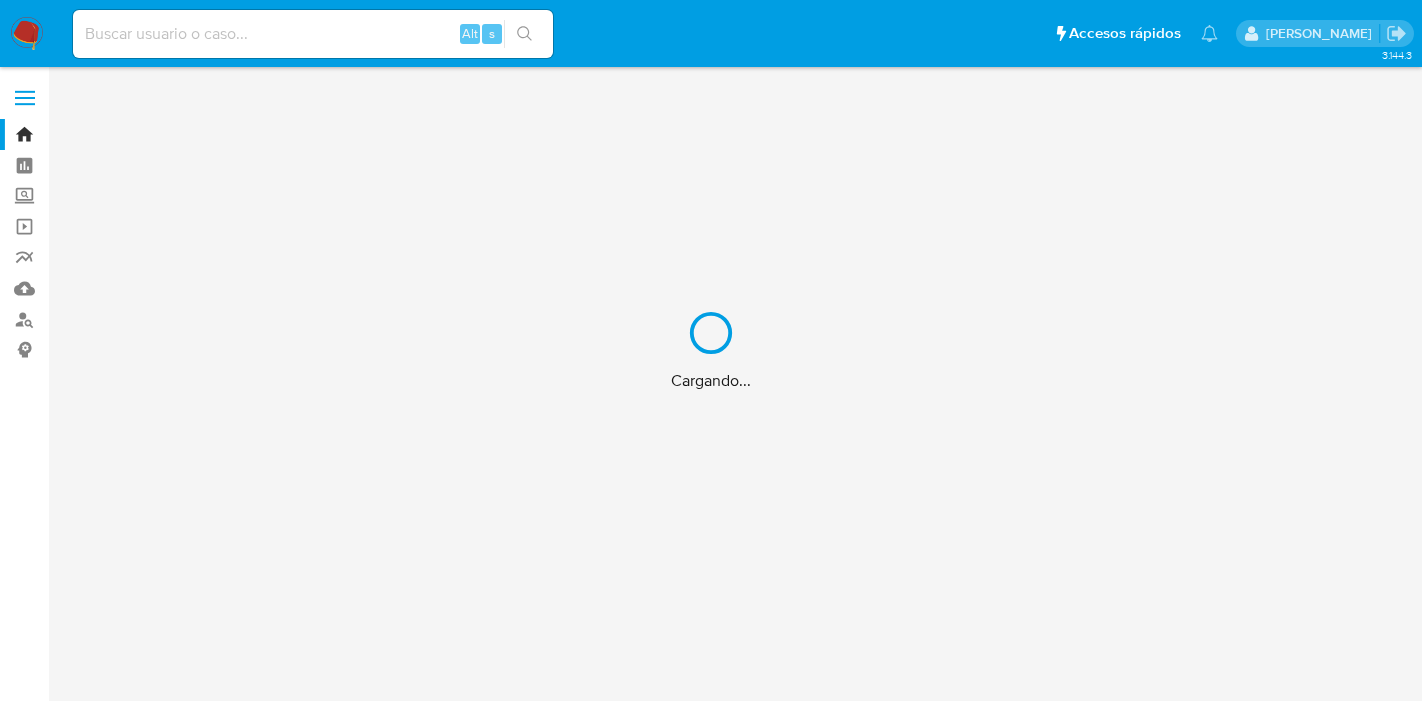 scroll, scrollTop: 0, scrollLeft: 0, axis: both 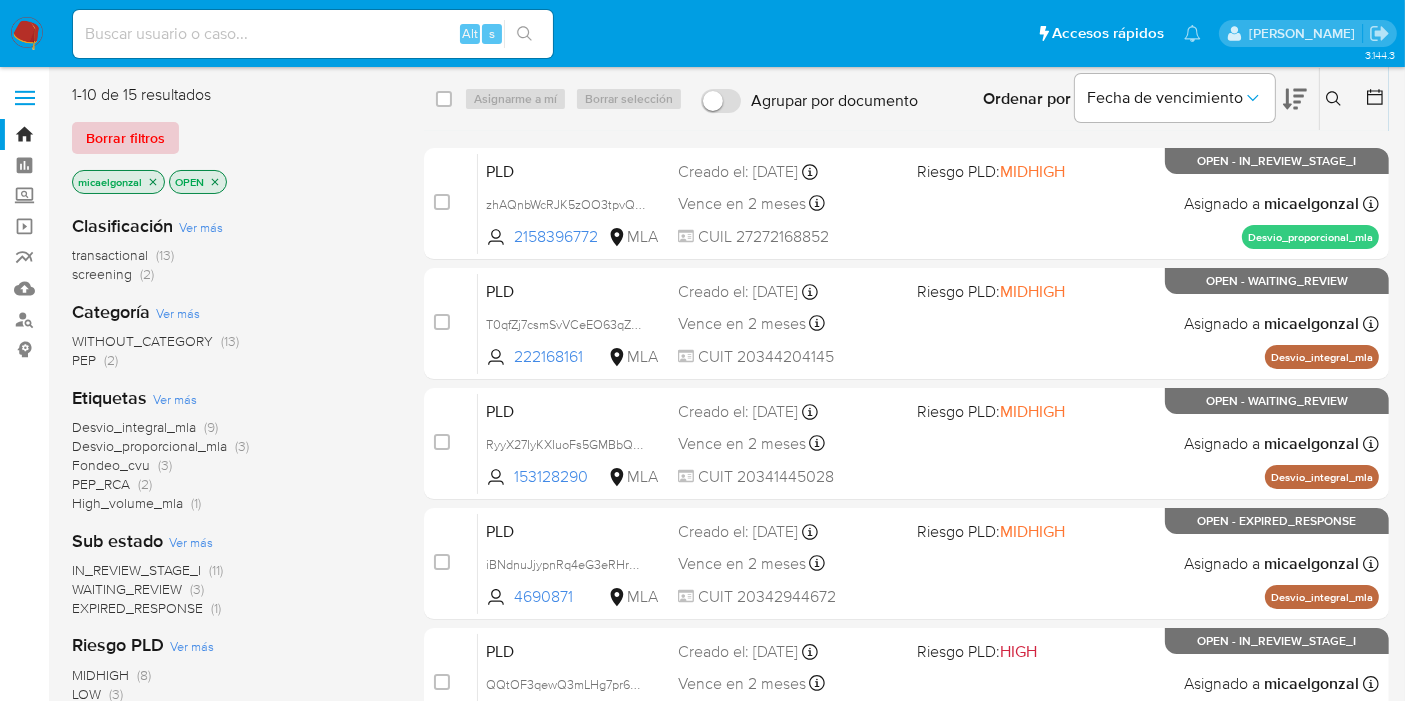 click on "Borrar filtros" at bounding box center [125, 138] 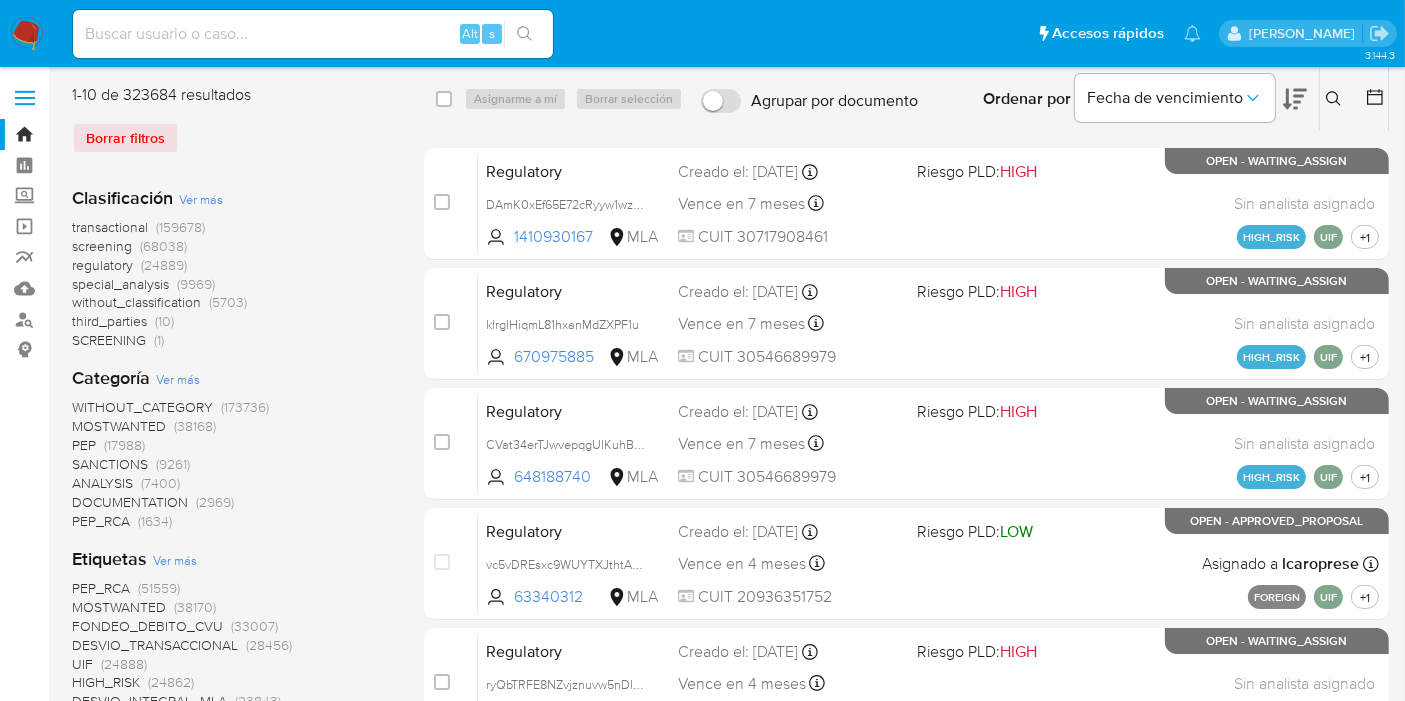 click at bounding box center [1336, 99] 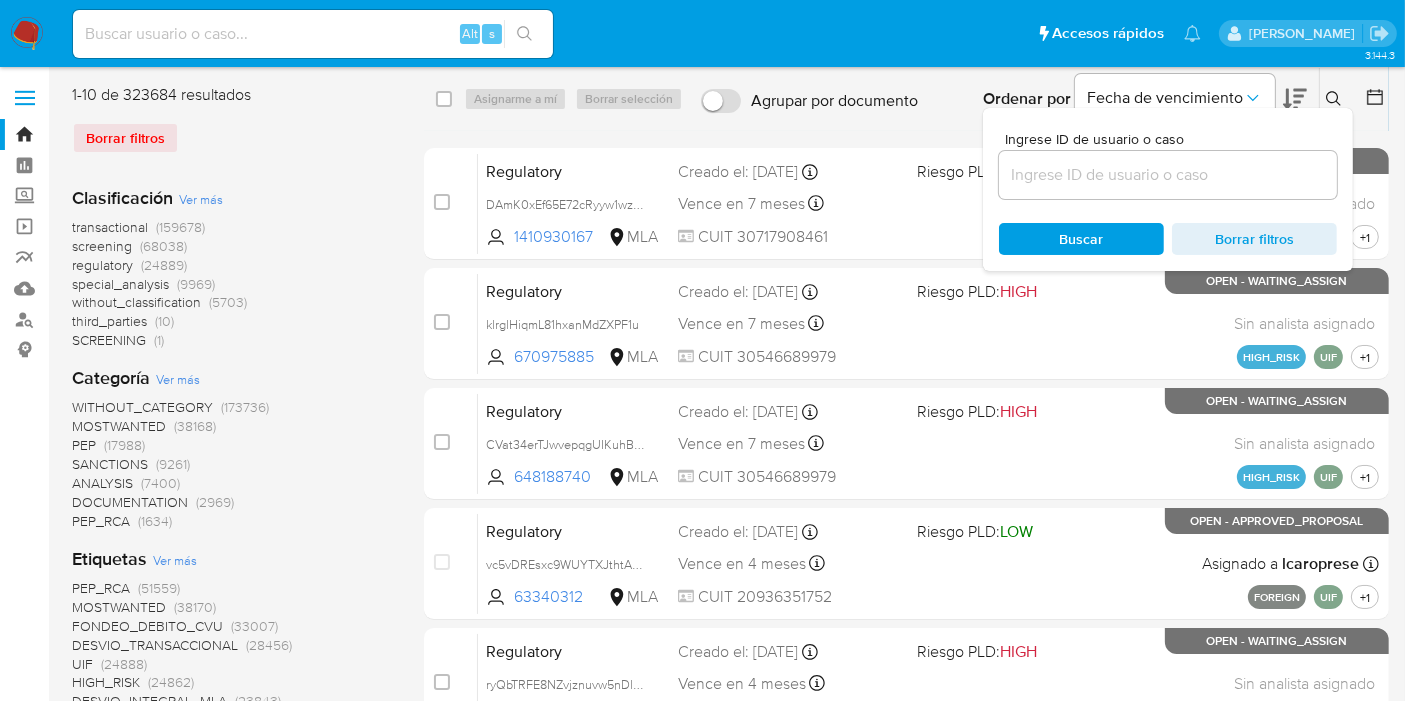click at bounding box center (1168, 175) 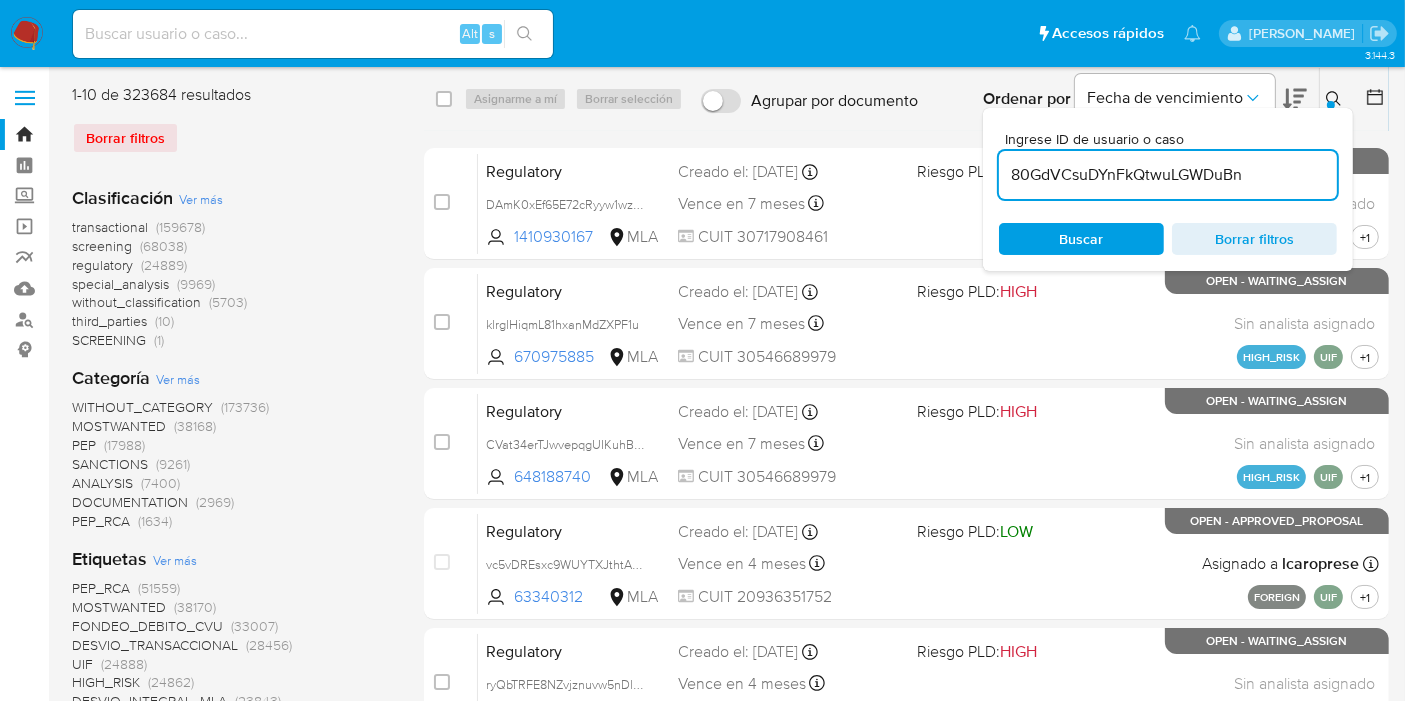 type on "80GdVCsuDYnFkQtwuLGWDuBn" 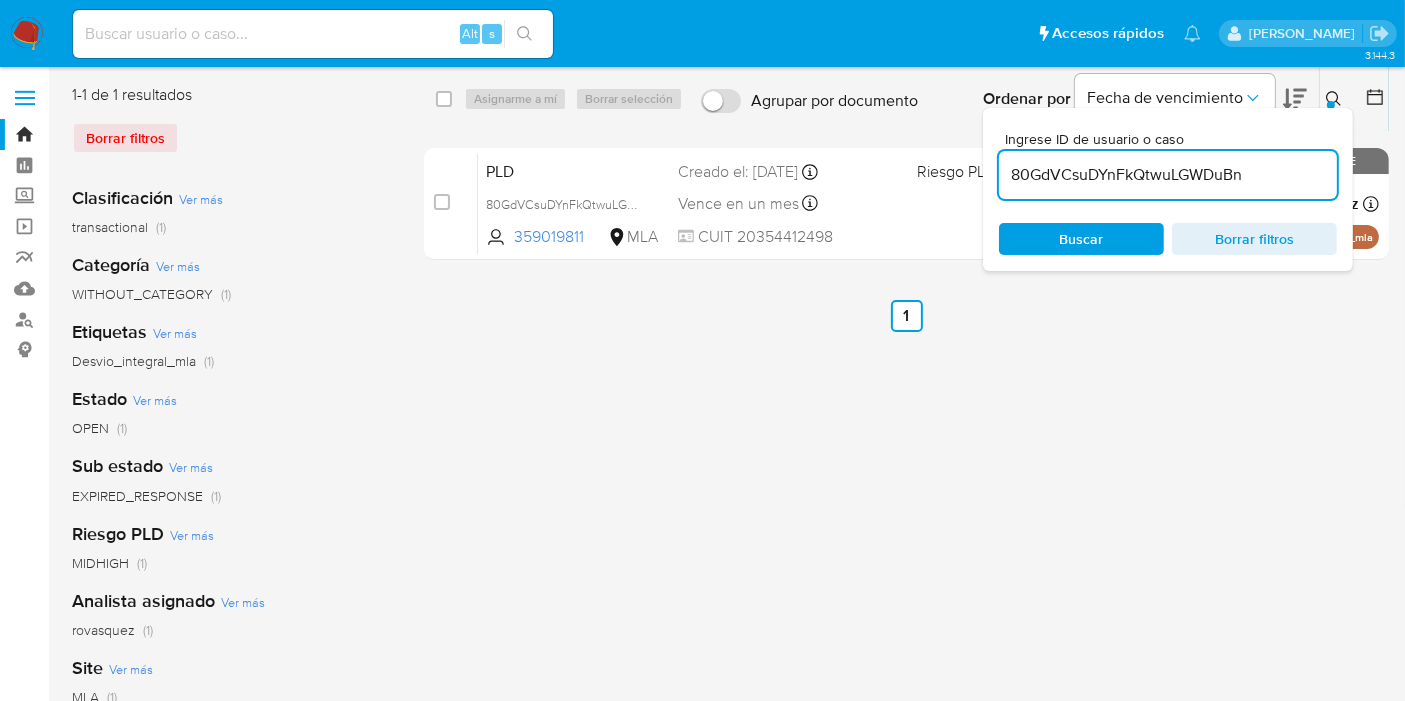 click on "select-all-cases-checkbox" at bounding box center (448, 99) 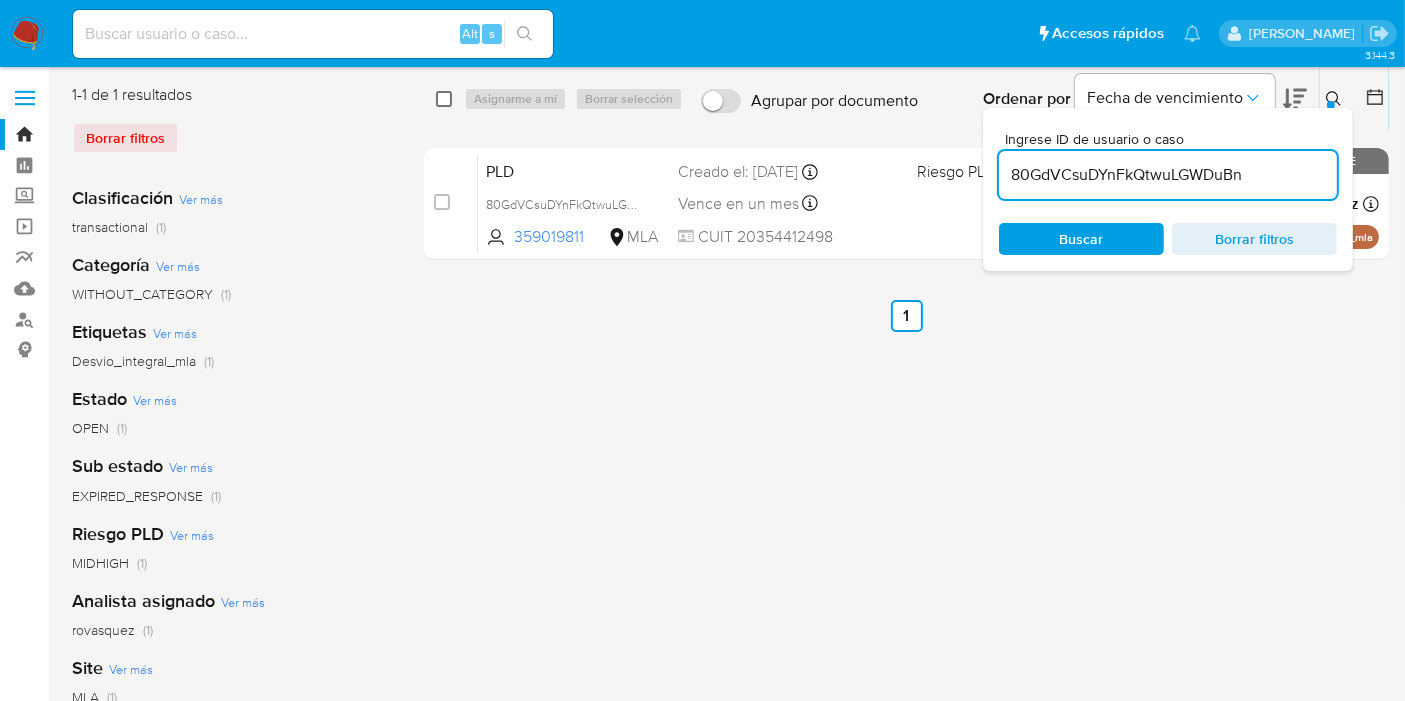 click at bounding box center [444, 99] 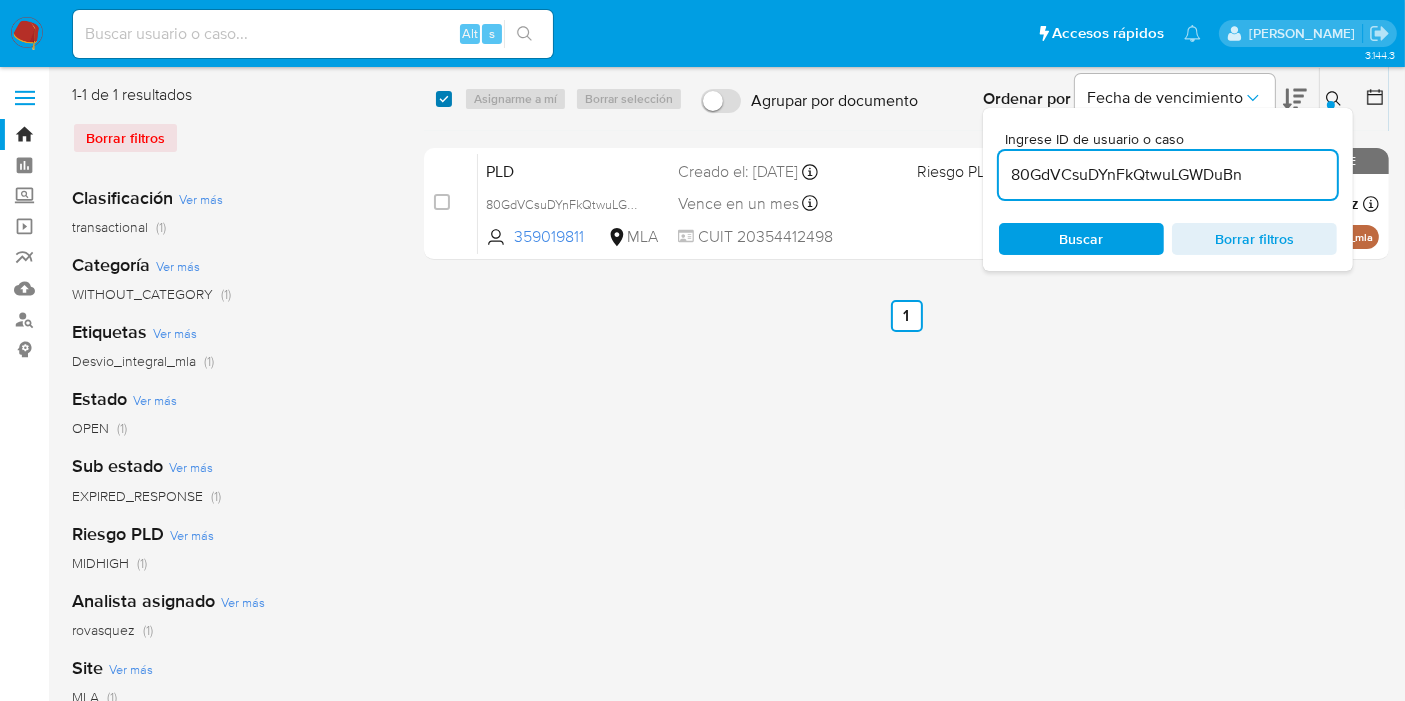 checkbox on "true" 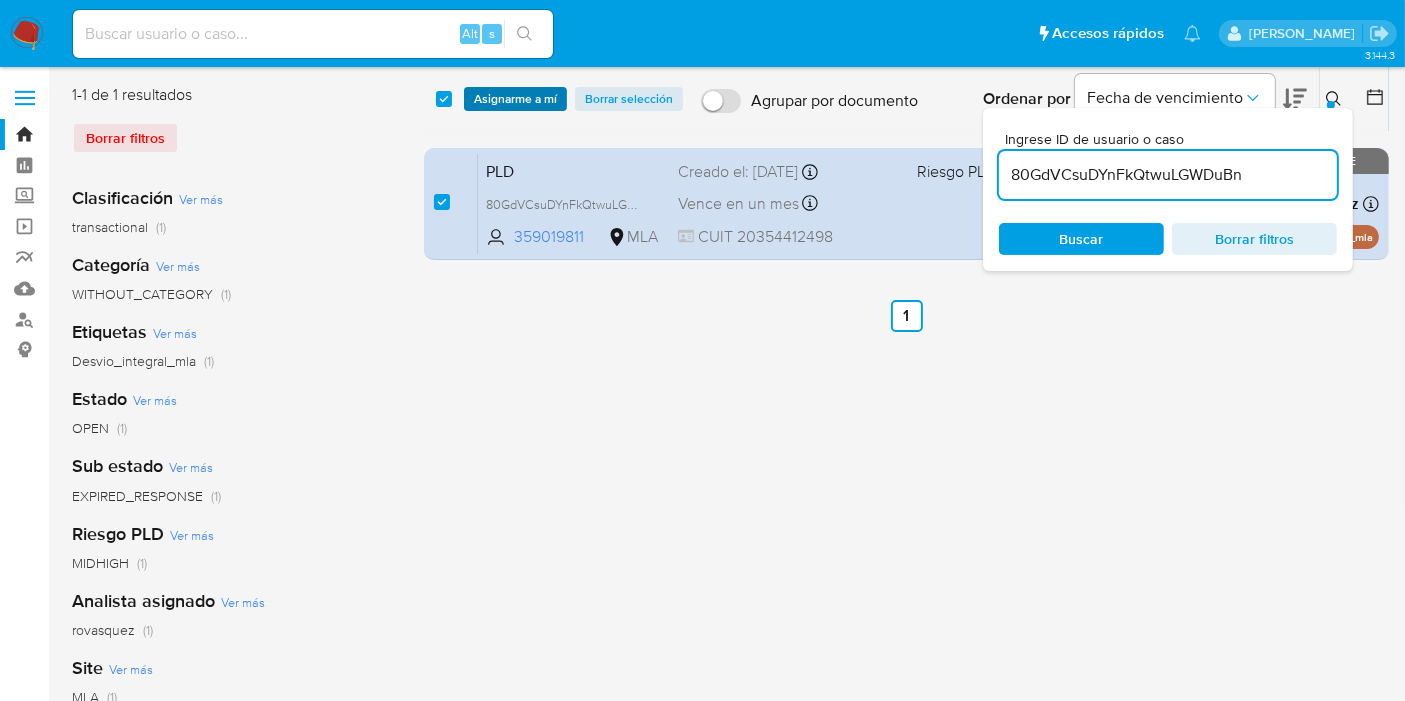 click on "Asignarme a mí" at bounding box center [515, 99] 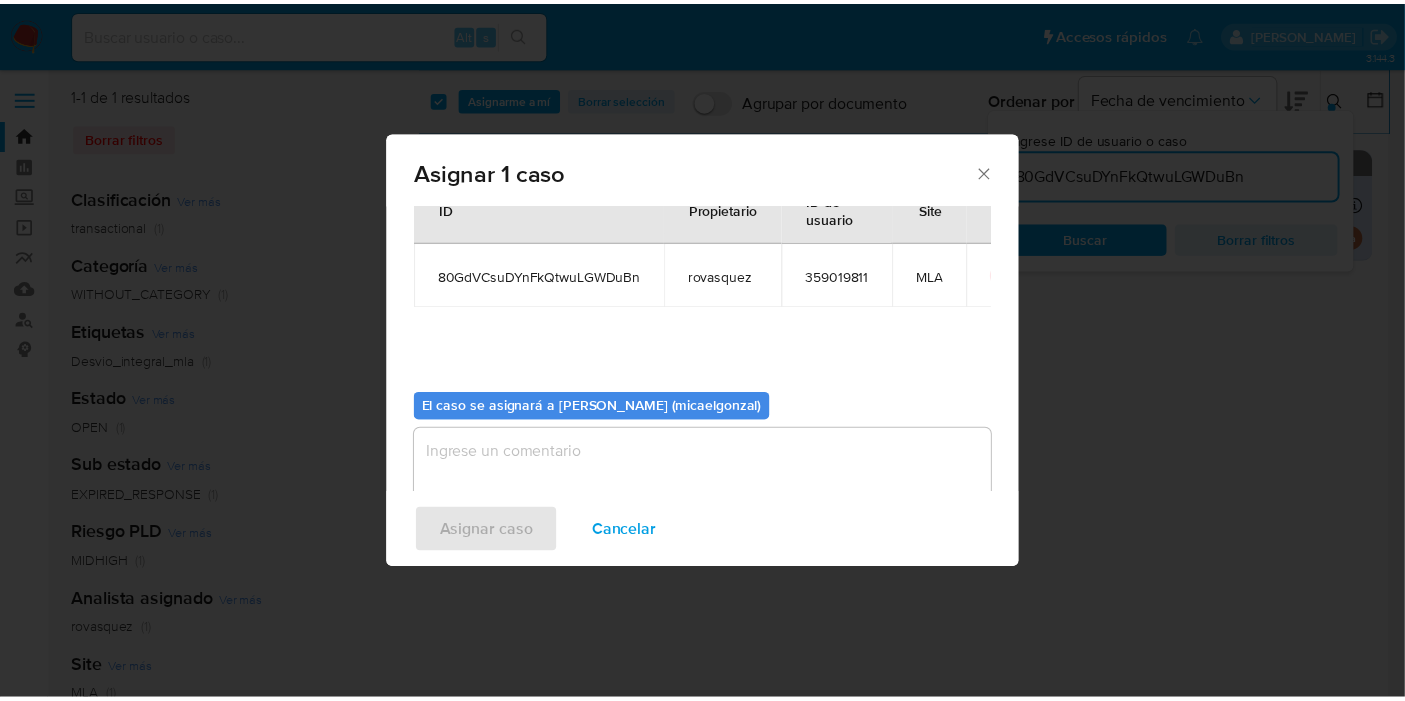 scroll, scrollTop: 102, scrollLeft: 0, axis: vertical 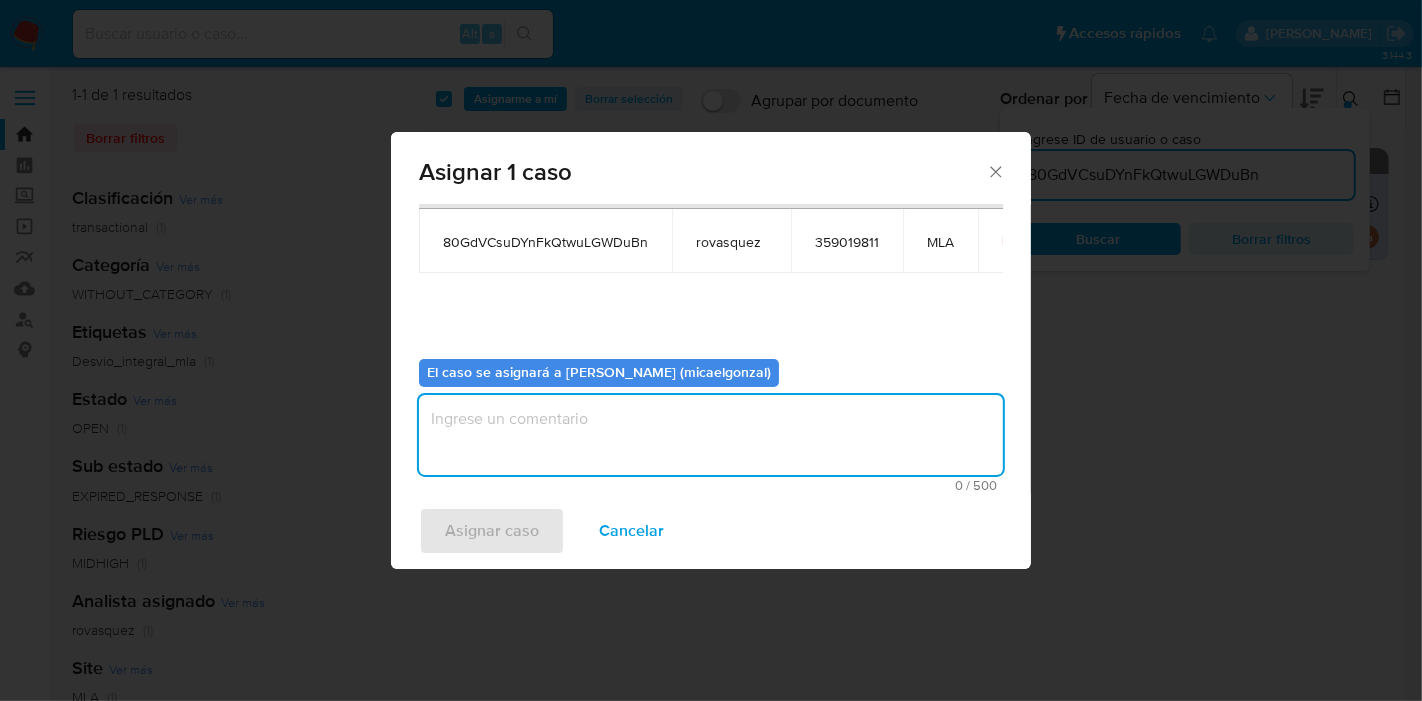 drag, startPoint x: 614, startPoint y: 441, endPoint x: 378, endPoint y: 578, distance: 272.88275 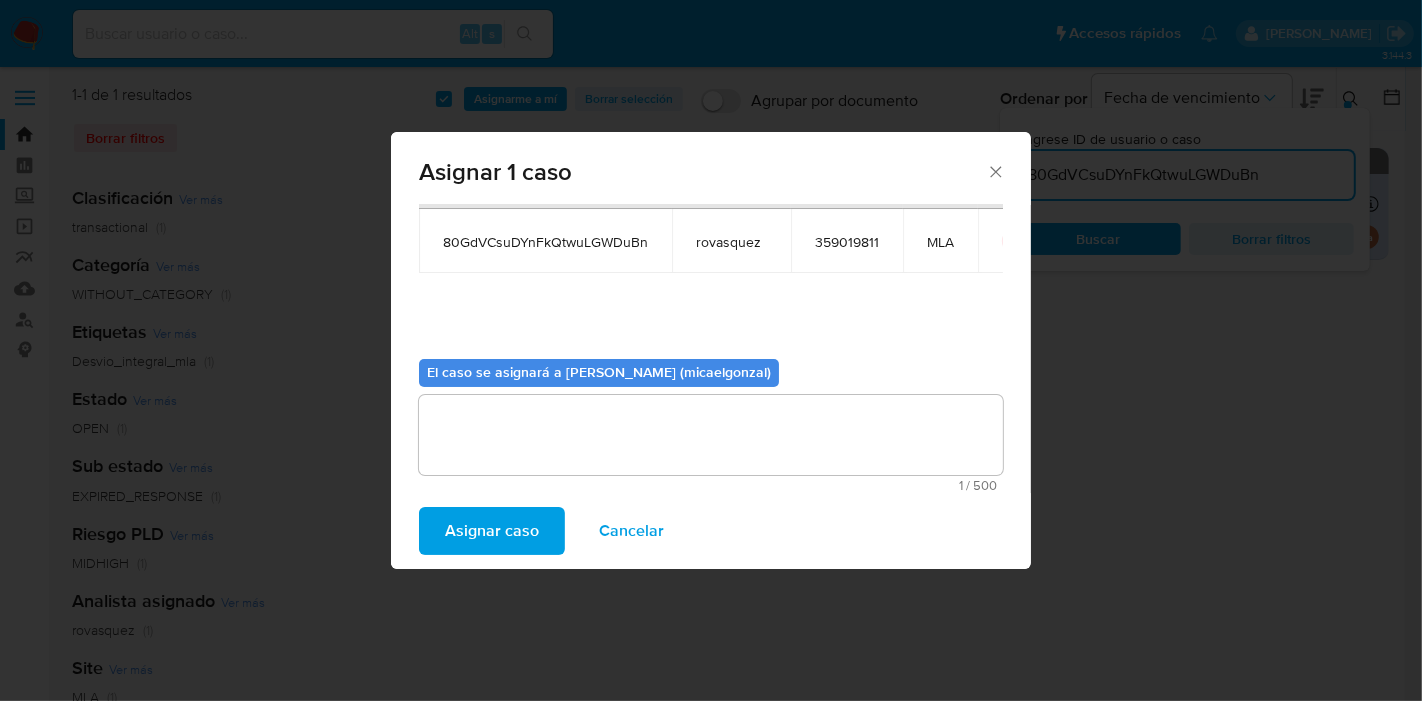click on "Asignar caso" at bounding box center [492, 531] 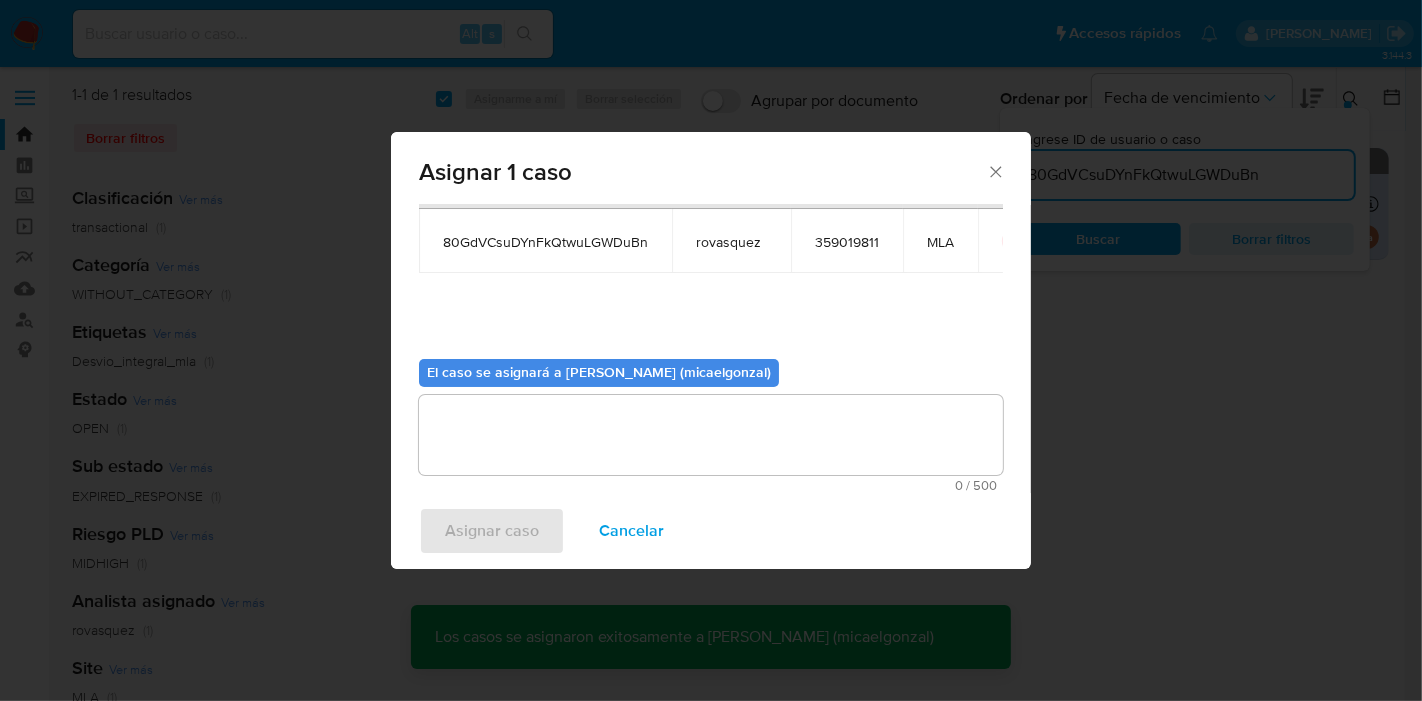 type 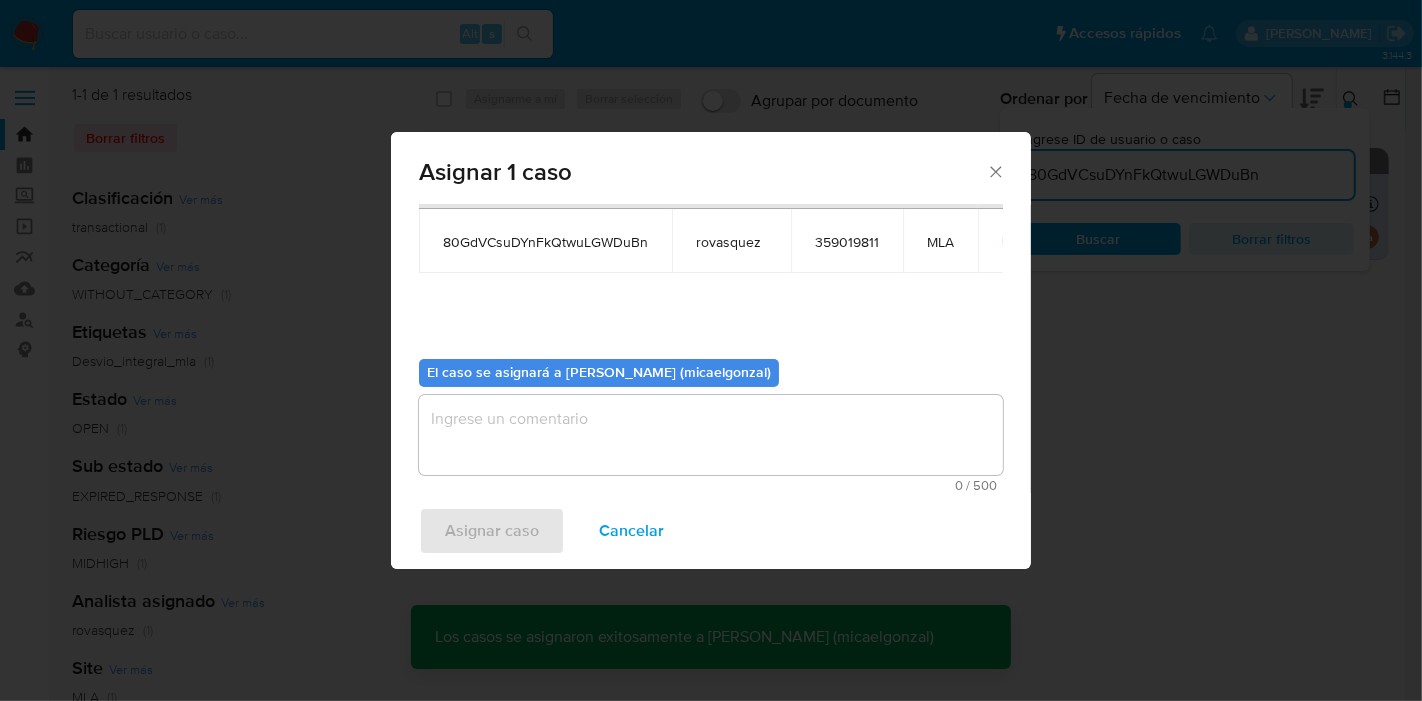 checkbox on "false" 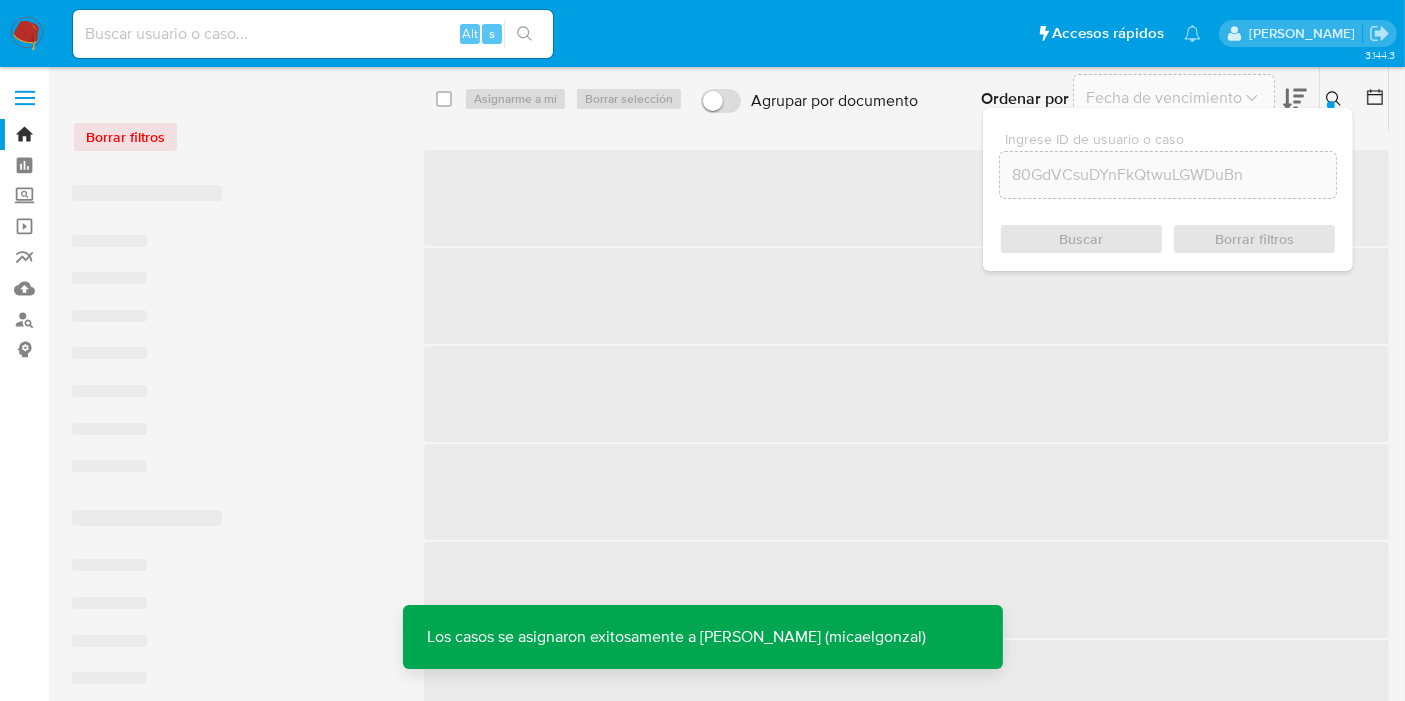 click on "Alt s" at bounding box center [313, 34] 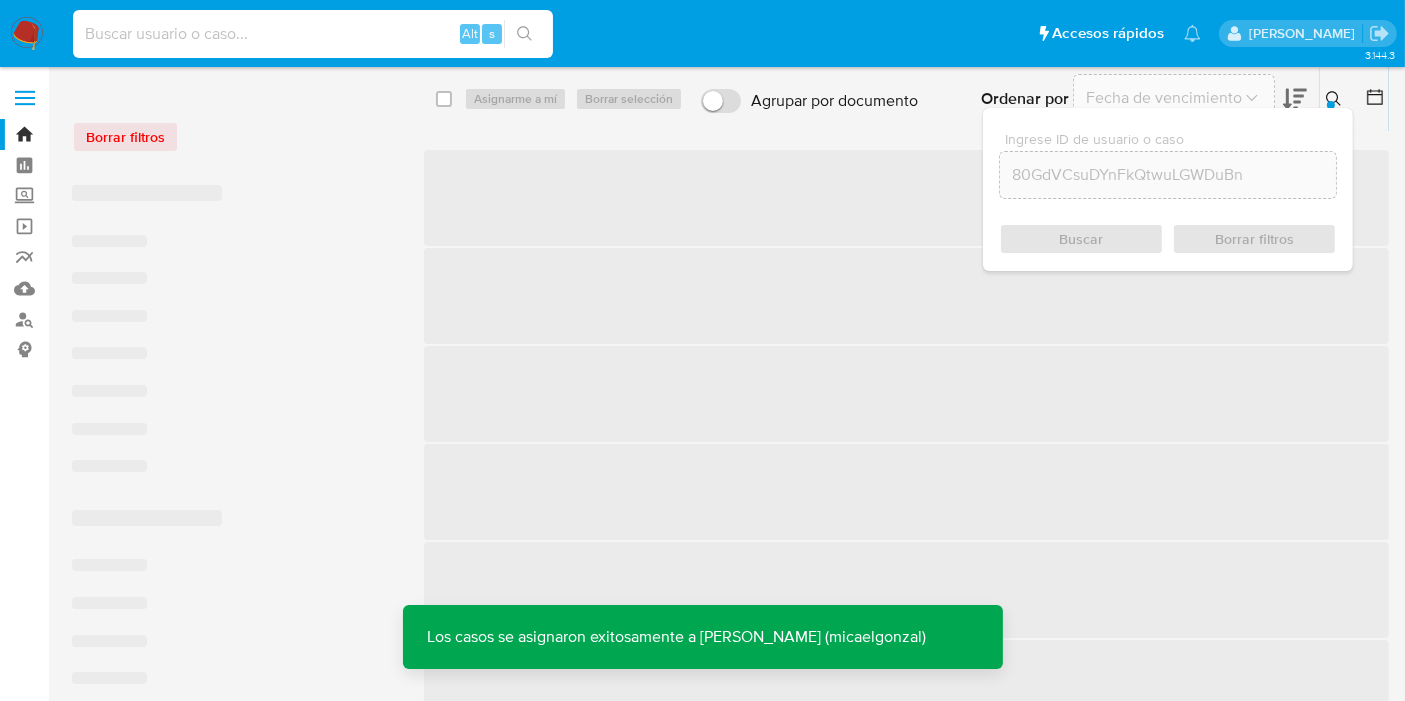 paste on "80GdVCsuDYnFkQtwuLGWDuBn" 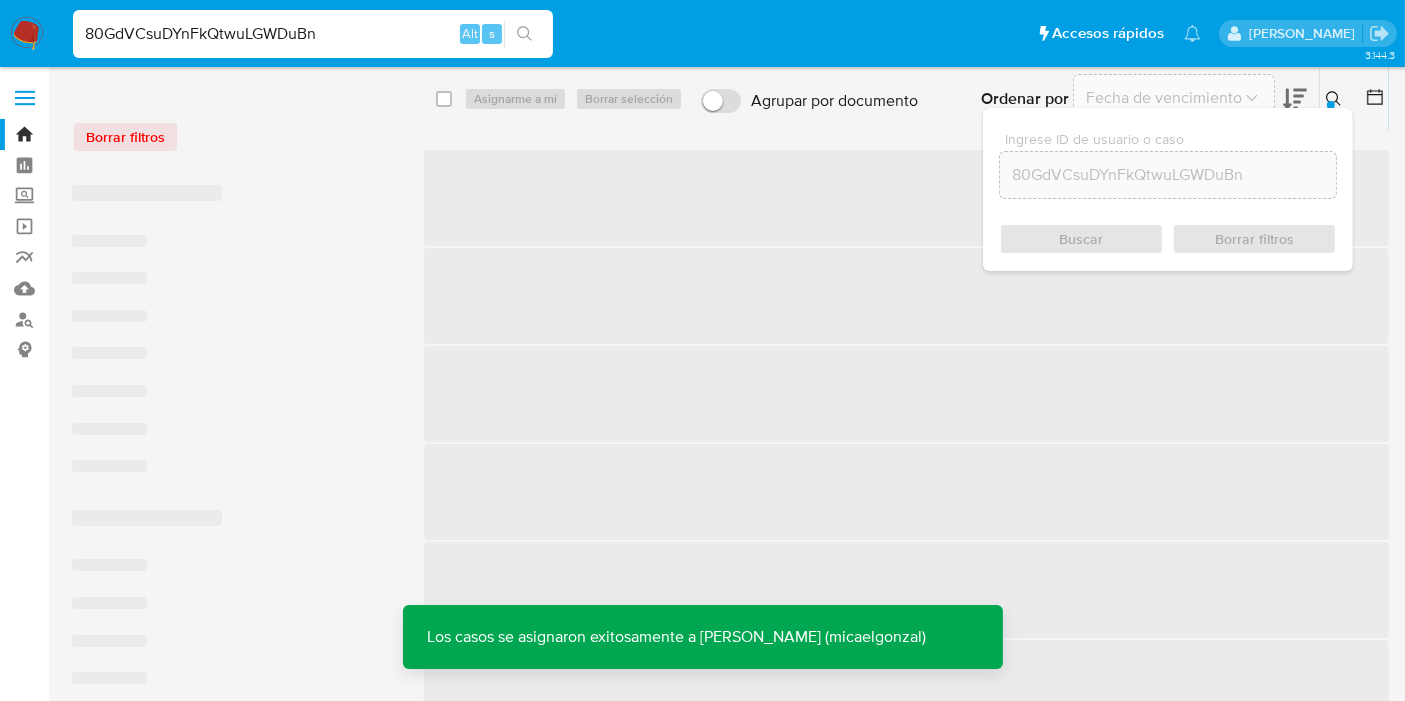 type on "80GdVCsuDYnFkQtwuLGWDuBn" 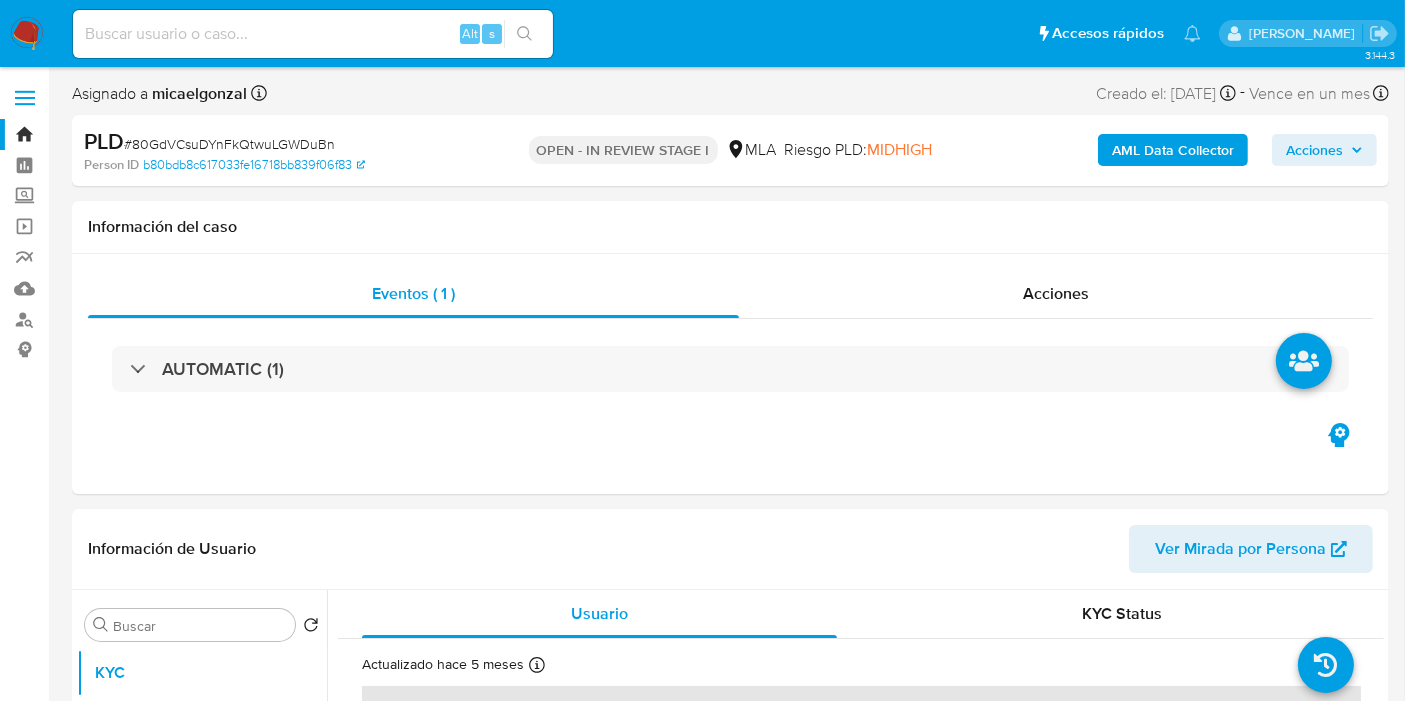 select on "10" 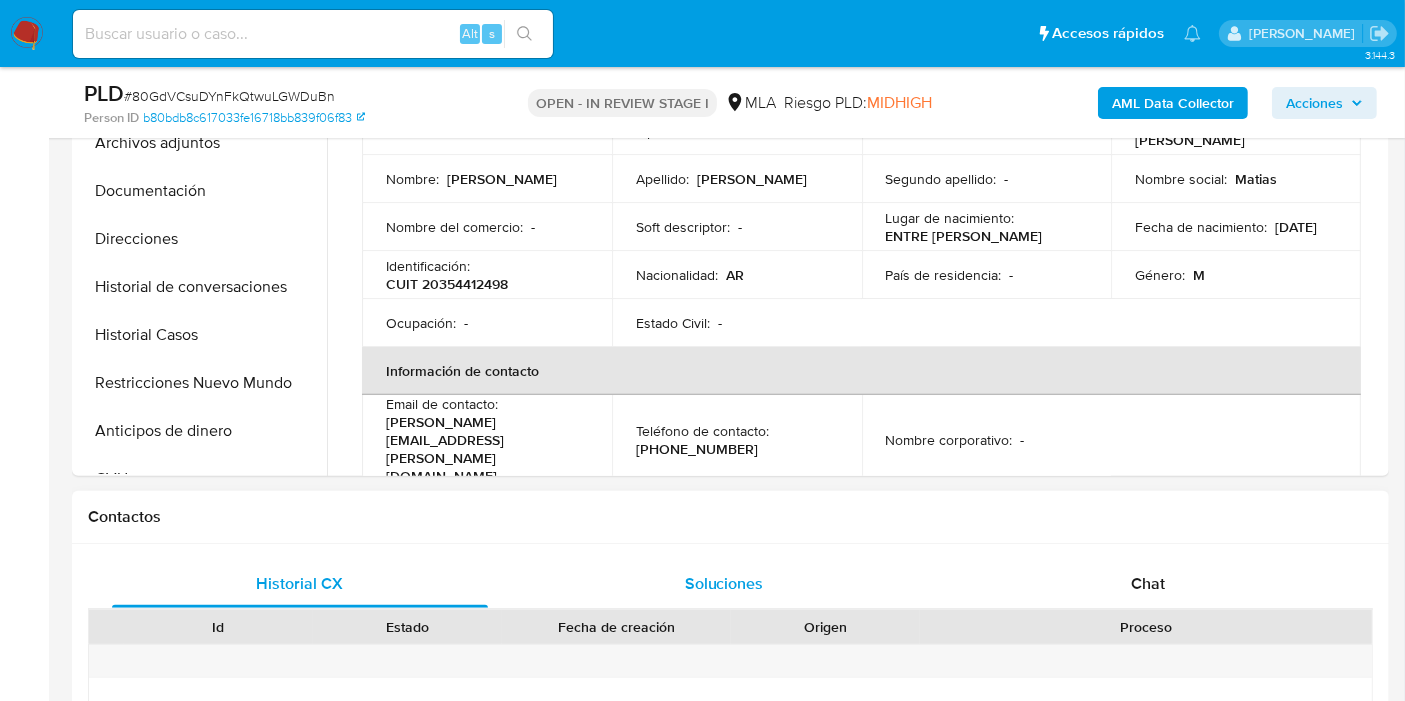 scroll, scrollTop: 444, scrollLeft: 0, axis: vertical 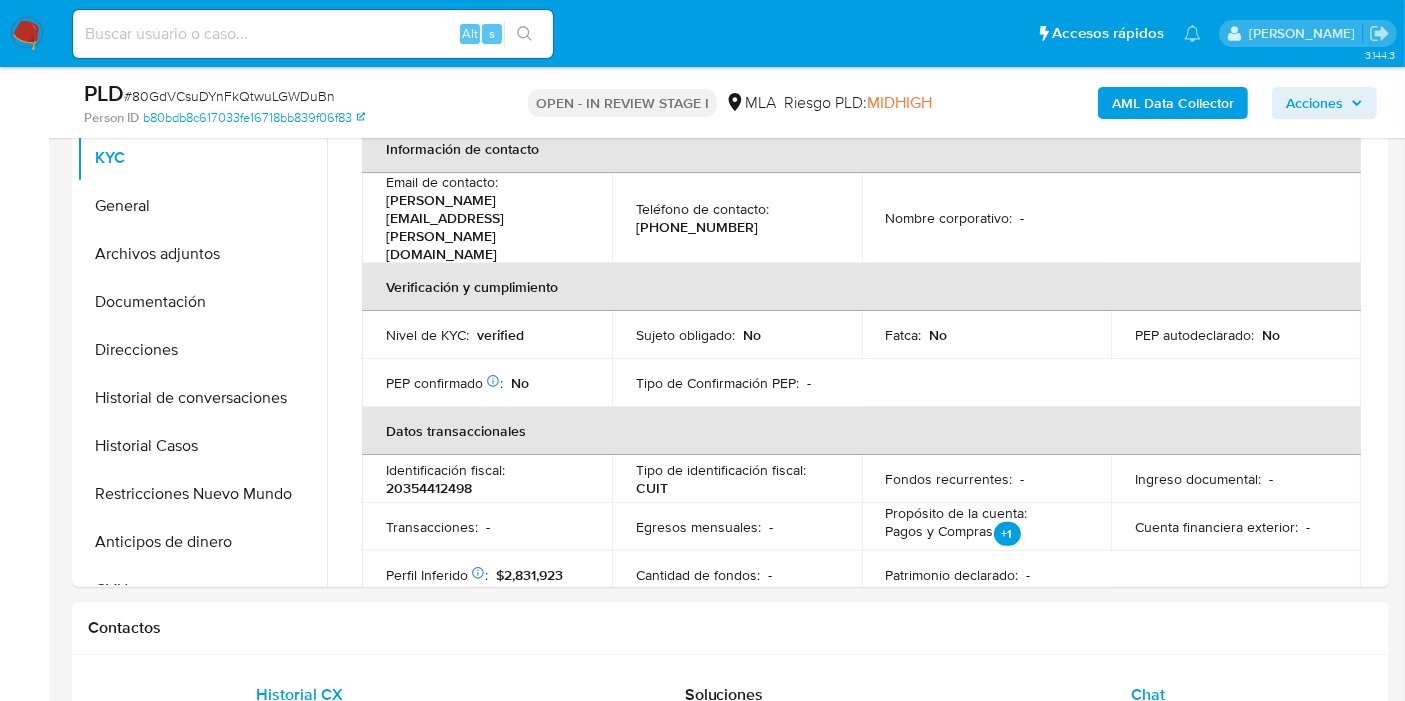 click on "Chat" at bounding box center (1148, 695) 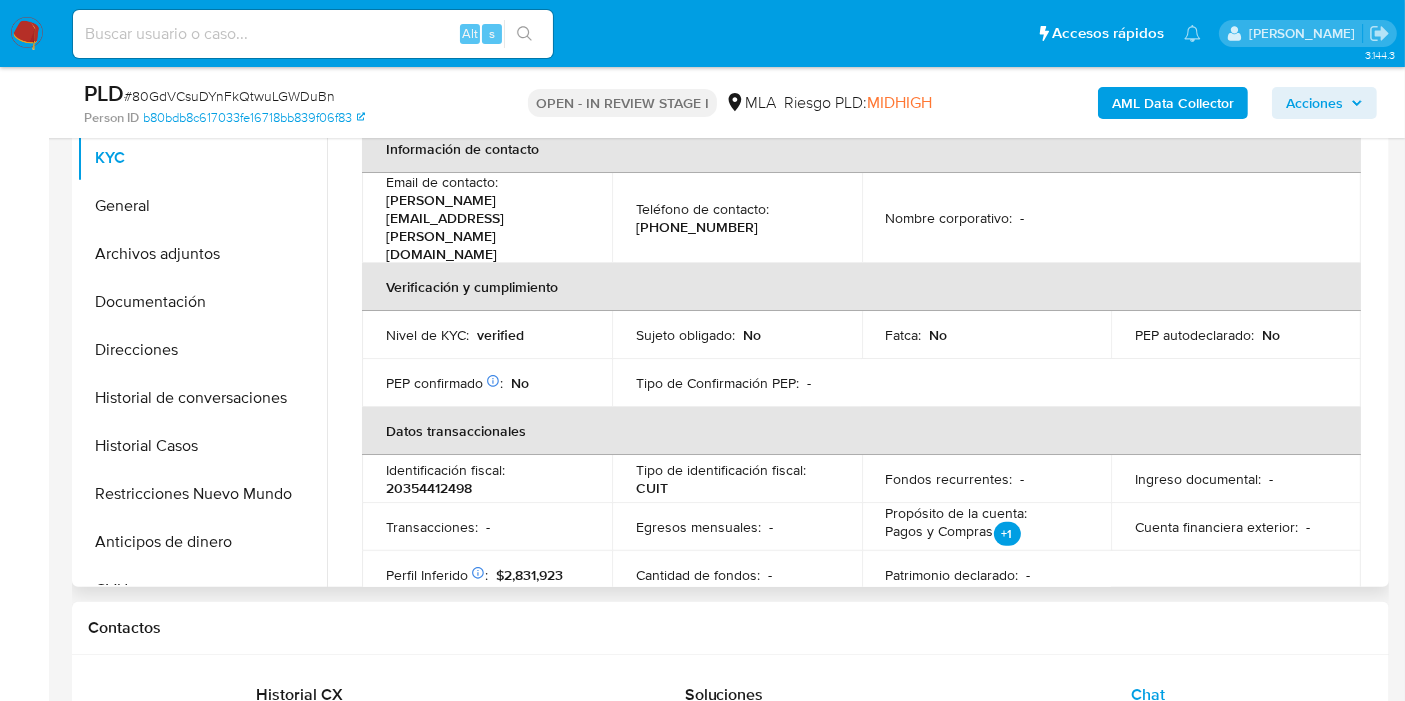 scroll, scrollTop: 666, scrollLeft: 0, axis: vertical 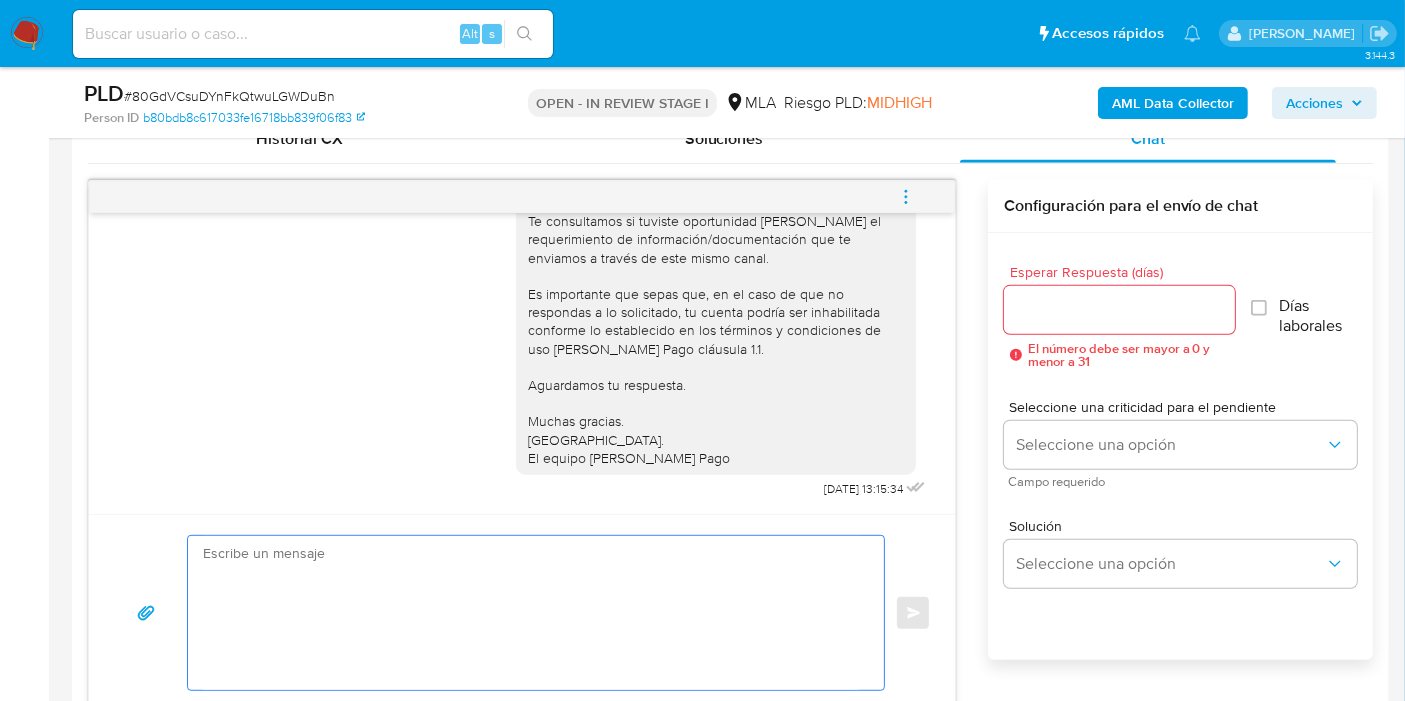 click at bounding box center [531, 613] 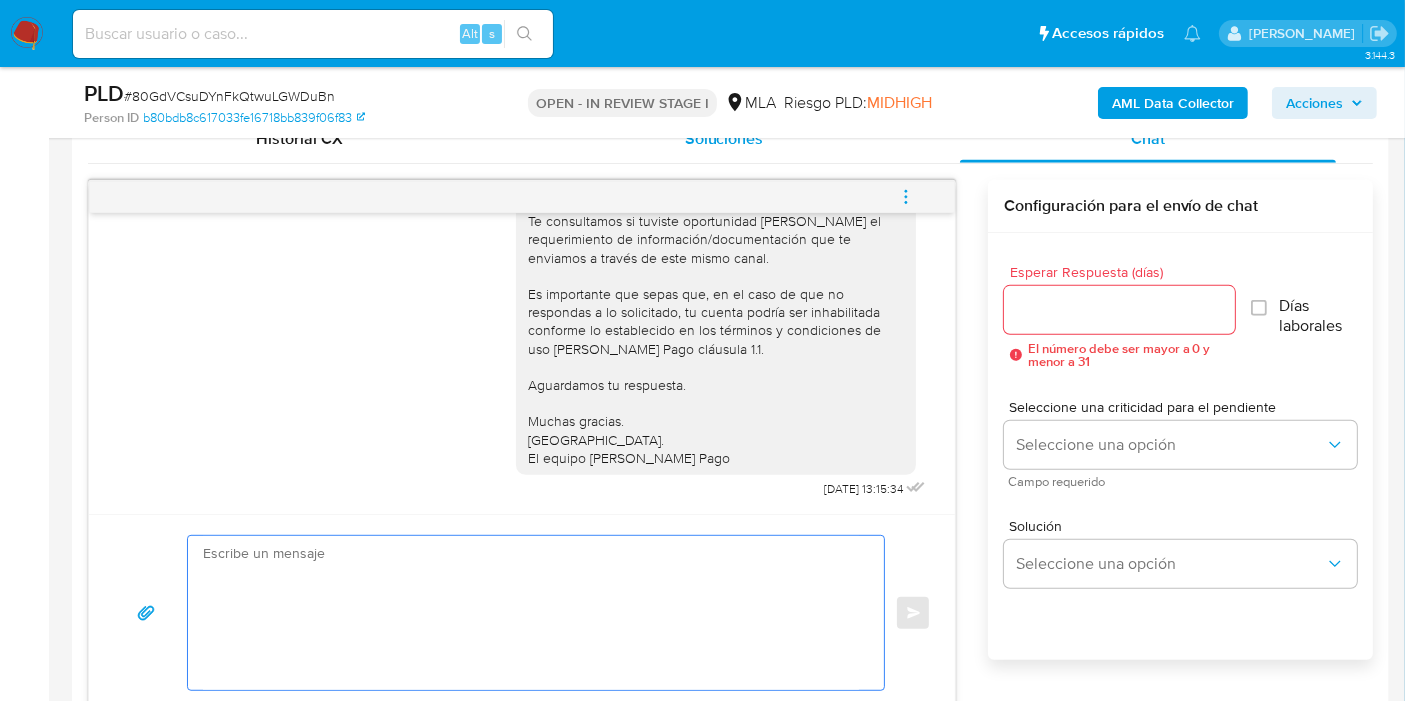 scroll, scrollTop: 923, scrollLeft: 0, axis: vertical 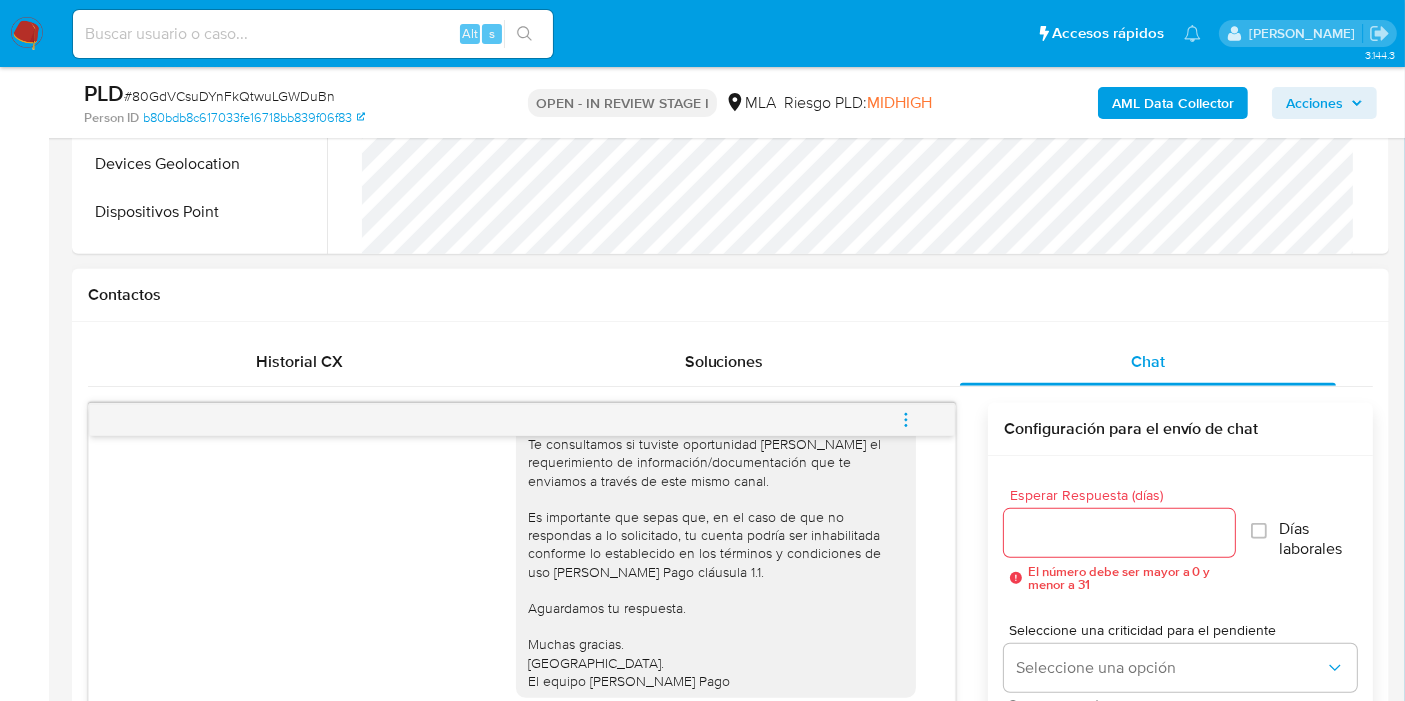 click on "Hola,
Esperamos que te encuentres muy bien.
Te consultamos si tuviste oportunidad de leer el requerimiento de información/documentación que te enviamos a través de este mismo canal.
Es importante que sepas que, en el caso de que no respondas a lo solicitado, tu cuenta podría ser inhabilitada conforme lo establecido en los términos y condiciones de uso de Mercado Pago cláusula 1.1.
Aguardamos tu respuesta.
Muchas gracias.
Saludos.
El equipo de Mercado Pago" at bounding box center (716, 526) 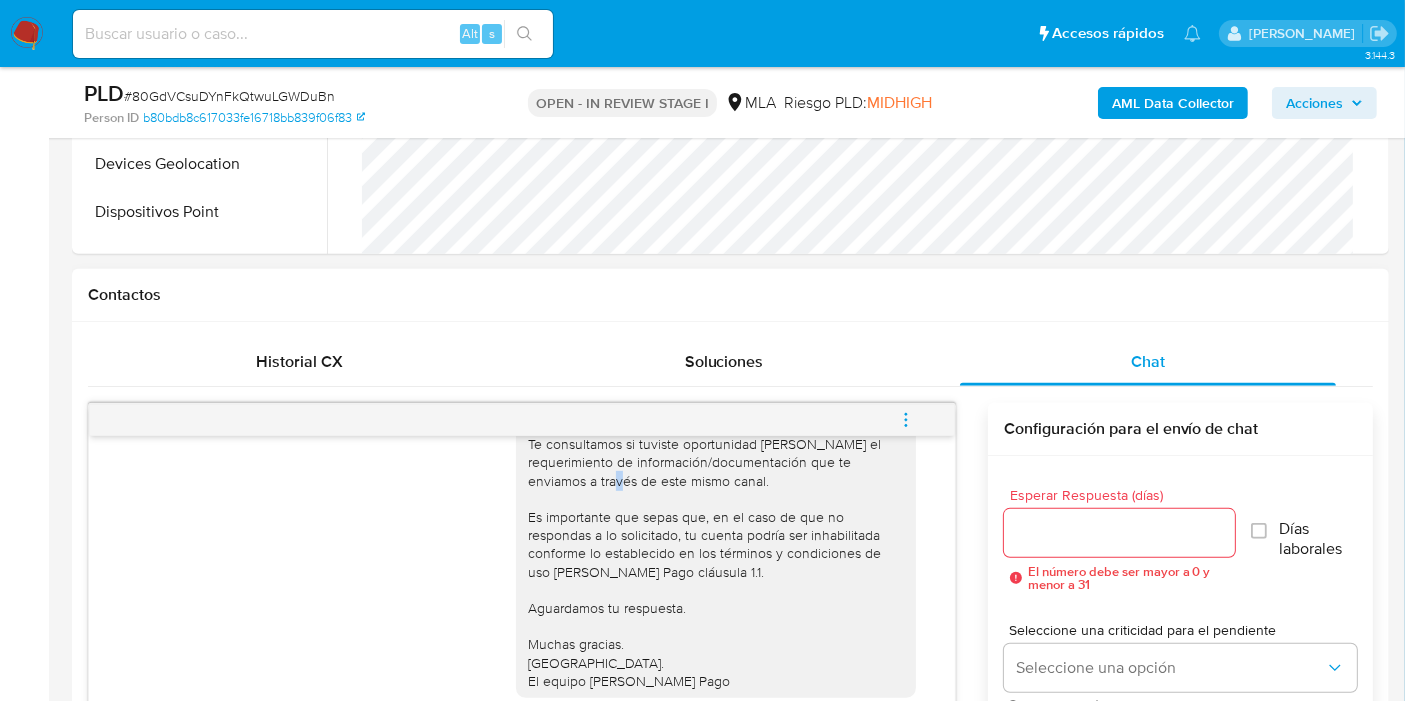 click on "Hola,
Esperamos que te encuentres muy bien.
Te consultamos si tuviste oportunidad de leer el requerimiento de información/documentación que te enviamos a través de este mismo canal.
Es importante que sepas que, en el caso de que no respondas a lo solicitado, tu cuenta podría ser inhabilitada conforme lo establecido en los términos y condiciones de uso de Mercado Pago cláusula 1.1.
Aguardamos tu respuesta.
Muchas gracias.
Saludos.
El equipo de Mercado Pago" at bounding box center (716, 526) 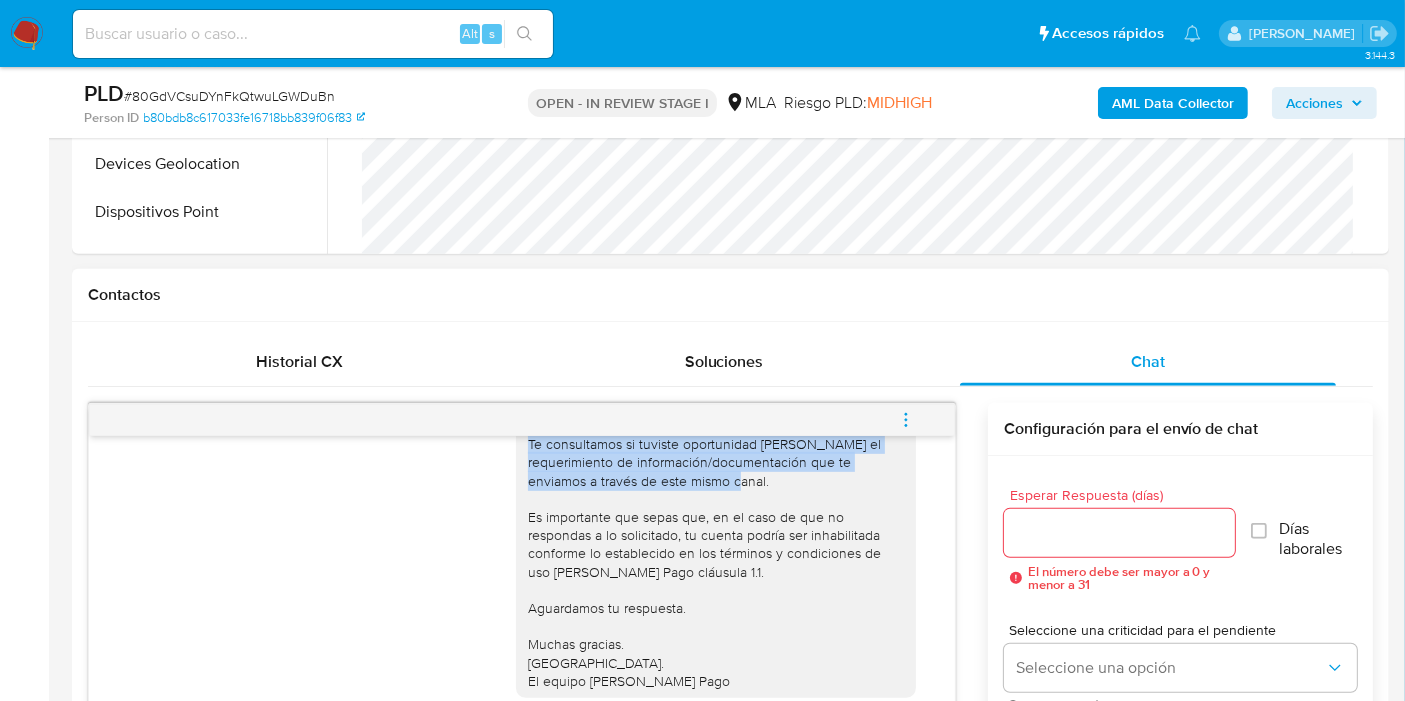 click on "Hola,
Esperamos que te encuentres muy bien.
Te consultamos si tuviste oportunidad de leer el requerimiento de información/documentación que te enviamos a través de este mismo canal.
Es importante que sepas que, en el caso de que no respondas a lo solicitado, tu cuenta podría ser inhabilitada conforme lo establecido en los términos y condiciones de uso de Mercado Pago cláusula 1.1.
Aguardamos tu respuesta.
Muchas gracias.
Saludos.
El equipo de Mercado Pago" at bounding box center [716, 526] 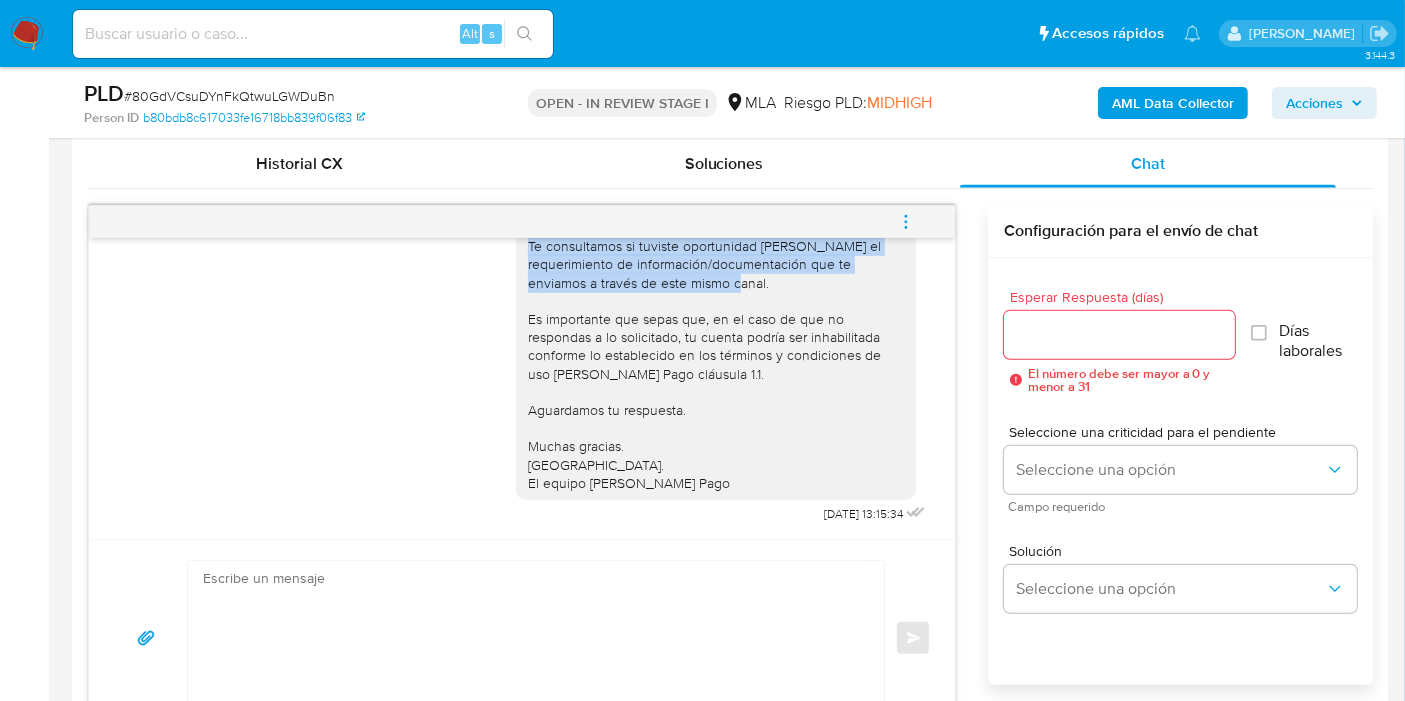 scroll, scrollTop: 1111, scrollLeft: 0, axis: vertical 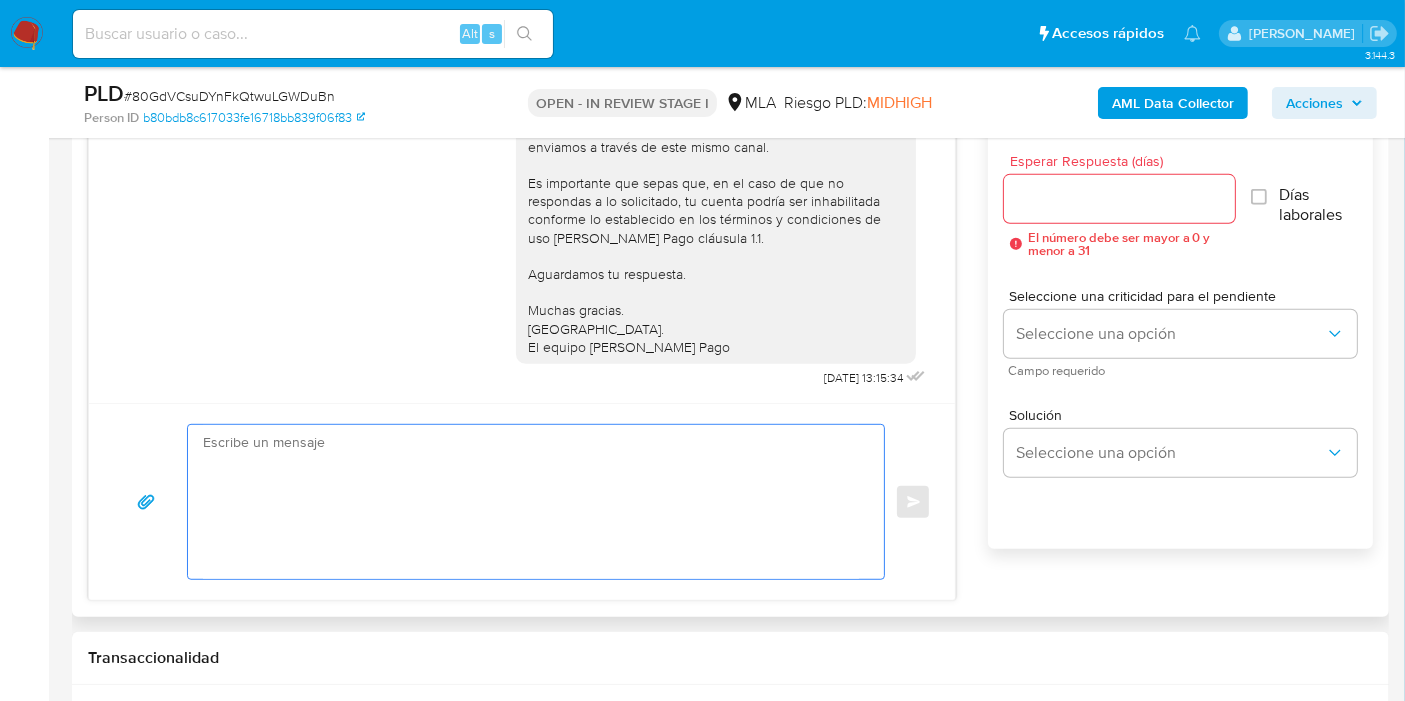 click at bounding box center (531, 502) 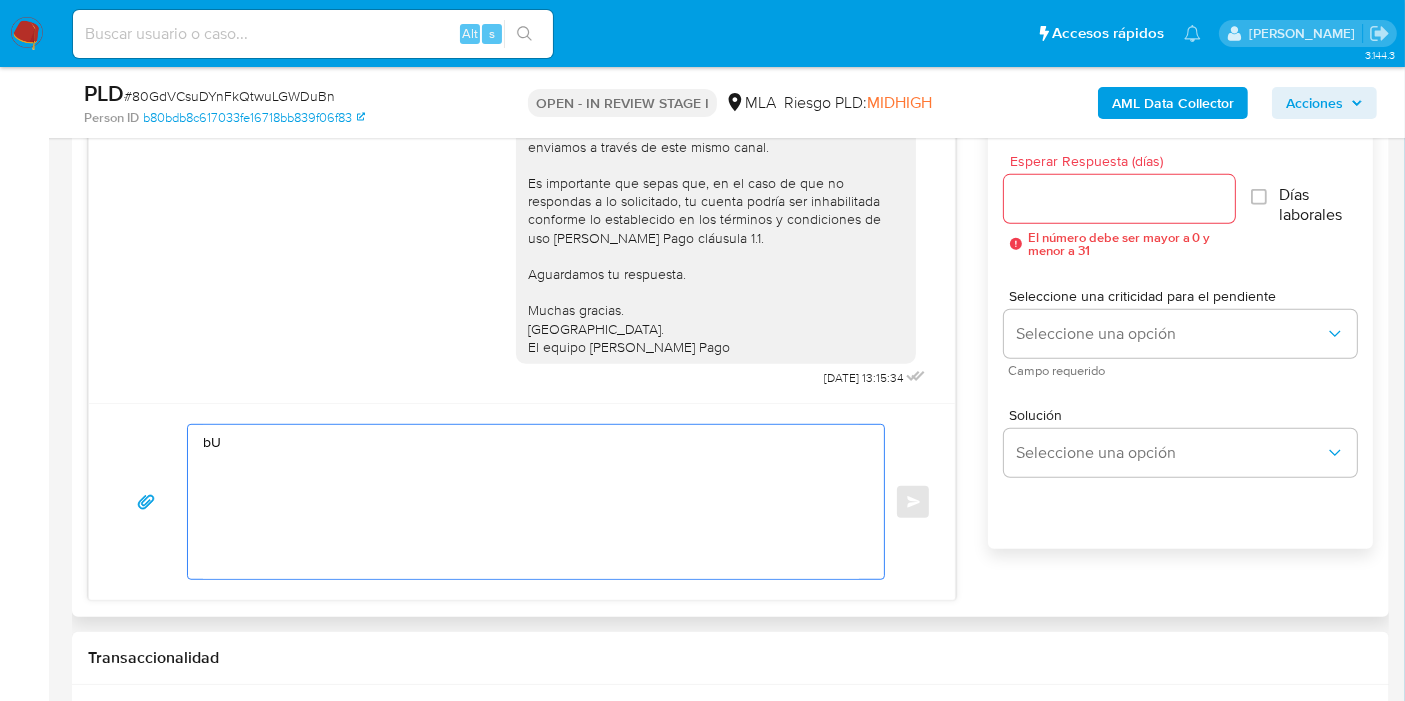 type on "b" 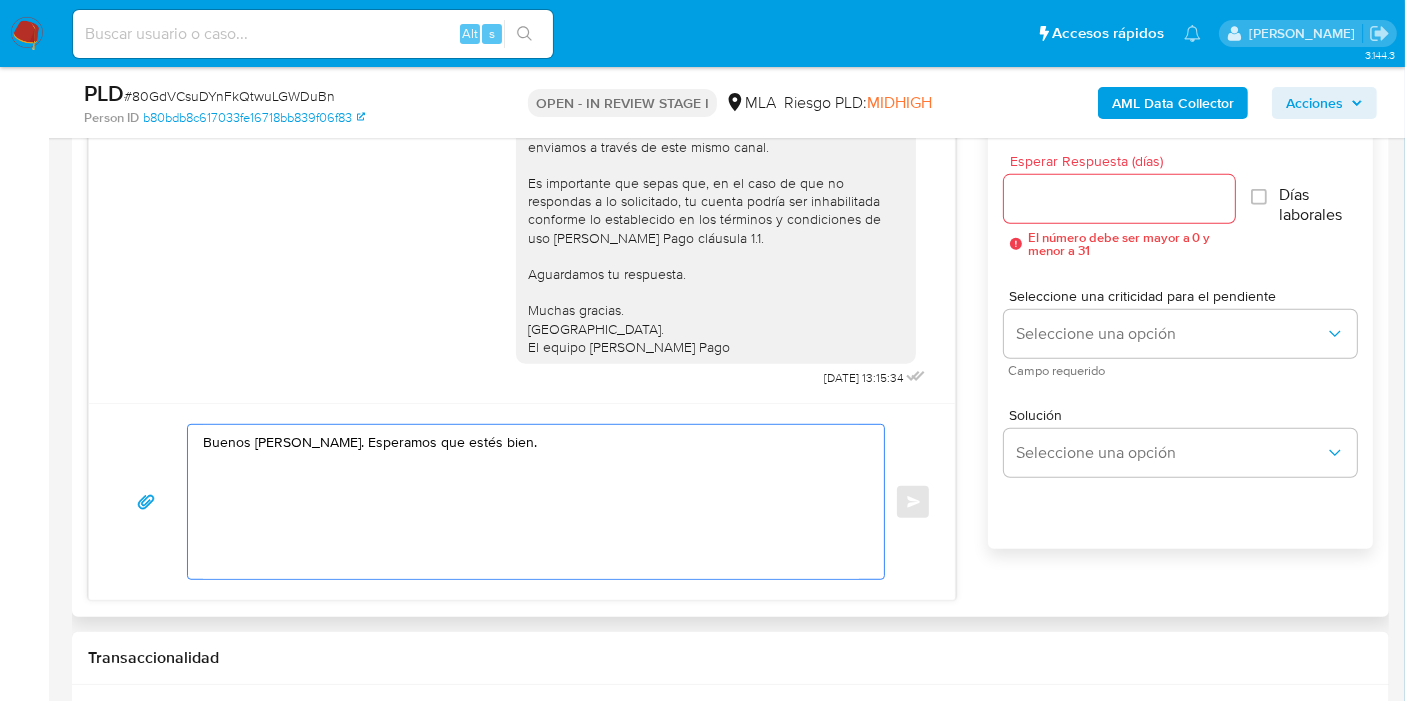 paste on "Te consultamos si tuviste oportunidad de leer el requerimiento de información/documentación que te enviamos a través de este mismo canal." 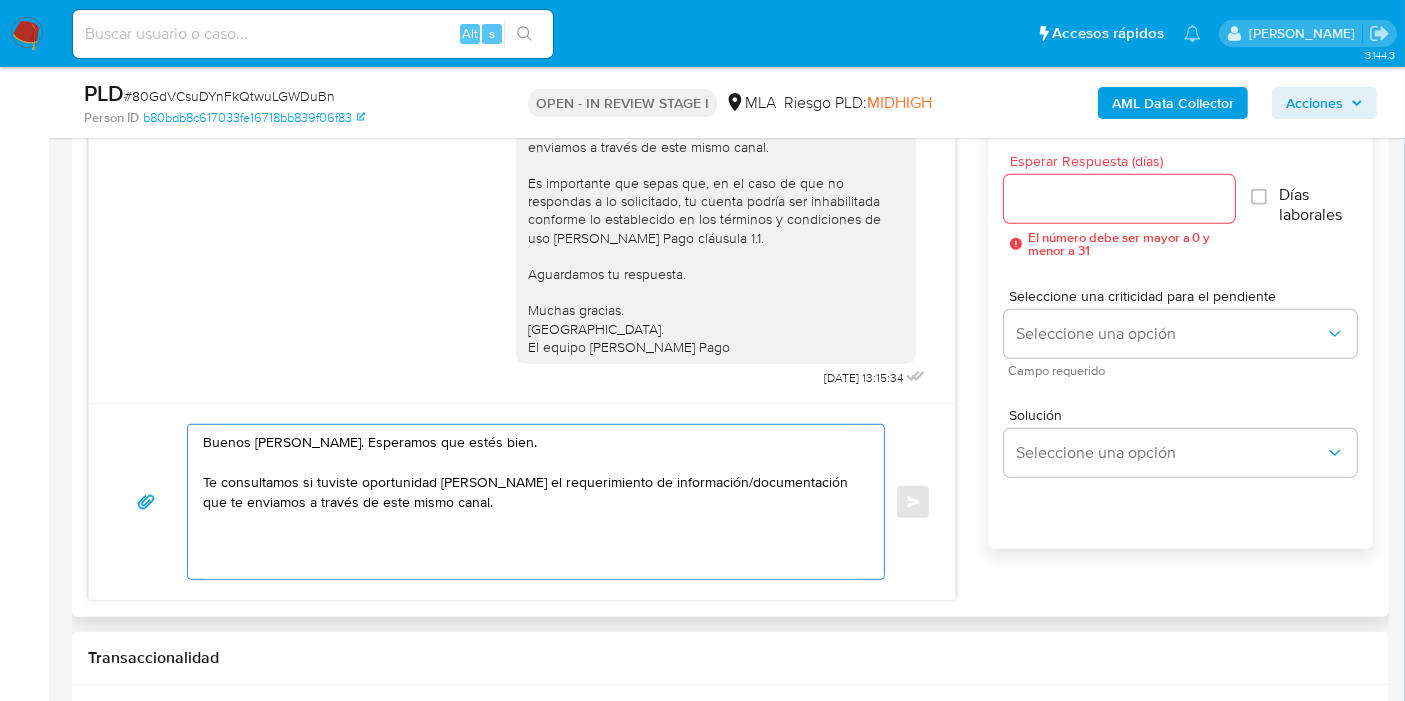 drag, startPoint x: 303, startPoint y: 437, endPoint x: 360, endPoint y: 487, distance: 75.82216 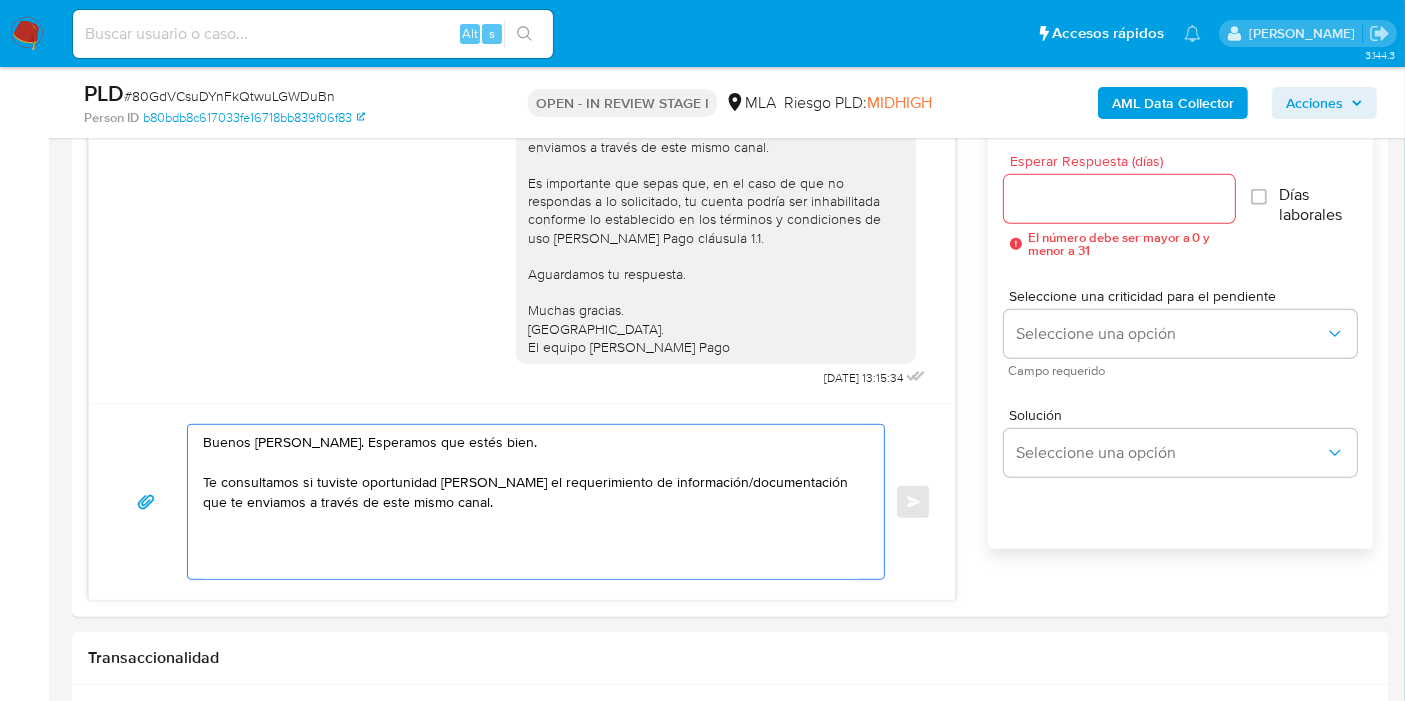 click on "Matías" 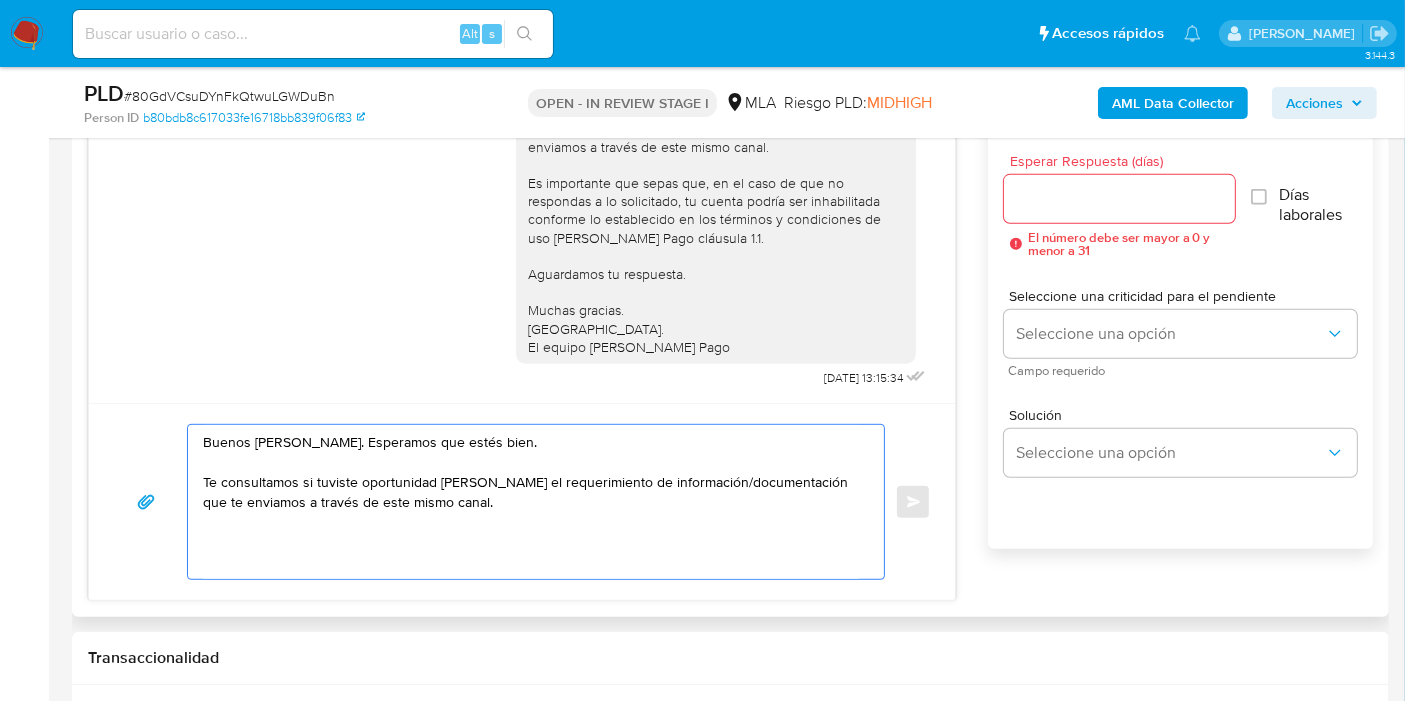 click on "Buenos días, Matías. Esperamos que estés bien.
Te consultamos si tuviste oportunidad de leer el requerimiento de información/documentación que te enviamos a través de este mismo canal." at bounding box center (531, 502) 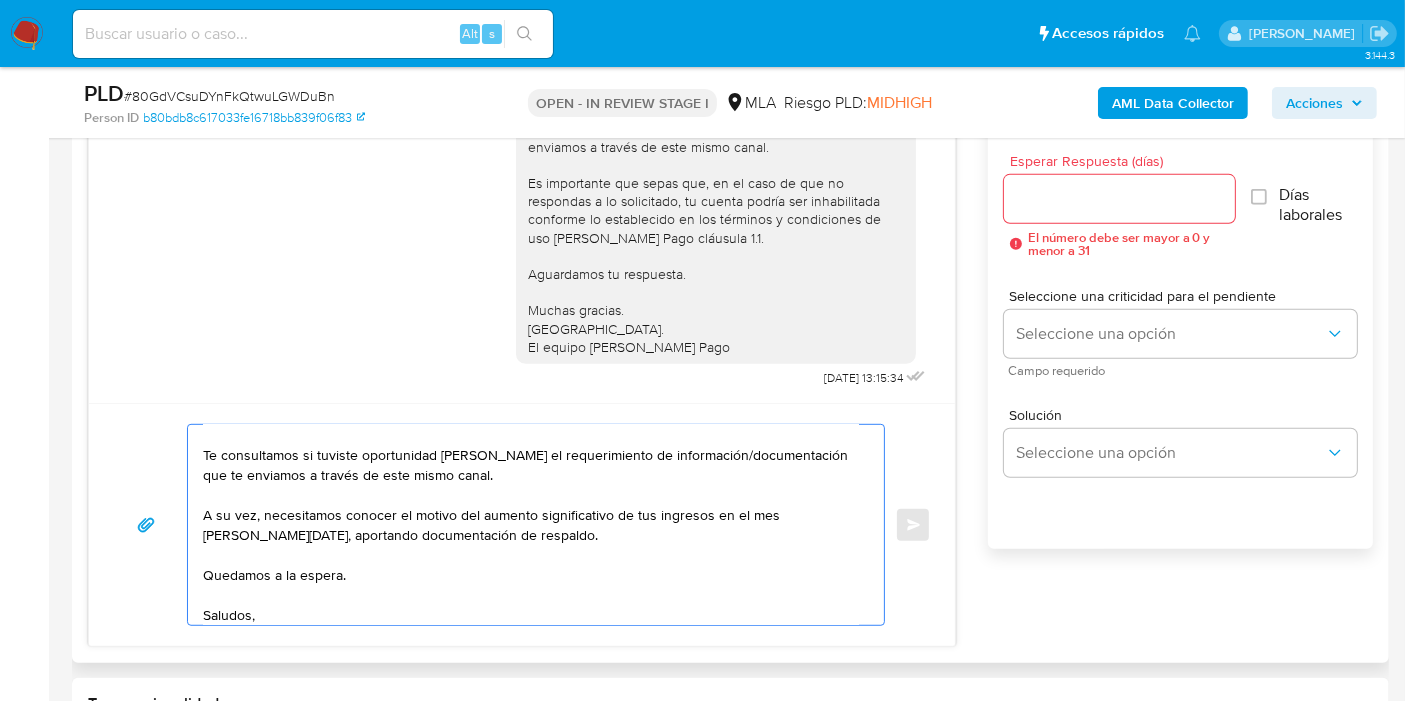 scroll, scrollTop: 47, scrollLeft: 0, axis: vertical 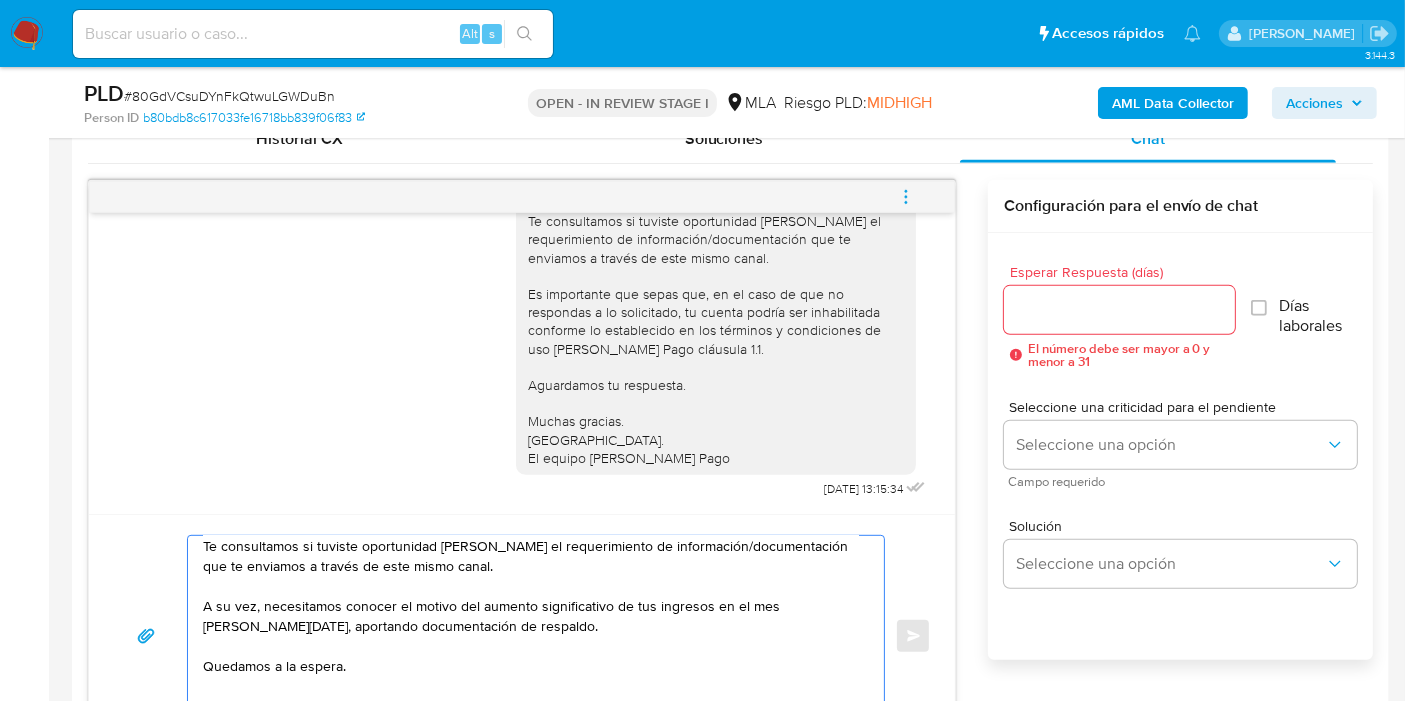 type on "Buenos días, Matías. Esperamos que estés bien.
Te consultamos si tuviste oportunidad de leer el requerimiento de información/documentación que te enviamos a través de este mismo canal.
A su vez, necesitamos conocer el motivo del aumento significativo de tus ingresos en el mes de abril 2025, aportando documentación de respaldo.
Quedamos a la espera.
Saludos,
Equipo de Mercado Pago." 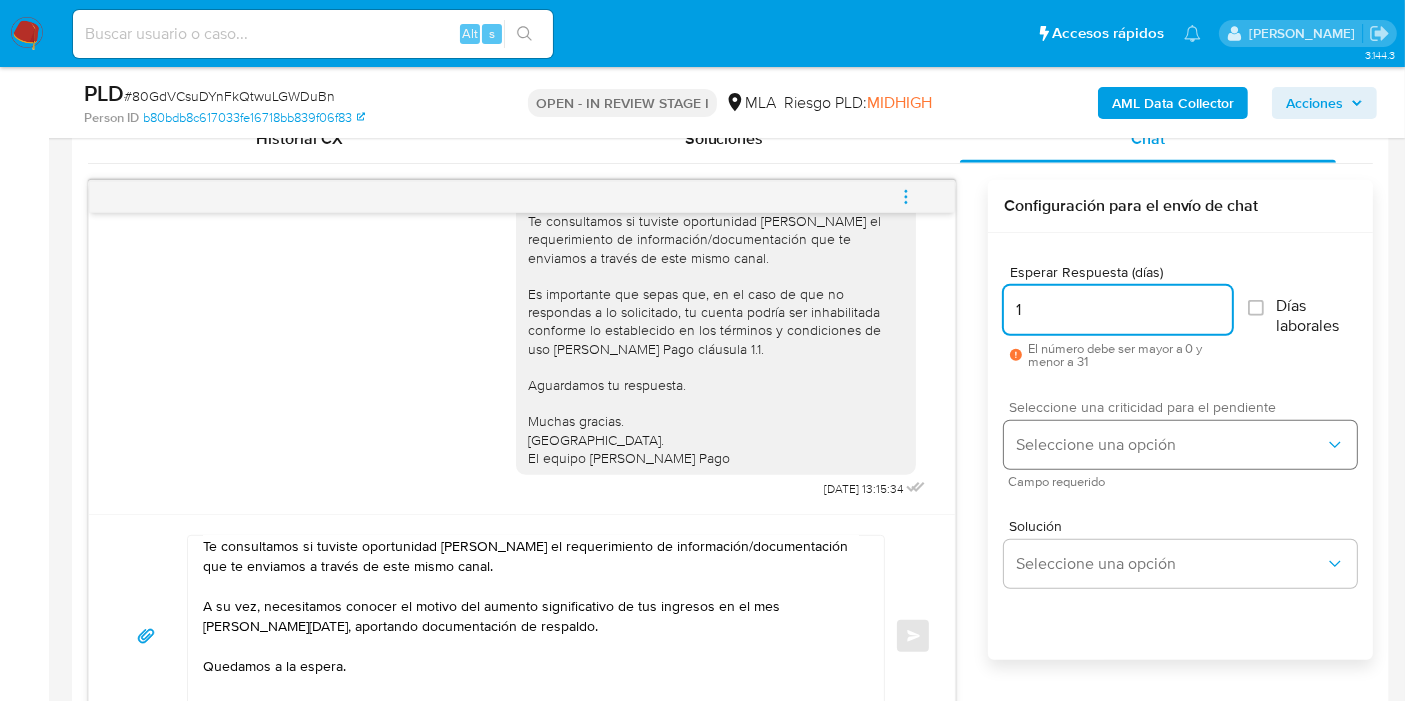 type on "1" 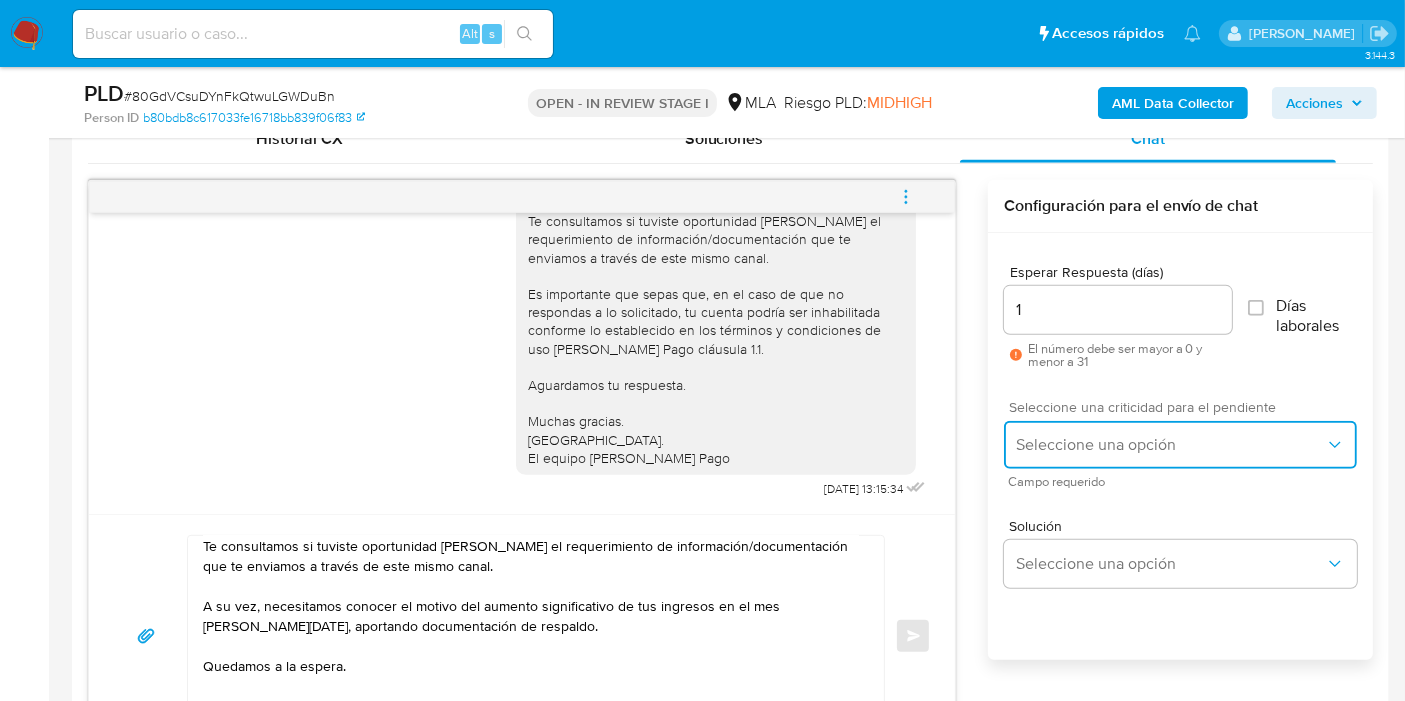 click on "Seleccione una opción" at bounding box center [1180, 445] 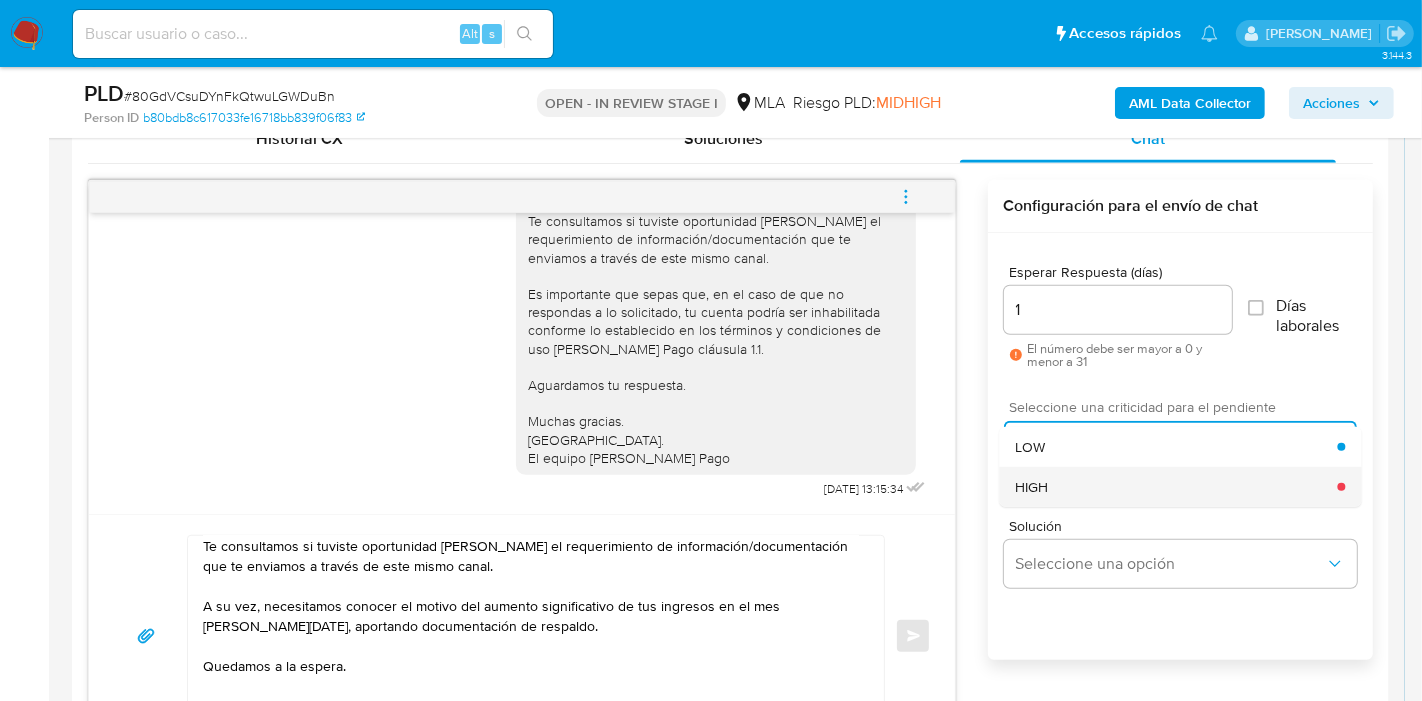 click on "HIGH" at bounding box center (1176, 487) 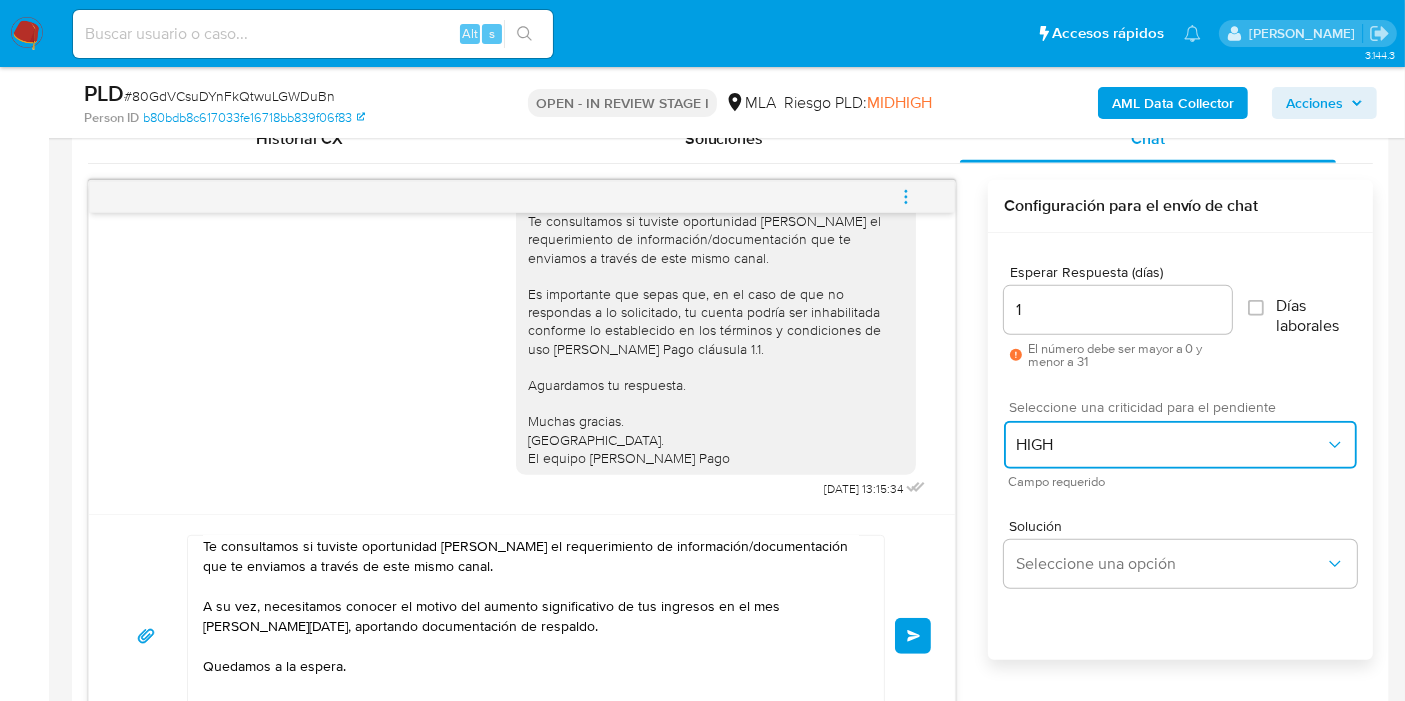 click on "HIGH" at bounding box center [1170, 445] 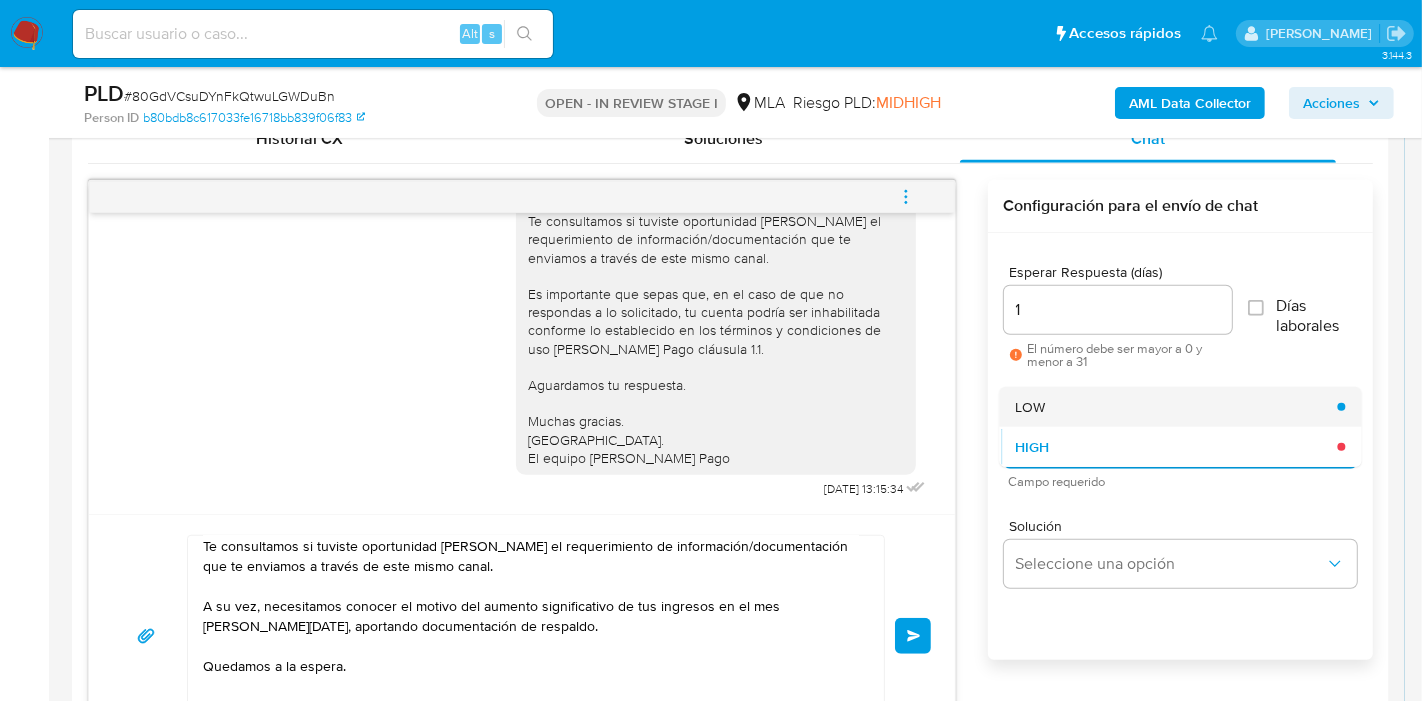 click on "LOW" at bounding box center (1176, 407) 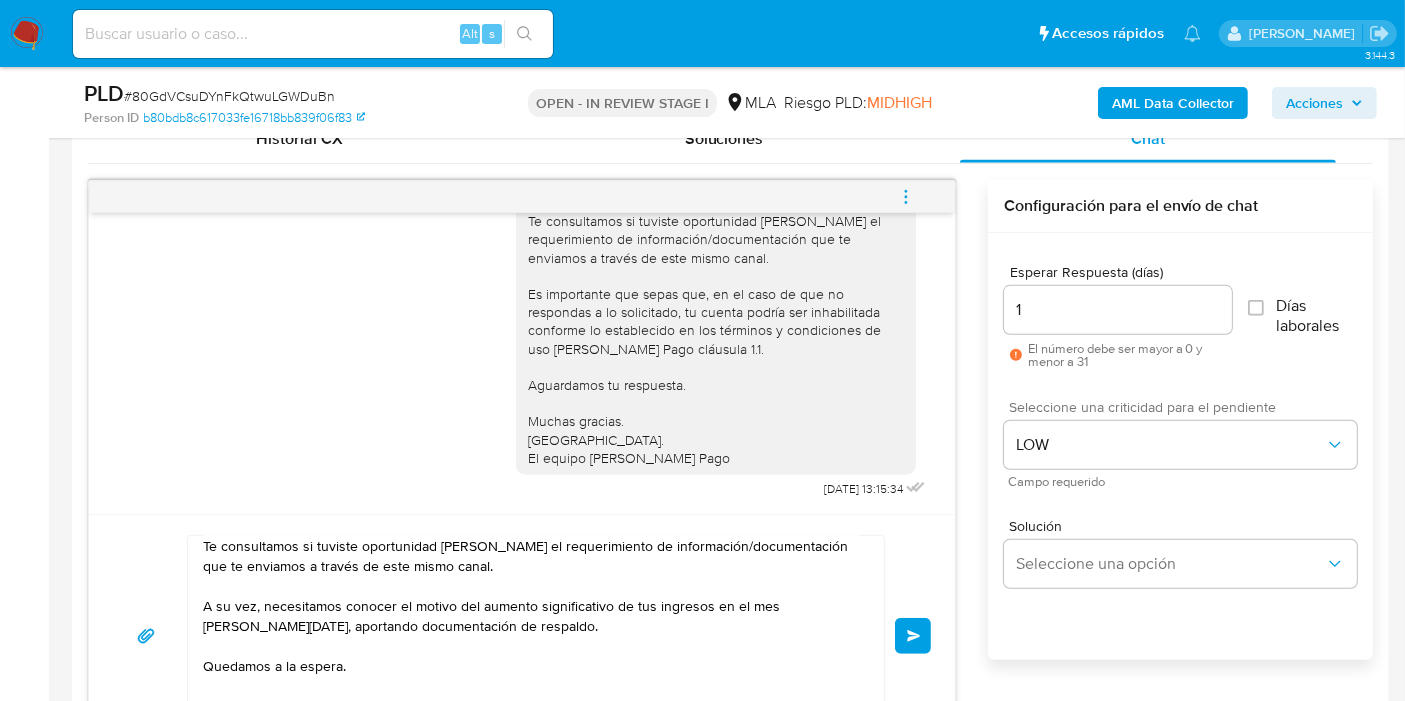 click on "Enviar" at bounding box center [913, 636] 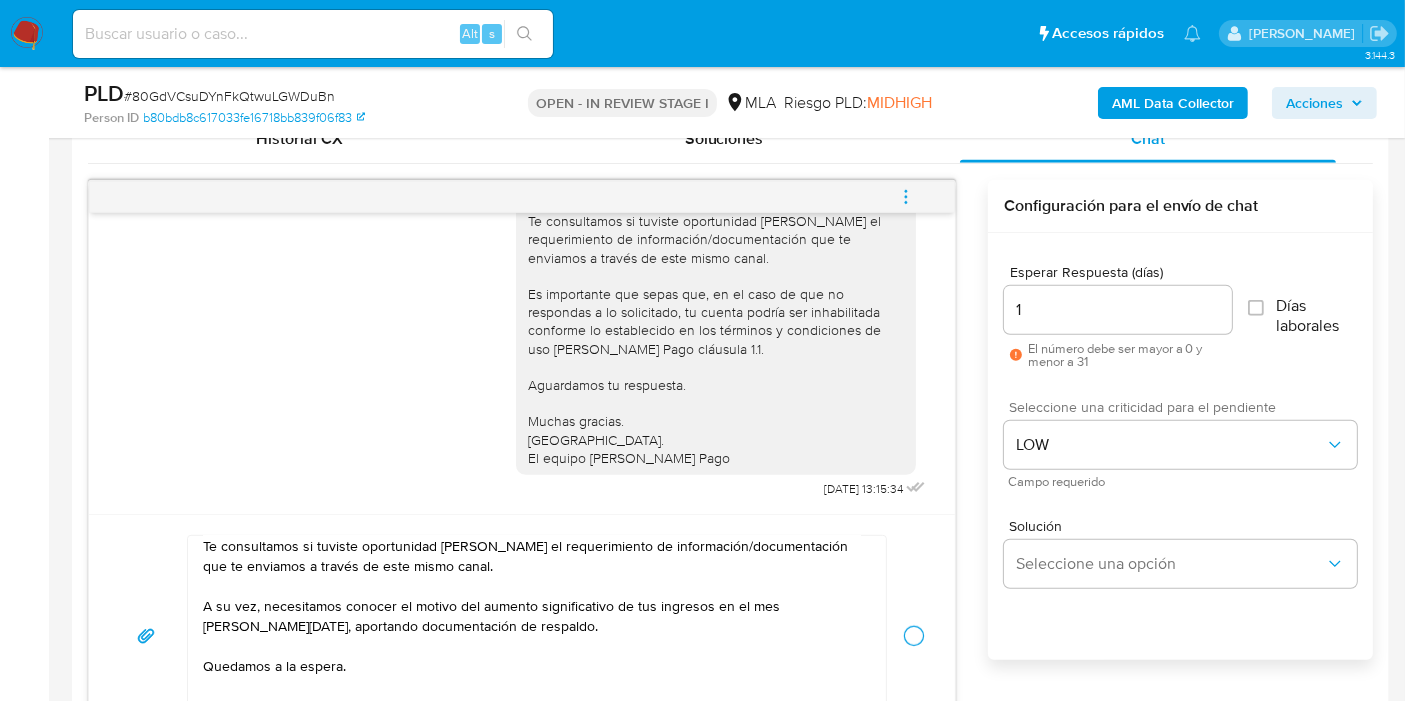 type 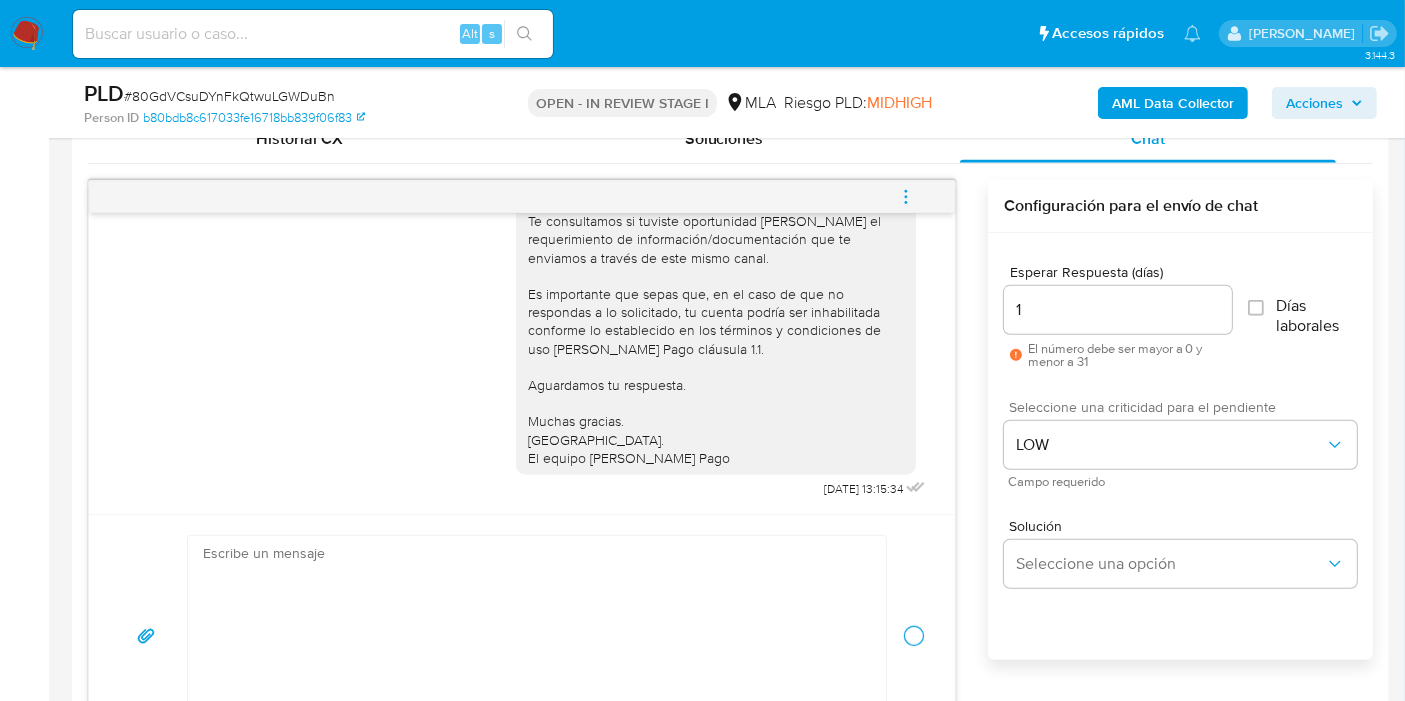 scroll, scrollTop: 1459, scrollLeft: 0, axis: vertical 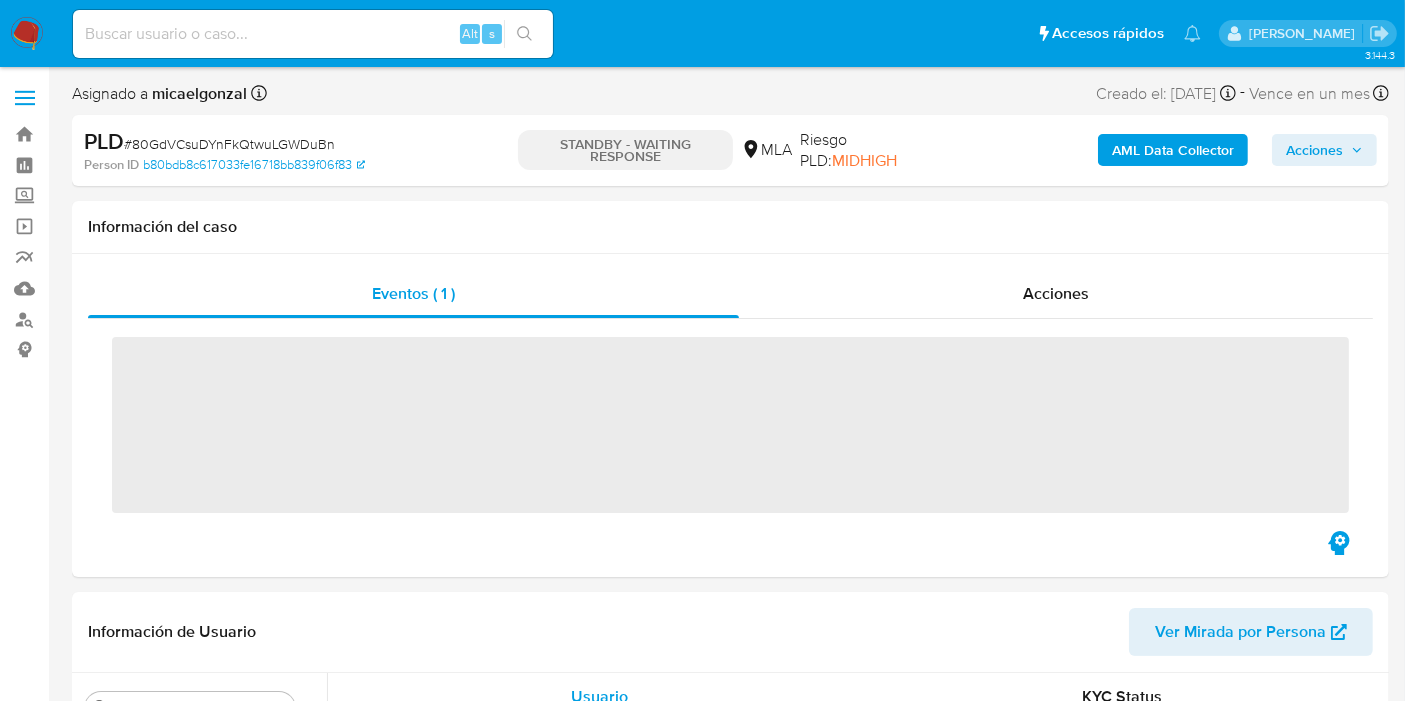 click at bounding box center (27, 34) 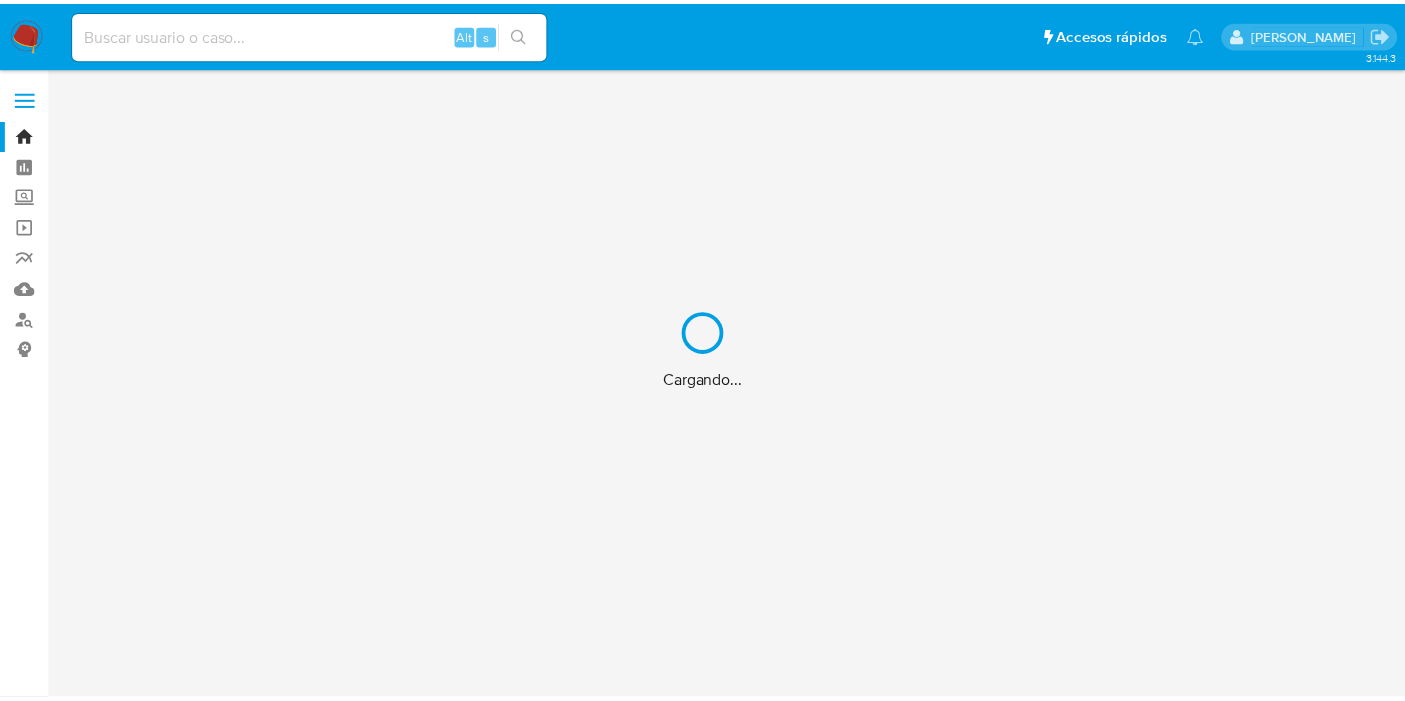 scroll, scrollTop: 0, scrollLeft: 0, axis: both 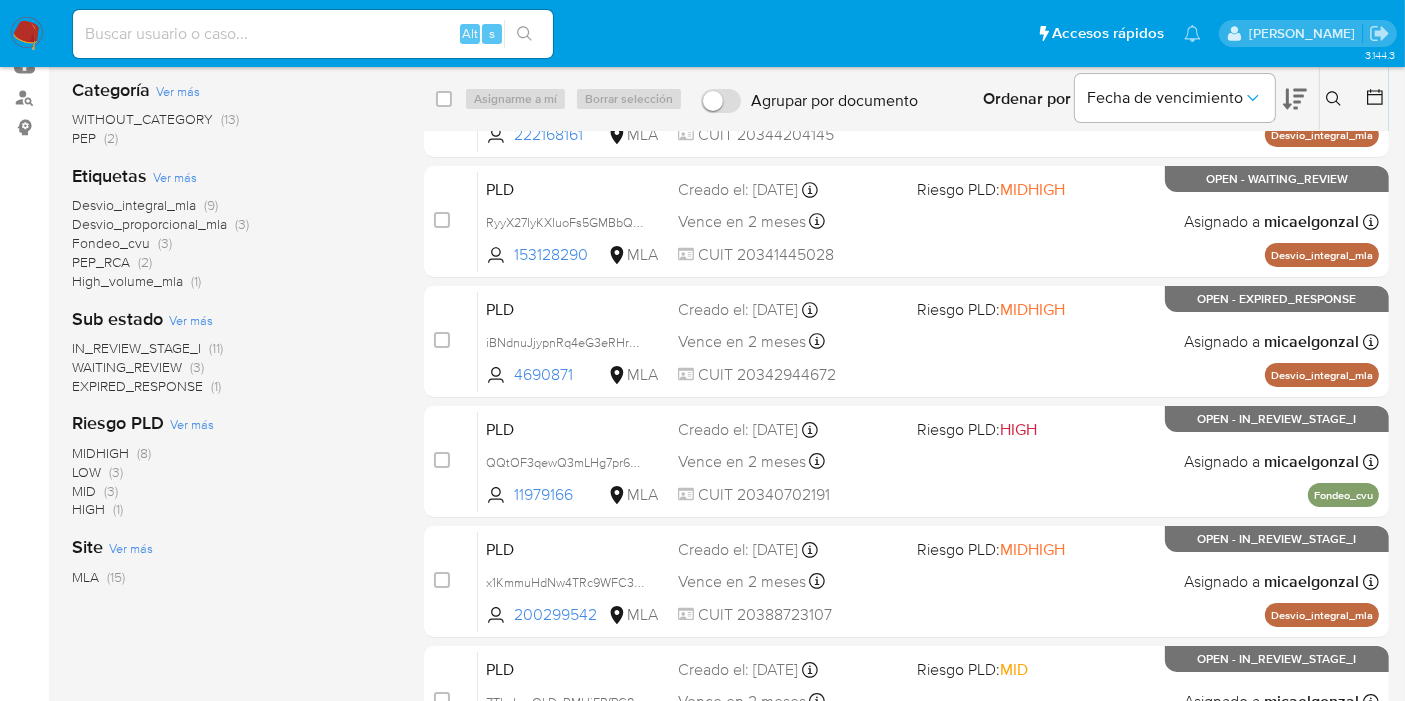 click on "WAITING_REVIEW" at bounding box center [127, 367] 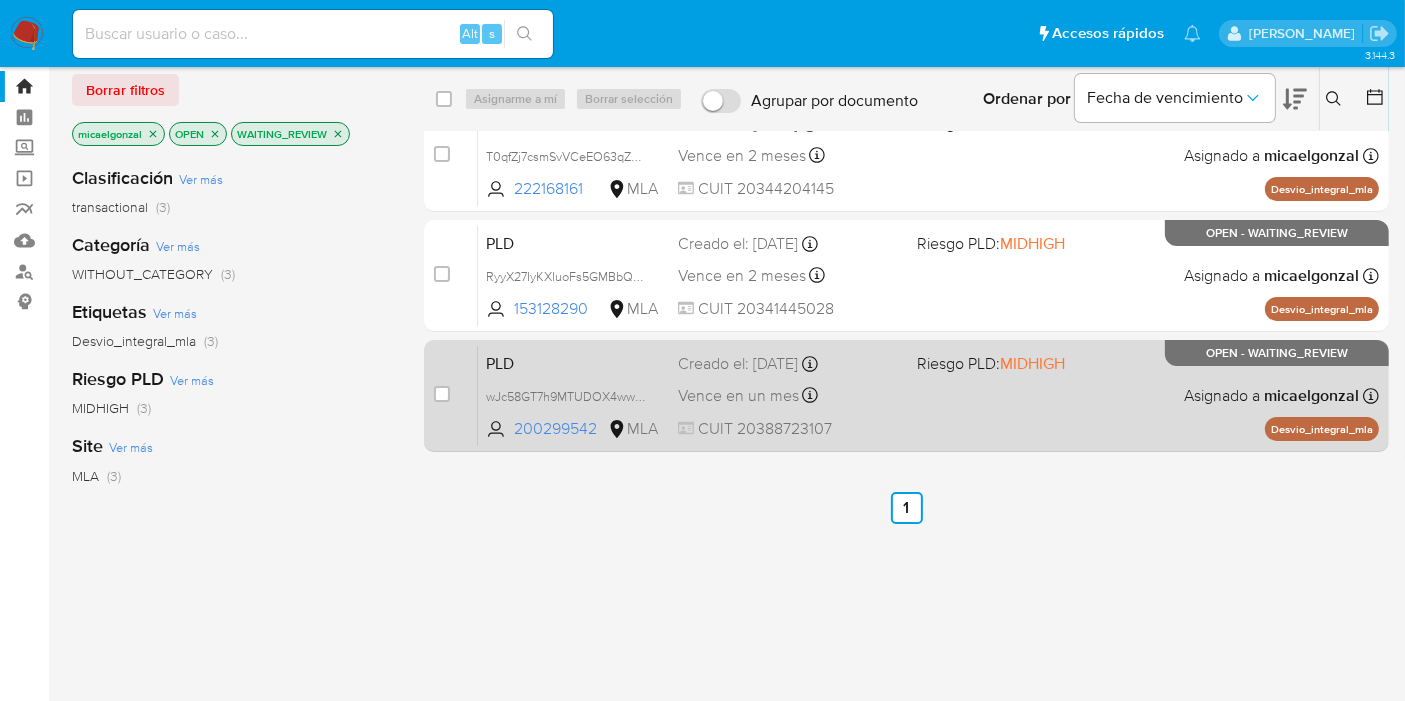 scroll, scrollTop: 0, scrollLeft: 0, axis: both 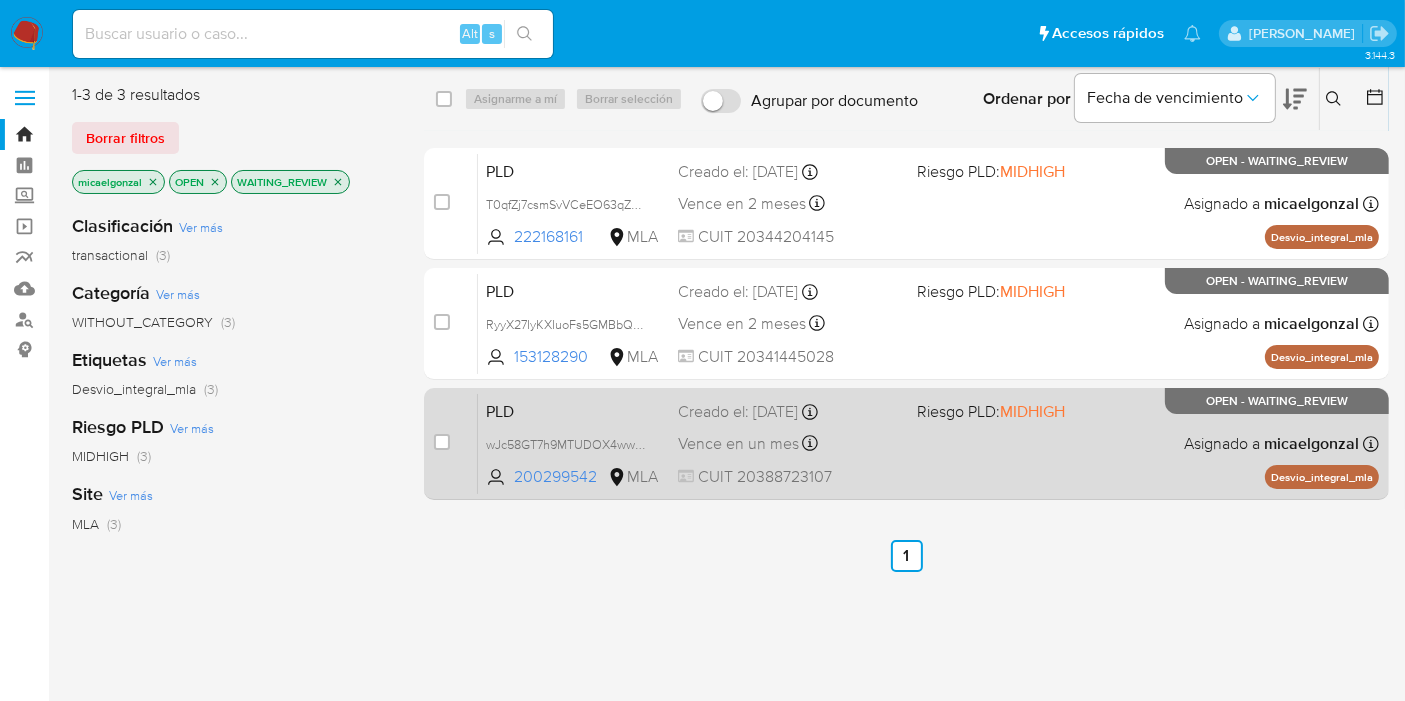 click on "PLD wJc58GT7h9MTUDOX4wwmfjlH 200299542 MLA Riesgo PLD:  MIDHIGH Creado el: [DATE]   Creado el: [DATE] 03:09:22 Vence en un mes   Vence el [DATE] 03:09:23 CUIT   20388723107 Asignado a   micaelgonzal   Asignado el: [DATE] 09:24:19 Desvio_integral_mla OPEN - WAITING_REVIEW" at bounding box center [928, 443] 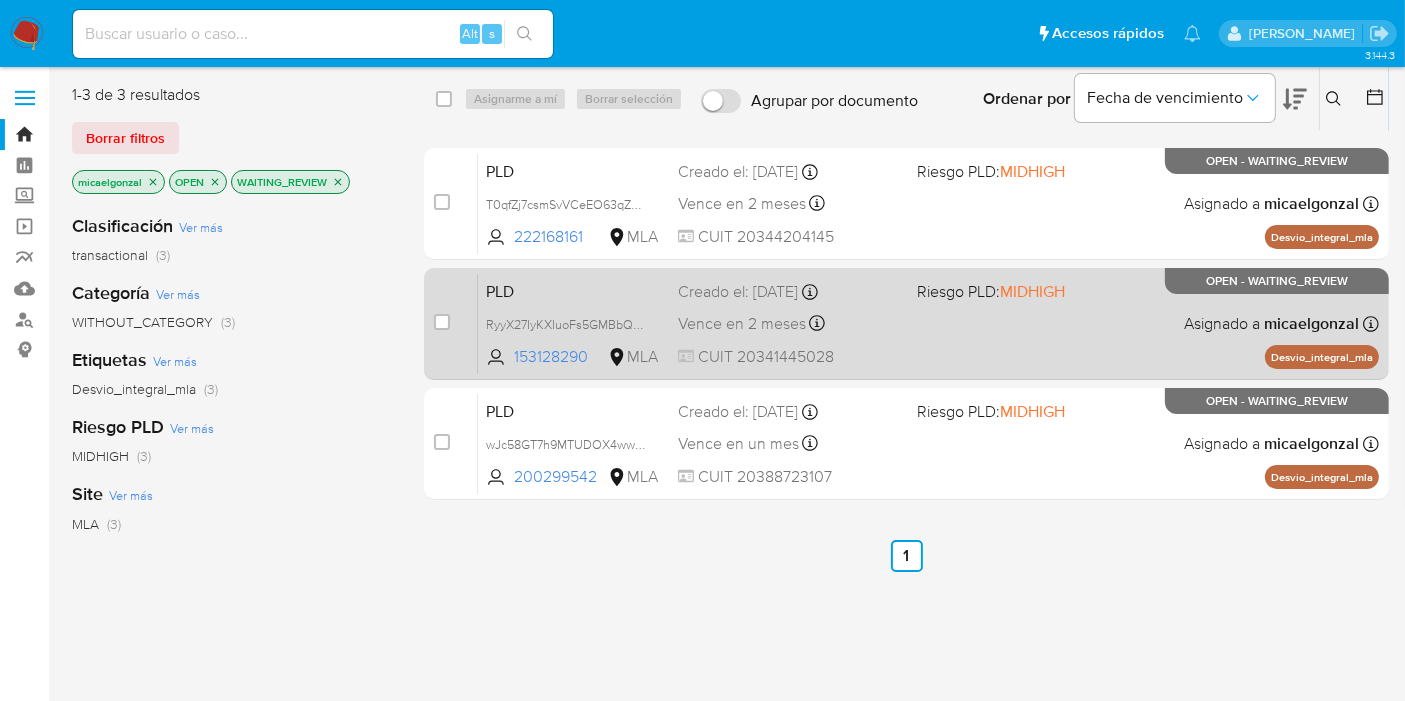 click on "PLD RyyX27IyKXIuoFs5GMBbQGrV 153128290 MLA Riesgo PLD:  MIDHIGH Creado el: [DATE]   Creado el: [DATE] 03:20:05 Vence en 2 meses   Vence el [DATE] 03:20:06 CUIT   20341445028 Asignado a   micaelgonzal   Asignado el: [DATE] 14:20:51 Desvio_integral_mla OPEN - WAITING_REVIEW" at bounding box center (928, 323) 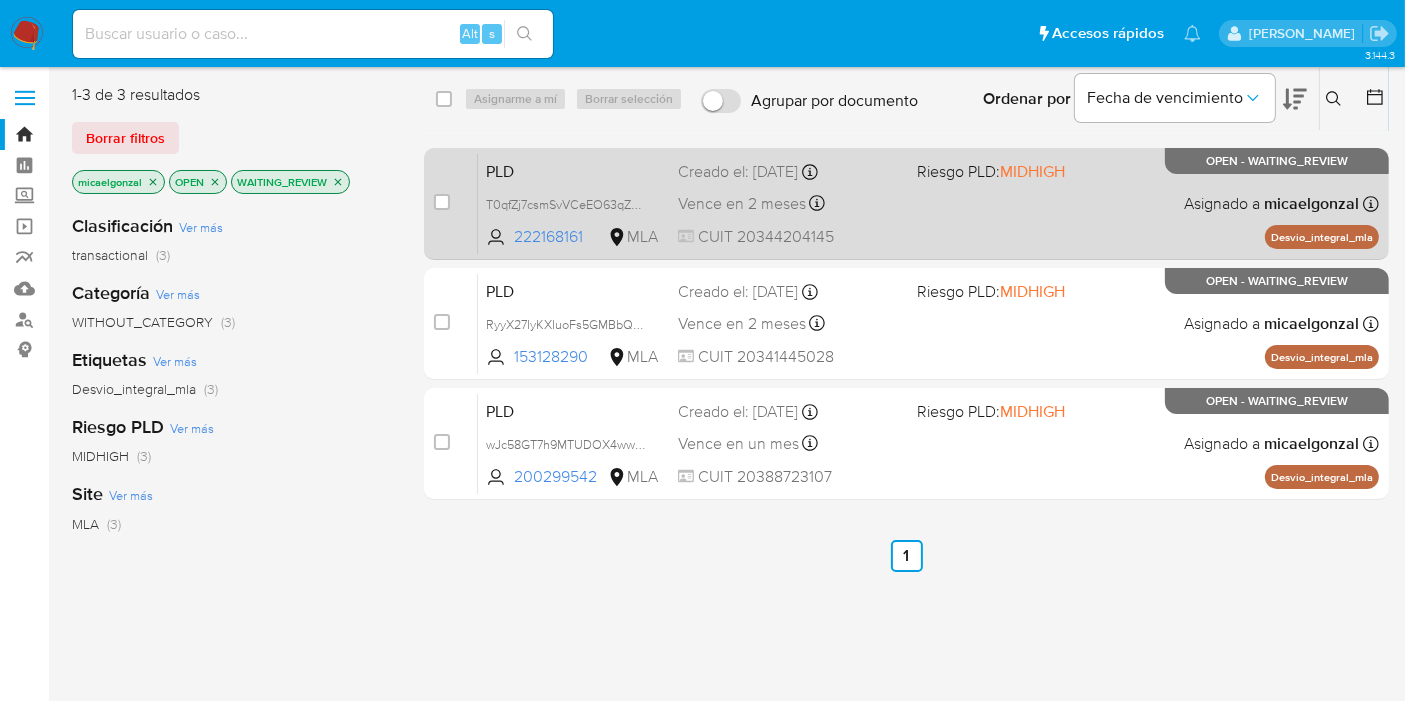 click on "Vence en 2 meses   Vence el [DATE] 03:21:56" at bounding box center [789, 203] 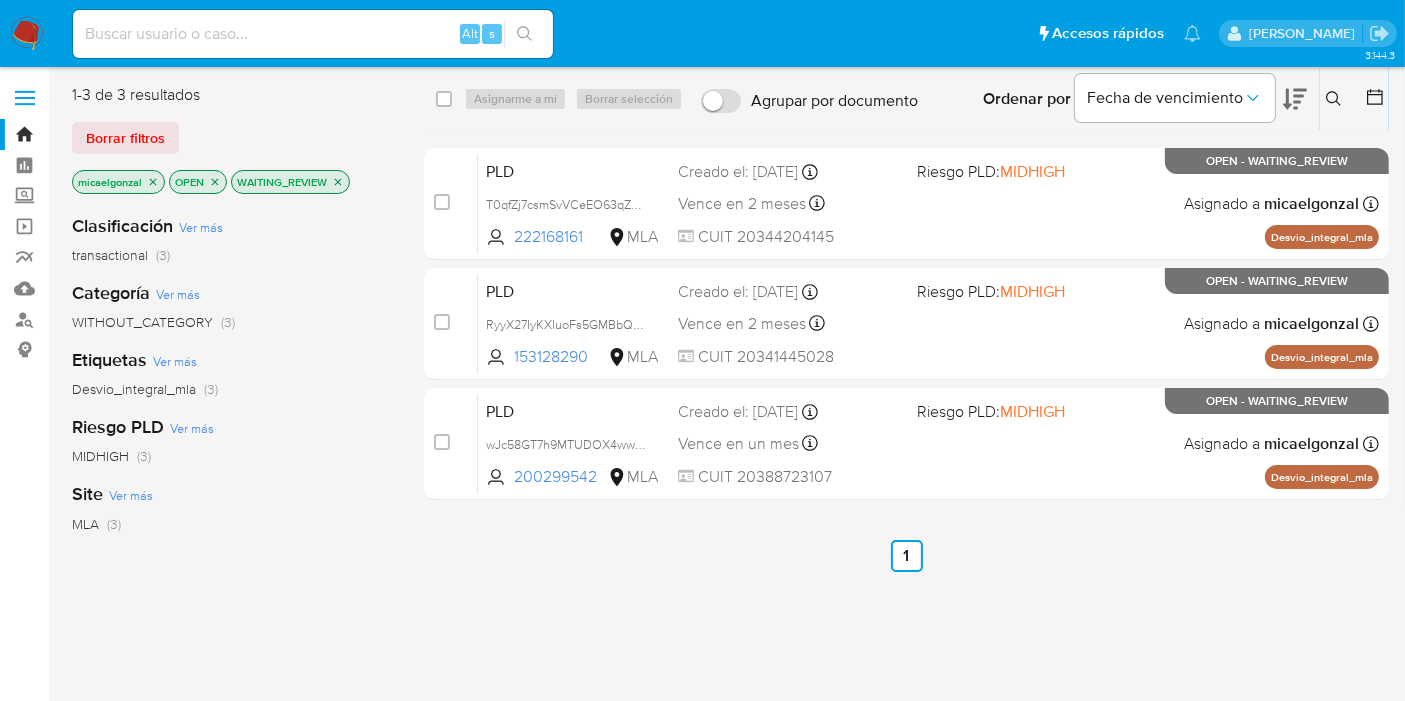 click at bounding box center (27, 34) 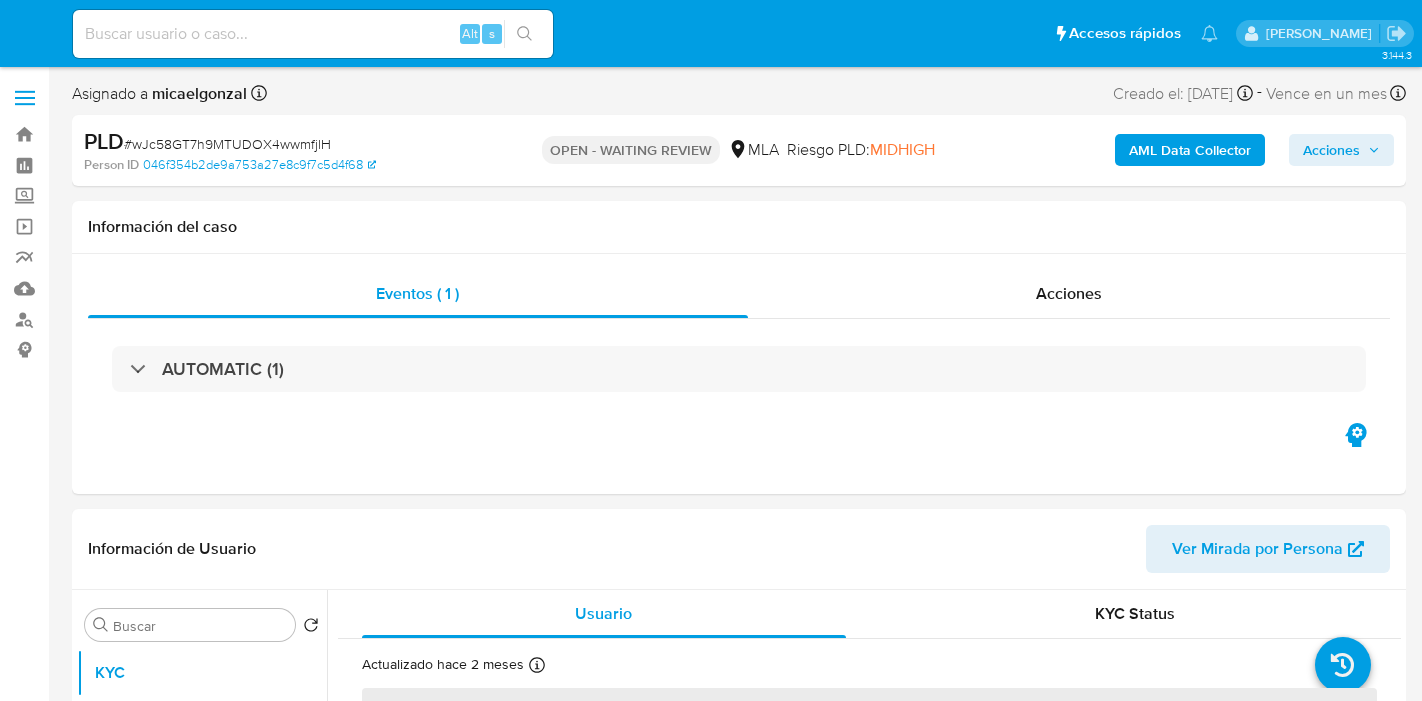 select on "10" 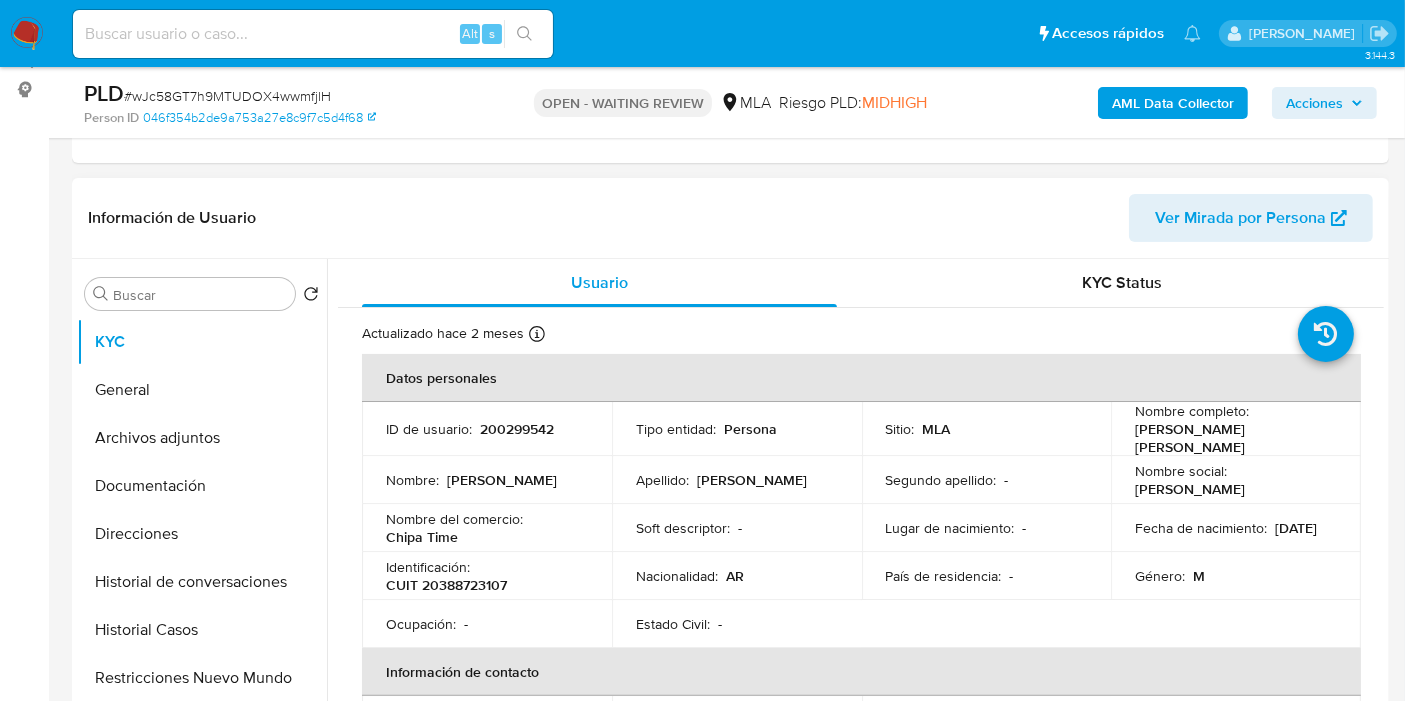 scroll, scrollTop: 333, scrollLeft: 0, axis: vertical 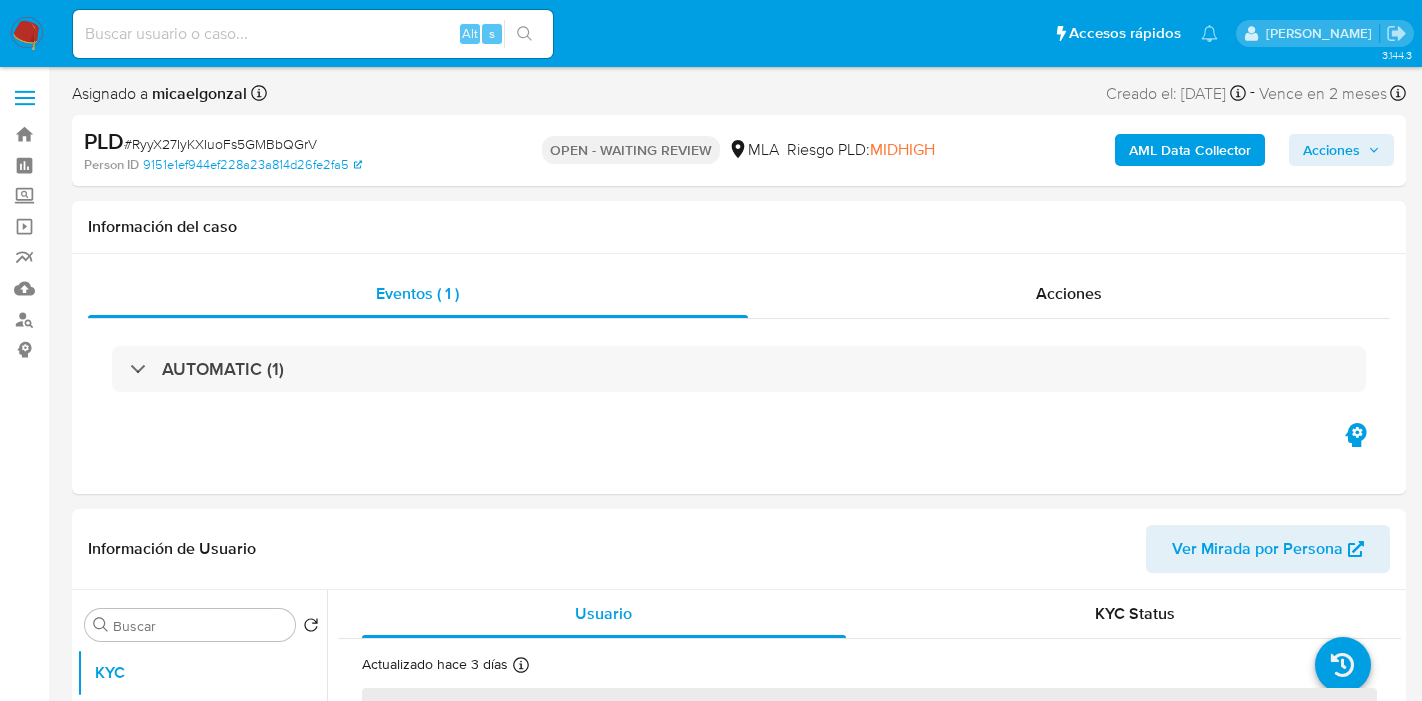 select on "10" 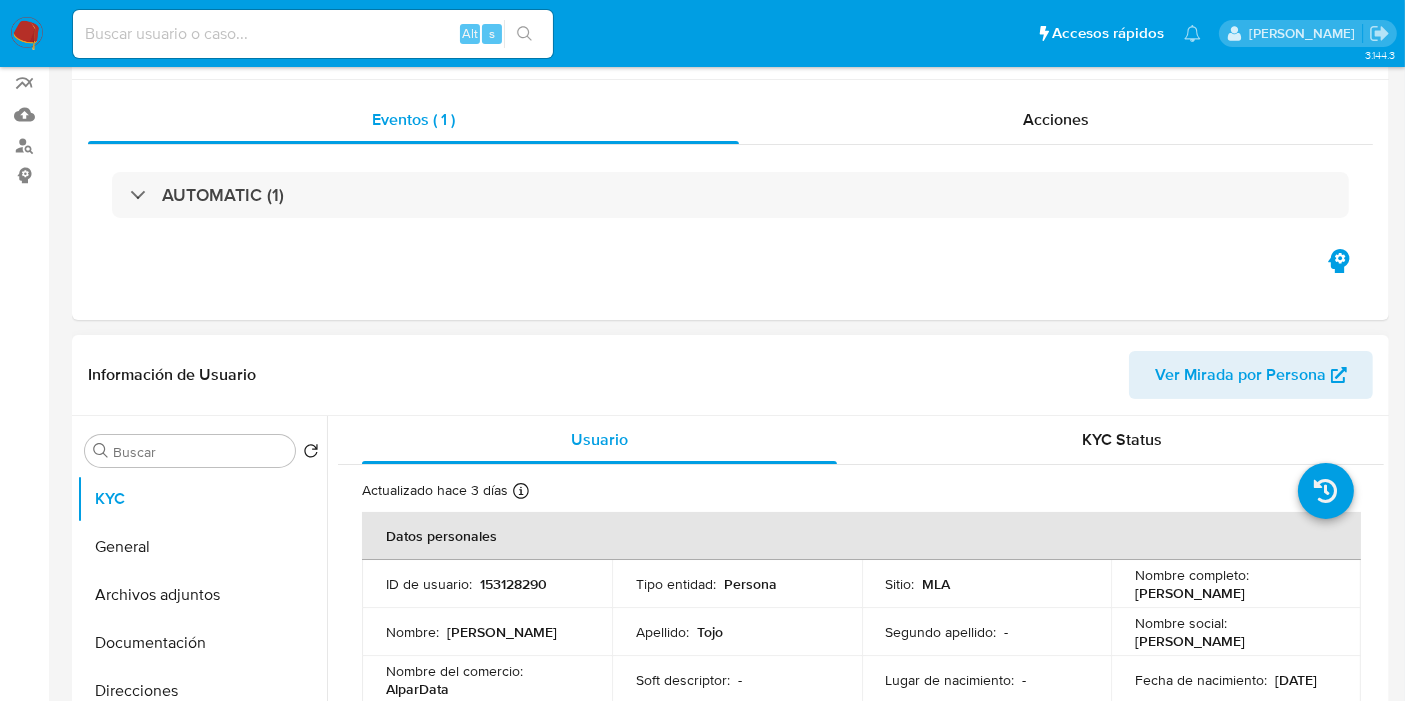 scroll, scrollTop: 222, scrollLeft: 0, axis: vertical 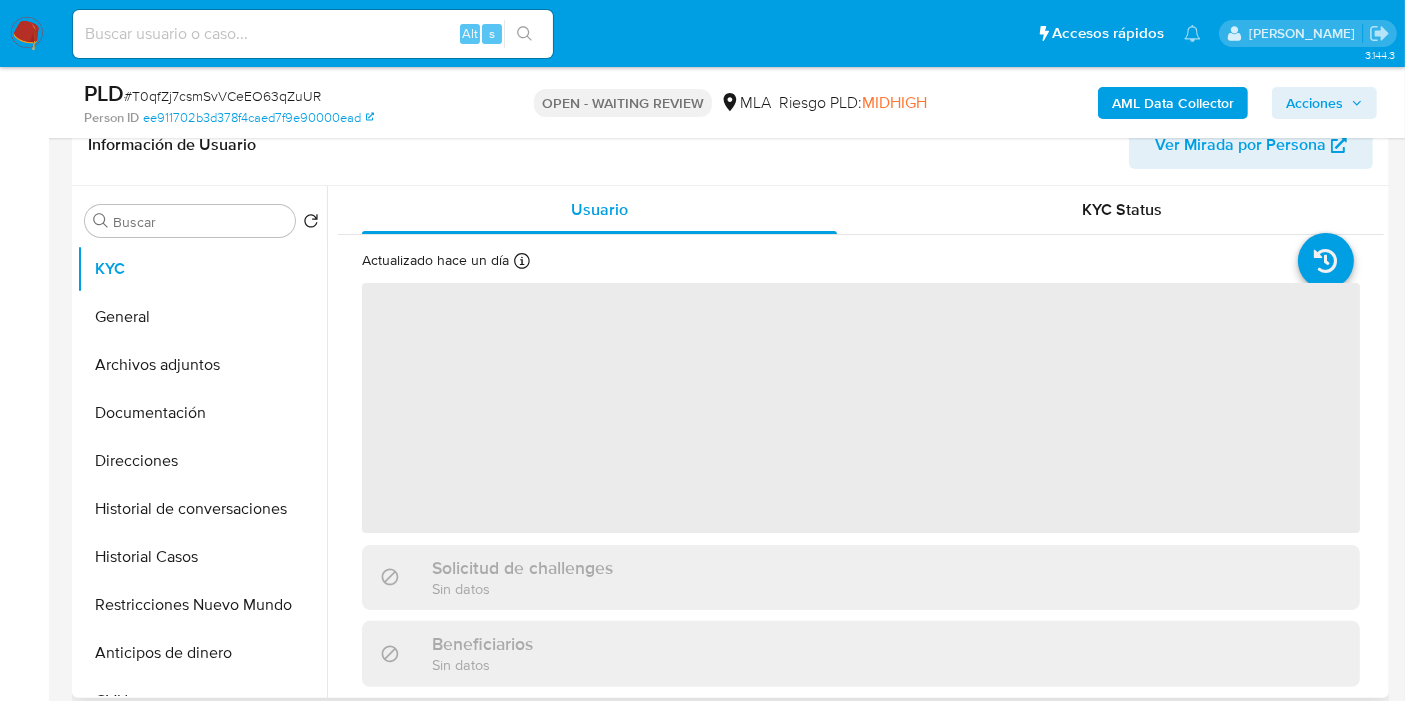 select on "10" 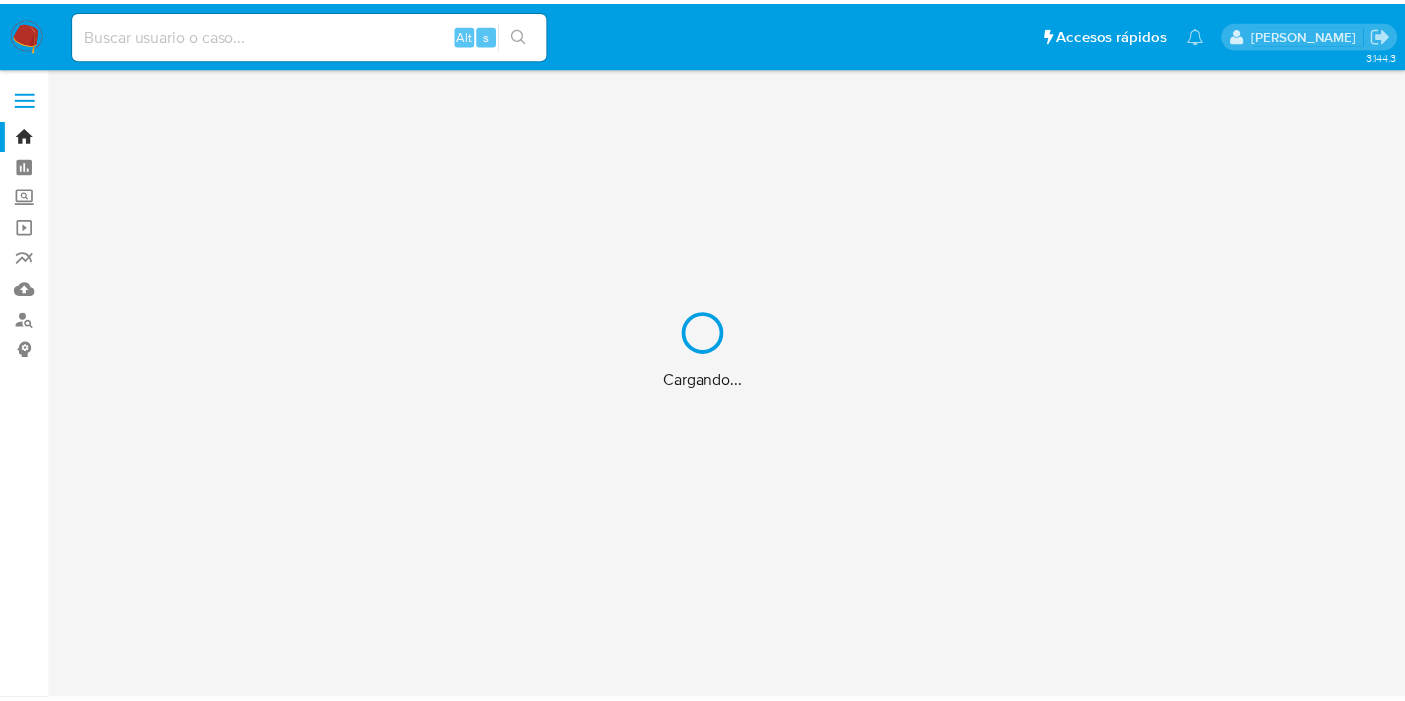 scroll, scrollTop: 0, scrollLeft: 0, axis: both 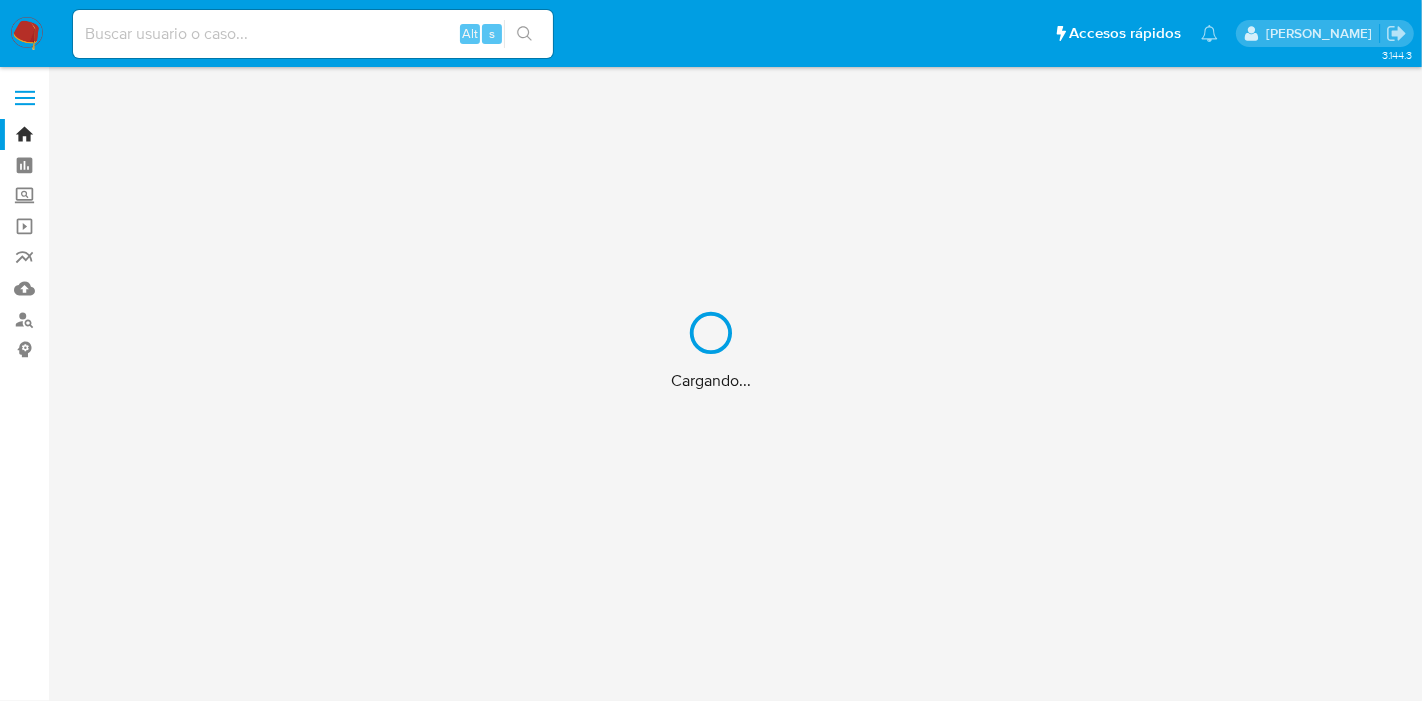 drag, startPoint x: 0, startPoint y: 0, endPoint x: 262, endPoint y: 20, distance: 262.76224 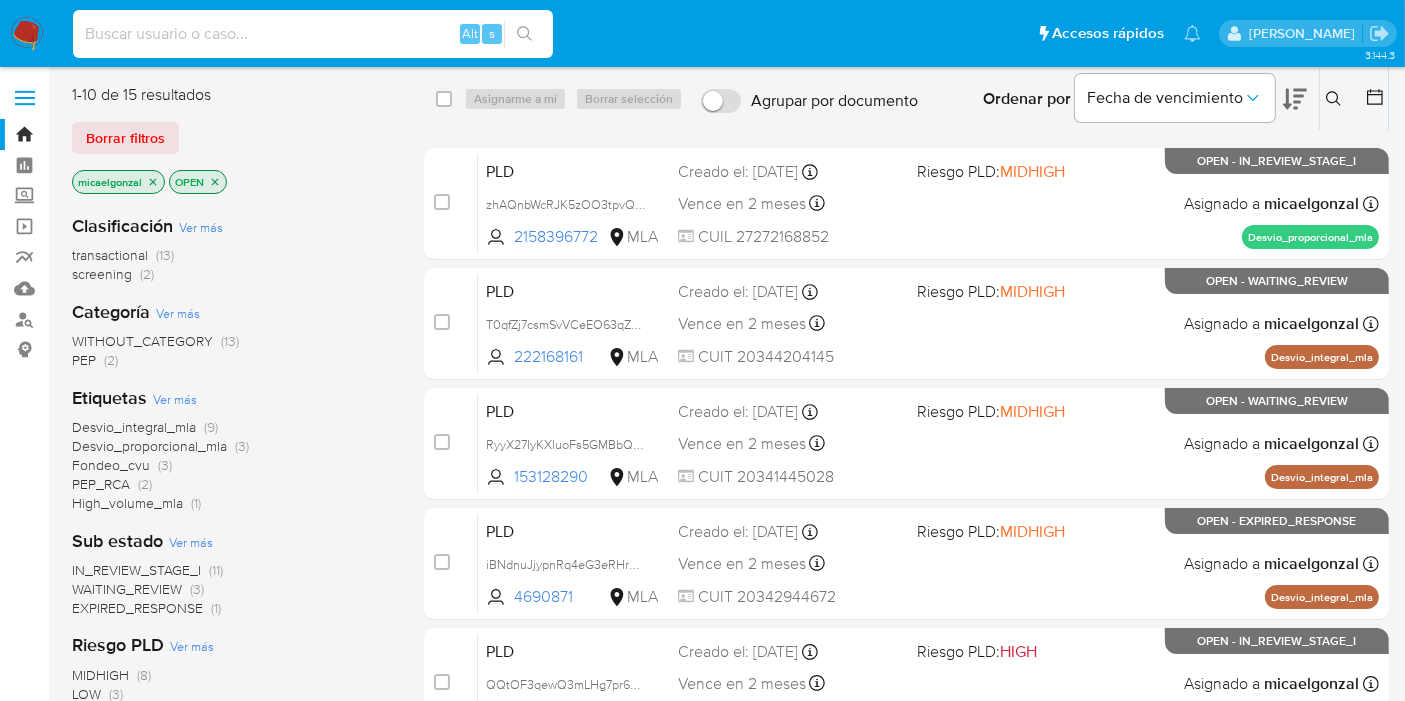 click at bounding box center (313, 34) 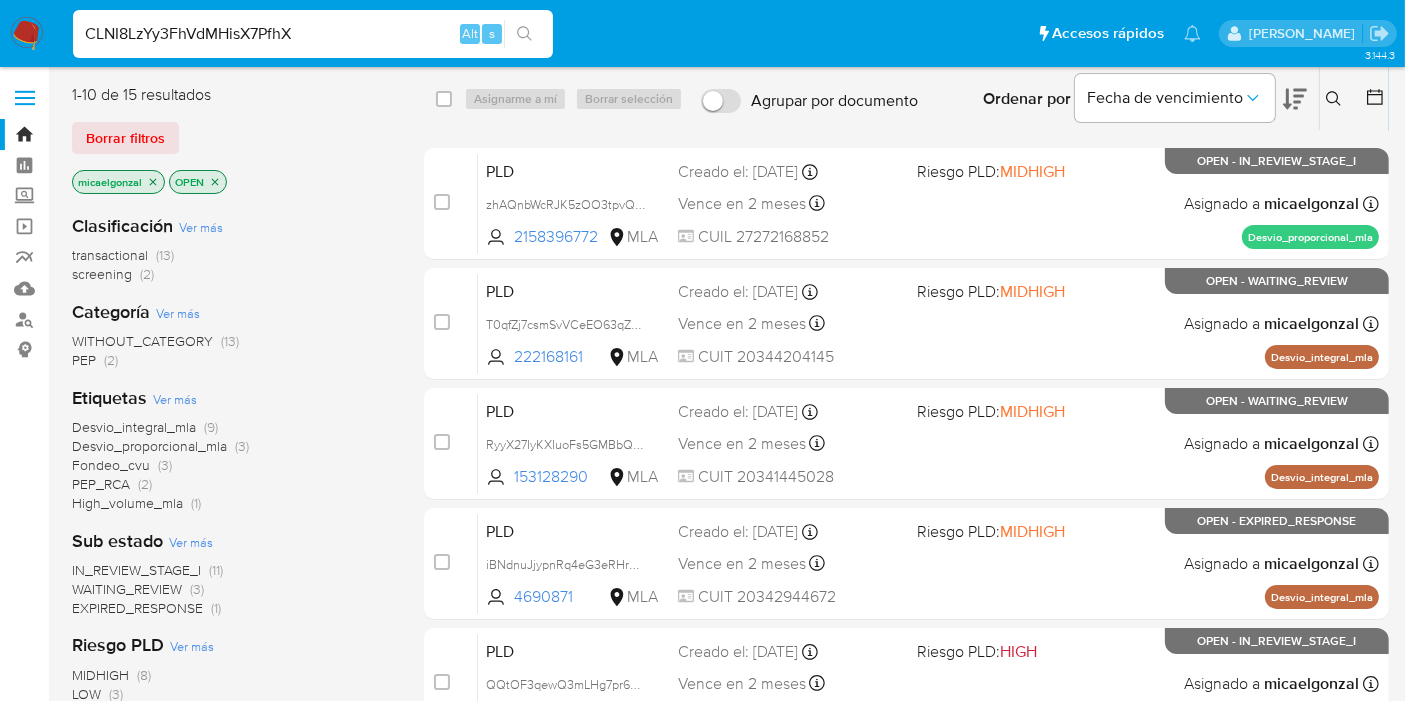 type on "CLNI8LzYy3FhVdMHisX7PfhX" 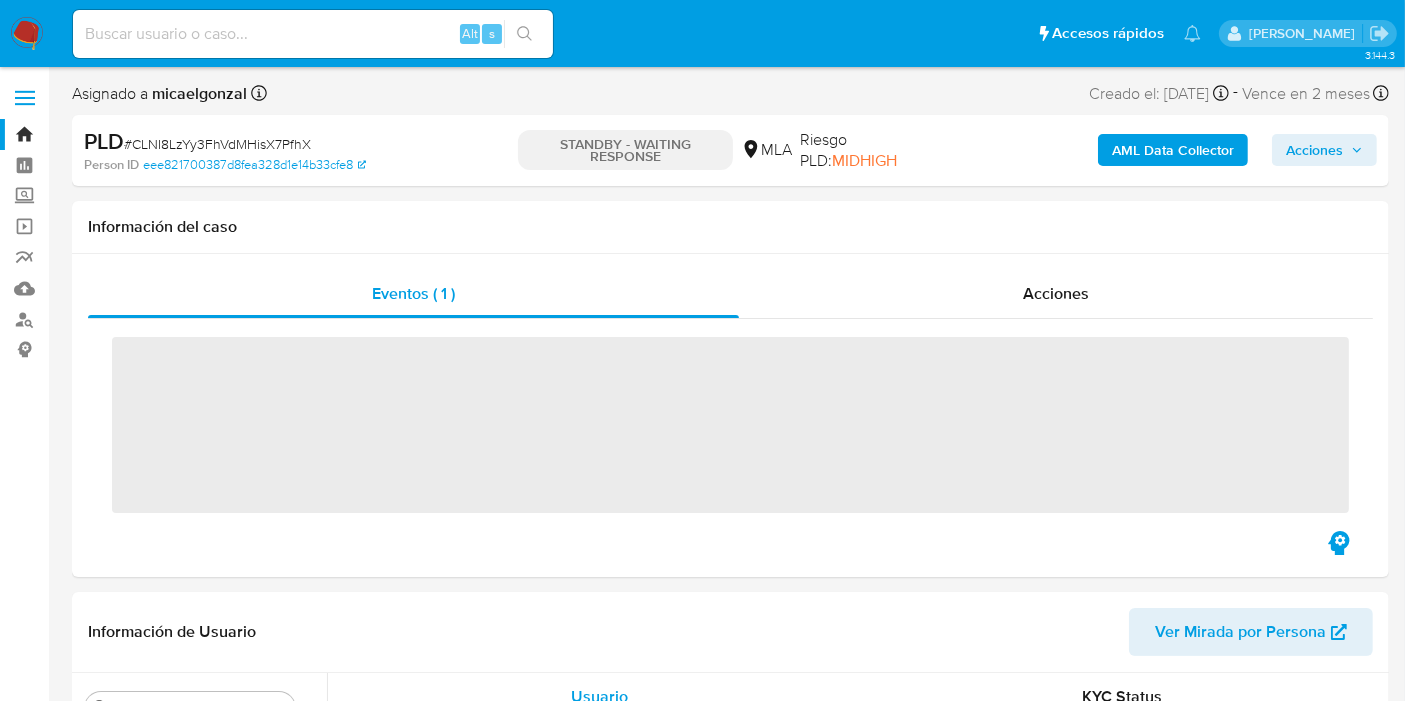 select on "10" 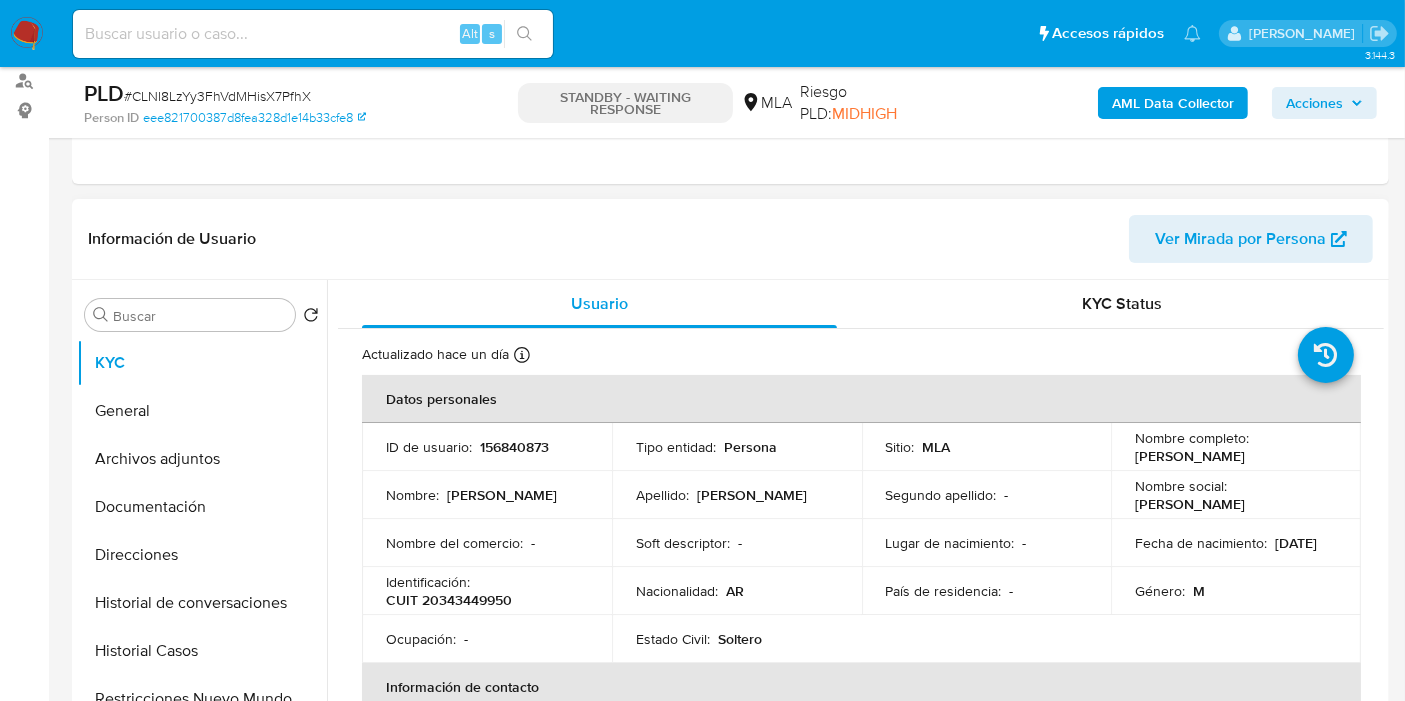 scroll, scrollTop: 333, scrollLeft: 0, axis: vertical 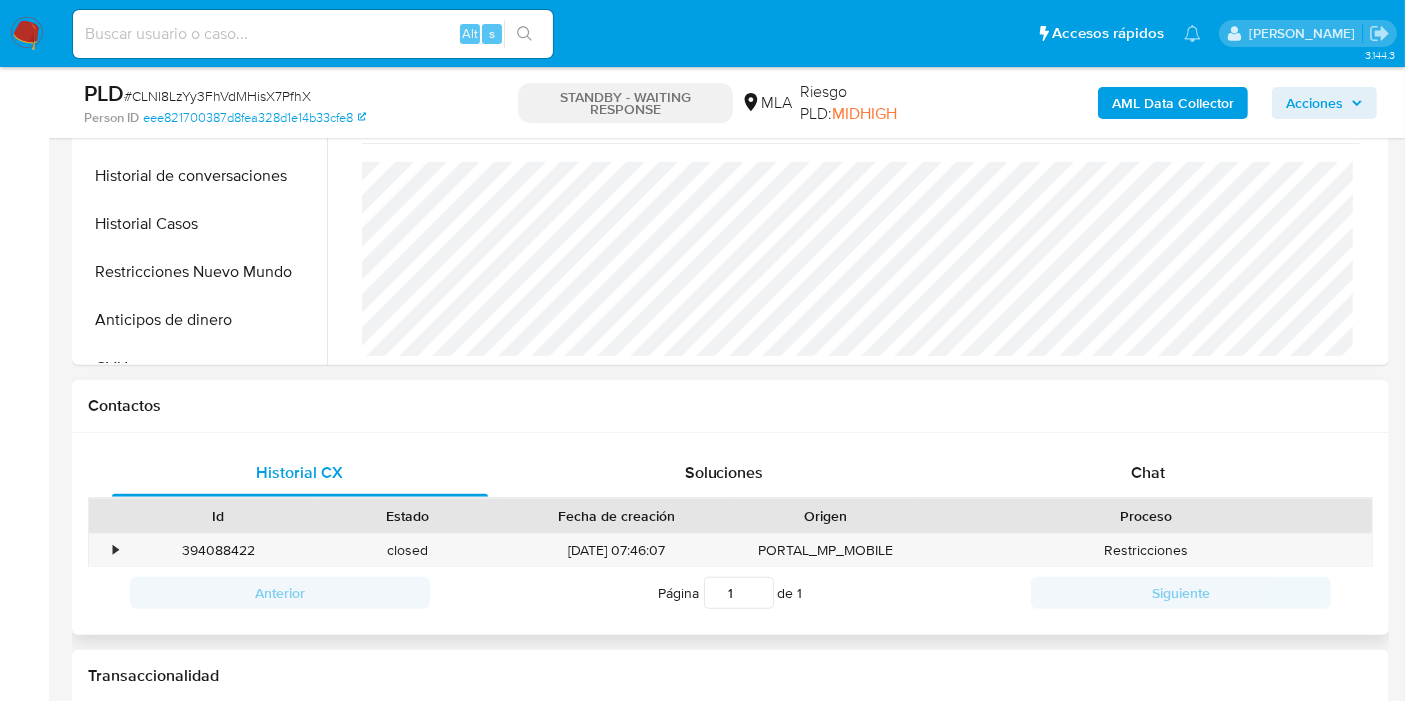 click on "Anterior Página   1   de   1 Siguiente" at bounding box center [730, 593] 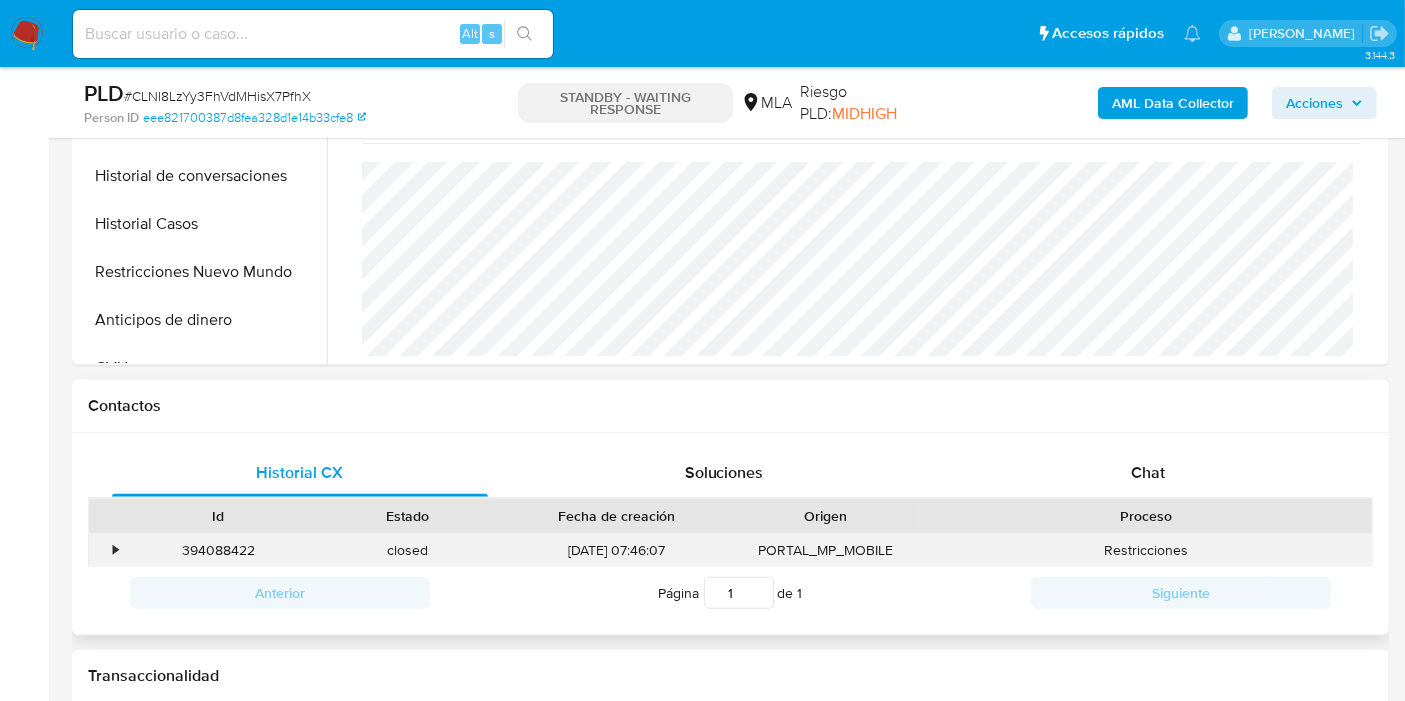 click on "•" at bounding box center (106, 550) 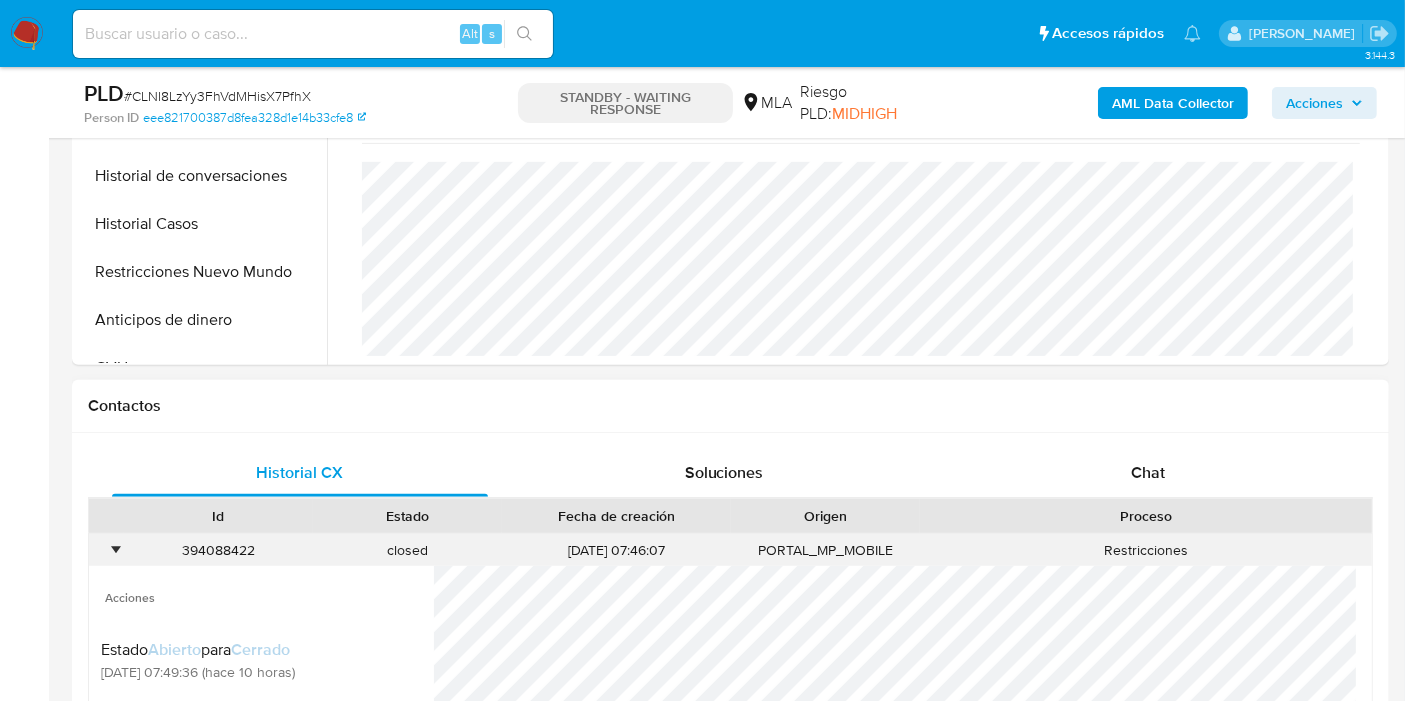 click on "394088422" at bounding box center (218, 550) 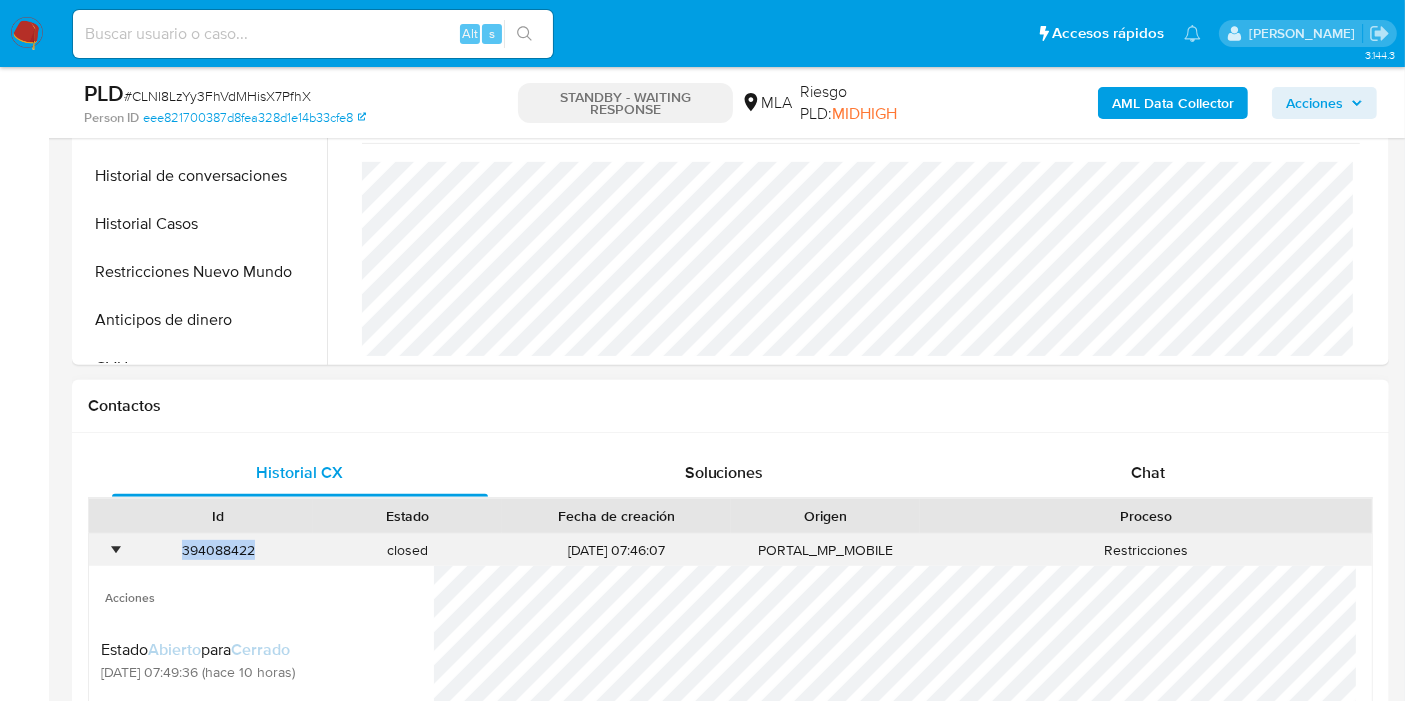 click on "394088422" at bounding box center [218, 550] 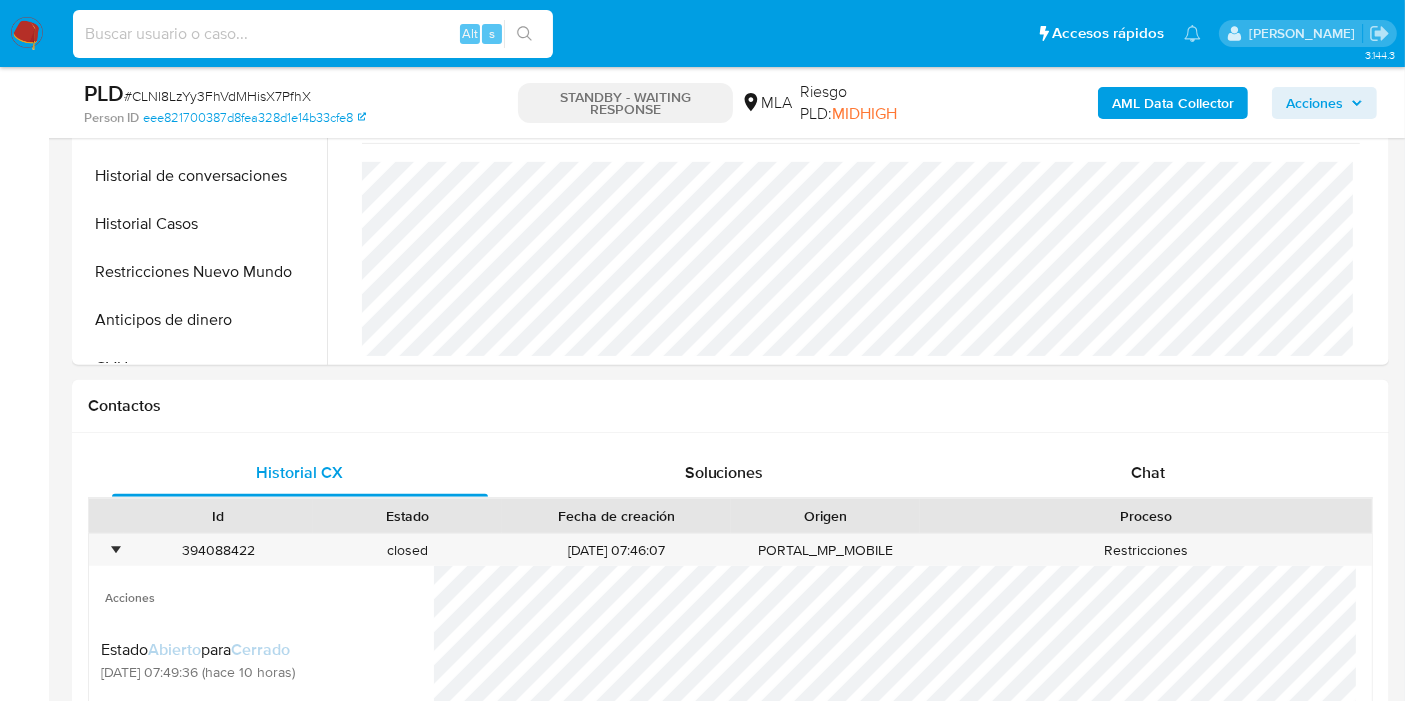 click at bounding box center [313, 34] 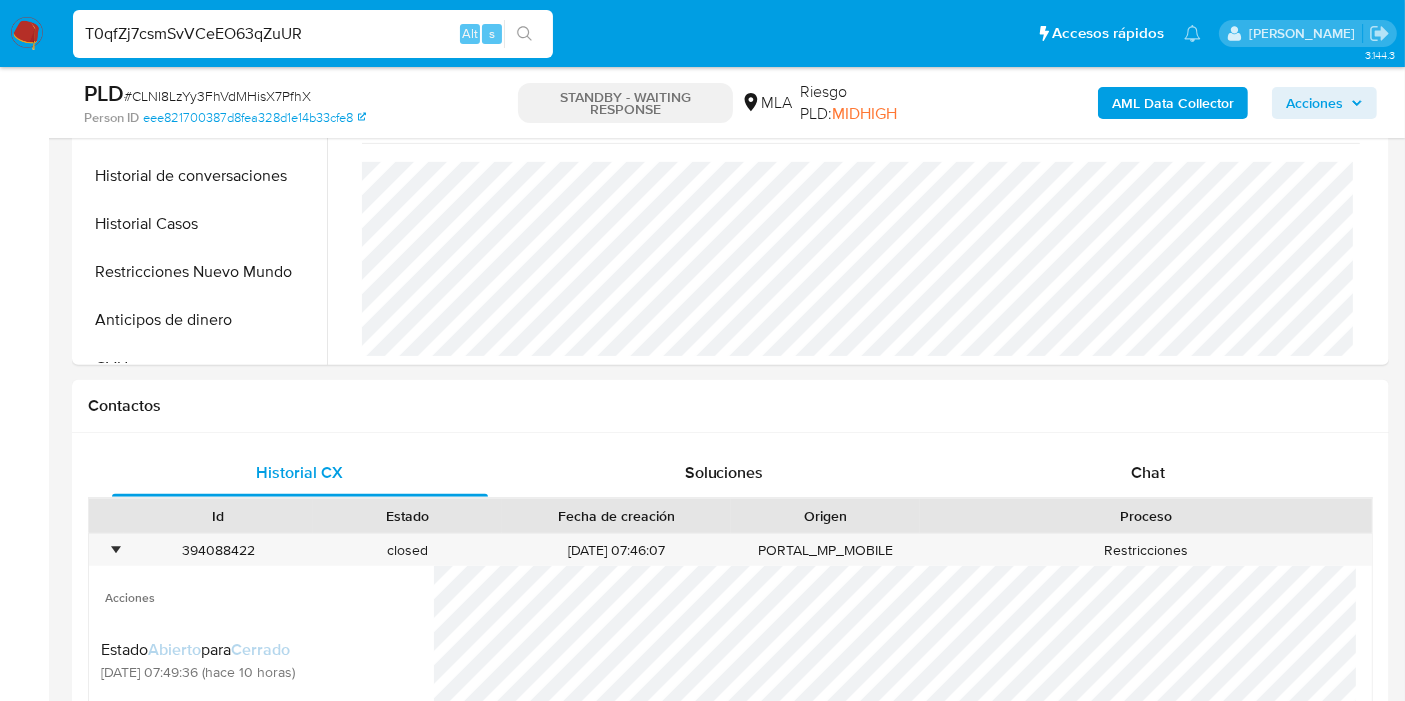 type on "T0qfZj7csmSvVCeEO63qZuUR" 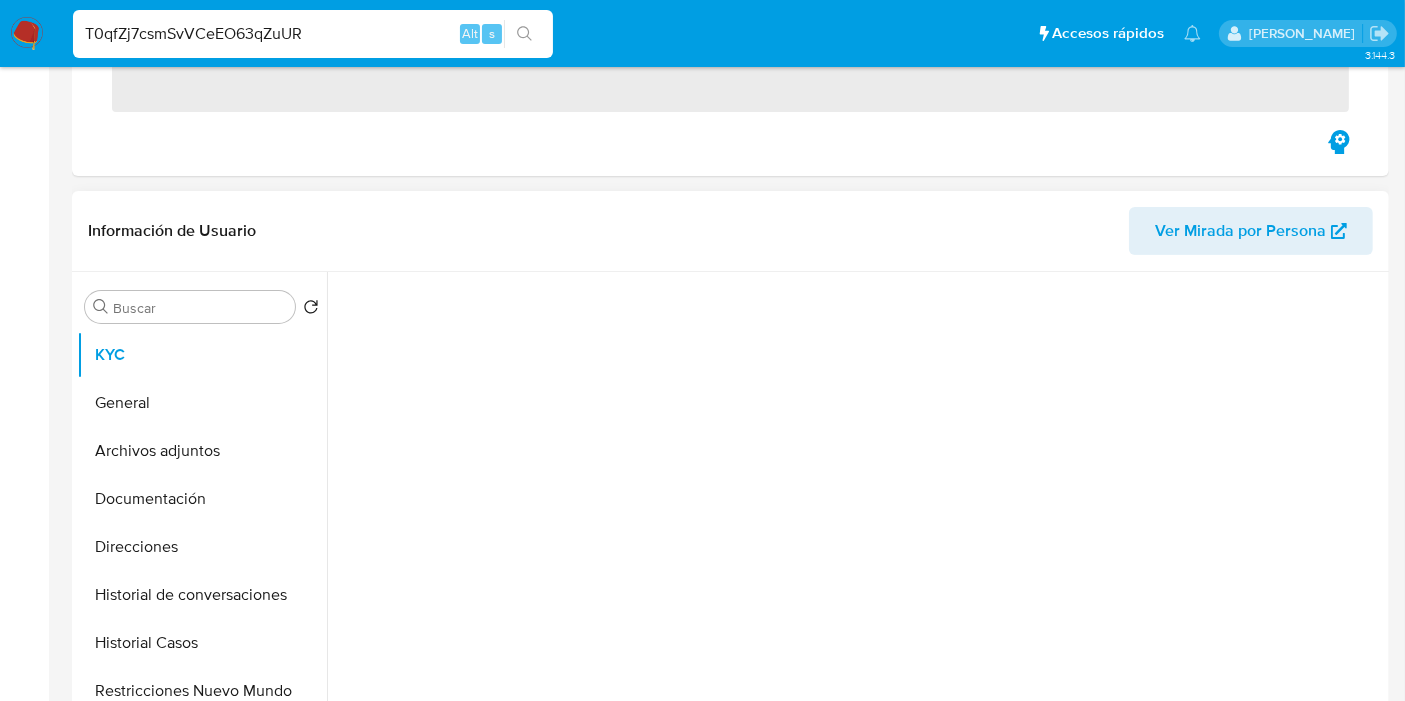 scroll, scrollTop: 444, scrollLeft: 0, axis: vertical 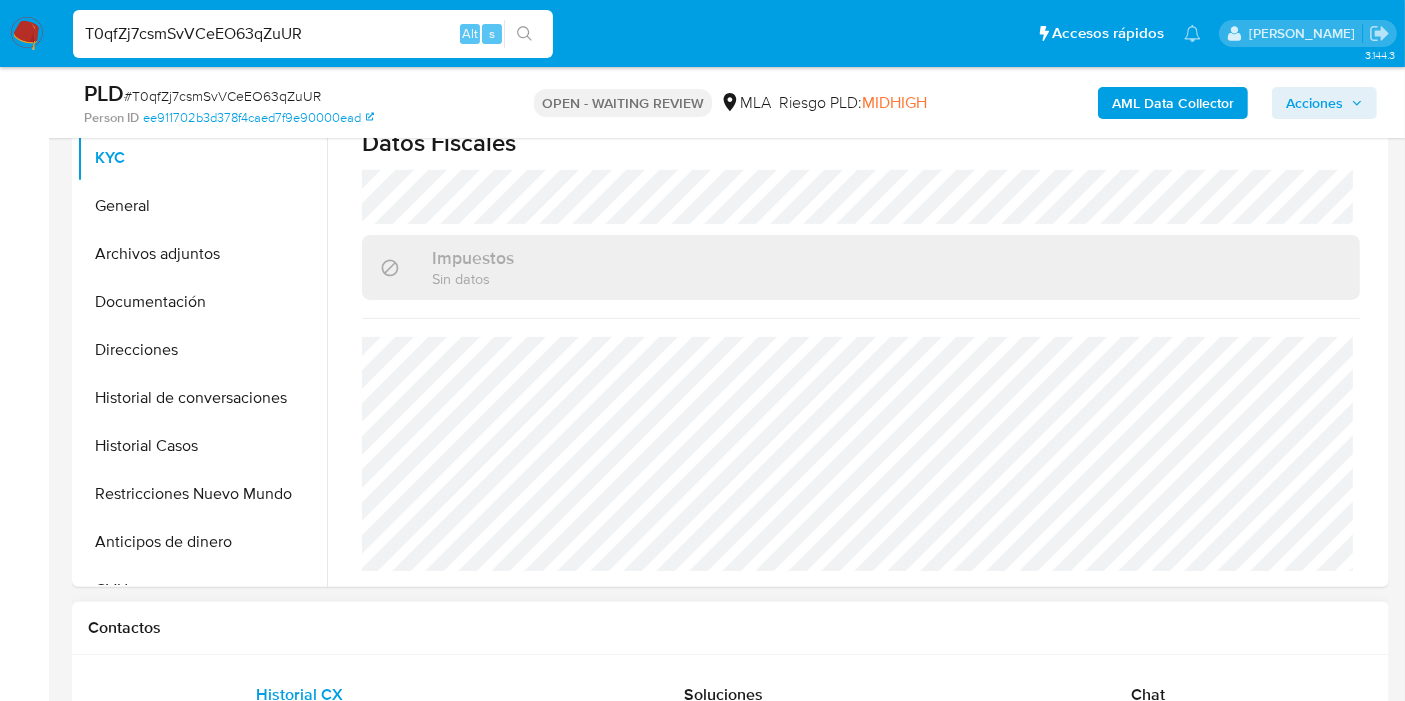 drag, startPoint x: 1215, startPoint y: 643, endPoint x: 1196, endPoint y: 667, distance: 30.610456 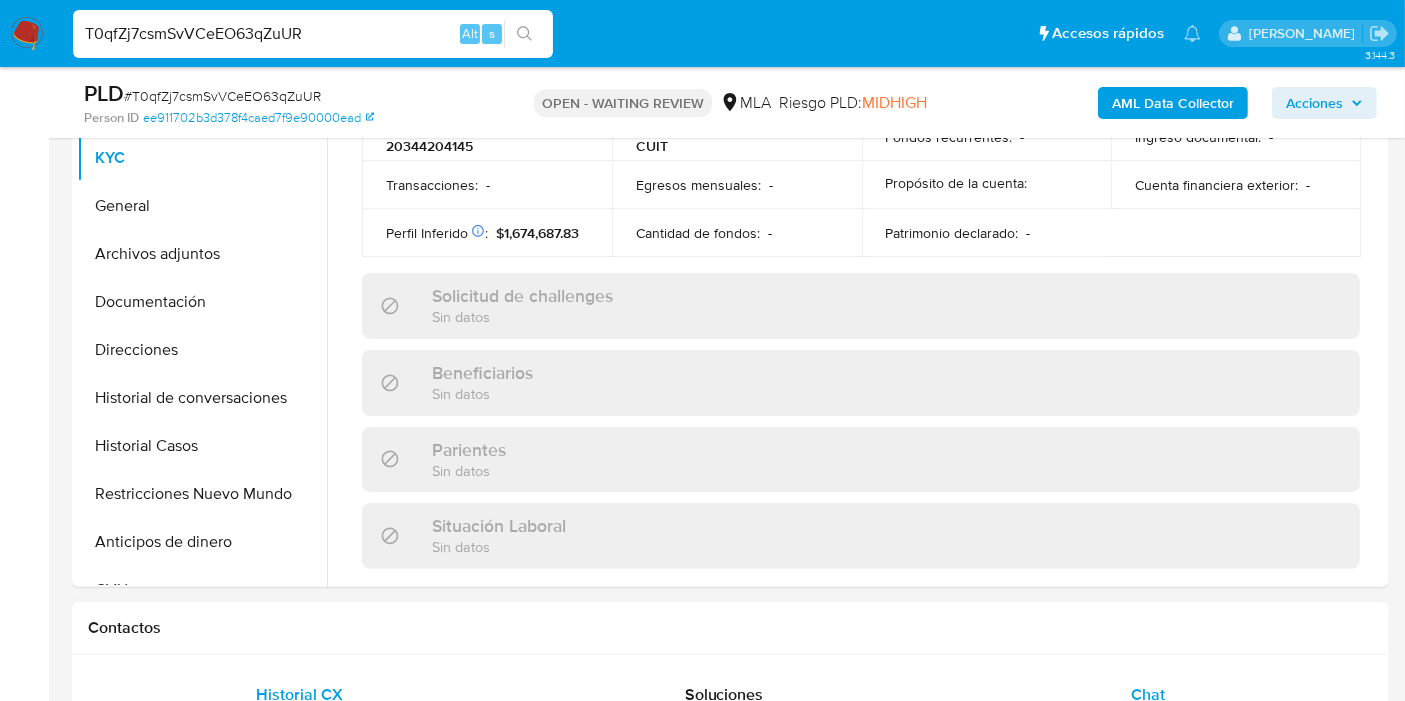 scroll, scrollTop: 1084, scrollLeft: 0, axis: vertical 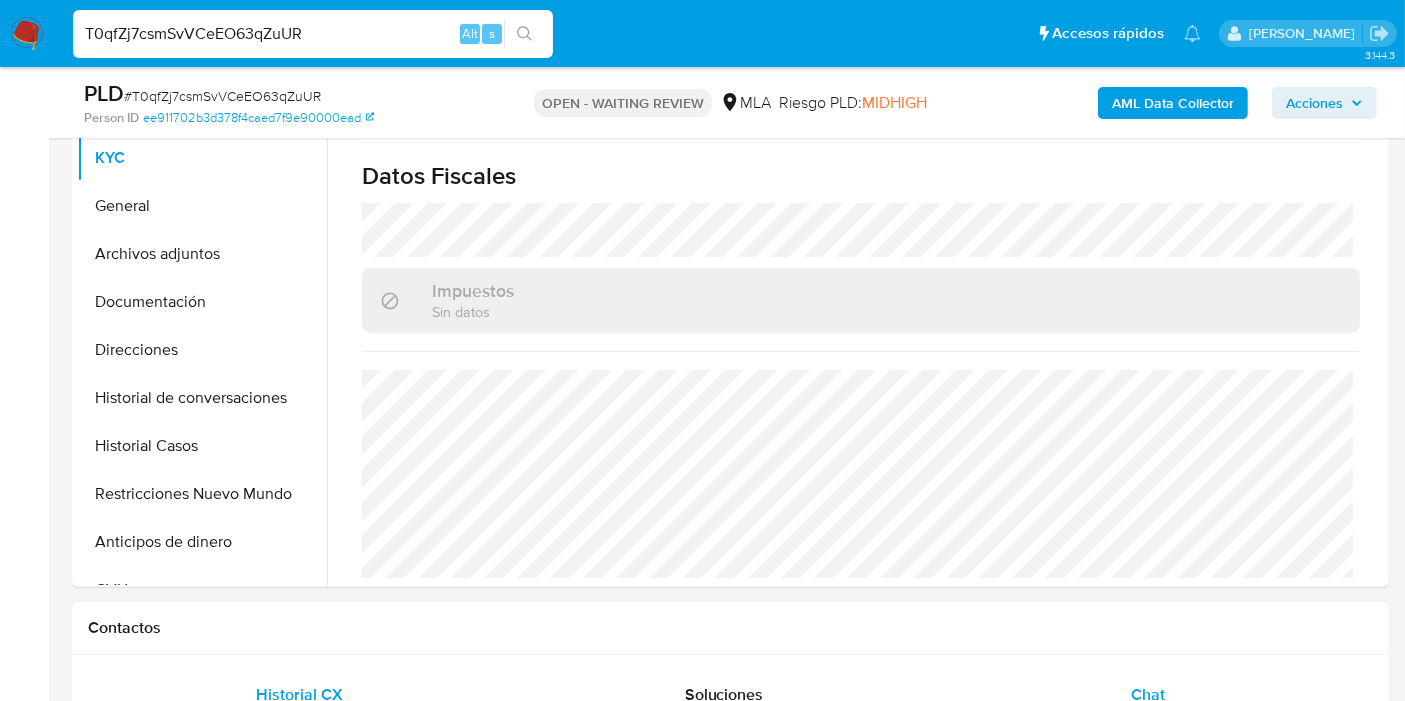 click on "Chat" at bounding box center (1148, 695) 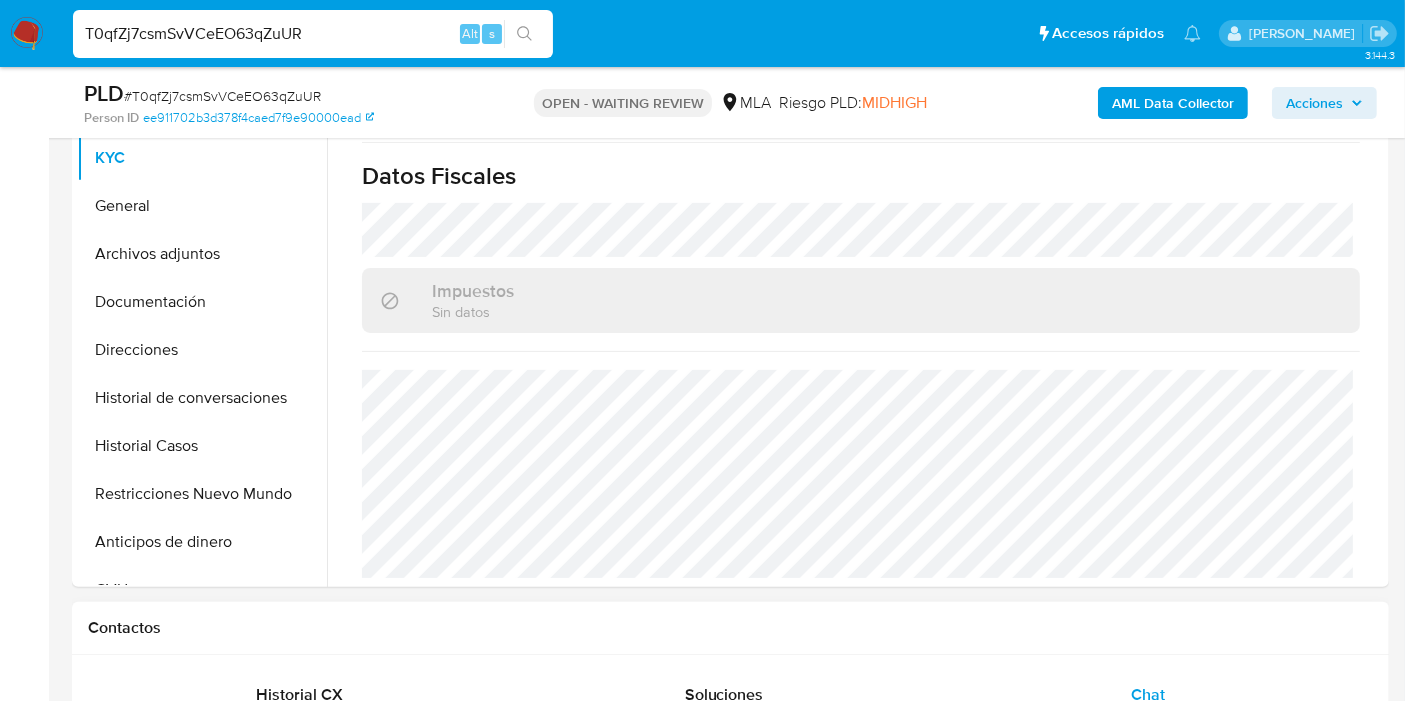 select on "10" 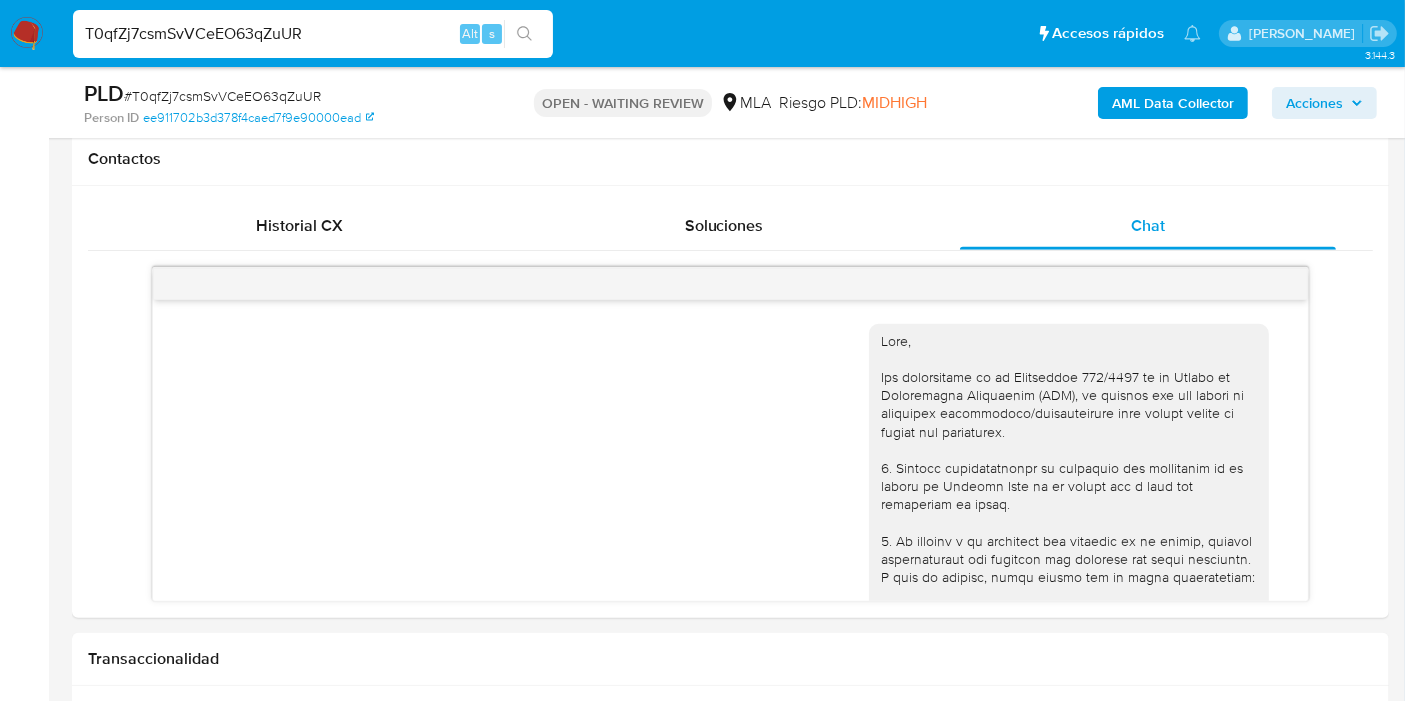 scroll, scrollTop: 1000, scrollLeft: 0, axis: vertical 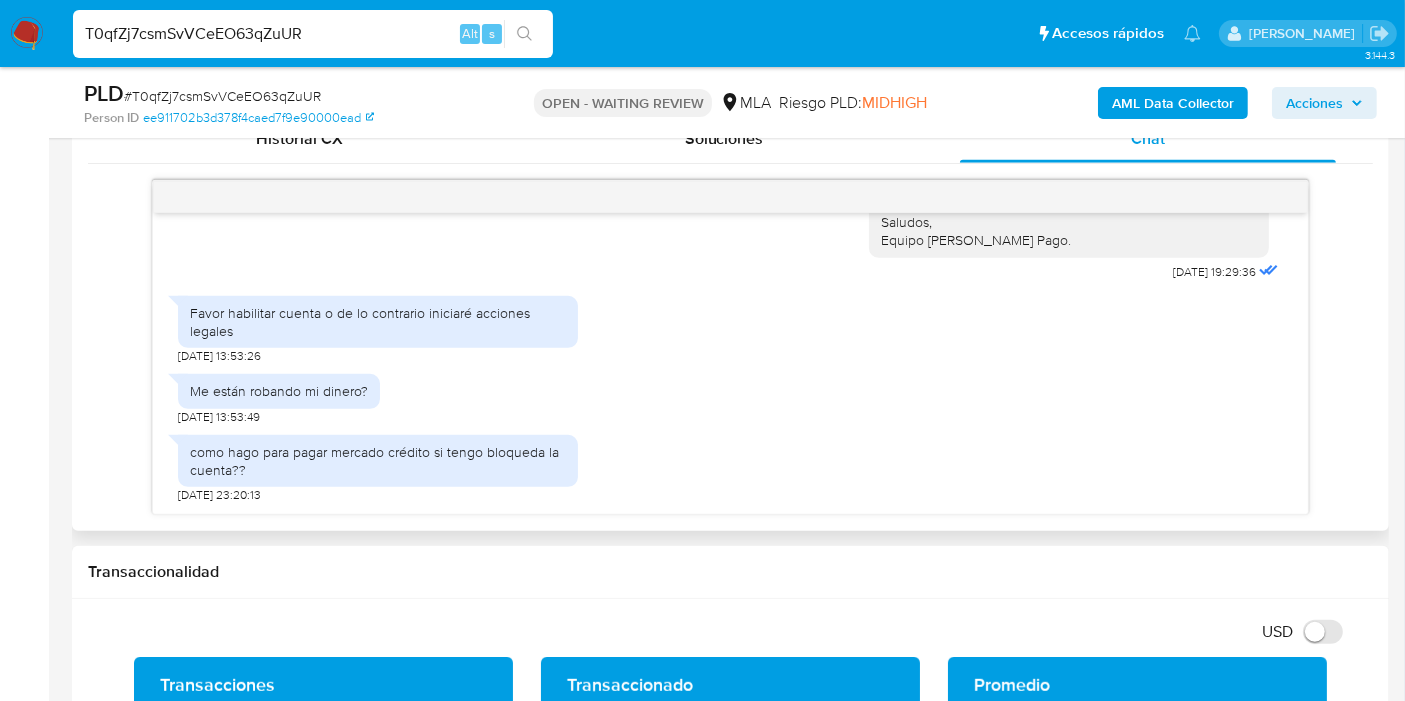 click on "como hago para pagar mercado crédito si tengo bloqueda la cuenta?? 07/07/2025 23:20:13" at bounding box center [378, 464] 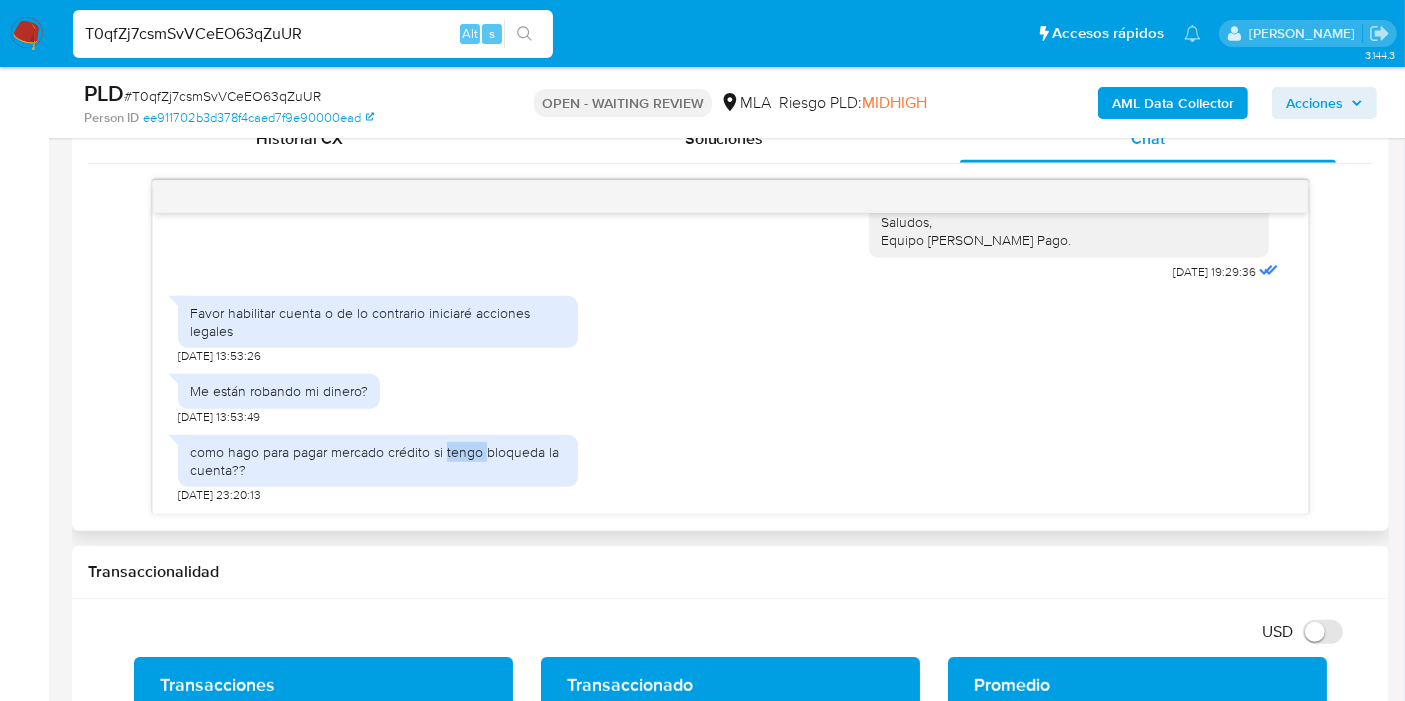 click on "como hago para pagar mercado crédito si tengo bloqueda la cuenta?? 07/07/2025 23:20:13" at bounding box center [378, 464] 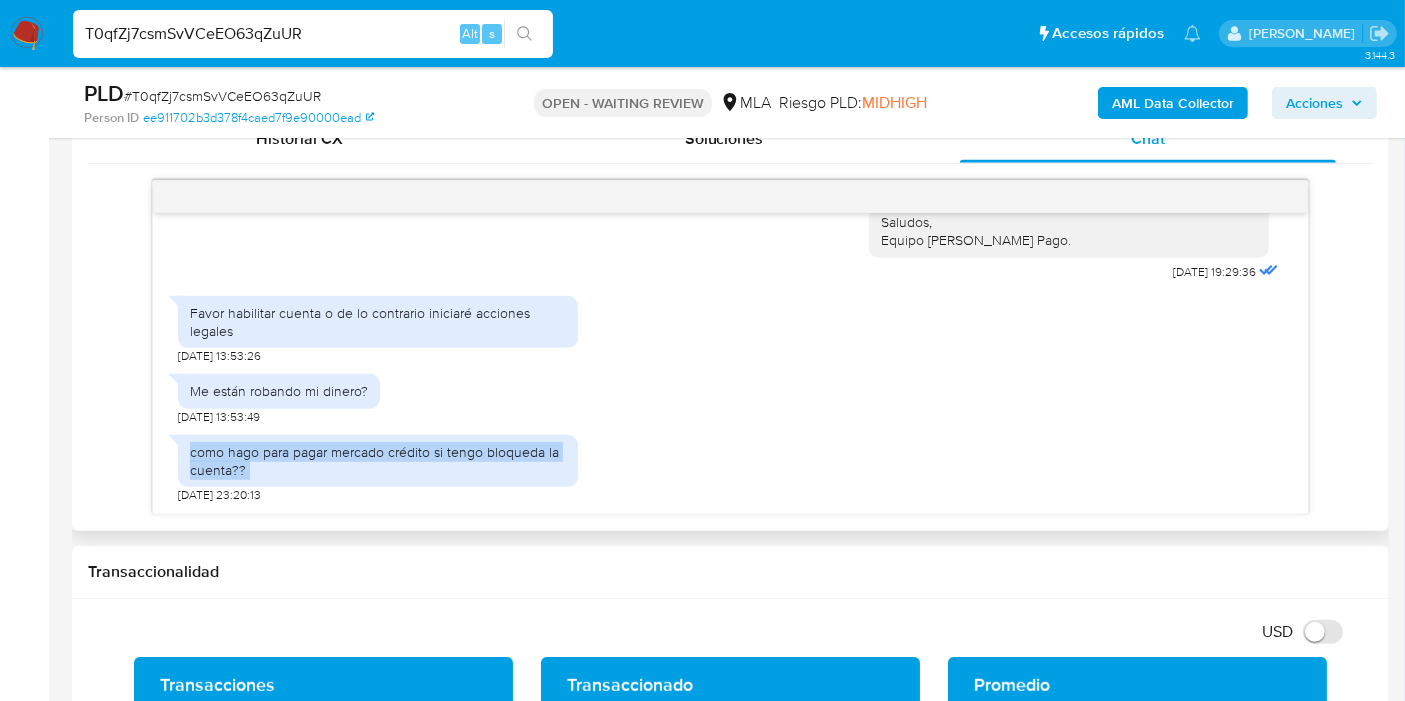 click on "como hago para pagar mercado crédito si tengo bloqueda la cuenta?? 07/07/2025 23:20:13" at bounding box center (378, 464) 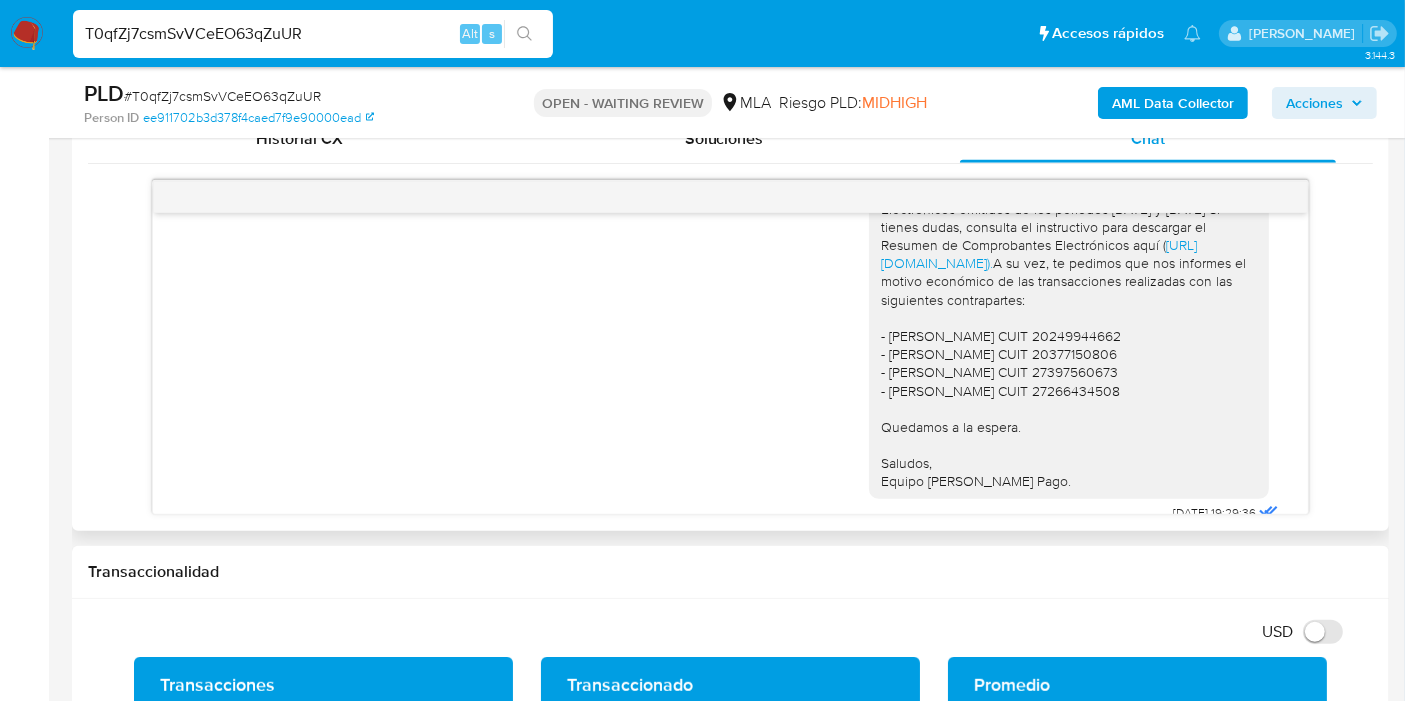 scroll, scrollTop: 1834, scrollLeft: 0, axis: vertical 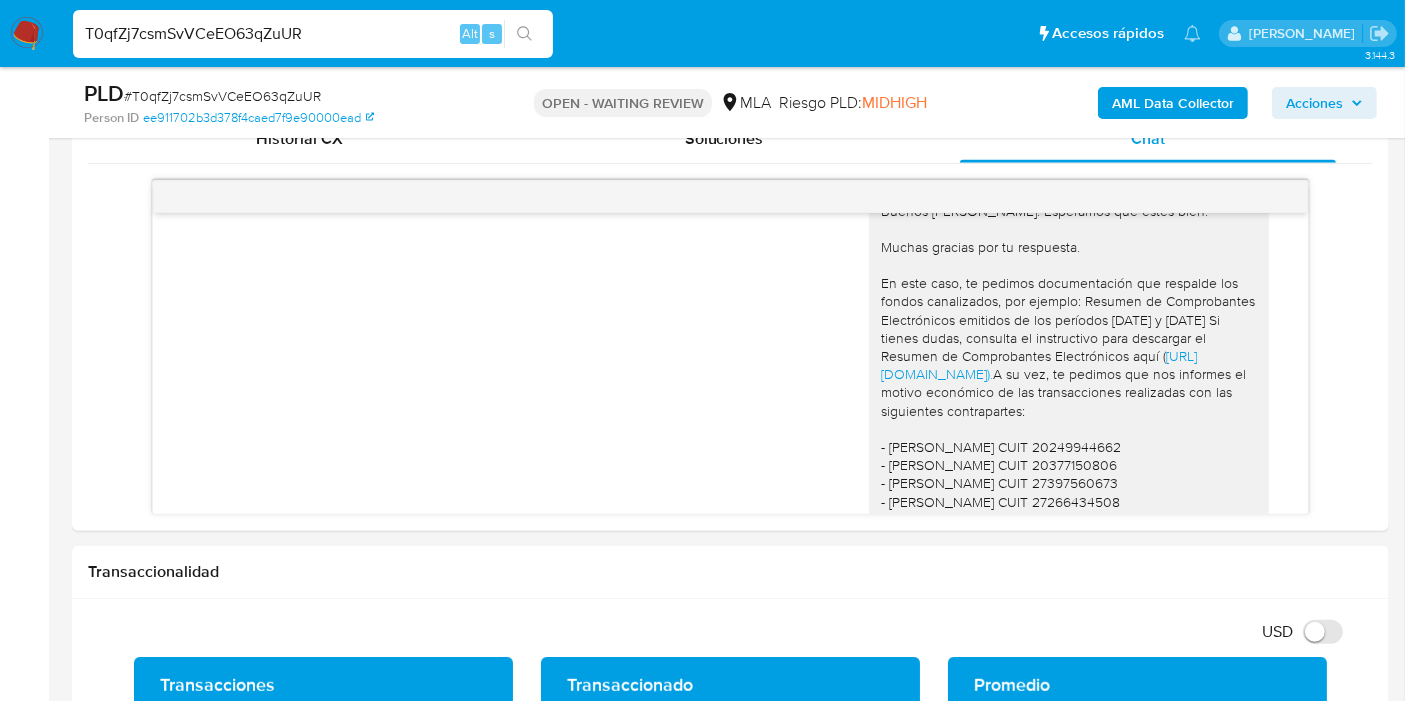 click on "# T0qfZj7csmSvVCeEO63qZuUR" at bounding box center [222, 96] 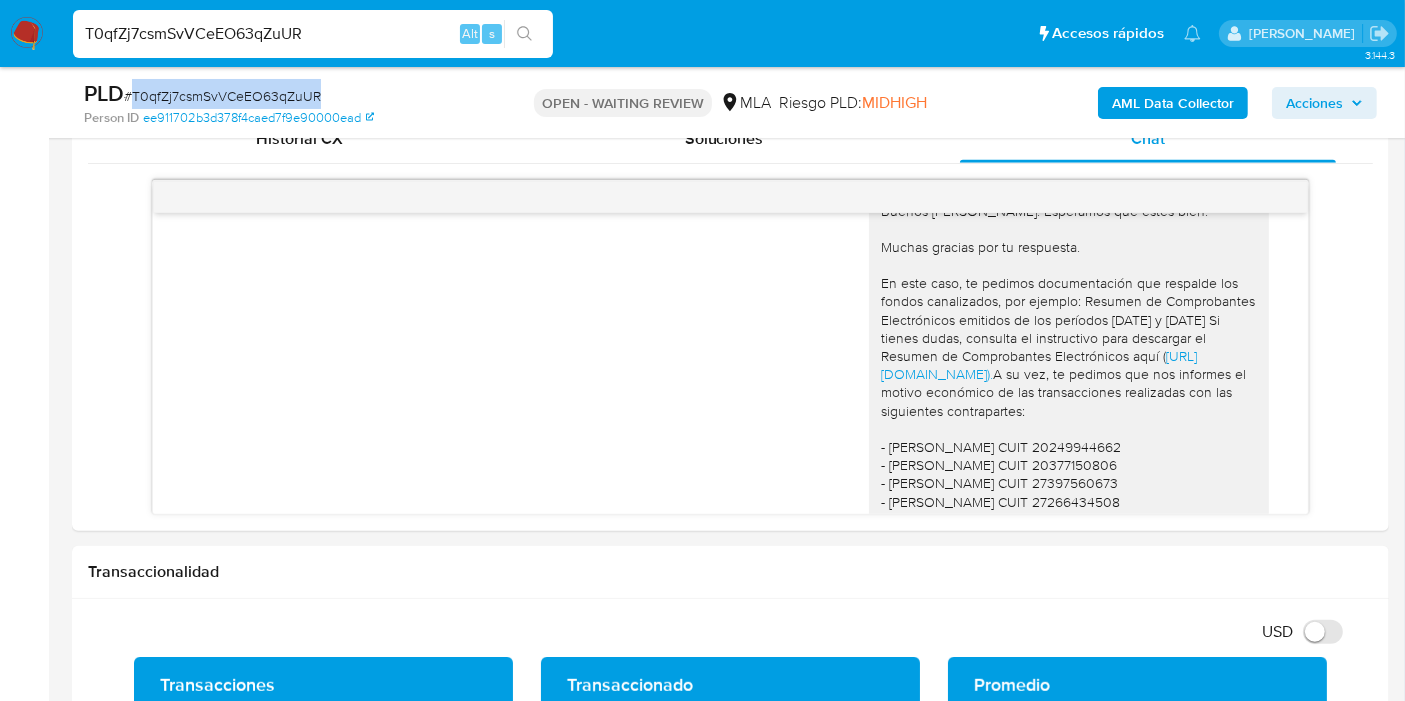 click on "# T0qfZj7csmSvVCeEO63qZuUR" at bounding box center [222, 96] 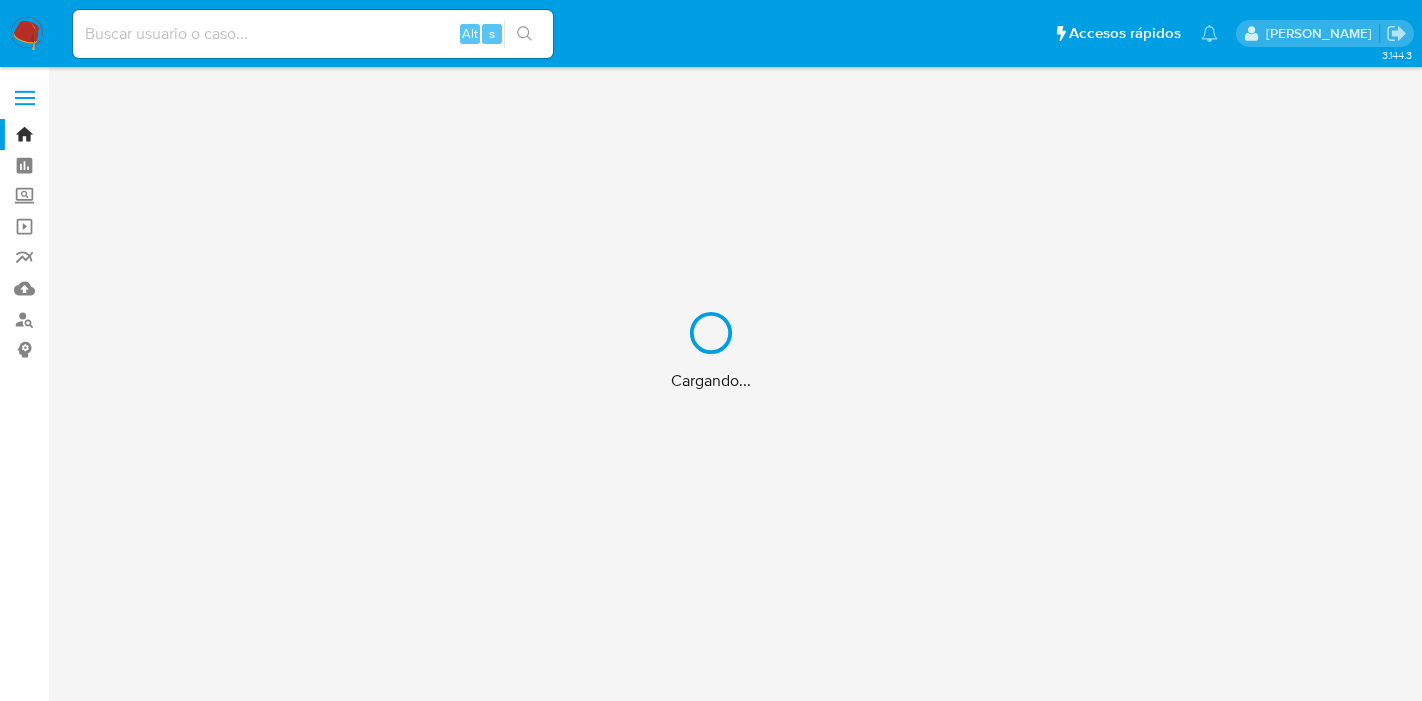 scroll, scrollTop: 0, scrollLeft: 0, axis: both 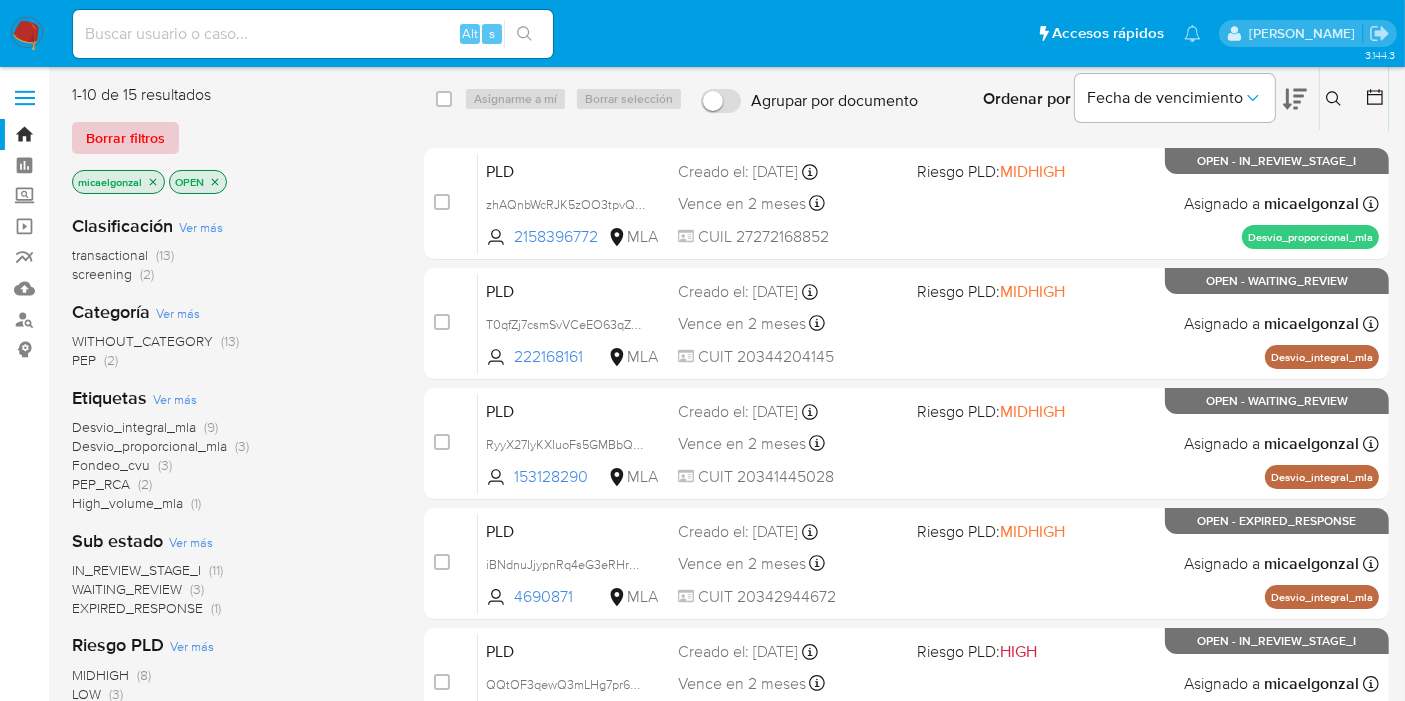click on "Borrar filtros" at bounding box center (125, 138) 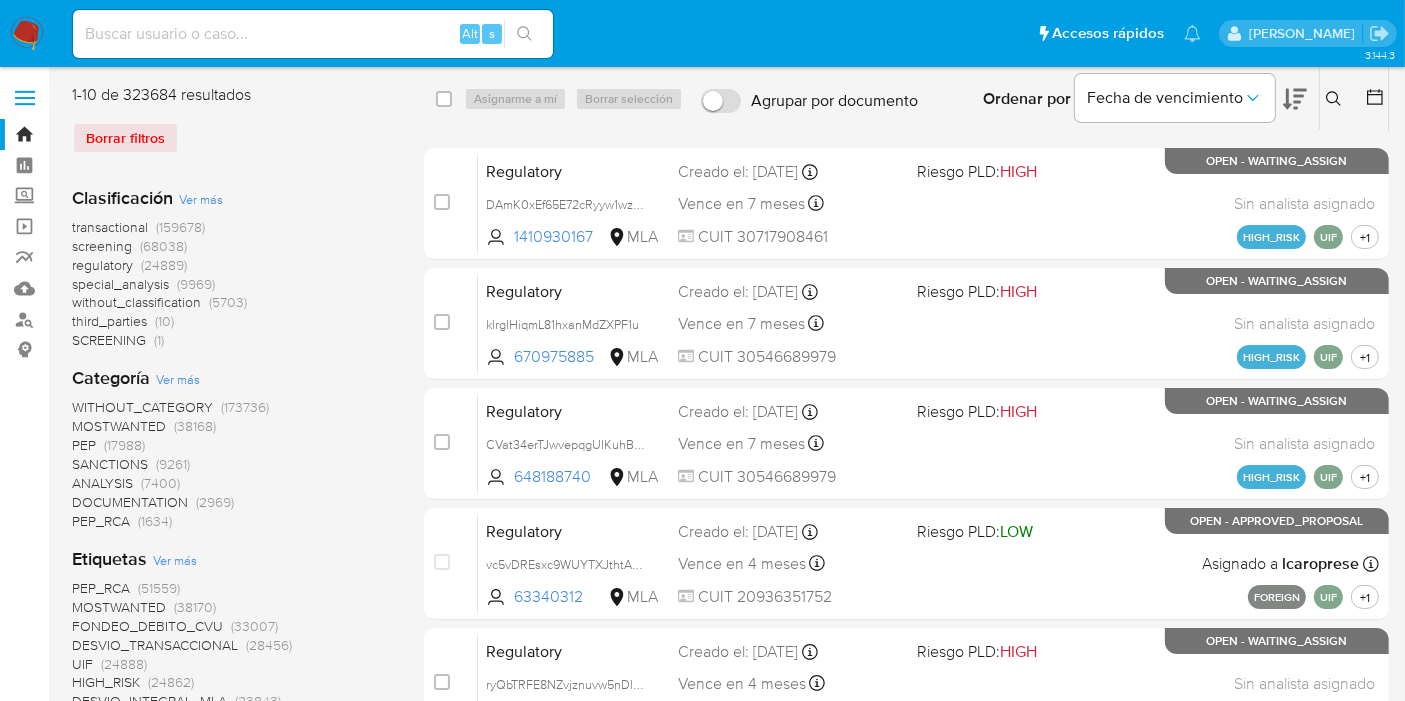 click at bounding box center [1336, 99] 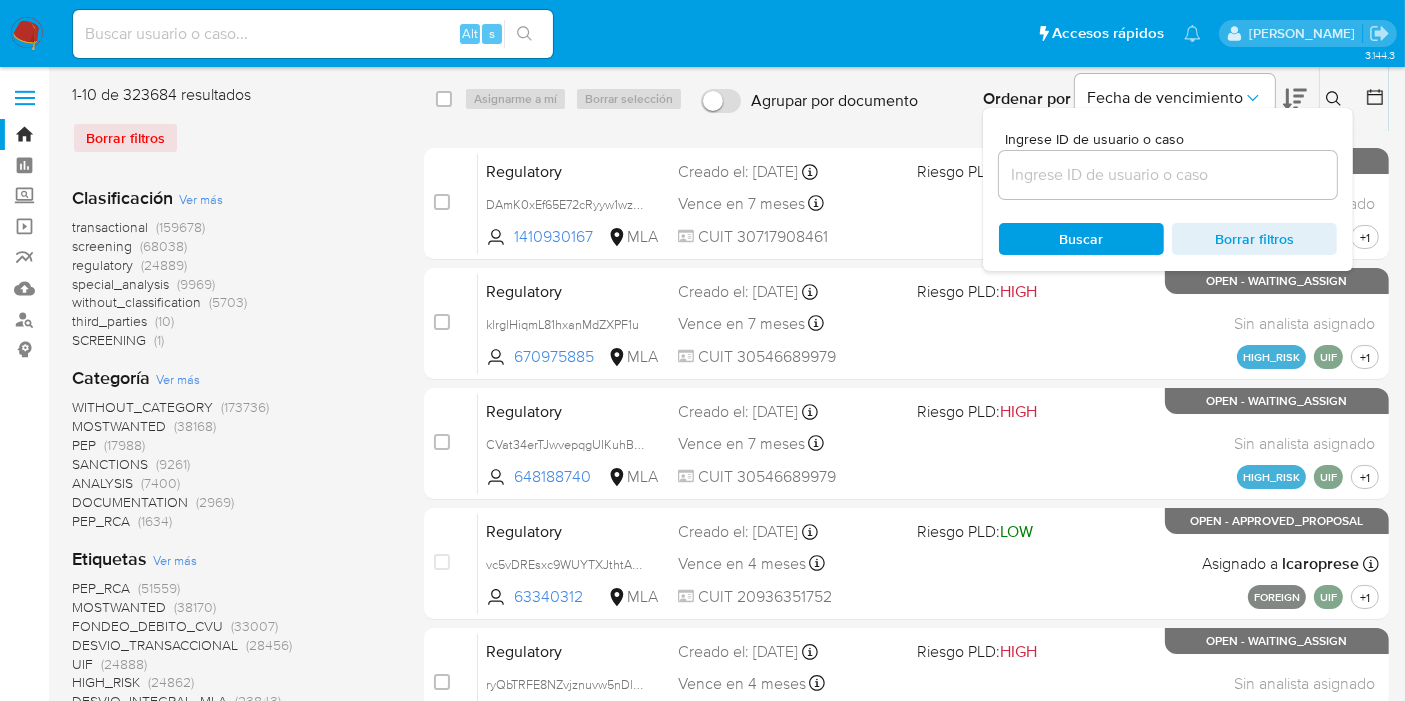 click at bounding box center [1168, 175] 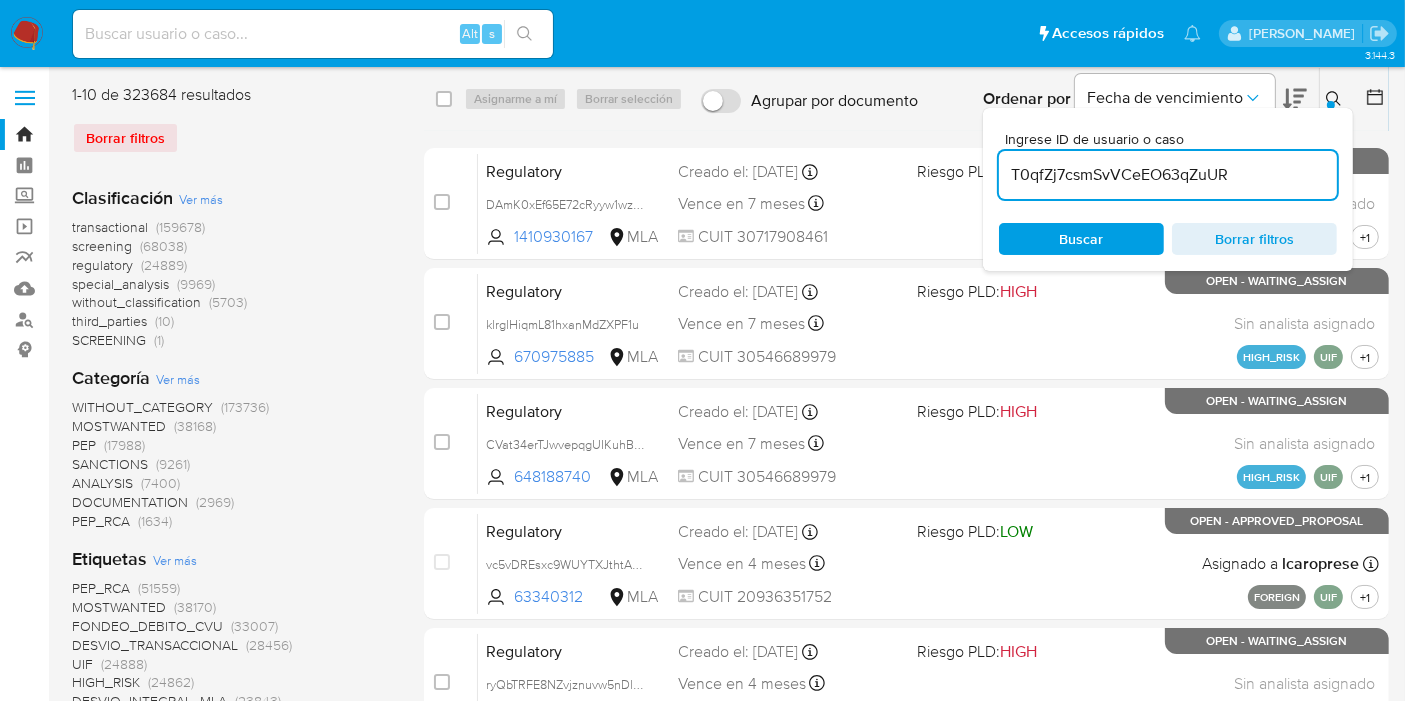 type on "T0qfZj7csmSvVCeEO63qZuUR" 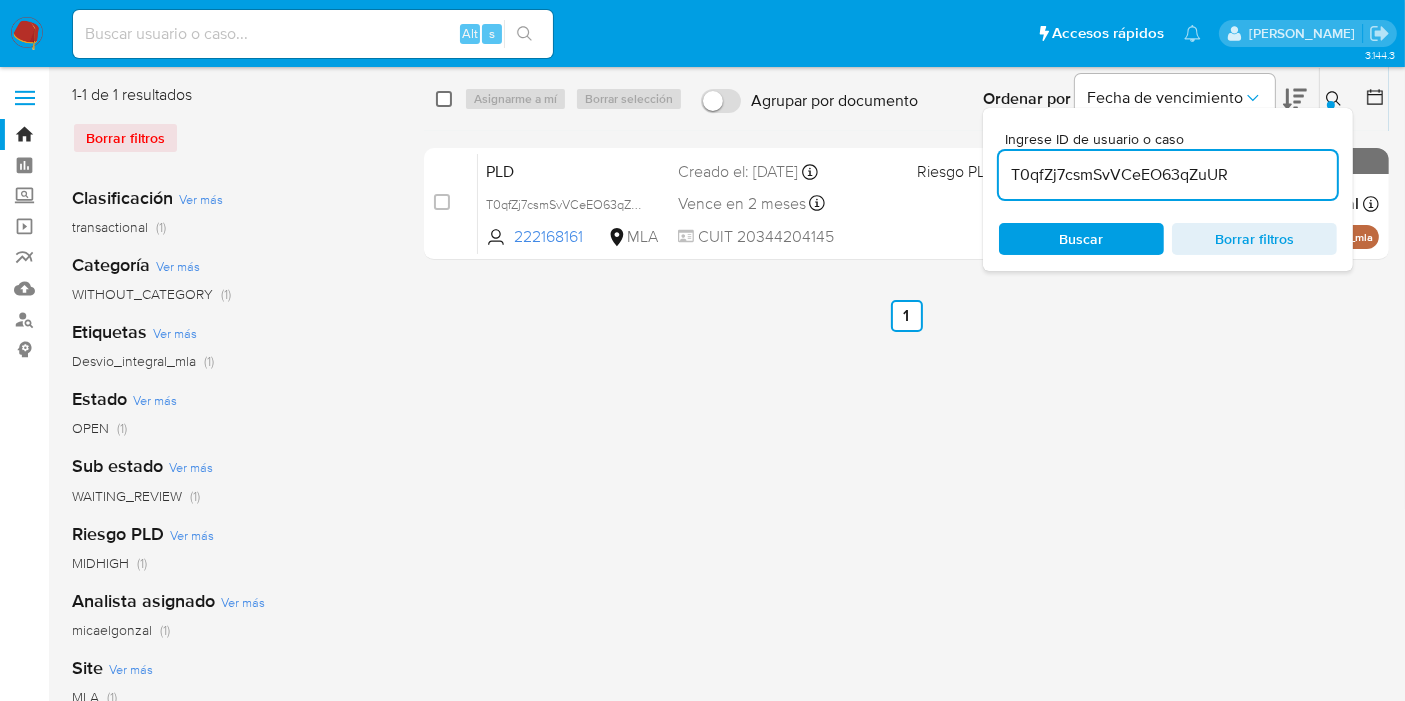 click at bounding box center [444, 99] 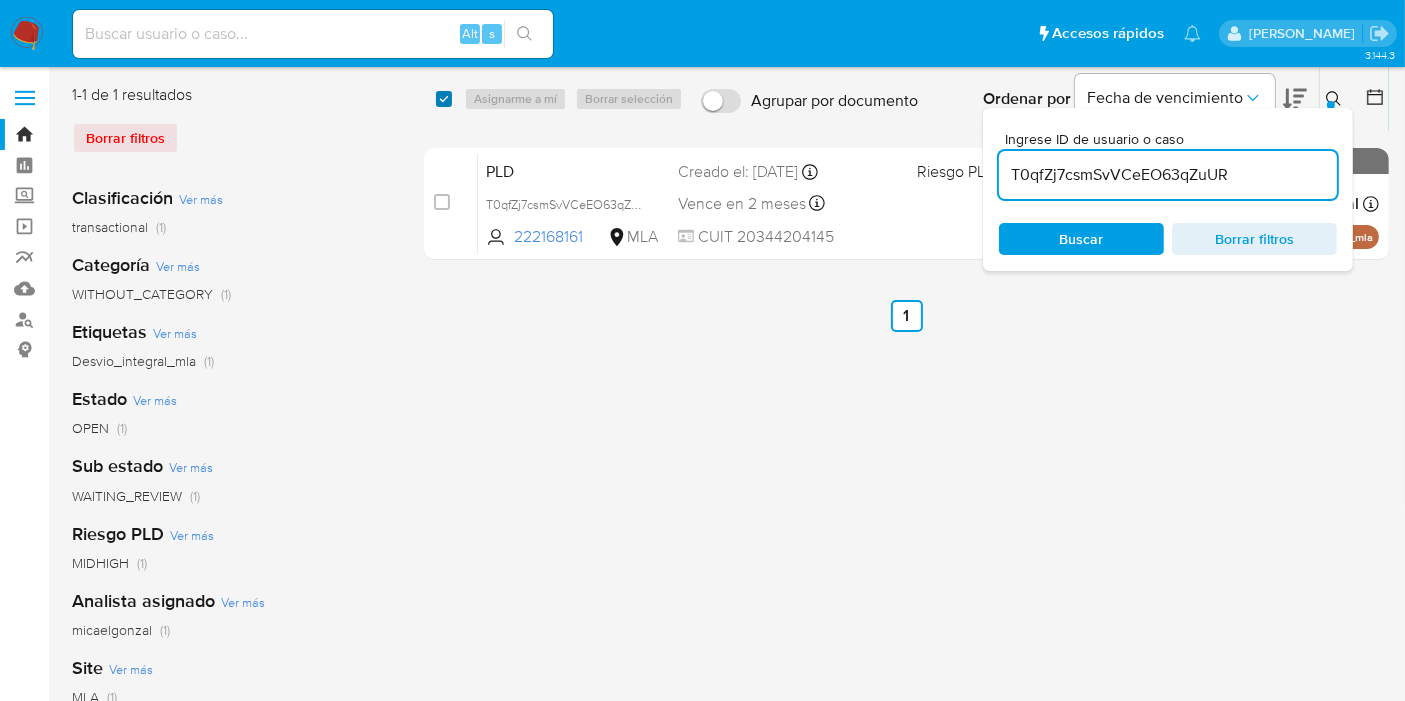 checkbox on "true" 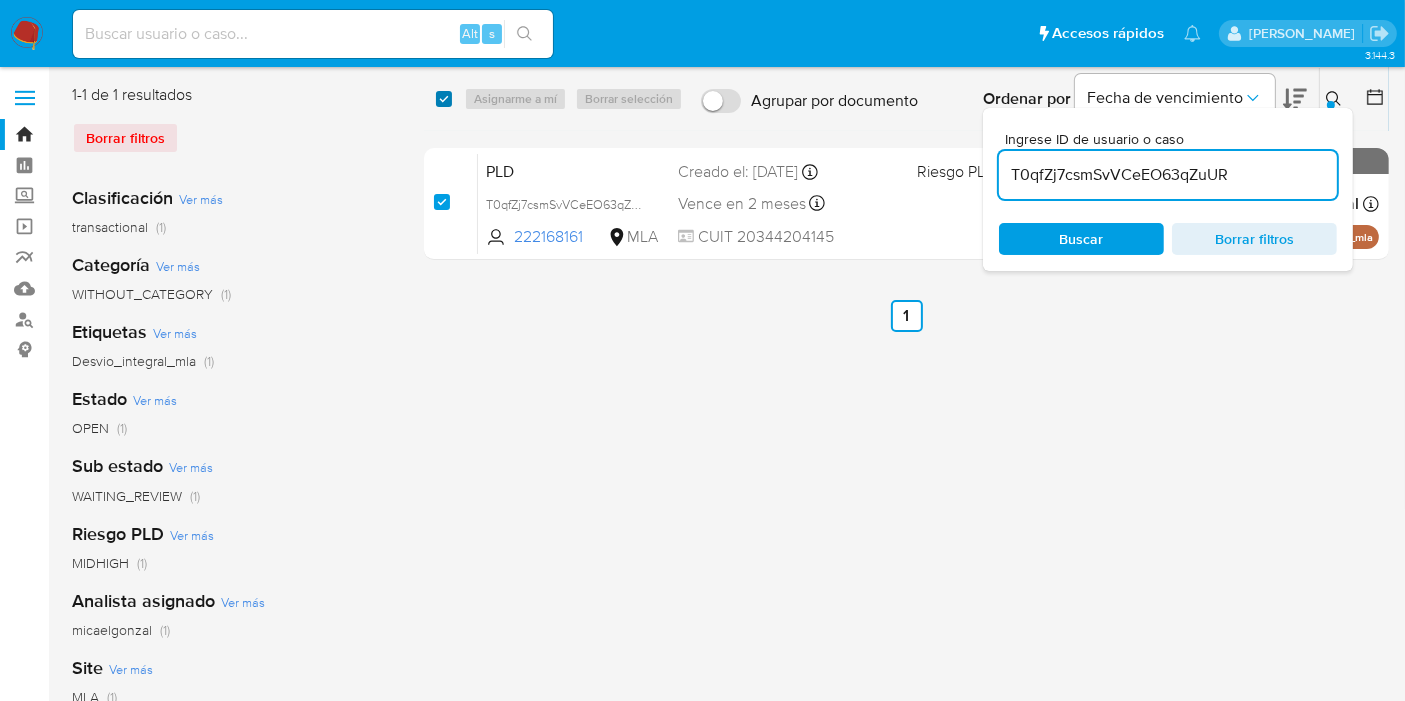 checkbox on "true" 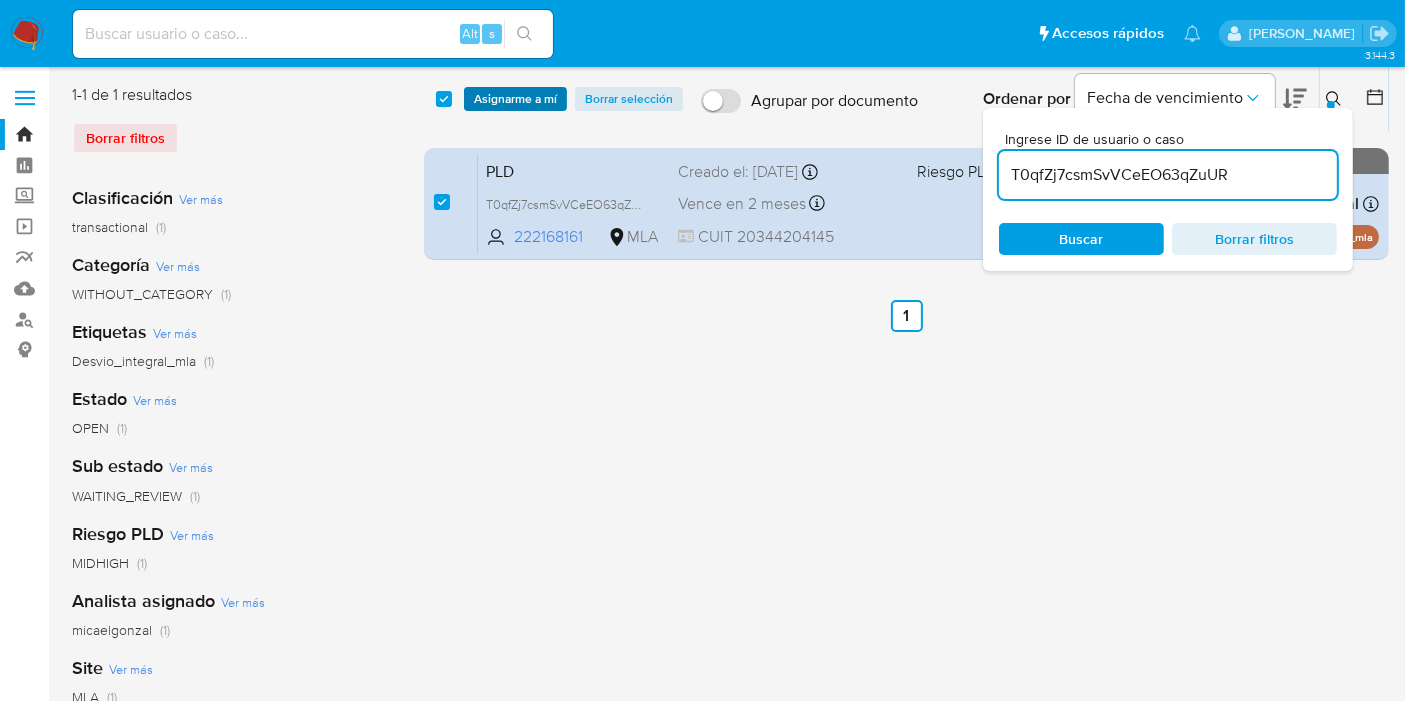 click on "Asignarme a mí" at bounding box center (515, 99) 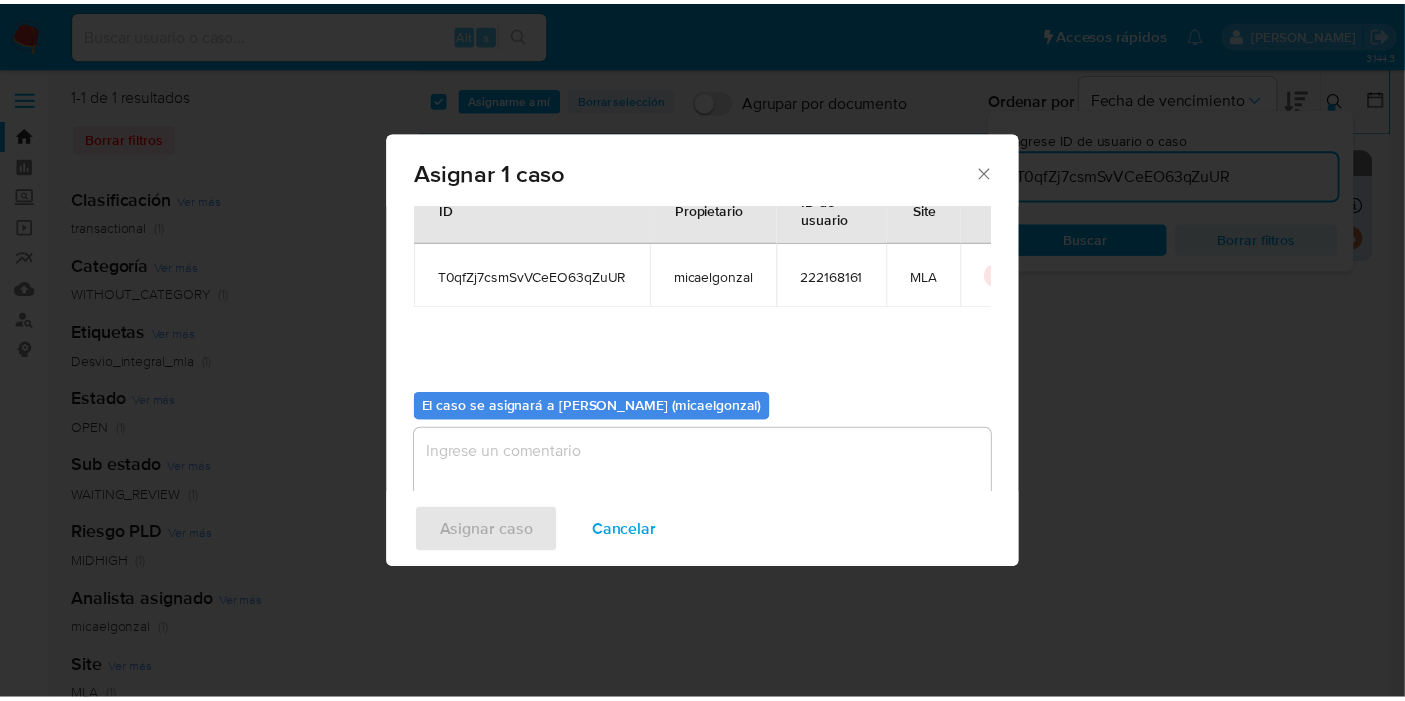scroll, scrollTop: 102, scrollLeft: 0, axis: vertical 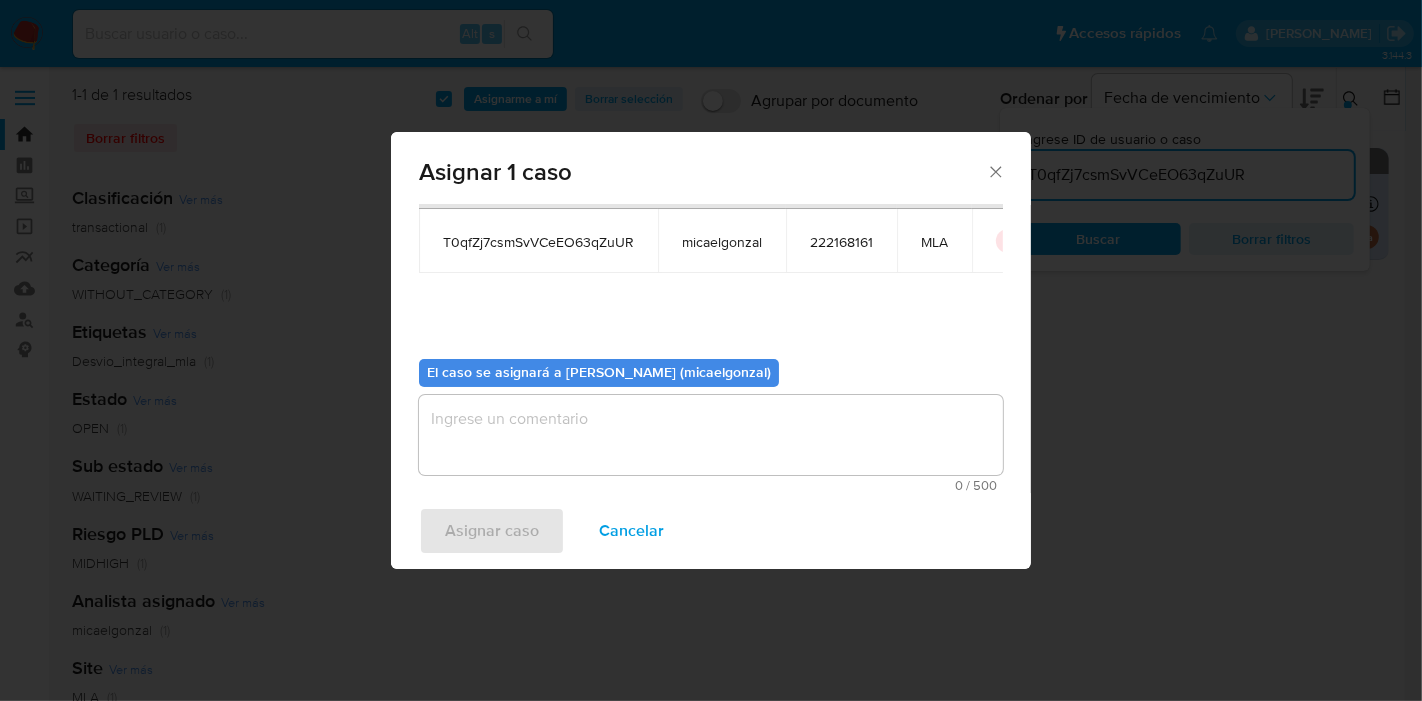 click at bounding box center (711, 435) 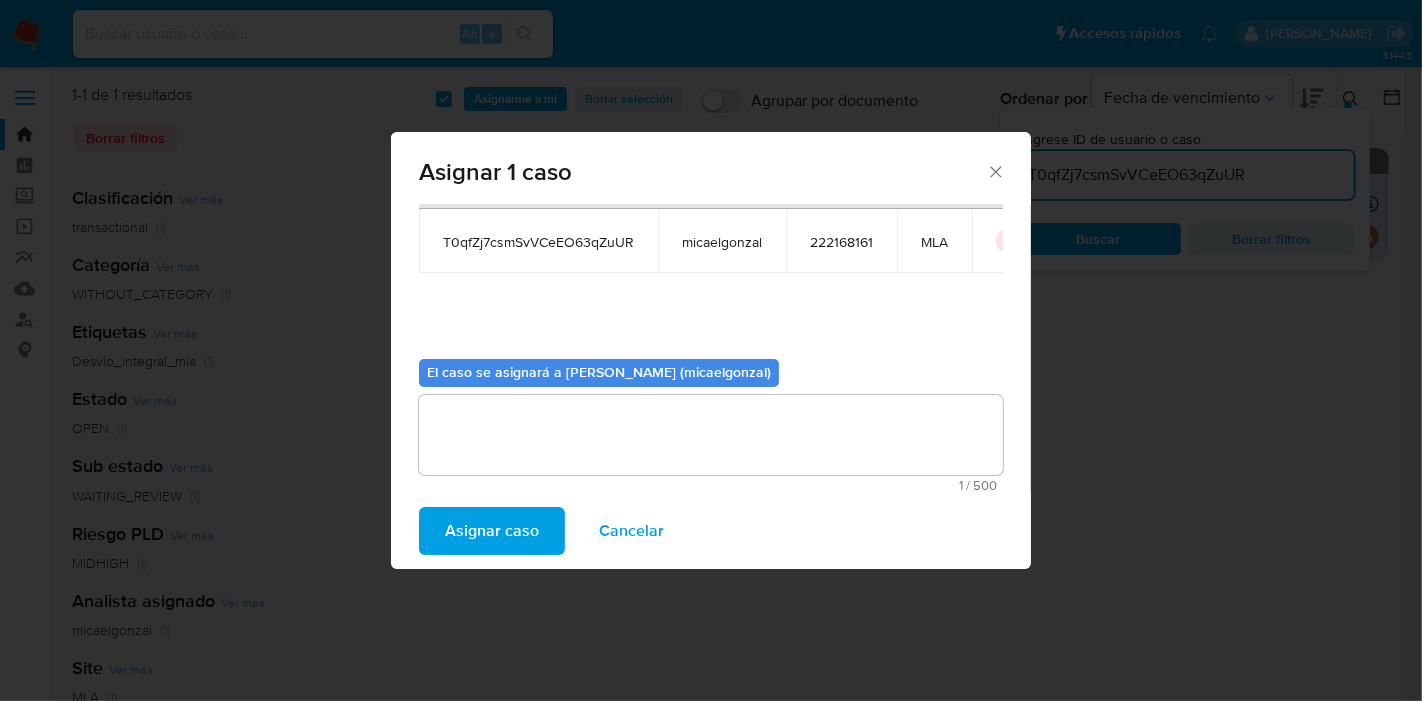 click on "Asignar caso Cancelar" at bounding box center [711, 531] 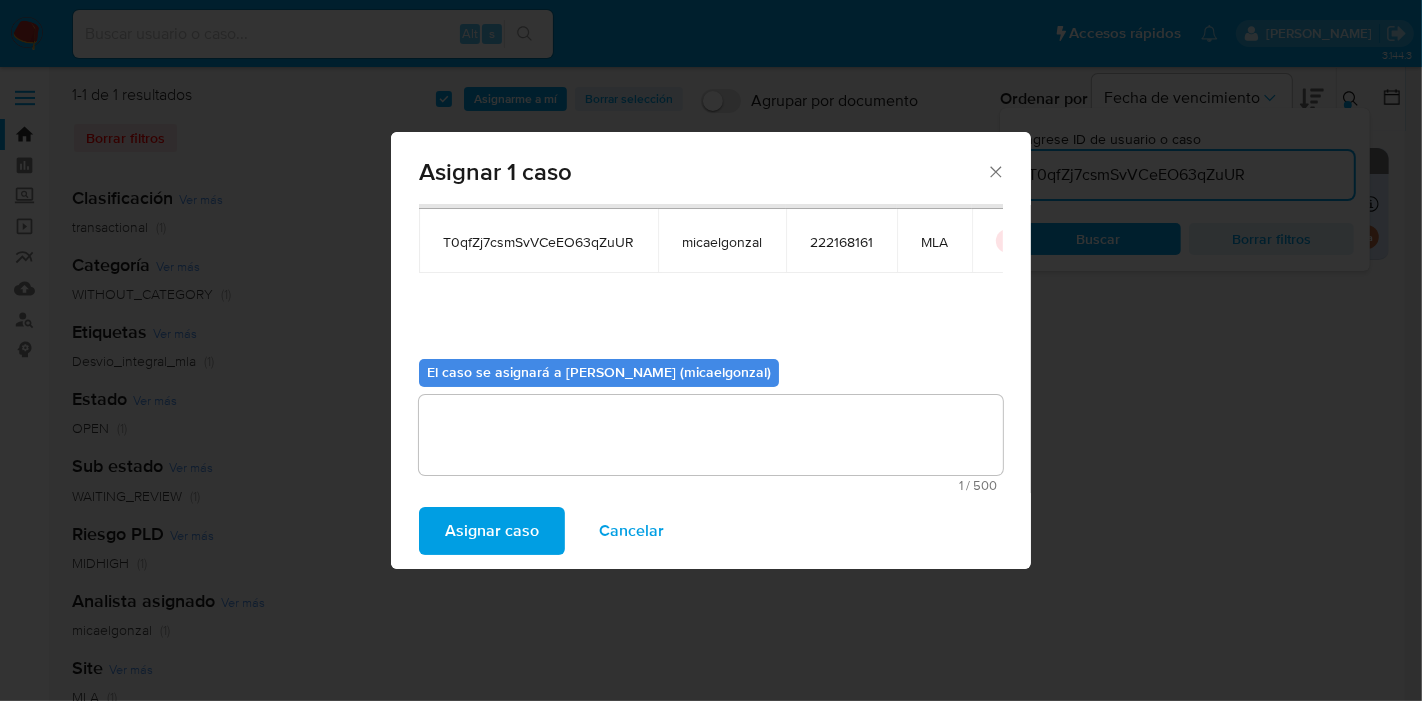 click on "Asignar caso" at bounding box center [492, 531] 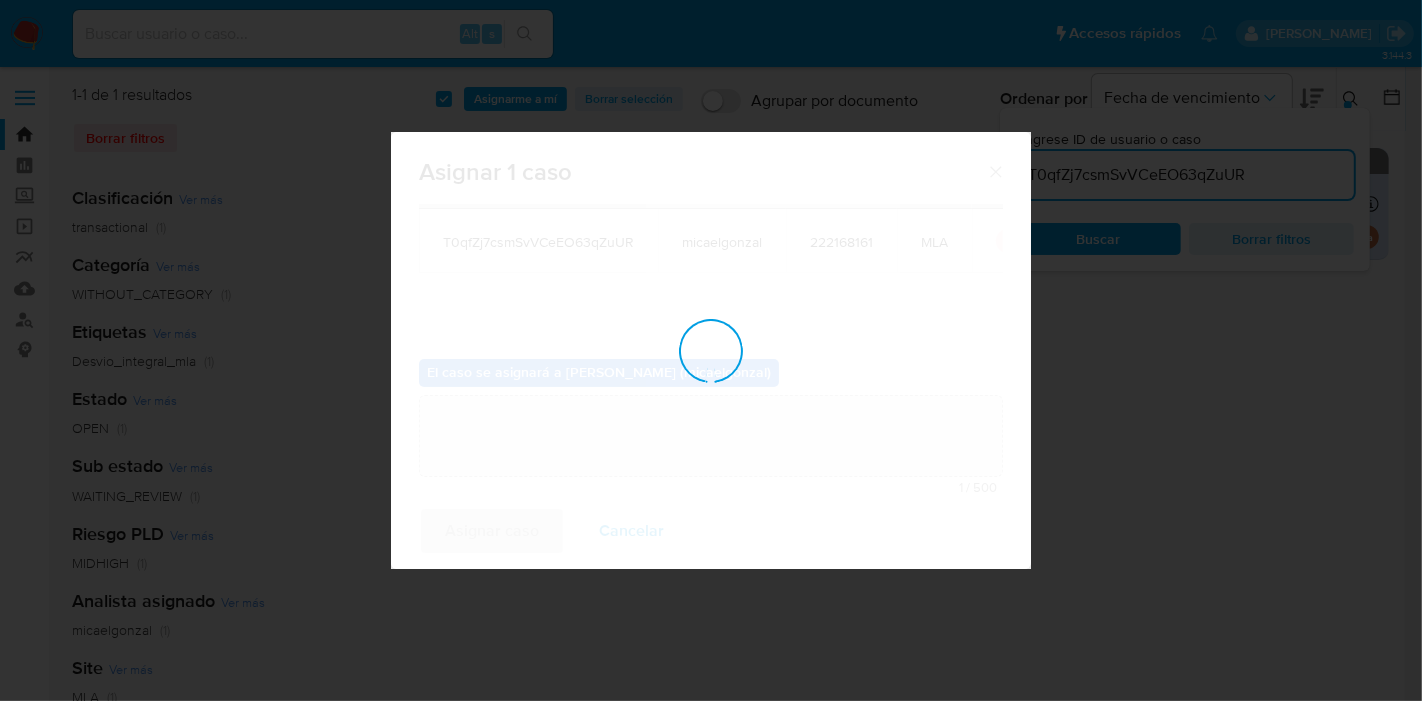 type 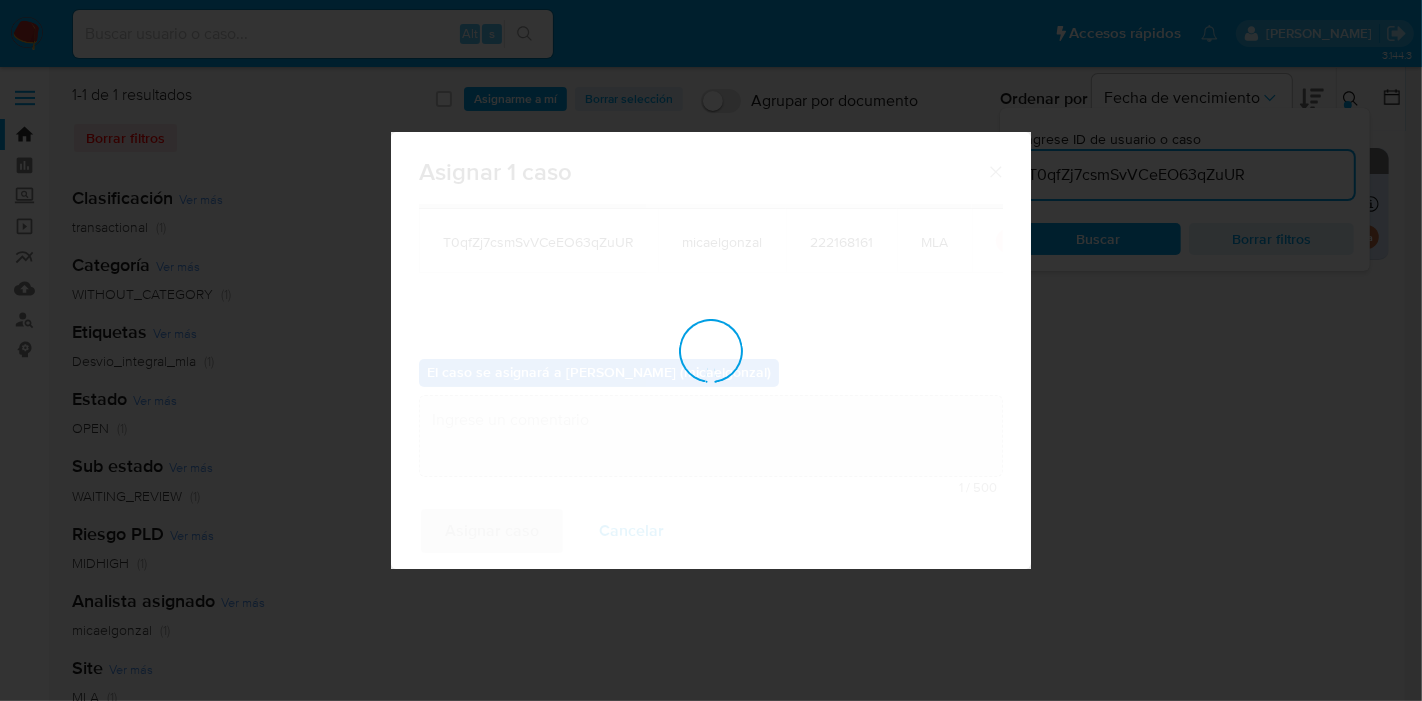 checkbox on "false" 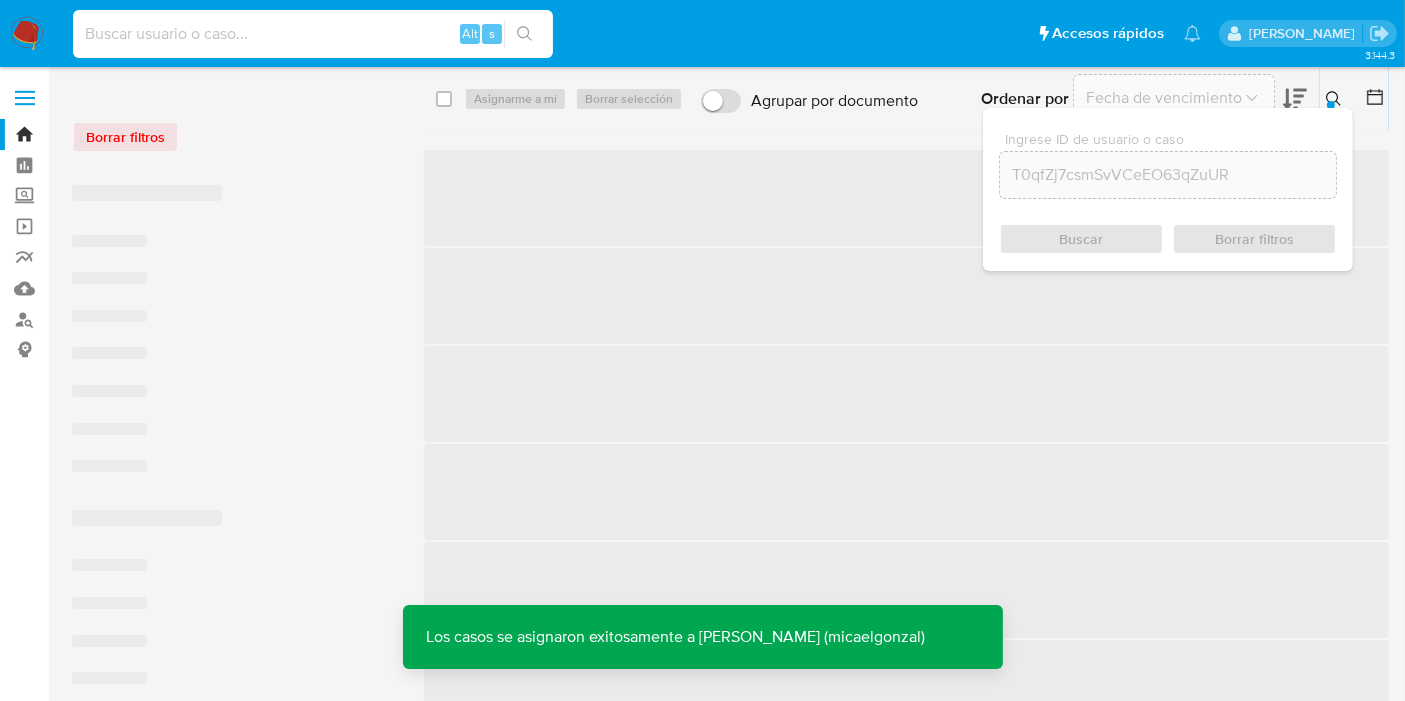 click at bounding box center (313, 34) 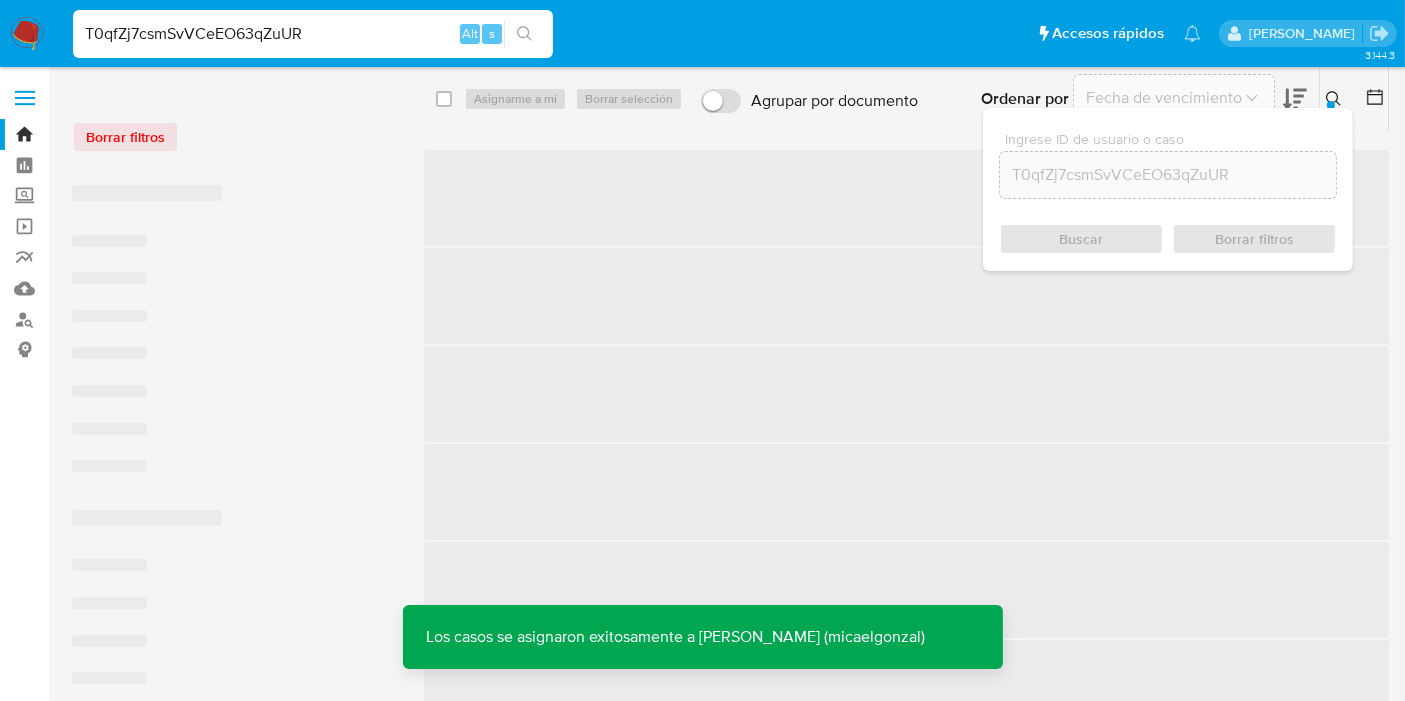 type on "T0qfZj7csmSvVCeEO63qZuUR" 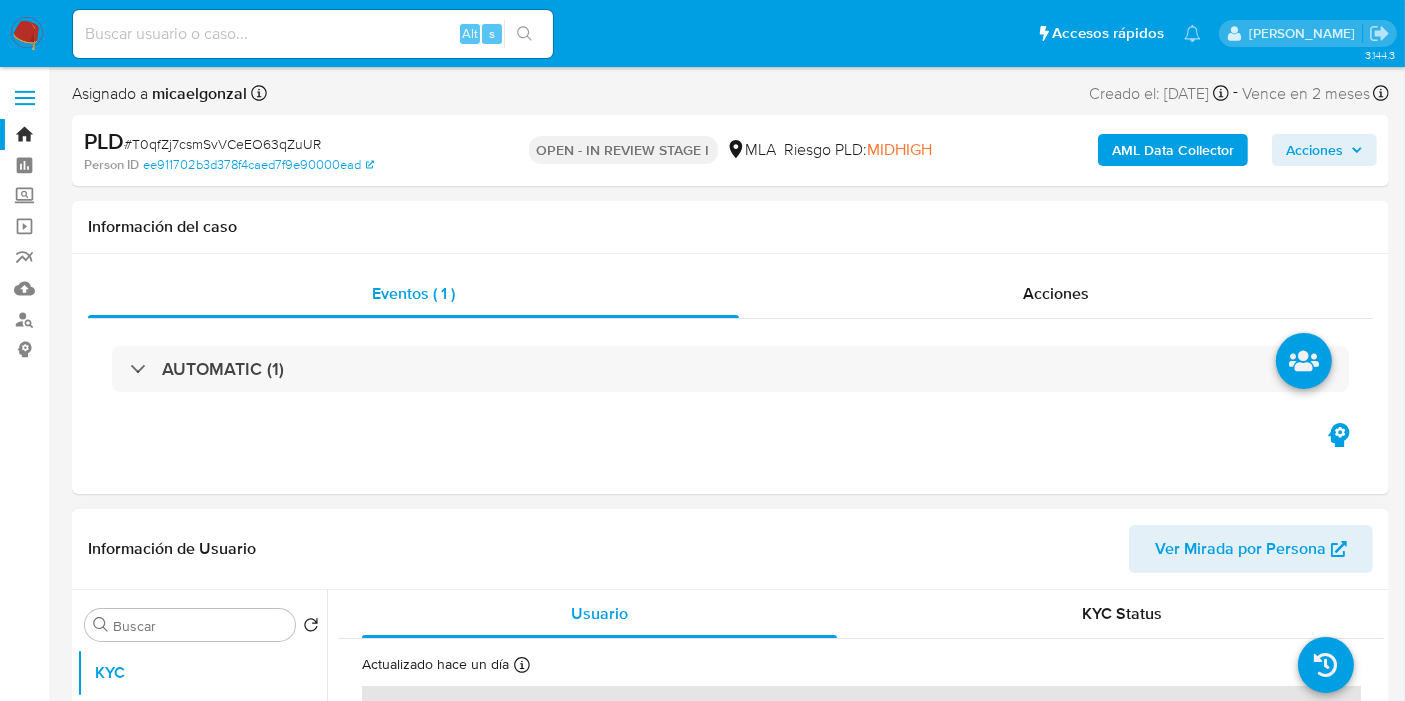 select on "10" 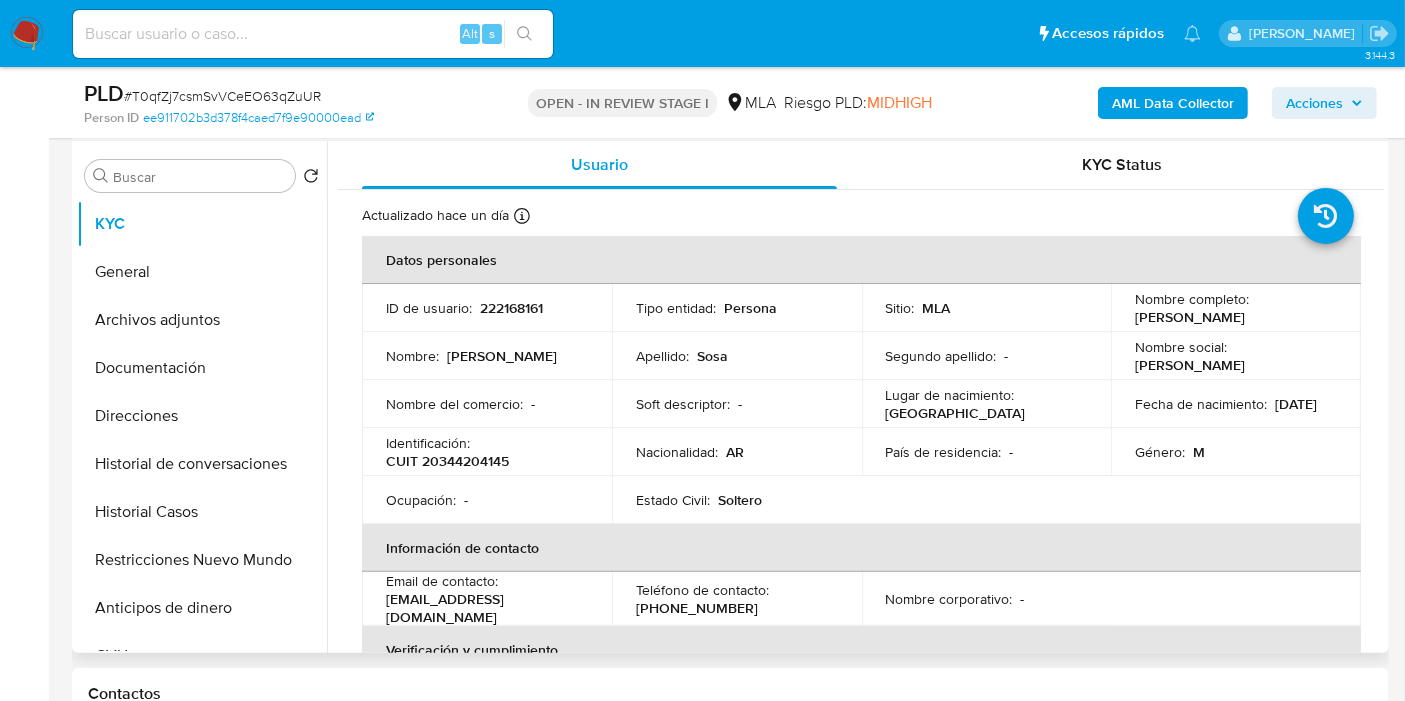 scroll, scrollTop: 444, scrollLeft: 0, axis: vertical 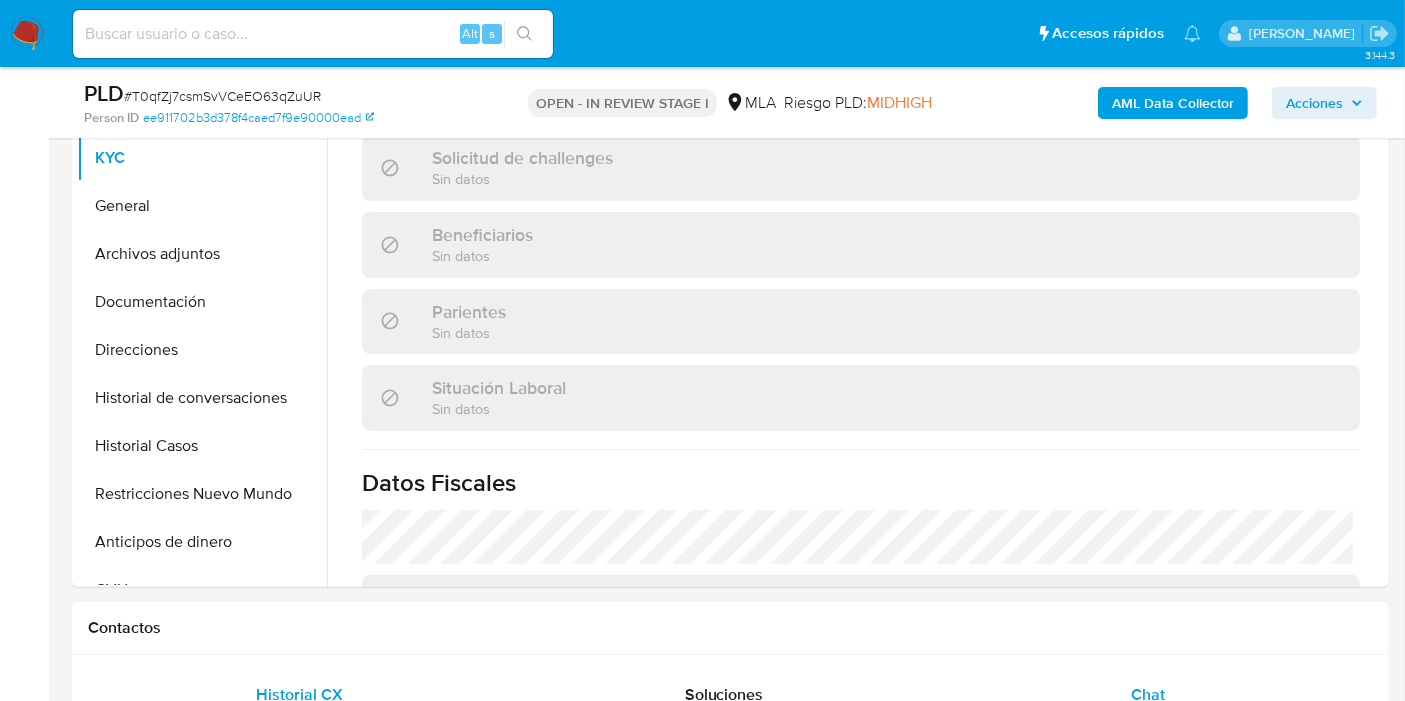 click on "Chat" at bounding box center (1148, 695) 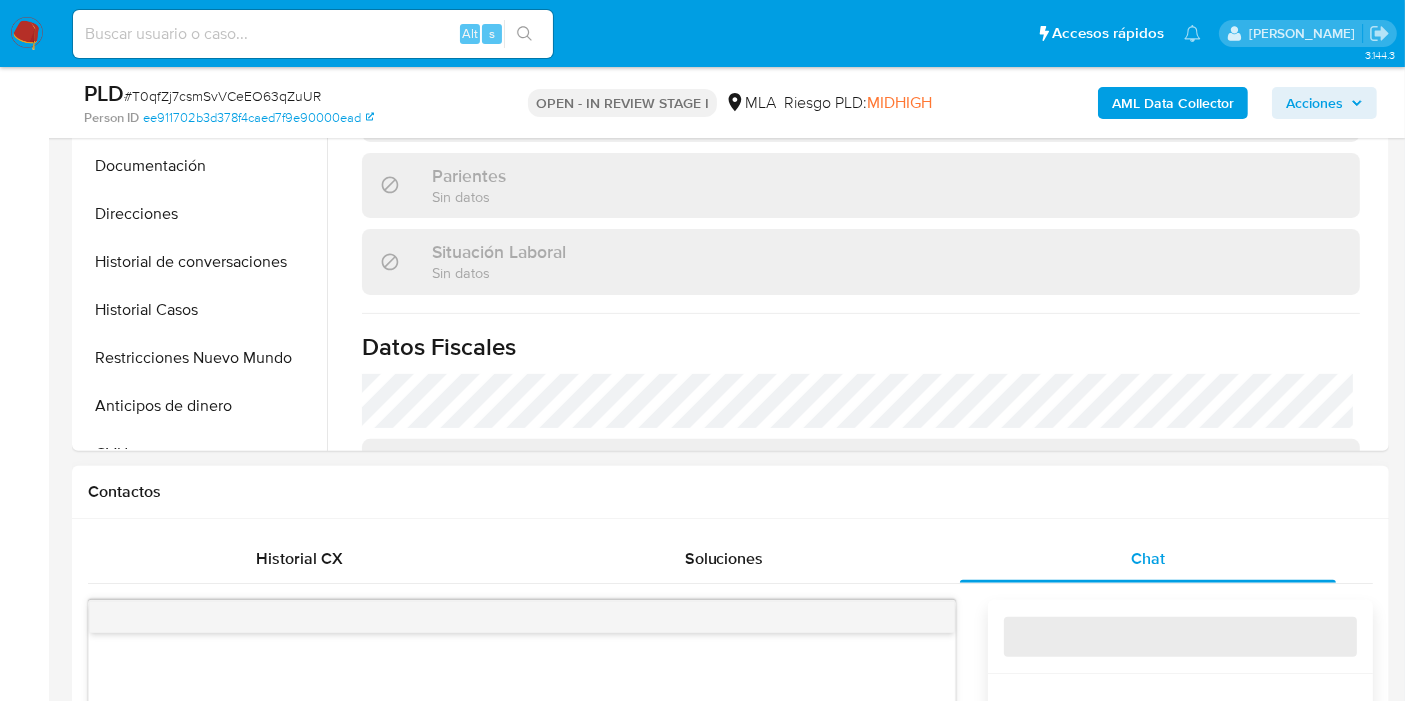 scroll, scrollTop: 888, scrollLeft: 0, axis: vertical 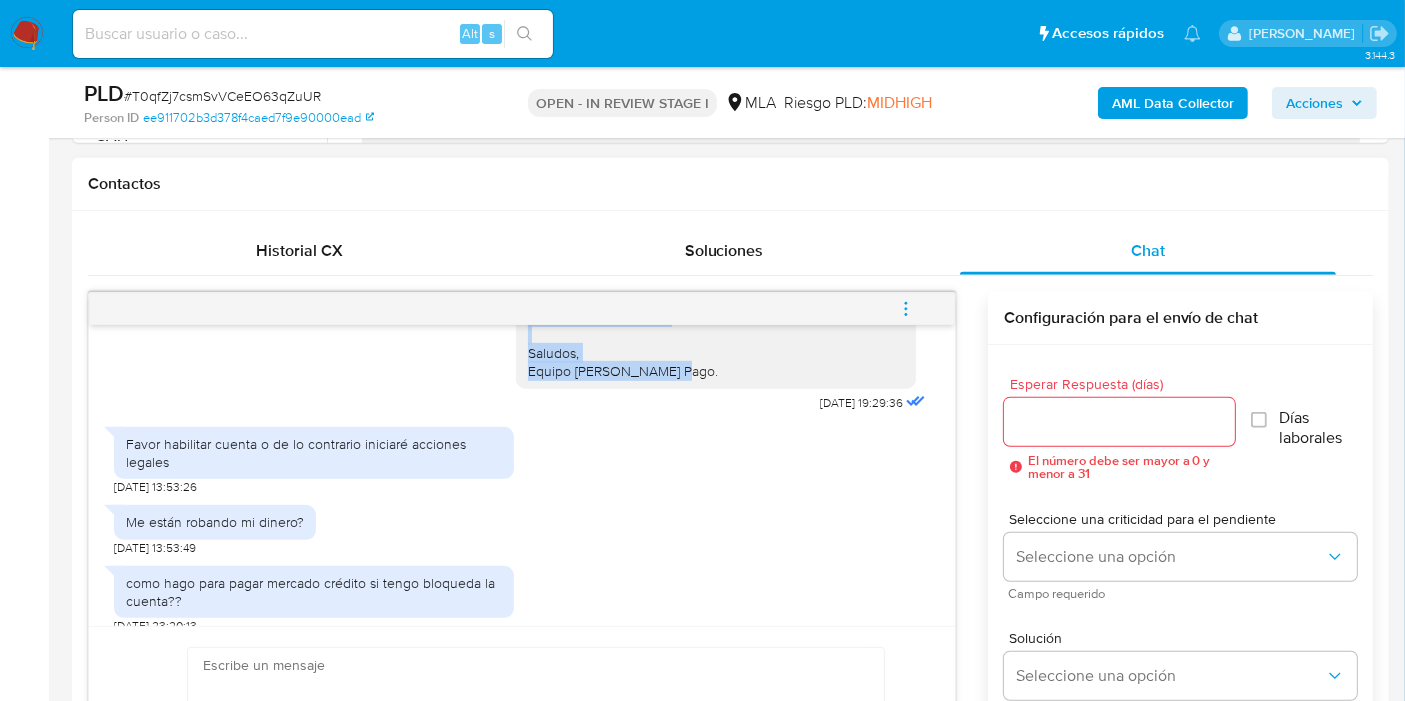 drag, startPoint x: 509, startPoint y: 444, endPoint x: 688, endPoint y: 395, distance: 185.58556 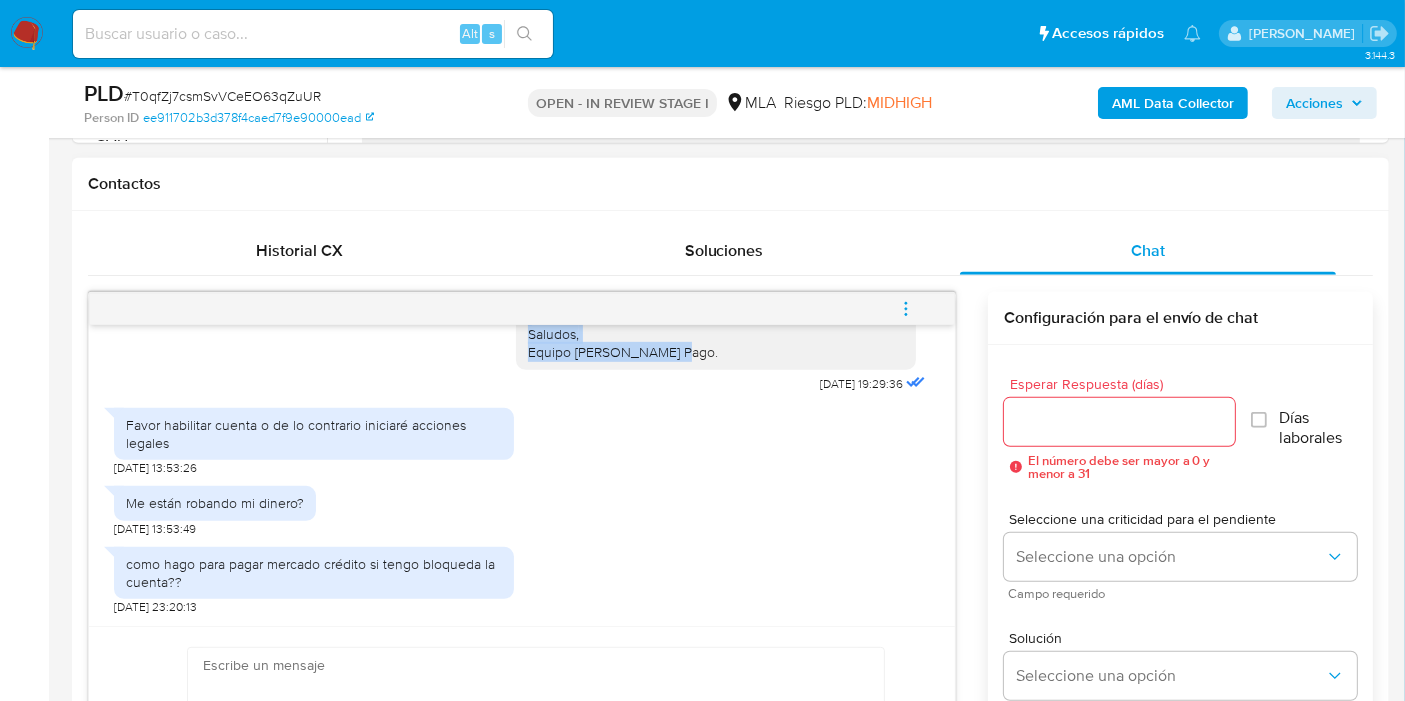 scroll, scrollTop: 2278, scrollLeft: 0, axis: vertical 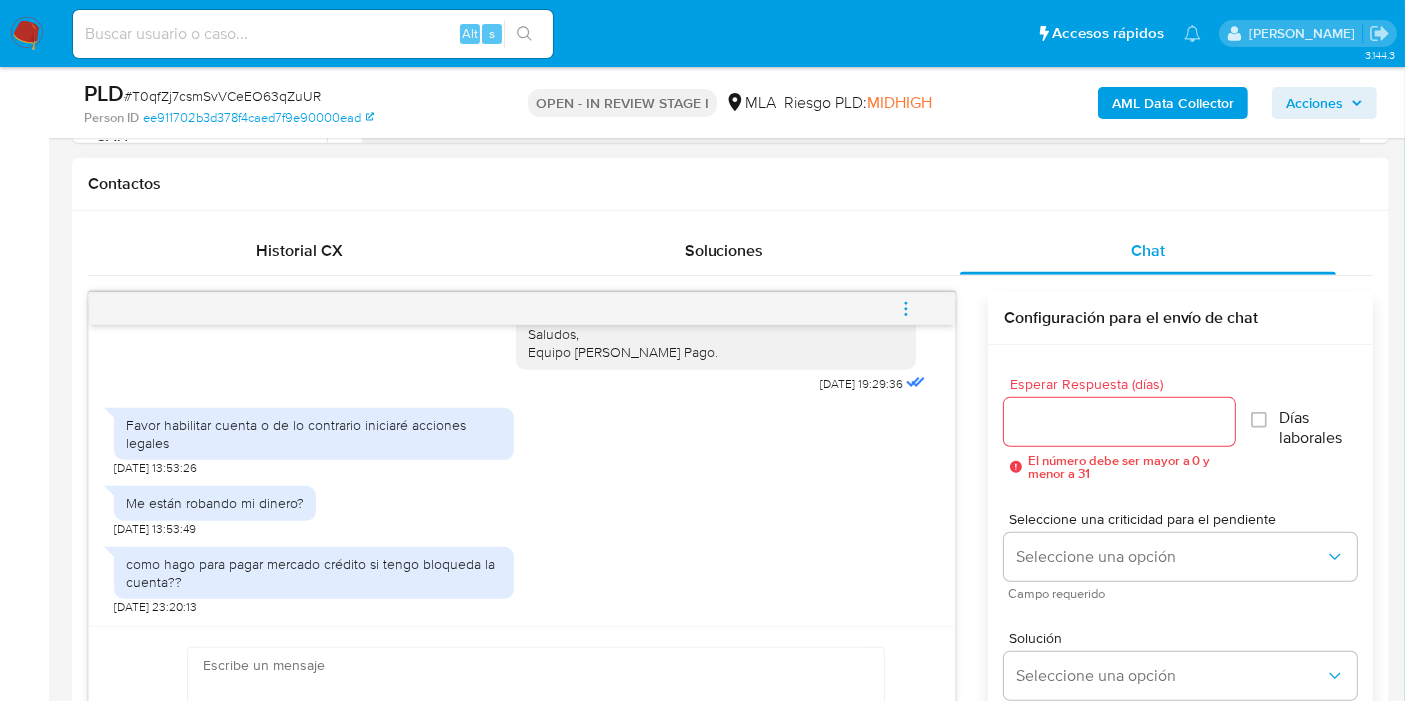click on "como hago para pagar mercado crédito si tengo bloqueda la cuenta??" at bounding box center [314, 573] 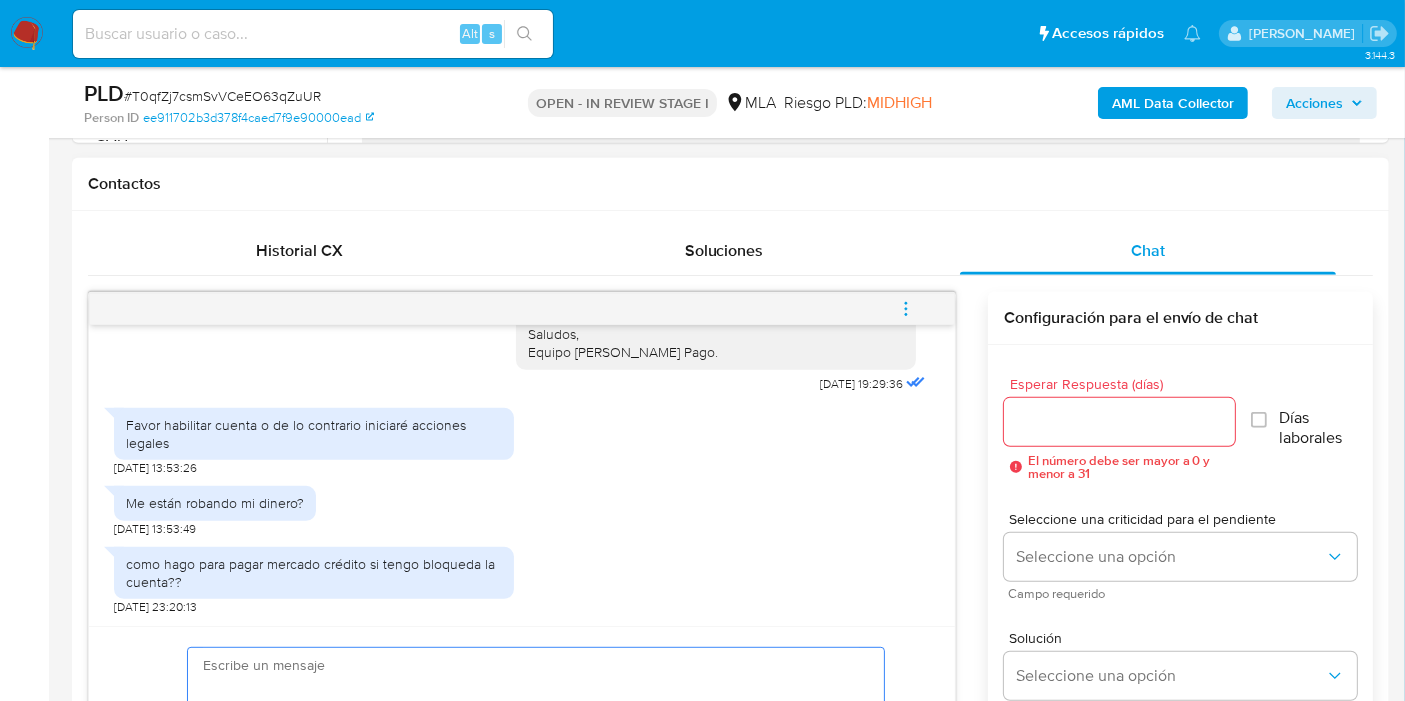 click at bounding box center (531, 725) 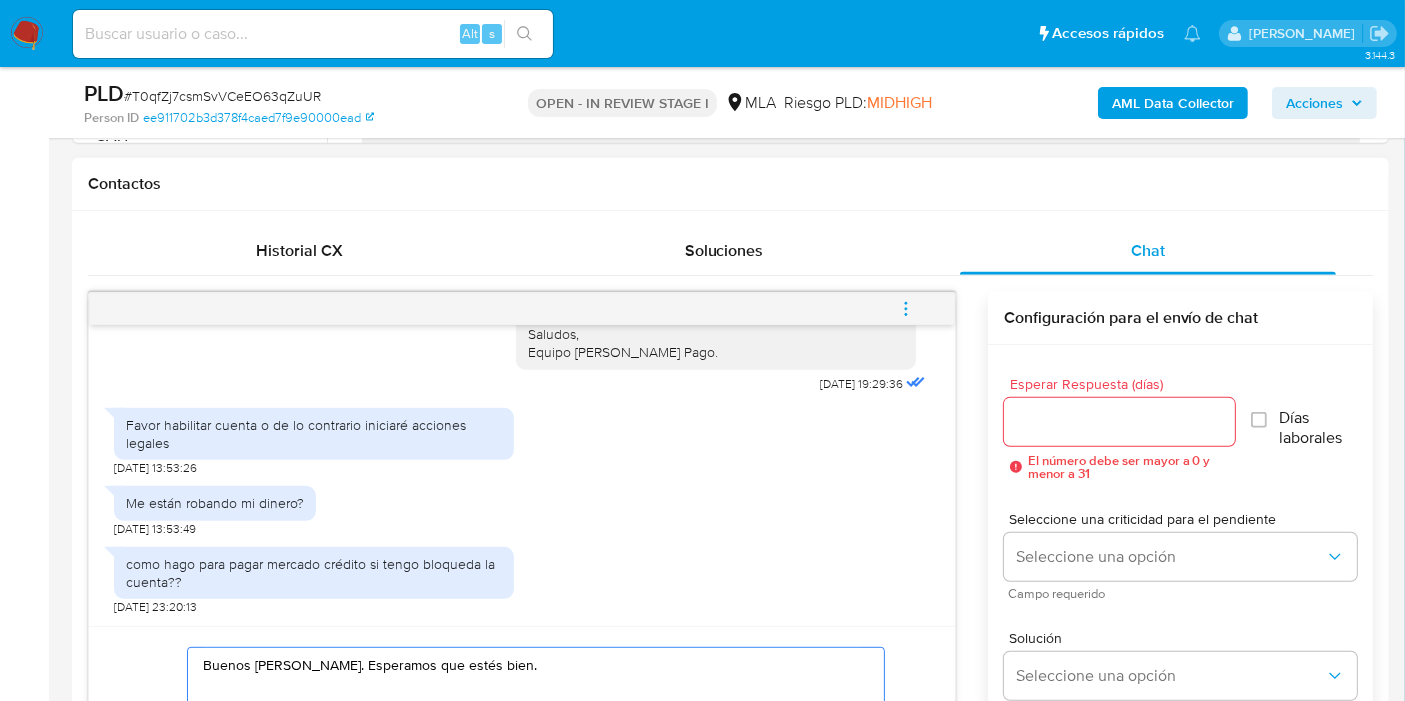 scroll, scrollTop: 900, scrollLeft: 0, axis: vertical 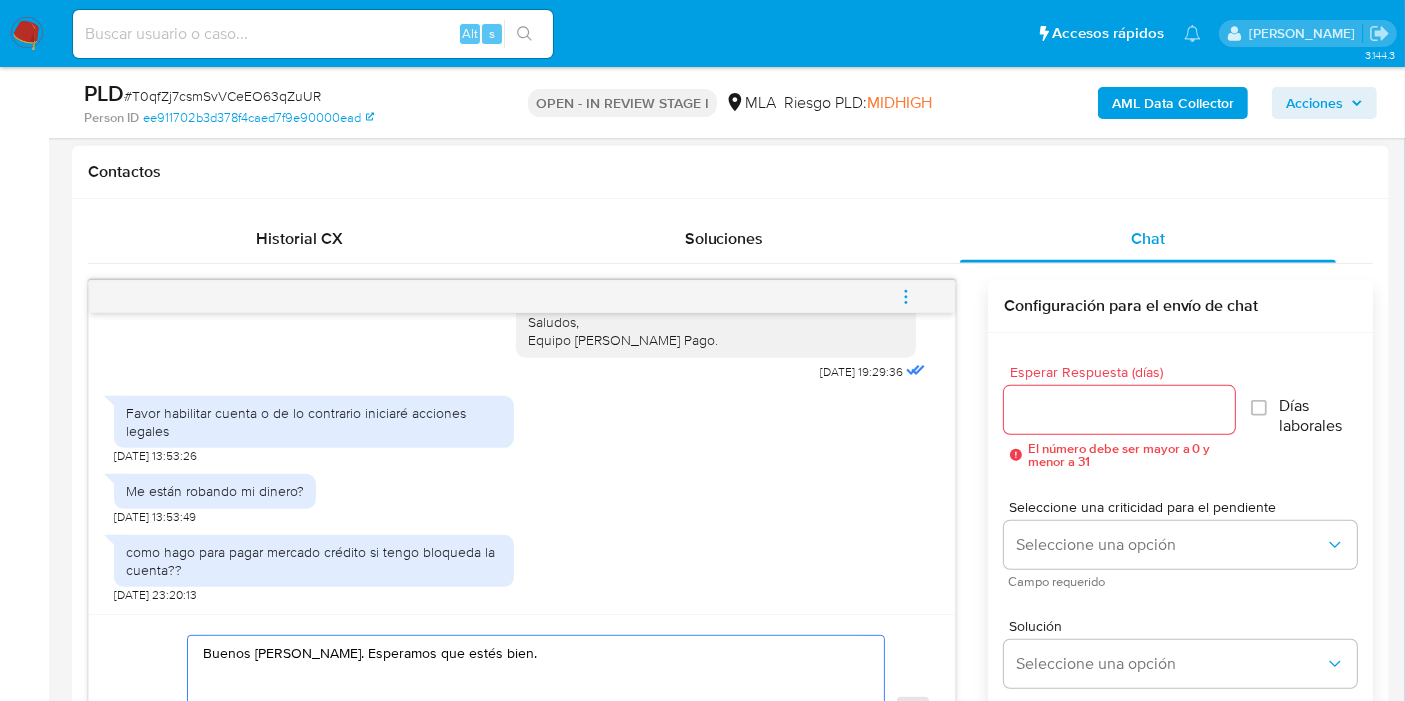 paste on "En este caso, te pedimos documentación que respalde los fondos canalizados, por ejemplo: Resumen de Comprobantes Electrónicos emitidos de los períodos 2024 y 2025 Si tienes dudas, consulta el instructivo para descargar el Resumen de Comprobantes Electrónicos aquí (https://www.mercadopago.com.ar/ayuda/30181).
A su vez, te pedimos que nos informes el motivo económico de las transacciones realizadas con las siguientes contrapartes:
- Juan Oscar Romero CUIT 20249944662
- Gustavo Alejandro Solari CUIT 20377150806
- María Victoria Aquino CUIT 27397560673
- María Beatriz Herrera CUIT 27266434508
Quedamos a la espera." 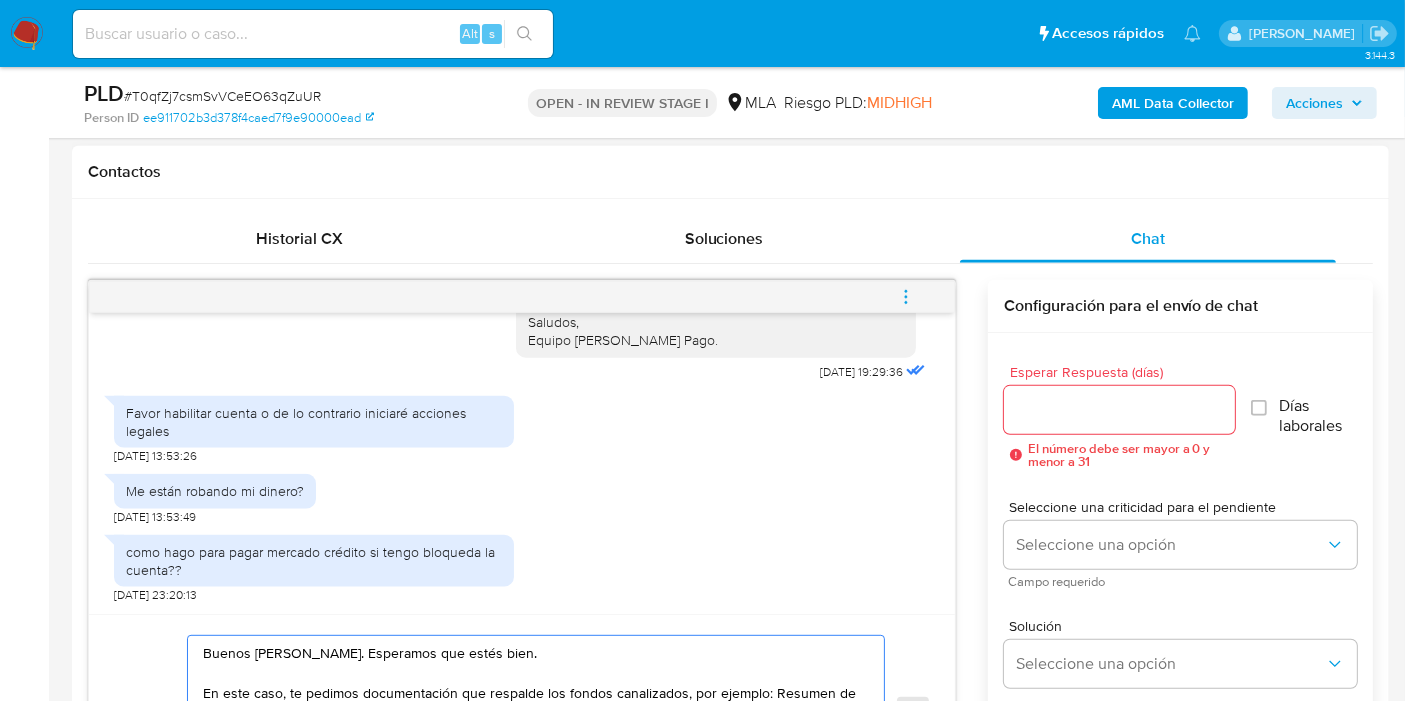 scroll, scrollTop: 127, scrollLeft: 0, axis: vertical 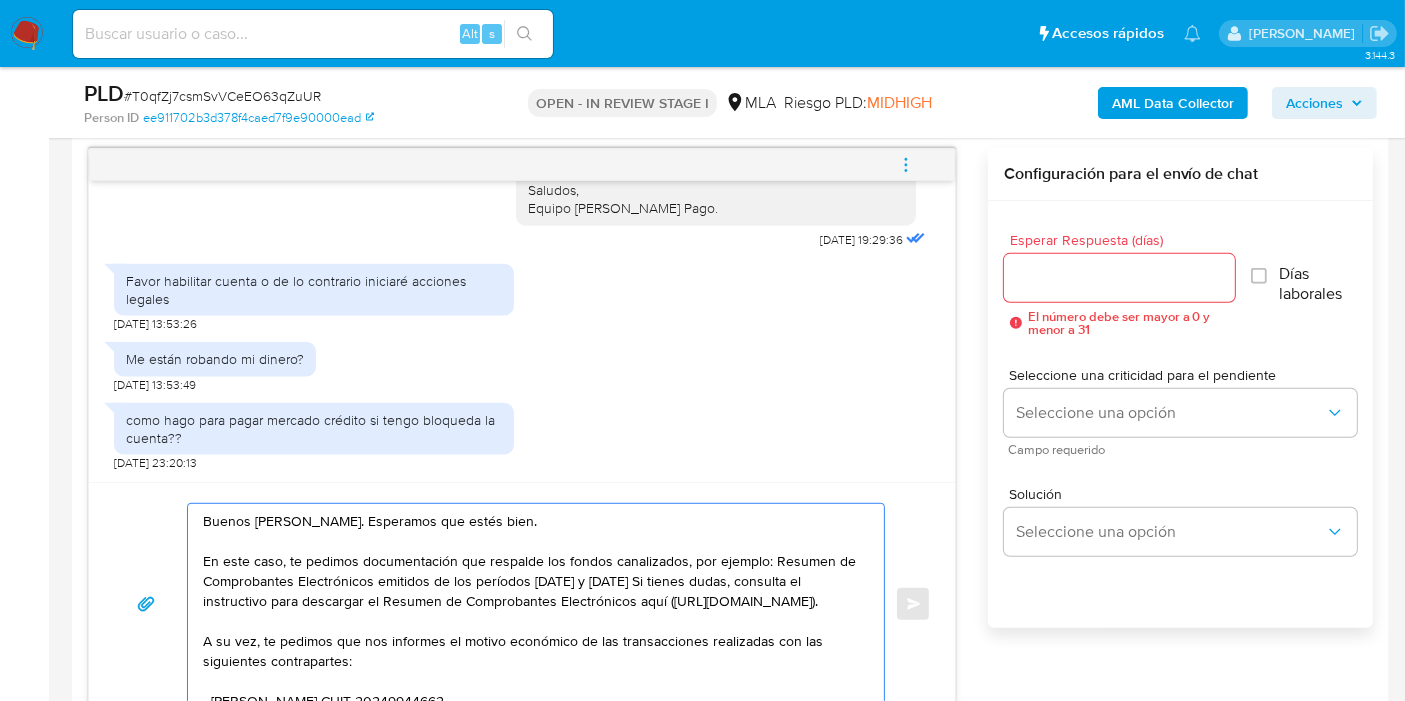 click on "Buenos días, Nestor. Esperamos que estés bien.
En este caso, te pedimos documentación que respalde los fondos canalizados, por ejemplo: Resumen de Comprobantes Electrónicos emitidos de los períodos 2024 y 2025 Si tienes dudas, consulta el instructivo para descargar el Resumen de Comprobantes Electrónicos aquí (https://www.mercadopago.com.ar/ayuda/30181).
A su vez, te pedimos que nos informes el motivo económico de las transacciones realizadas con las siguientes contrapartes:
- Juan Oscar Romero CUIT 20249944662
- Gustavo Alejandro Solari CUIT 20377150806
- María Victoria Aquino CUIT 27397560673
- María Beatriz Herrera CUIT 27266434508
Quedamos a la espera." at bounding box center (531, 604) 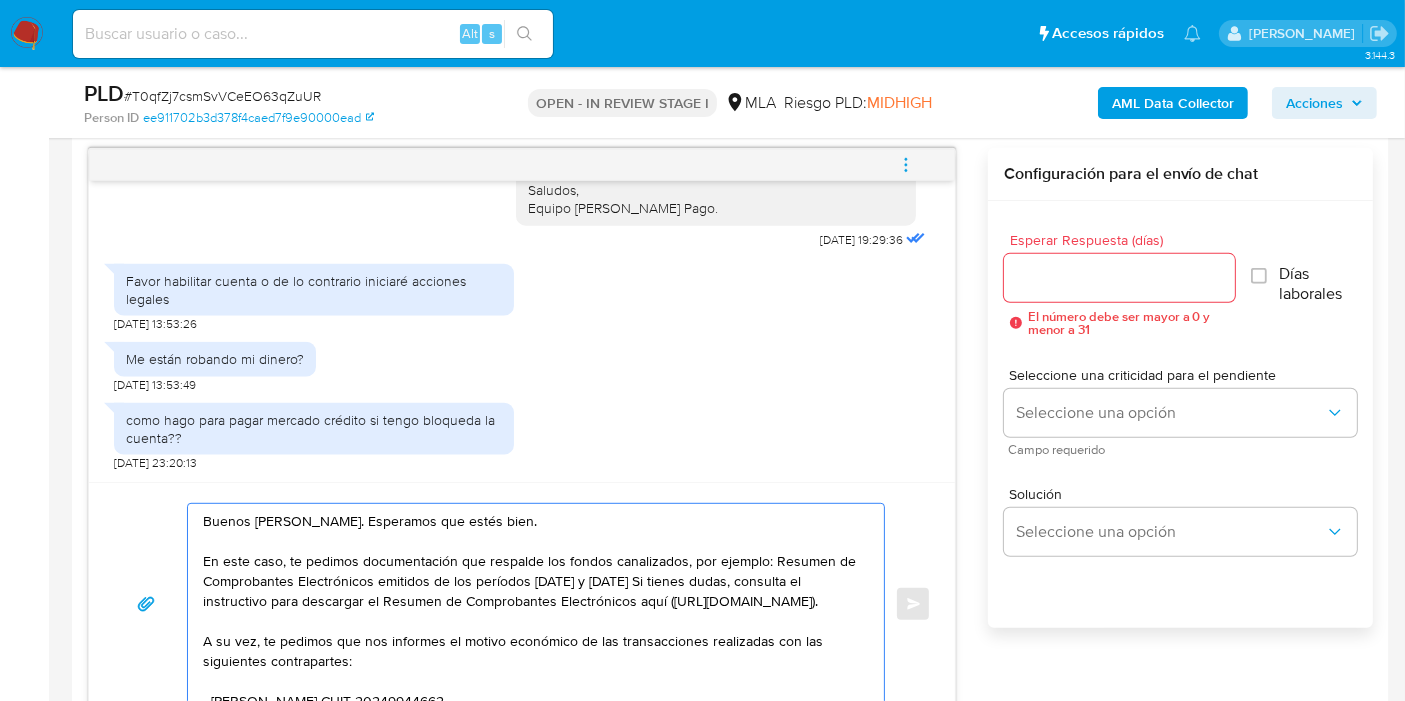 click on "N é stor" 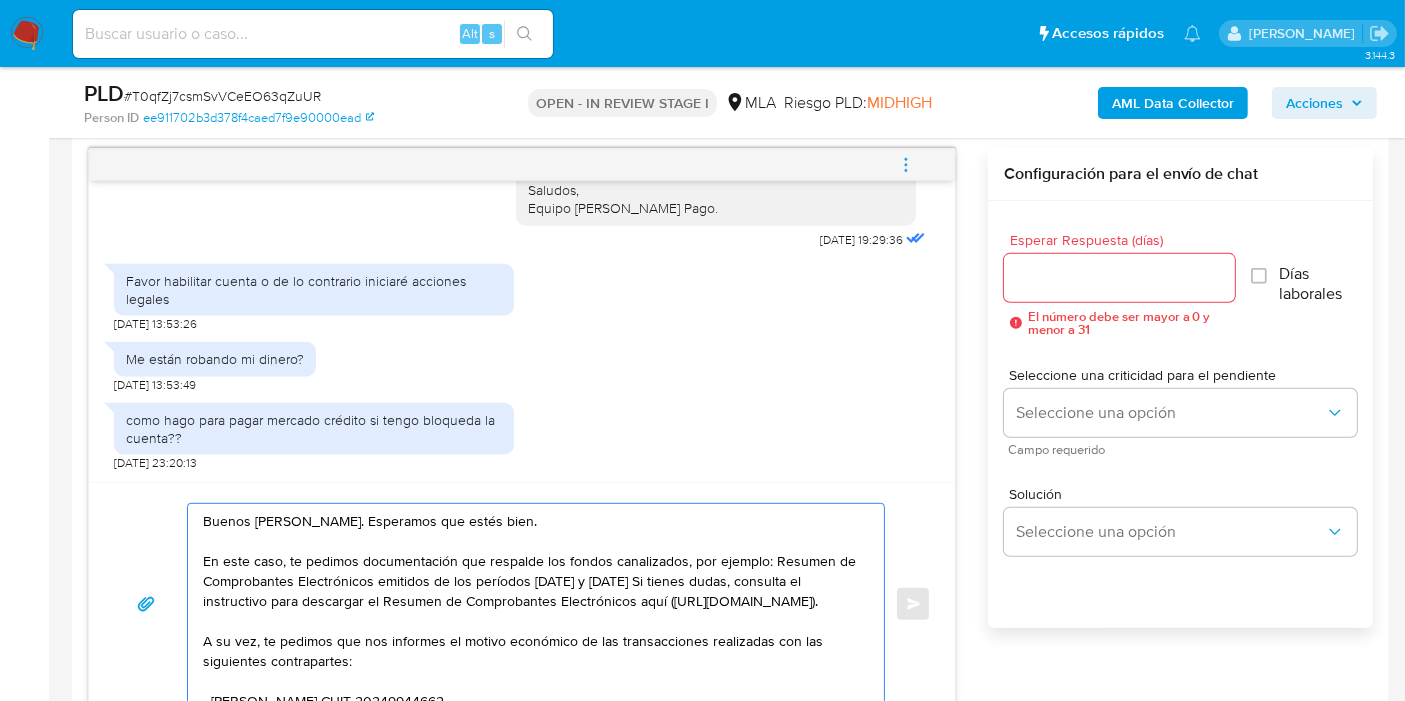 click on "Buenos días, Néstor. Esperamos que estés bien.
En este caso, te pedimos documentación que respalde los fondos canalizados, por ejemplo: Resumen de Comprobantes Electrónicos emitidos de los períodos 2024 y 2025 Si tienes dudas, consulta el instructivo para descargar el Resumen de Comprobantes Electrónicos aquí (https://www.mercadopago.com.ar/ayuda/30181).
A su vez, te pedimos que nos informes el motivo económico de las transacciones realizadas con las siguientes contrapartes:
- Juan Oscar Romero CUIT 20249944662
- Gustavo Alejandro Solari CUIT 20377150806
- María Victoria Aquino CUIT 27397560673
- María Beatriz Herrera CUIT 27266434508
Quedamos a la espera." at bounding box center [531, 604] 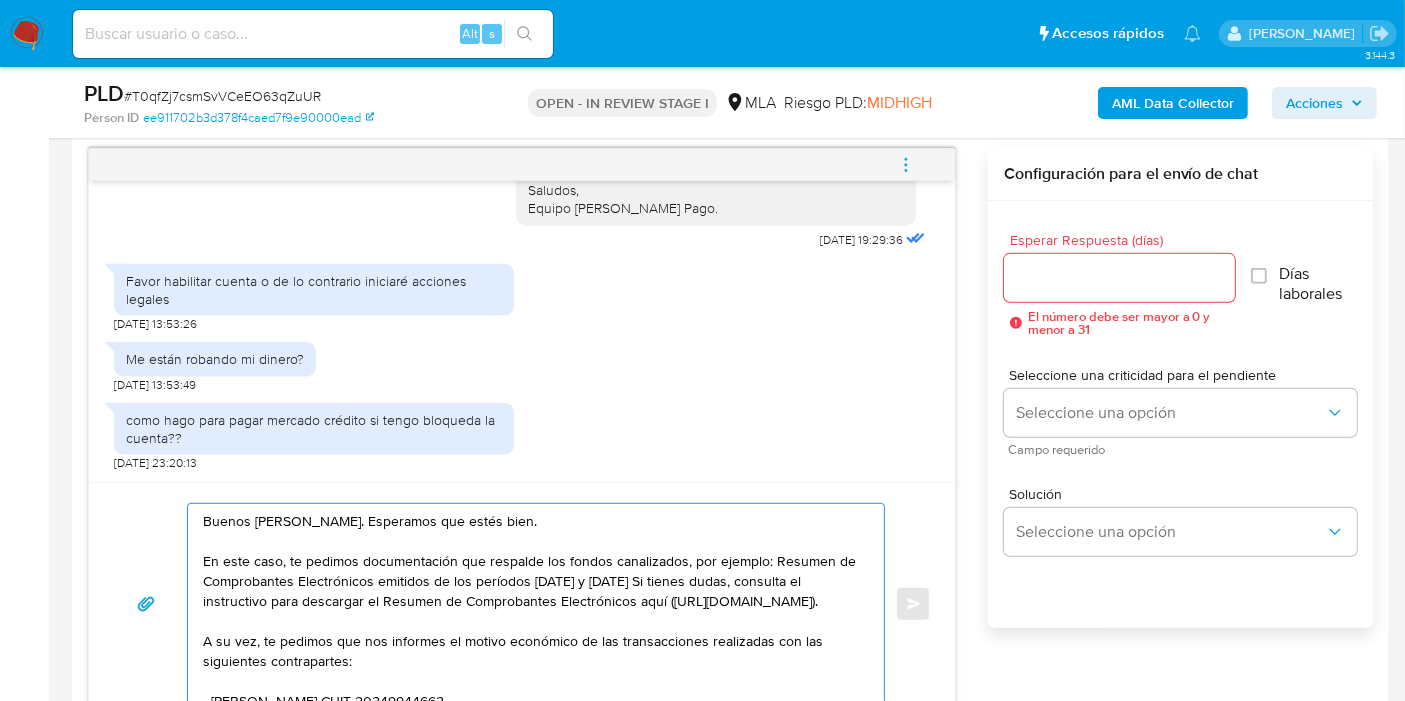 drag, startPoint x: 205, startPoint y: 558, endPoint x: 276, endPoint y: 559, distance: 71.00704 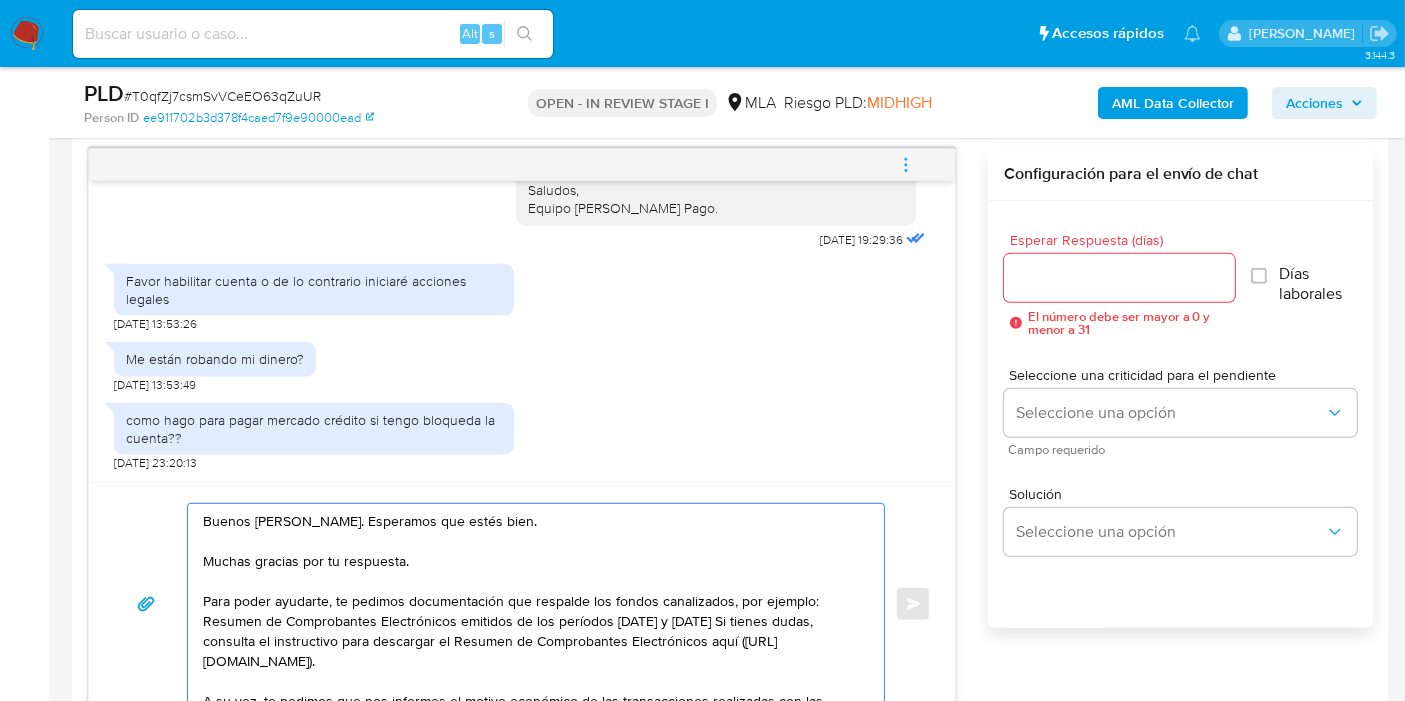 click on "Buenos días, Néstor. Esperamos que estés bien.
Muchas gracias por tu respuesta.
Para poder ayudarte, te pedimos documentación que respalde los fondos canalizados, por ejemplo: Resumen de Comprobantes Electrónicos emitidos de los períodos 2024 y 2025 Si tienes dudas, consulta el instructivo para descargar el Resumen de Comprobantes Electrónicos aquí (https://www.mercadopago.com.ar/ayuda/30181).
A su vez, te pedimos que nos informes el motivo económico de las transacciones realizadas con las siguientes contrapartes:
- Juan Oscar Romero CUIT 20249944662
- Gustavo Alejandro Solari CUIT 20377150806
- María Victoria Aquino CUIT 27397560673
- María Beatriz Herrera CUIT 27266434508
Quedamos a la espera." at bounding box center [531, 604] 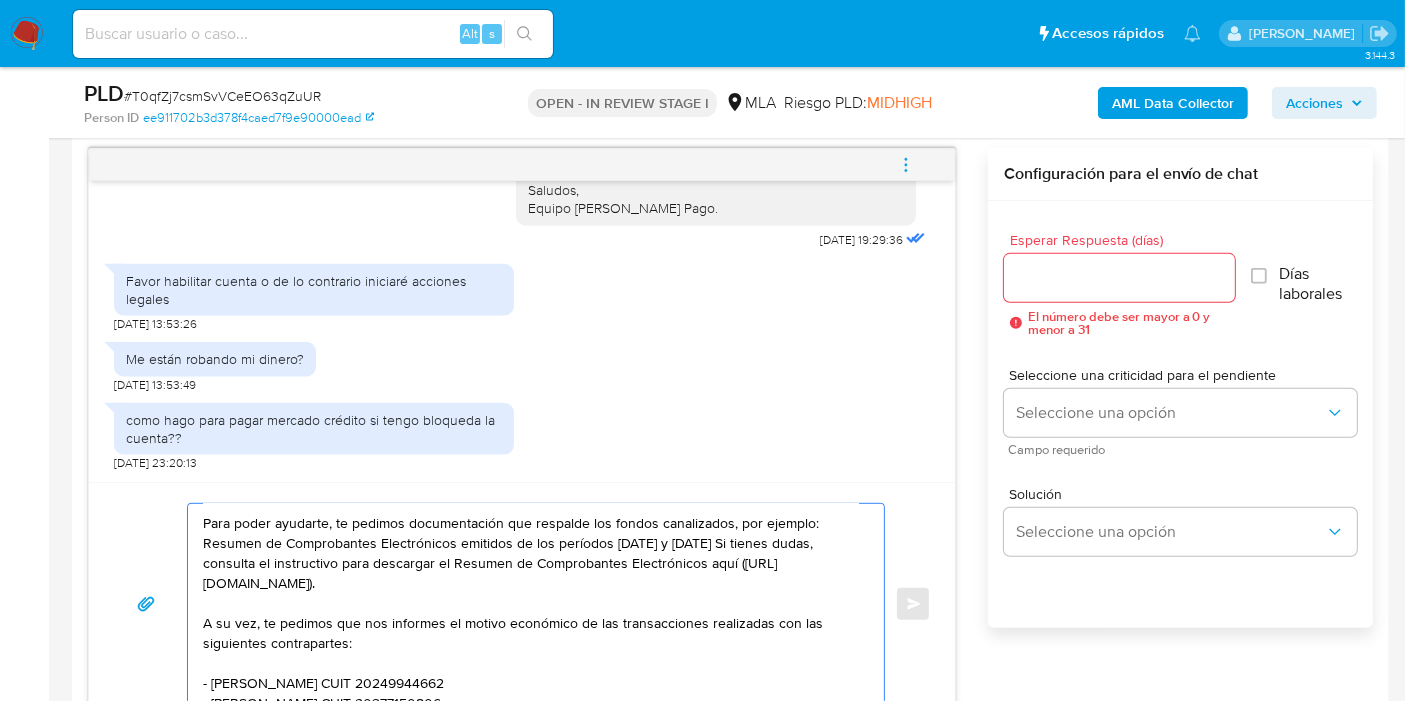 scroll, scrollTop: 111, scrollLeft: 0, axis: vertical 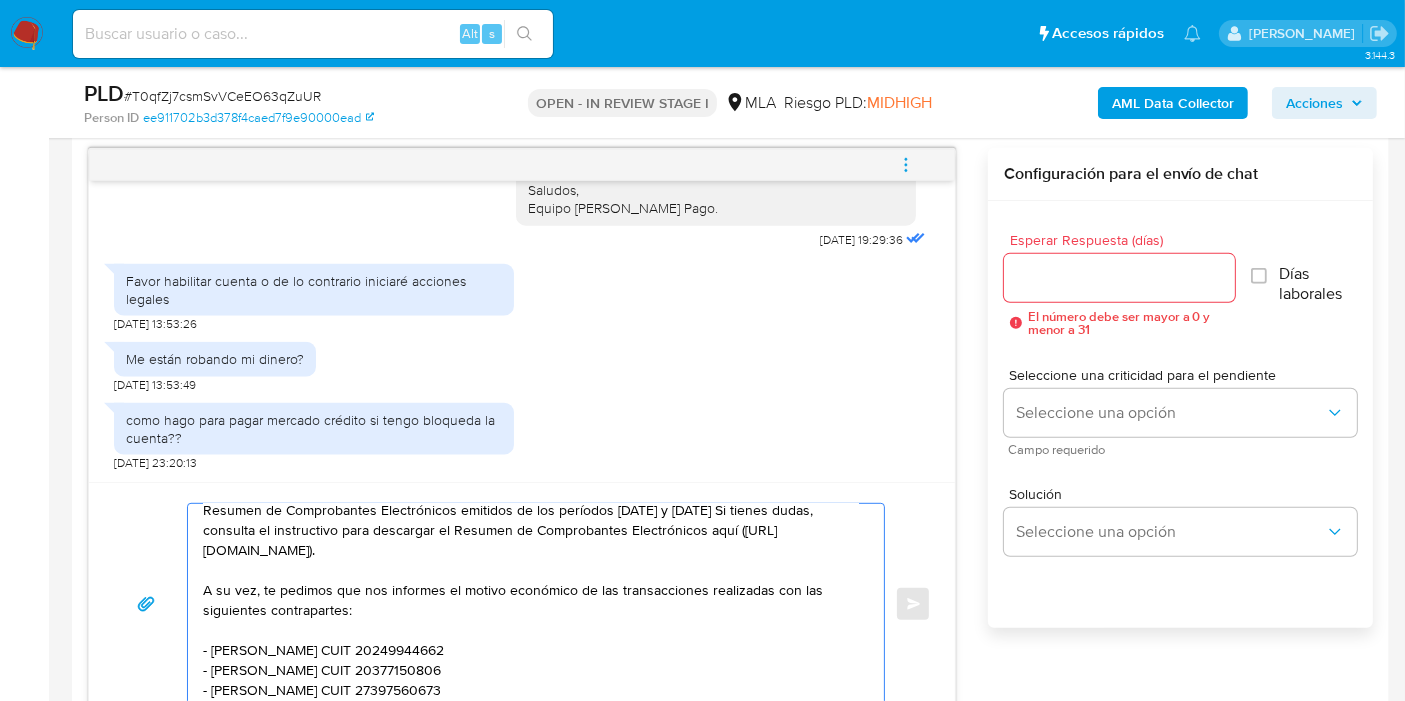 click on "Buenos días, Néstor. Esperamos que estés bien.
Muchas gracias por tu respuesta.
Para poder ayudarte, te pedimos documentación que respalde los fondos canalizados, por ejemplo: Resumen de Comprobantes Electrónicos emitidos de los períodos 2024 y 2025 Si tienes dudas, consulta el instructivo para descargar el Resumen de Comprobantes Electrónicos aquí (https://www.mercadopago.com.ar/ayuda/30181).
A su vez, te pedimos que nos informes el motivo económico de las transacciones realizadas con las siguientes contrapartes:
- Juan Oscar Romero CUIT 20249944662
- Gustavo Alejandro Solari CUIT 20377150806
- María Victoria Aquino CUIT 27397560673
- María Beatriz Herrera CUIT 27266434508
Quedamos a la espera." at bounding box center [531, 604] 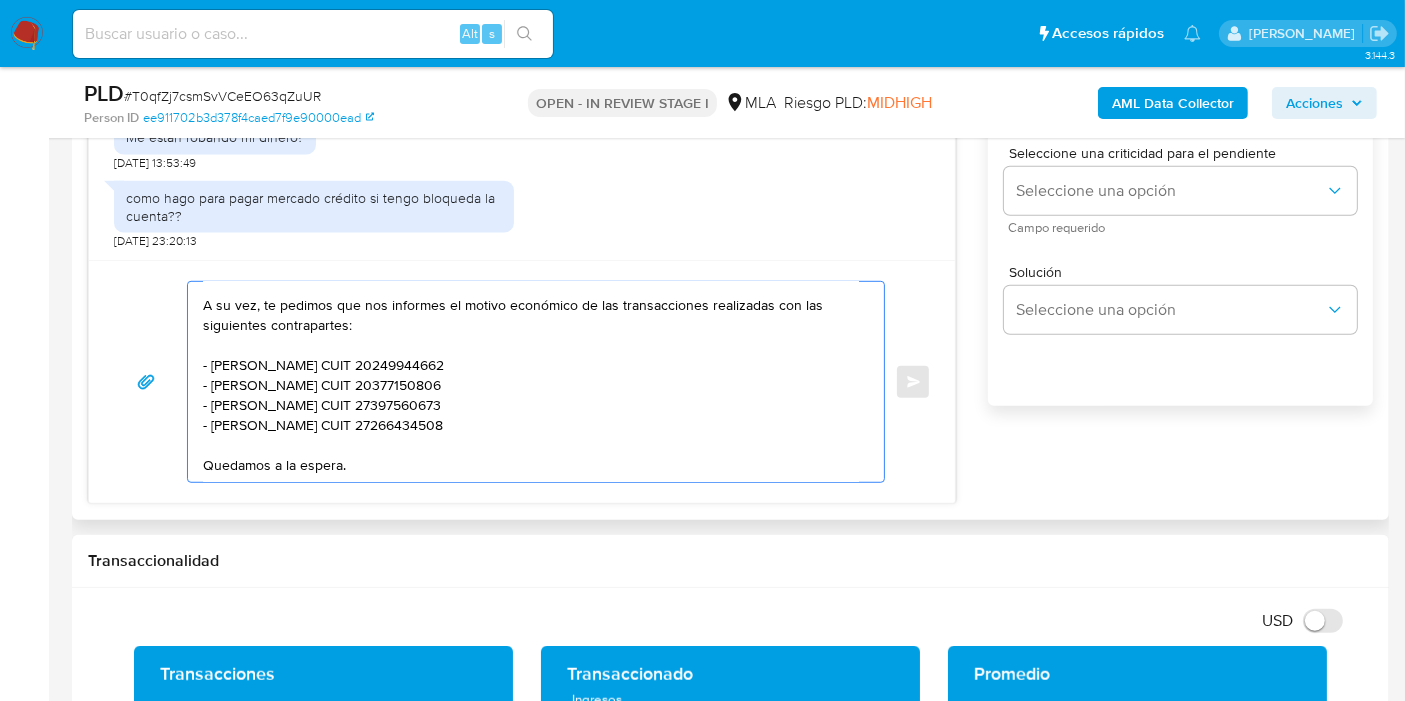 click on "Buenos días, Néstor. Esperamos que estés bien.
Muchas gracias por tu respuesta.
Para poder ayudarte, te pedimos documentación que respalde los fondos canalizados, por ejemplo: Resumen de Comprobantes Electrónicos emitidos de los períodos 2024 y 2025 Si tienes dudas, consulta el instructivo para descargar el Resumen de Comprobantes Electrónicos aquí (https://www.mercadopago.com.ar/ayuda/30181).
A su vez, te pedimos que nos informes el motivo económico de las transacciones realizadas con las siguientes contrapartes:
- Juan Oscar Romero CUIT 20249944662
- Gustavo Alejandro Solari CUIT 20377150806
- María Victoria Aquino CUIT 27397560673
- María Beatriz Herrera CUIT 27266434508
Quedamos a la espera." at bounding box center (531, 382) 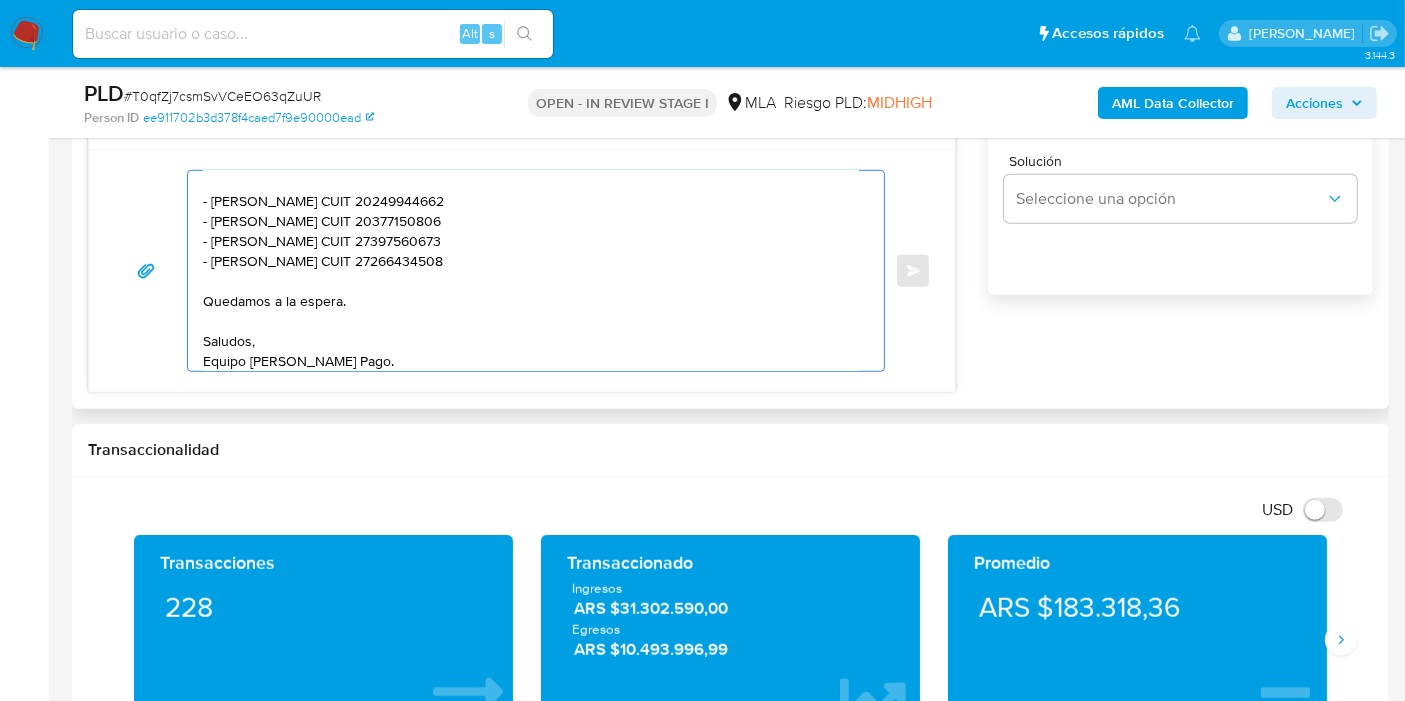 scroll, scrollTop: 0, scrollLeft: 0, axis: both 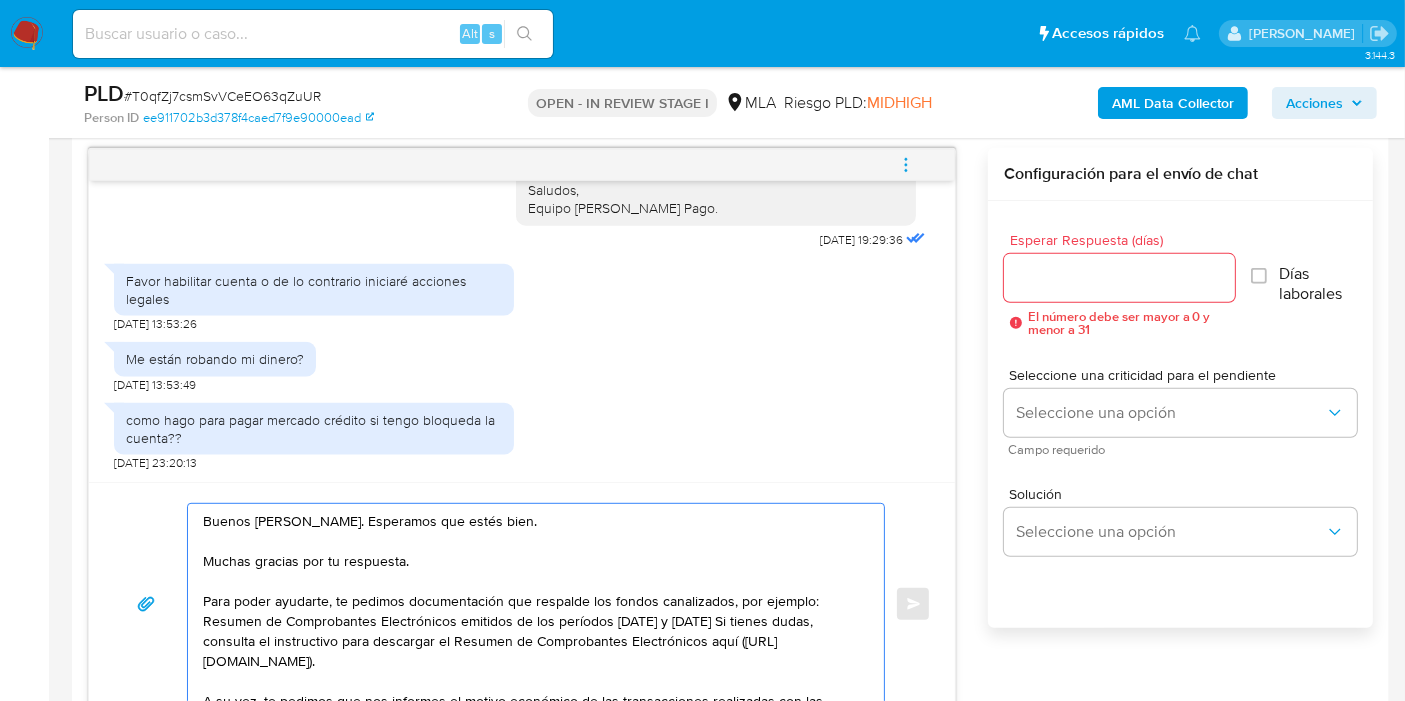 type on "Buenos días, Néstor. Esperamos que estés bien.
Muchas gracias por tu respuesta.
Para poder ayudarte, te pedimos documentación que respalde los fondos canalizados, por ejemplo: Resumen de Comprobantes Electrónicos emitidos de los períodos 2024 y 2025 Si tienes dudas, consulta el instructivo para descargar el Resumen de Comprobantes Electrónicos aquí (https://www.mercadopago.com.ar/ayuda/30181).
A su vez, te pedimos que nos informes el motivo económico de las transacciones realizadas con las siguientes contrapartes:
- Juan Oscar Romero CUIT 20249944662
- Gustavo Alejandro Solari CUIT 20377150806
- María Victoria Aquino CUIT 27397560673
- María Beatriz Herrera CUIT 27266434508
Quedamos a la espera.
Saludos,
Equipo de Mercado Pago." 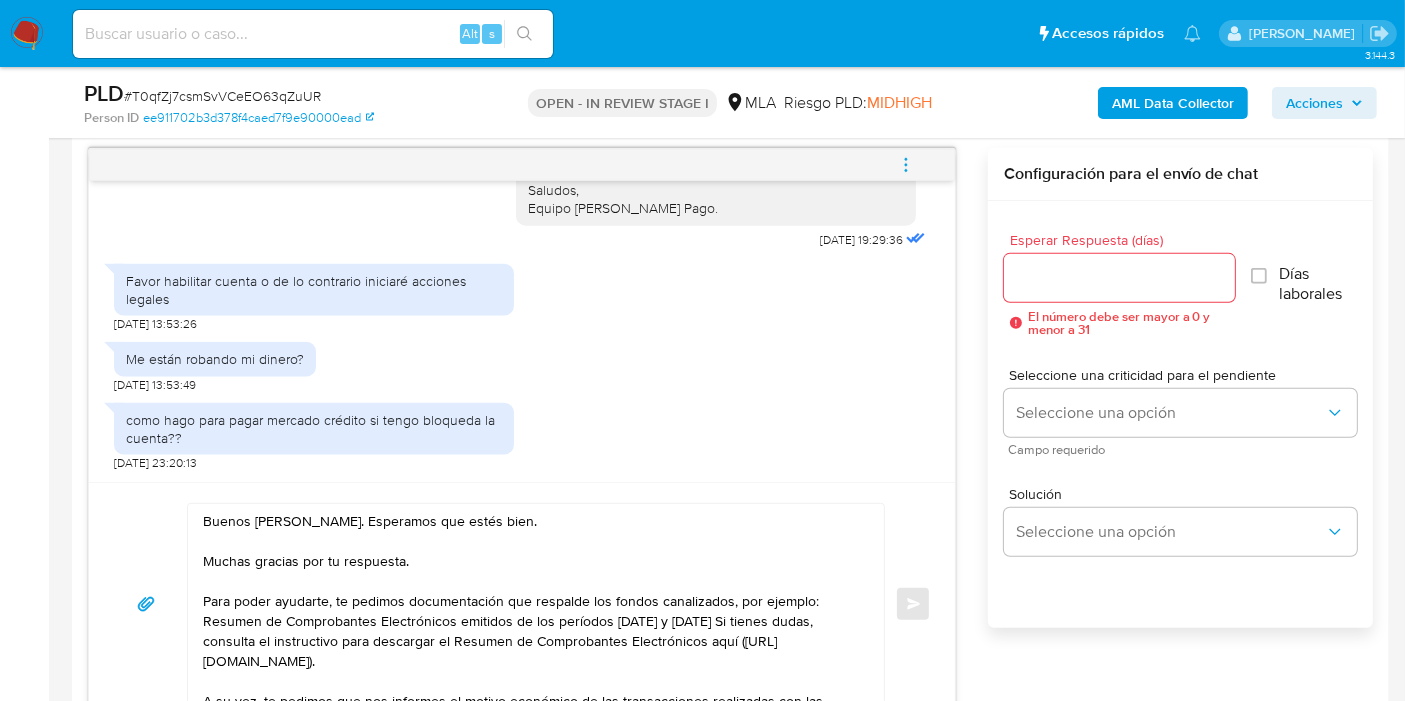click at bounding box center (1119, 278) 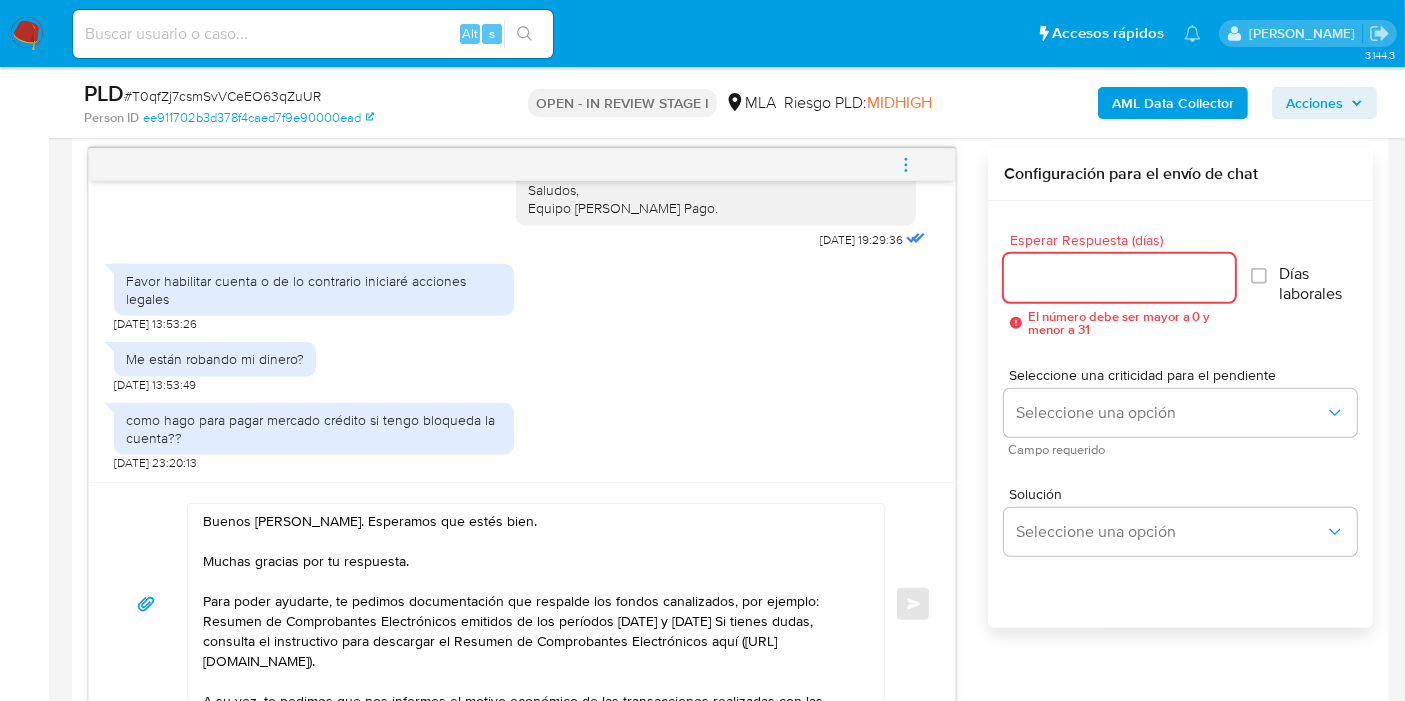 click on "Esperar Respuesta (días)" at bounding box center (1119, 278) 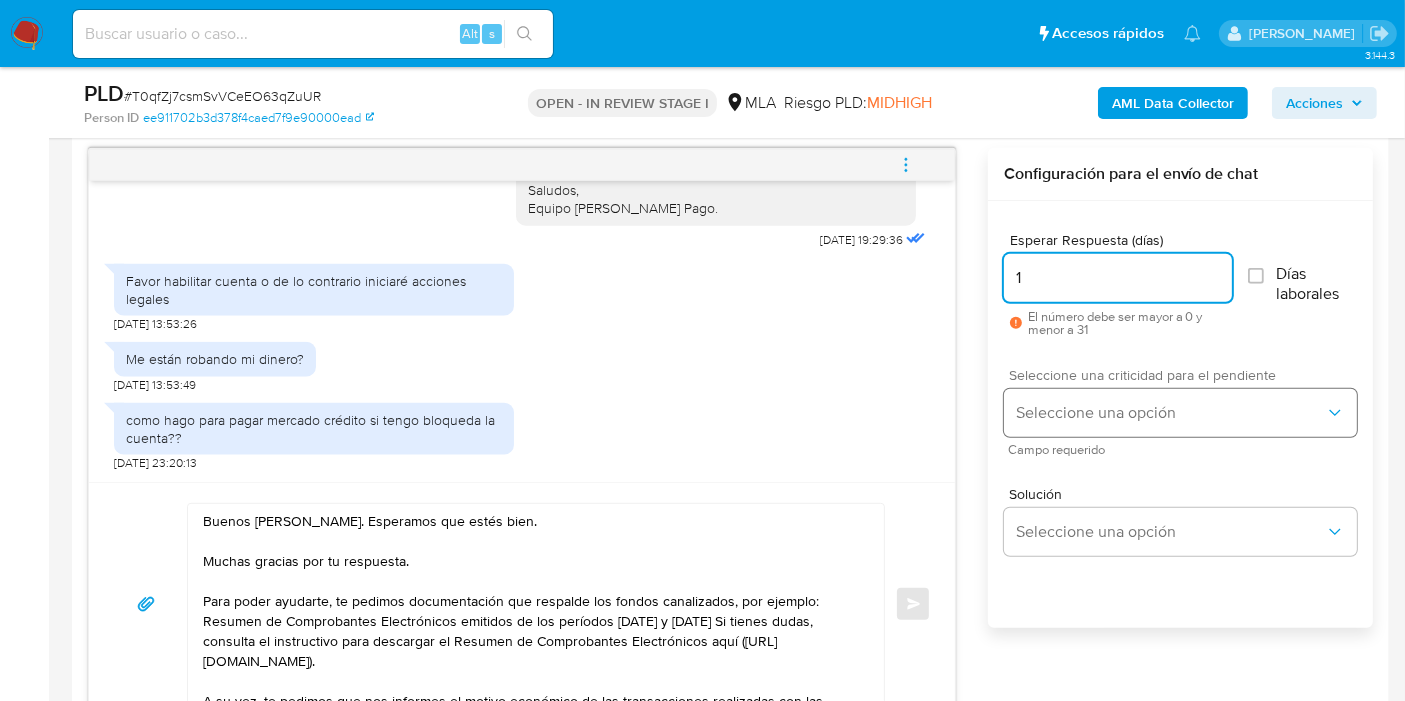 type on "1" 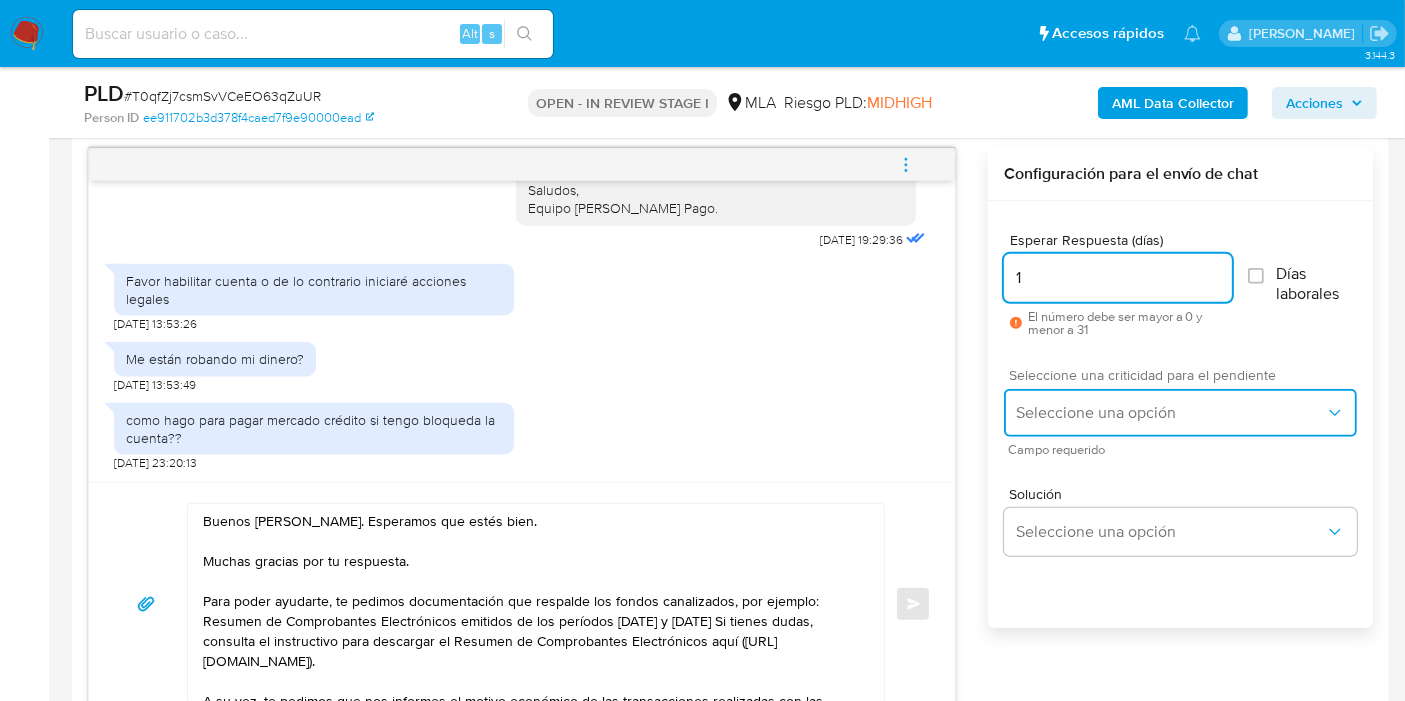 click on "Seleccione una opción" at bounding box center [1170, 413] 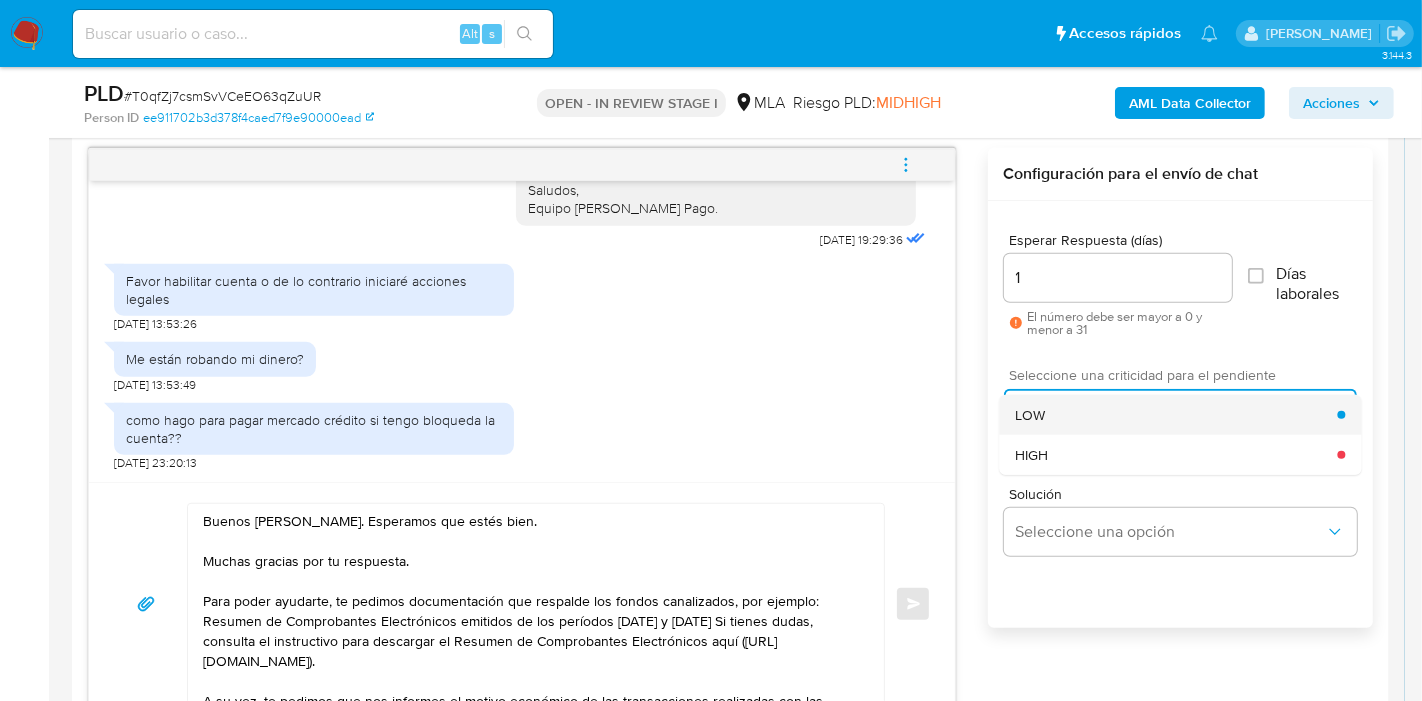click on "LOW" at bounding box center [1176, 415] 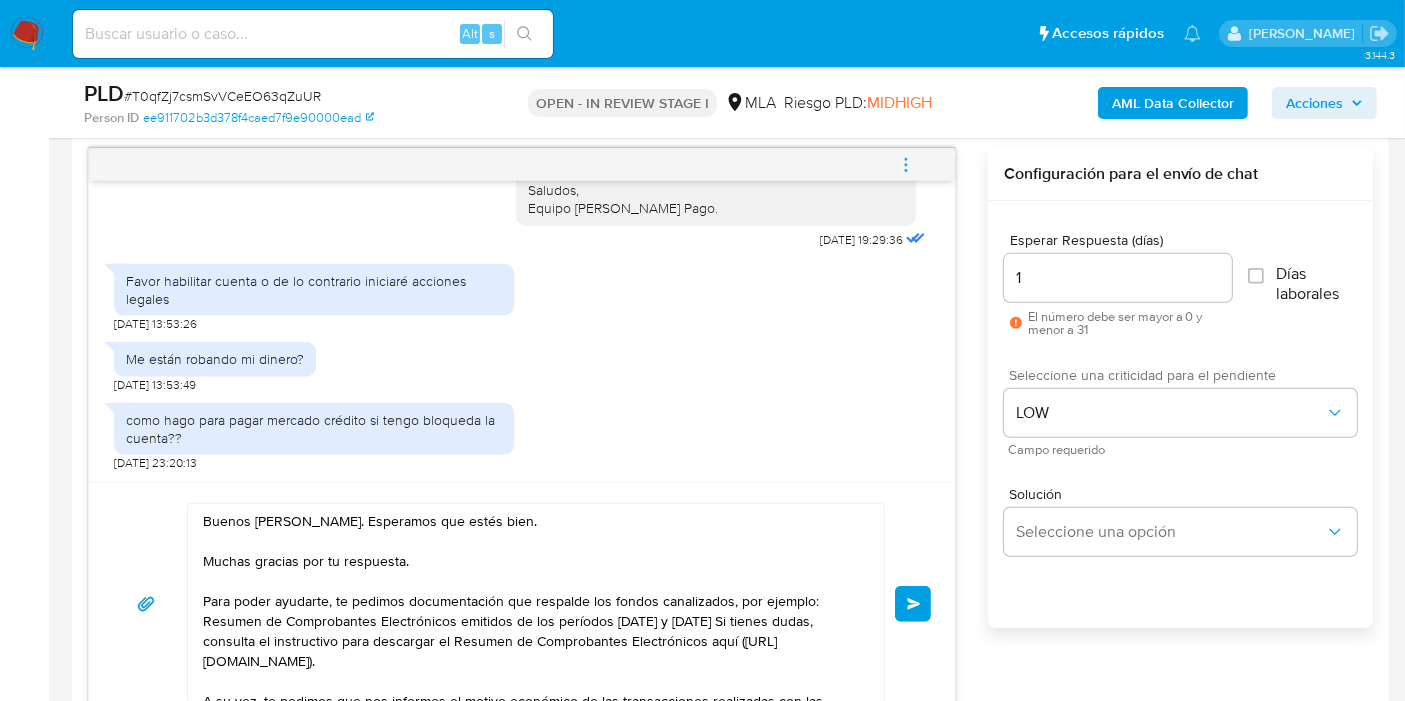 click on "Enviar" at bounding box center [913, 604] 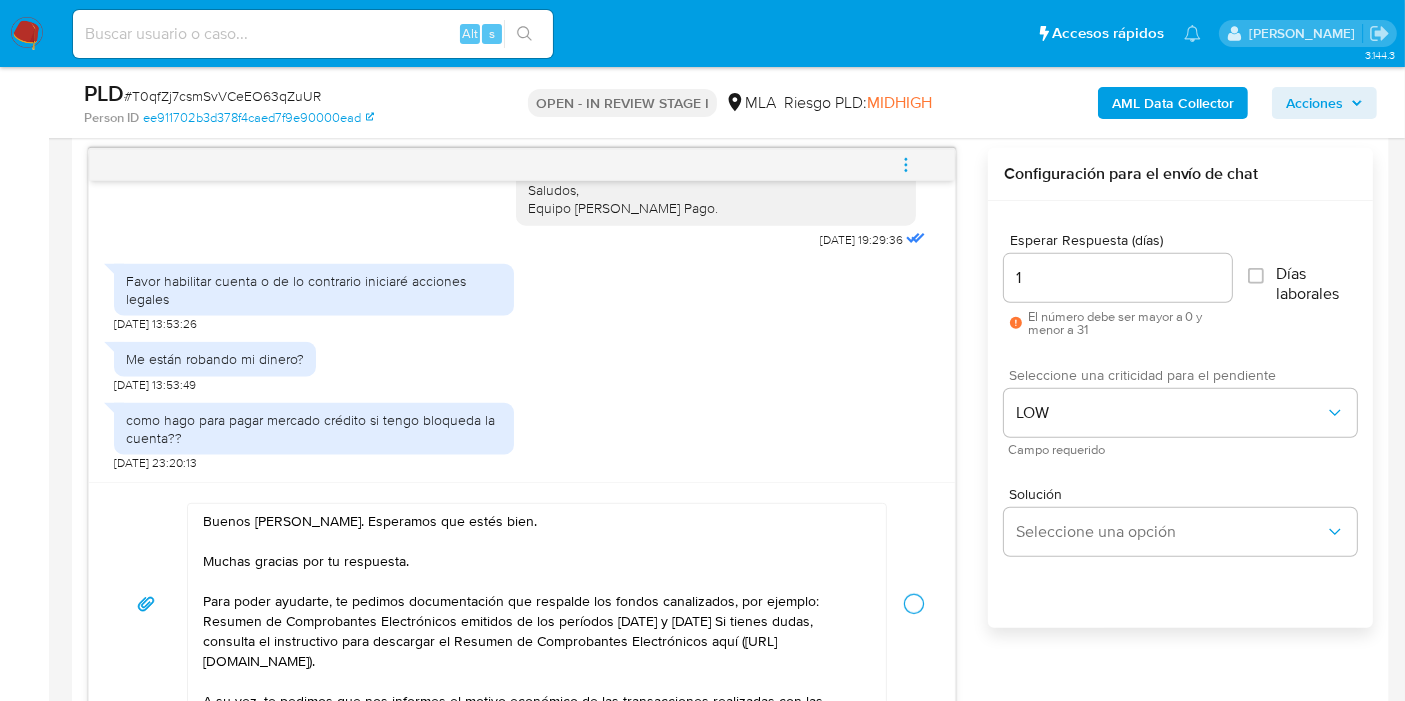 click 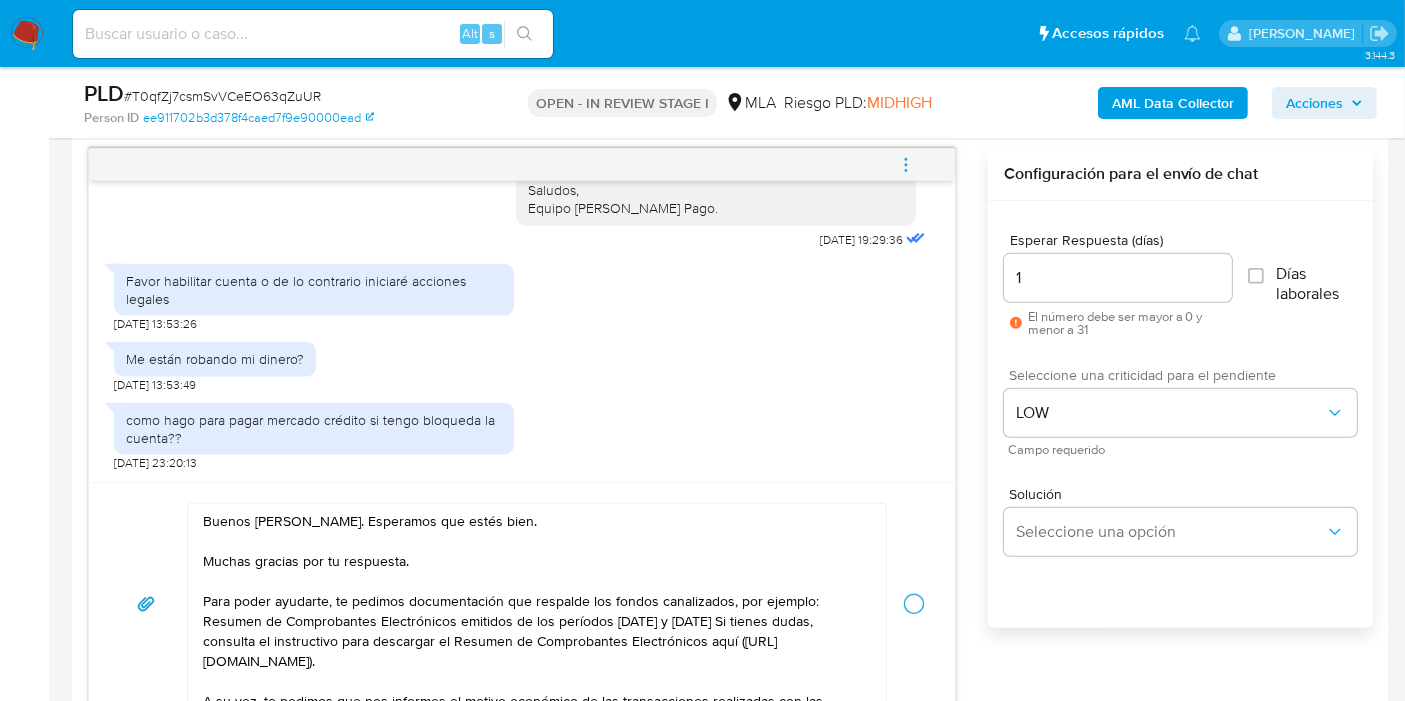 type 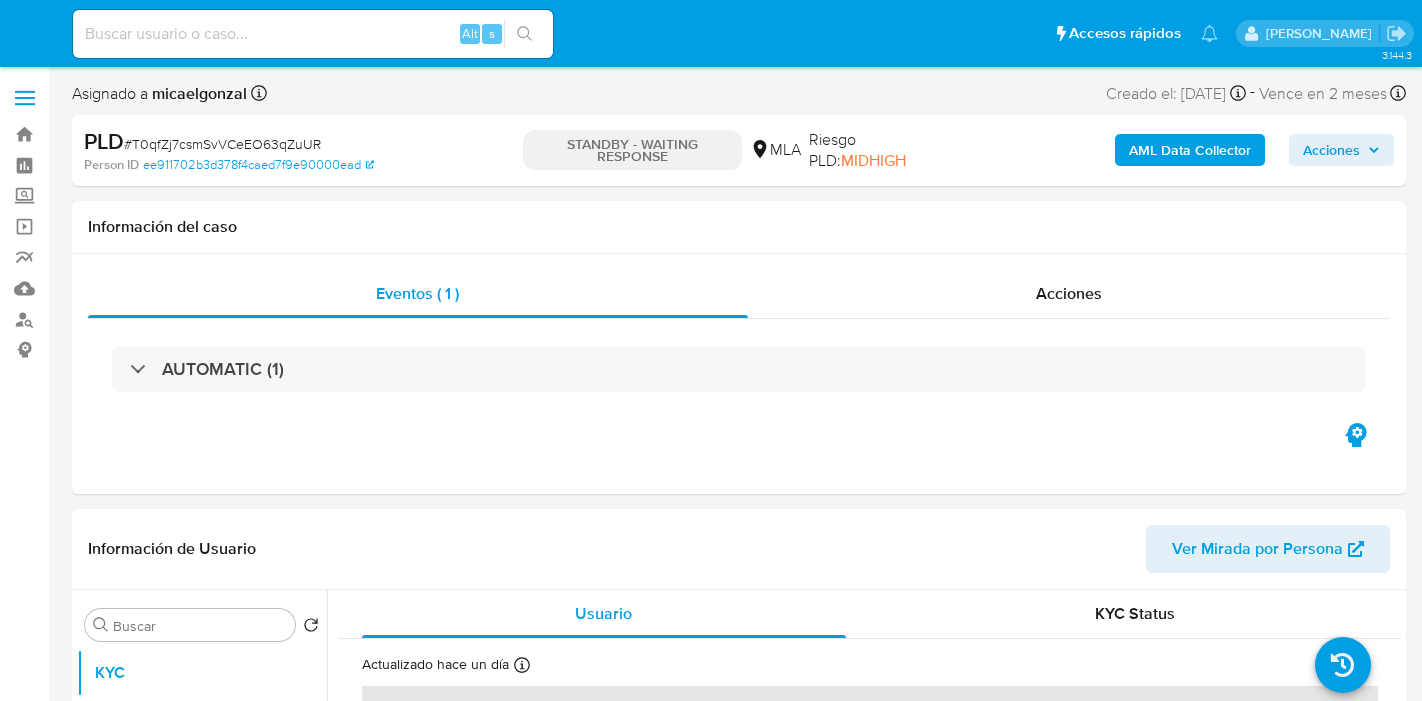 select on "10" 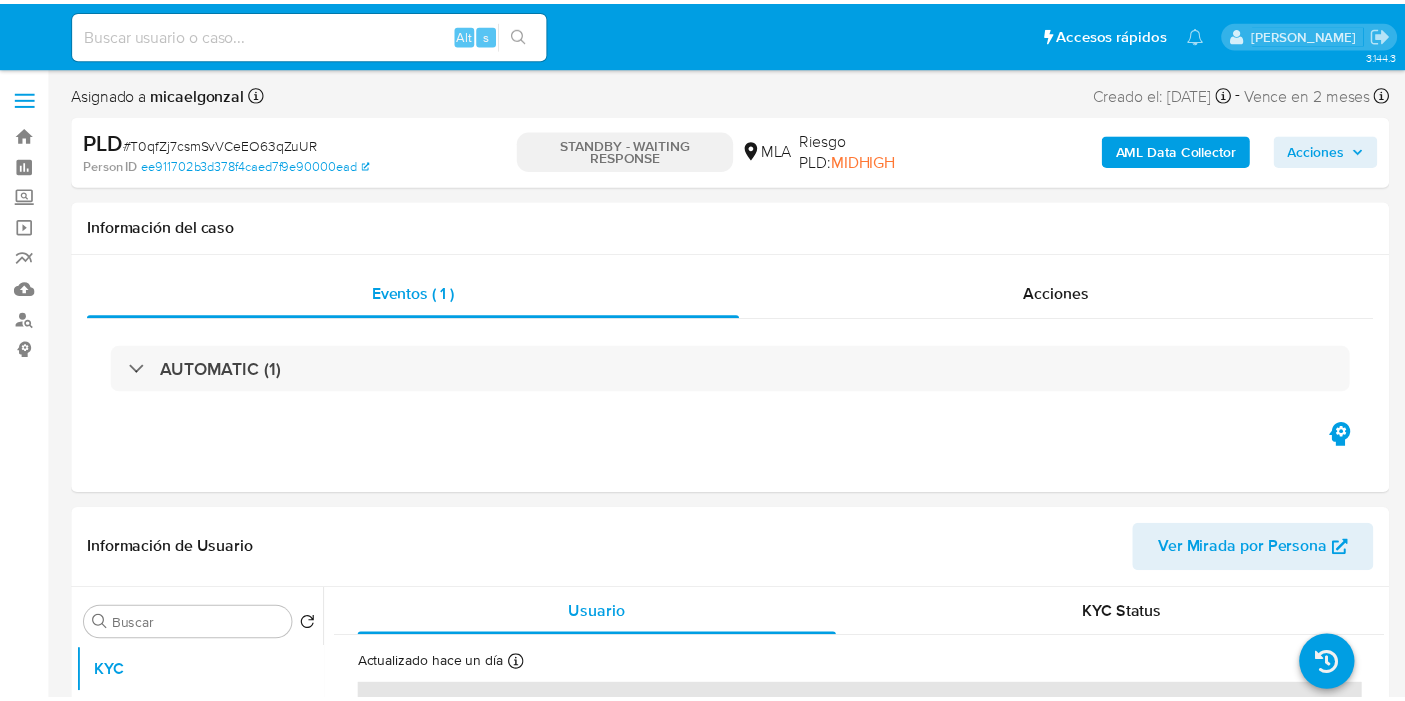 scroll, scrollTop: 0, scrollLeft: 0, axis: both 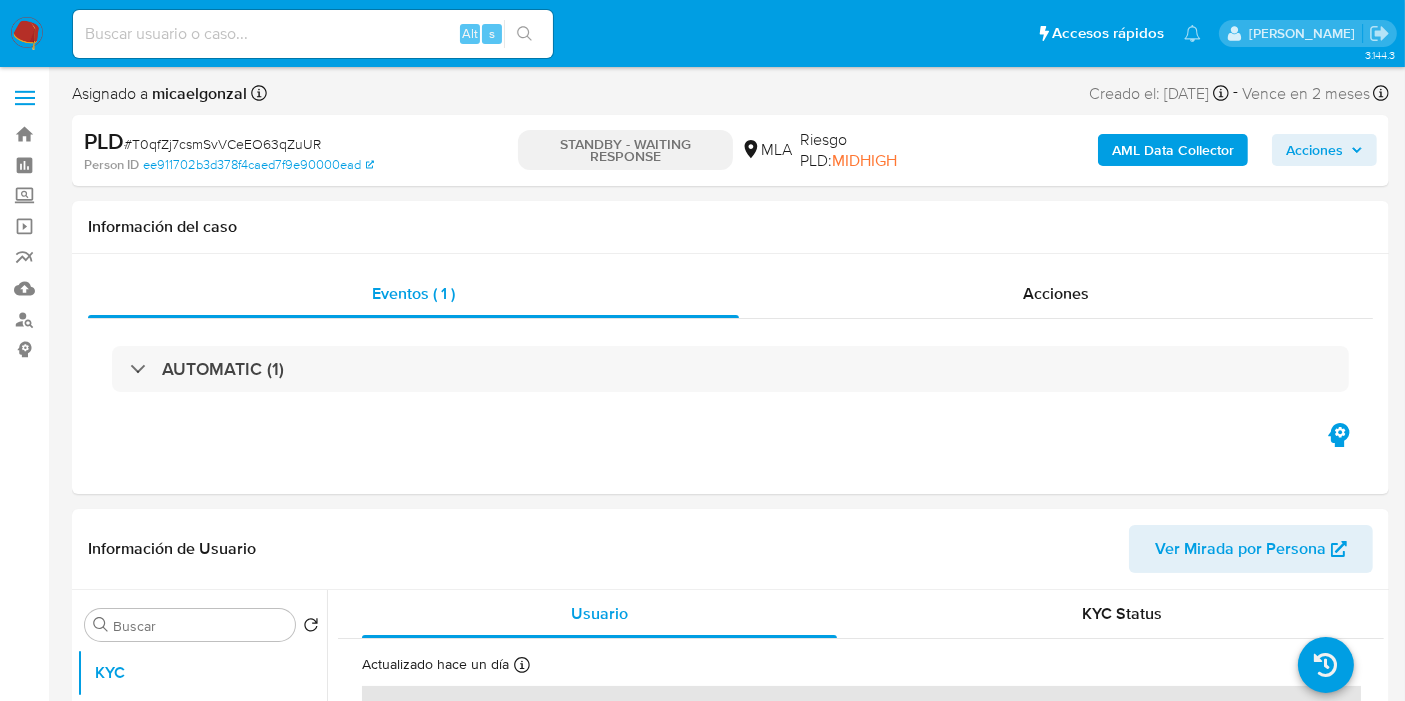 click at bounding box center (27, 34) 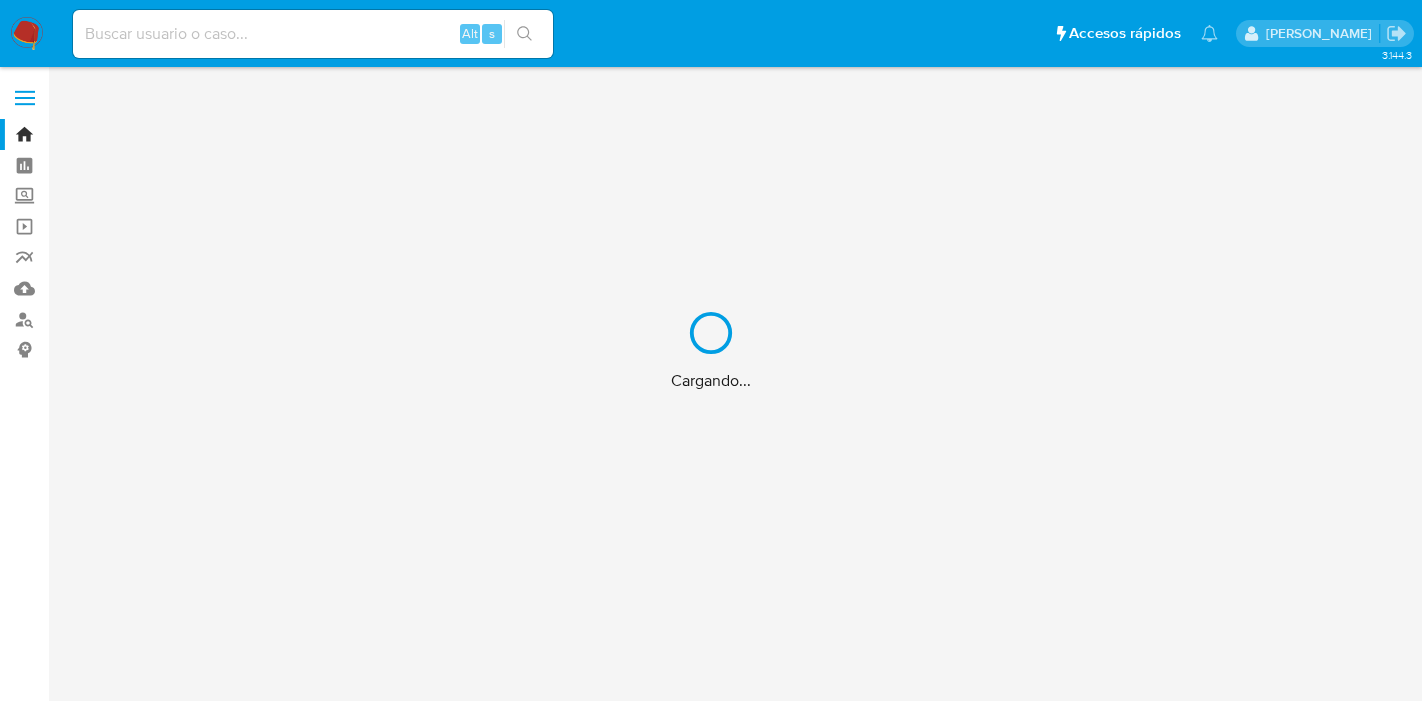 scroll, scrollTop: 0, scrollLeft: 0, axis: both 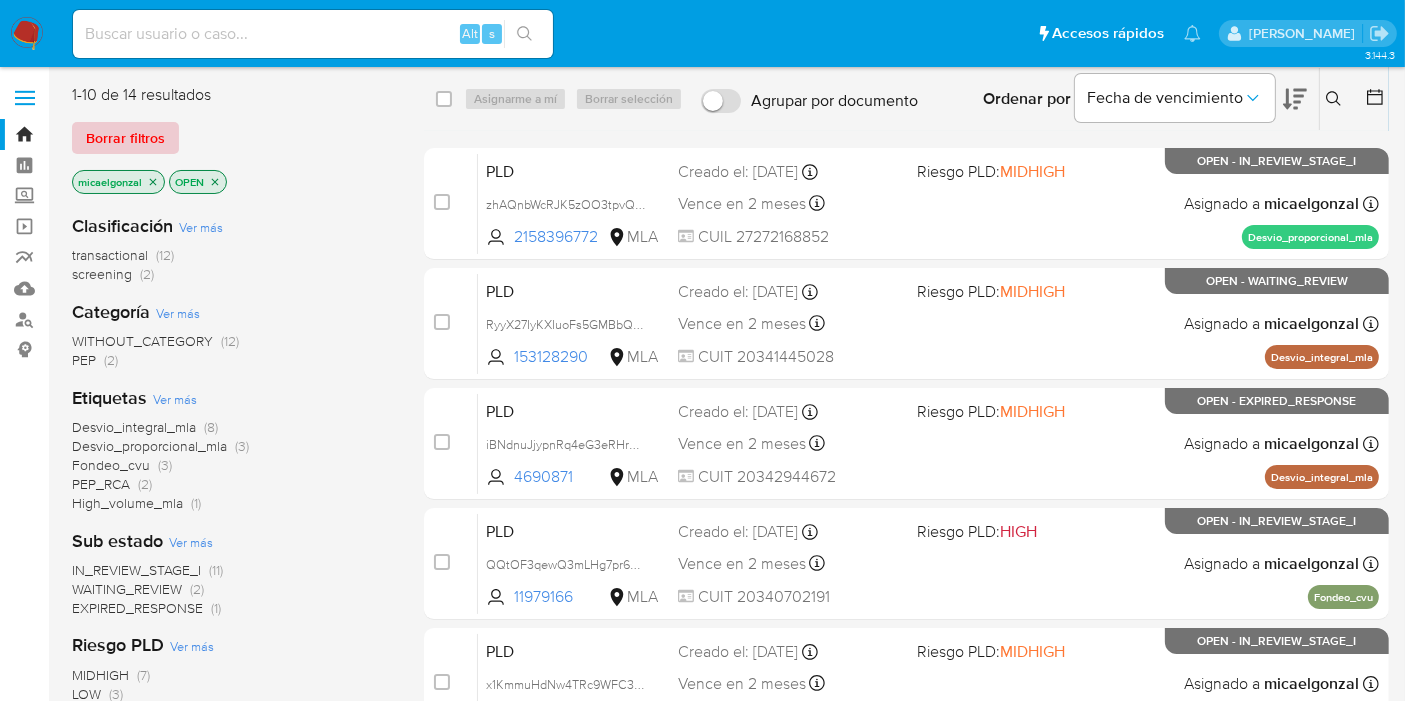 click on "Borrar filtros" at bounding box center [125, 138] 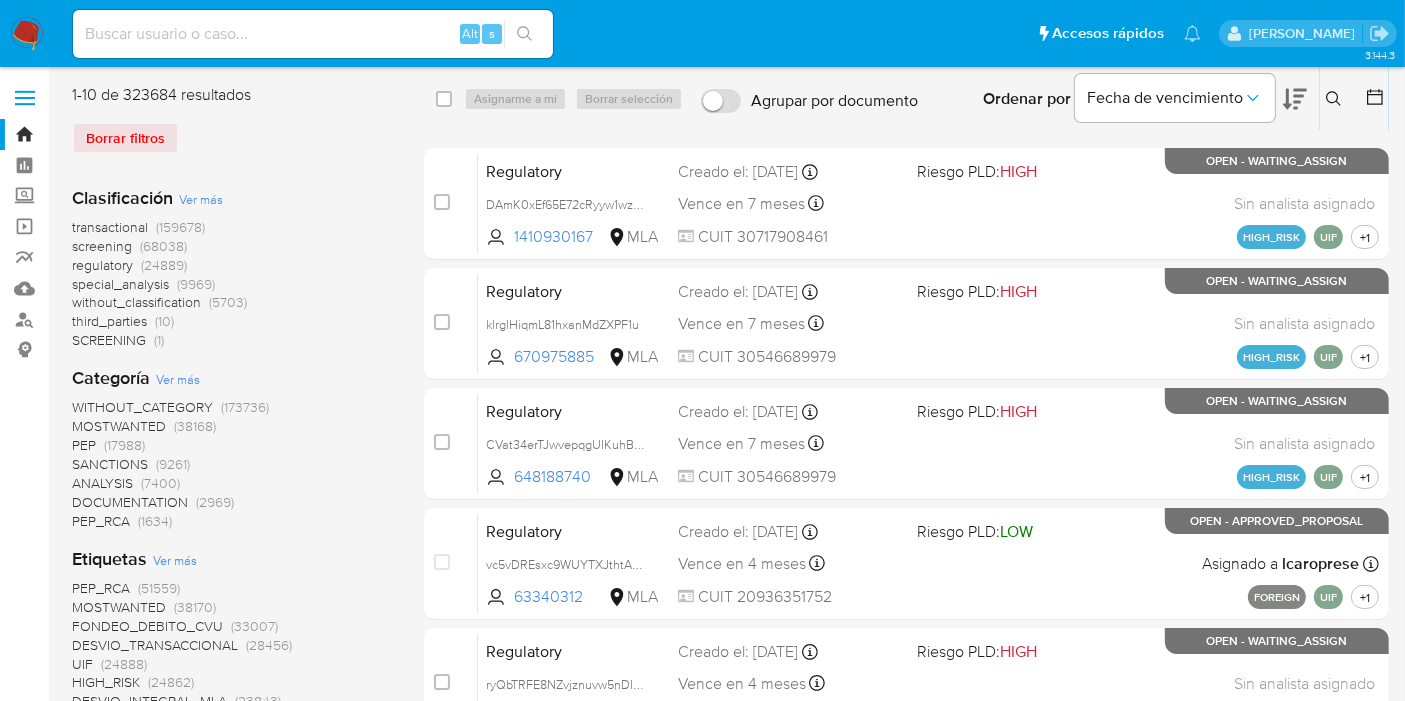 click 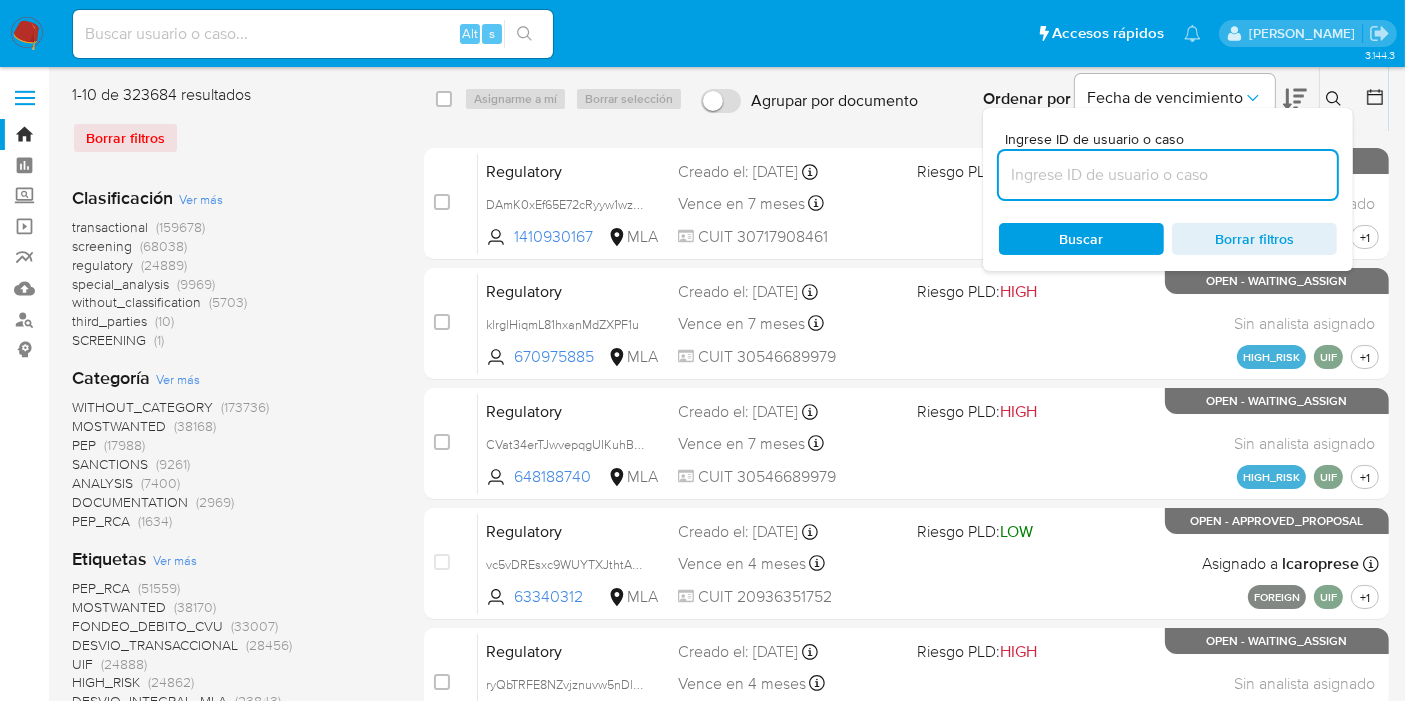 click at bounding box center [1168, 175] 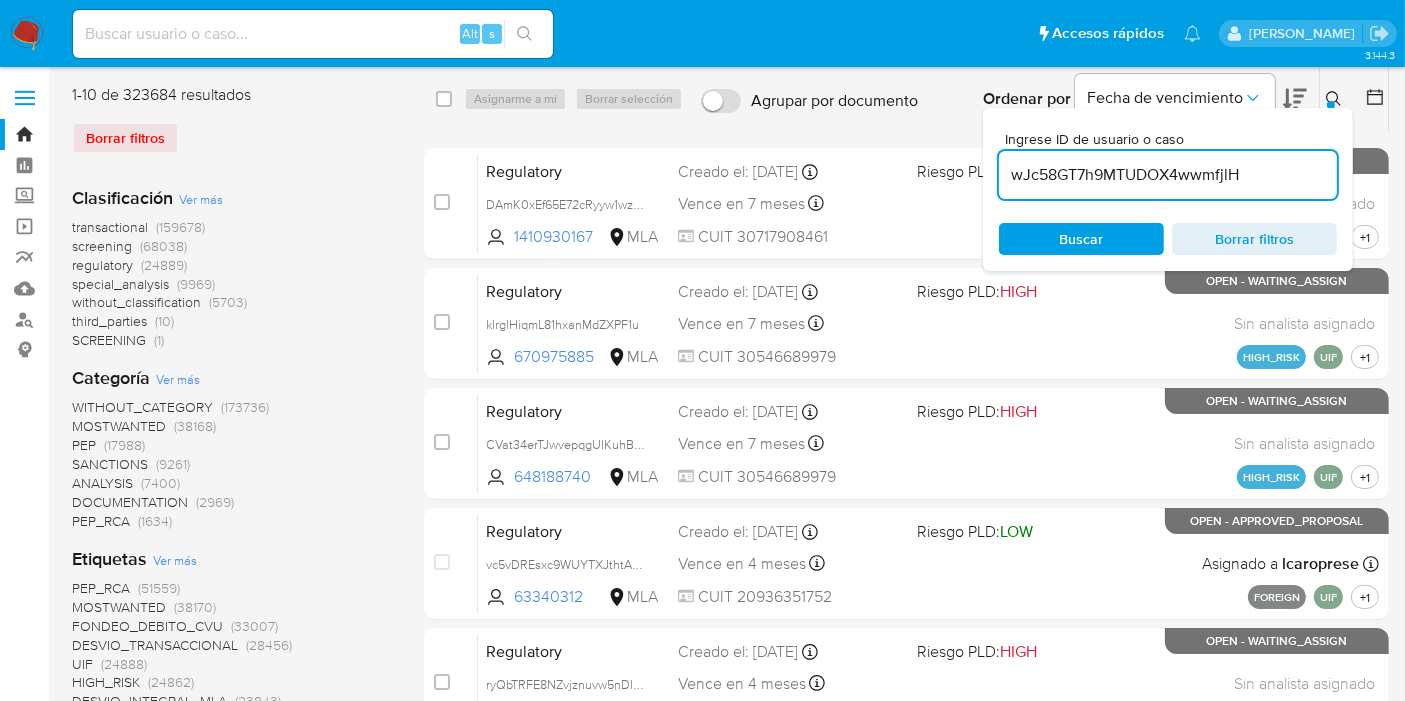 type on "wJc58GT7h9MTUDOX4wwmfjlH" 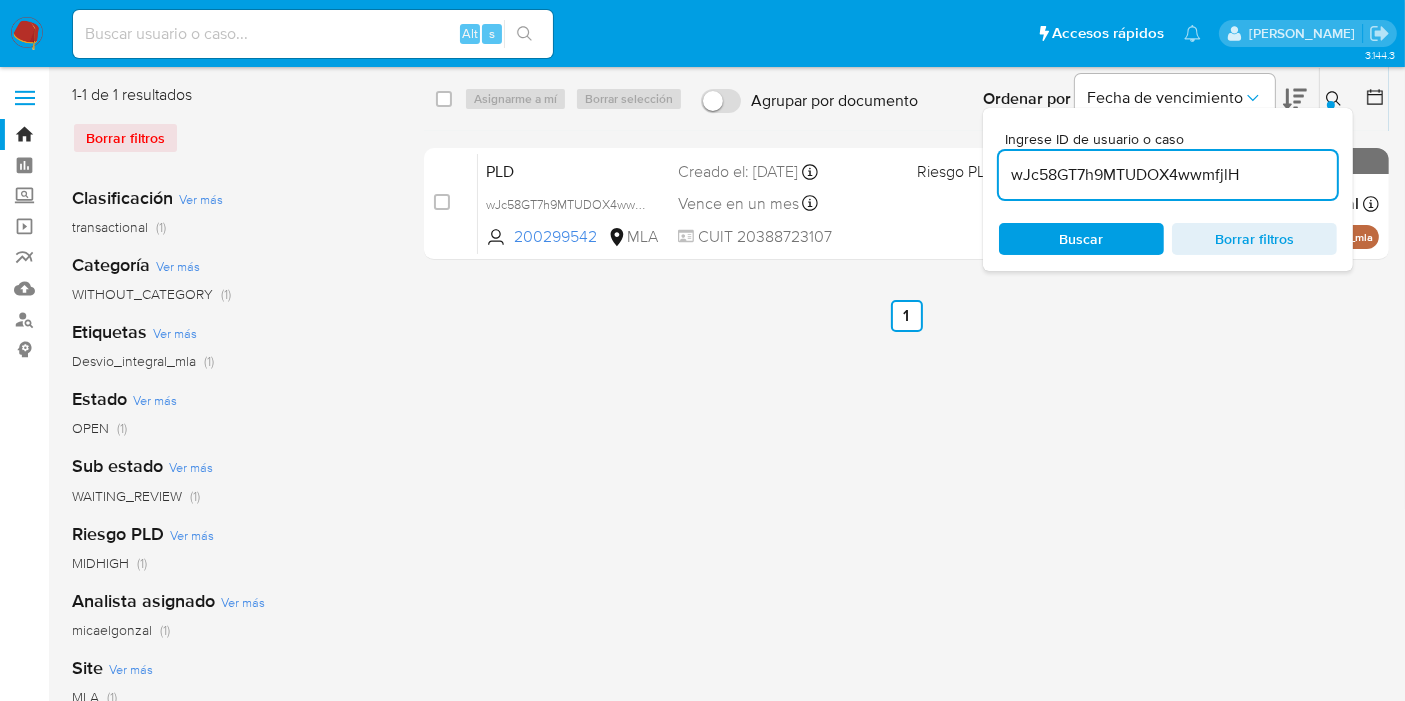 click on "select-all-cases-checkbox" at bounding box center [448, 99] 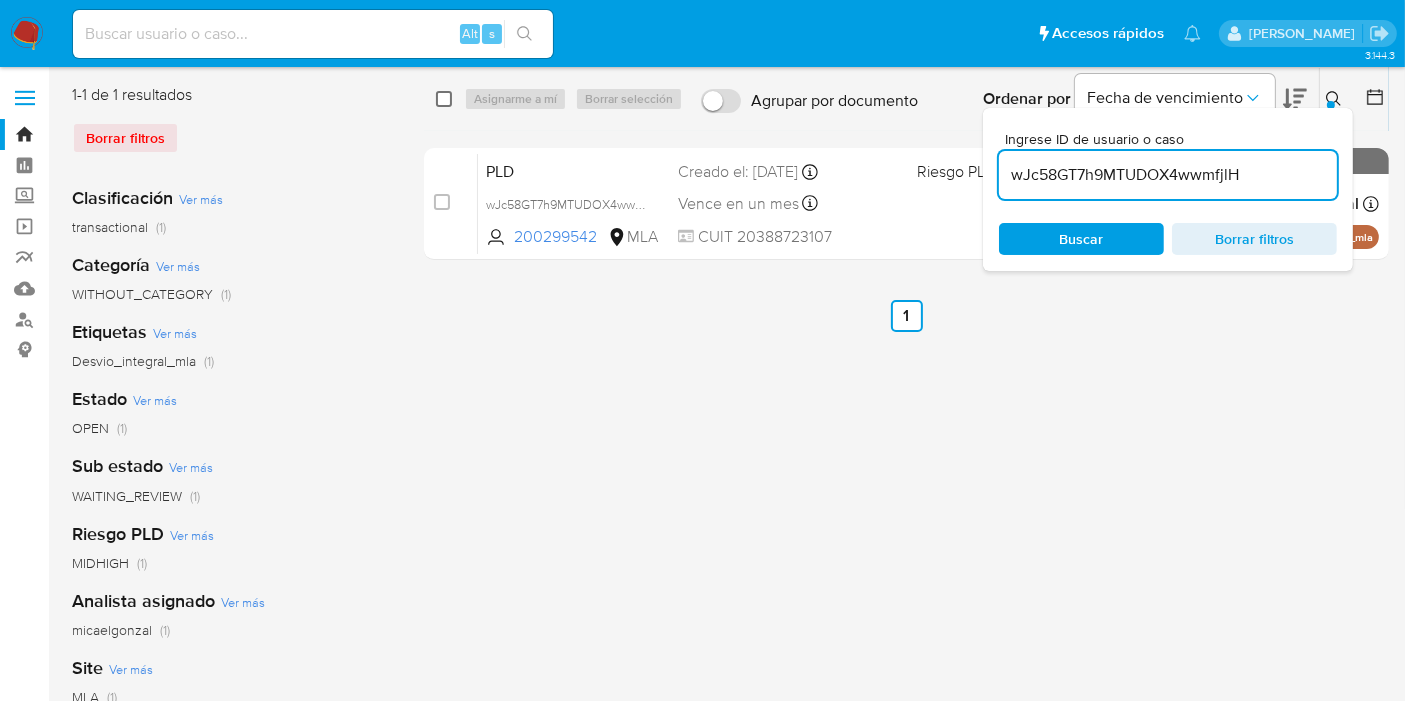 click at bounding box center [444, 99] 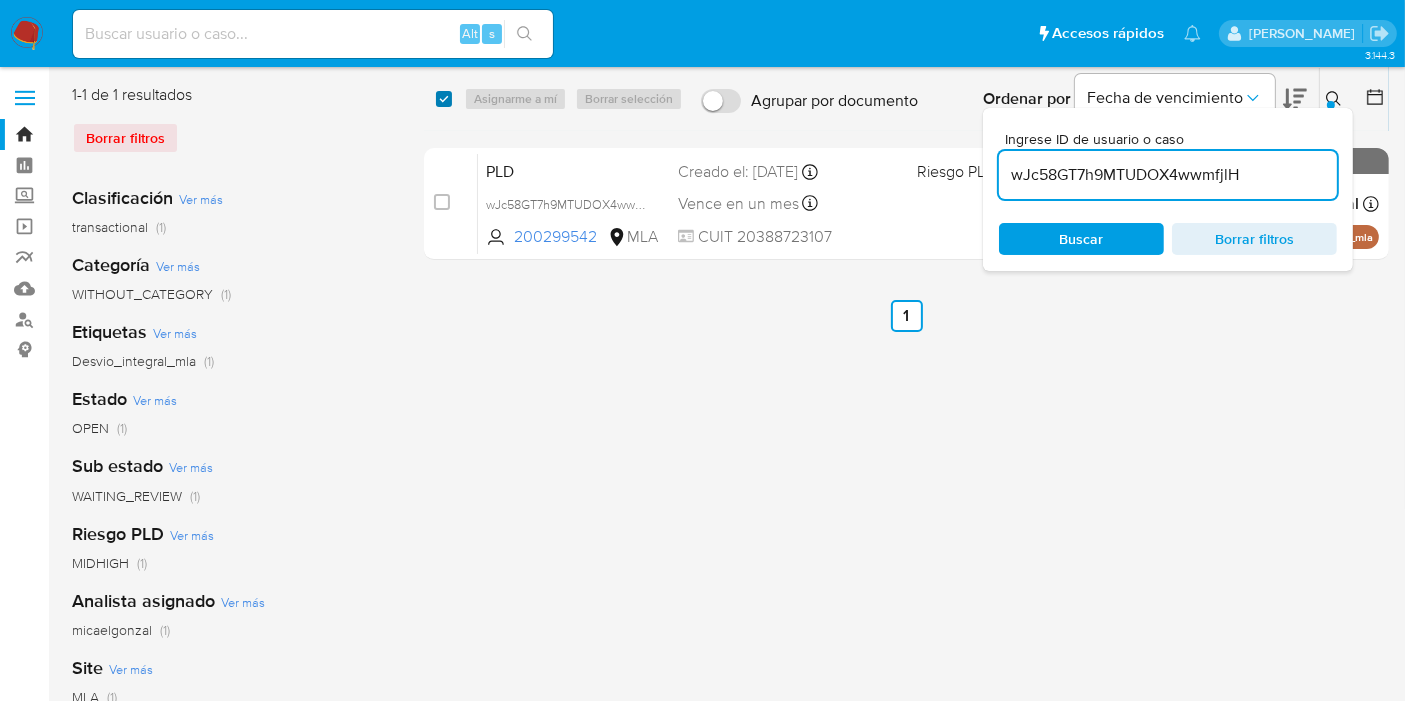 checkbox on "true" 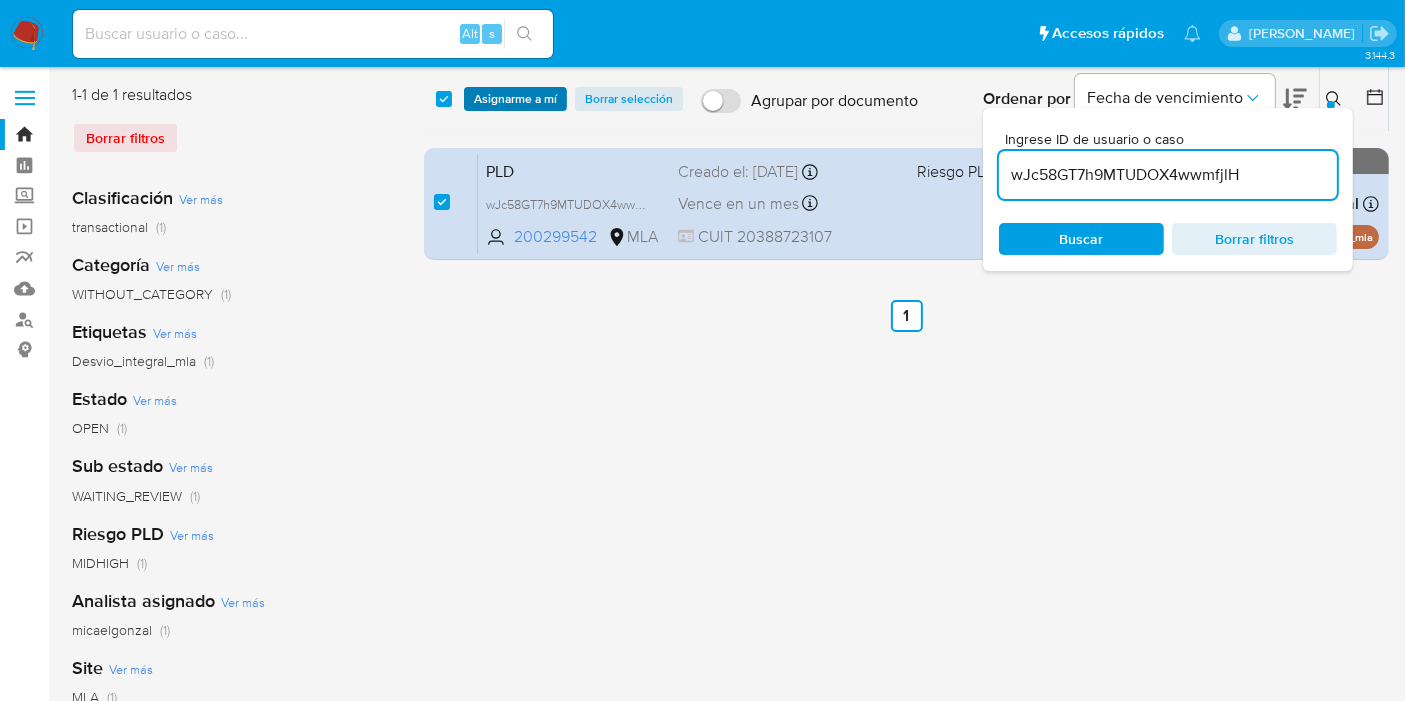 click on "Asignarme a mí" at bounding box center (515, 99) 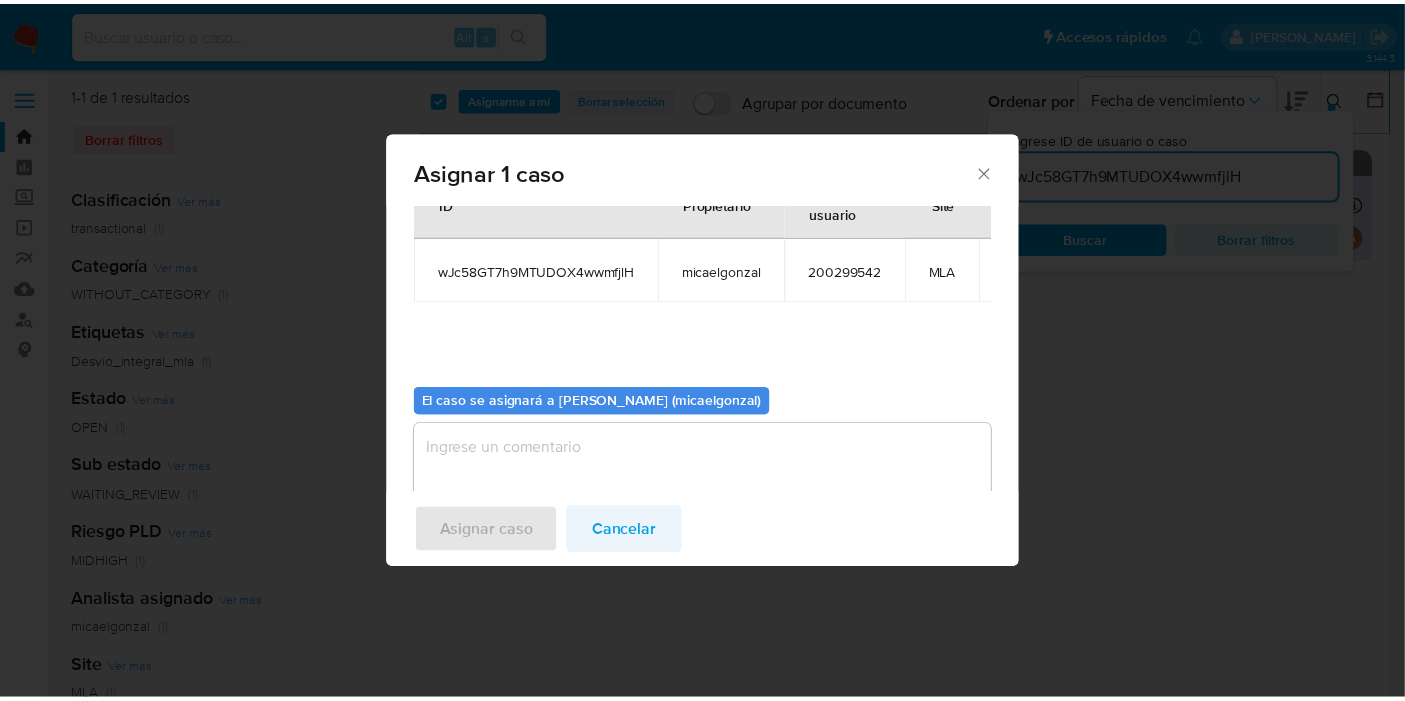 scroll, scrollTop: 120, scrollLeft: 0, axis: vertical 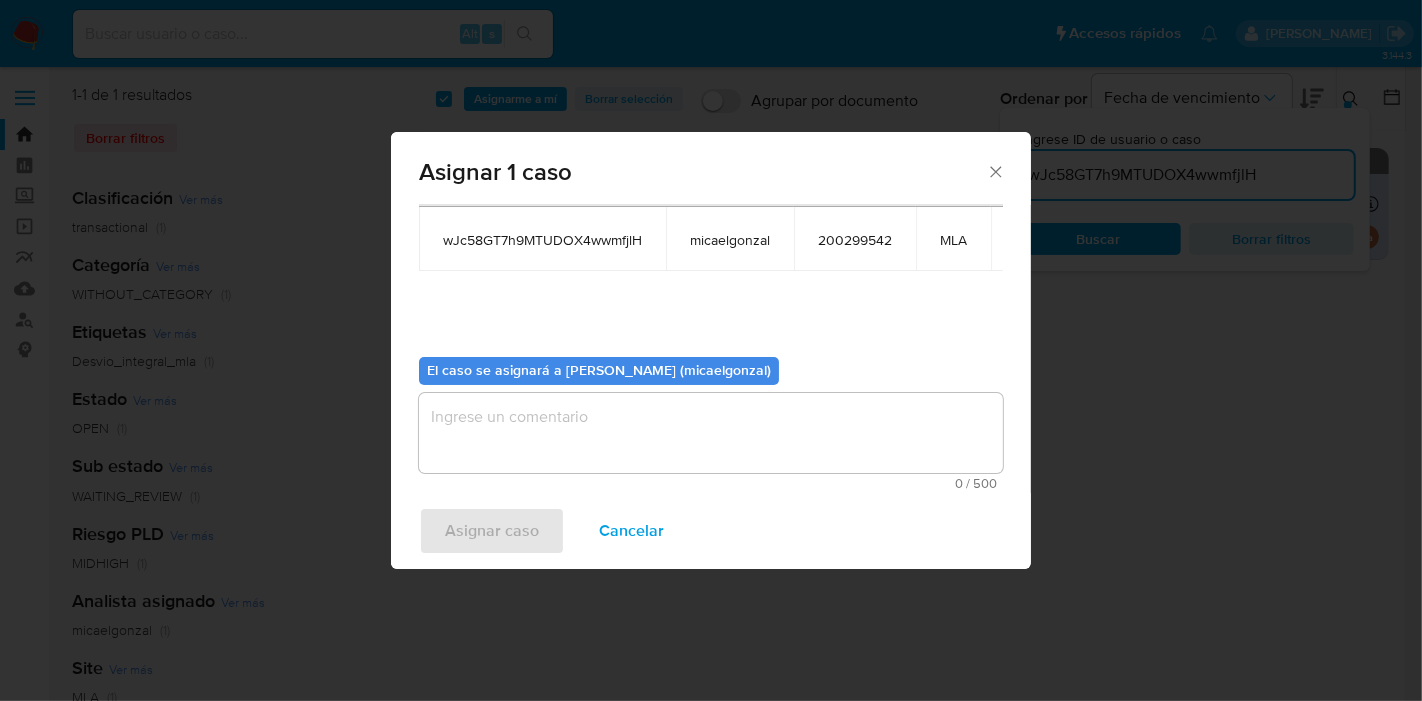 drag, startPoint x: 574, startPoint y: 523, endPoint x: 605, endPoint y: 424, distance: 103.74006 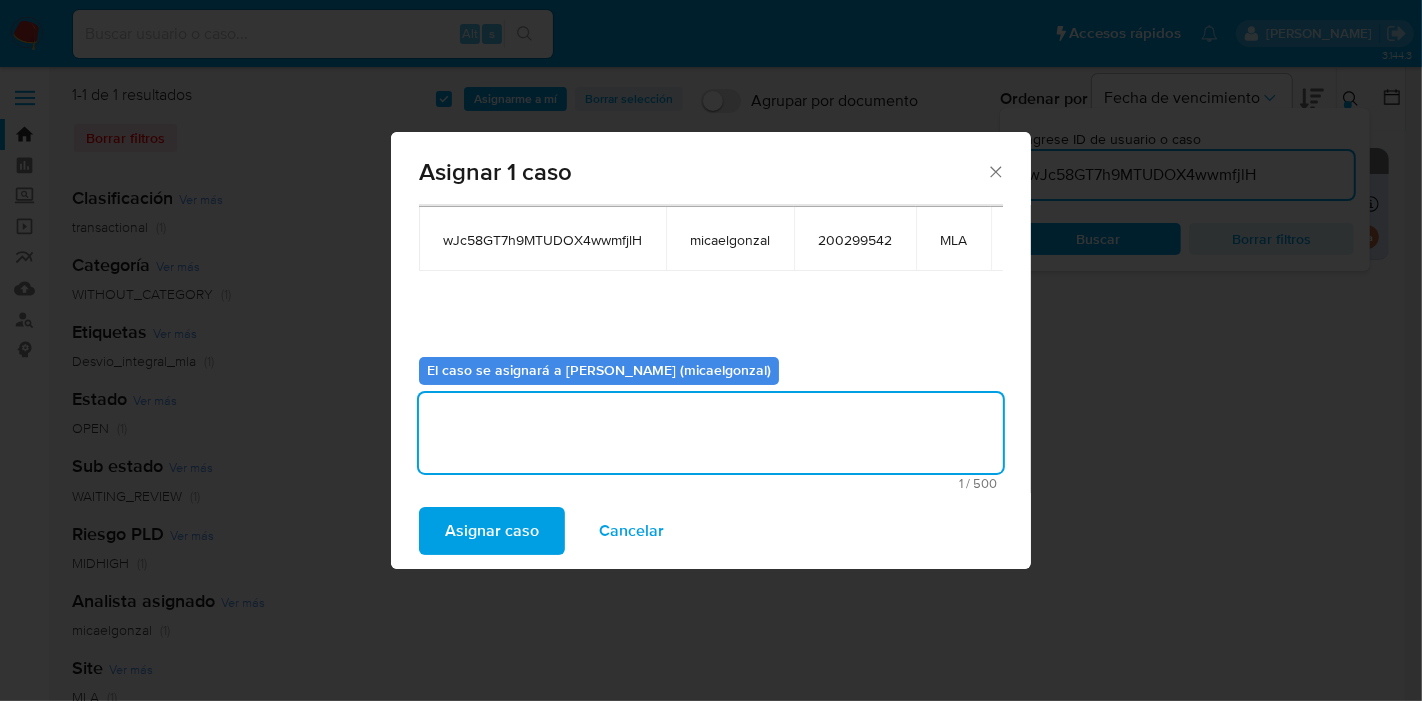 click on "Asignar caso" at bounding box center [492, 531] 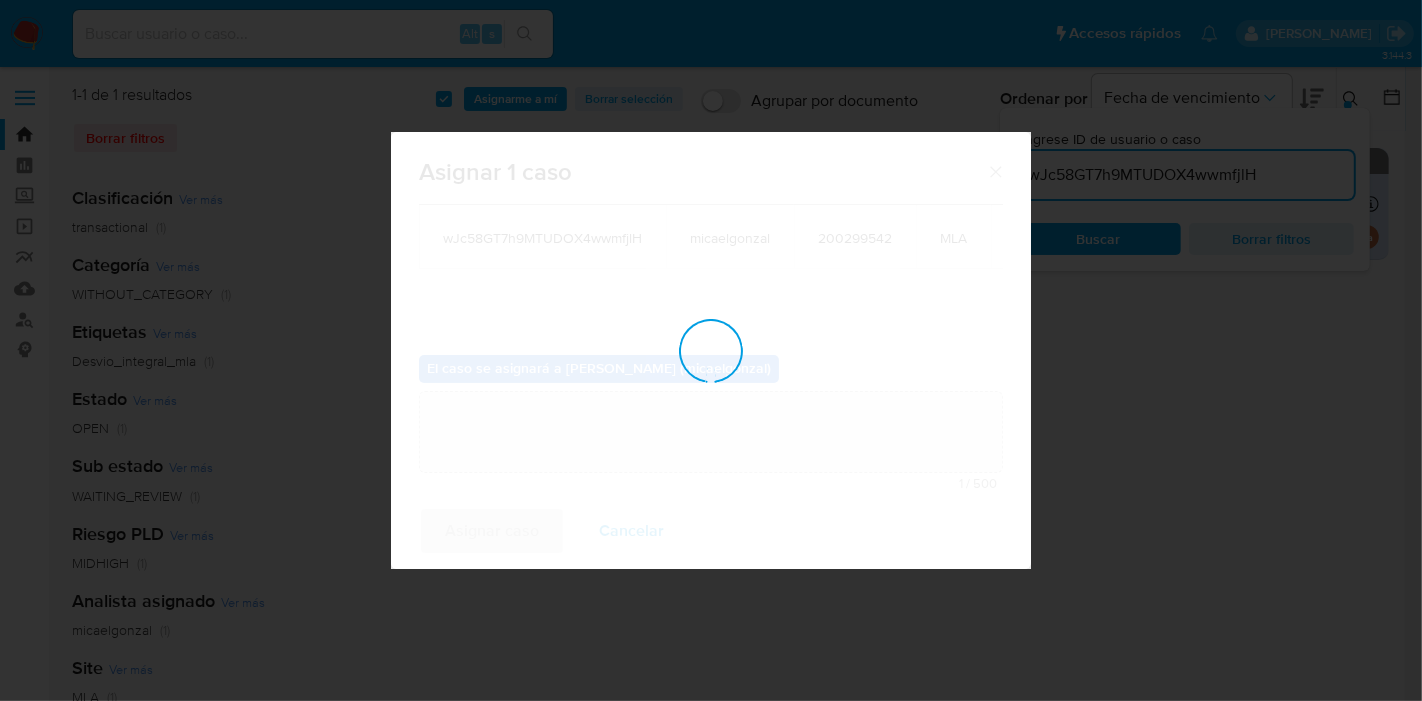 type 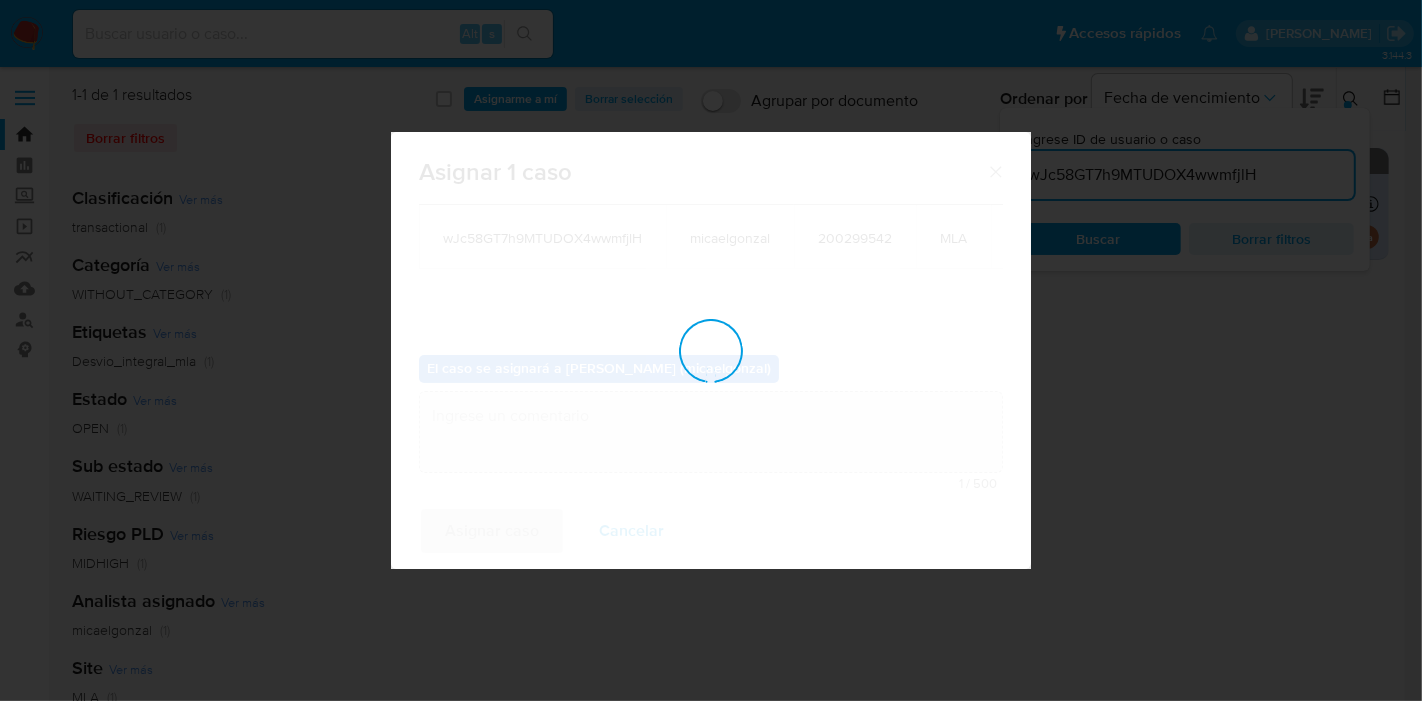 checkbox on "false" 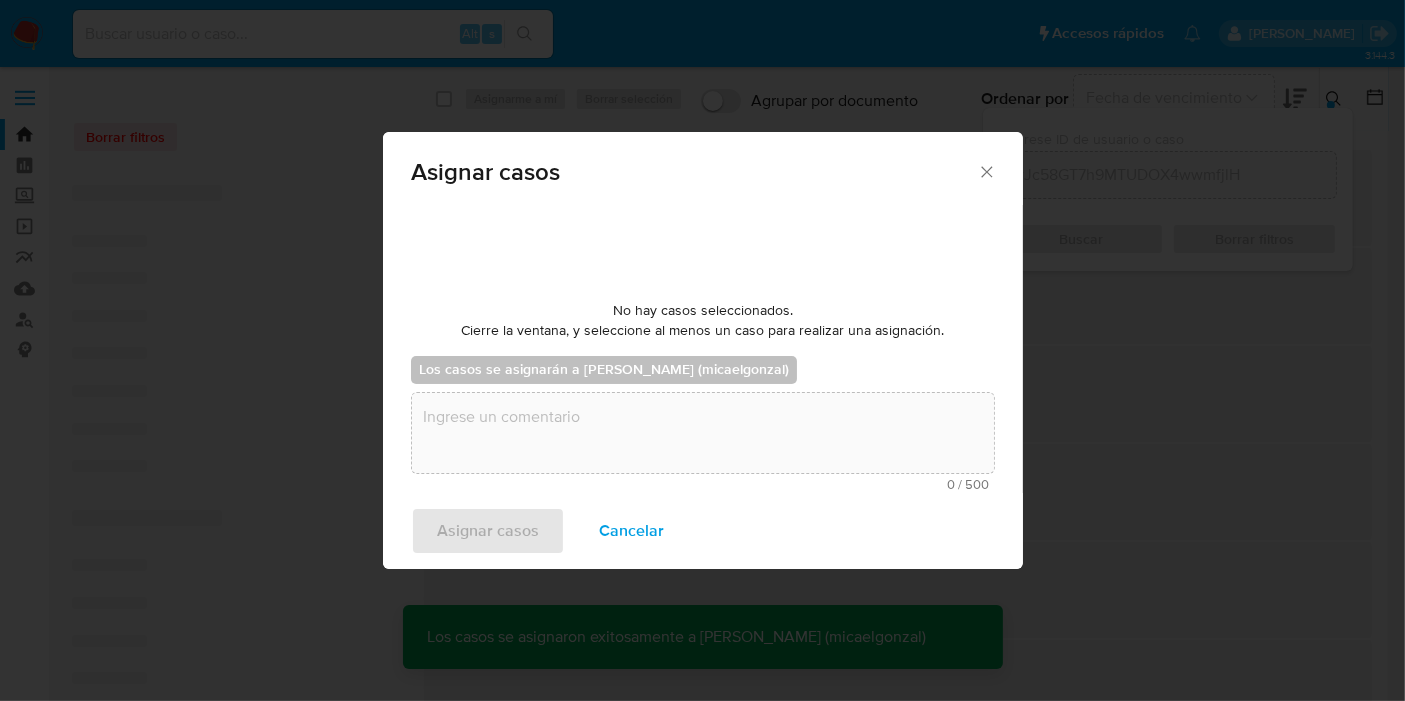 click at bounding box center [313, 34] 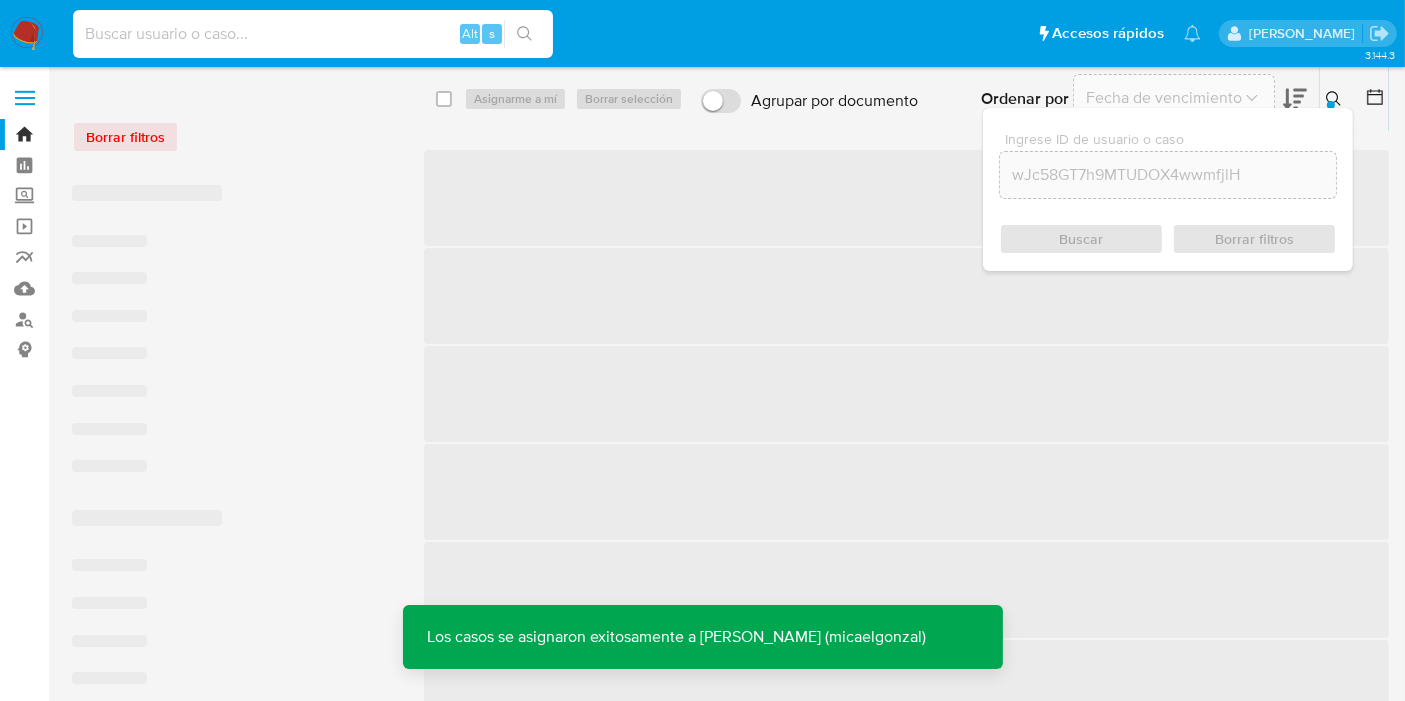 click at bounding box center [313, 34] 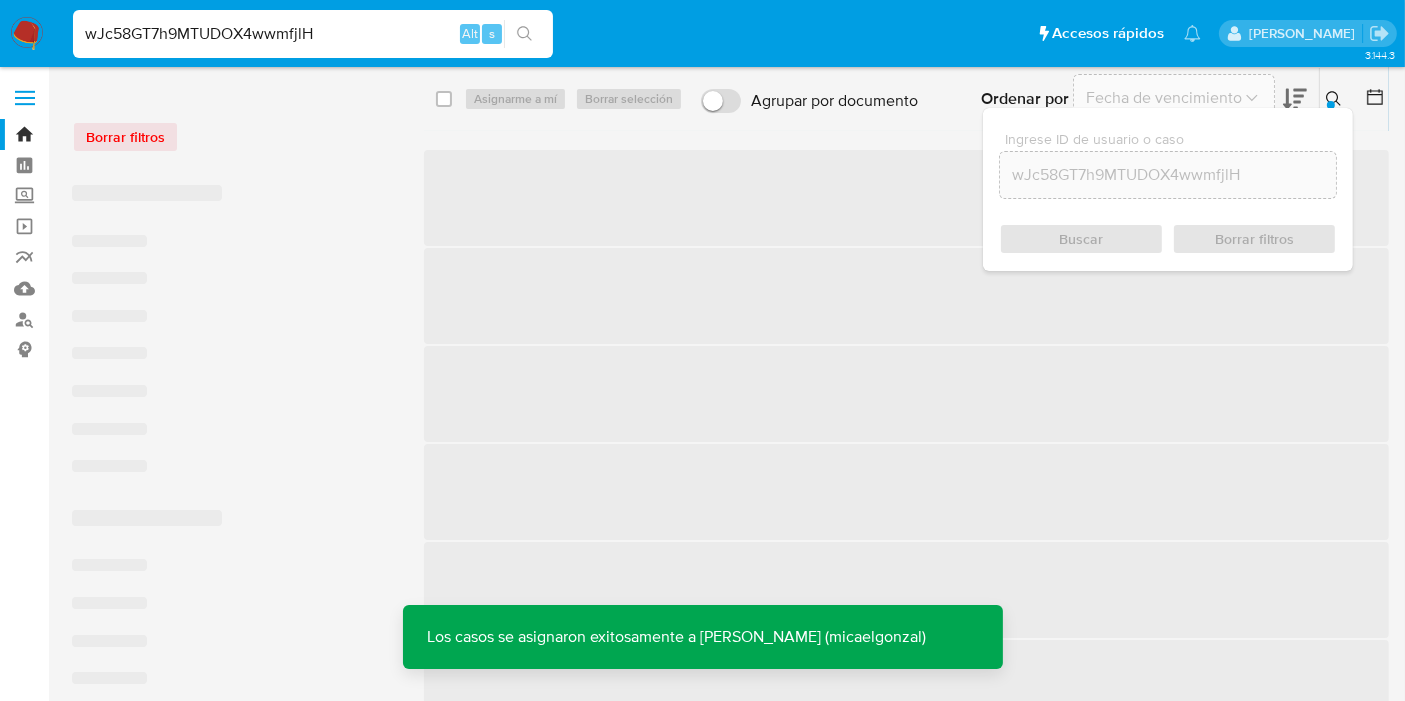 type on "wJc58GT7h9MTUDOX4wwmfjlH" 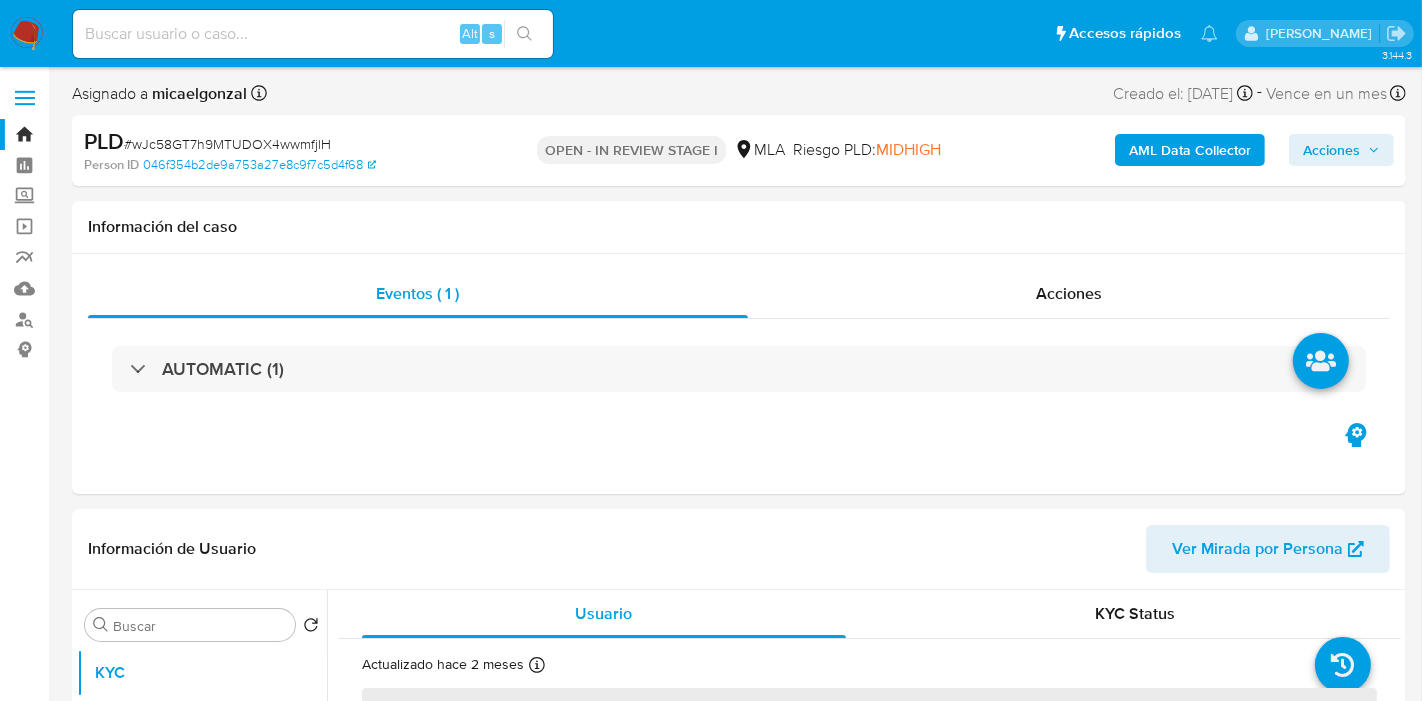 select on "10" 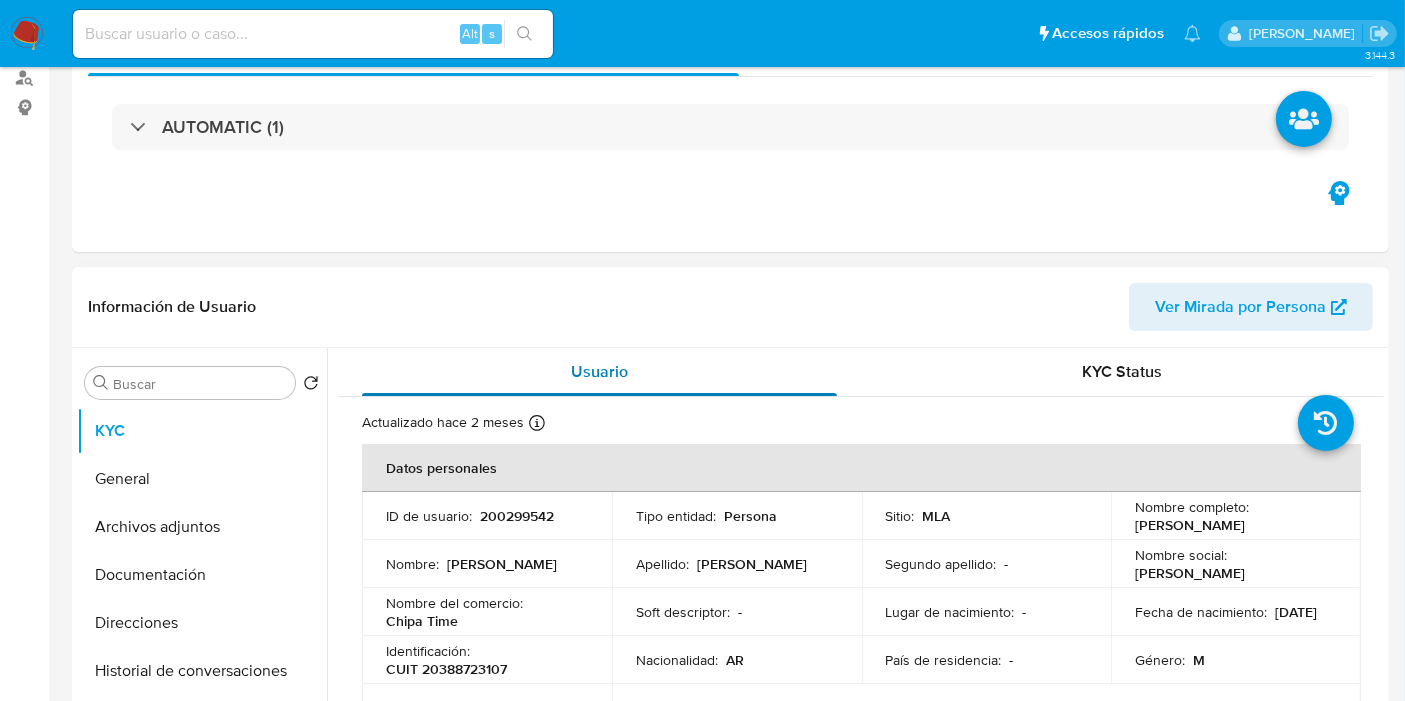 scroll, scrollTop: 444, scrollLeft: 0, axis: vertical 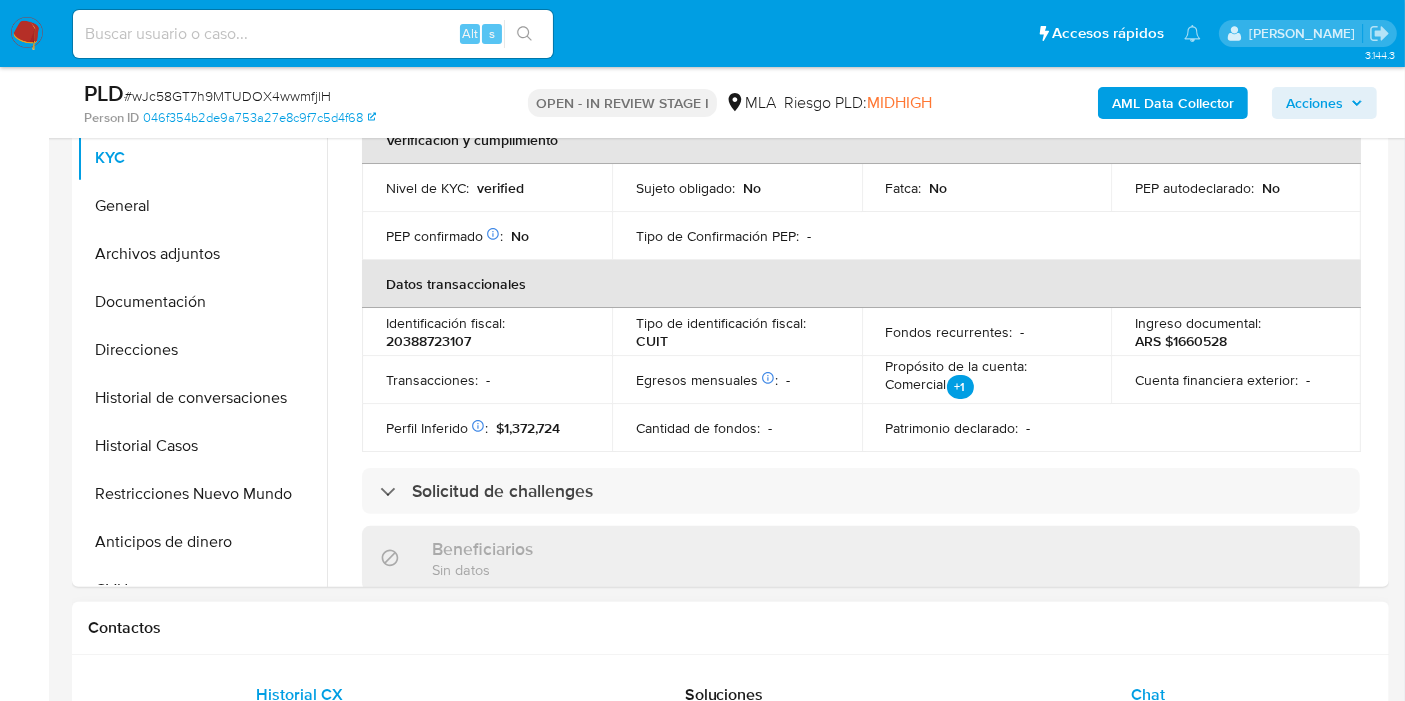 click on "Chat" at bounding box center (1148, 694) 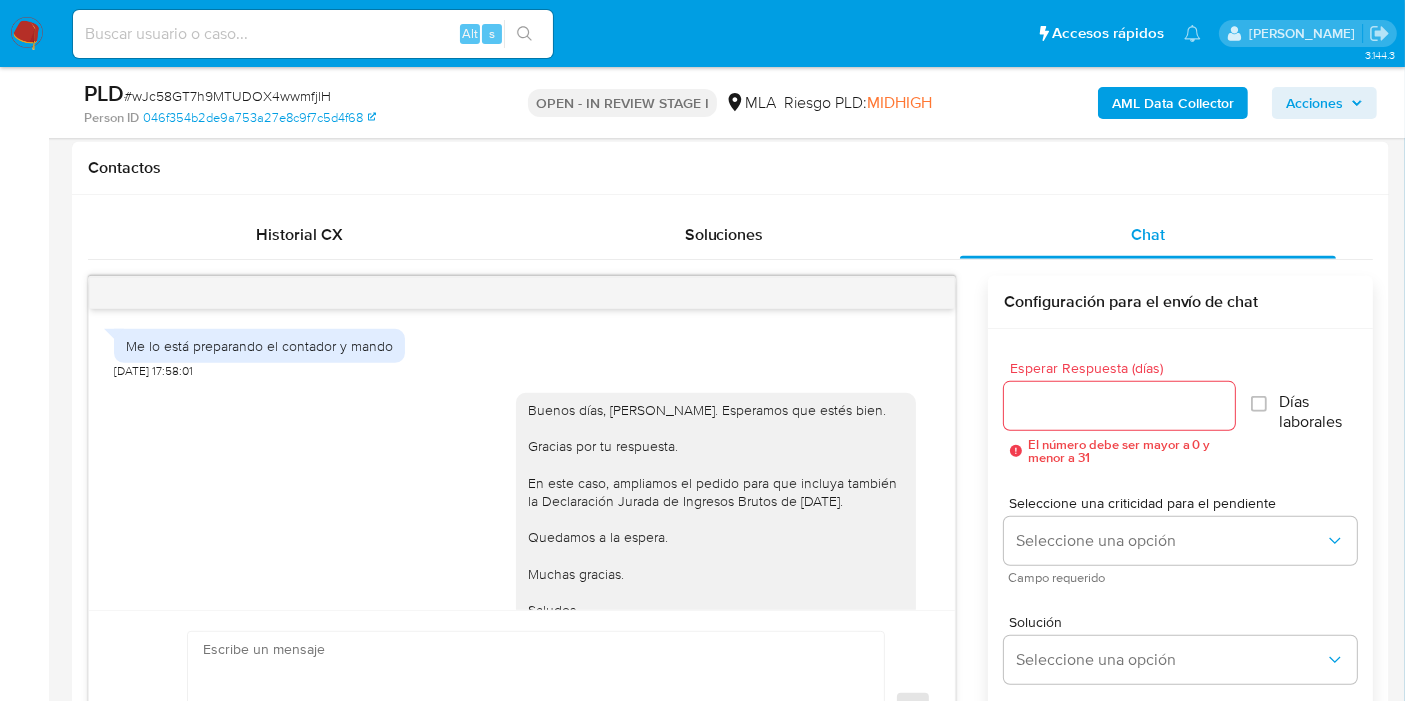 scroll, scrollTop: 1111, scrollLeft: 0, axis: vertical 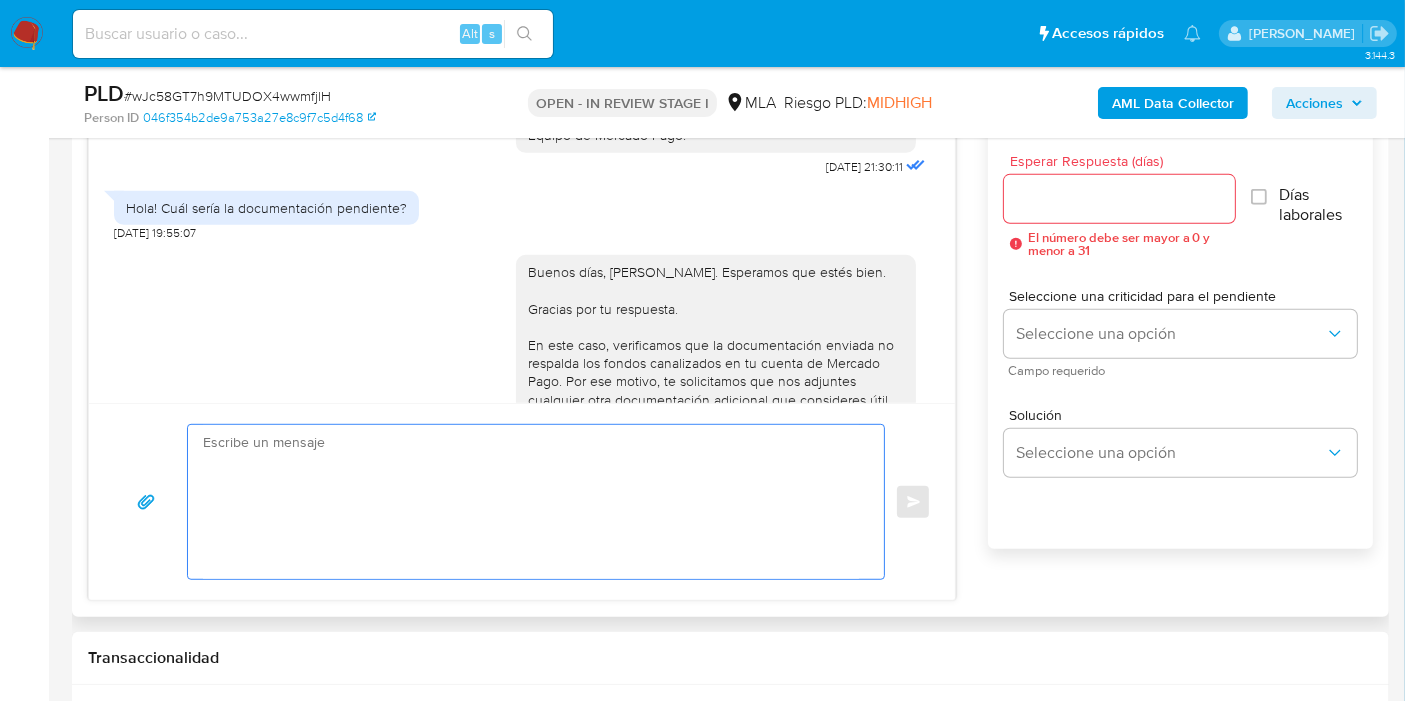 click at bounding box center [531, 502] 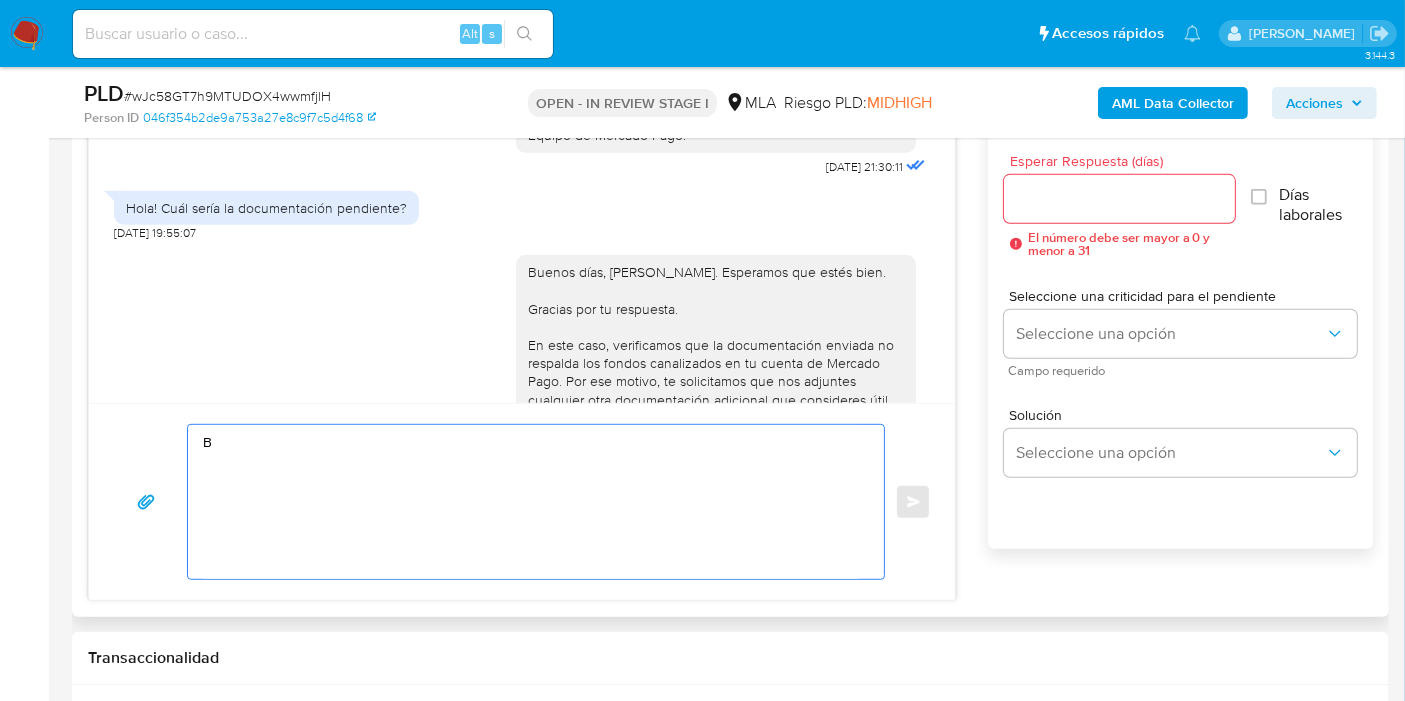 type 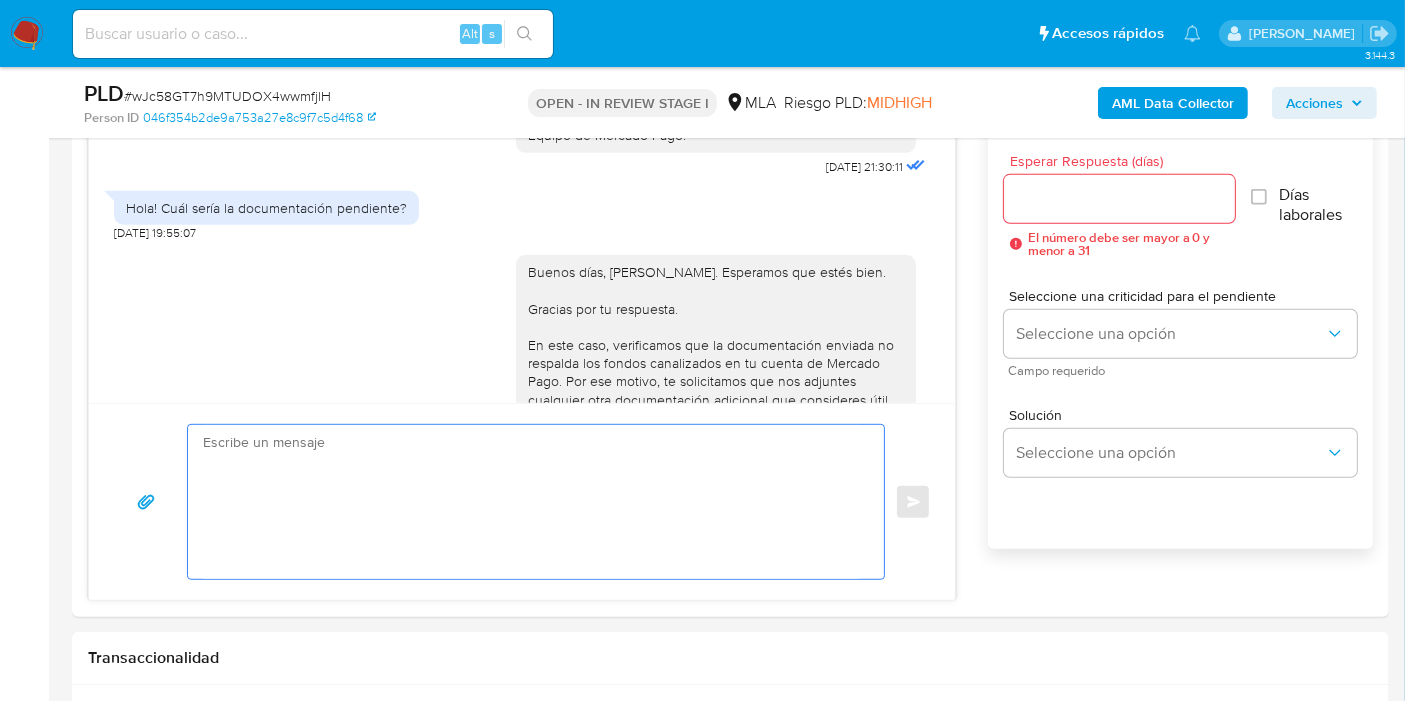 click at bounding box center [27, 34] 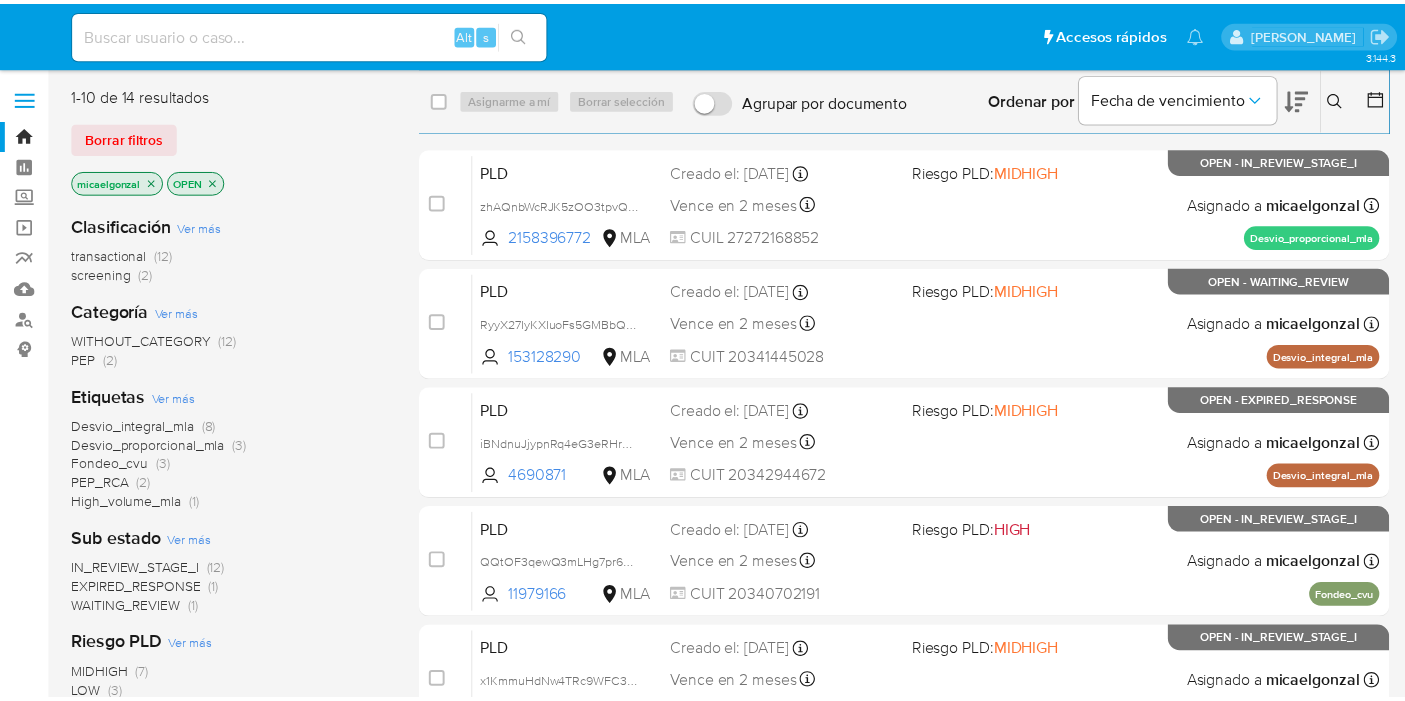 scroll, scrollTop: 0, scrollLeft: 0, axis: both 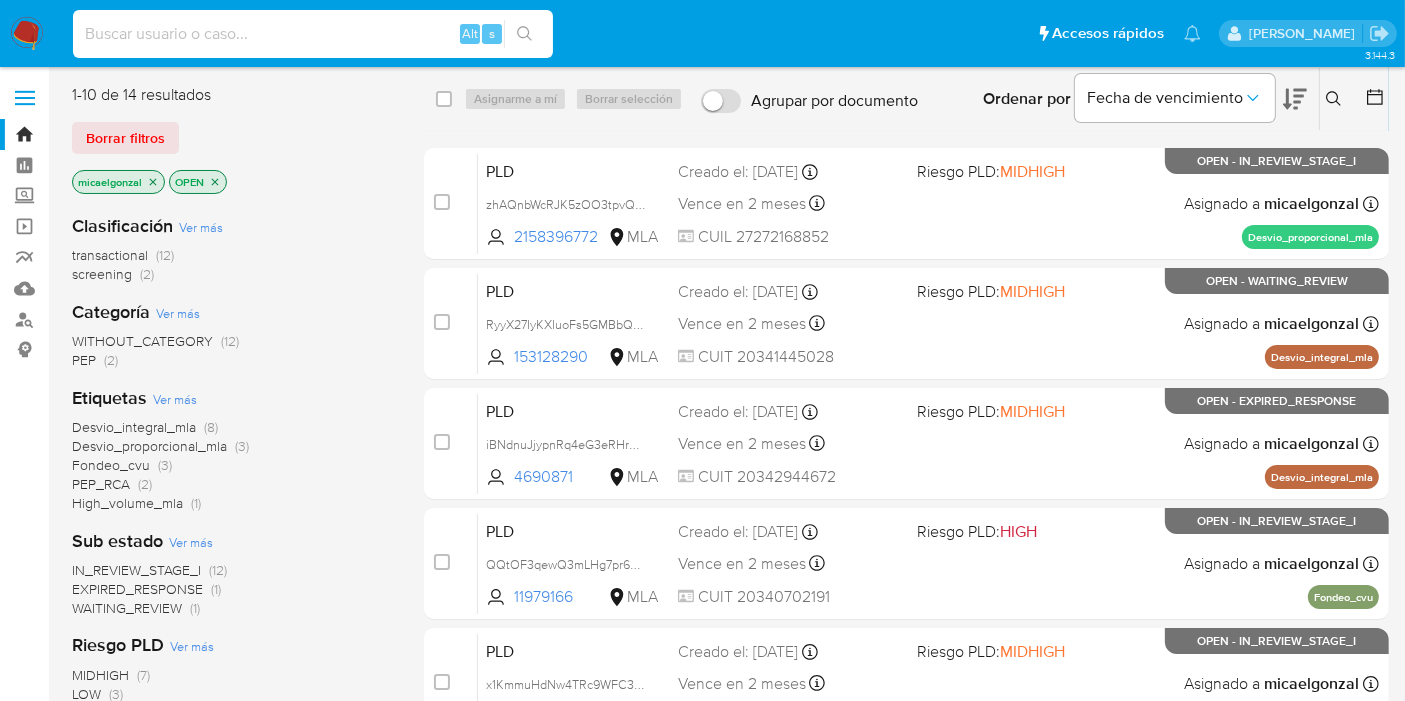 click at bounding box center [313, 34] 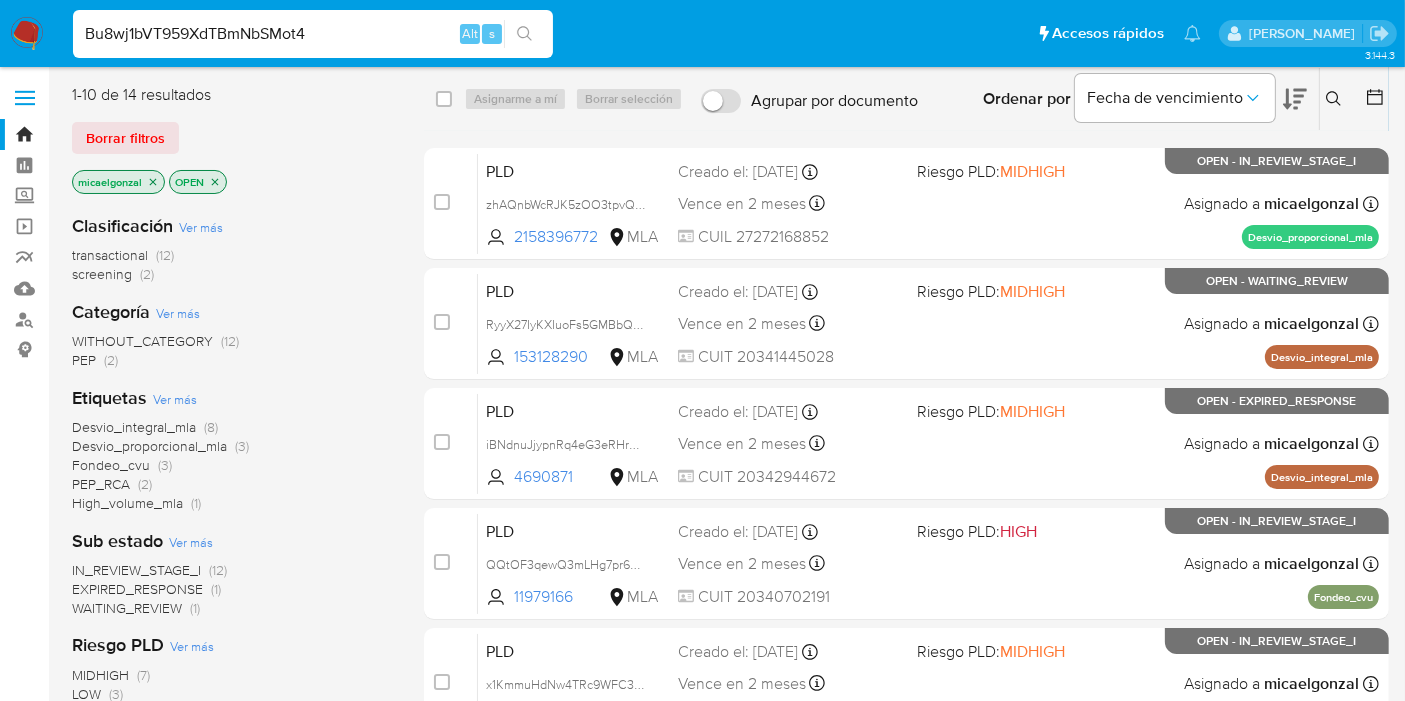 type on "Bu8wj1bVT959XdTBmNbSMot4" 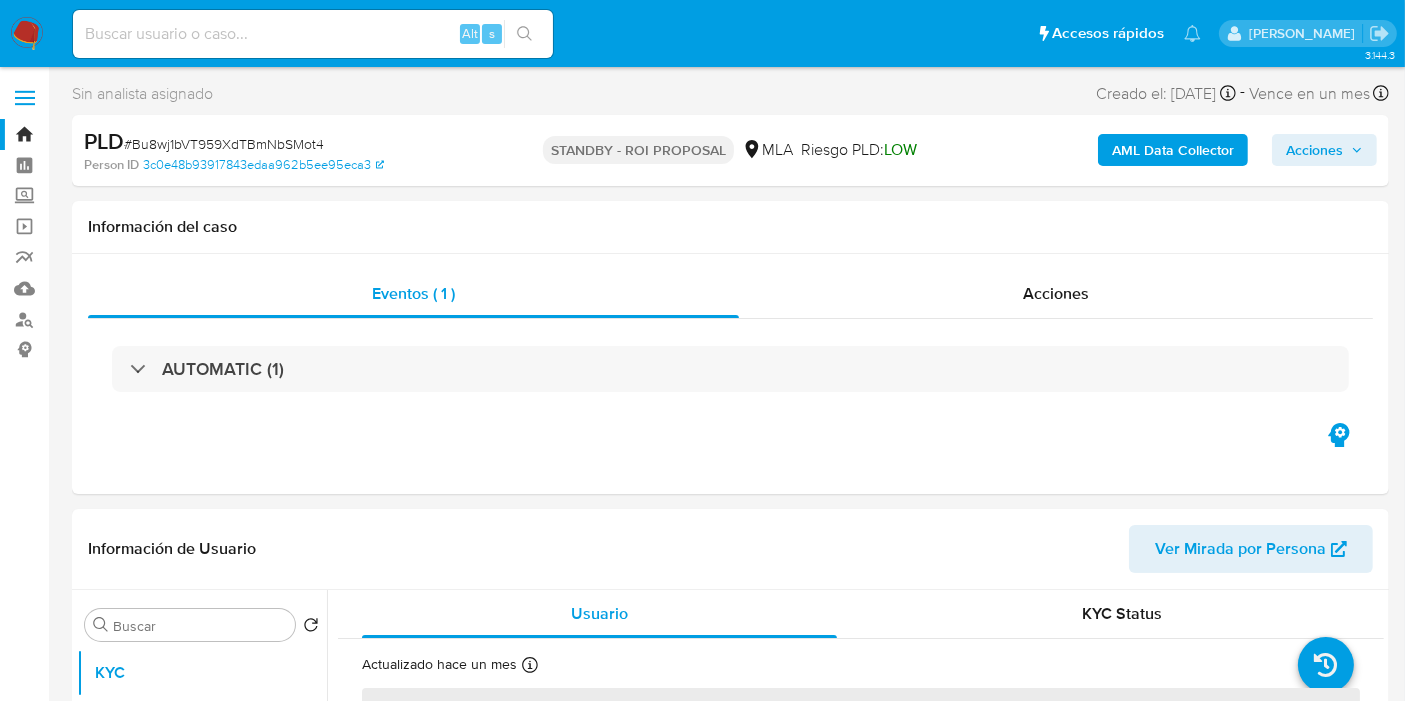 select on "10" 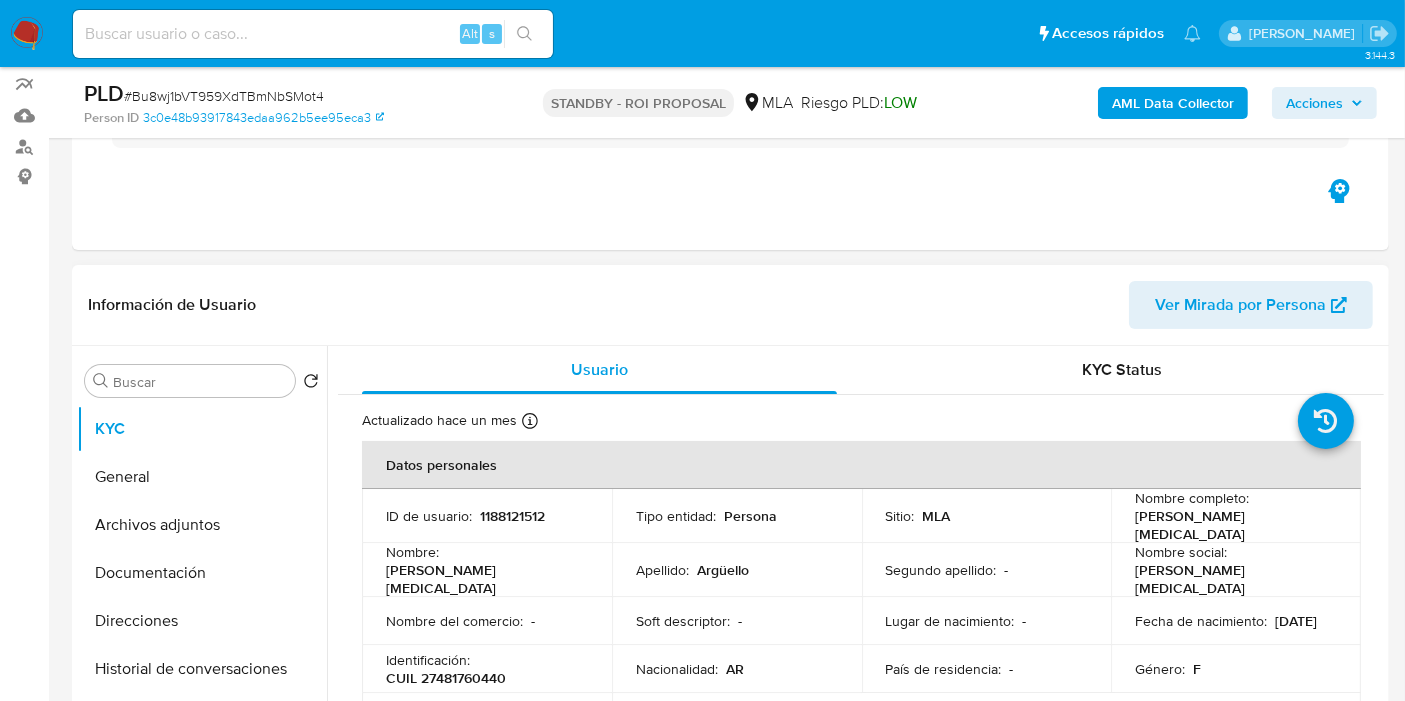 scroll, scrollTop: 222, scrollLeft: 0, axis: vertical 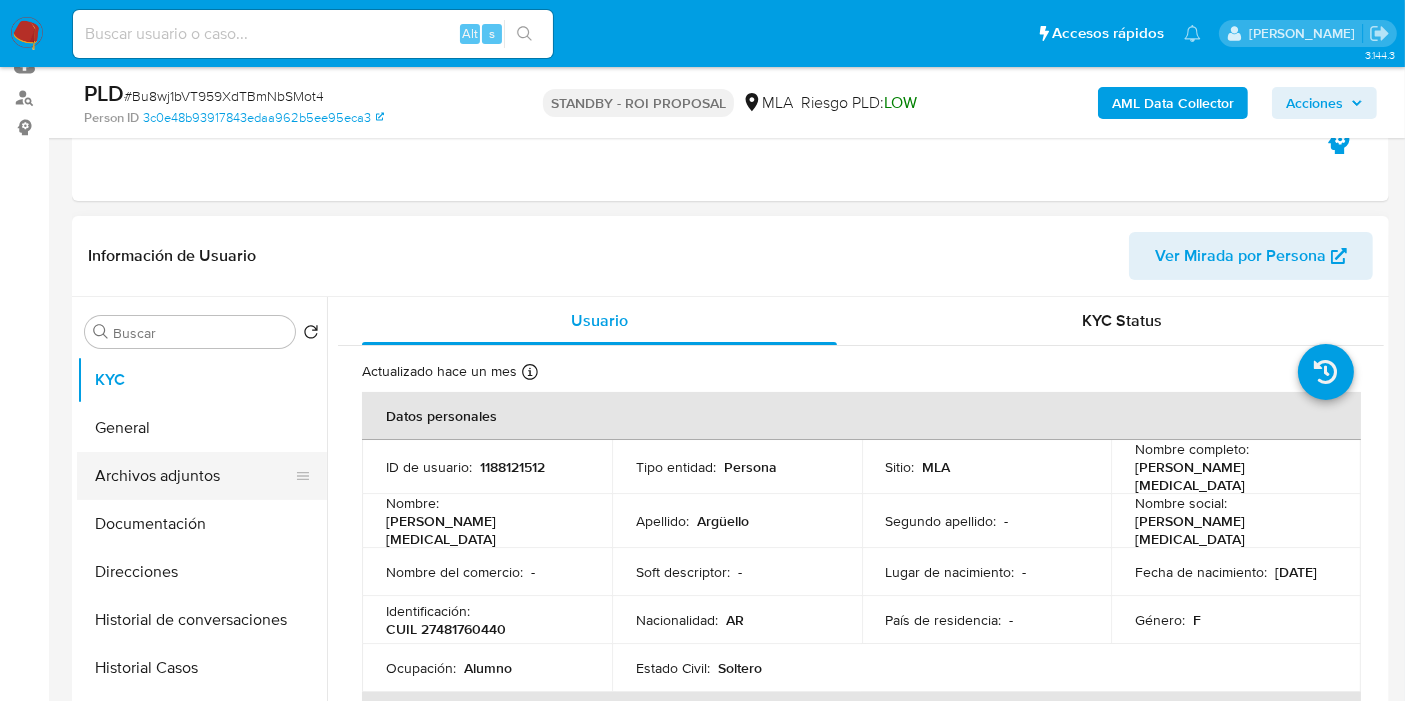click on "Archivos adjuntos" at bounding box center [194, 476] 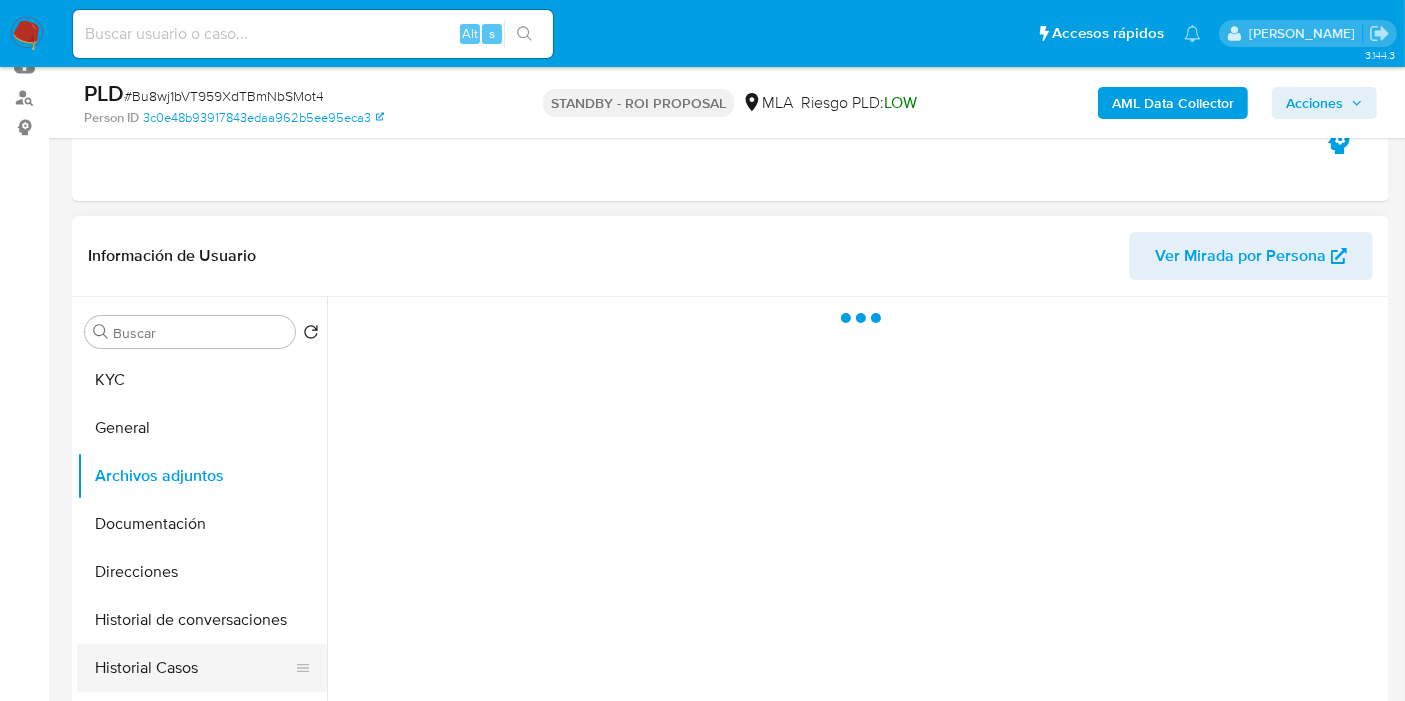 click on "Historial Casos" at bounding box center [194, 668] 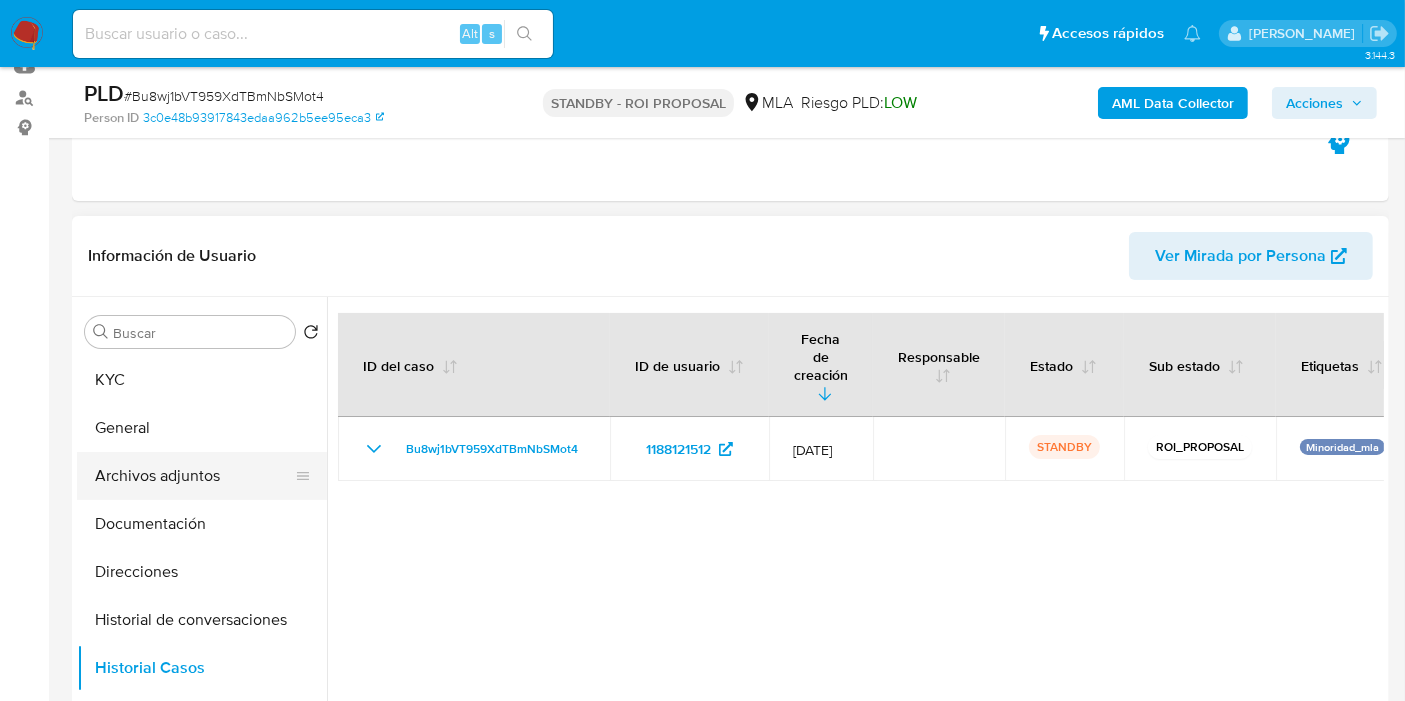 click on "Archivos adjuntos" at bounding box center (194, 476) 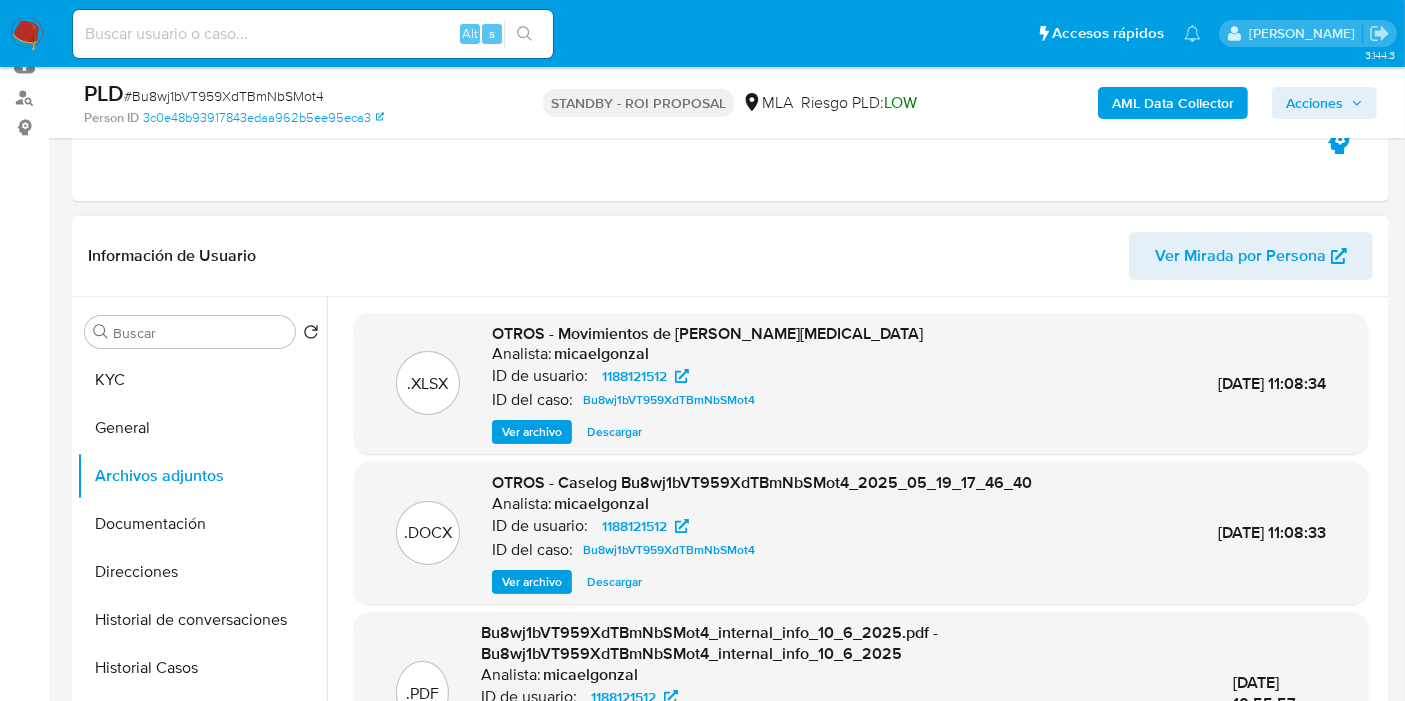 click on "Descargar" at bounding box center (614, 582) 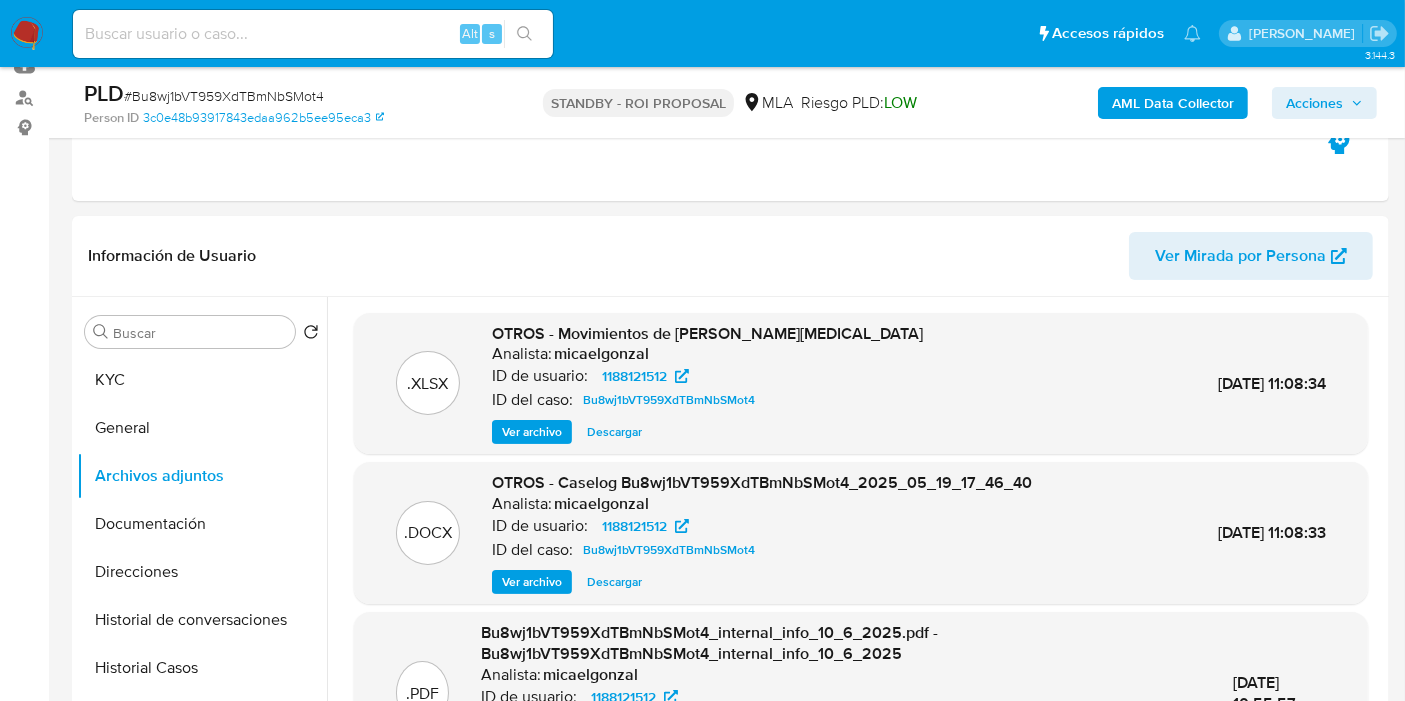 click at bounding box center (27, 34) 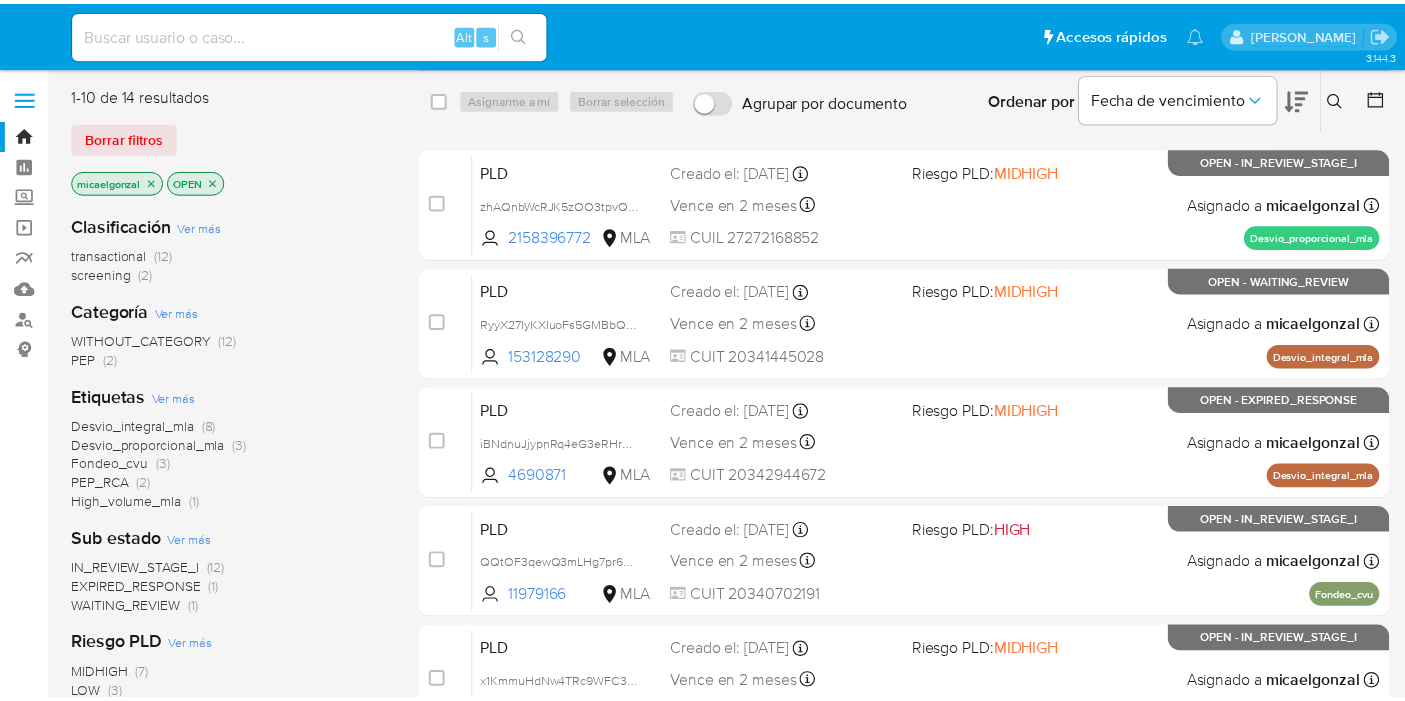 scroll, scrollTop: 0, scrollLeft: 0, axis: both 